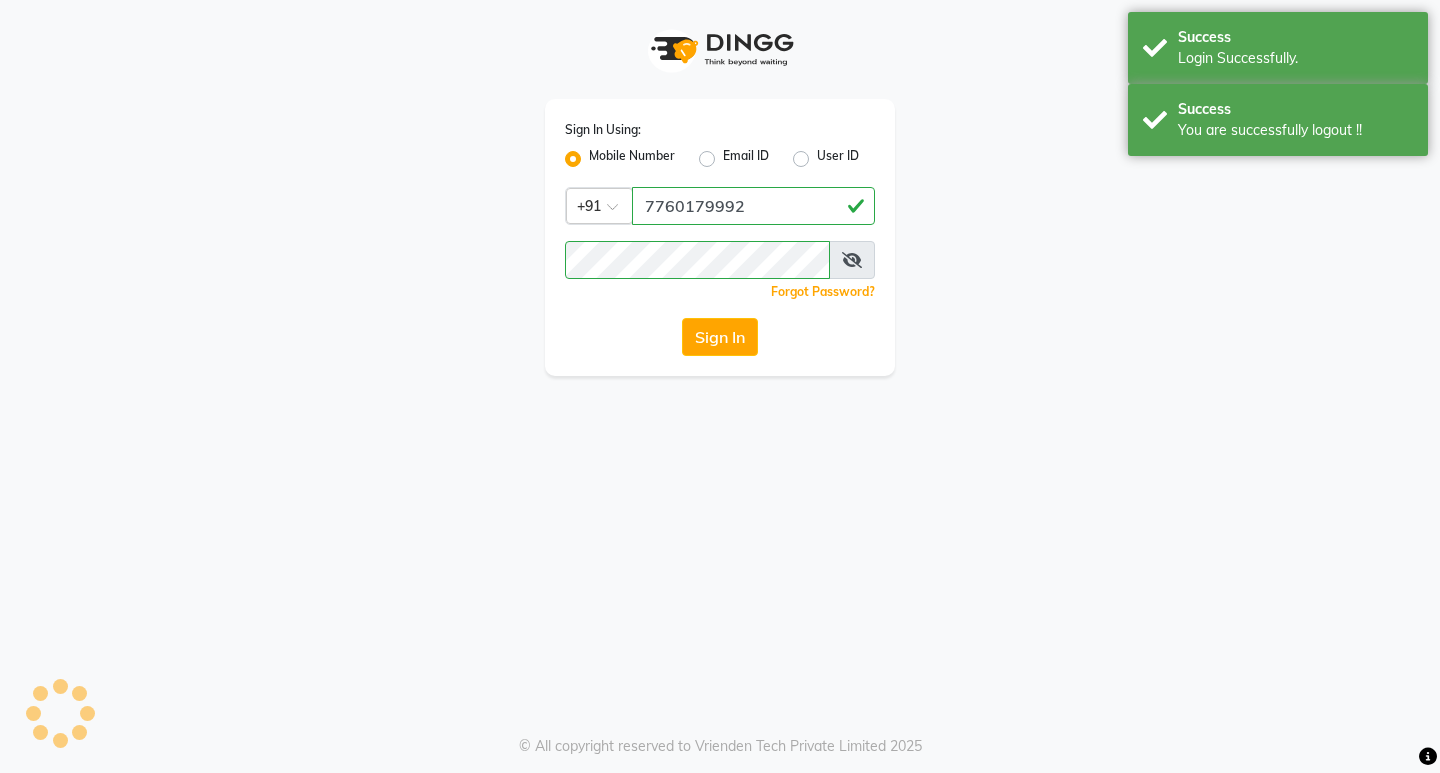 scroll, scrollTop: 0, scrollLeft: 0, axis: both 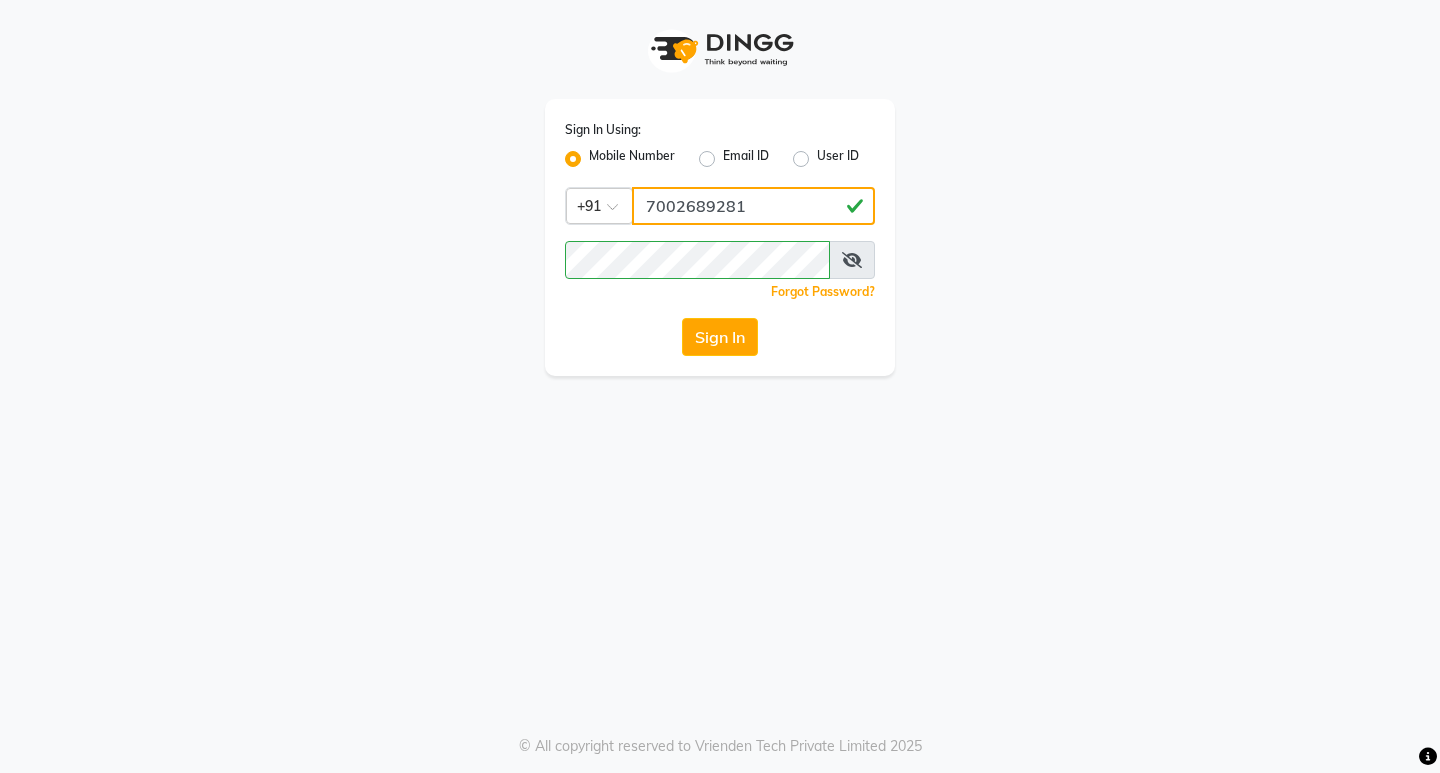 click on "7002689281" 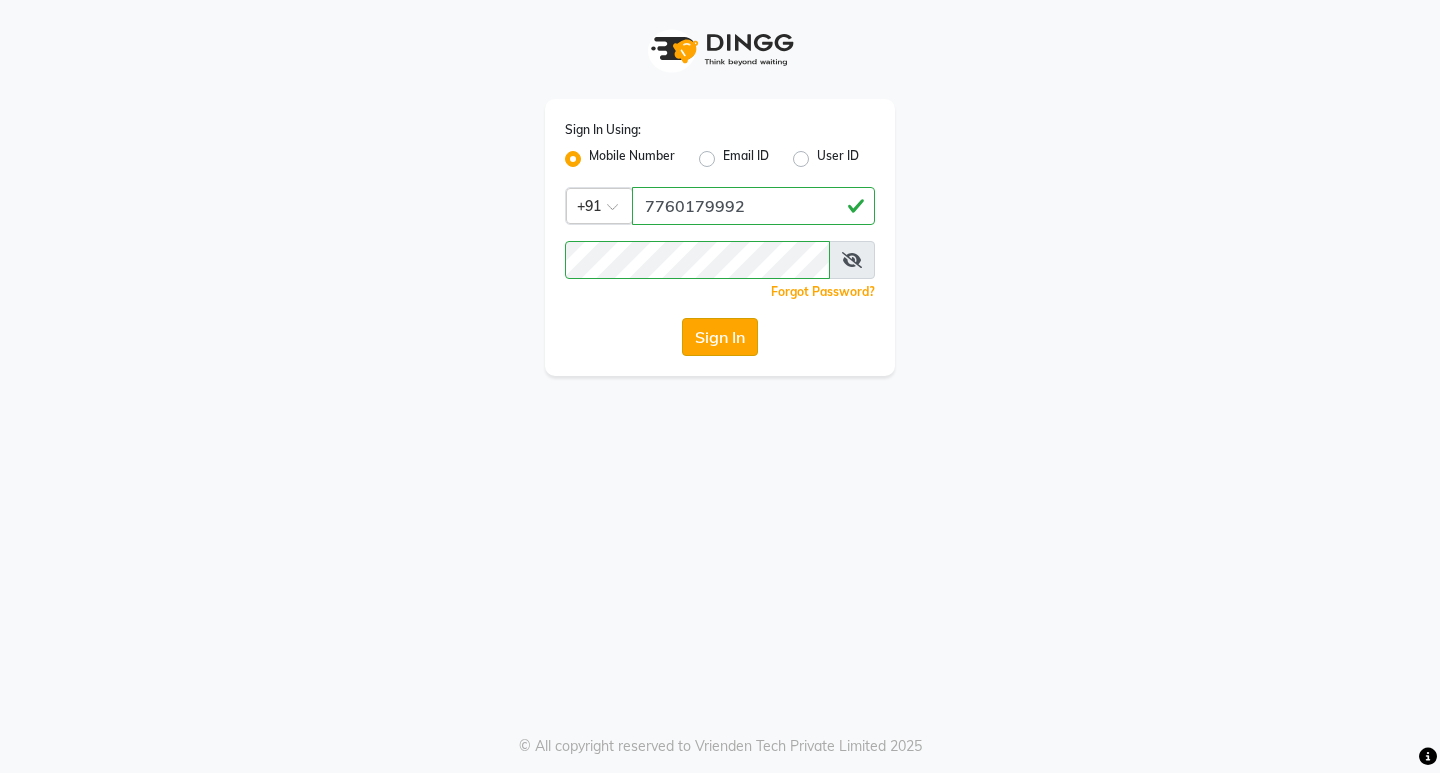 click on "Sign In" 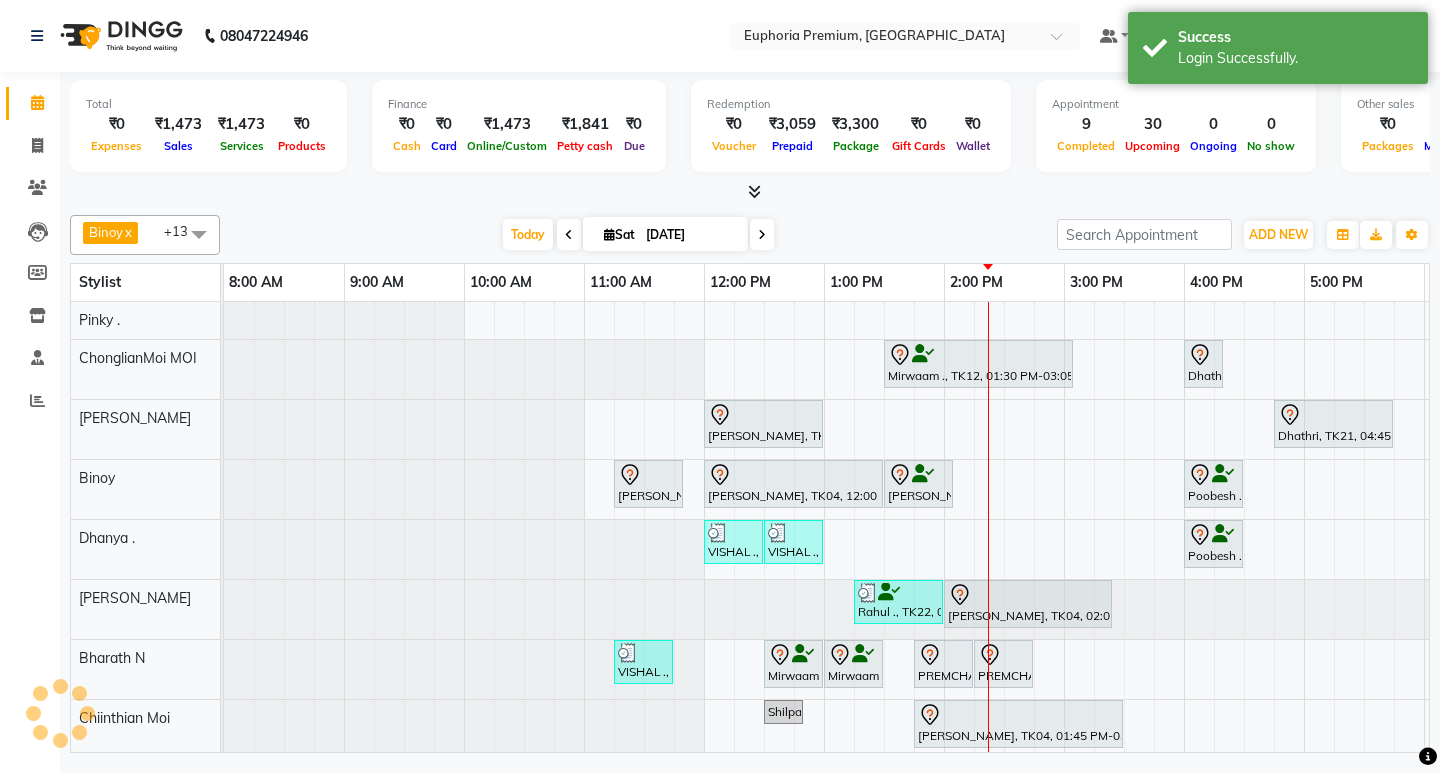 scroll, scrollTop: 0, scrollLeft: 475, axis: horizontal 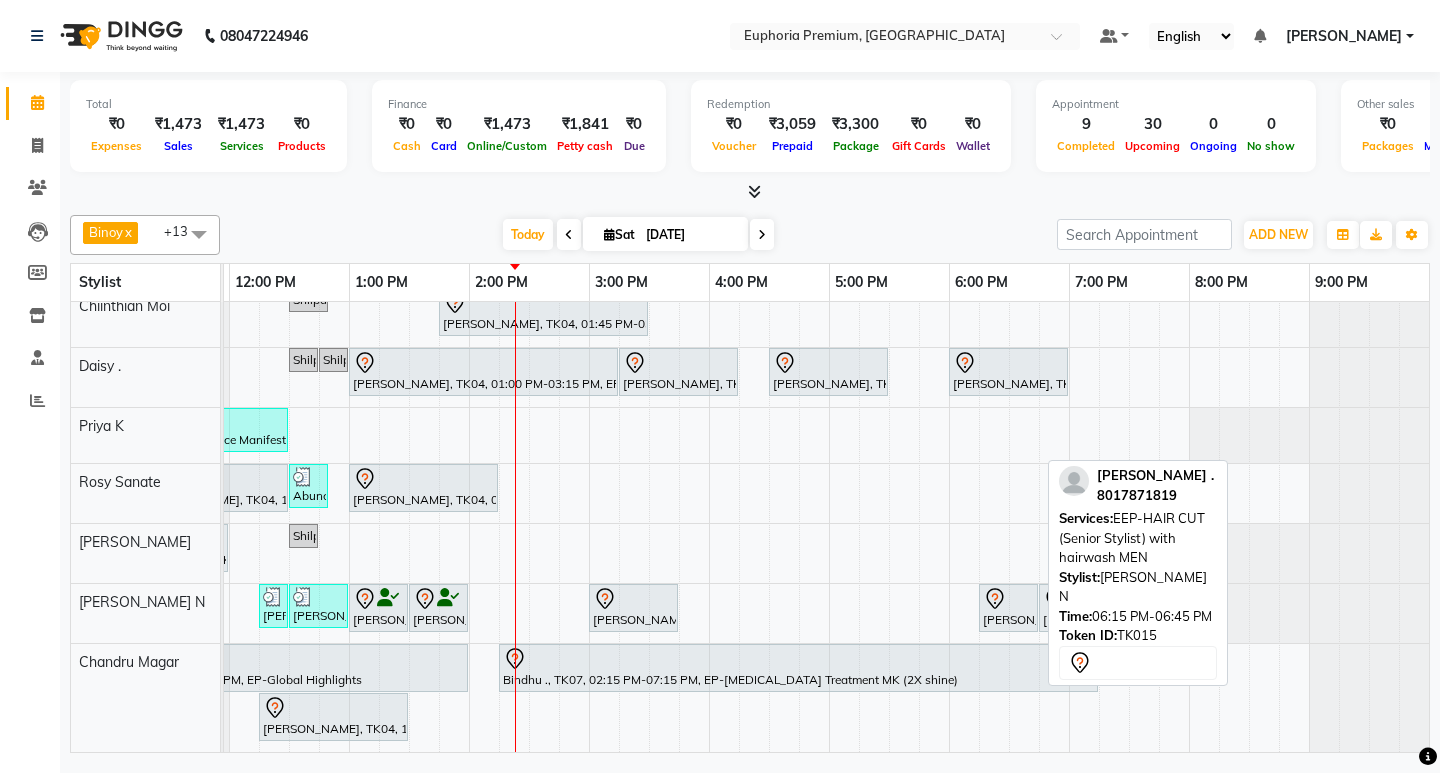 click at bounding box center (1008, 599) 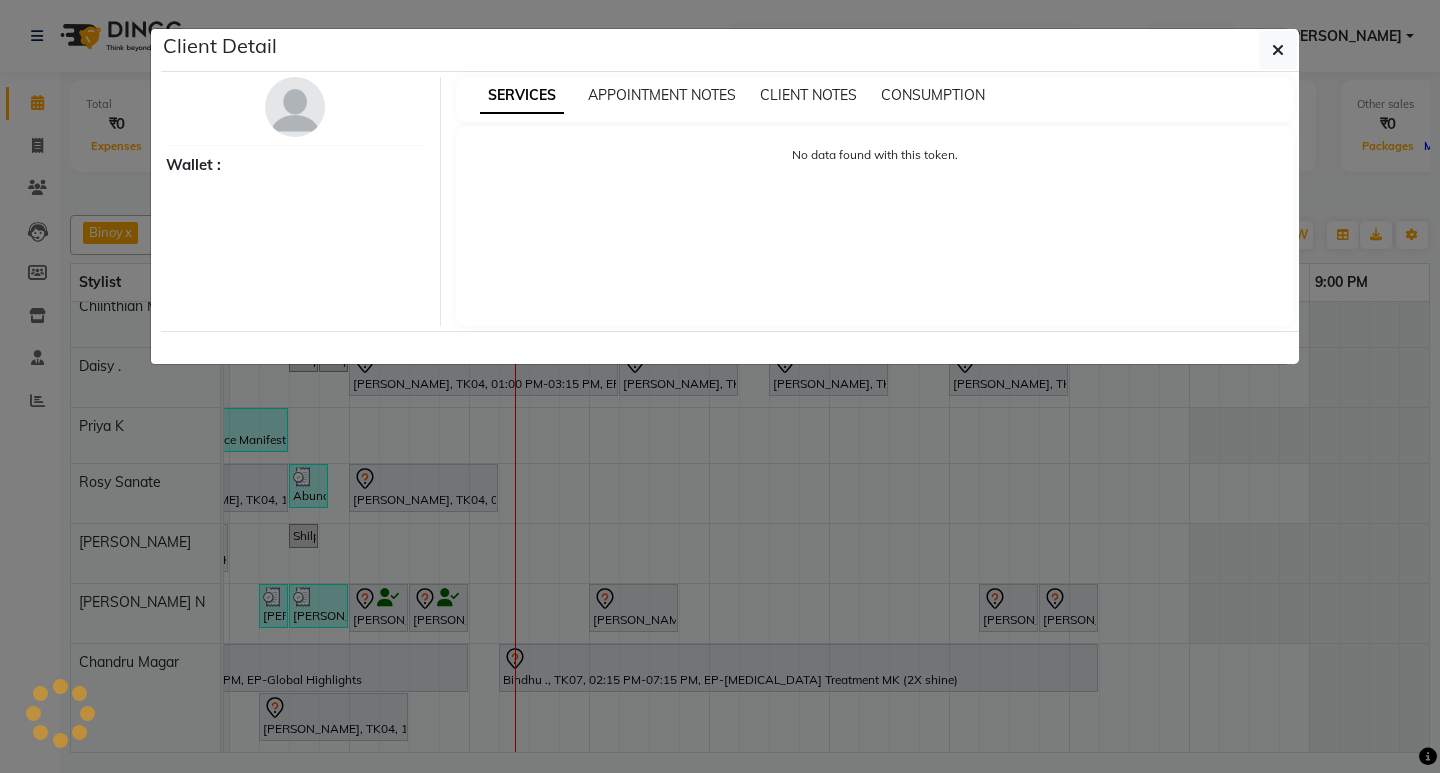select on "7" 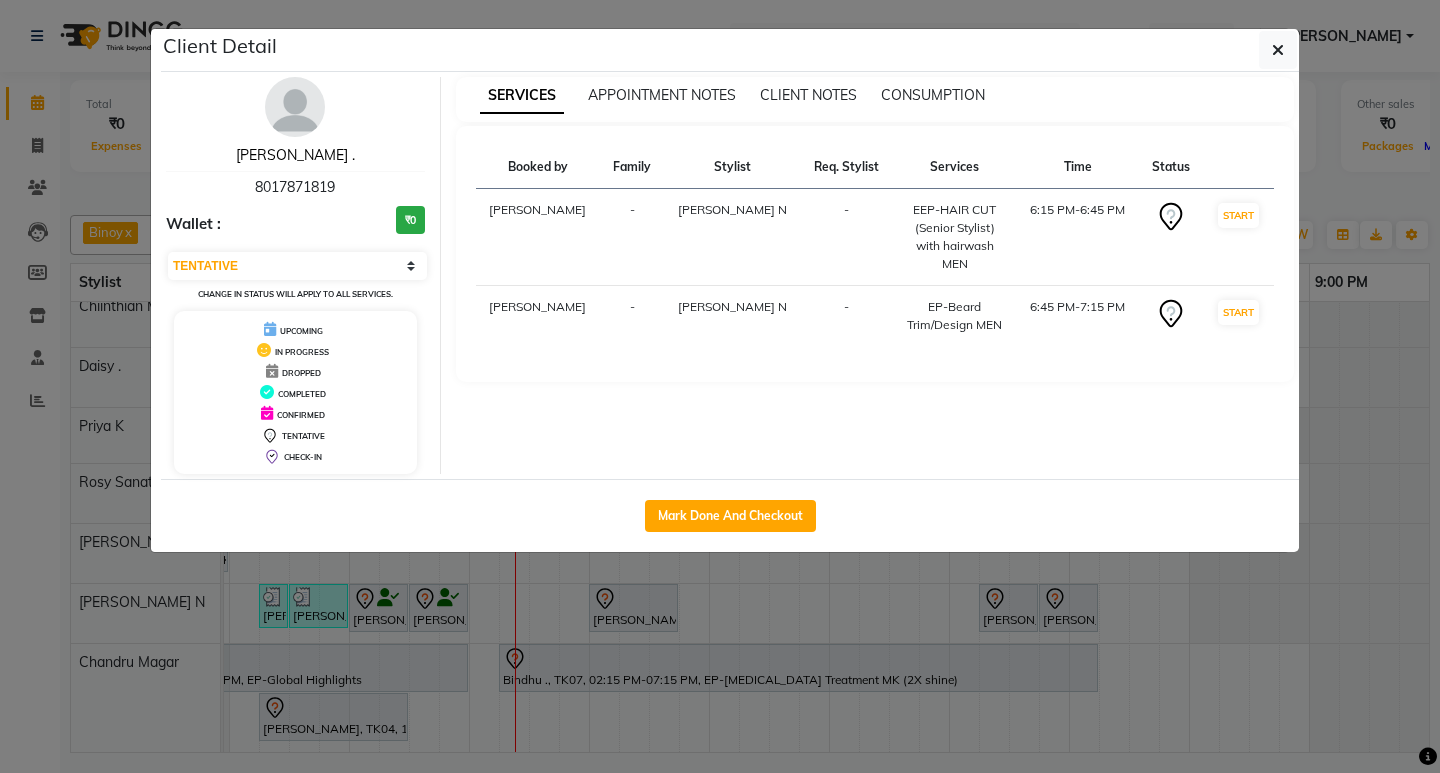 click on "[PERSON_NAME] ." at bounding box center (295, 155) 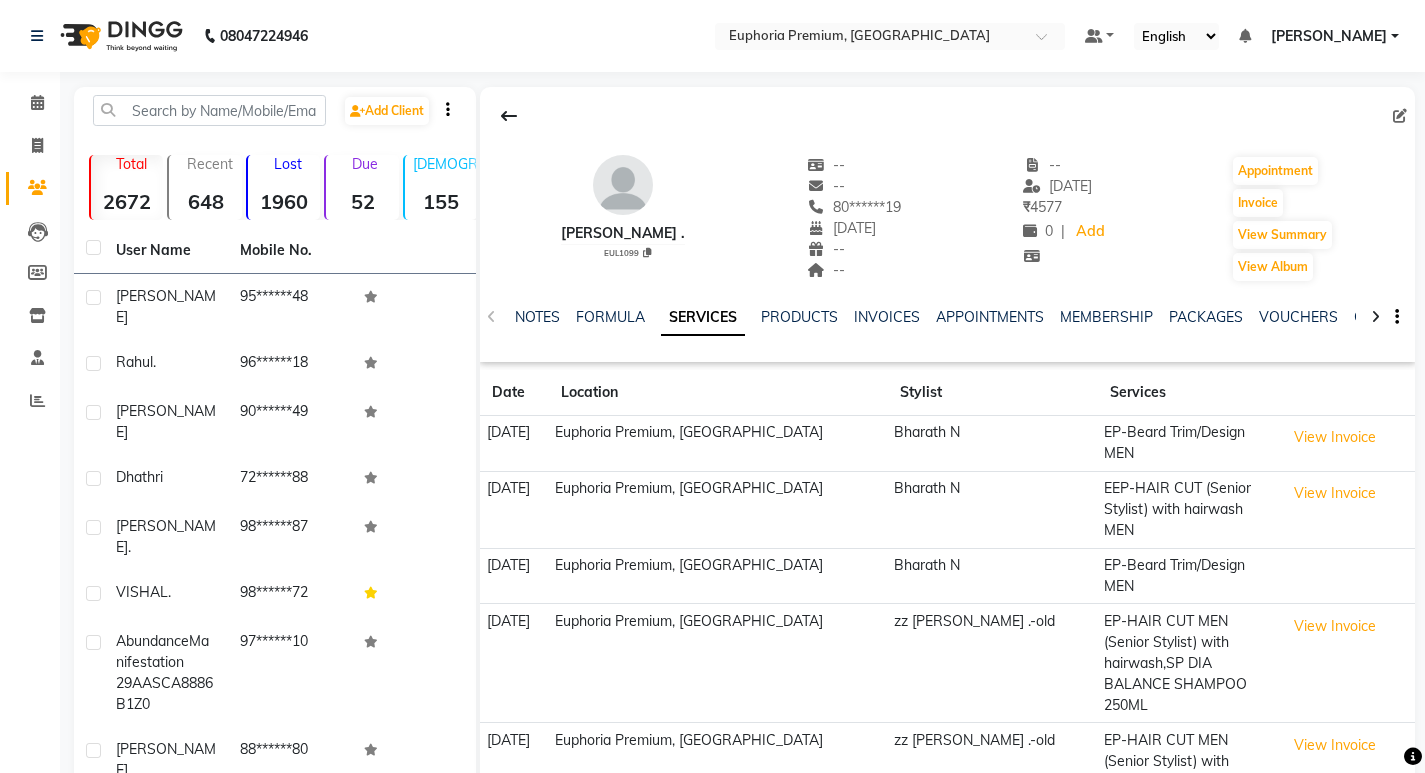click on "NOTES FORMULA SERVICES PRODUCTS INVOICES APPOINTMENTS MEMBERSHIP PACKAGES VOUCHERS GIFTCARDS POINTS FORMS FAMILY CARDS WALLET" 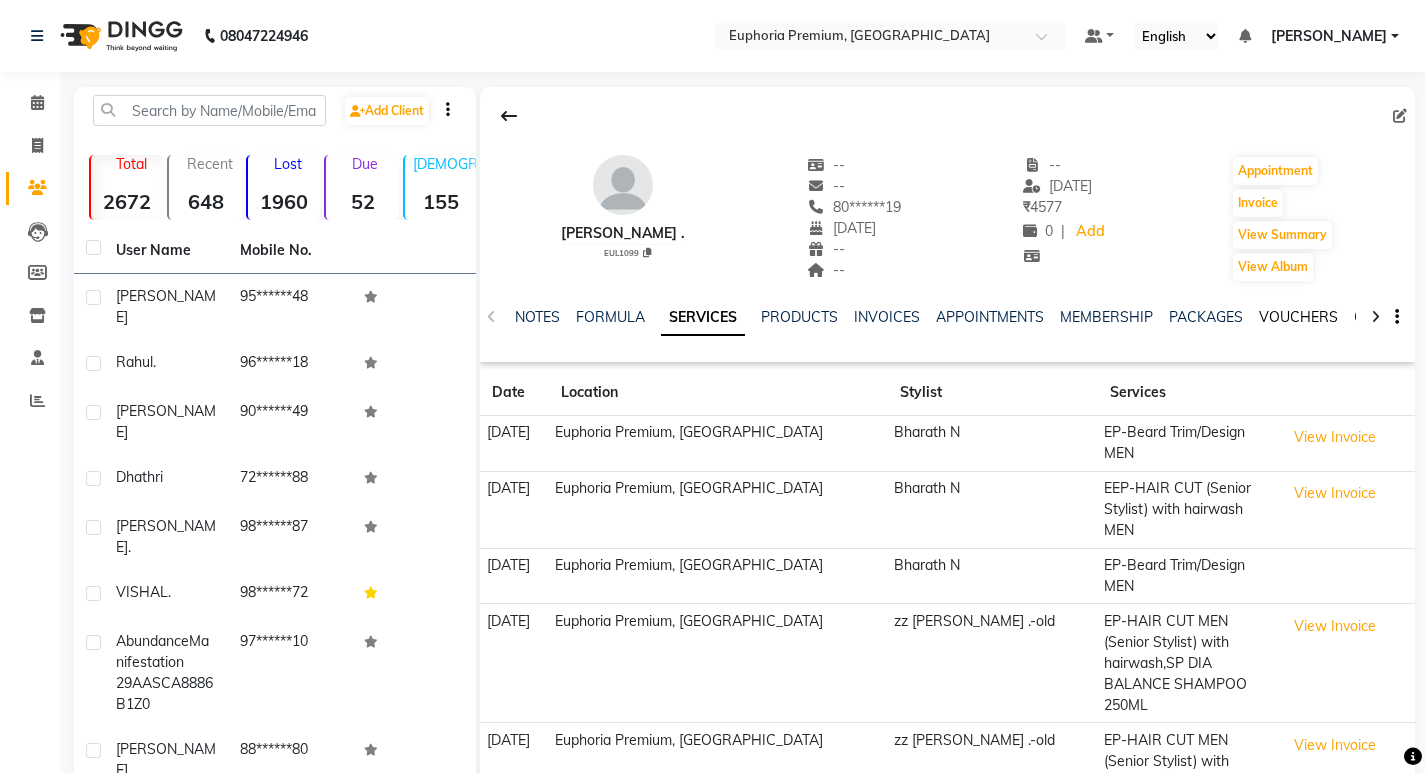 click on "VOUCHERS" 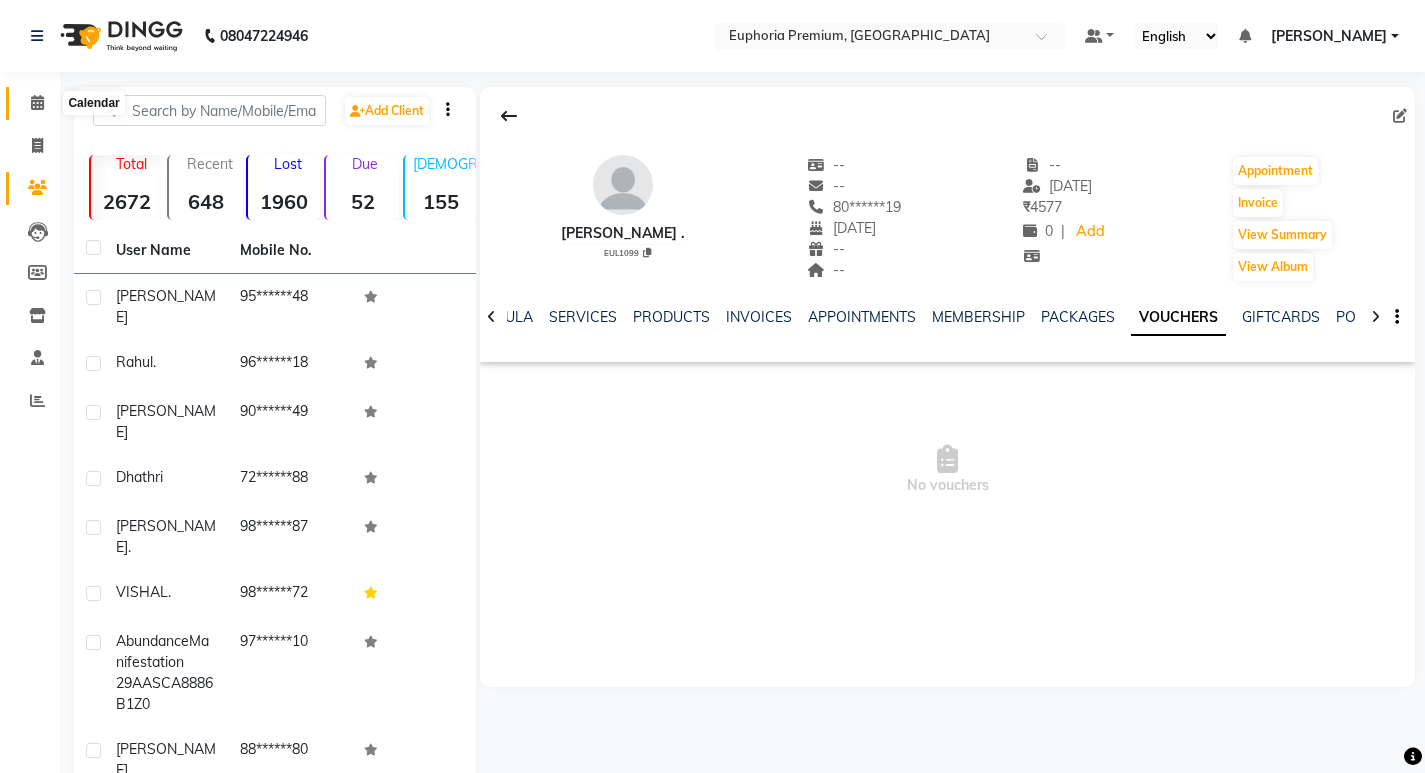 click 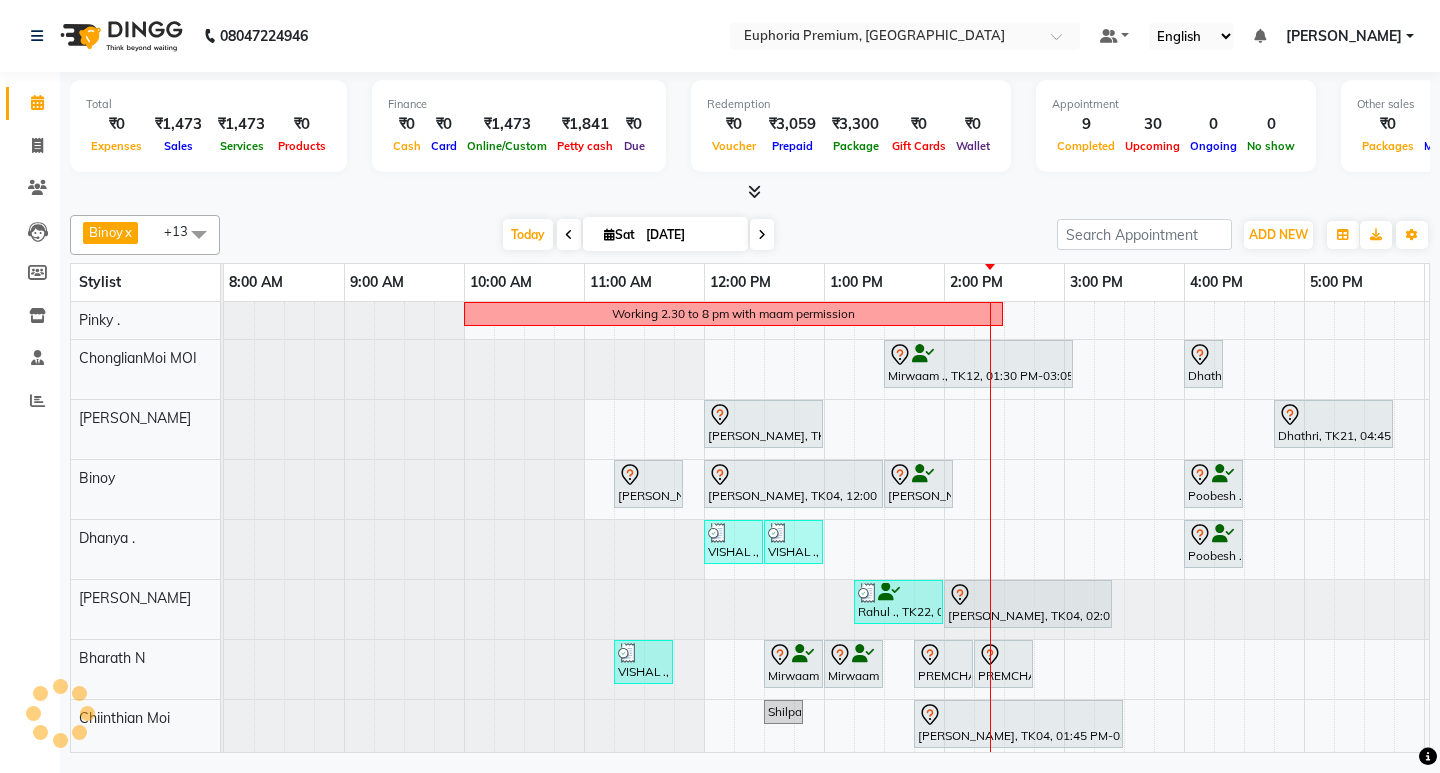 scroll, scrollTop: 0, scrollLeft: 0, axis: both 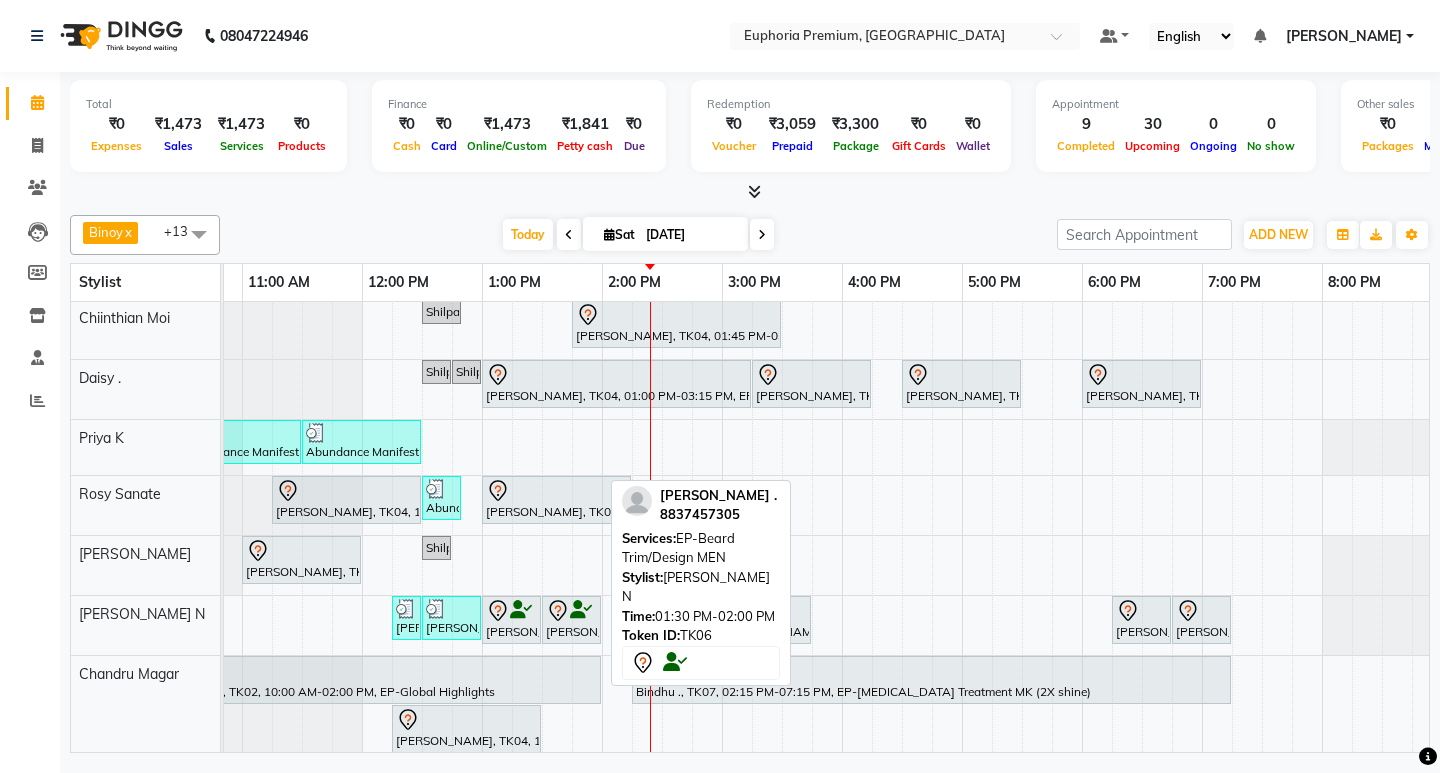 click on "[PERSON_NAME] ., TK06, 01:30 PM-02:00 PM, EP-[PERSON_NAME] Trim/Design MEN" at bounding box center [571, 620] 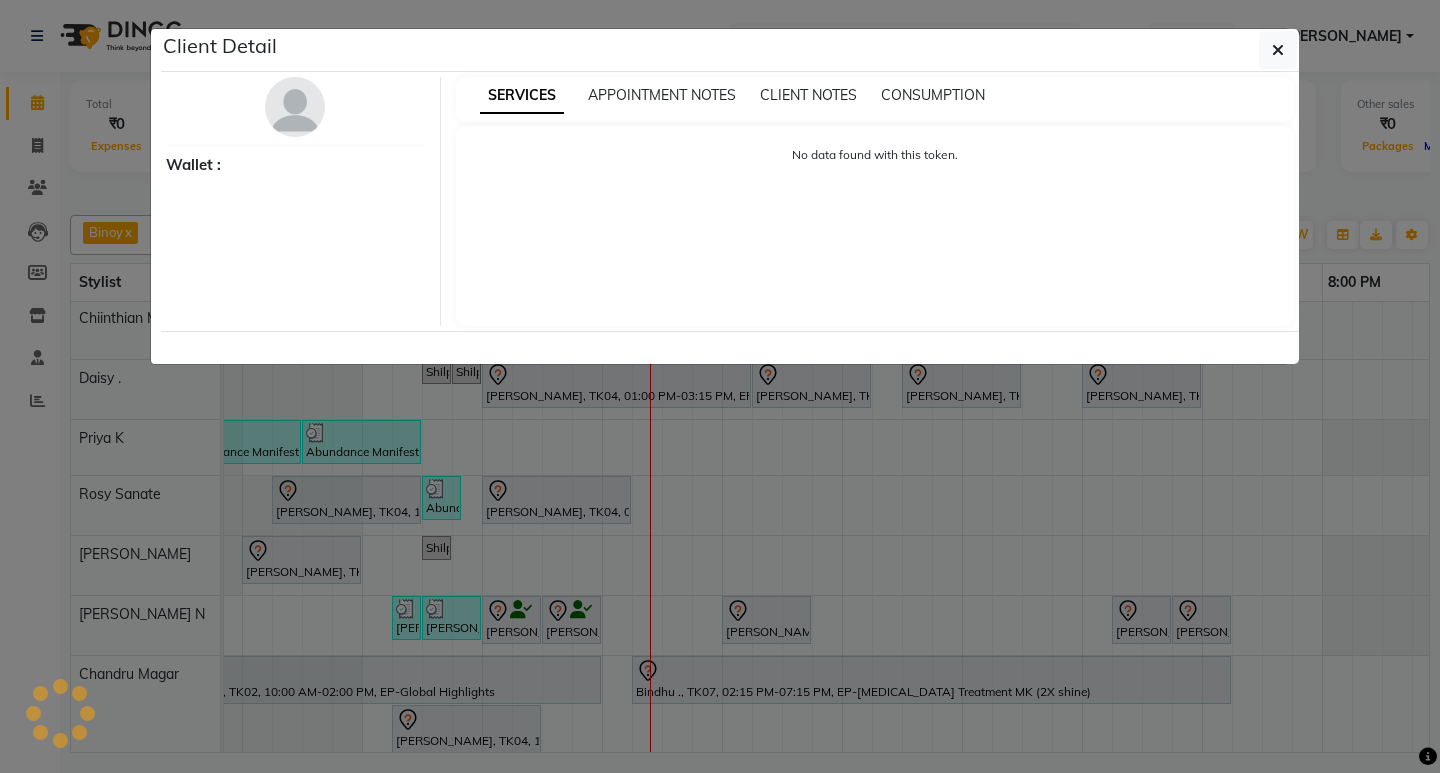 select on "7" 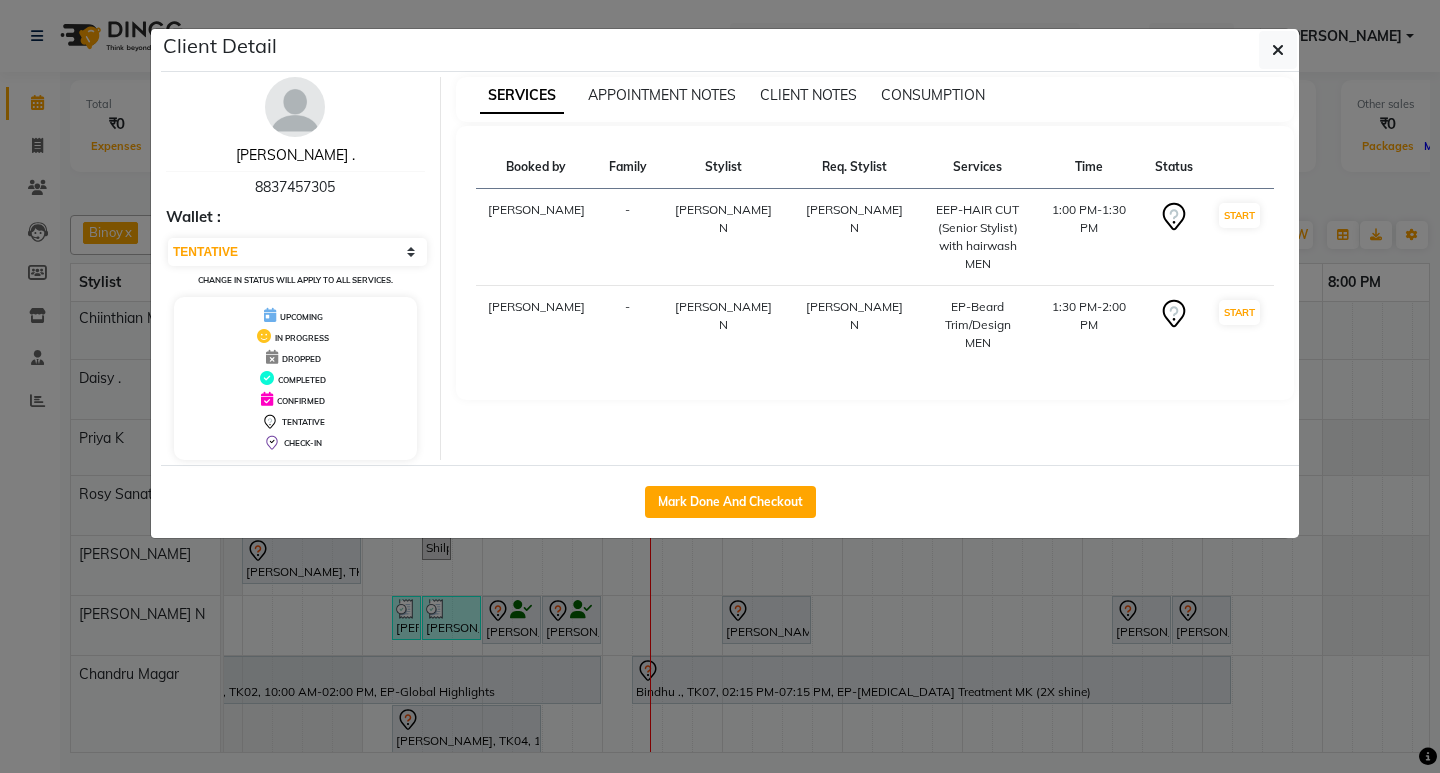 click on "[PERSON_NAME] ." at bounding box center [295, 155] 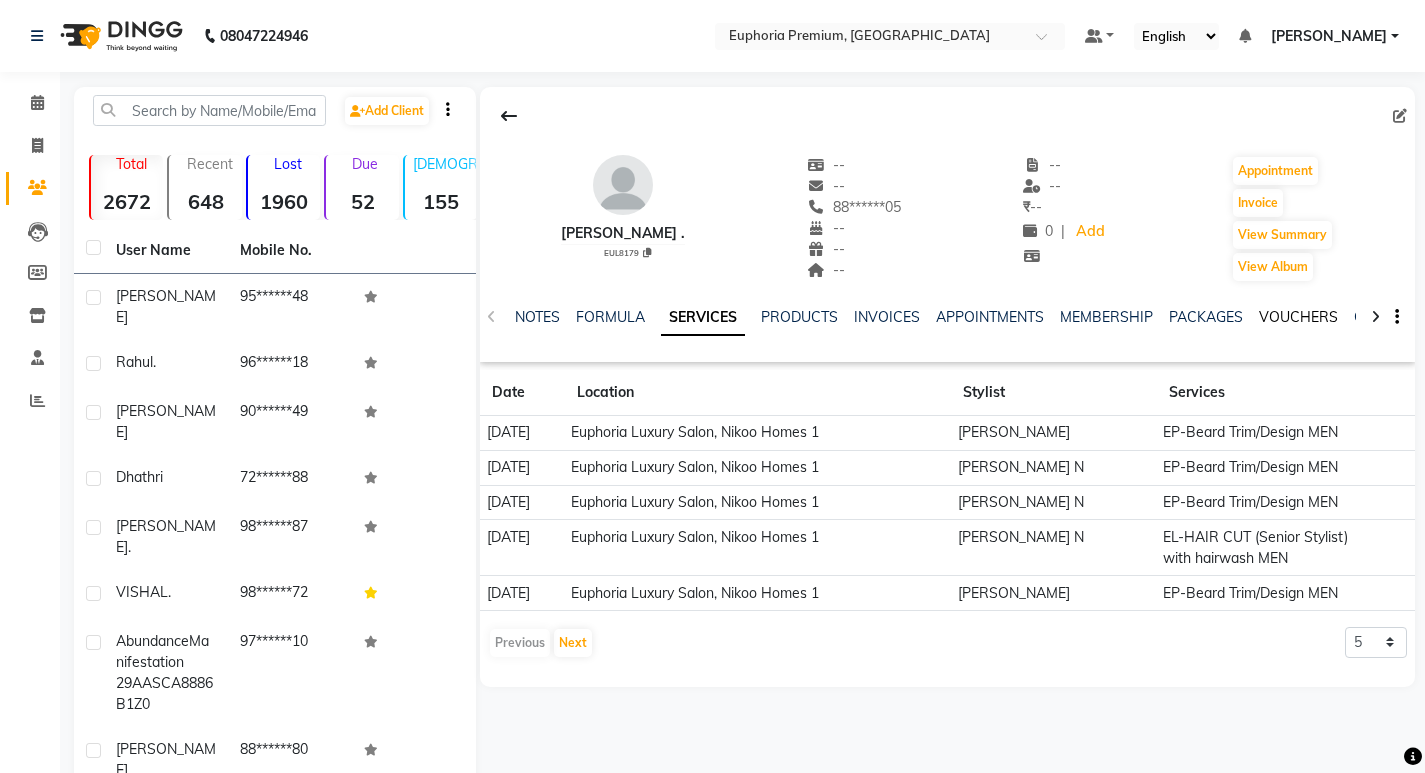 click on "VOUCHERS" 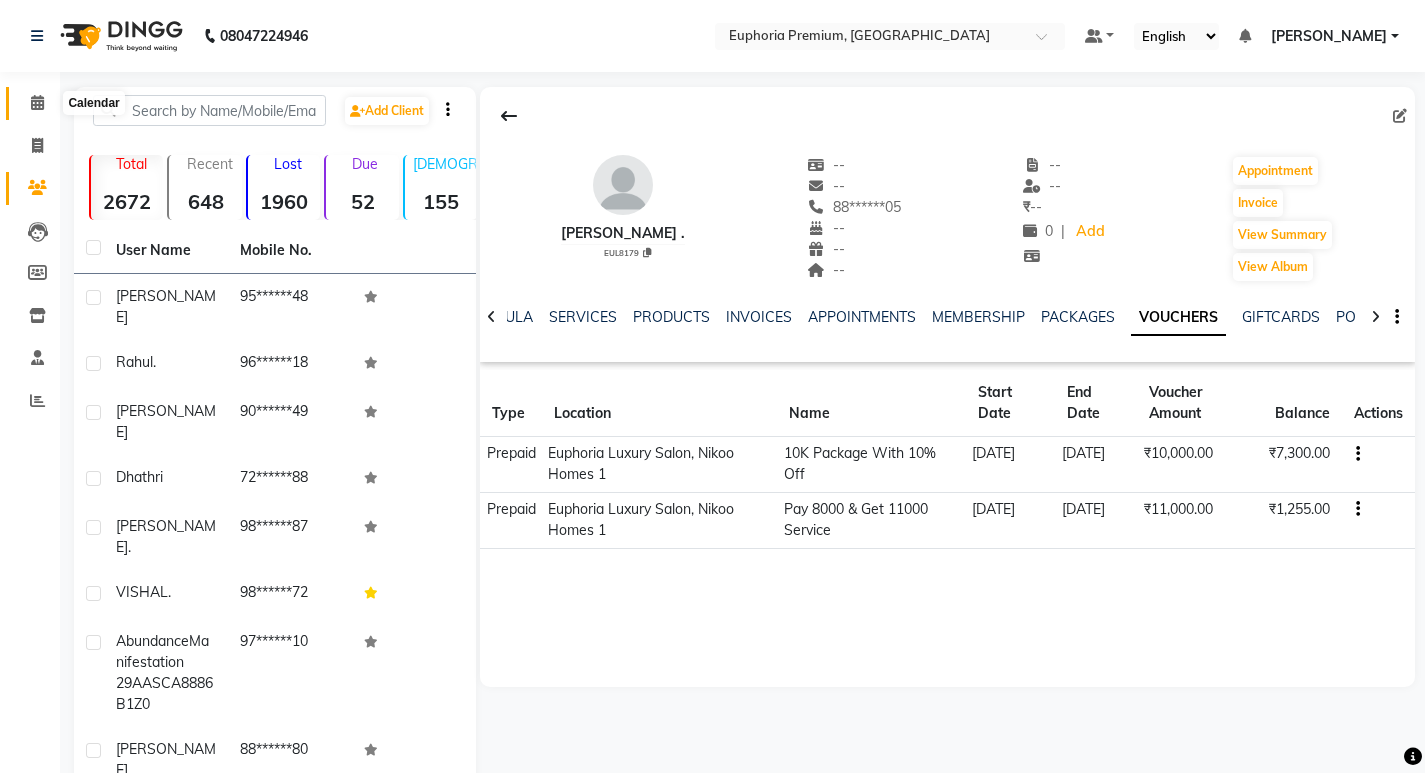 click 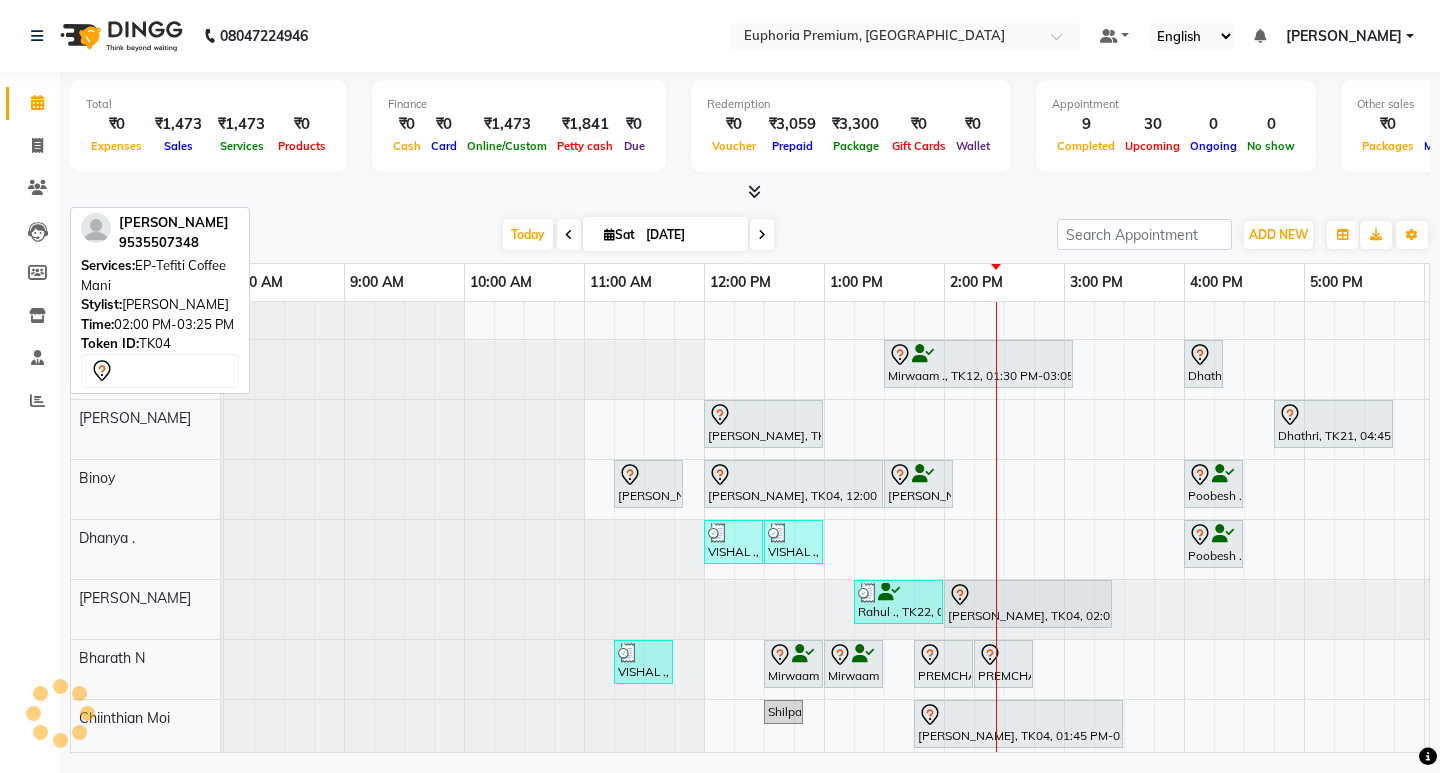 scroll, scrollTop: 0, scrollLeft: 0, axis: both 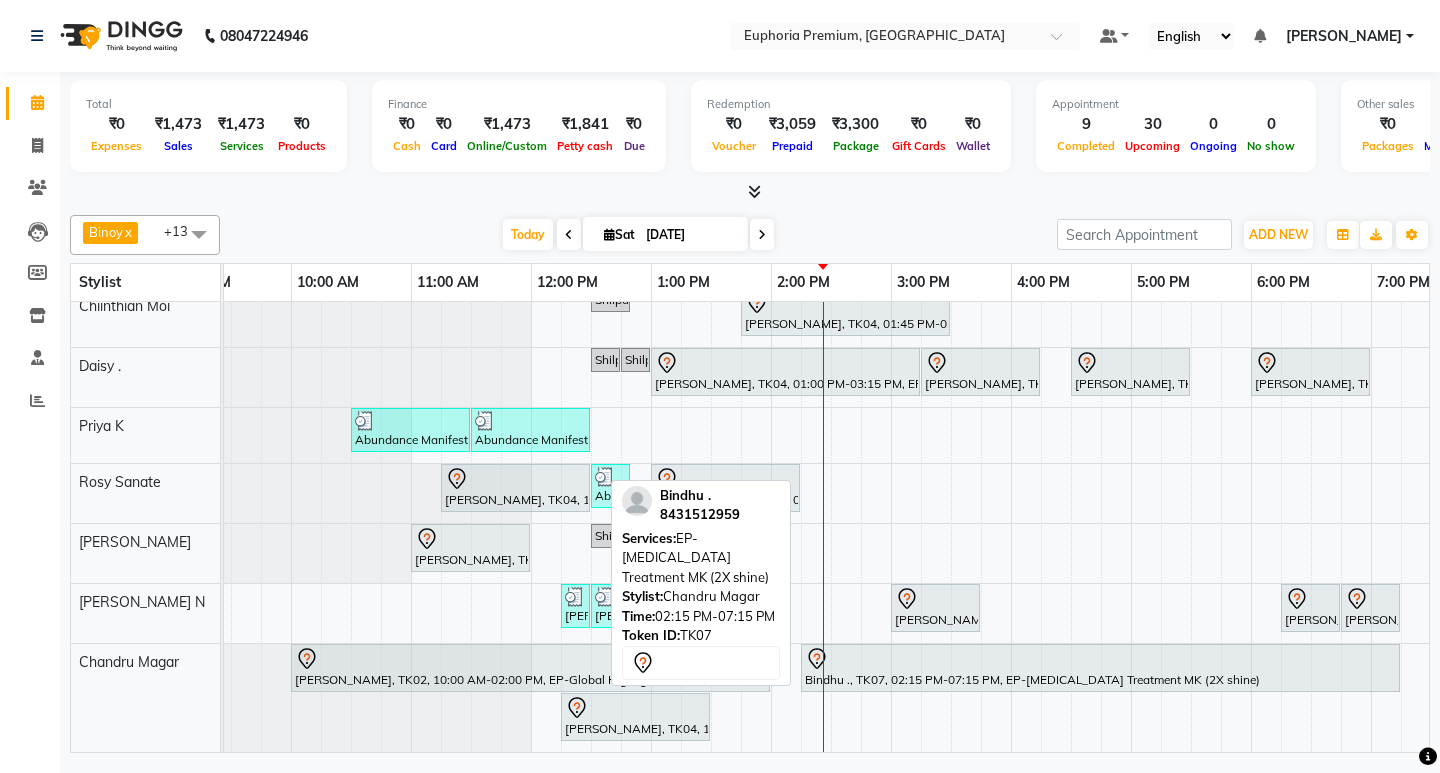 click at bounding box center (1100, 659) 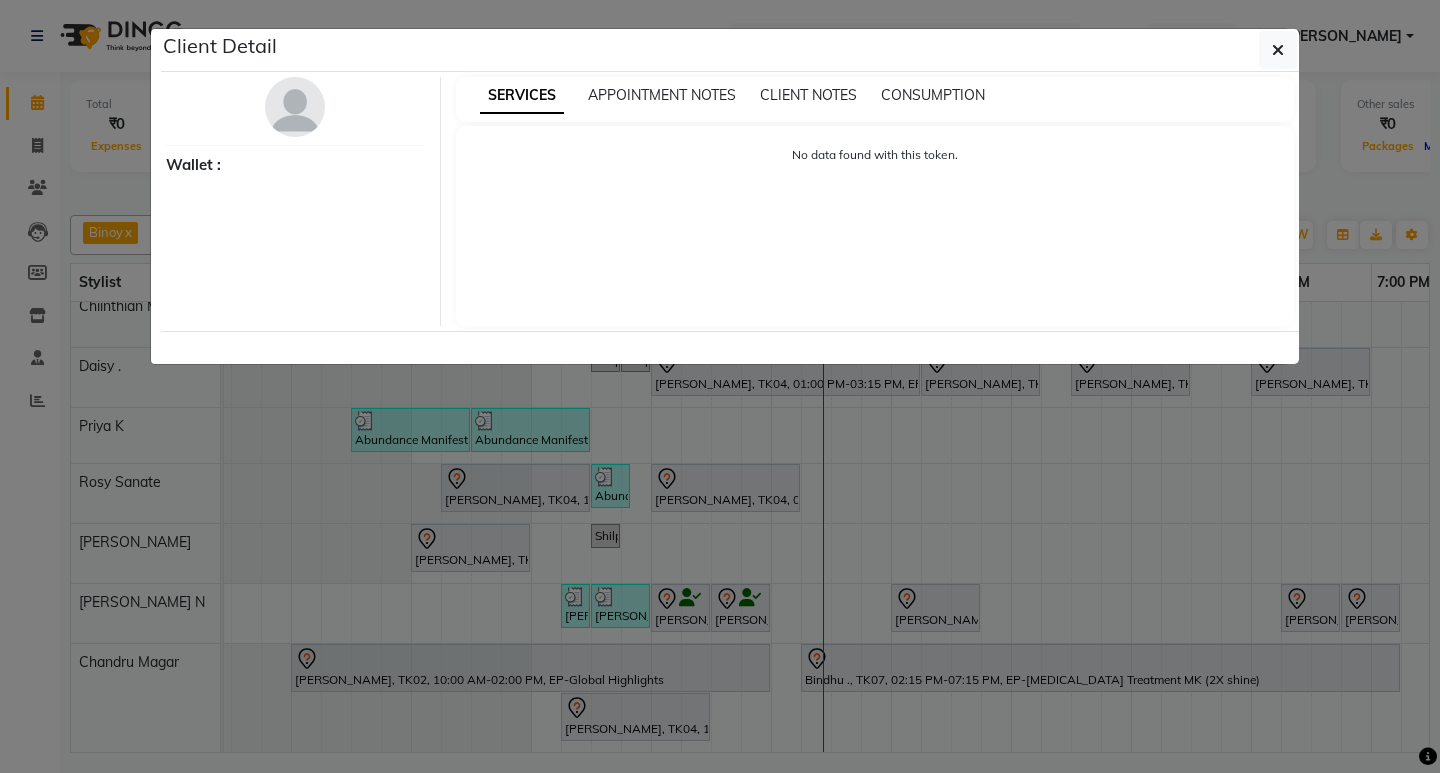 select on "7" 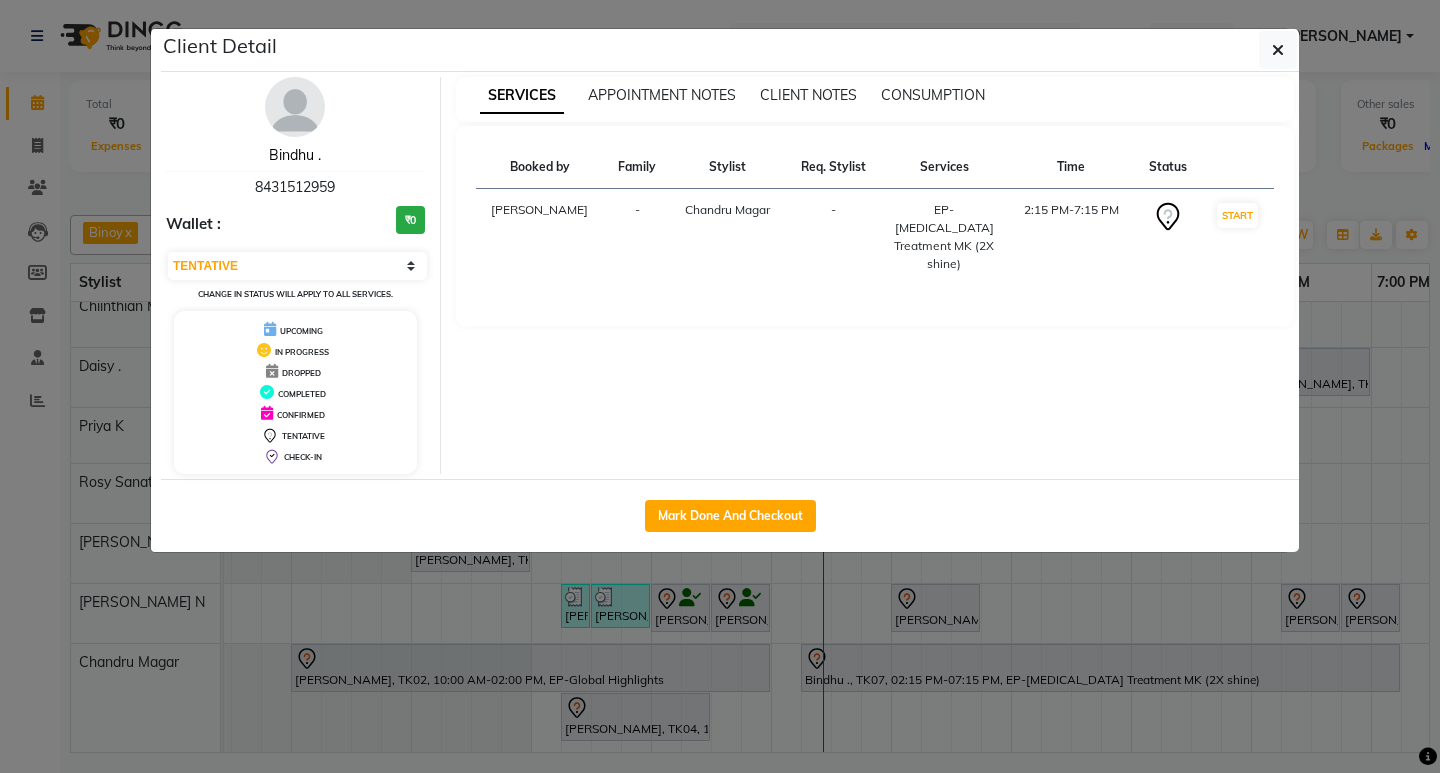 click on "Bindhu ." at bounding box center [295, 155] 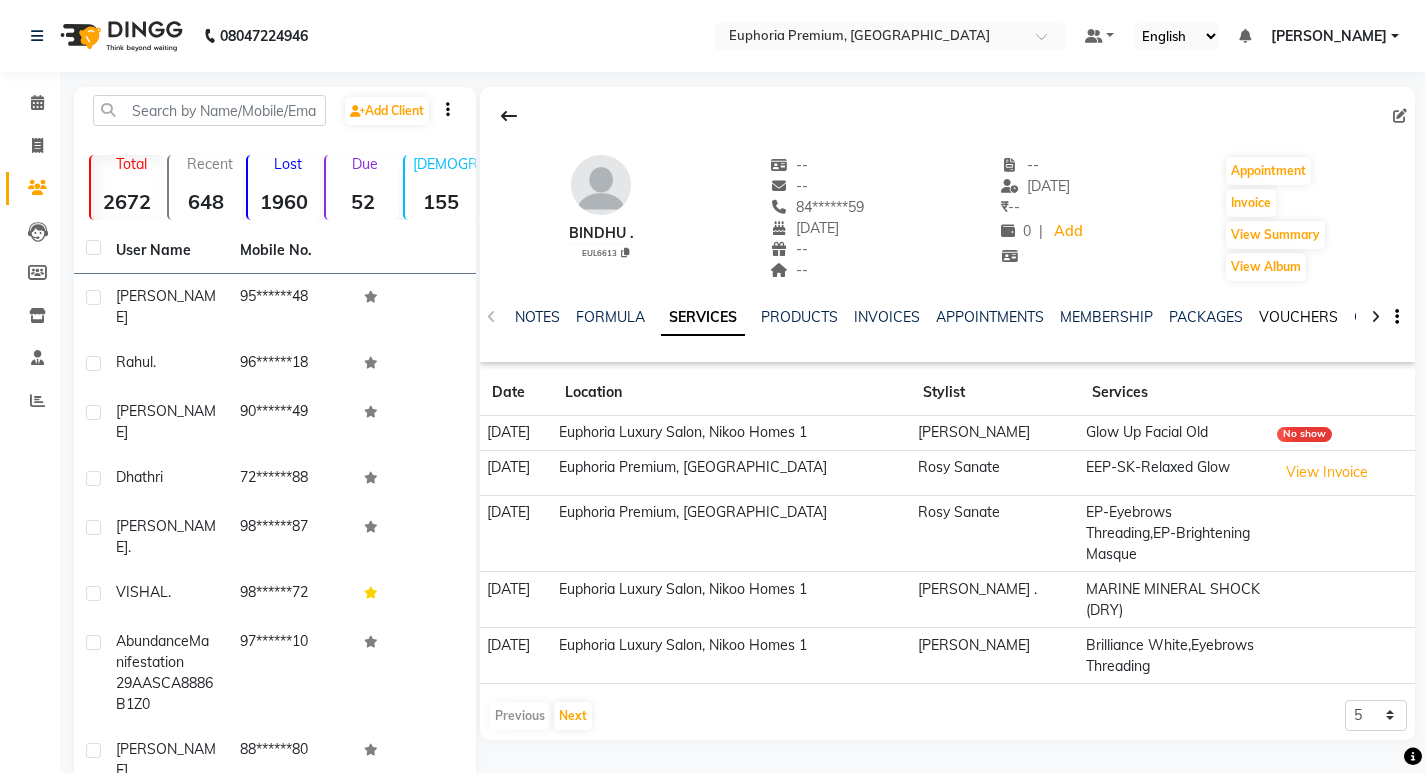 click on "VOUCHERS" 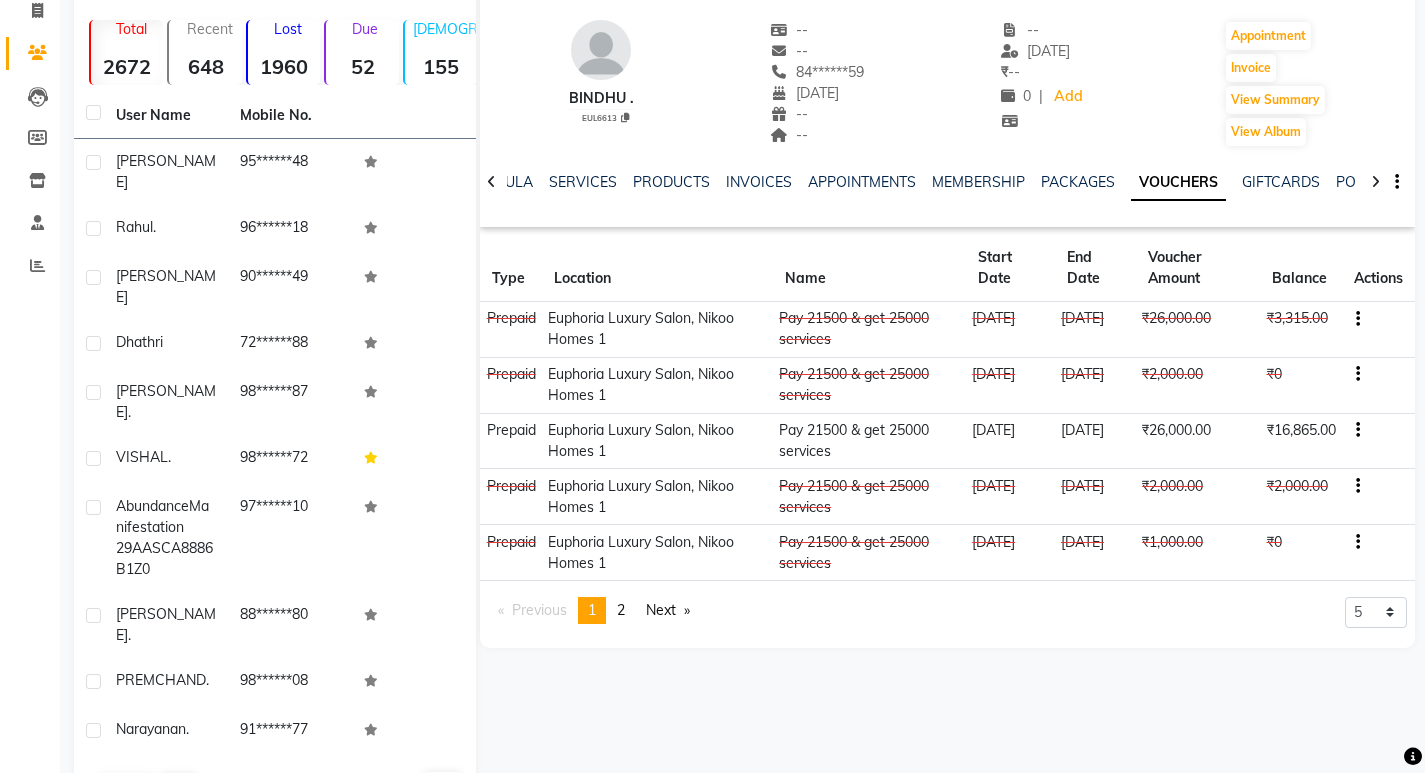 scroll, scrollTop: 136, scrollLeft: 0, axis: vertical 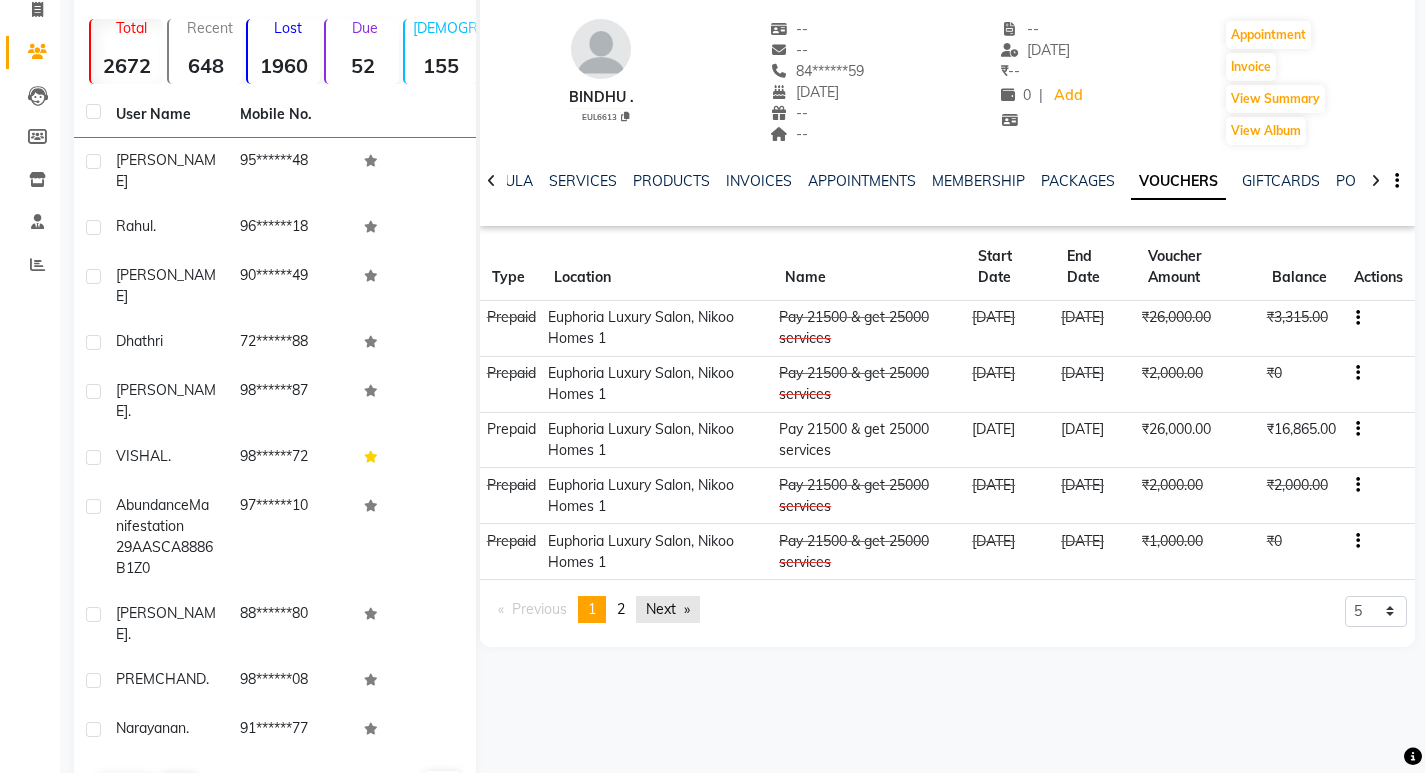 click on "Next  page" 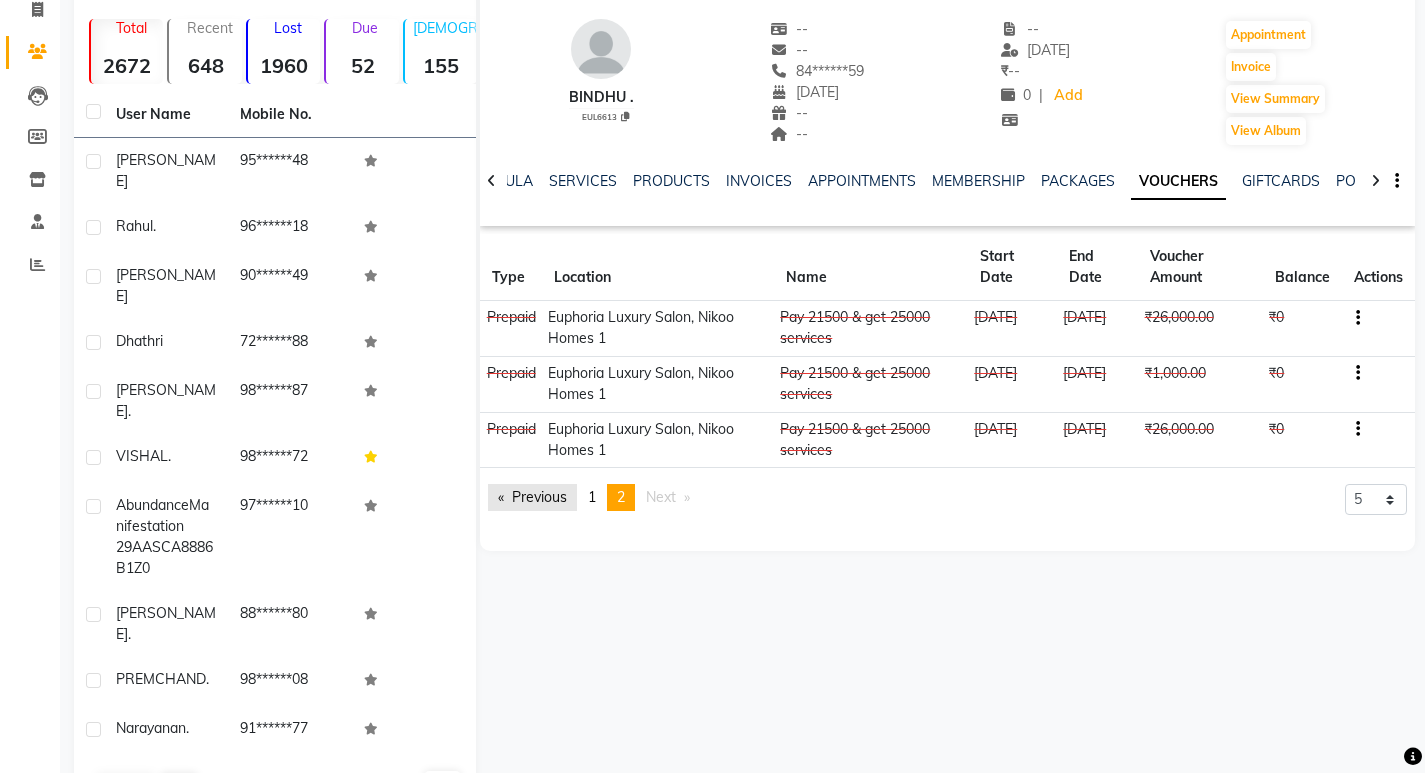 click on "Previous  page" 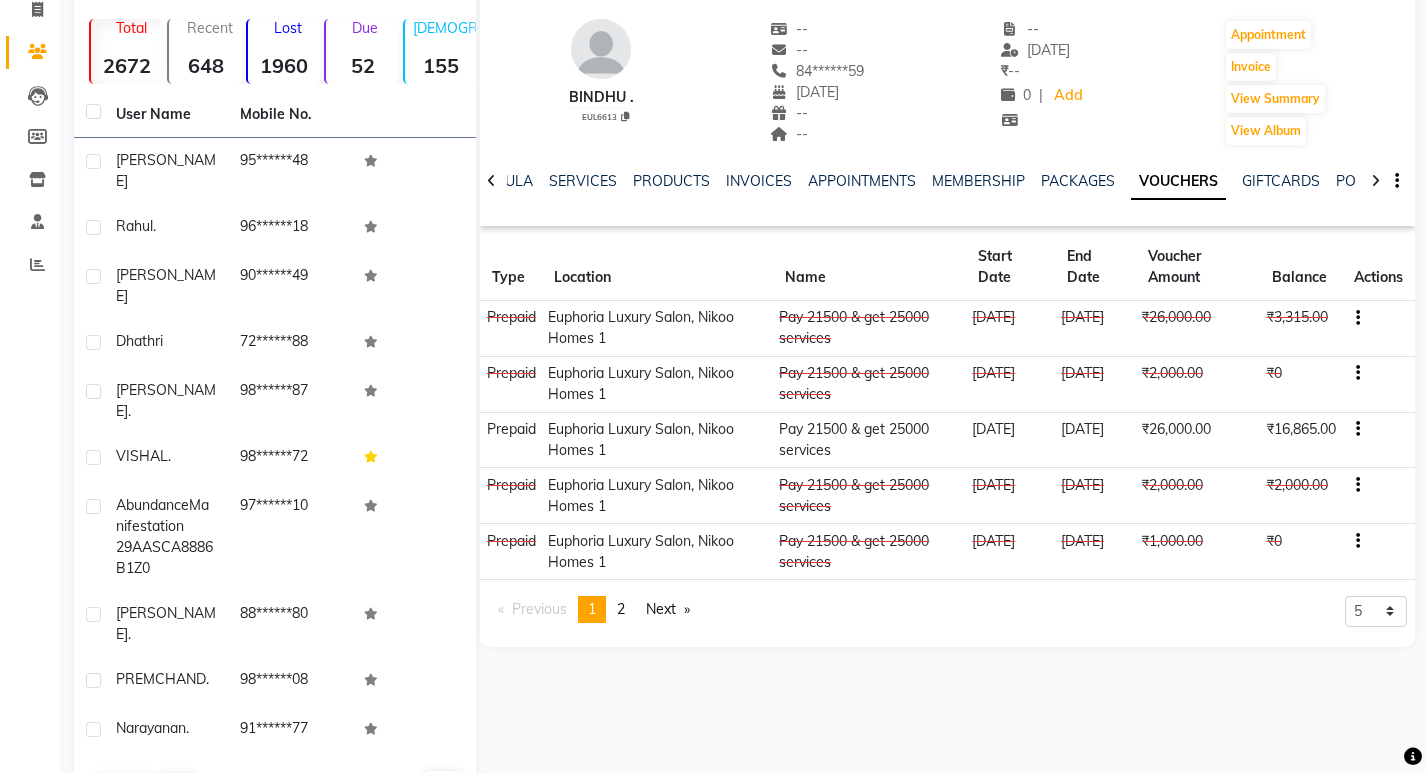 click on "NOTES FORMULA SERVICES PRODUCTS INVOICES APPOINTMENTS MEMBERSHIP PACKAGES VOUCHERS GIFTCARDS POINTS FORMS FAMILY CARDS WALLET" 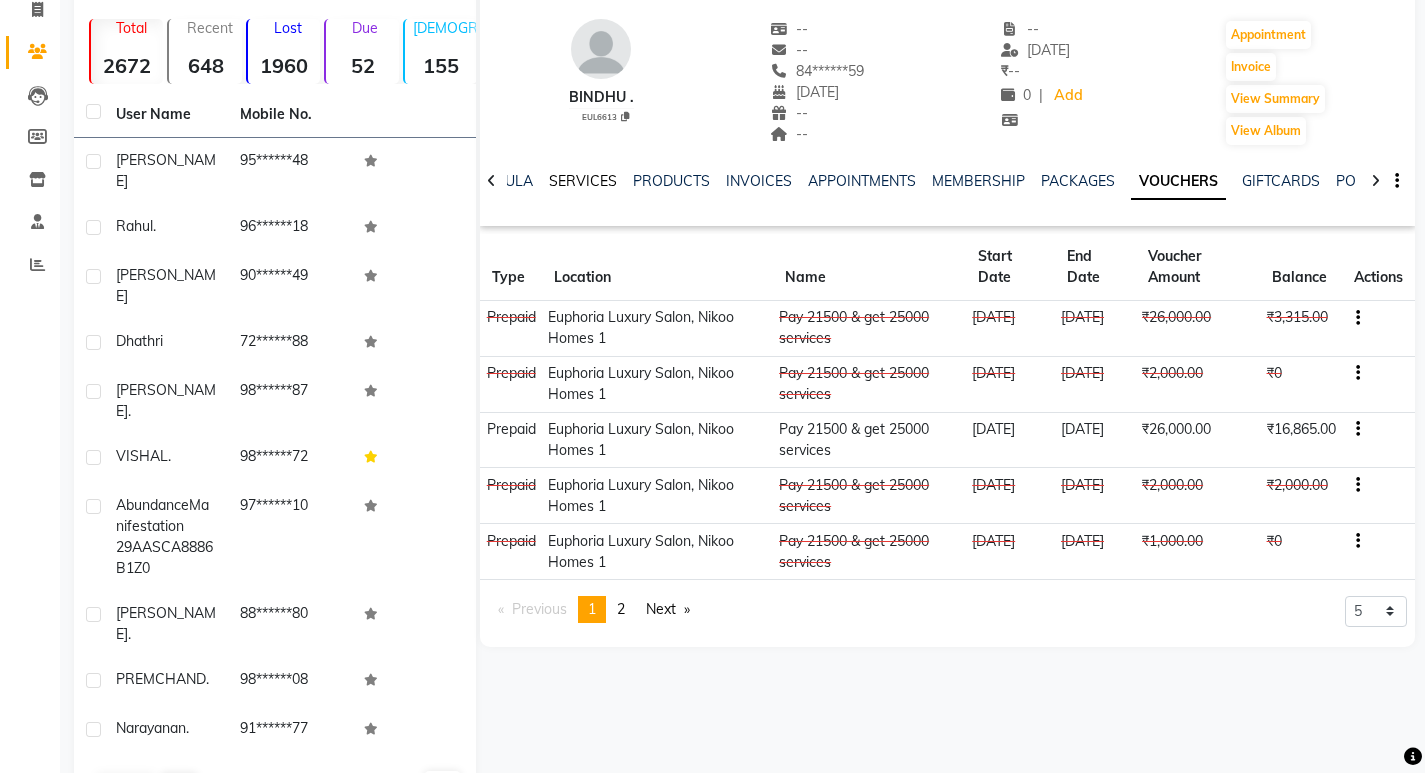 click on "SERVICES" 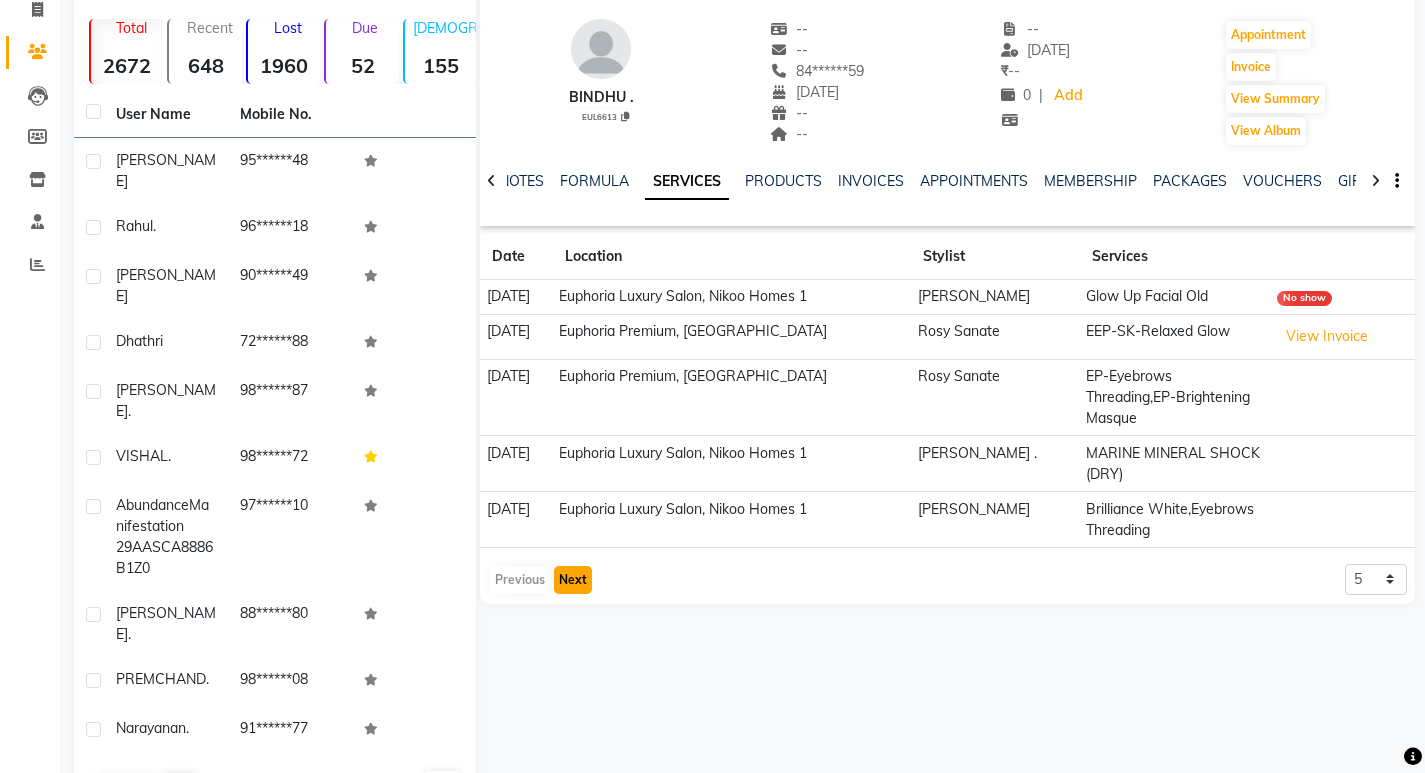 click on "Next" 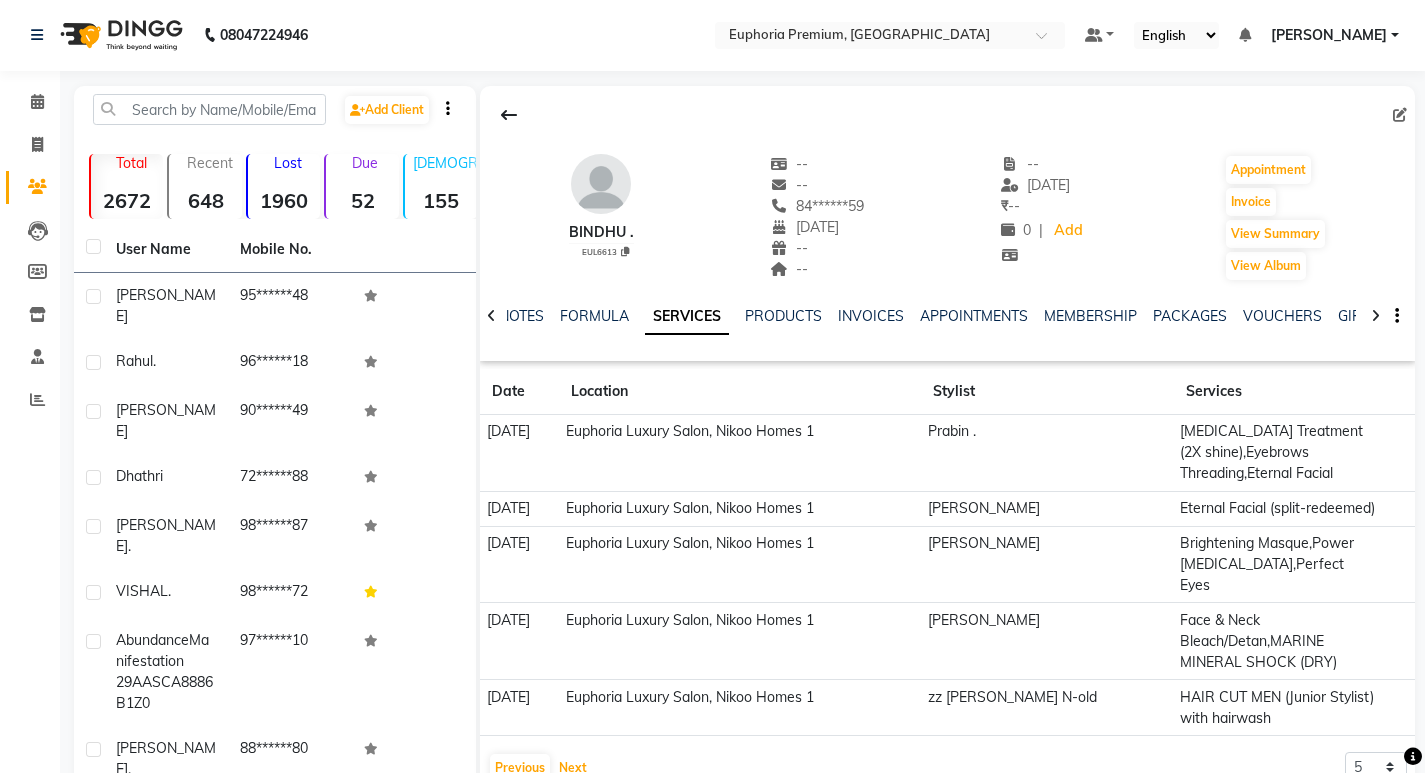 scroll, scrollTop: 0, scrollLeft: 0, axis: both 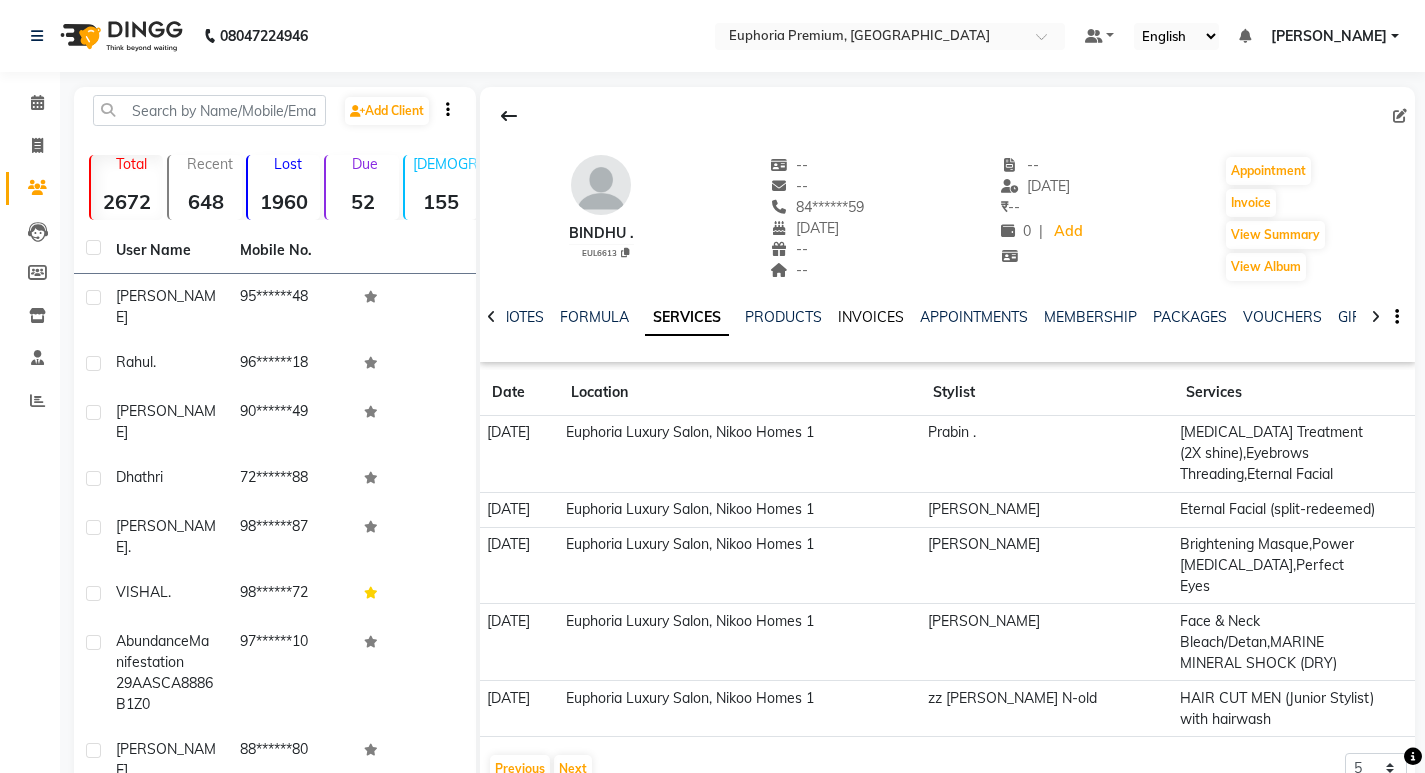 click on "INVOICES" 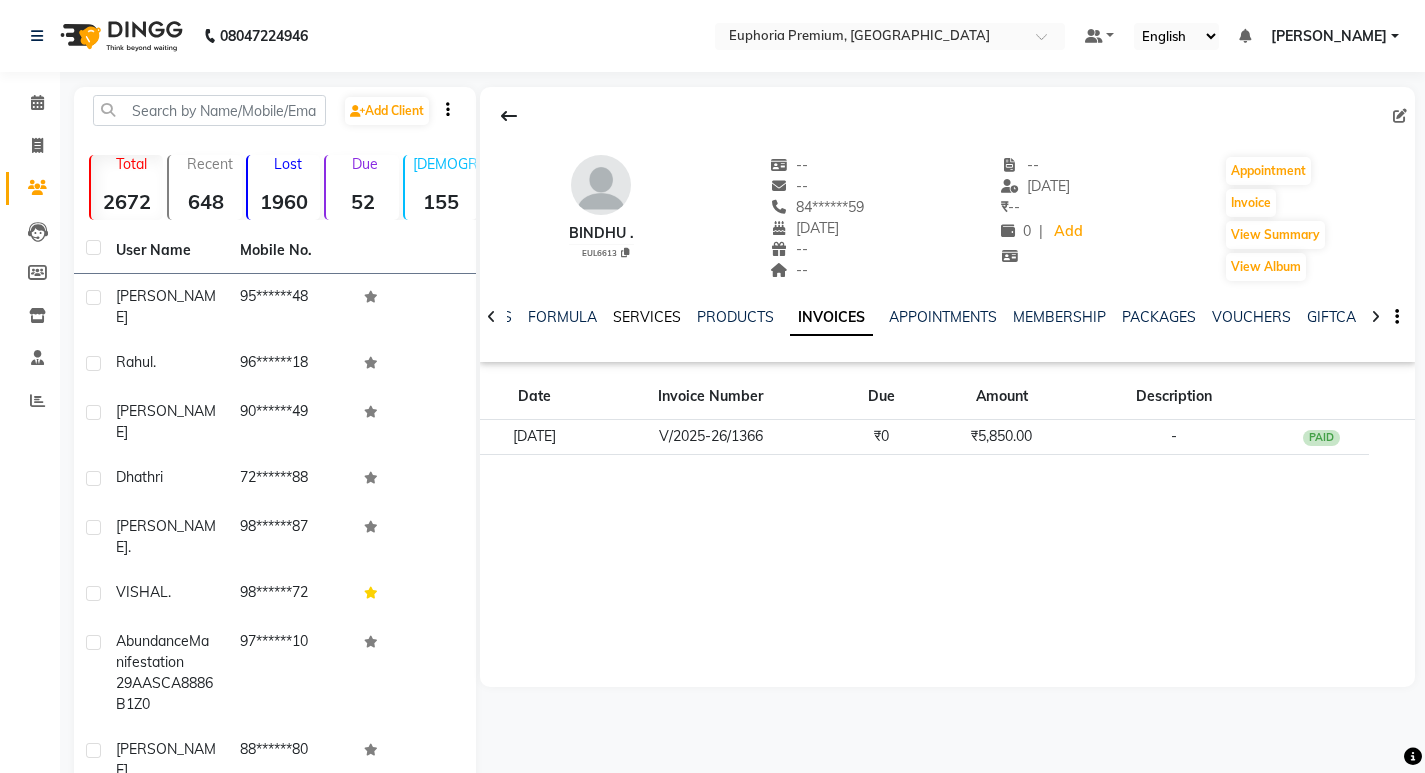 click on "SERVICES" 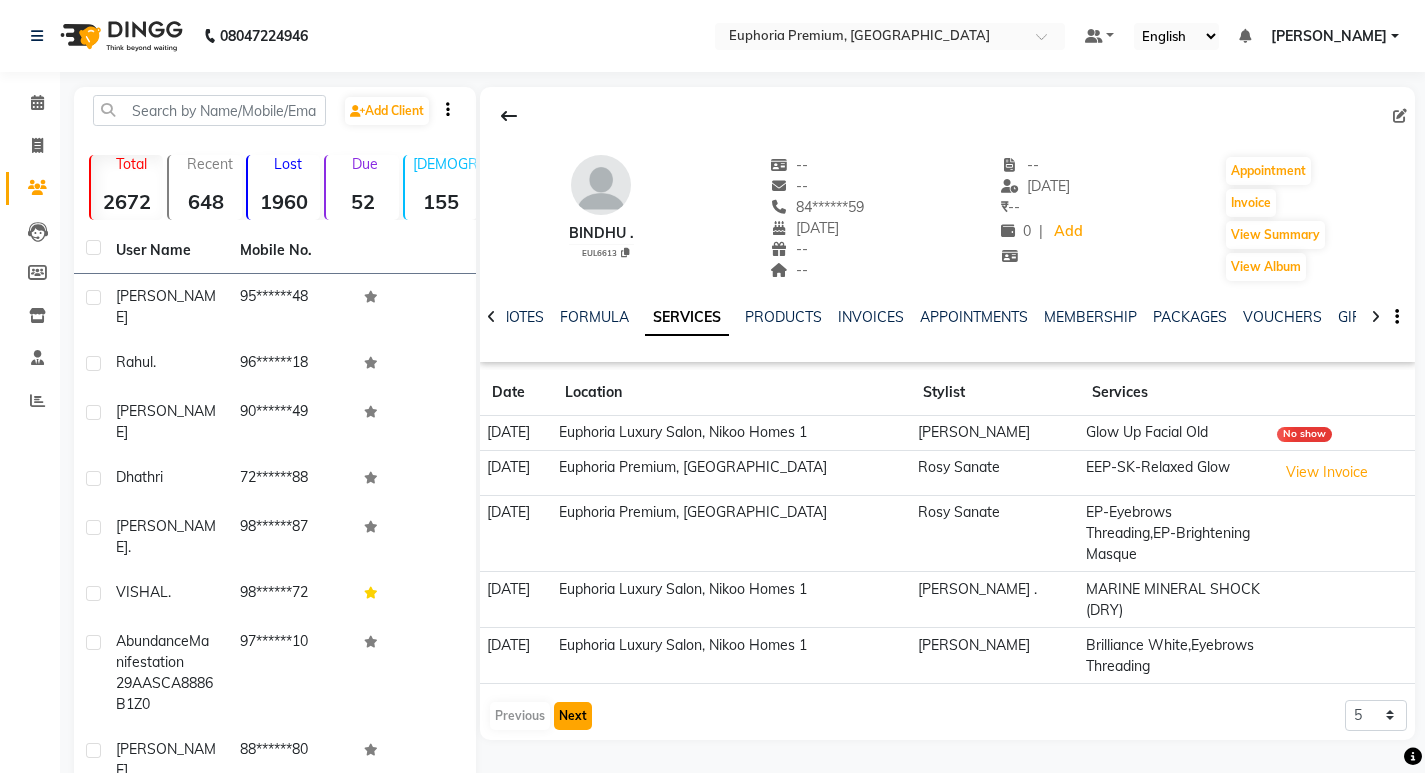 click on "Next" 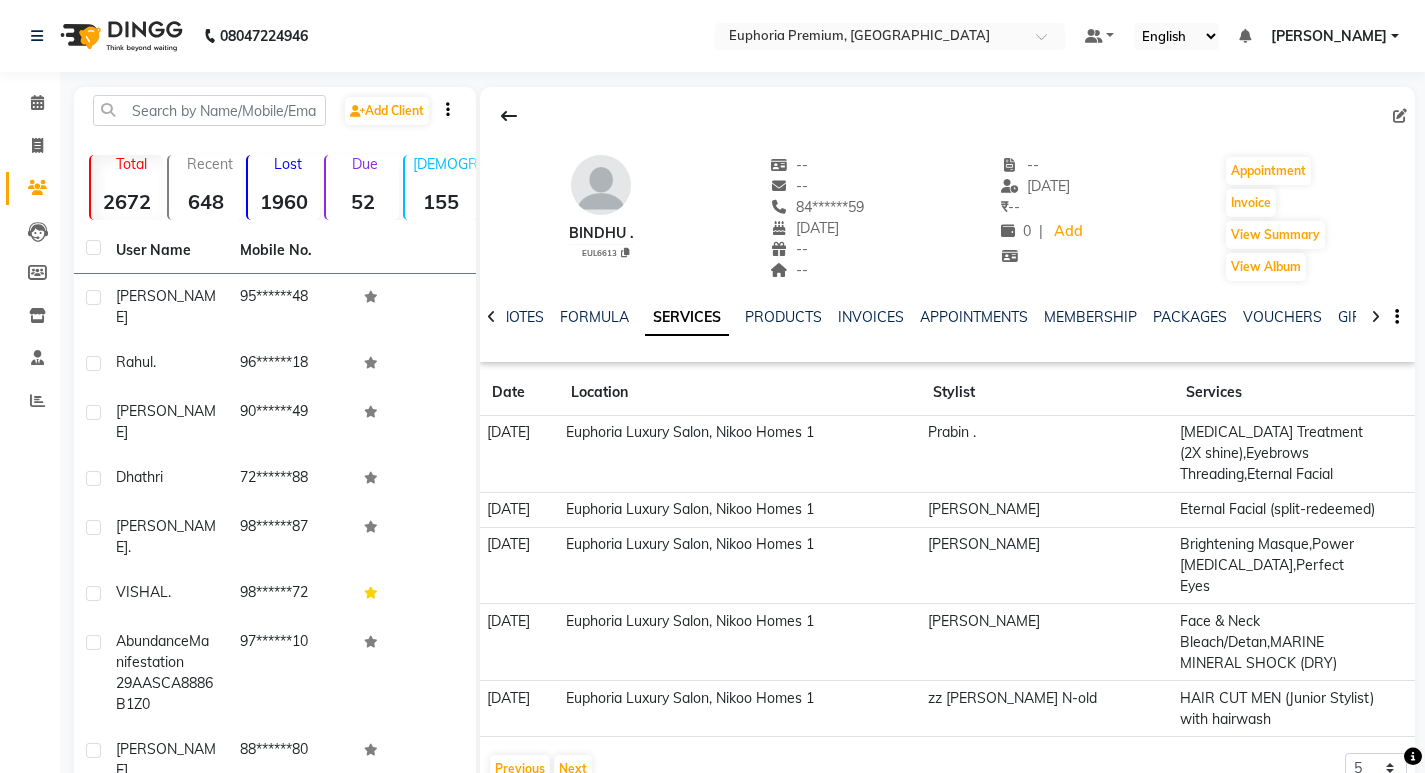 click on "Prabin ." 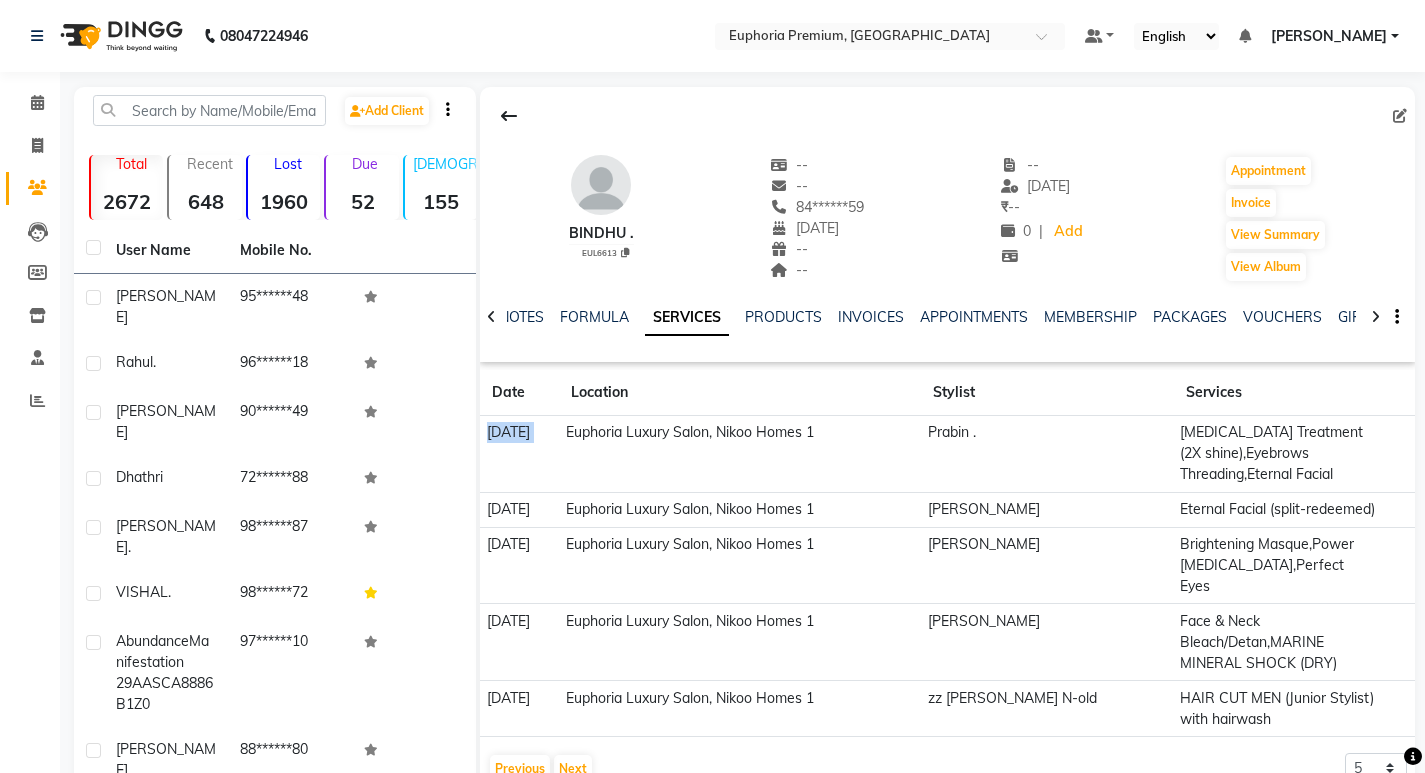 click on "[DATE]" 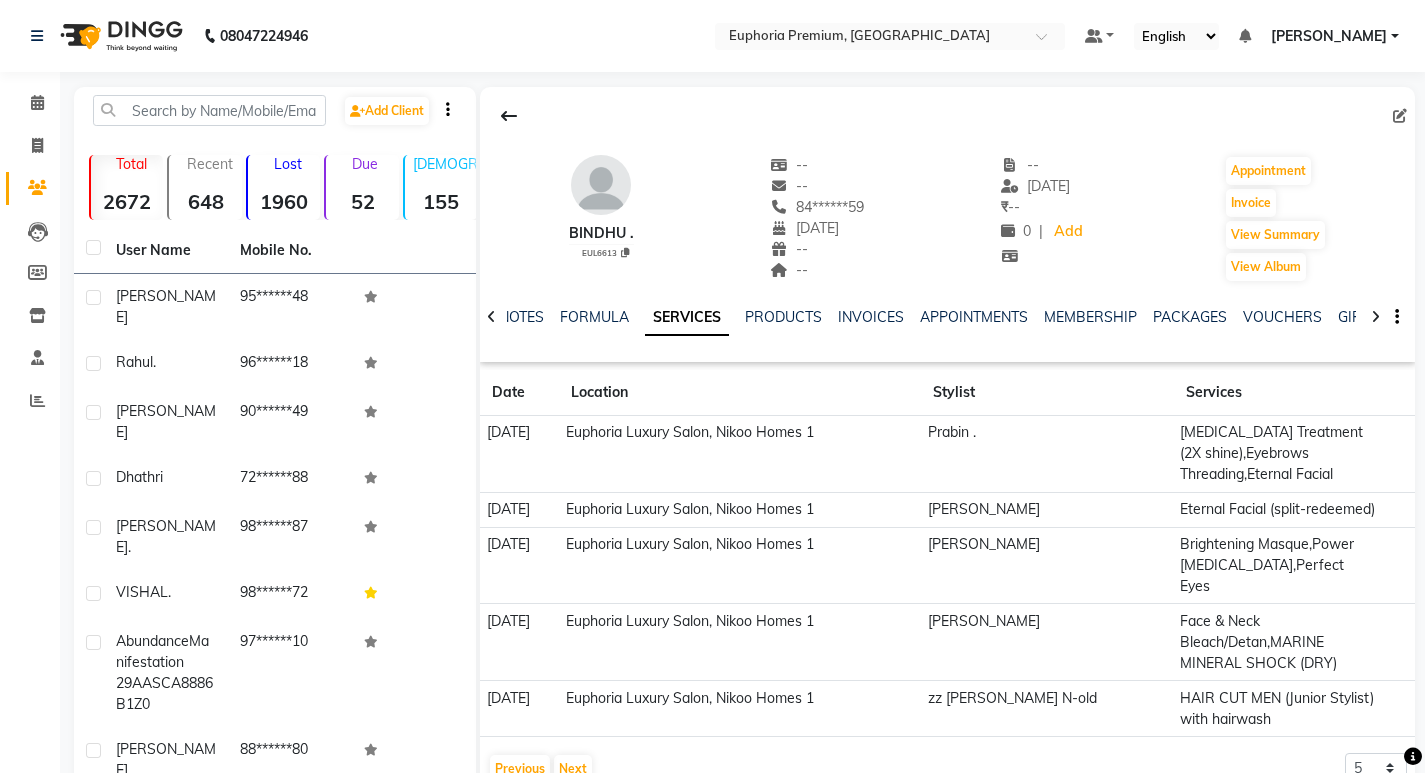 click on "[MEDICAL_DATA] Treatment (2X shine),Eyebrows Threading,Eternal Facial" 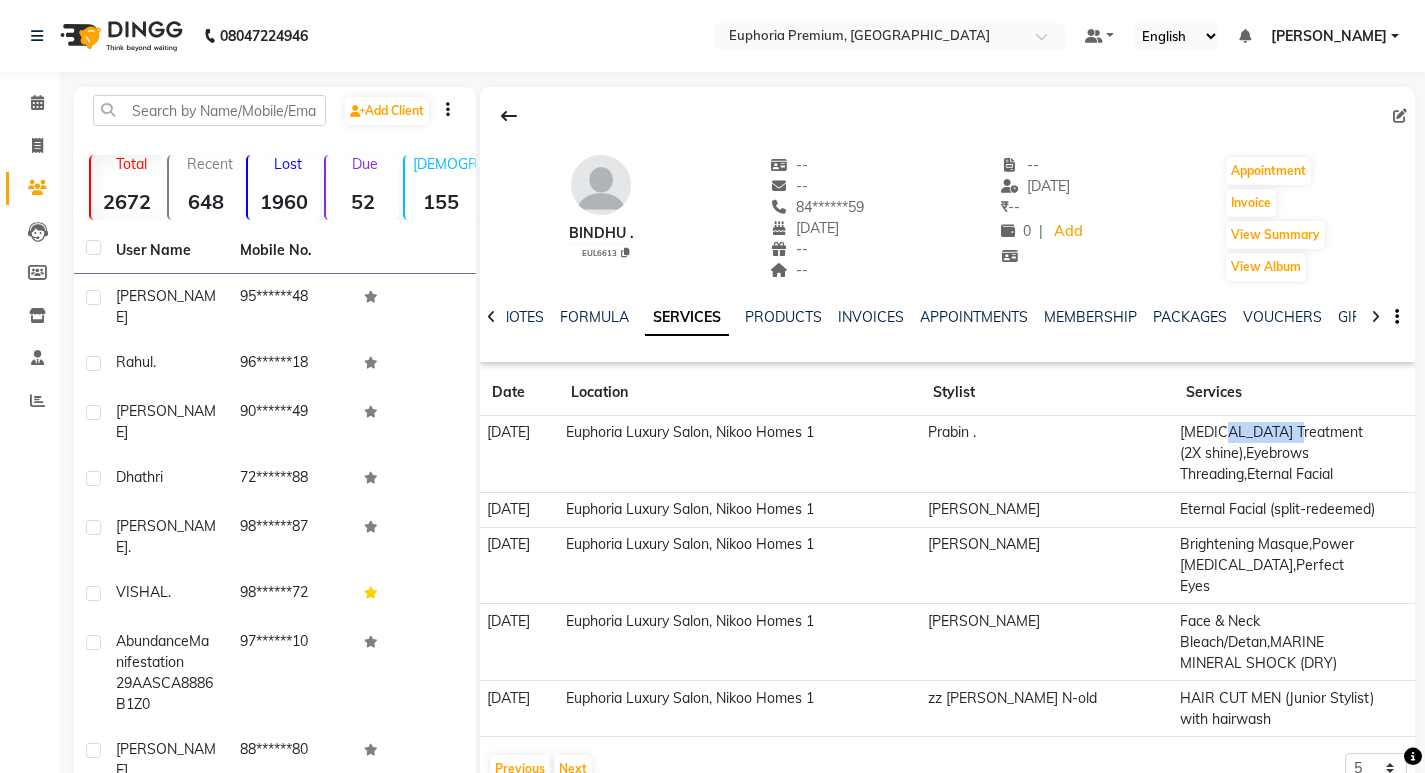 click on "[MEDICAL_DATA] Treatment (2X shine),Eyebrows Threading,Eternal Facial" 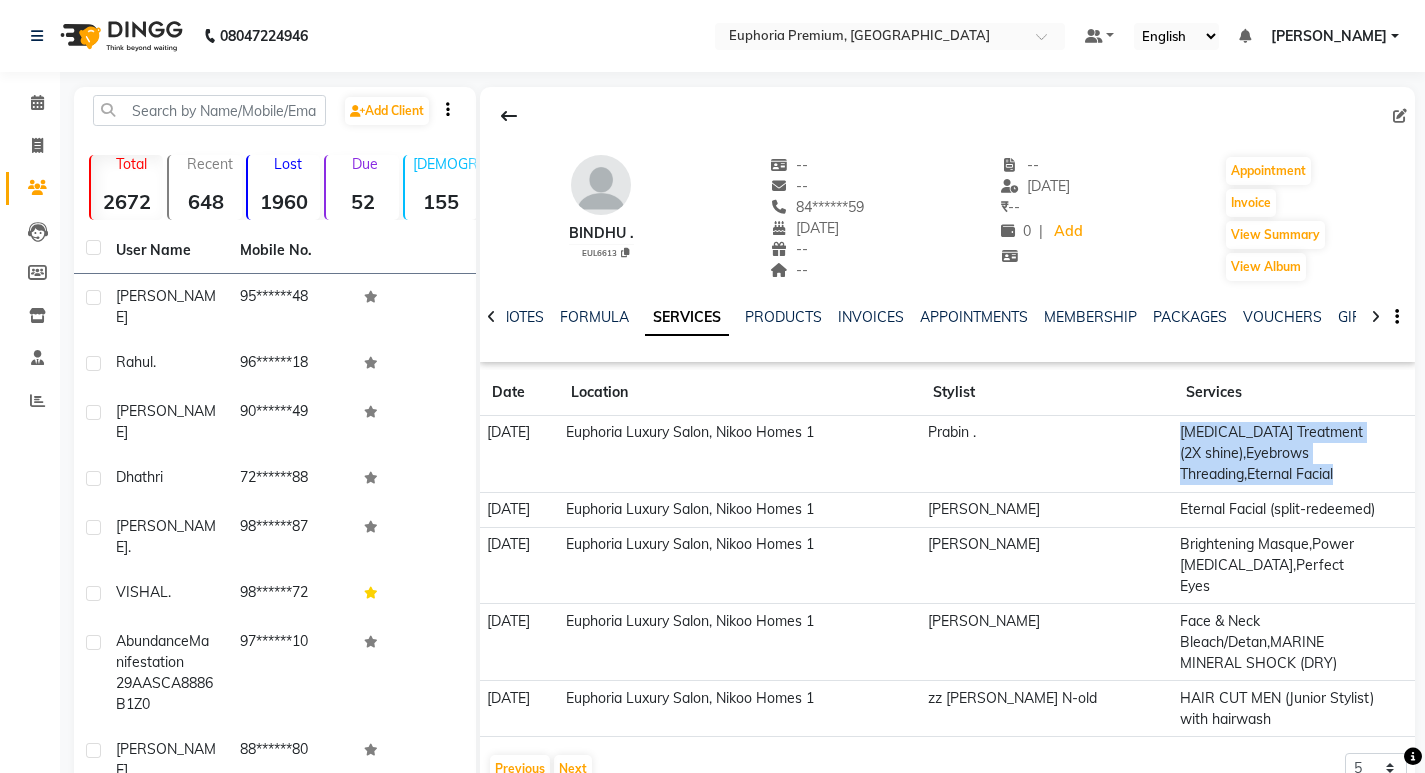 click on "[MEDICAL_DATA] Treatment (2X shine),Eyebrows Threading,Eternal Facial" 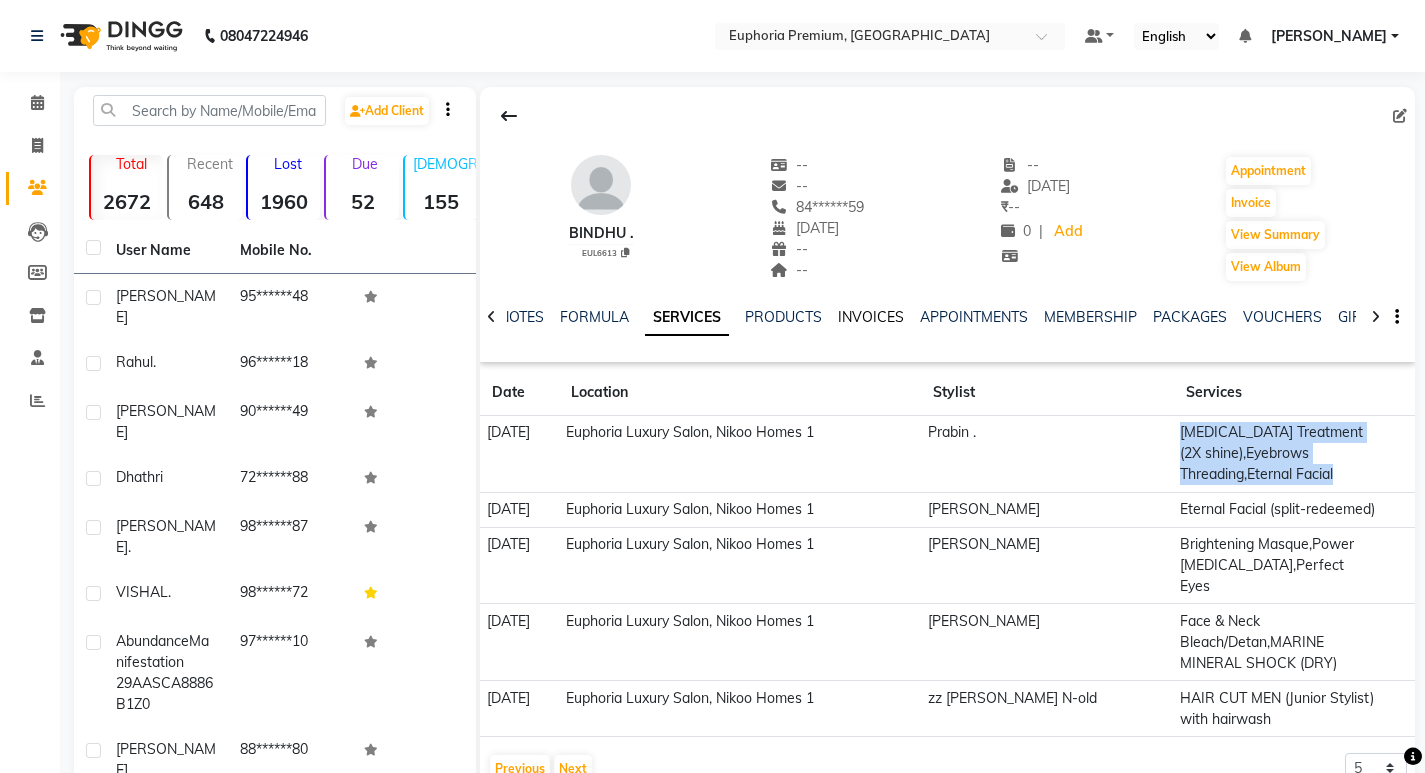 click on "INVOICES" 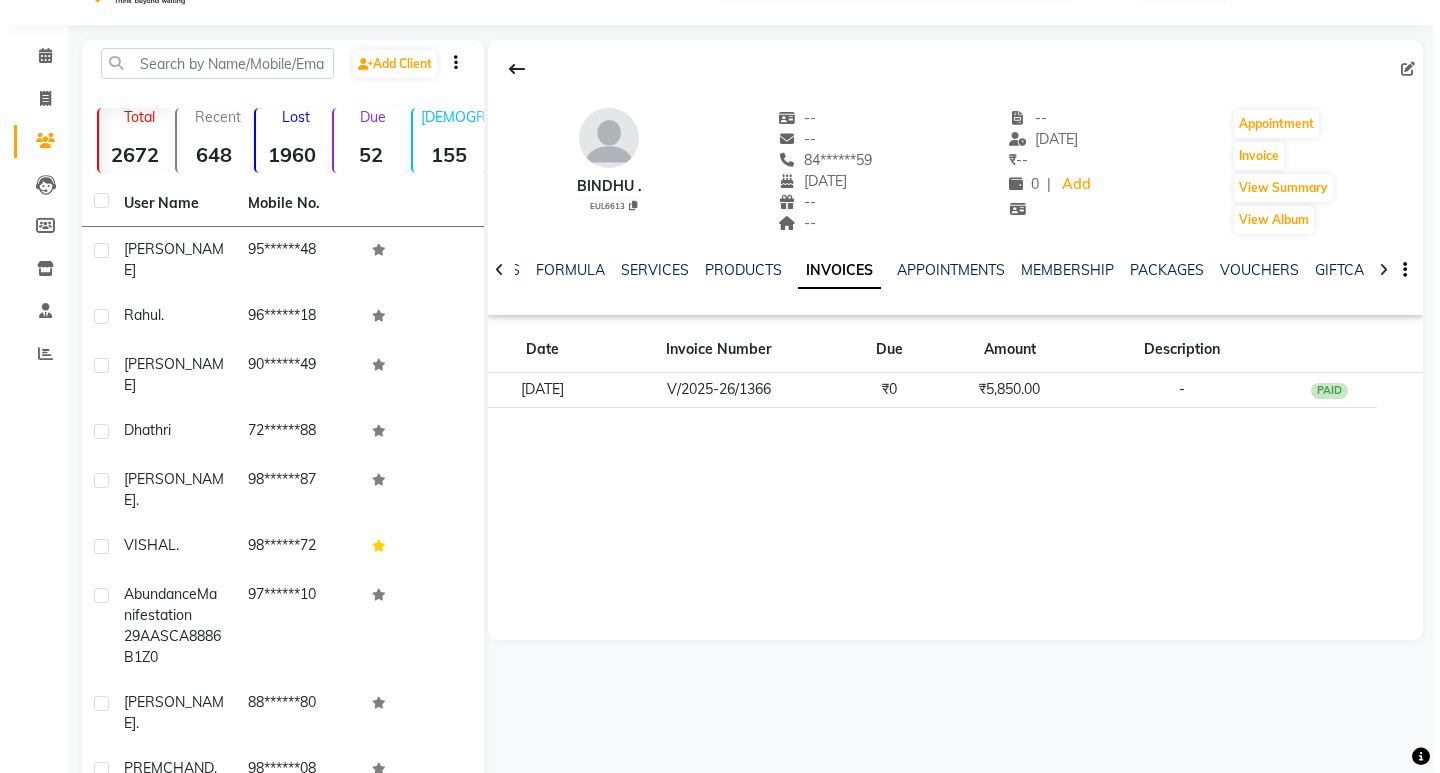 scroll, scrollTop: 0, scrollLeft: 0, axis: both 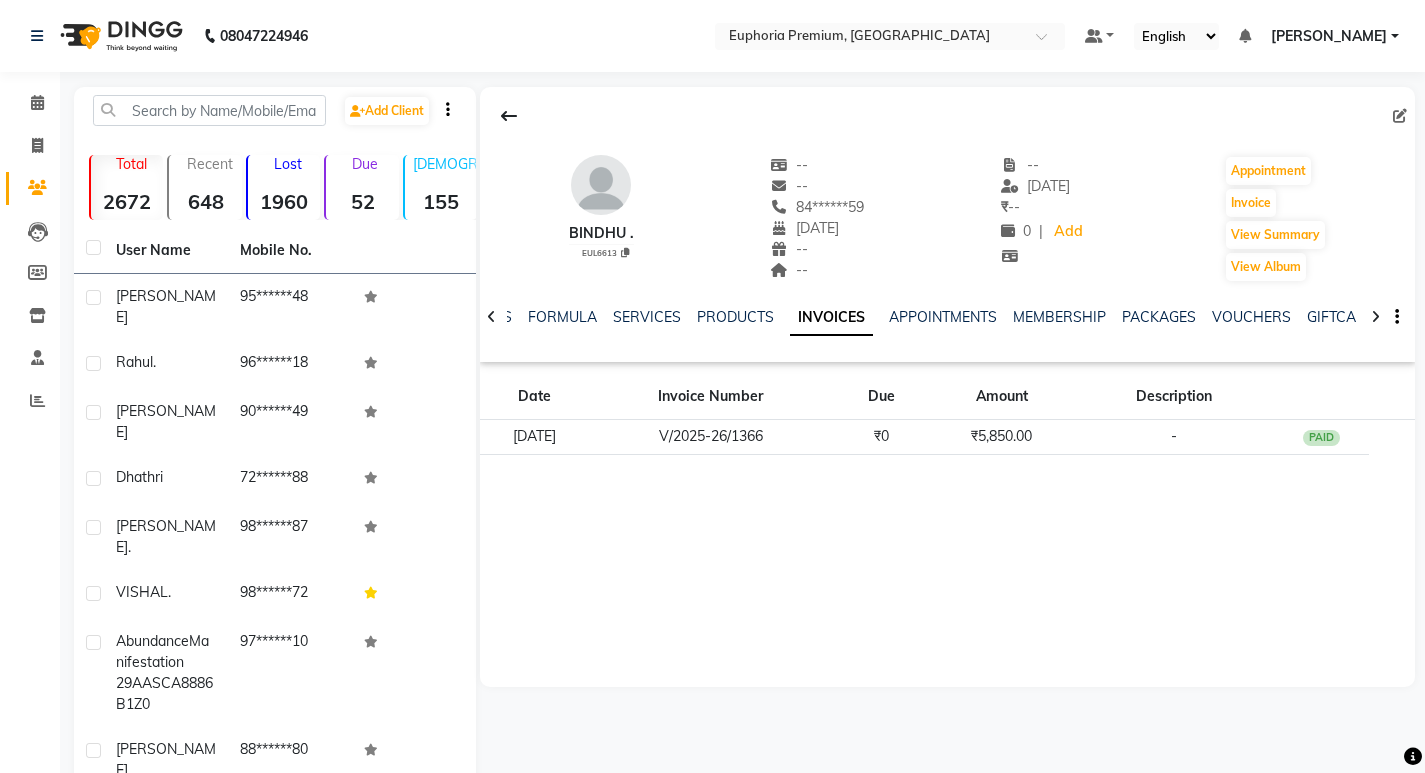 click on "NOTES FORMULA SERVICES PRODUCTS INVOICES APPOINTMENTS MEMBERSHIP PACKAGES VOUCHERS GIFTCARDS POINTS FORMS FAMILY CARDS WALLET" 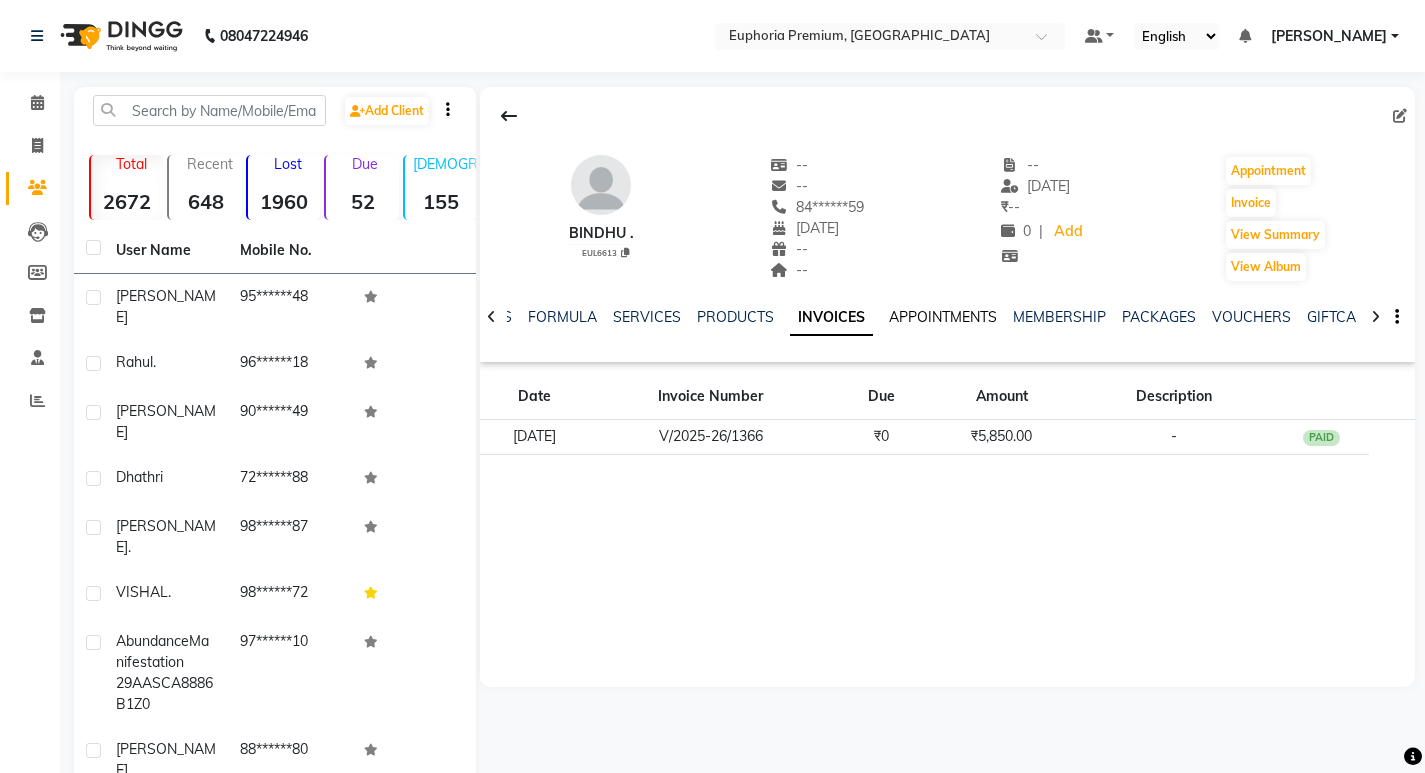 click on "APPOINTMENTS" 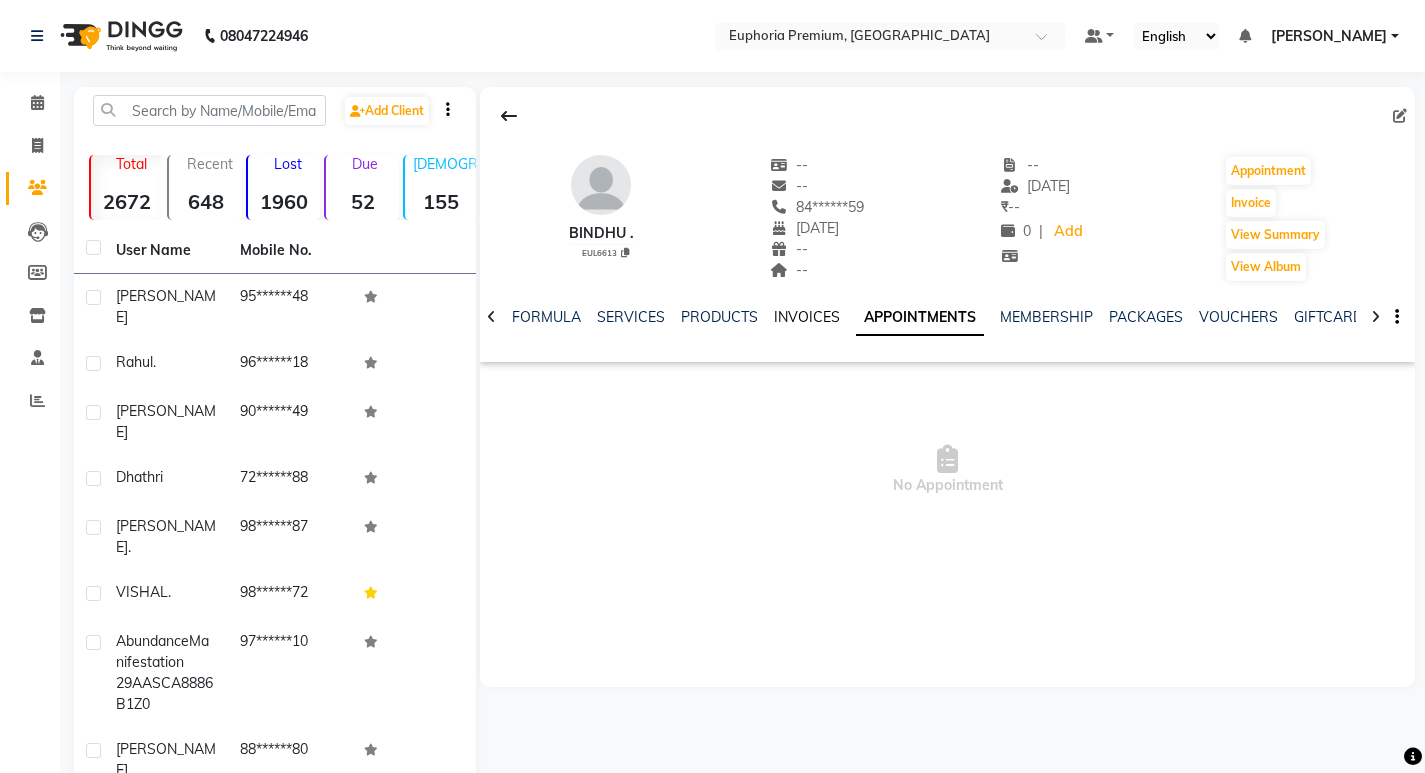 click on "INVOICES" 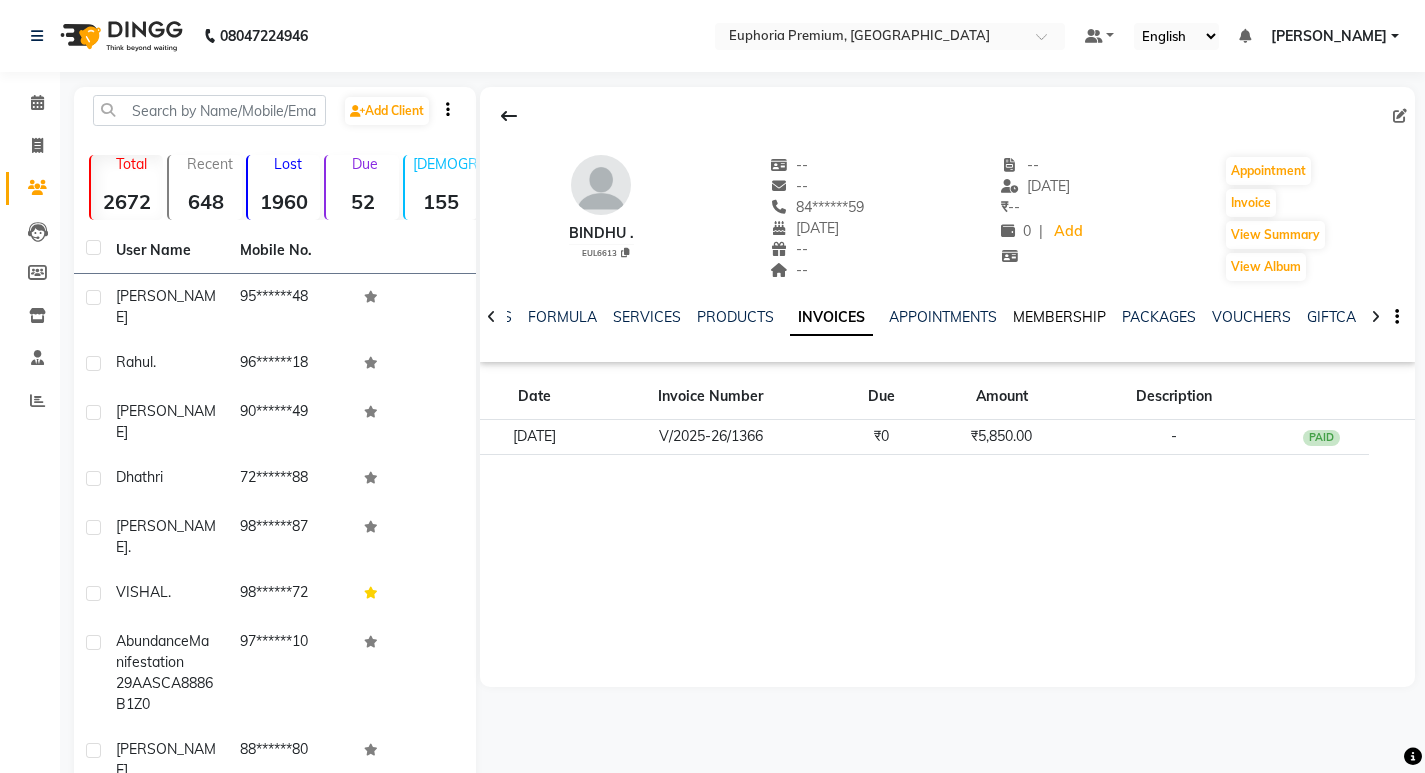 click on "MEMBERSHIP" 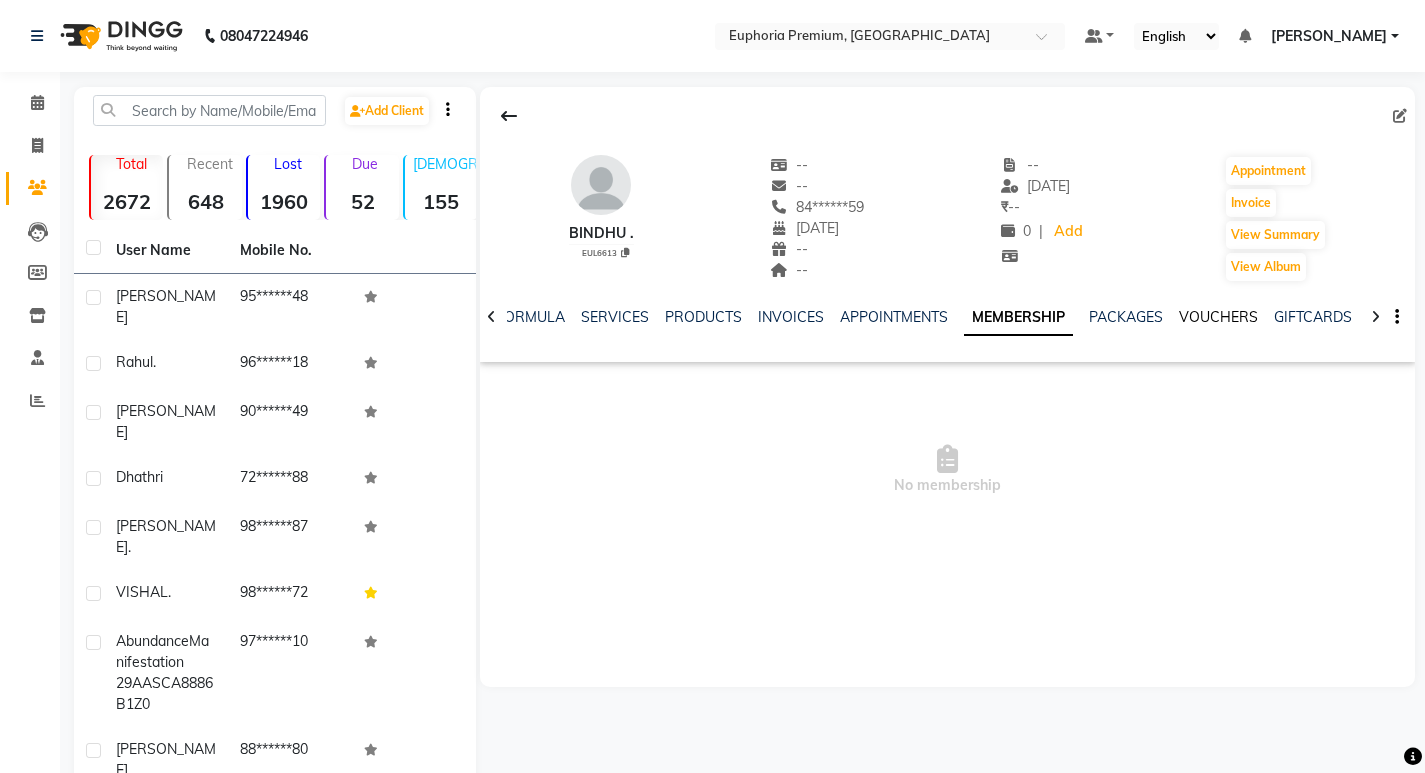 click on "VOUCHERS" 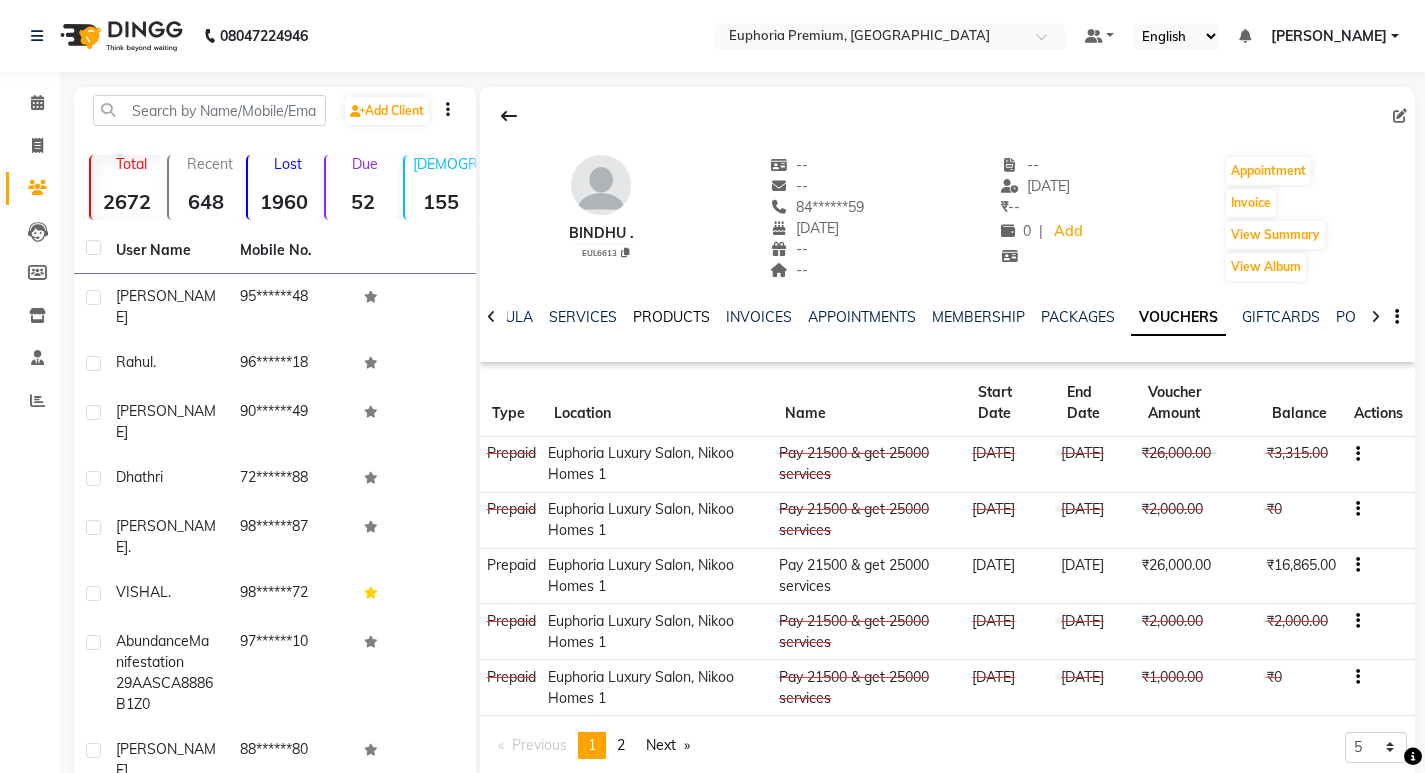 click on "PRODUCTS" 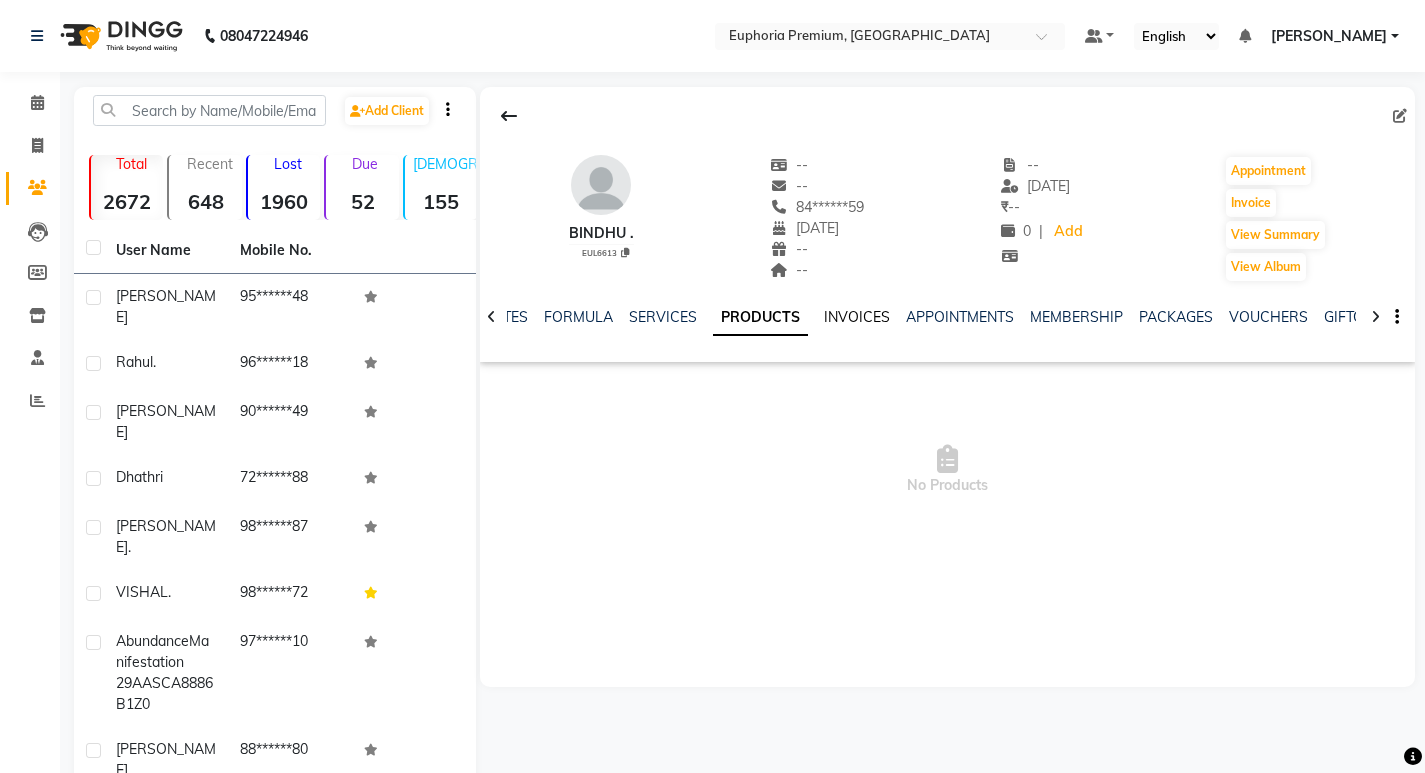 click on "INVOICES" 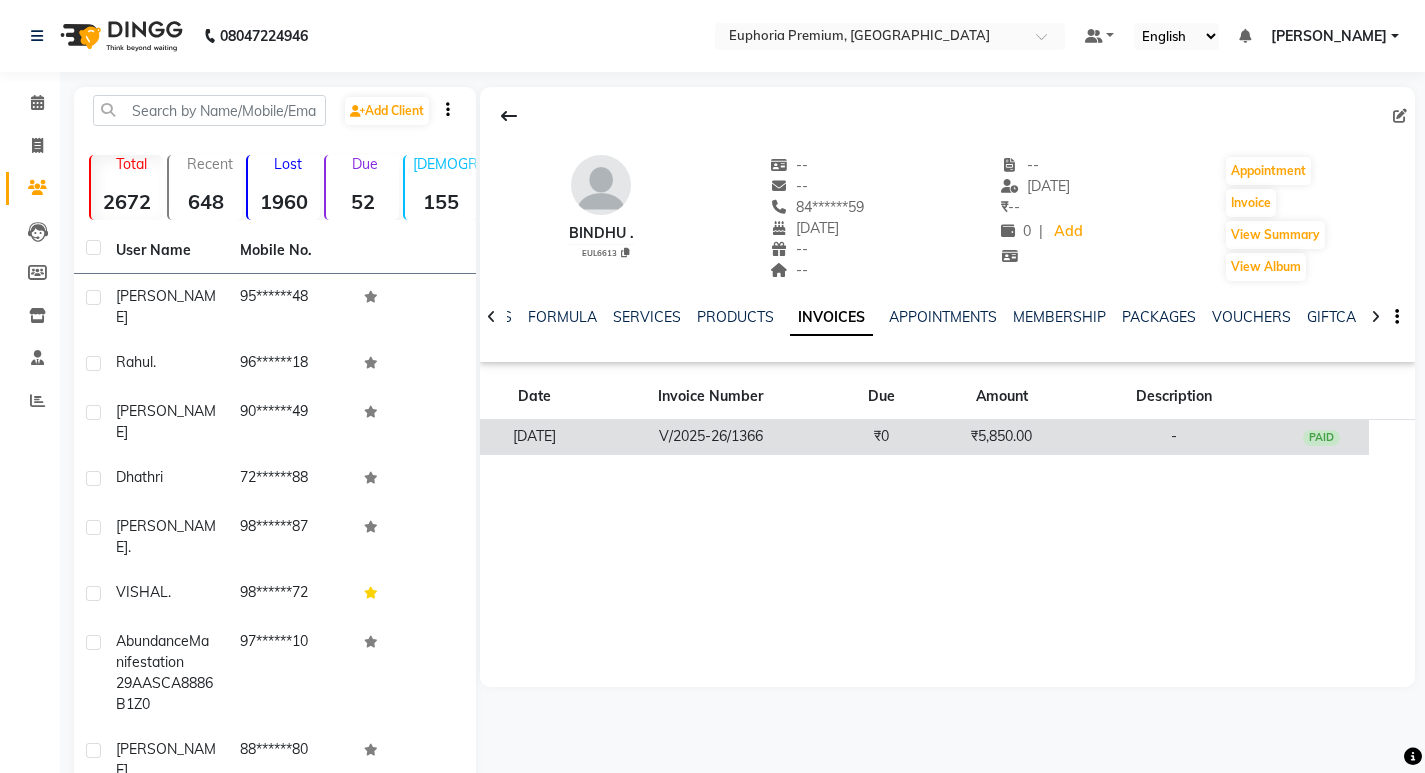click on "PAID" 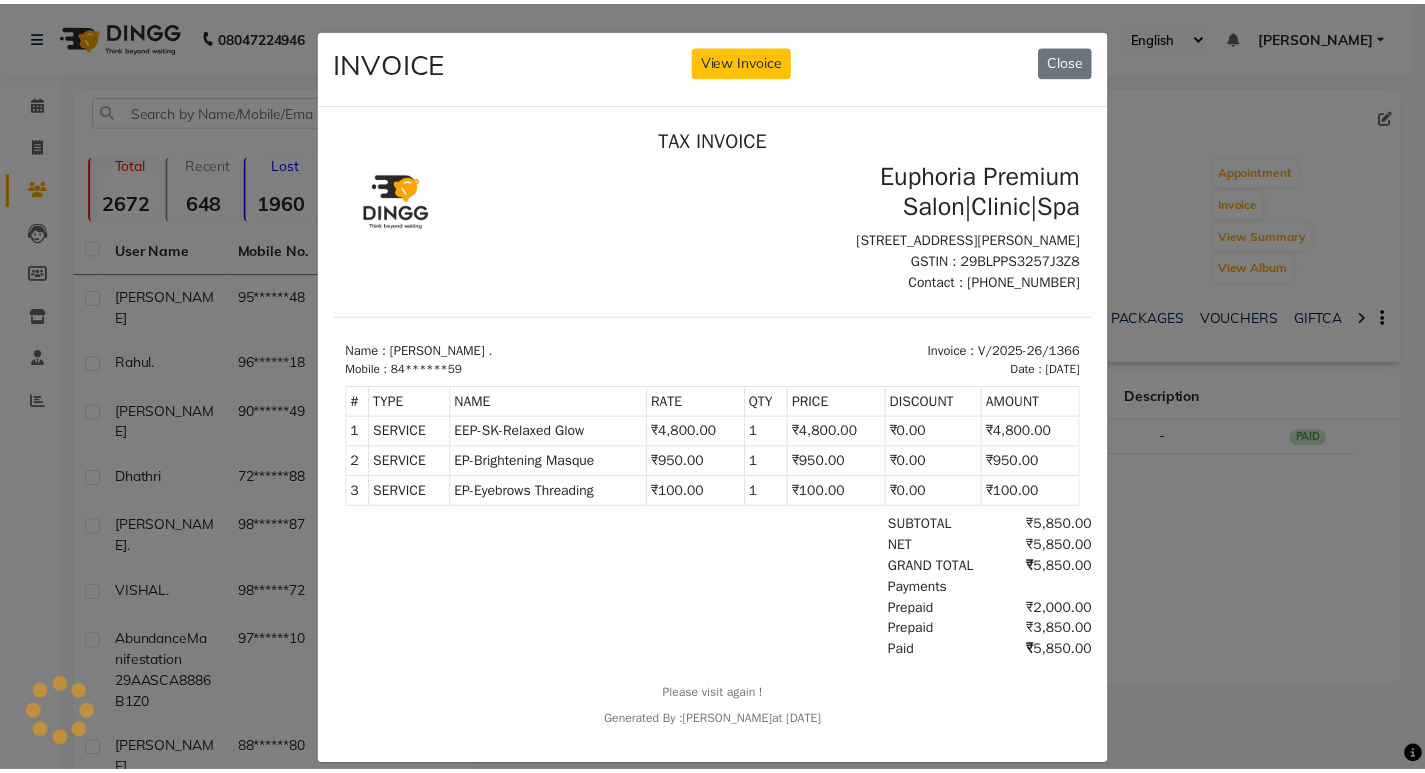 scroll, scrollTop: 0, scrollLeft: 0, axis: both 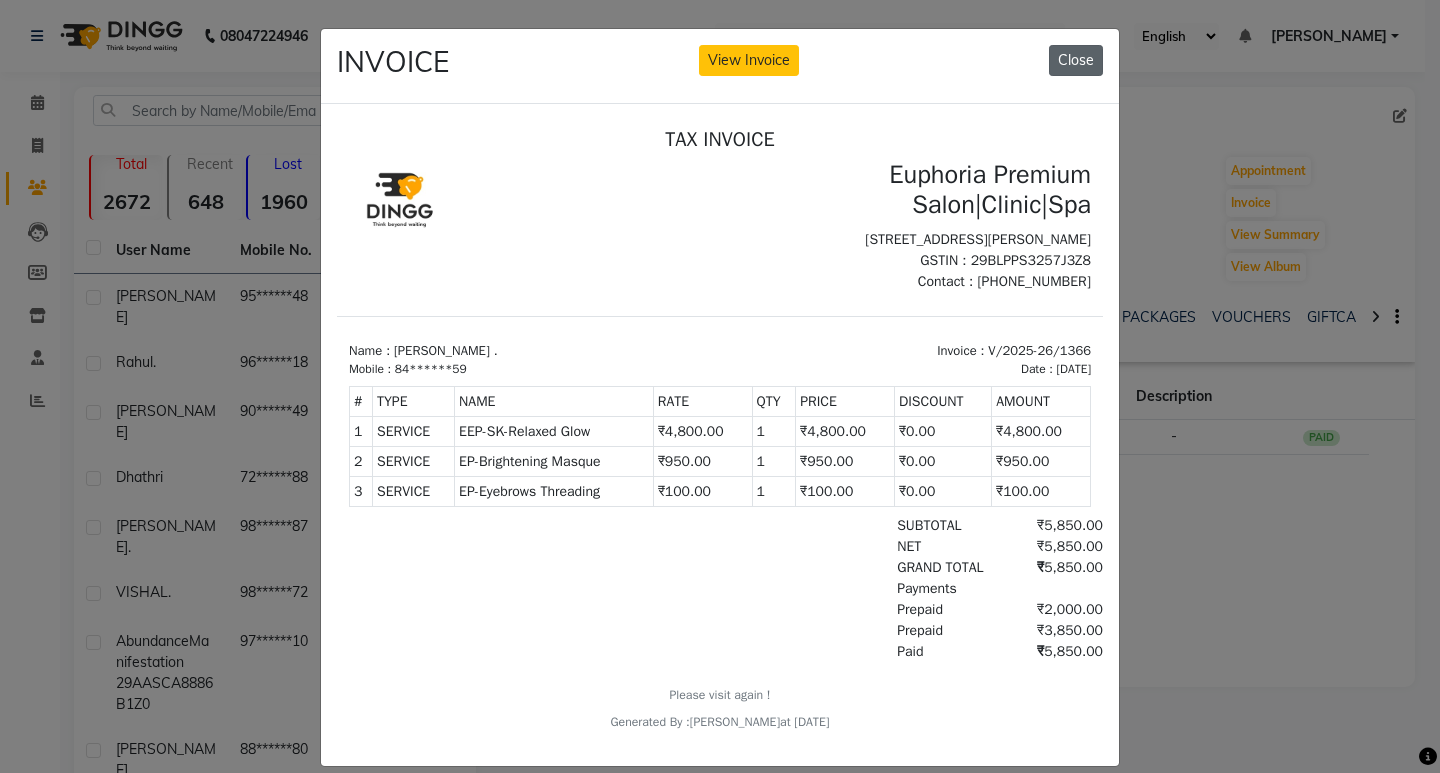 click on "Close" 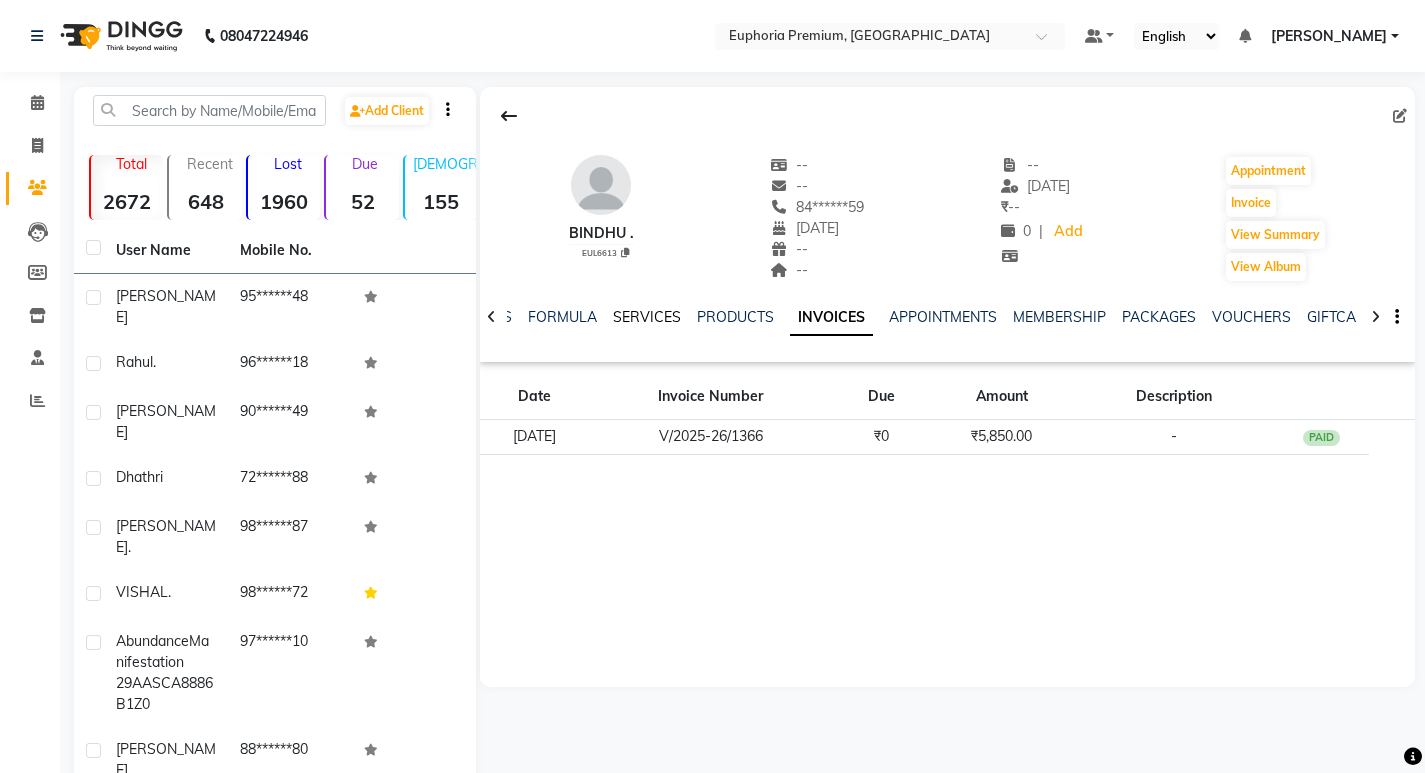 click on "SERVICES" 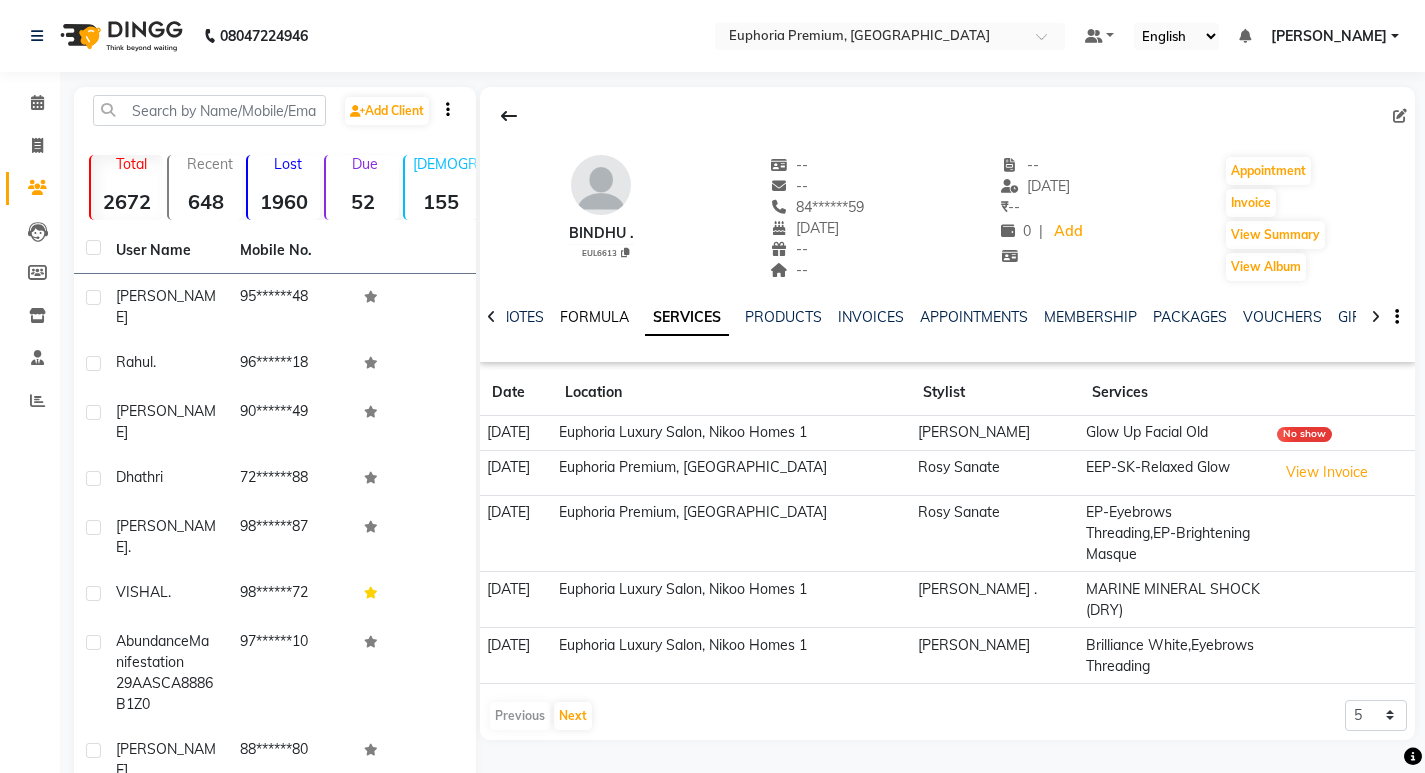 click on "FORMULA" 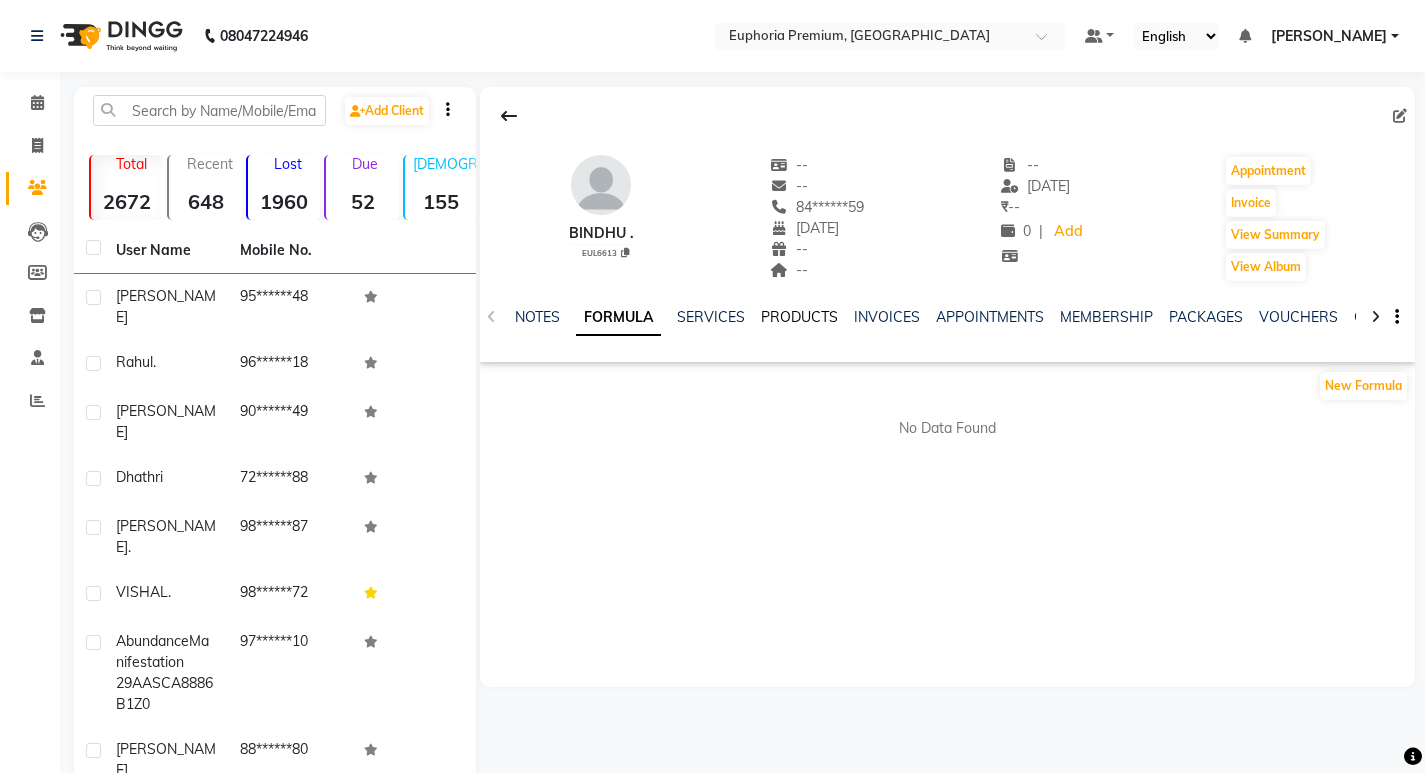 click on "PRODUCTS" 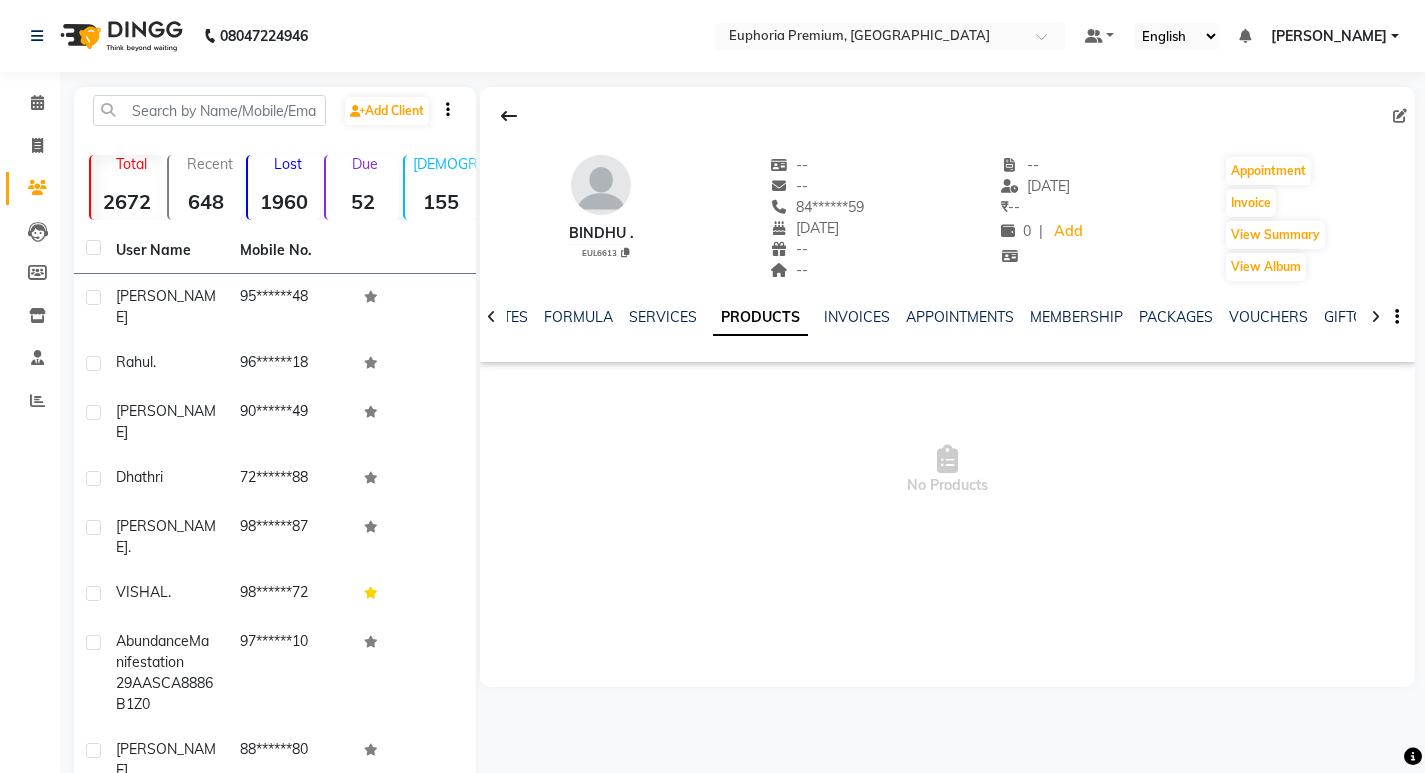 click on "NOTES FORMULA SERVICES PRODUCTS INVOICES APPOINTMENTS MEMBERSHIP PACKAGES VOUCHERS GIFTCARDS POINTS FORMS FAMILY CARDS WALLET" 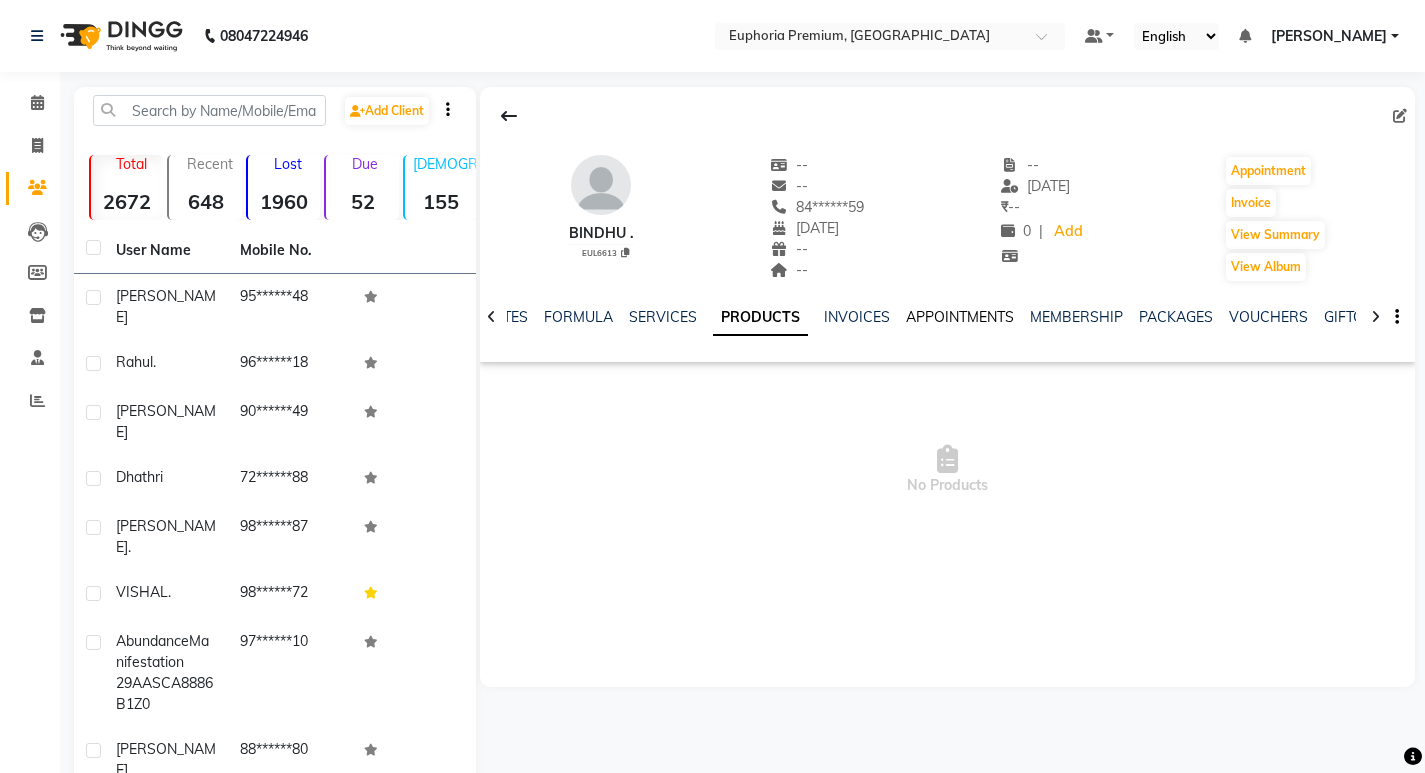 click on "APPOINTMENTS" 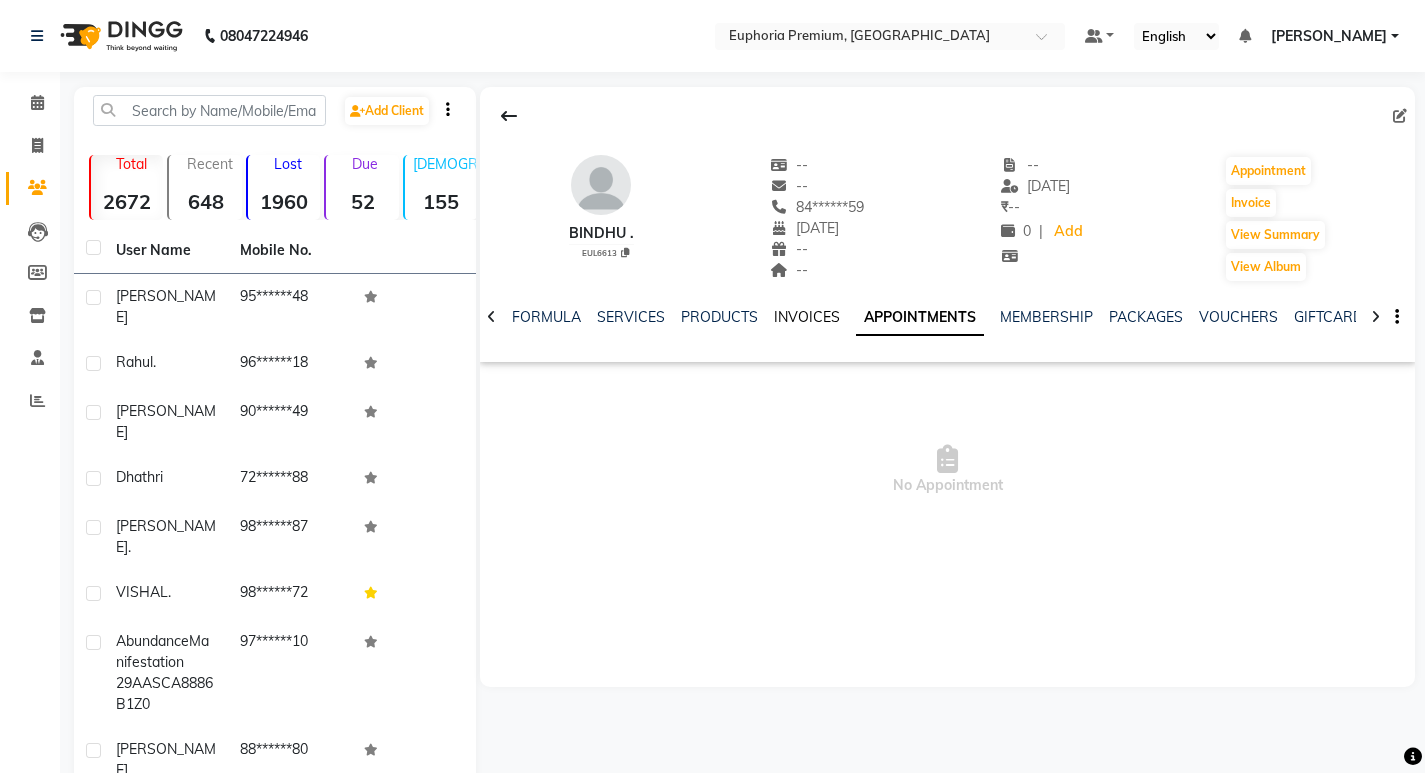 click on "INVOICES" 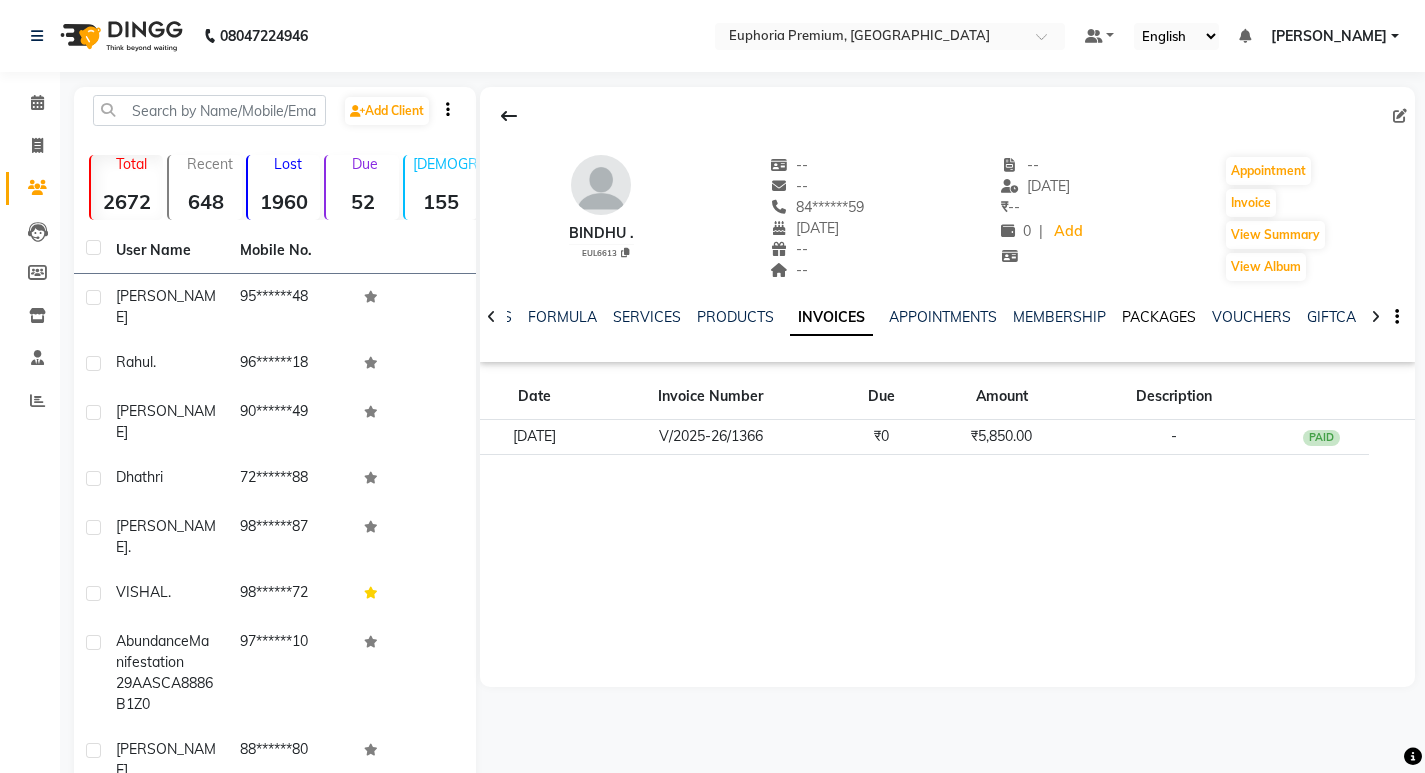 click on "PACKAGES" 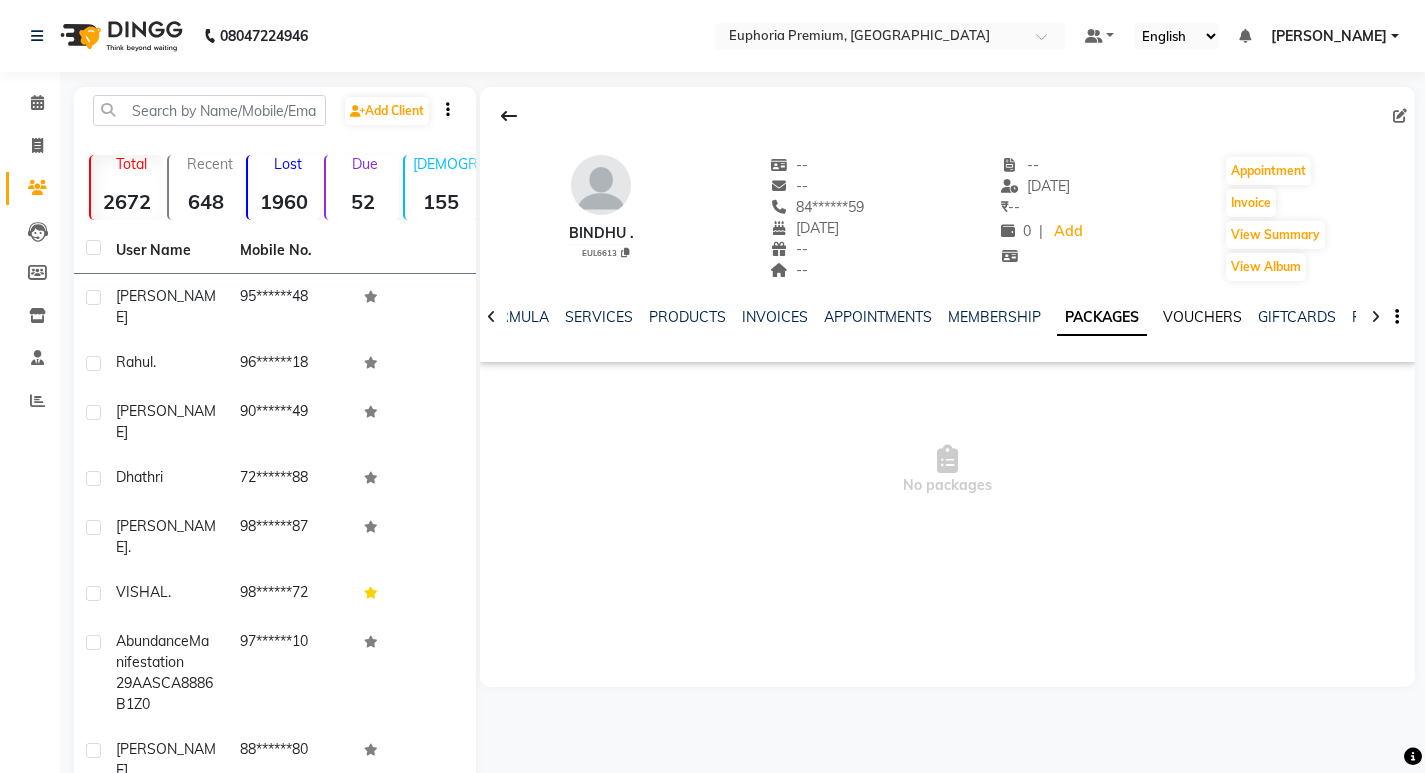 click on "VOUCHERS" 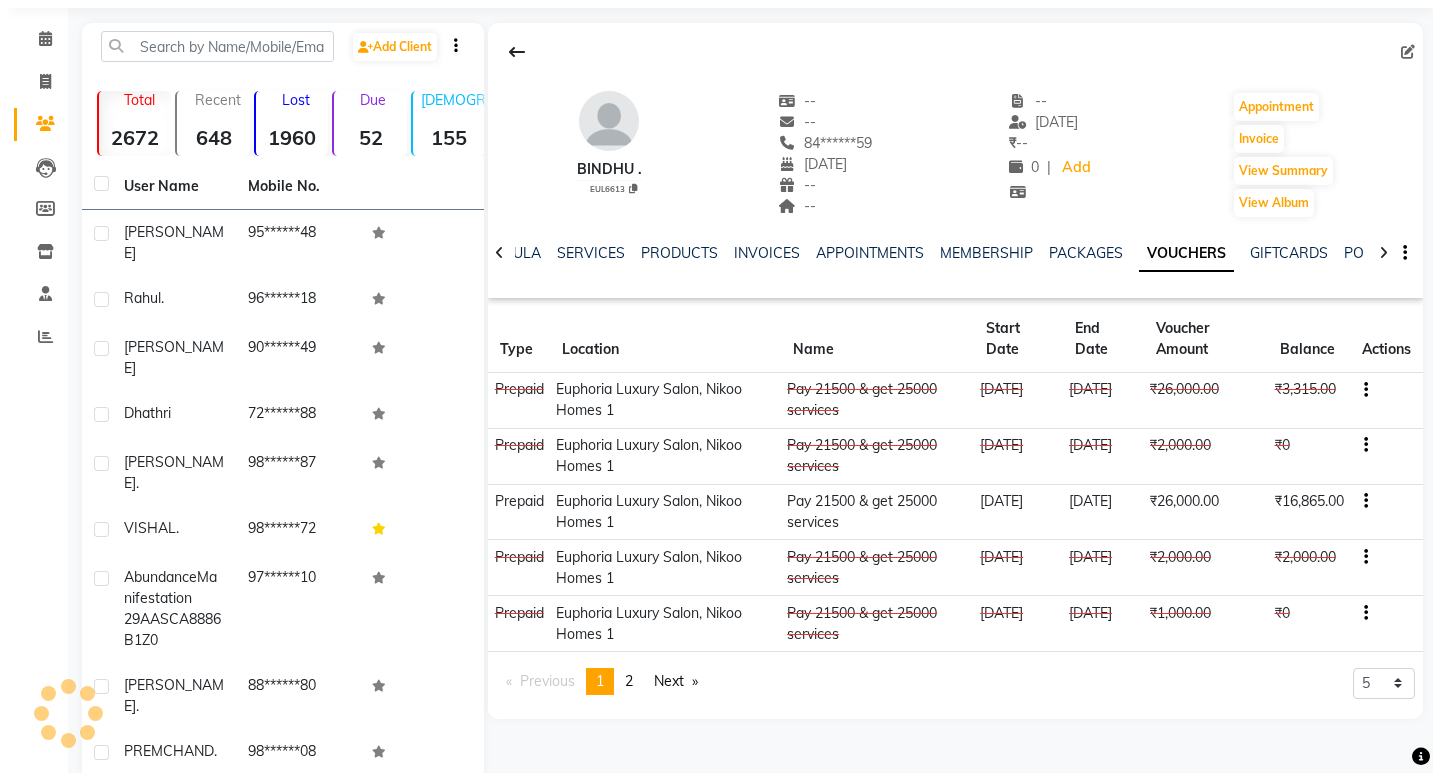 scroll, scrollTop: 0, scrollLeft: 0, axis: both 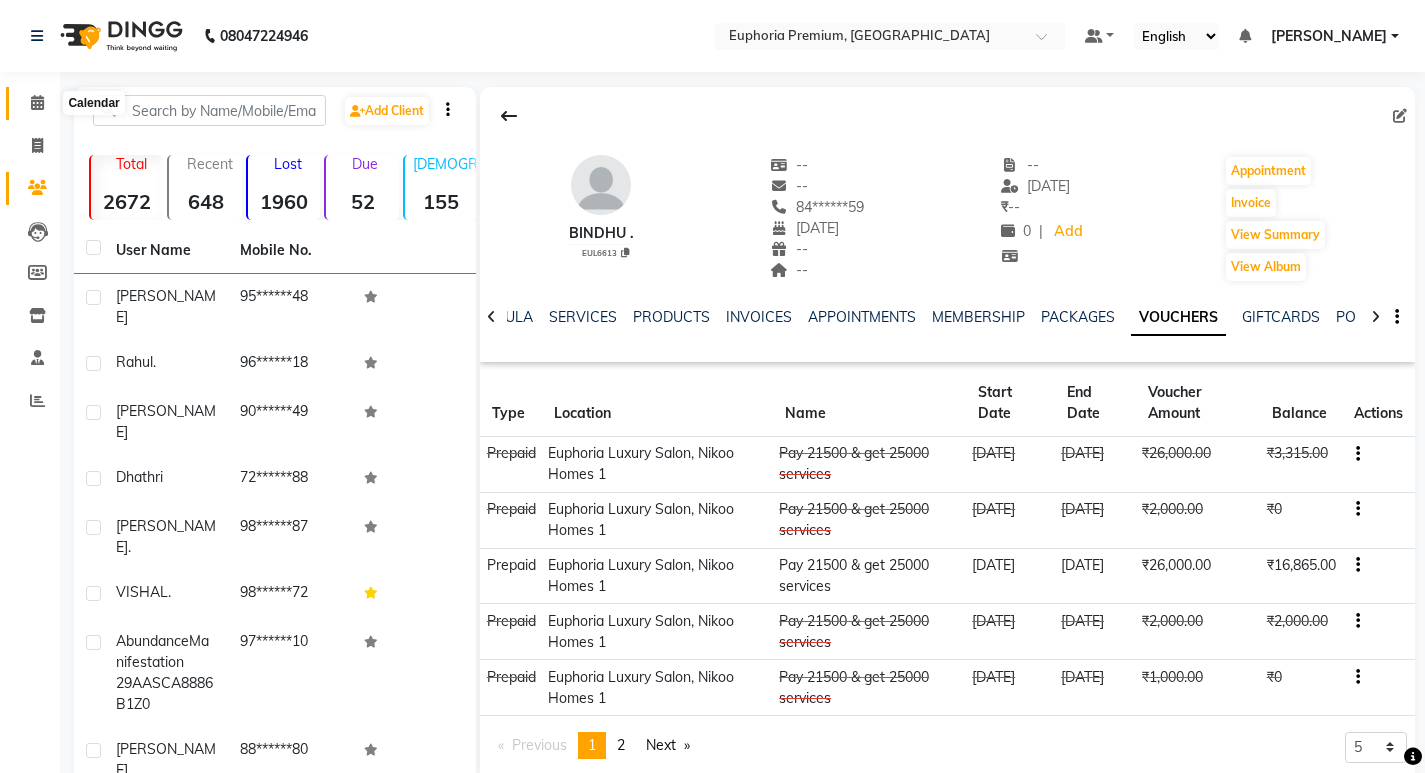click 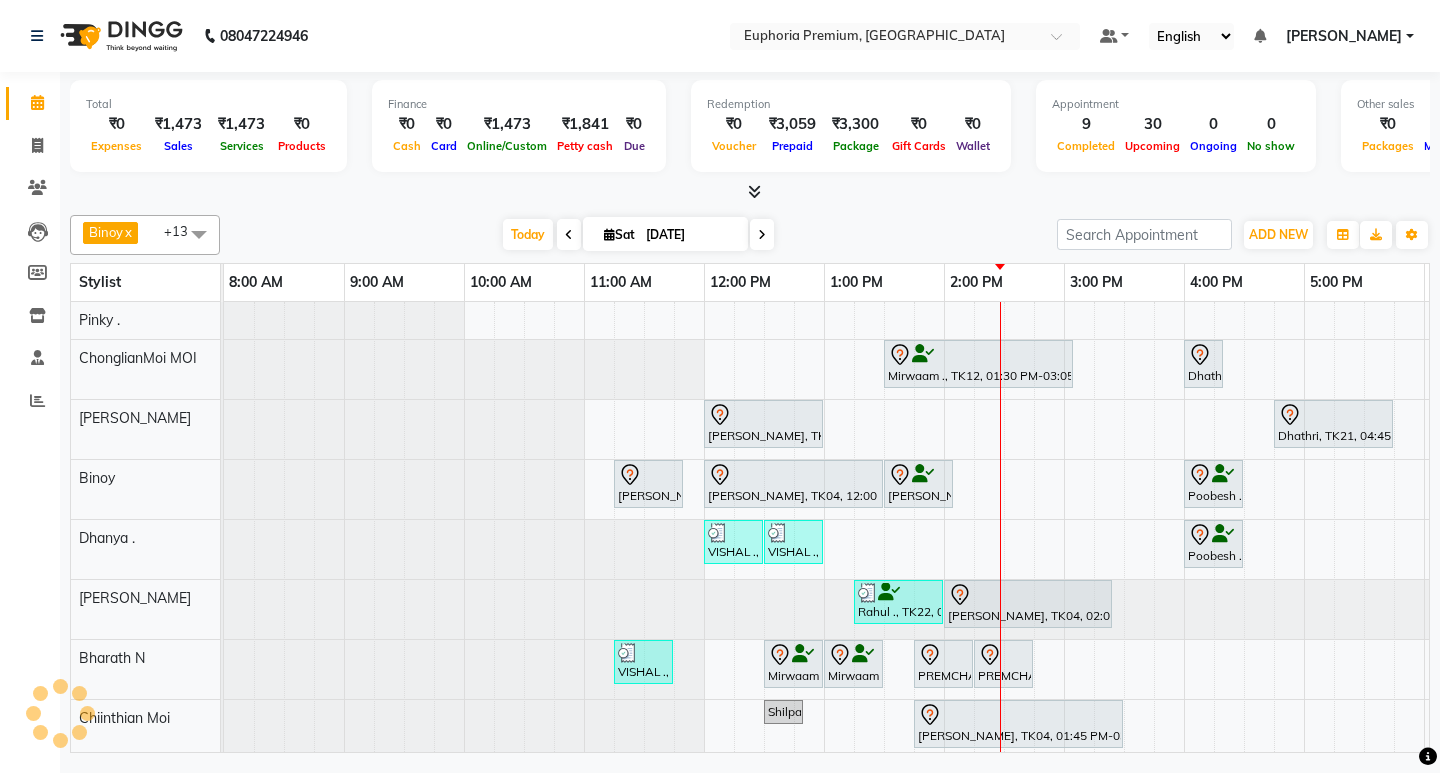 scroll, scrollTop: 0, scrollLeft: 475, axis: horizontal 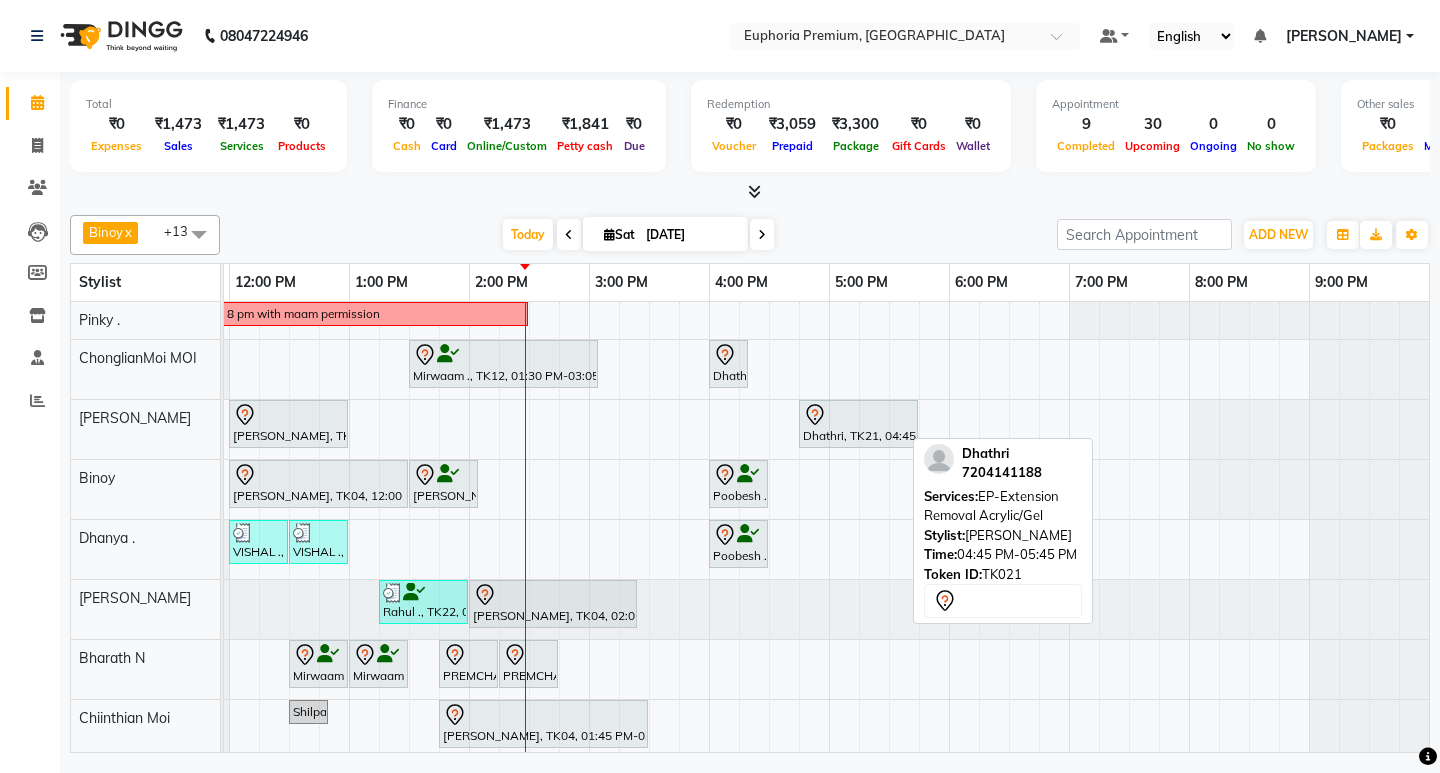 click on "Dhathri, TK21, 04:45 PM-05:45 PM, EP-Extension Removal Acrylic/Gel" at bounding box center (858, 424) 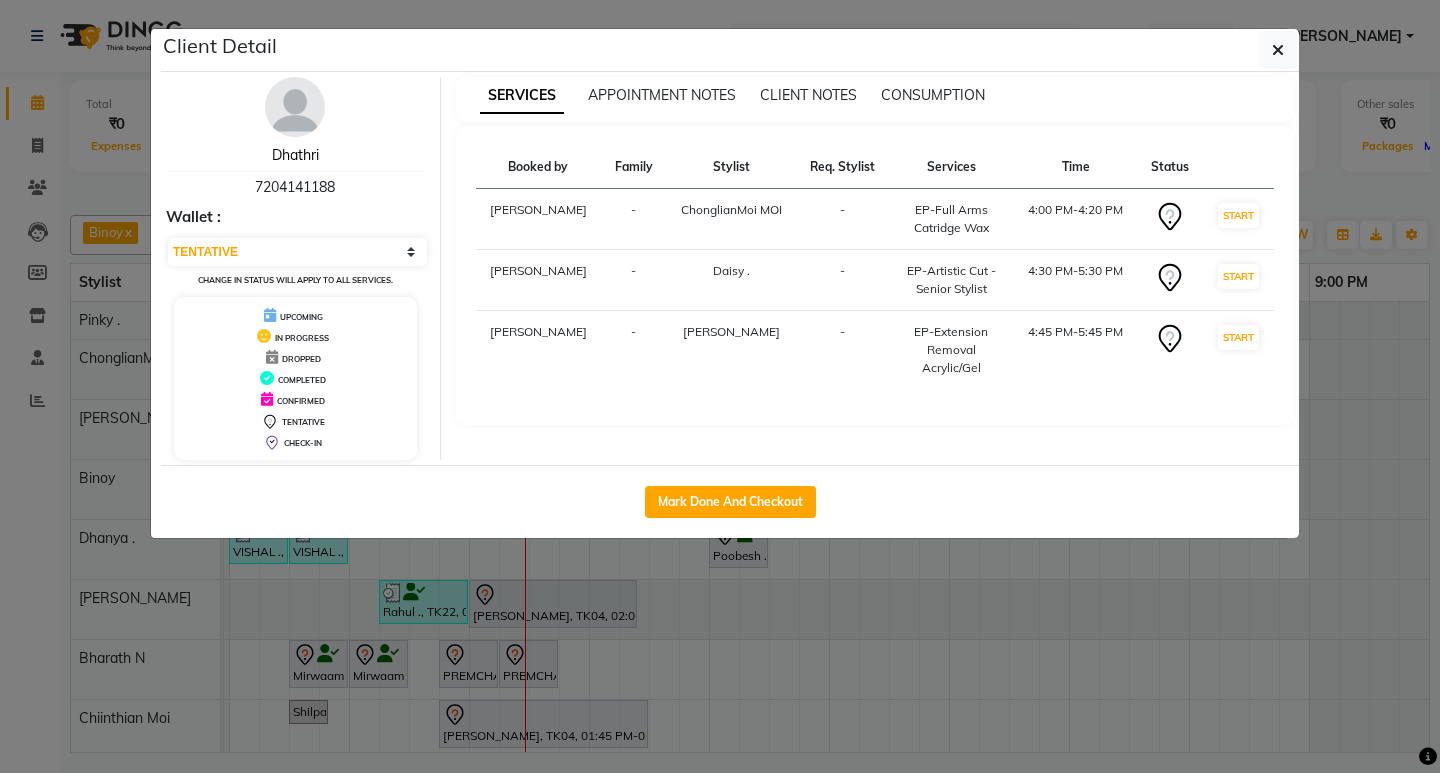 click on "Dhathri" at bounding box center [295, 155] 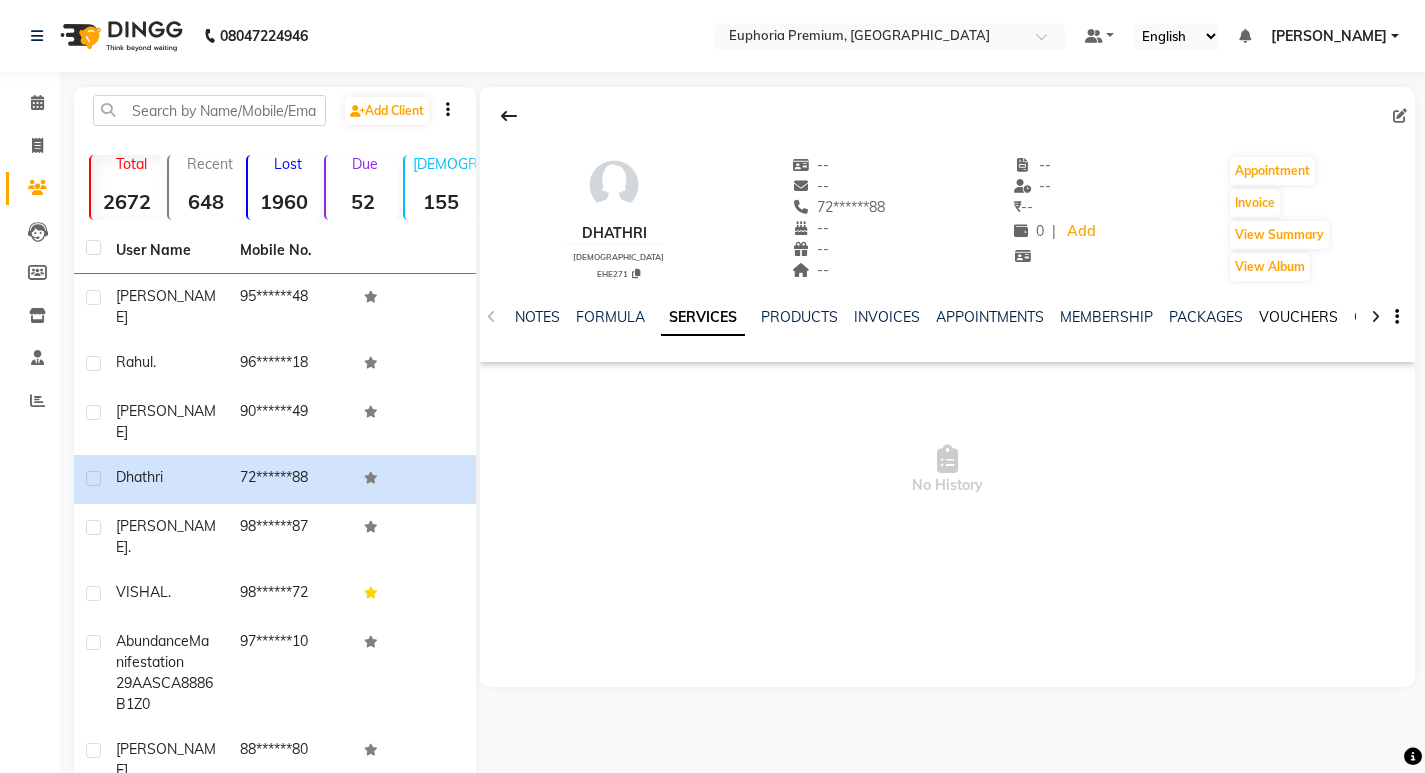 click on "VOUCHERS" 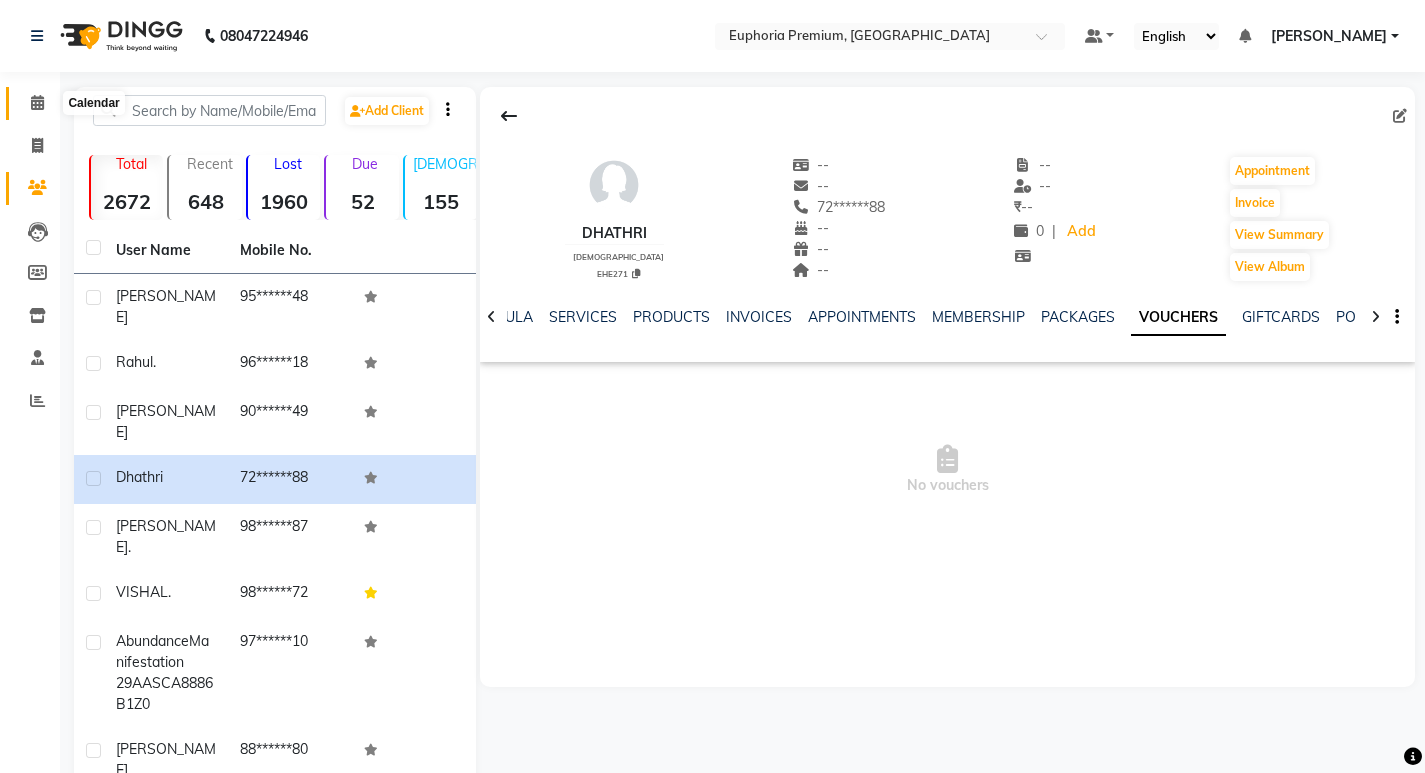 click 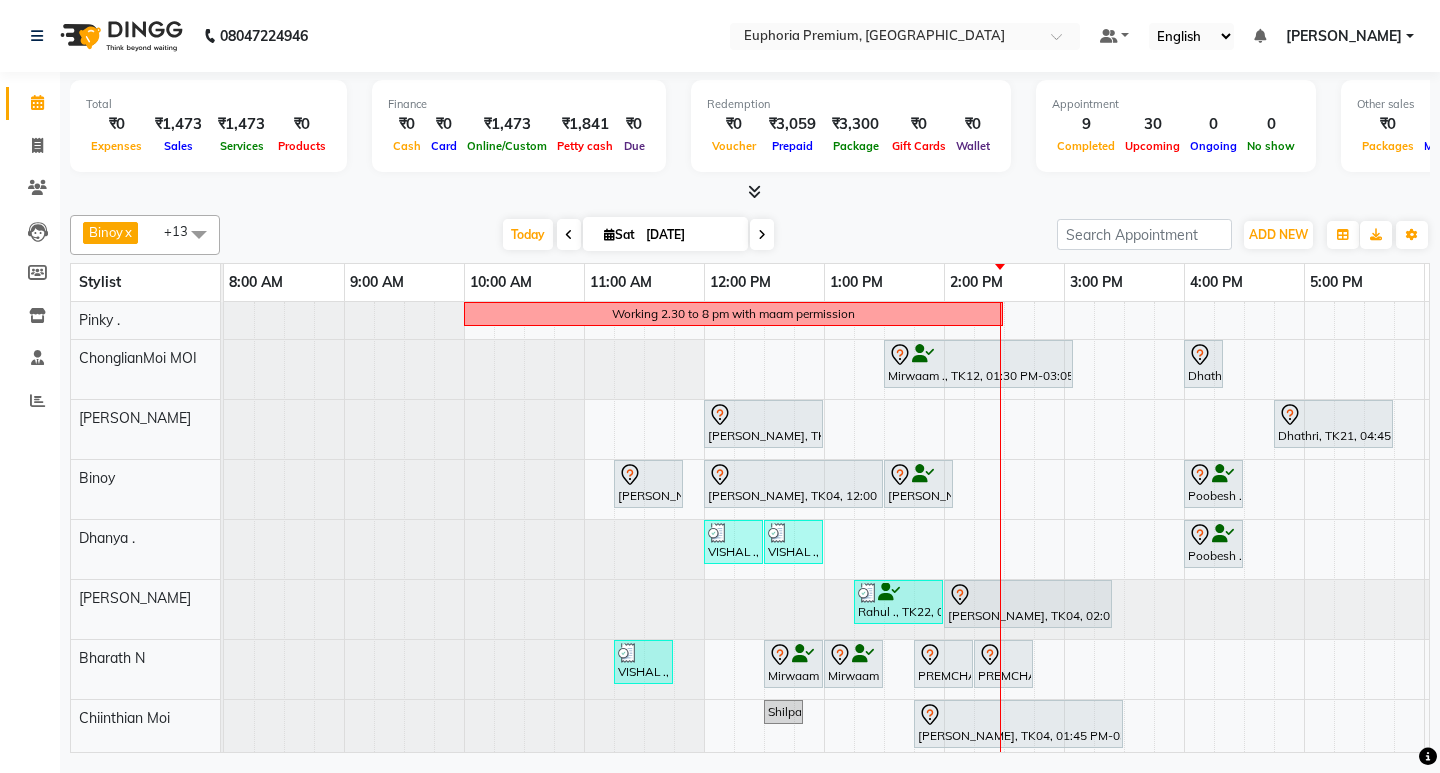 scroll, scrollTop: 0, scrollLeft: 202, axis: horizontal 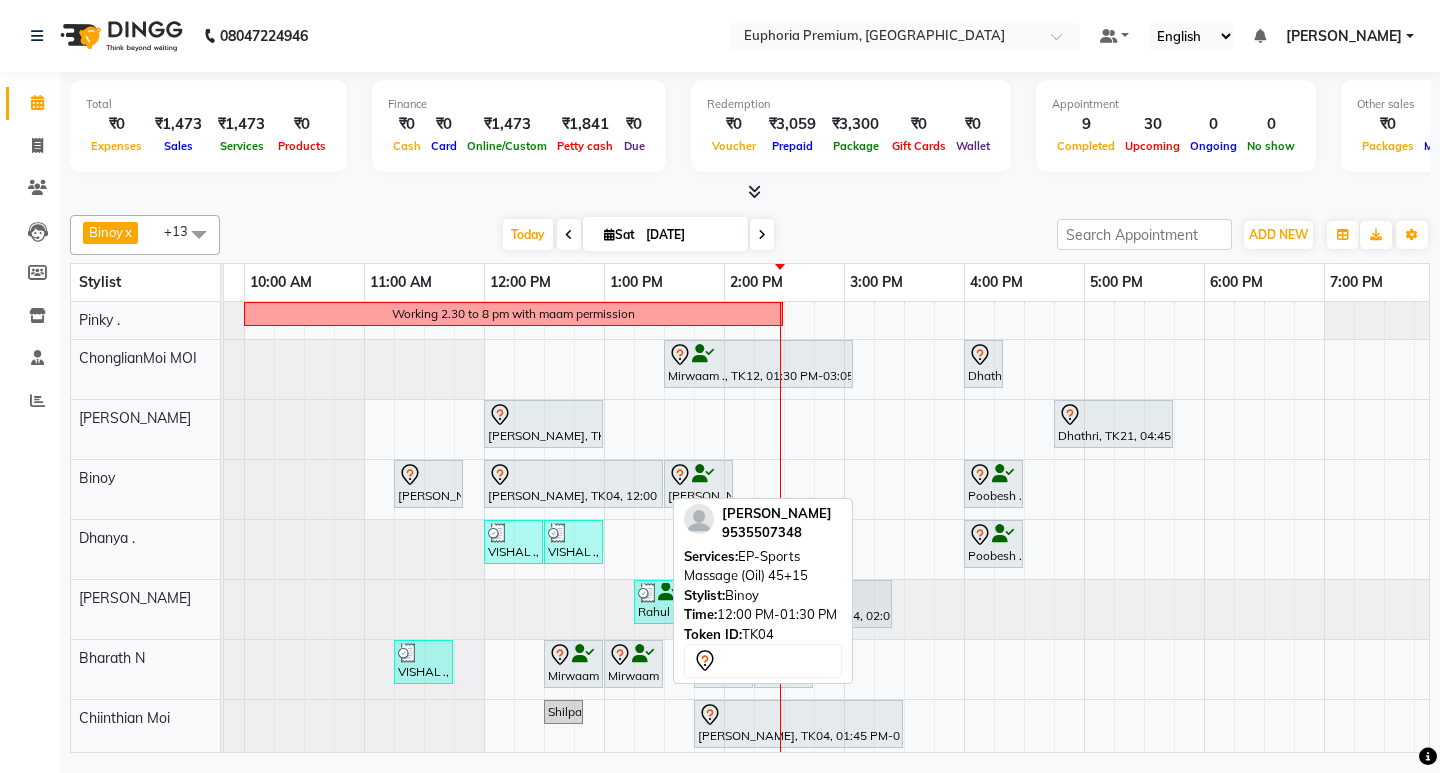 click on "[PERSON_NAME], TK04, 12:00 PM-01:30 PM, EP-Sports Massage (Oil) 45+15" at bounding box center [573, 484] 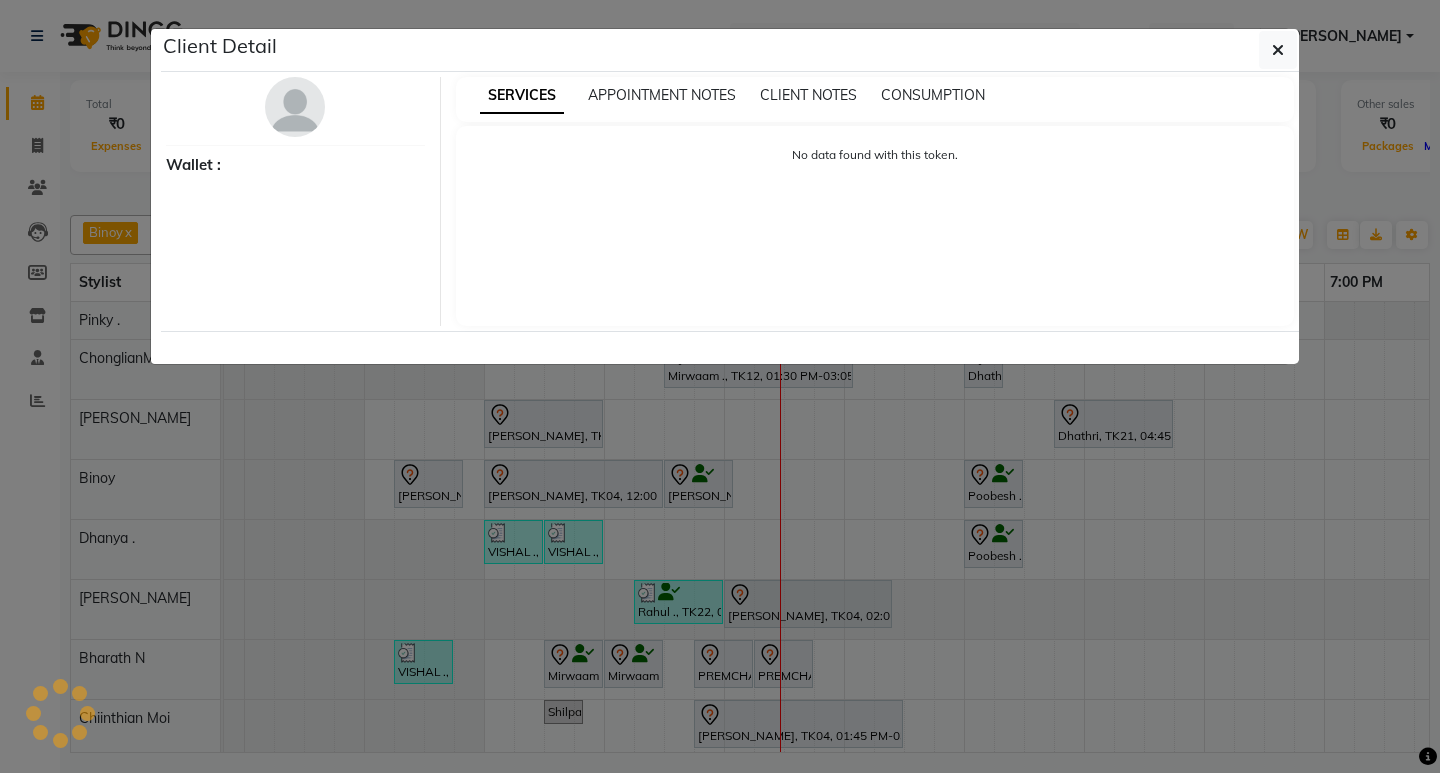 select on "7" 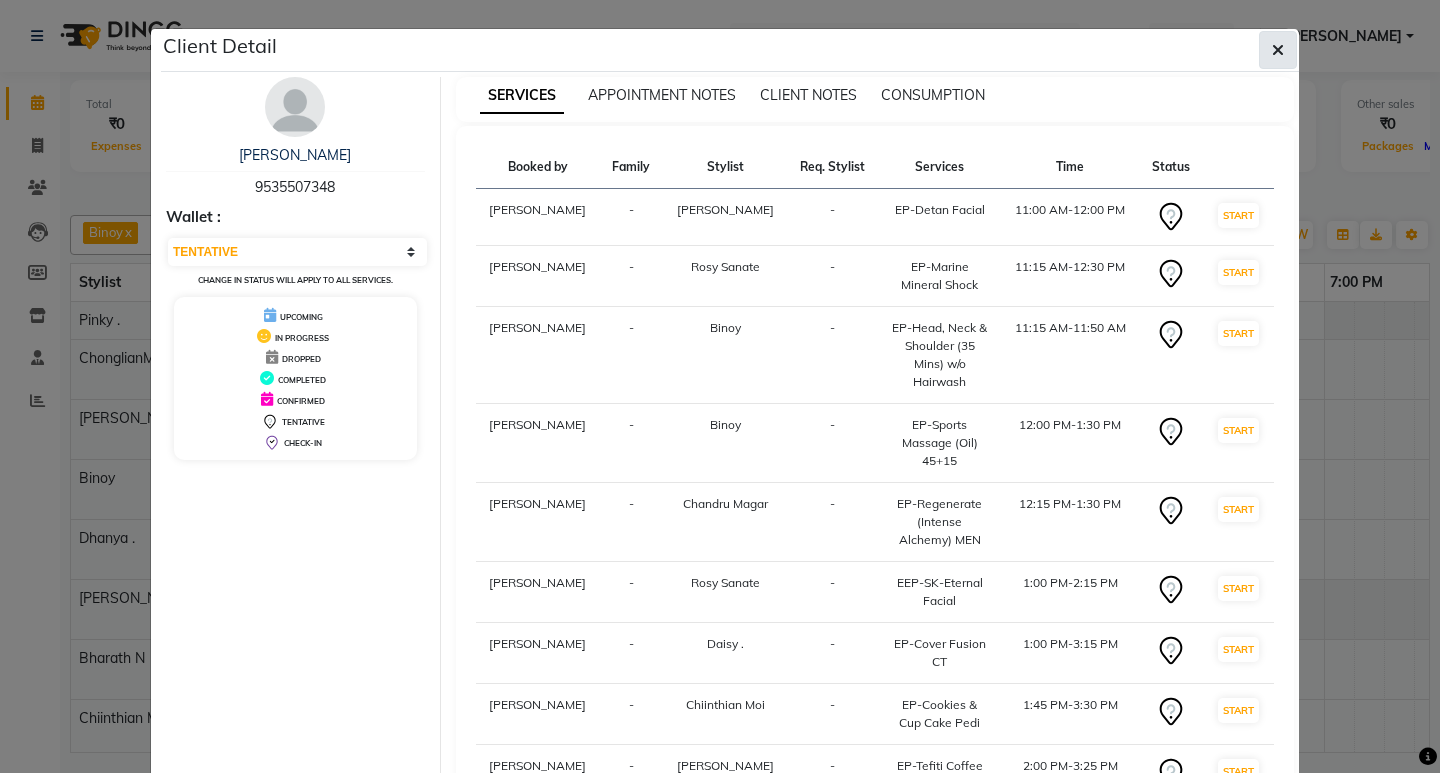 click 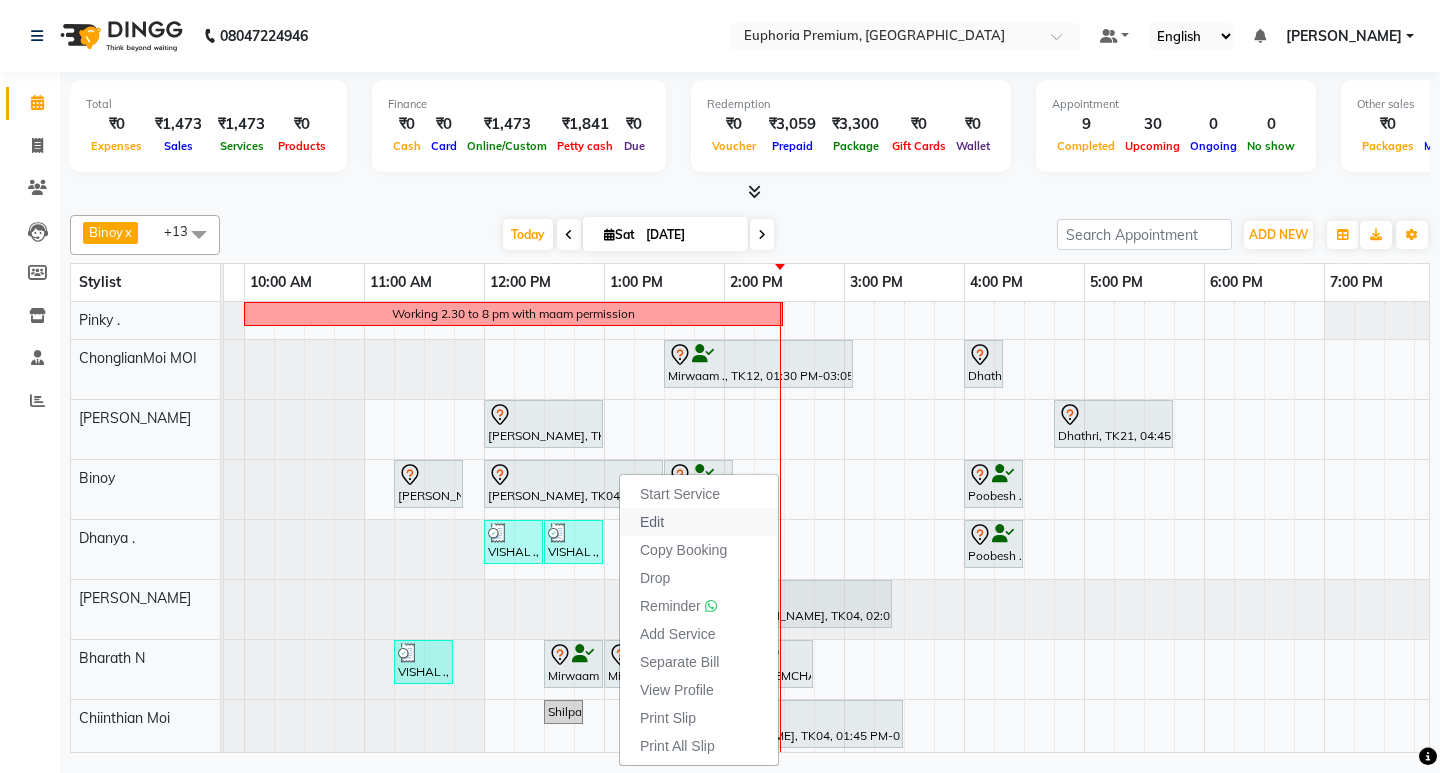click on "Edit" at bounding box center [699, 522] 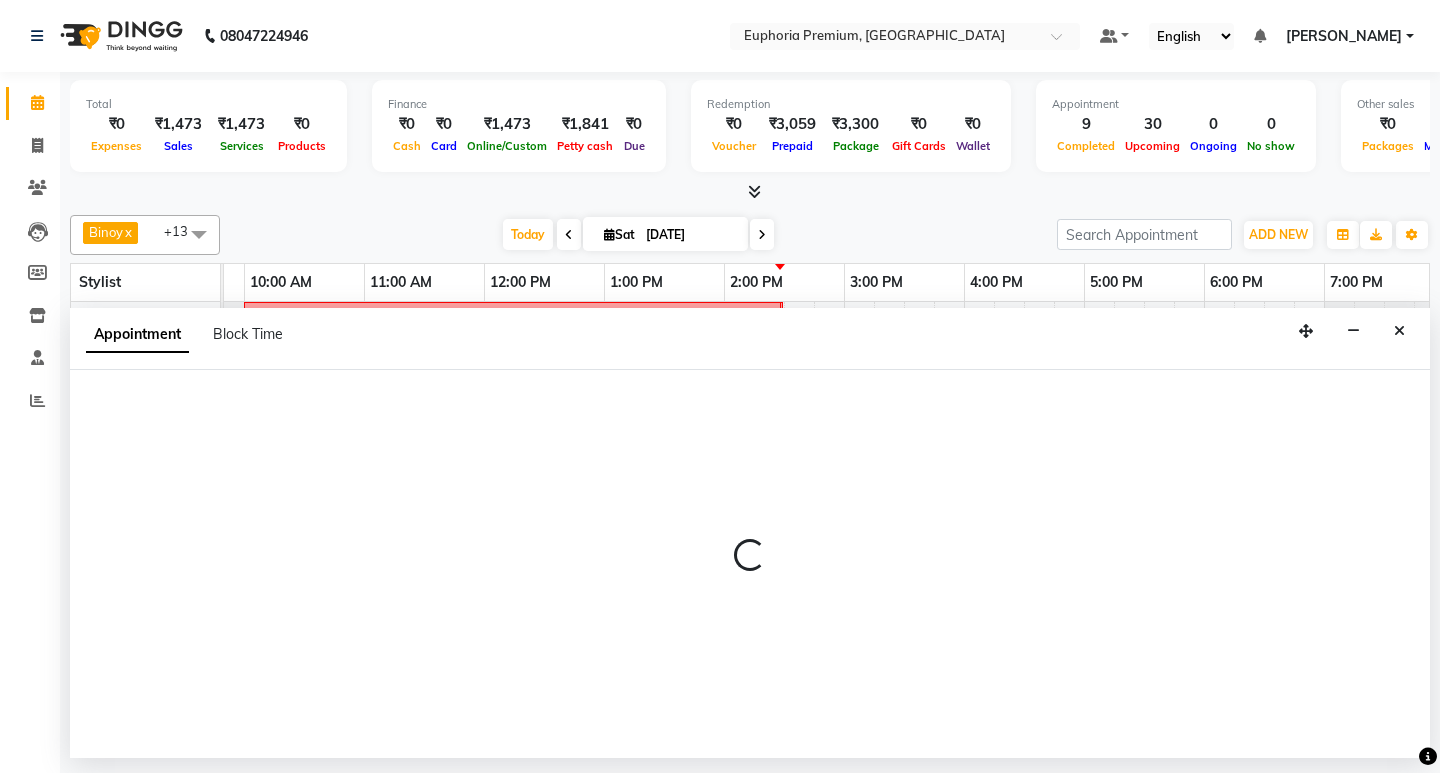 select on "tentative" 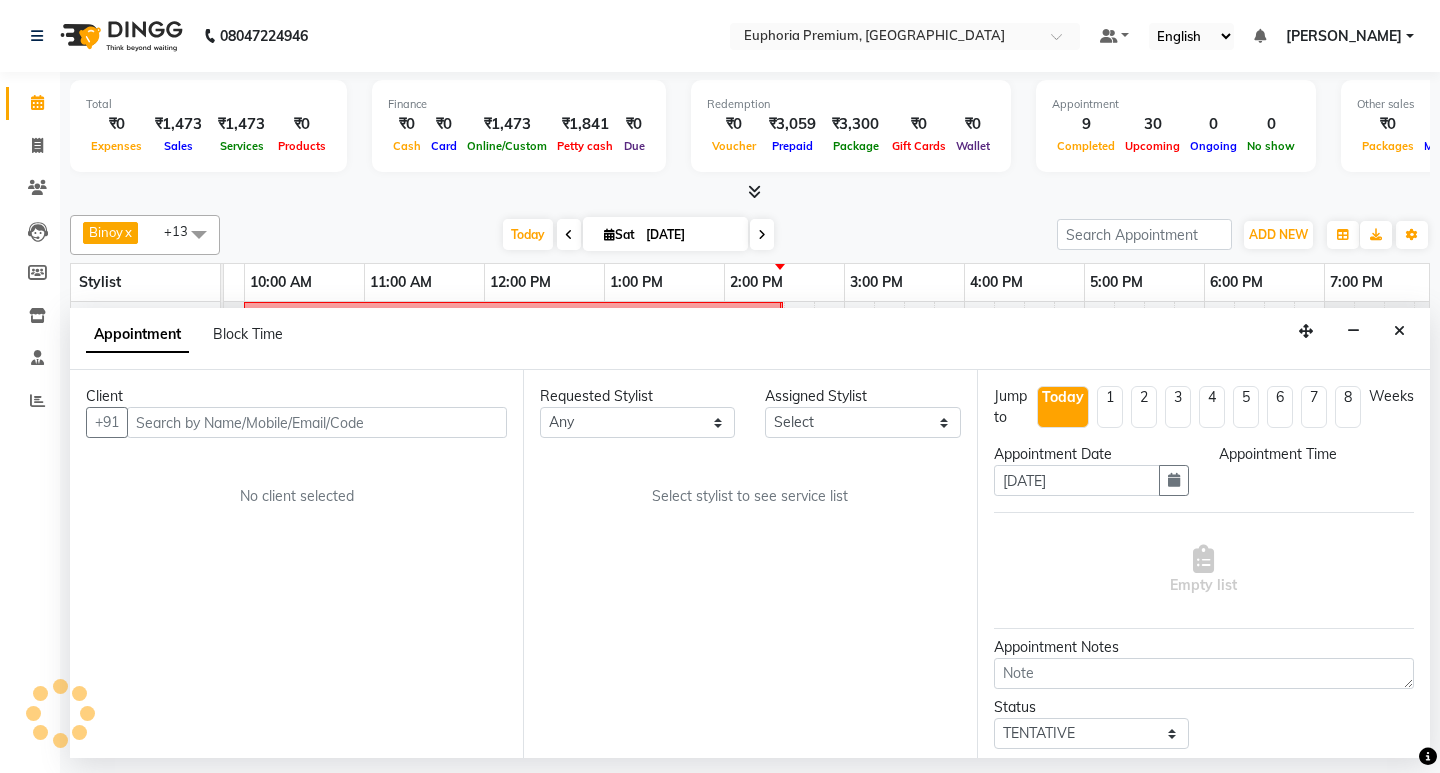 scroll, scrollTop: 0, scrollLeft: 0, axis: both 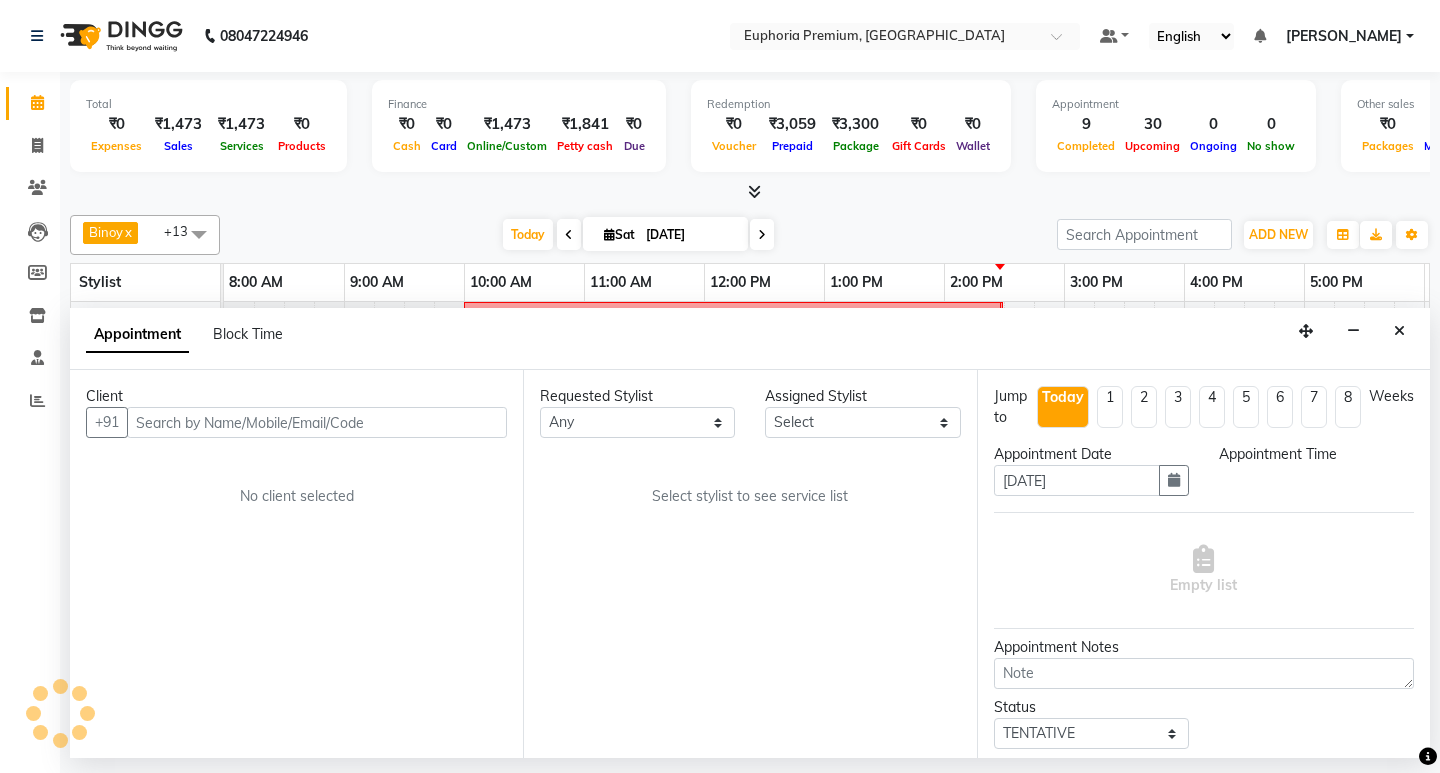 select on "71625" 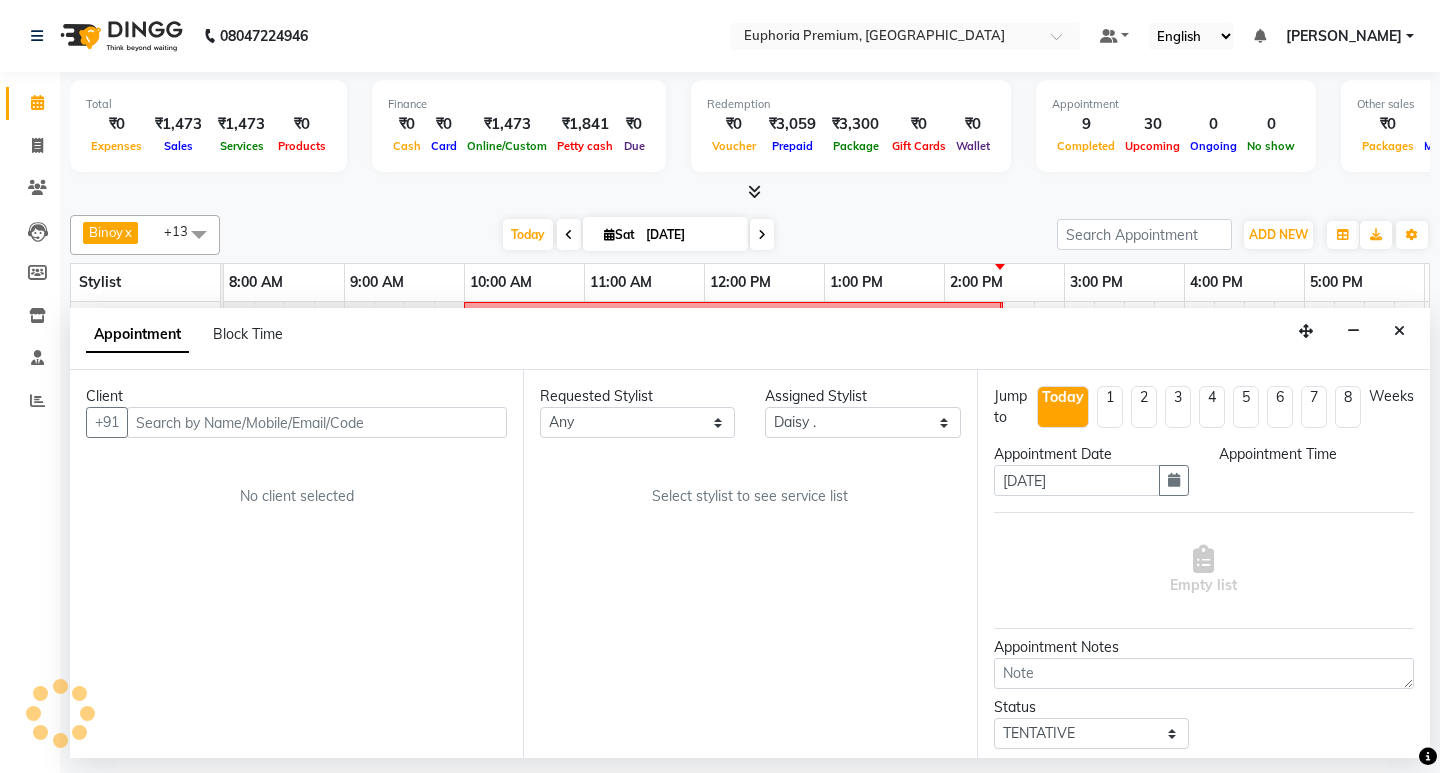 select on "660" 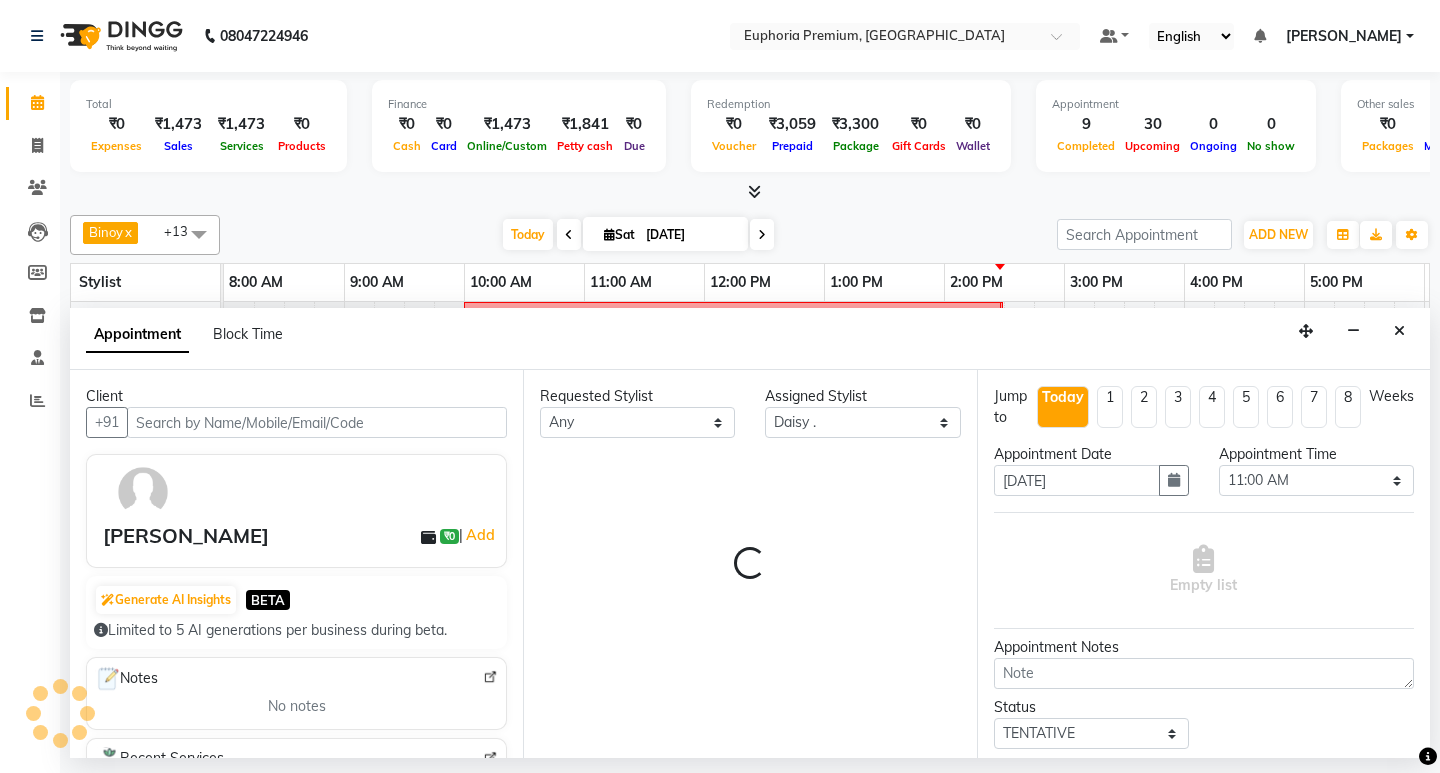 scroll, scrollTop: 0, scrollLeft: 475, axis: horizontal 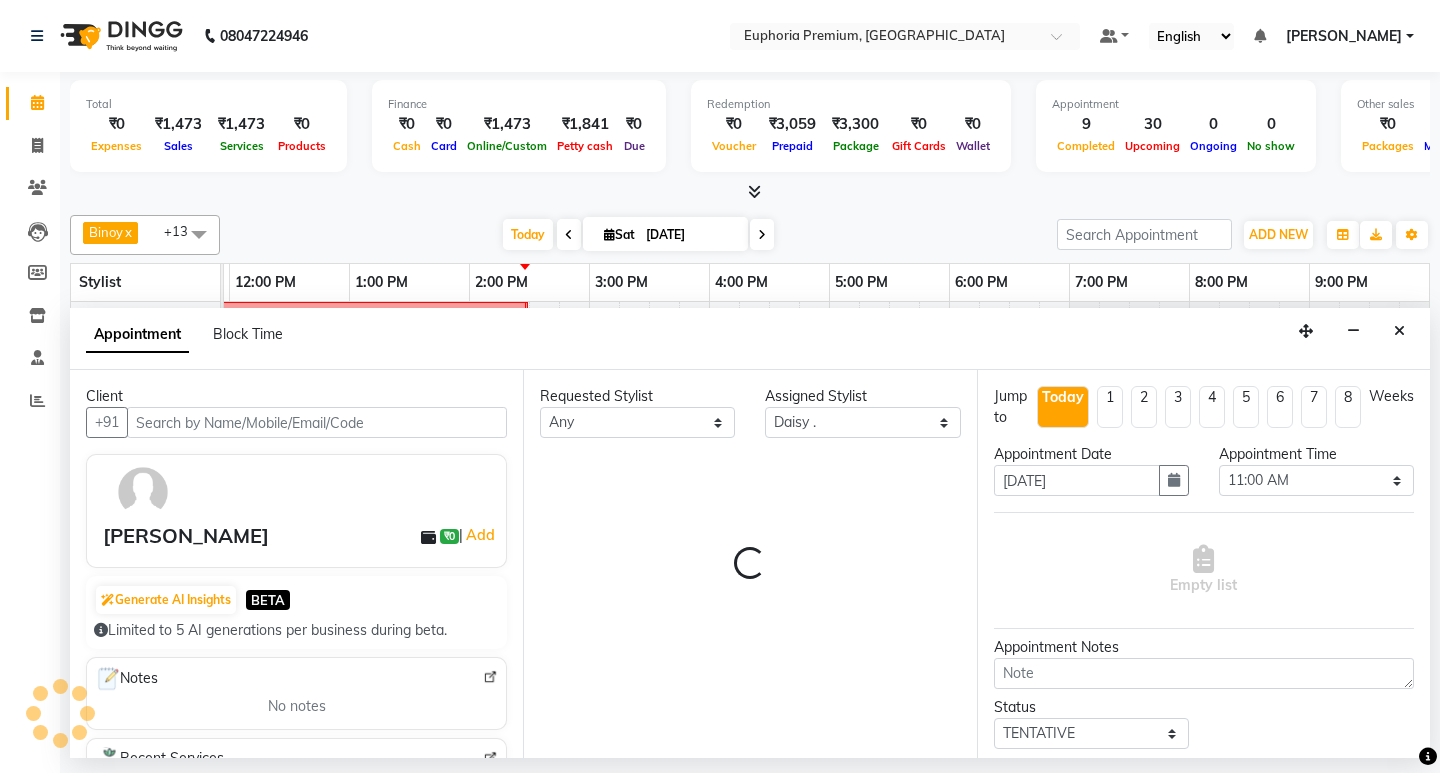 select on "4006" 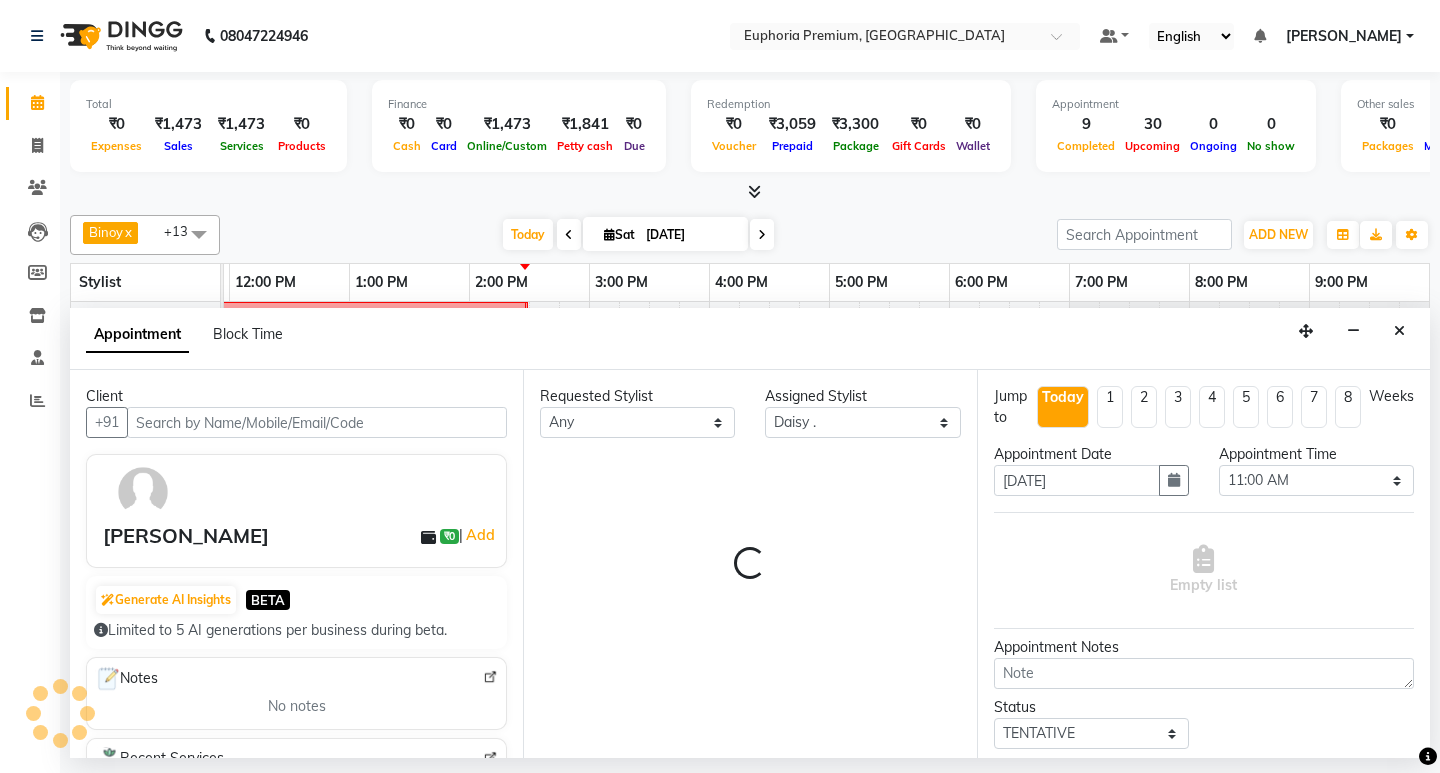 select on "4006" 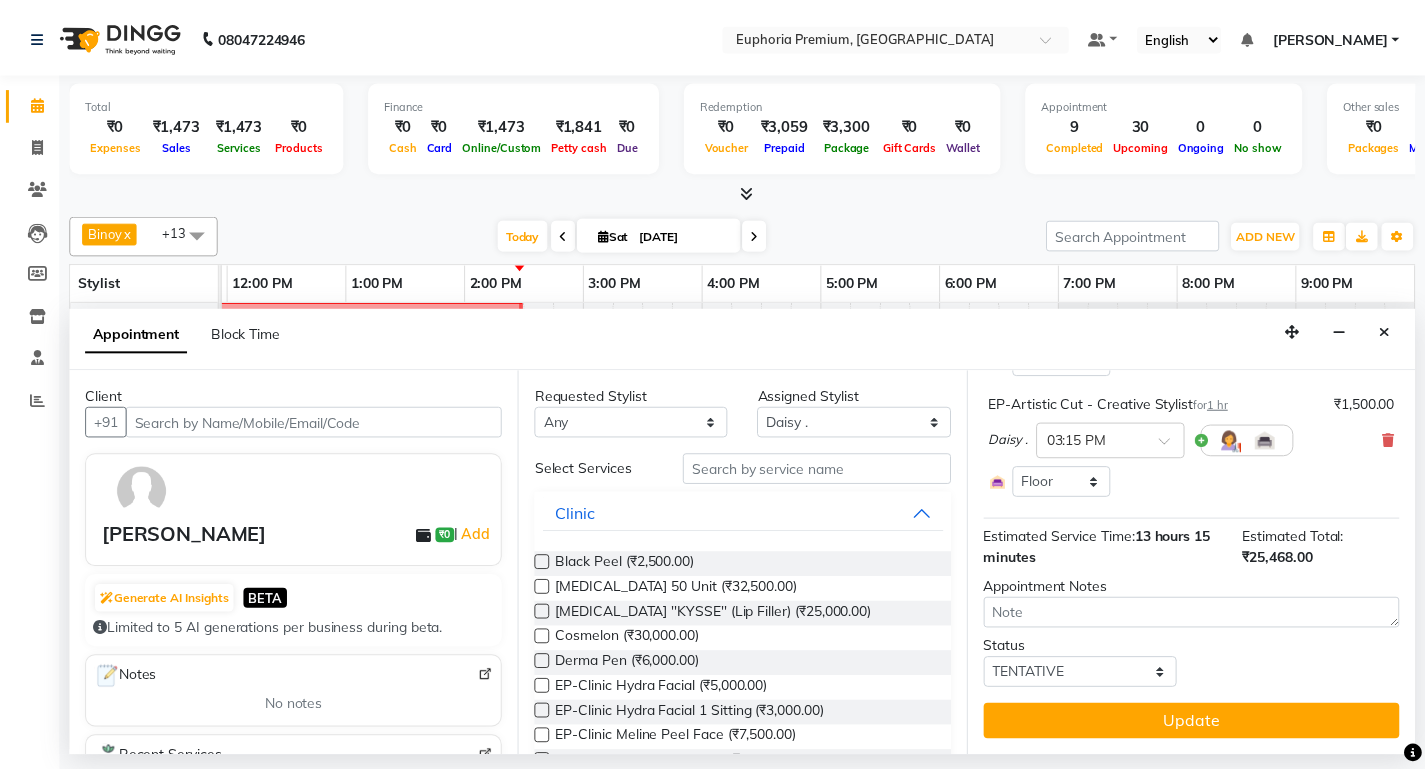 scroll, scrollTop: 1272, scrollLeft: 0, axis: vertical 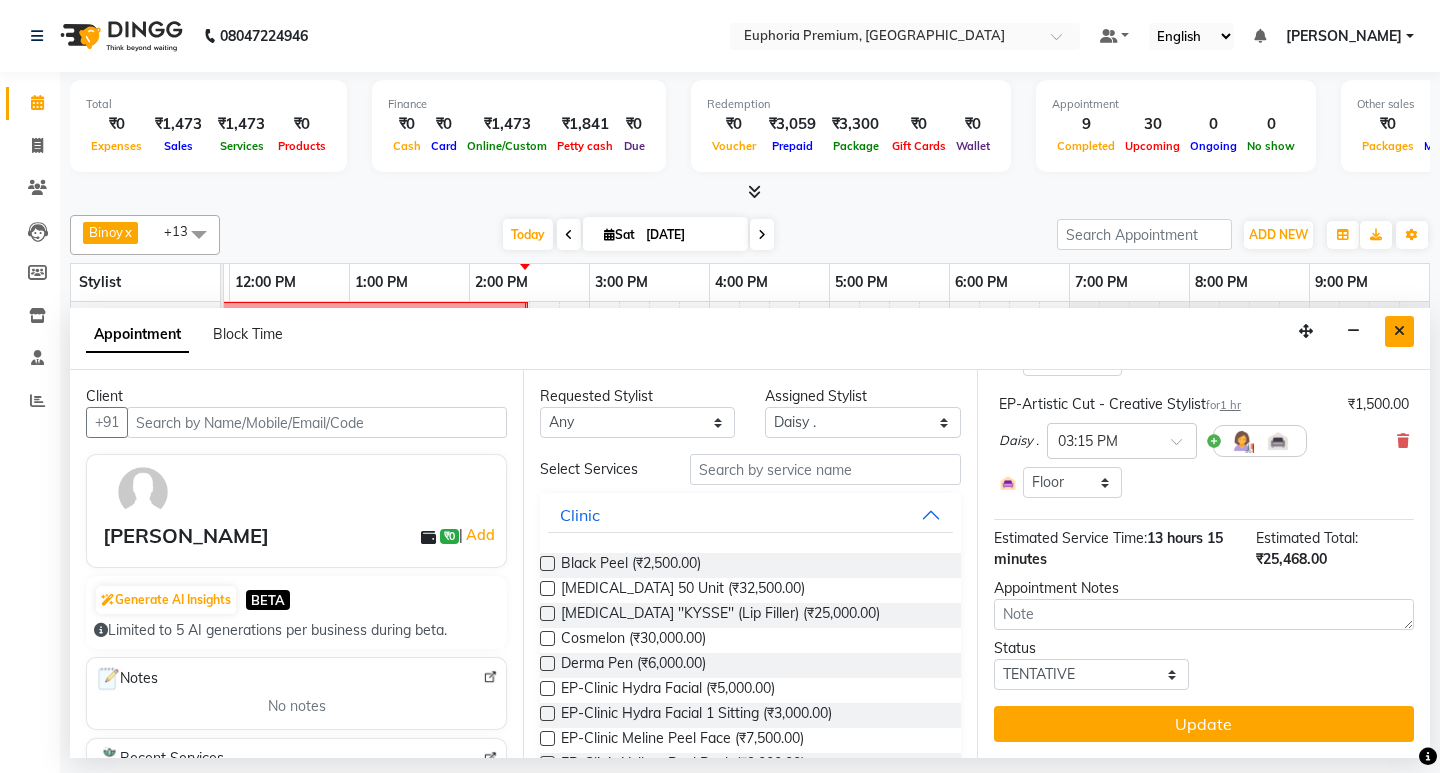 click at bounding box center (1399, 331) 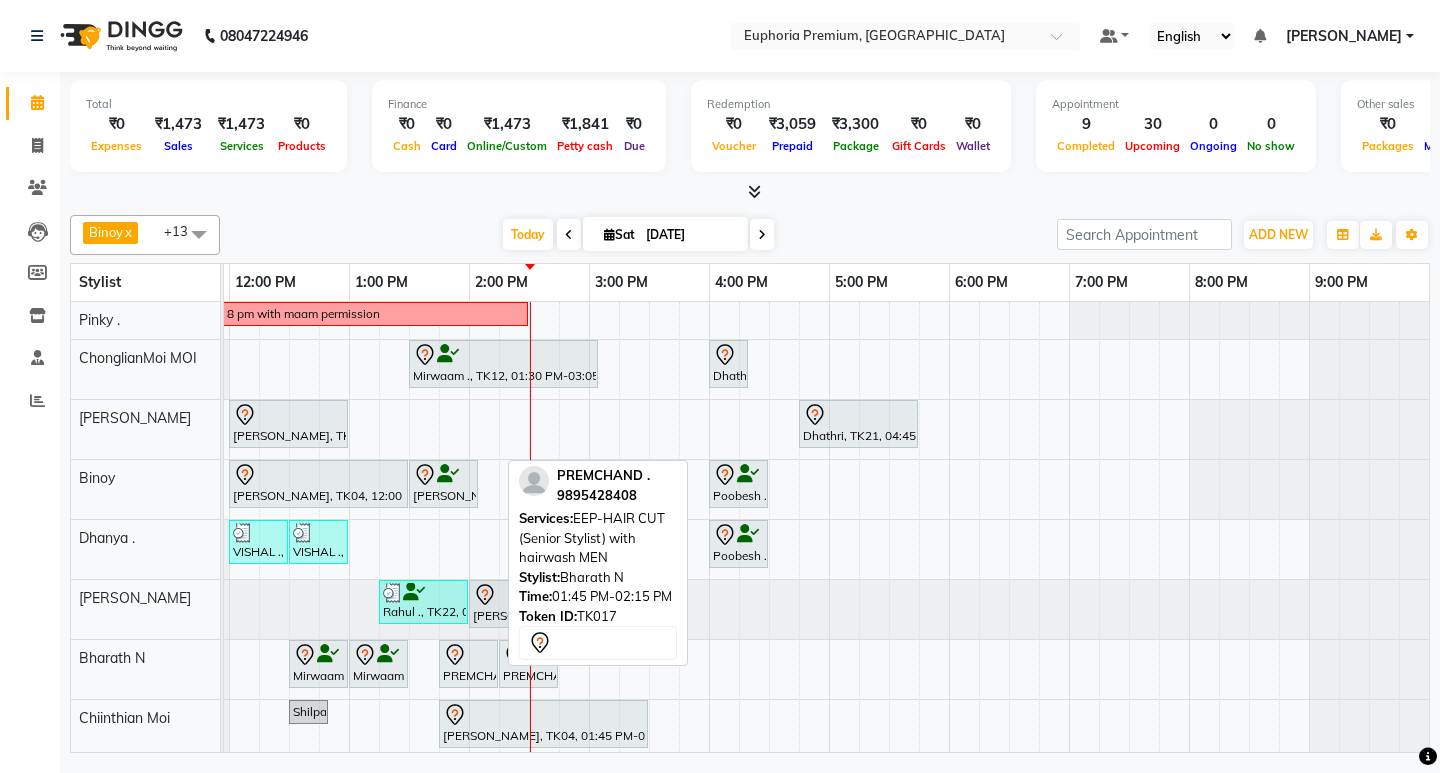 click on "PREMCHAND ., TK17, 01:45 PM-02:15 PM, EEP-HAIR CUT (Senior Stylist) with hairwash MEN" at bounding box center [468, 664] 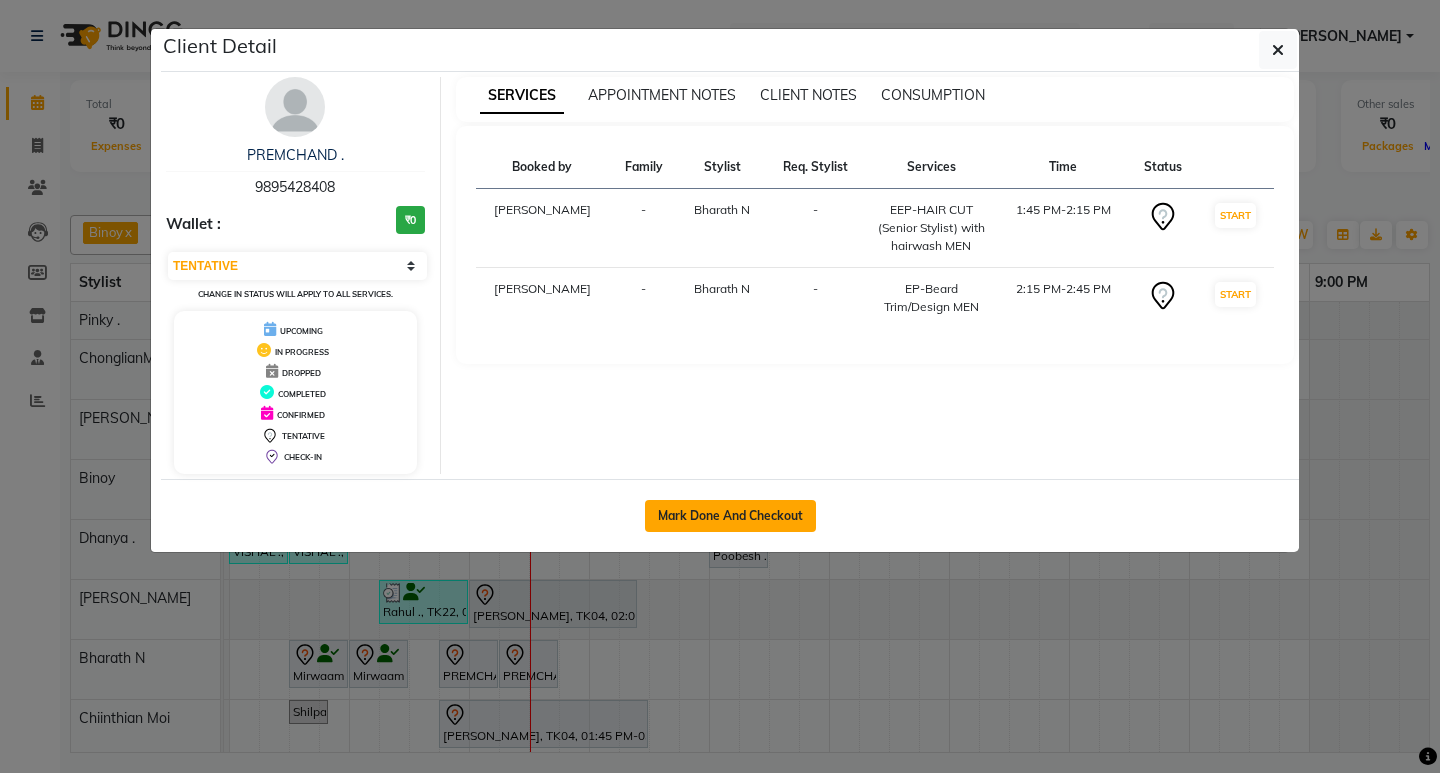 click on "Mark Done And Checkout" 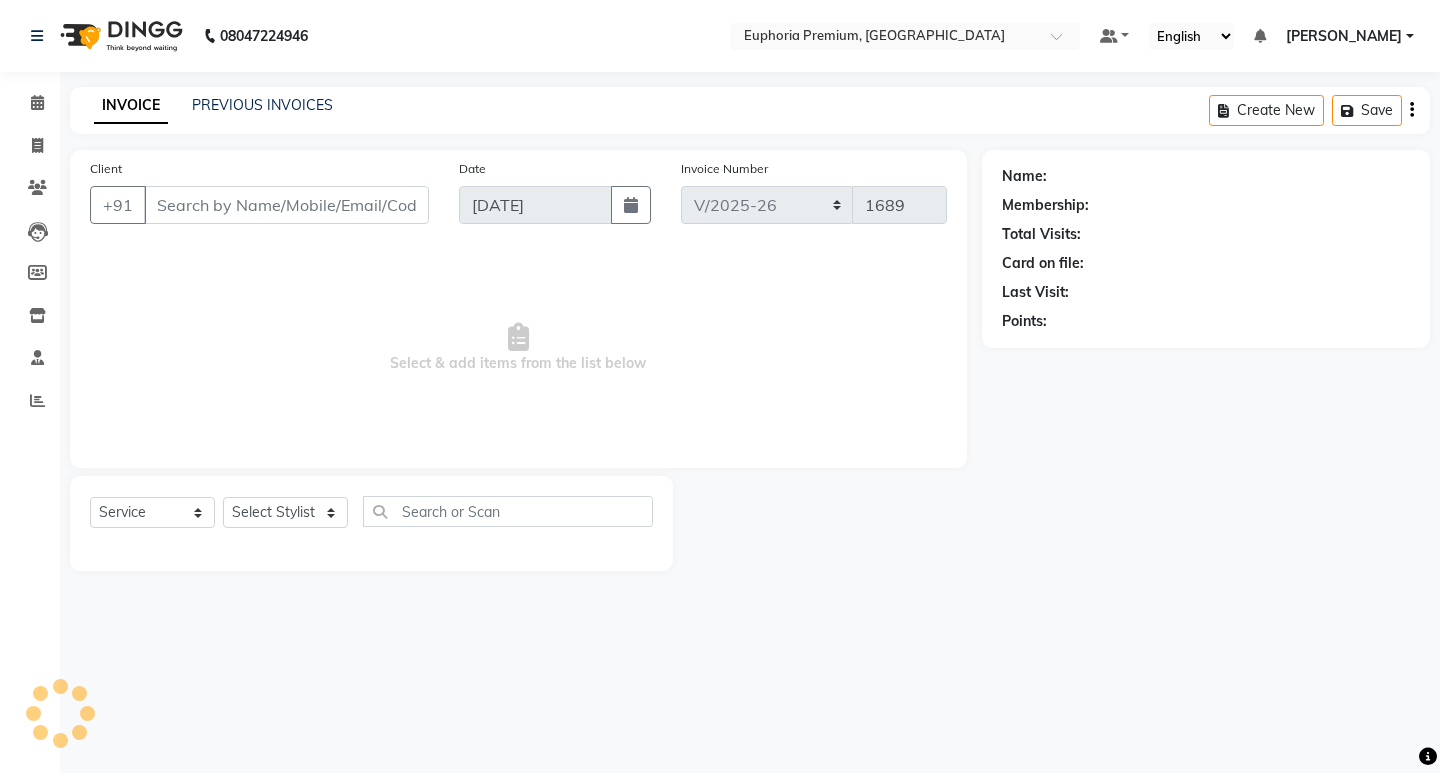 type on "98******08" 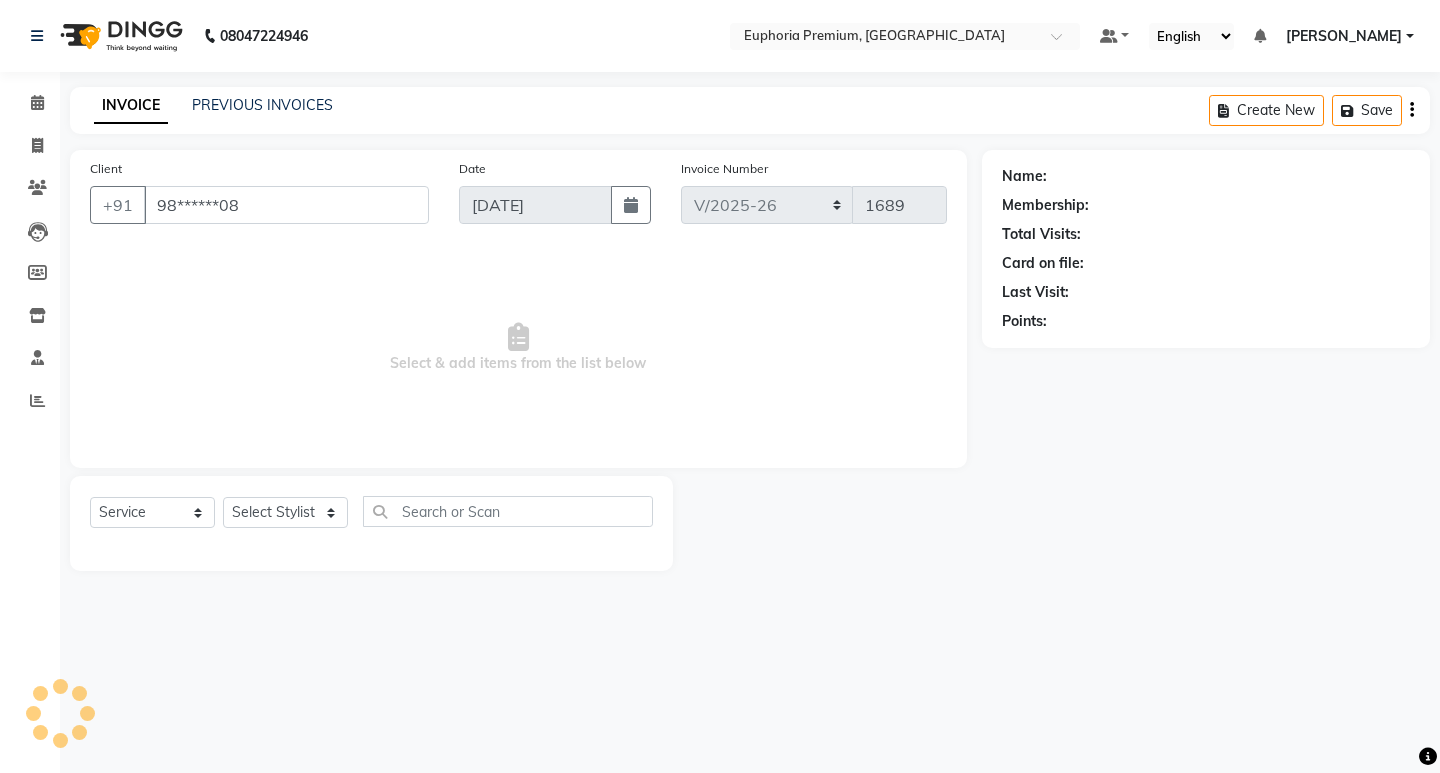 select on "71614" 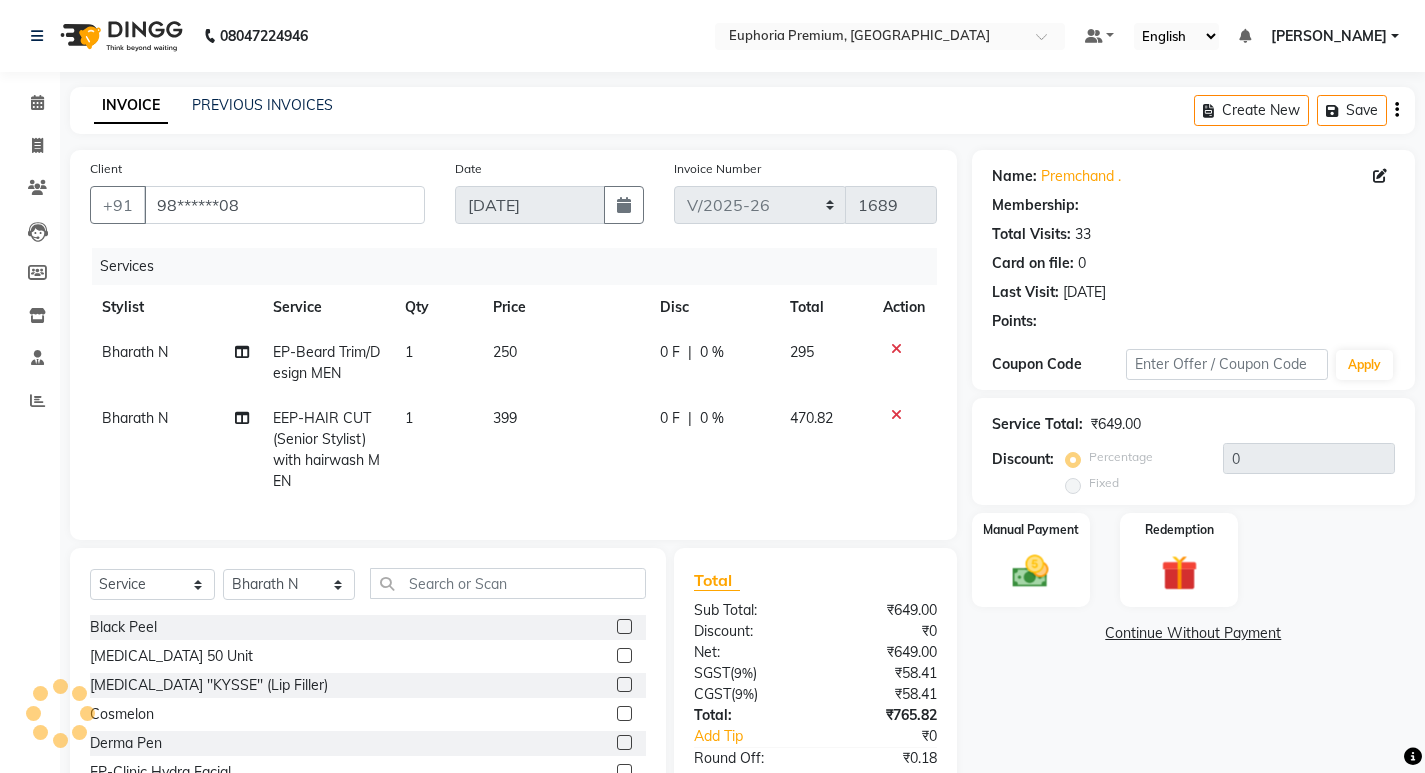 select on "1: Object" 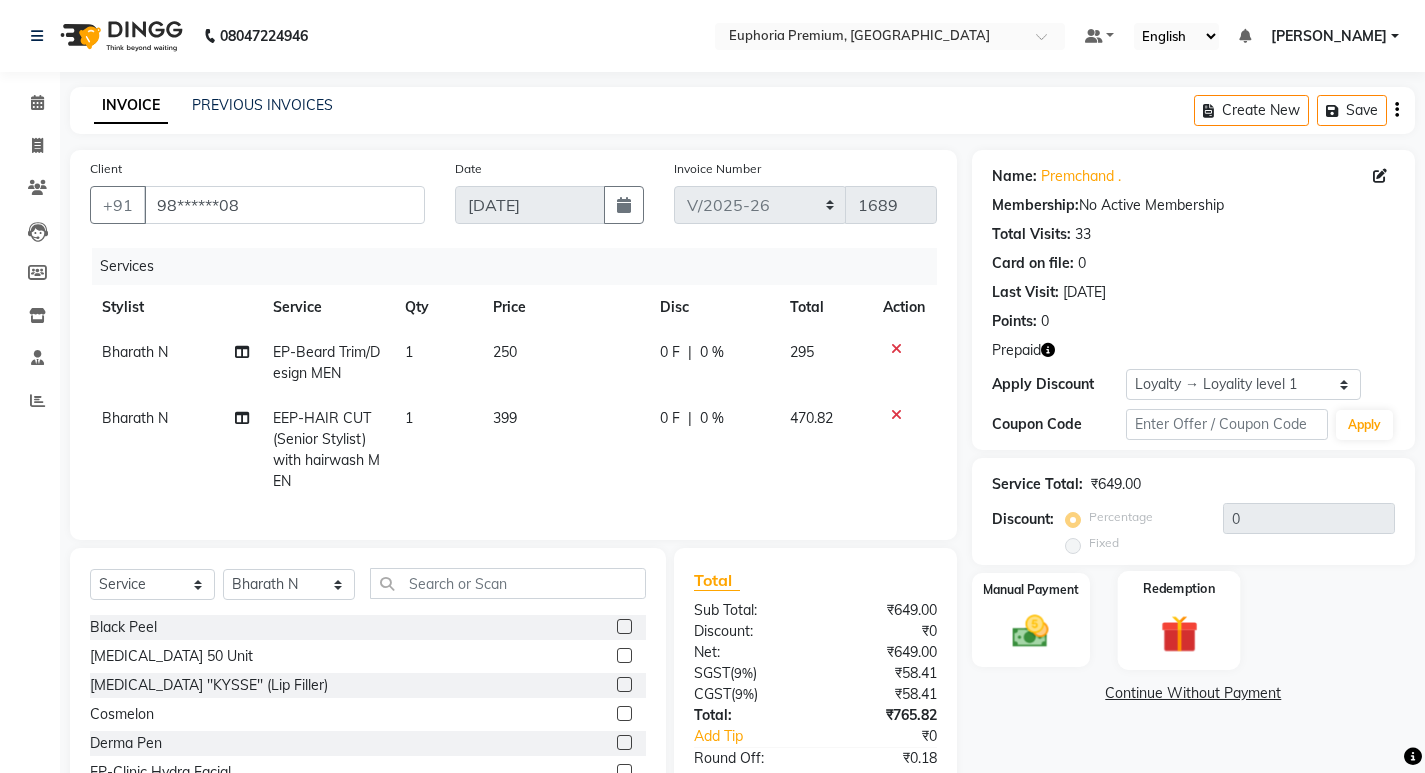 click 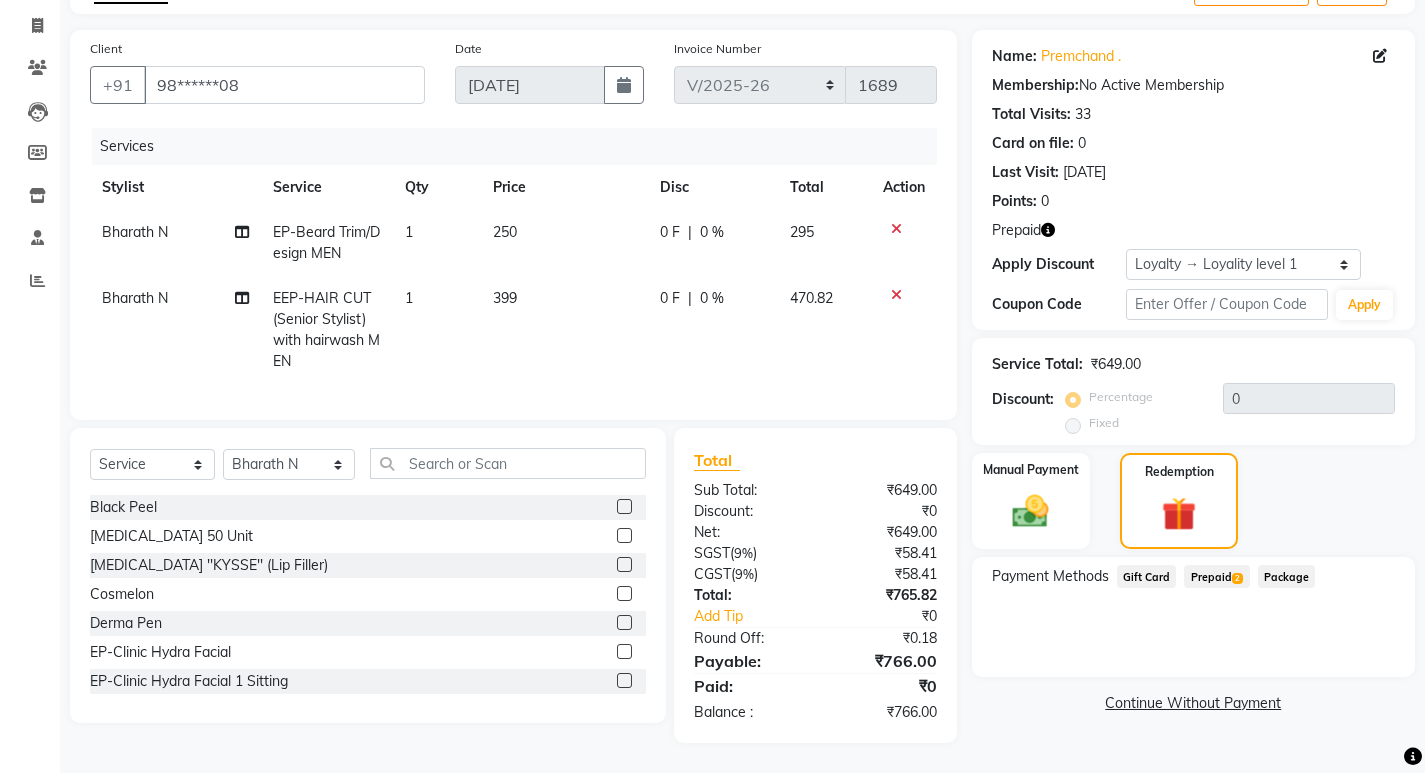 scroll, scrollTop: 135, scrollLeft: 0, axis: vertical 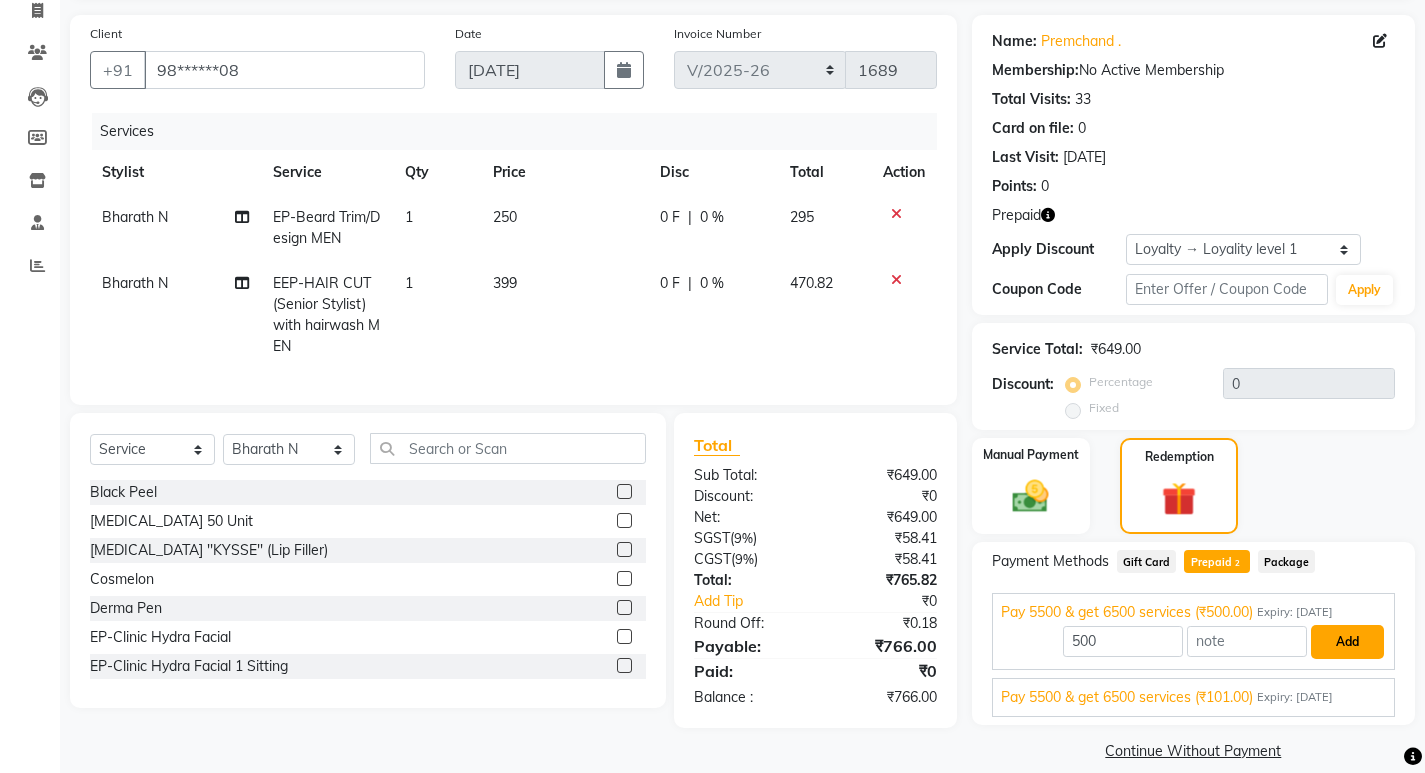 click on "Add" at bounding box center [1347, 642] 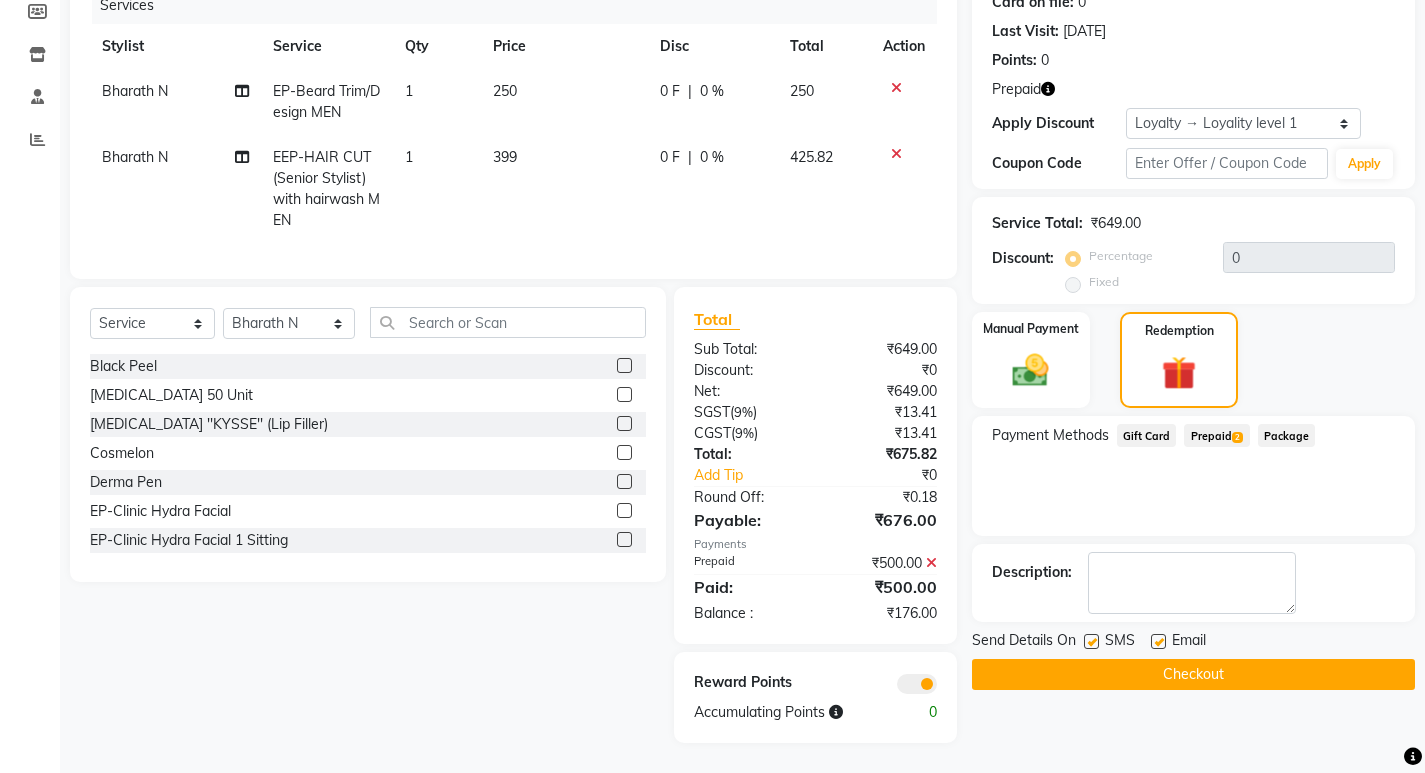 scroll, scrollTop: 276, scrollLeft: 0, axis: vertical 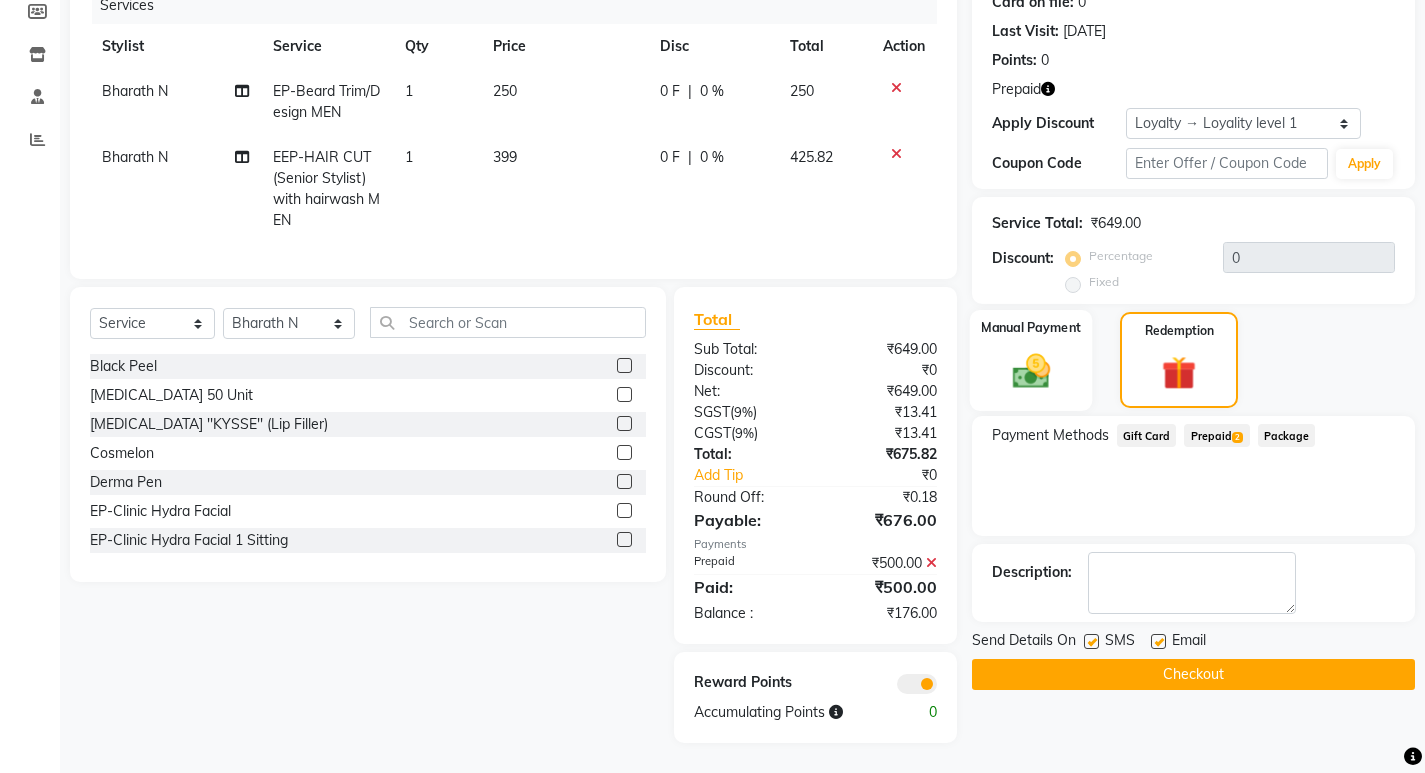 click 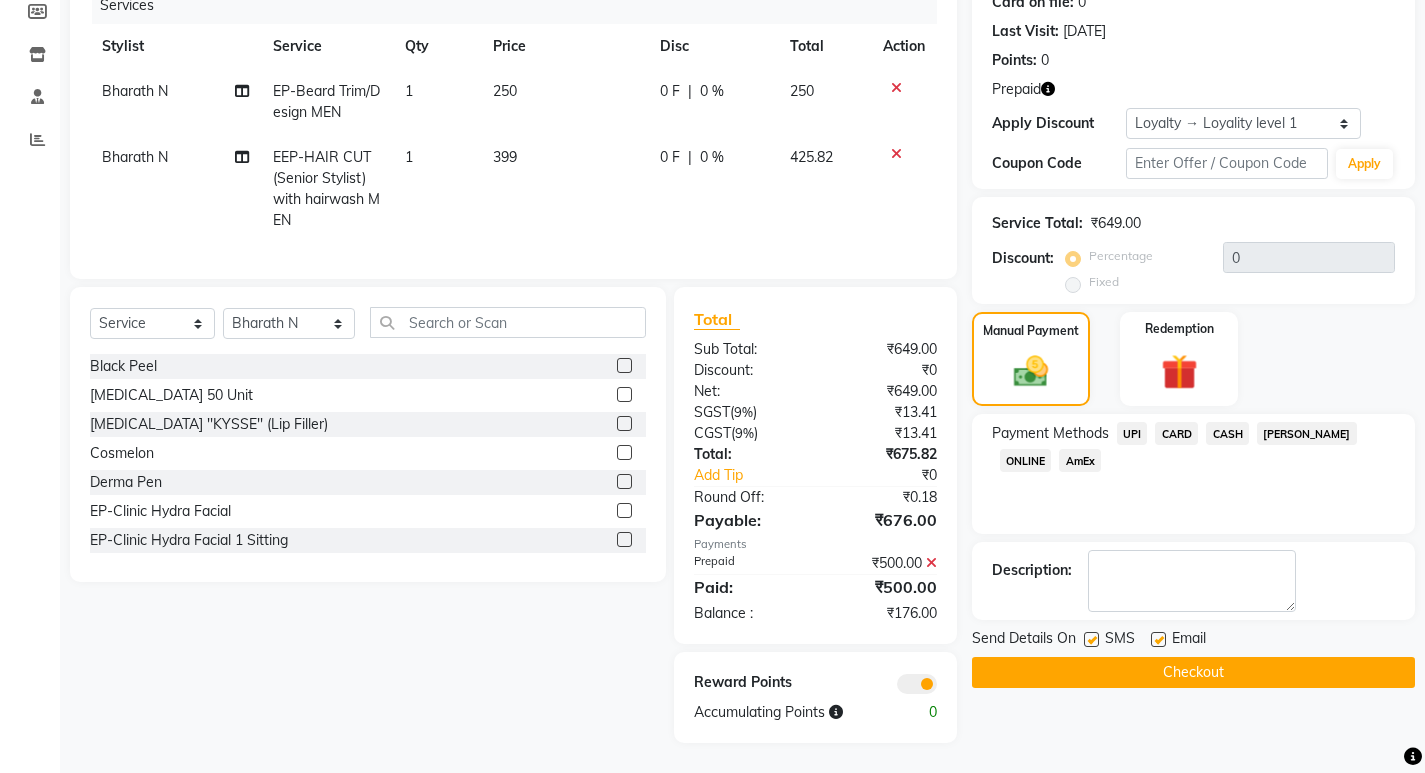 click on "CARD" 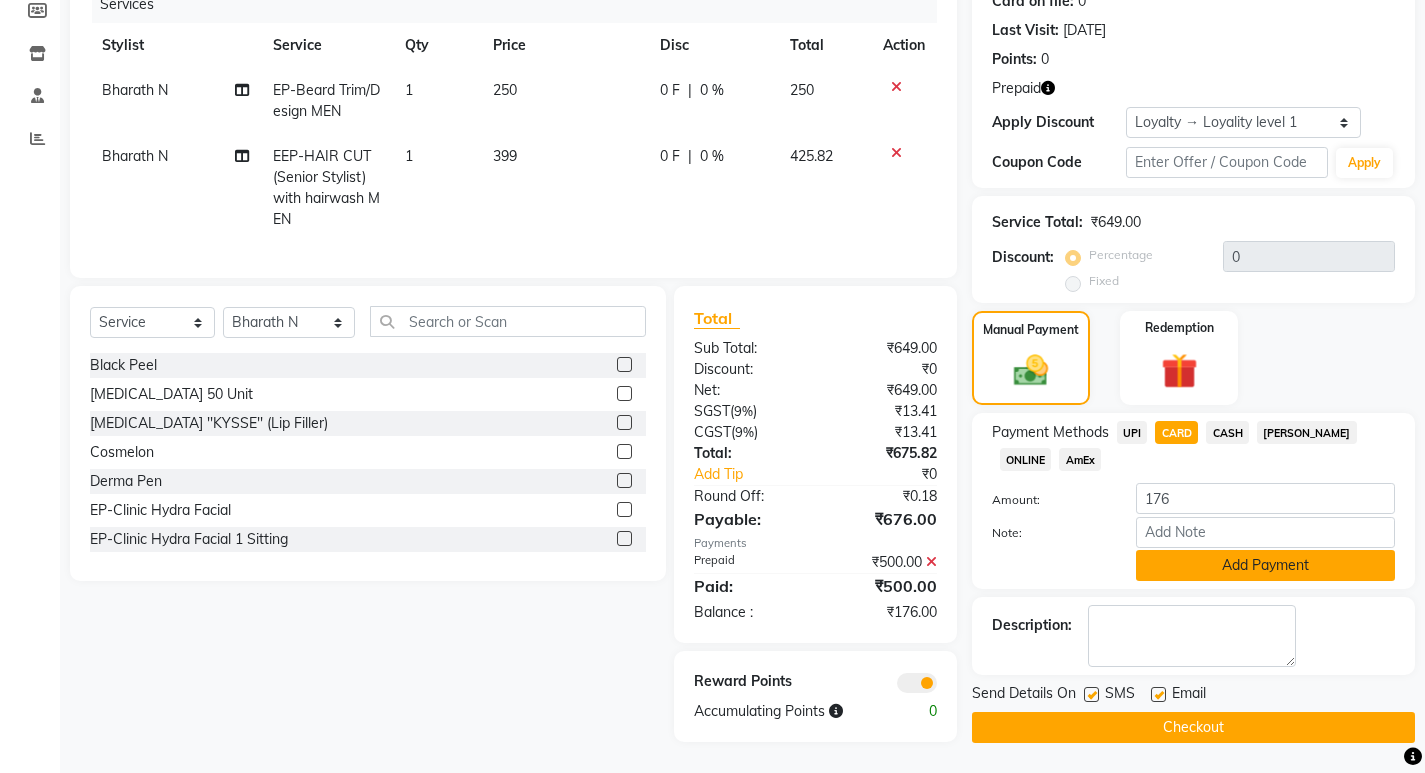 click on "Add Payment" 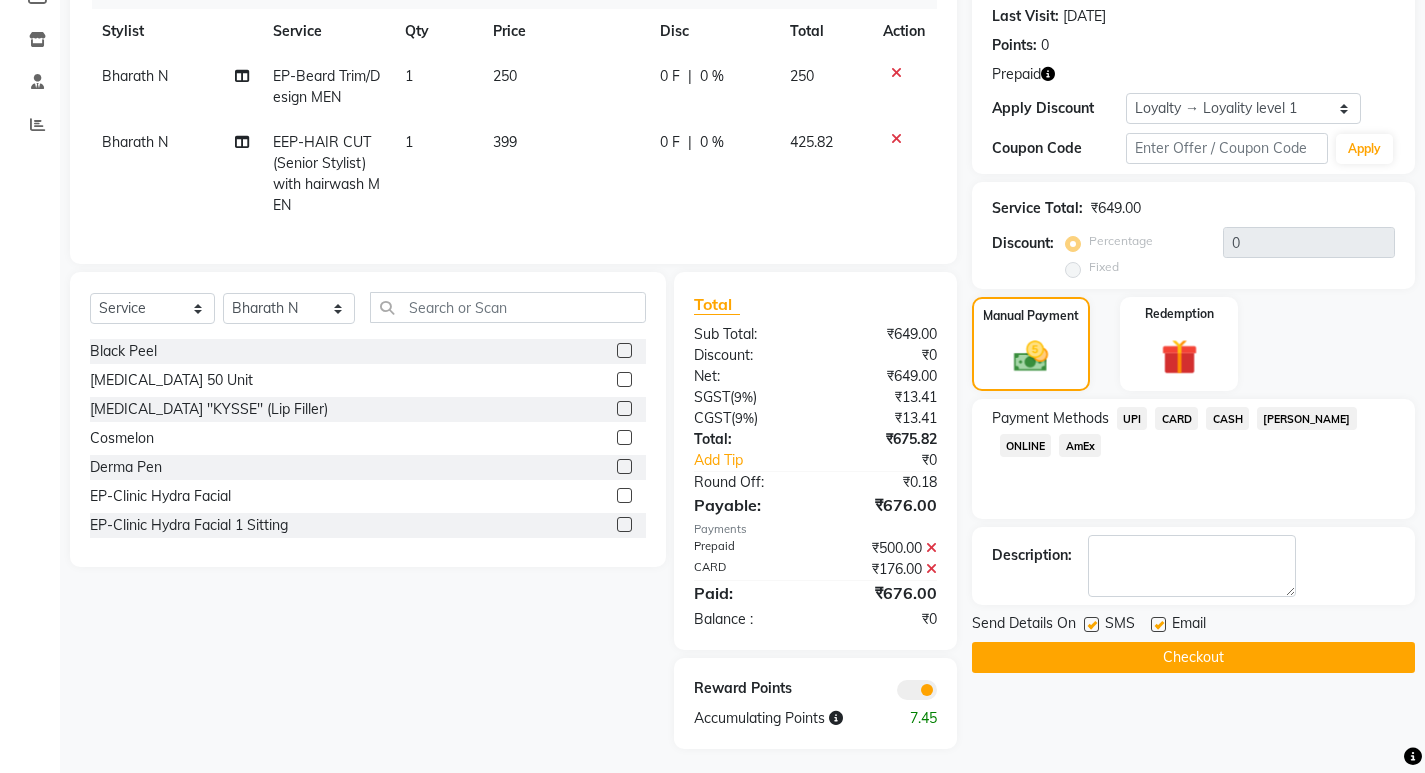 click on "Checkout" 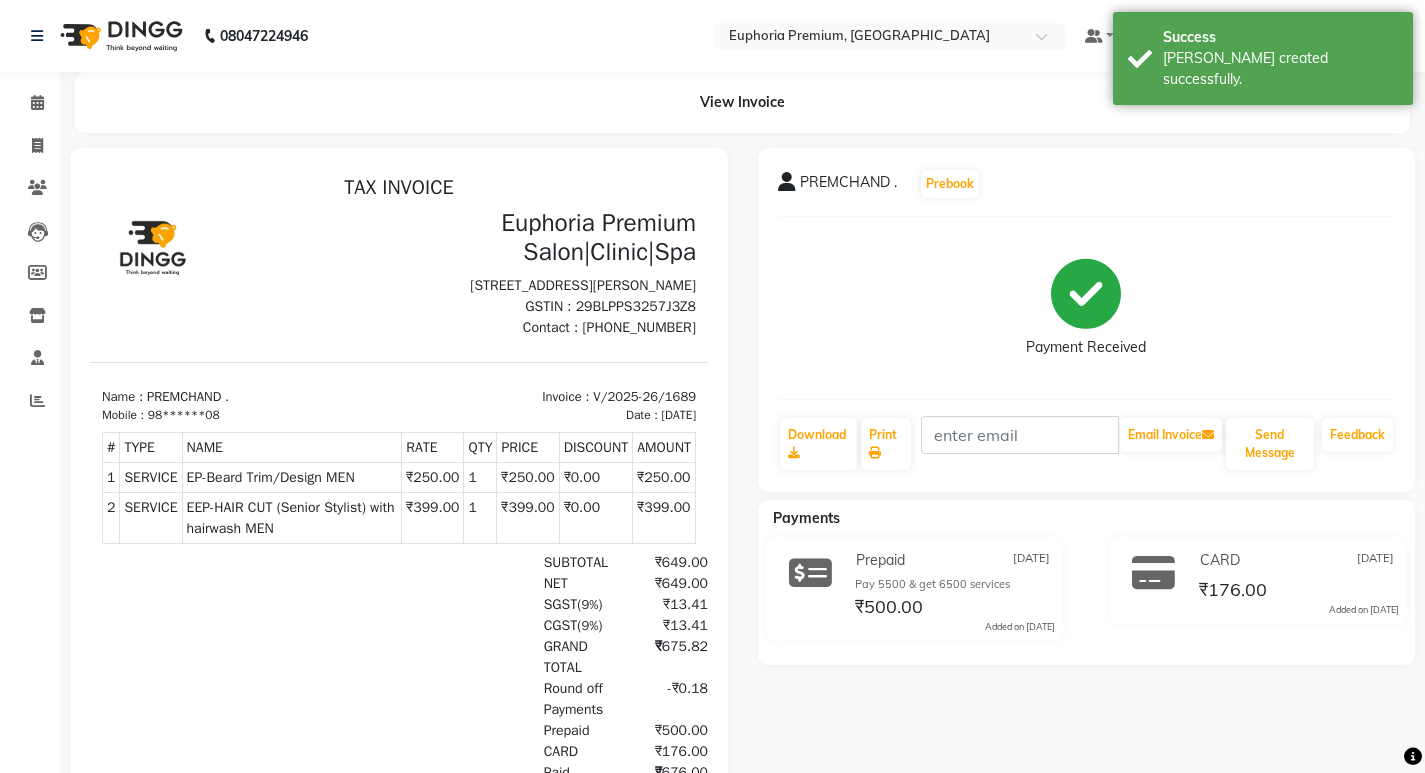 scroll, scrollTop: 0, scrollLeft: 0, axis: both 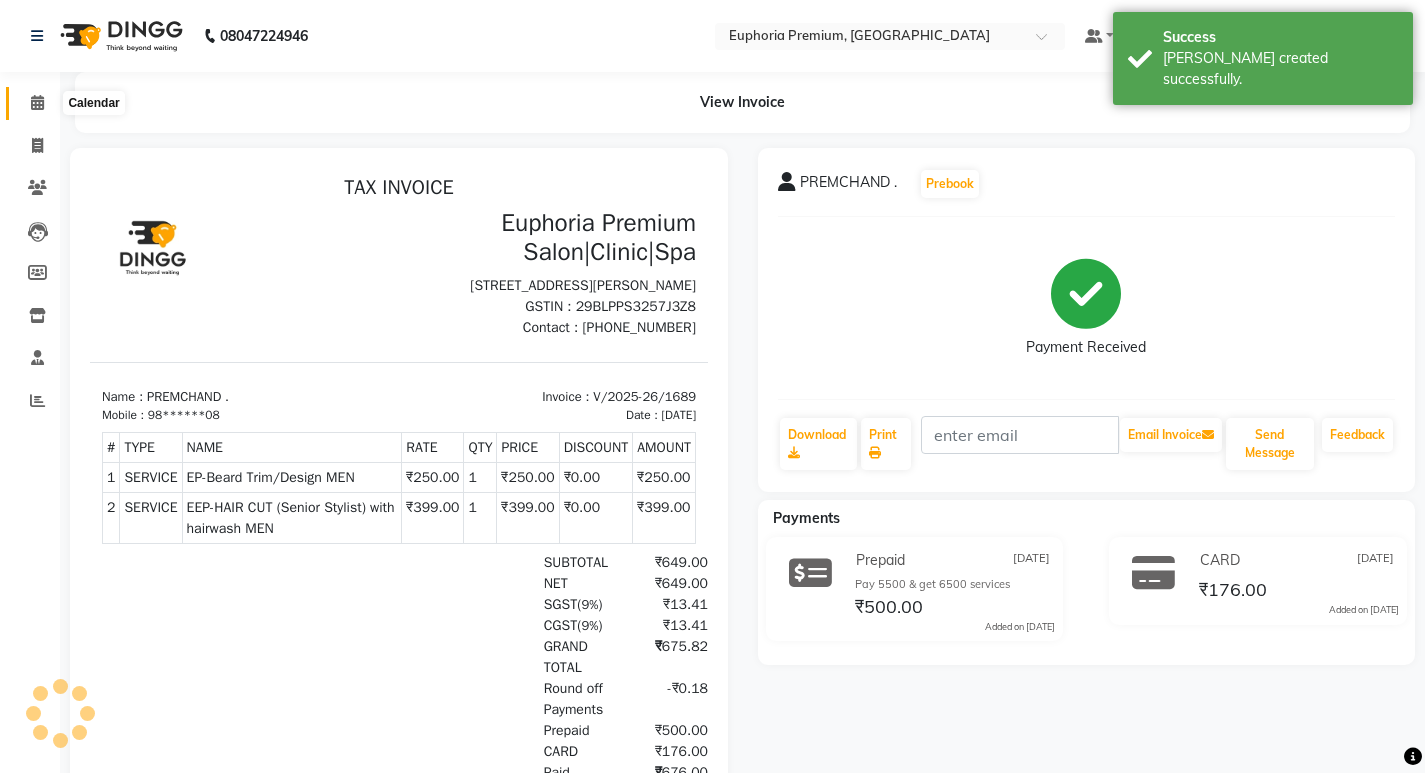 click 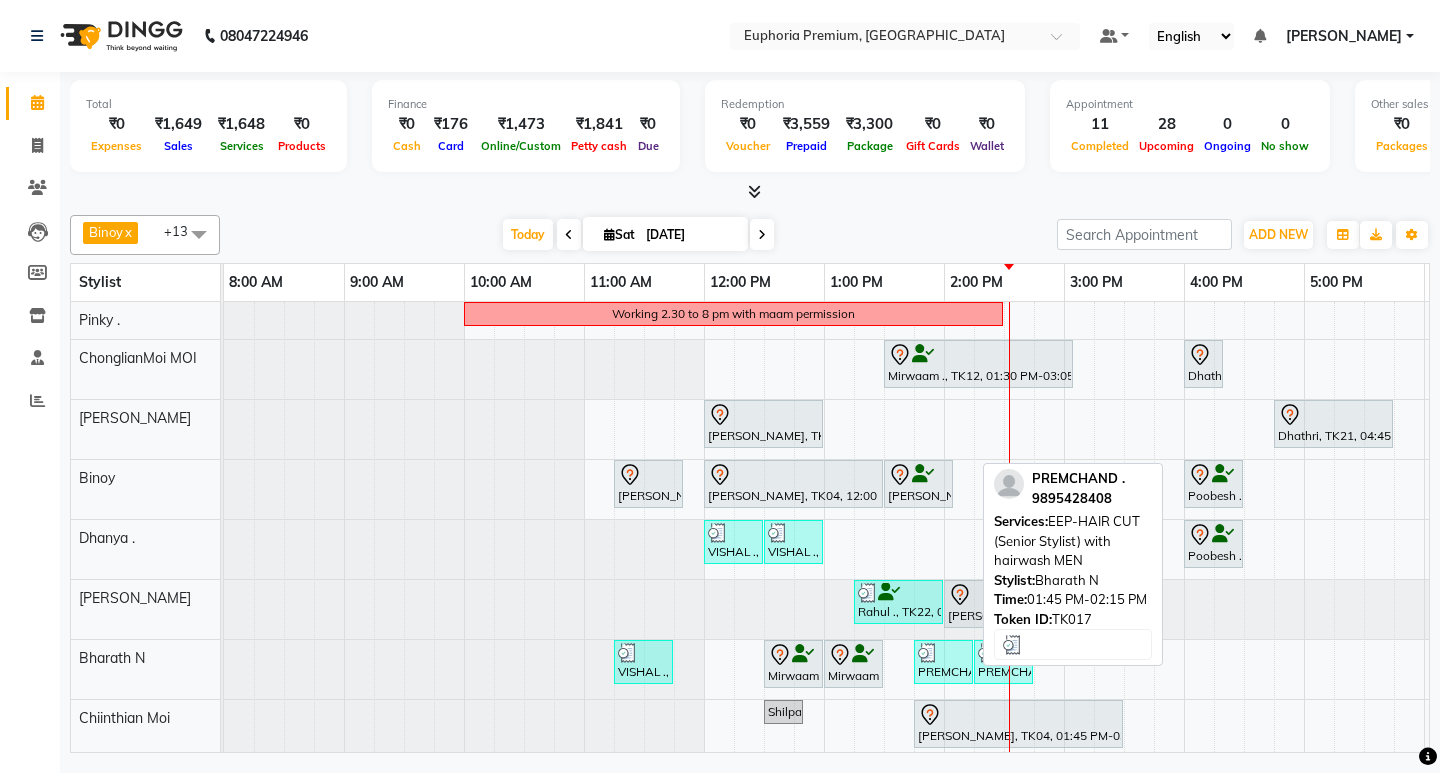 click on "PREMCHAND ., TK17, 01:45 PM-02:15 PM, EEP-HAIR CUT (Senior Stylist) with hairwash MEN" at bounding box center [943, 662] 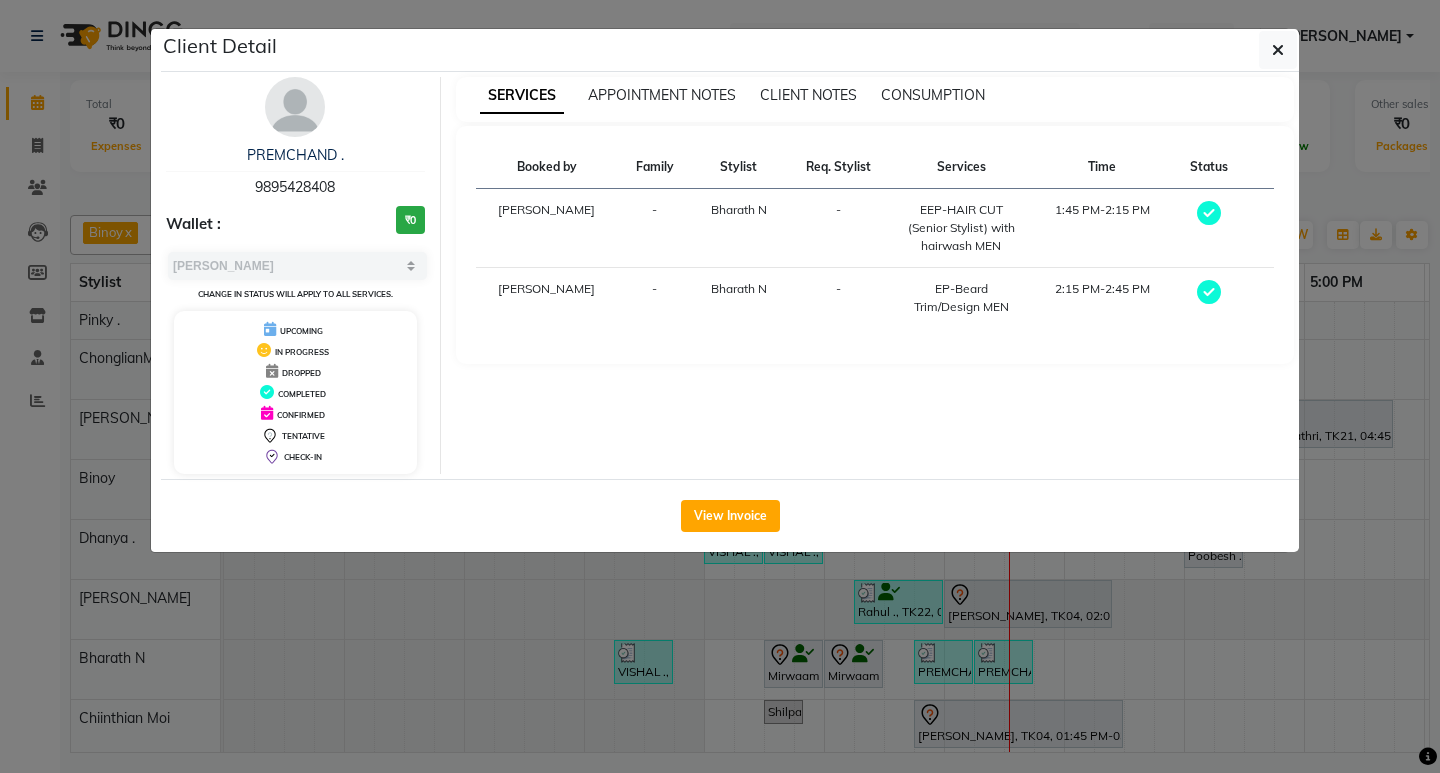 click on "9895428408" at bounding box center [295, 187] 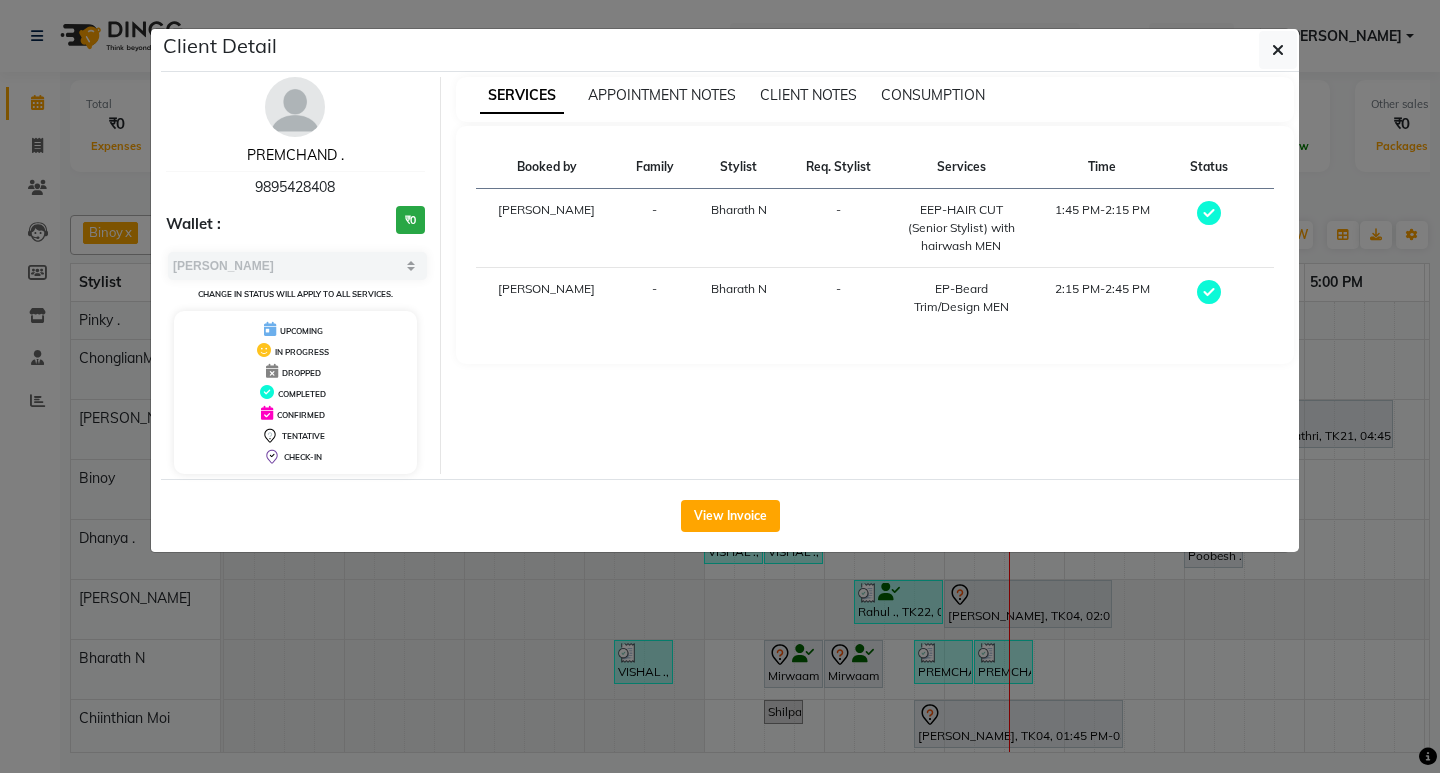 click on "PREMCHAND ." at bounding box center (295, 155) 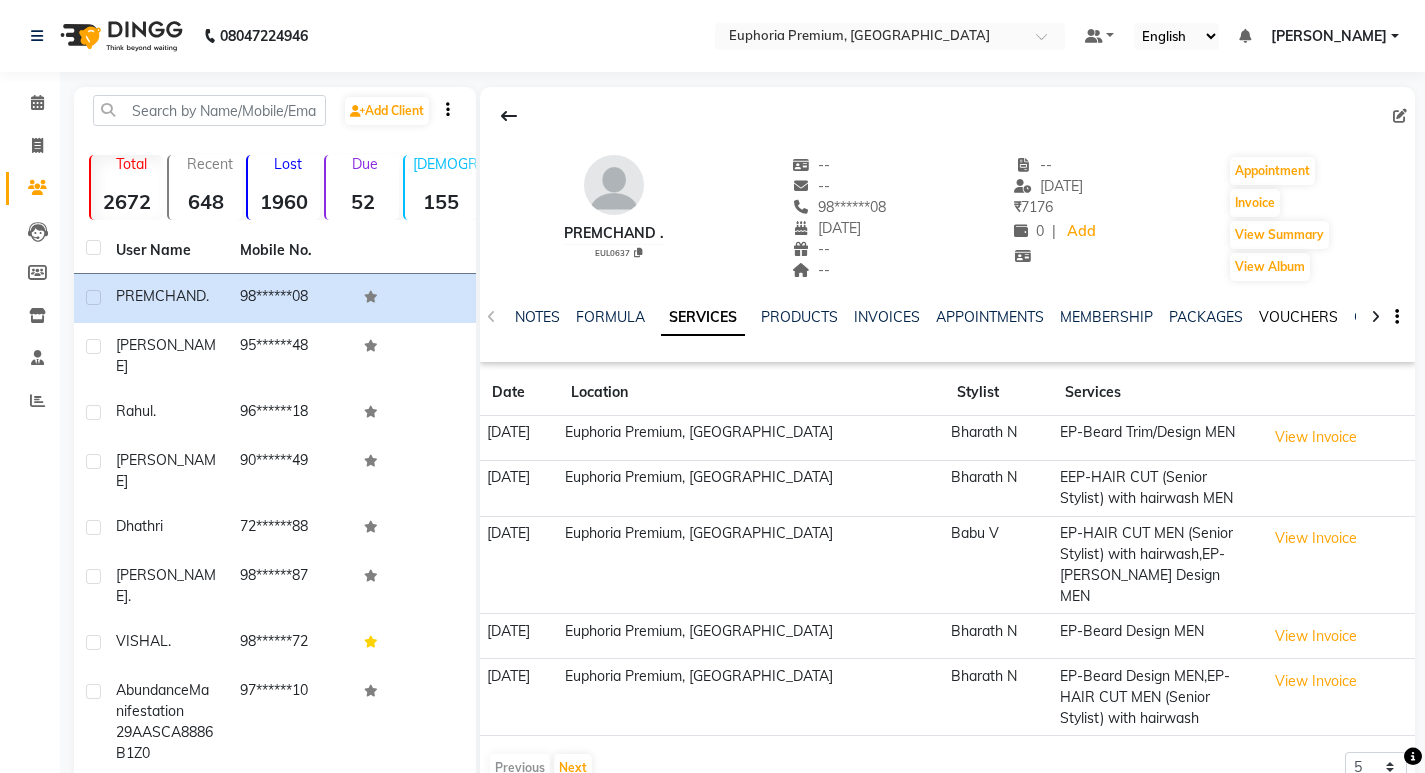 click on "VOUCHERS" 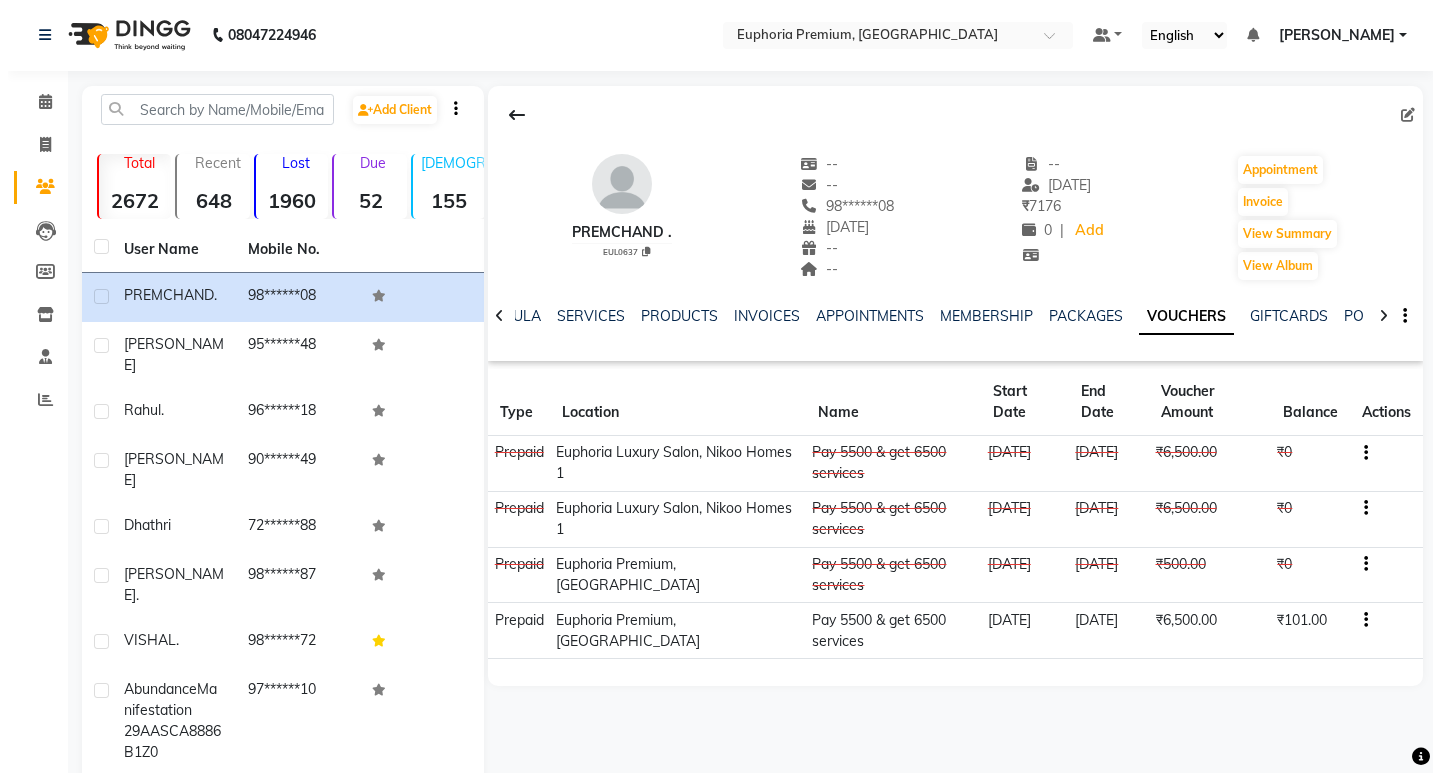 scroll, scrollTop: 0, scrollLeft: 0, axis: both 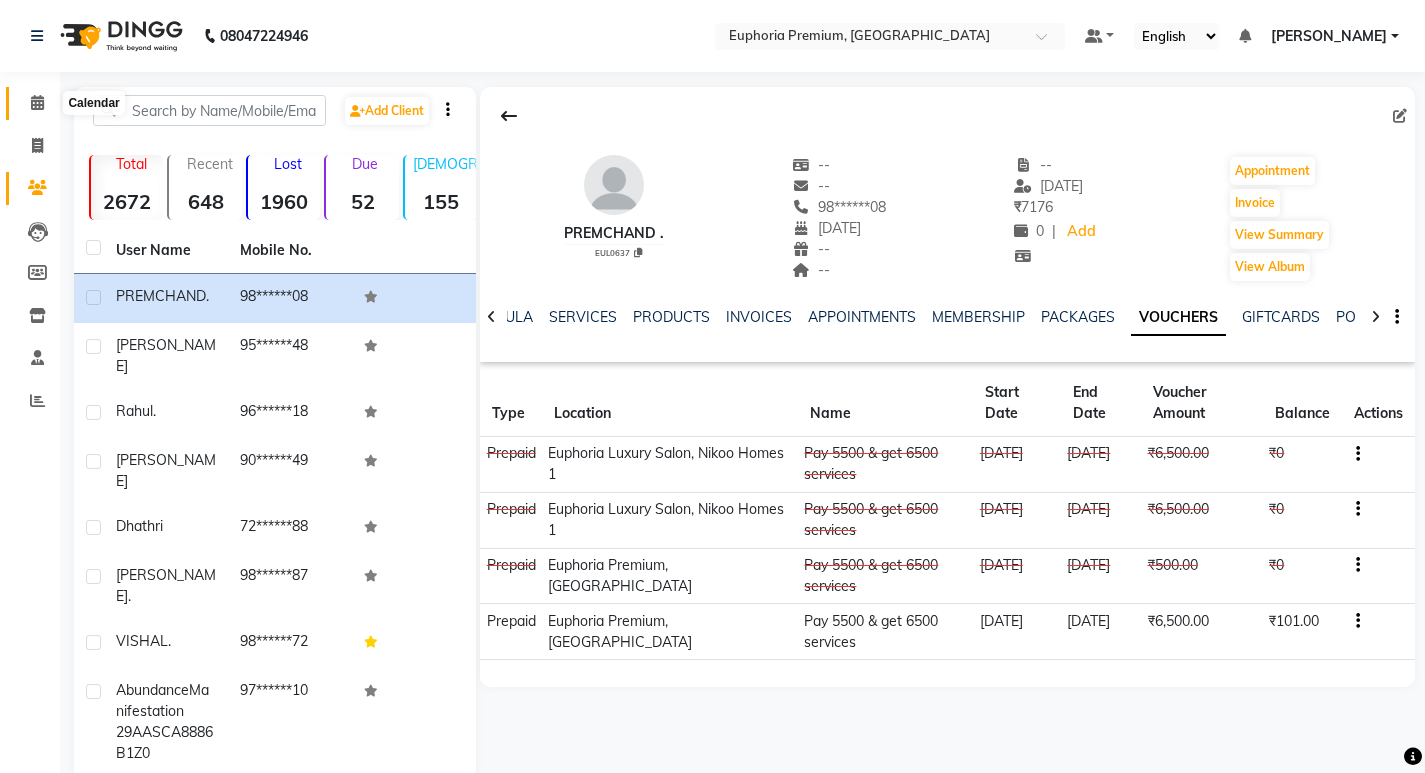 click 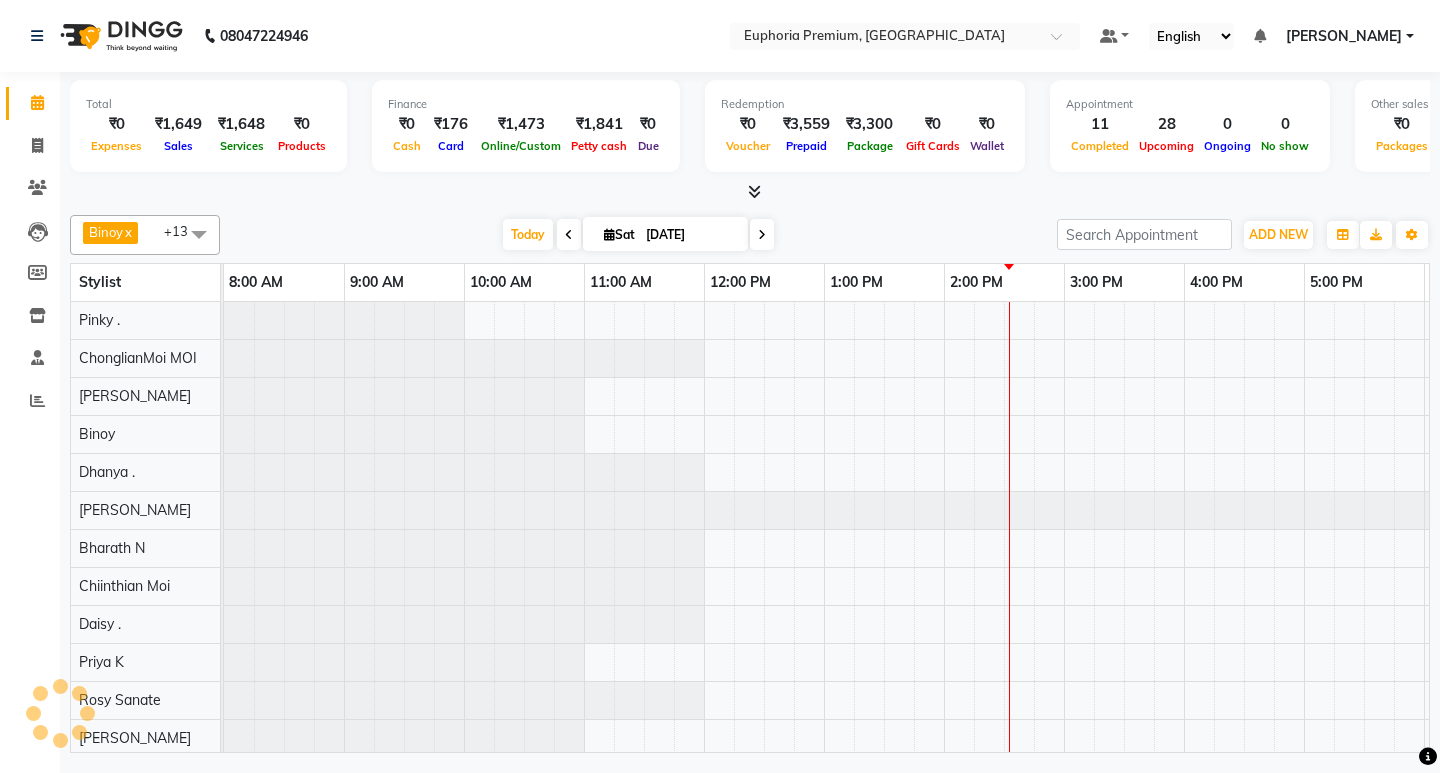 scroll, scrollTop: 0, scrollLeft: 0, axis: both 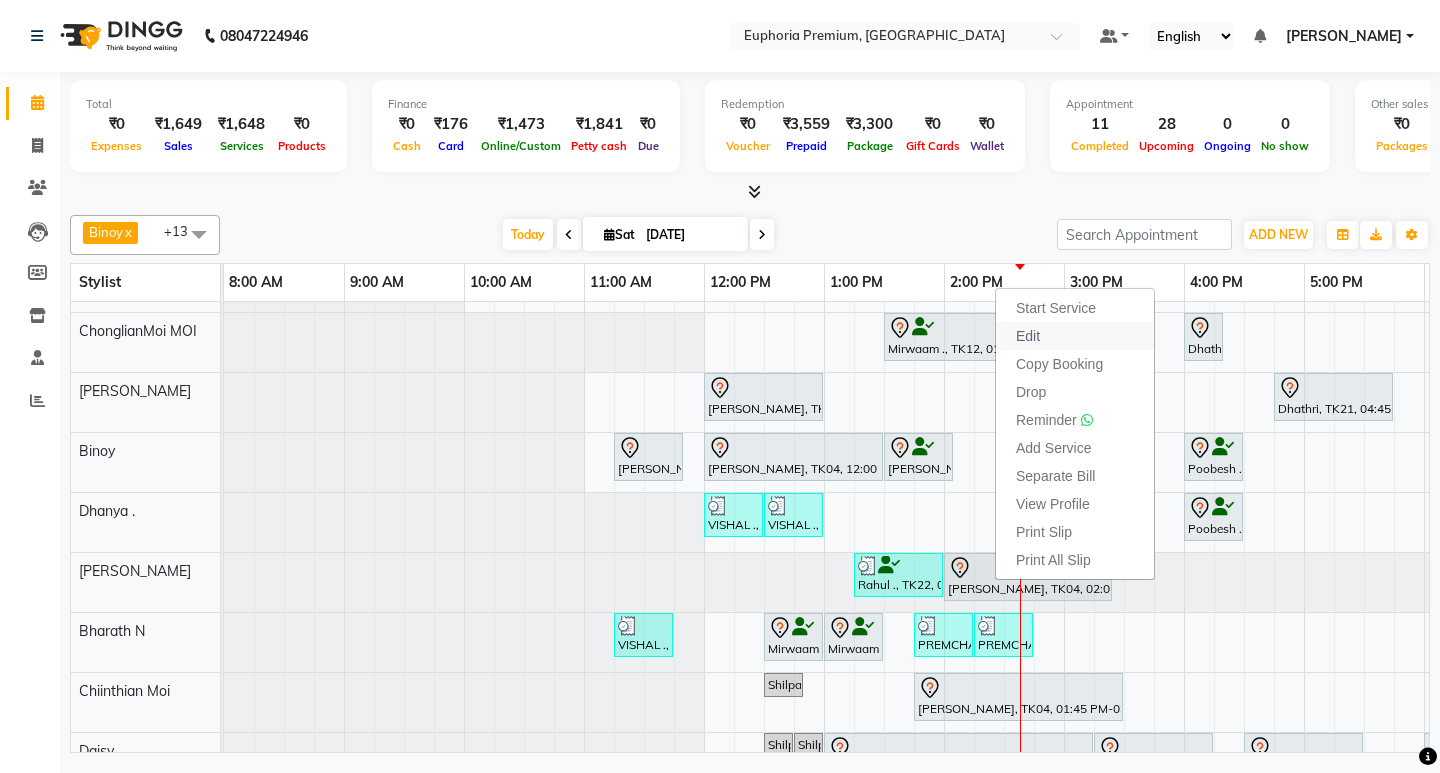 click on "Edit" at bounding box center [1028, 336] 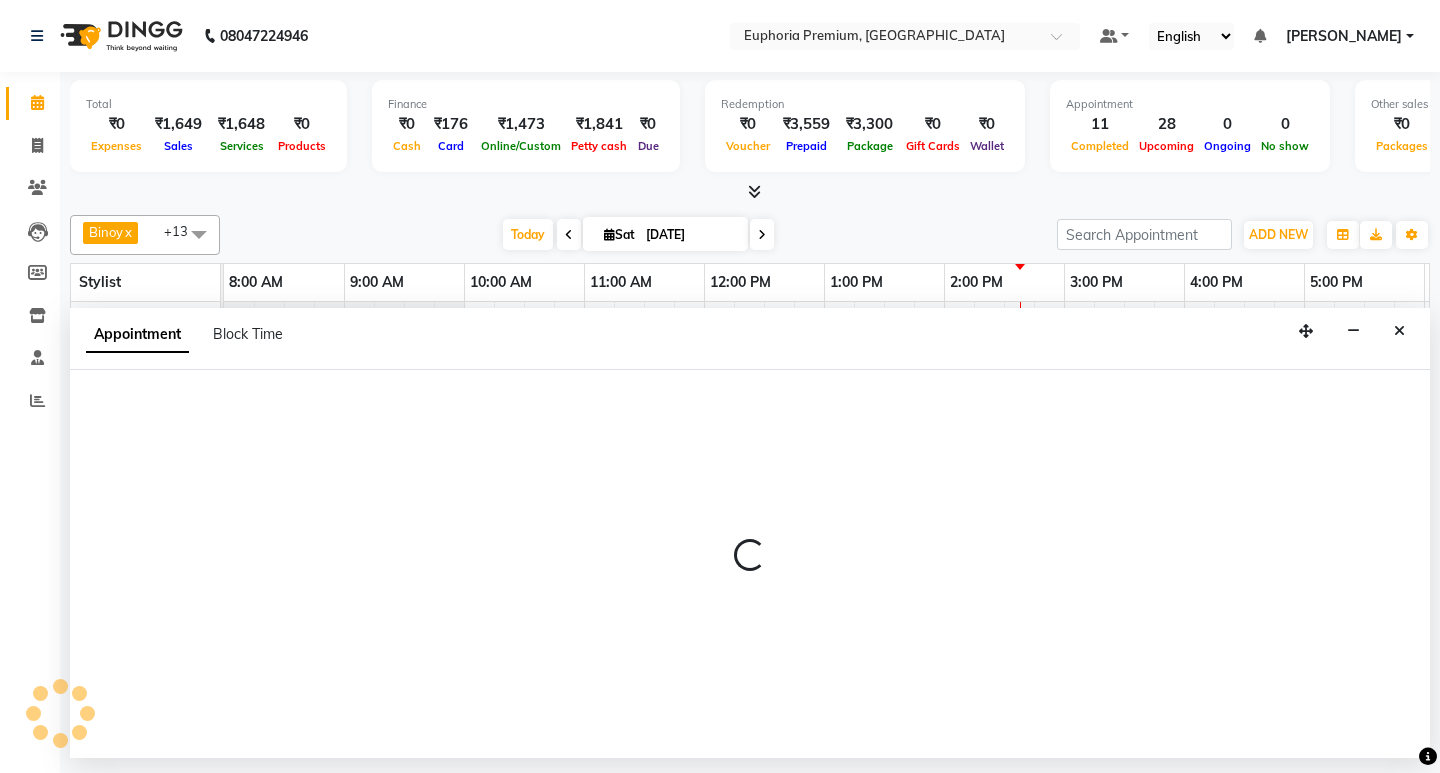 select on "tentative" 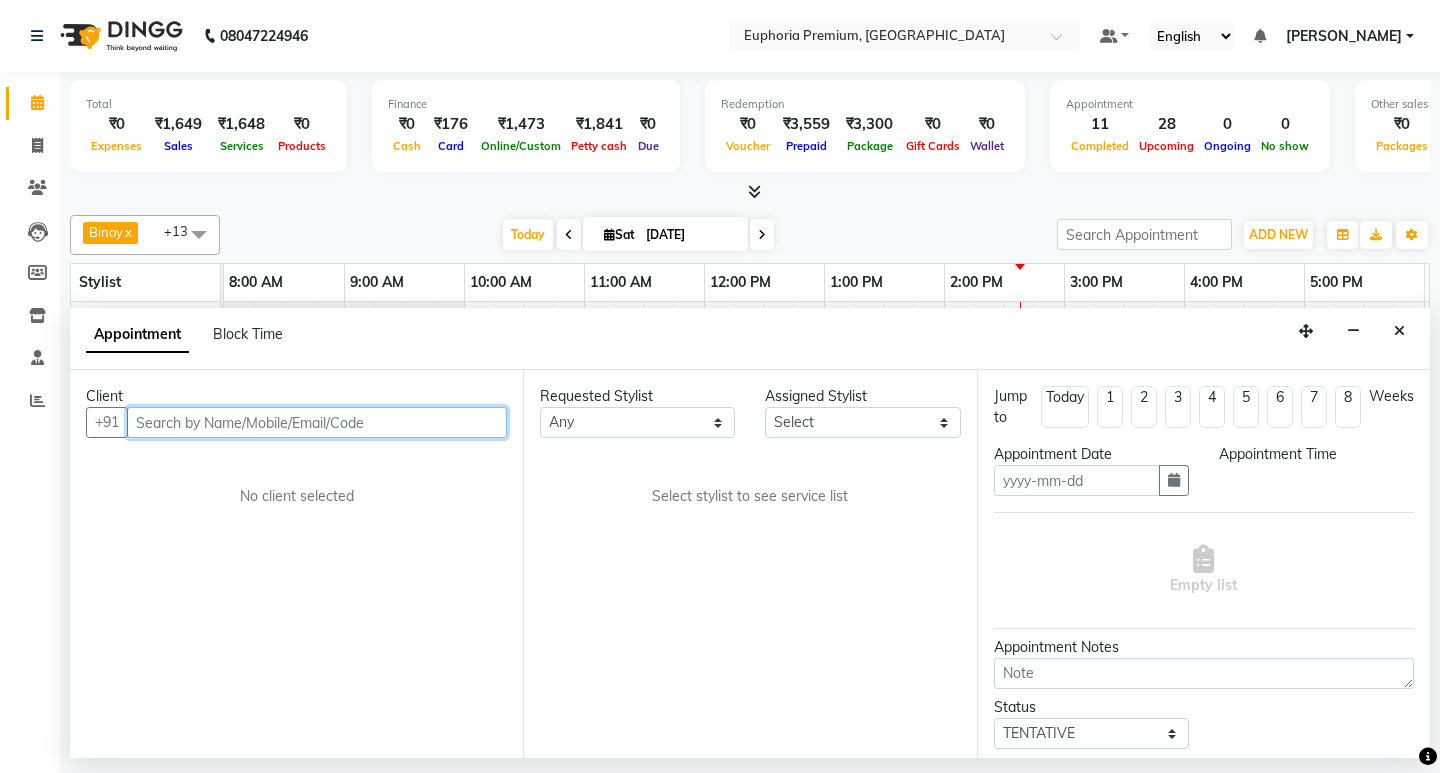 type on "[DATE]" 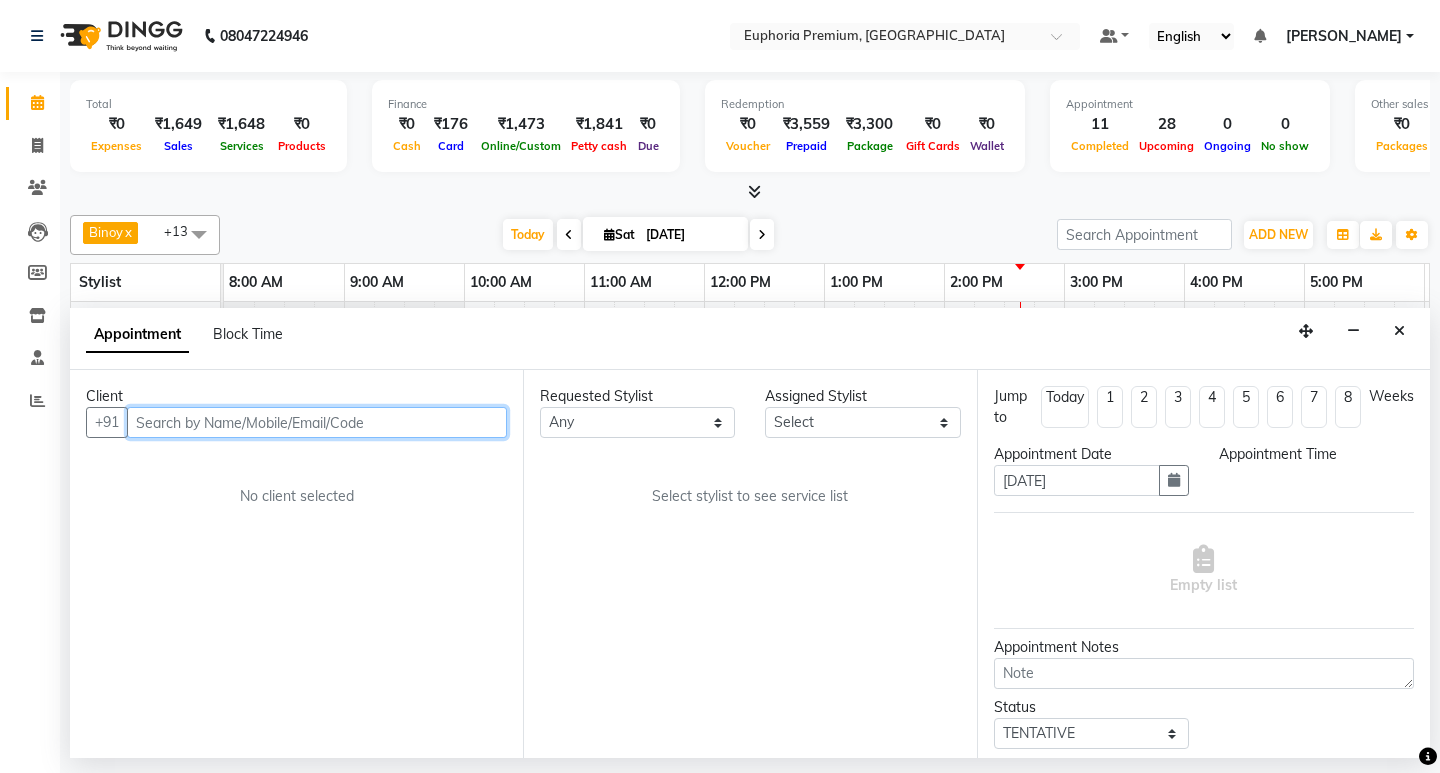select on "660" 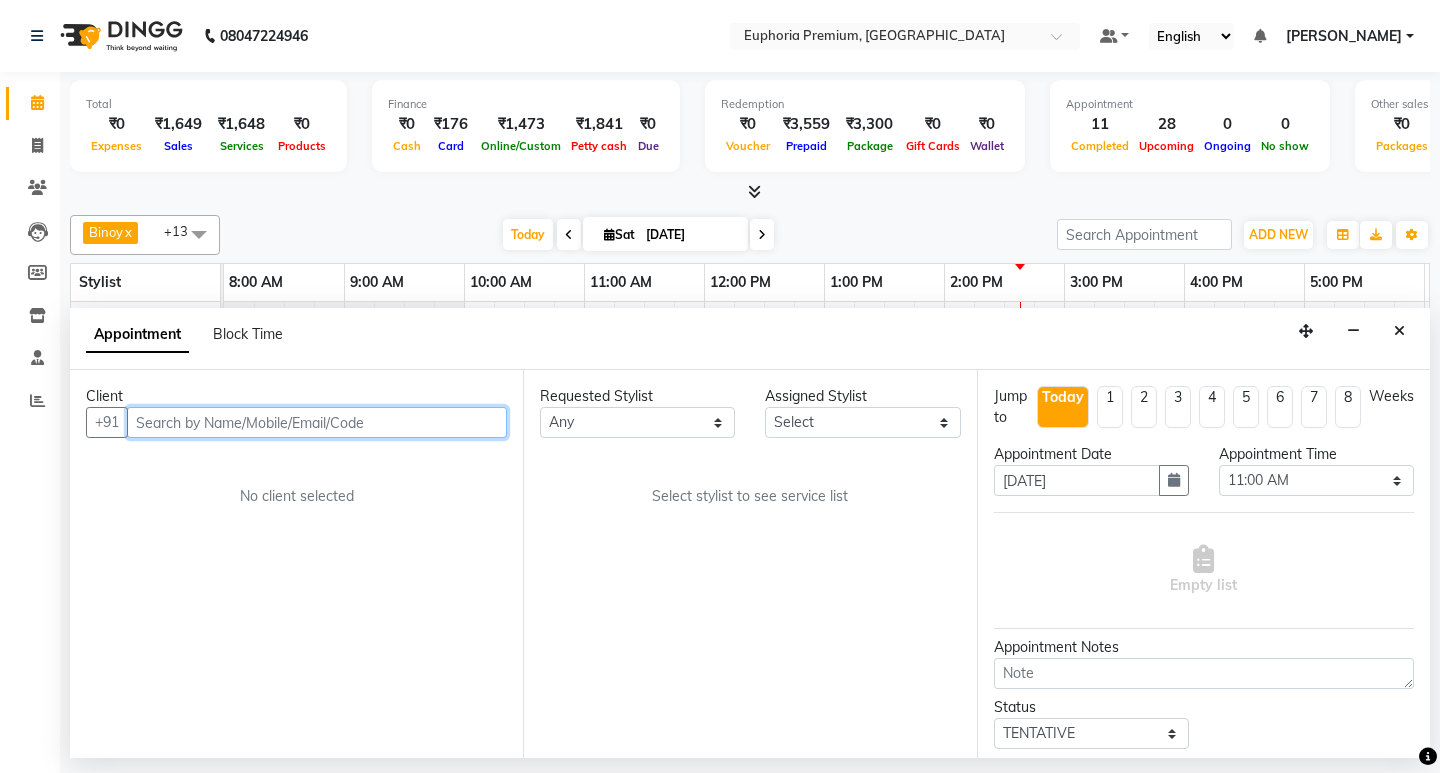 select on "71625" 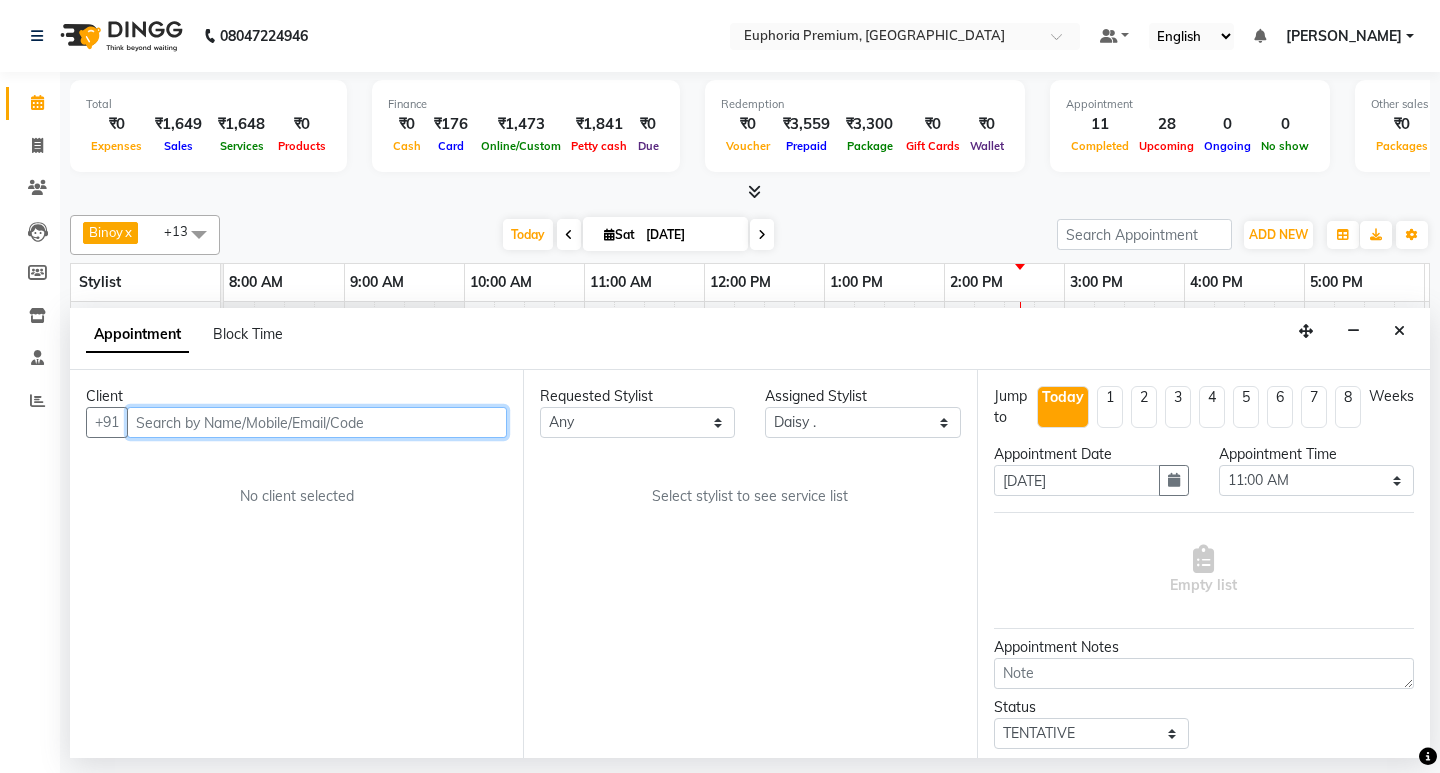 scroll, scrollTop: 0, scrollLeft: 475, axis: horizontal 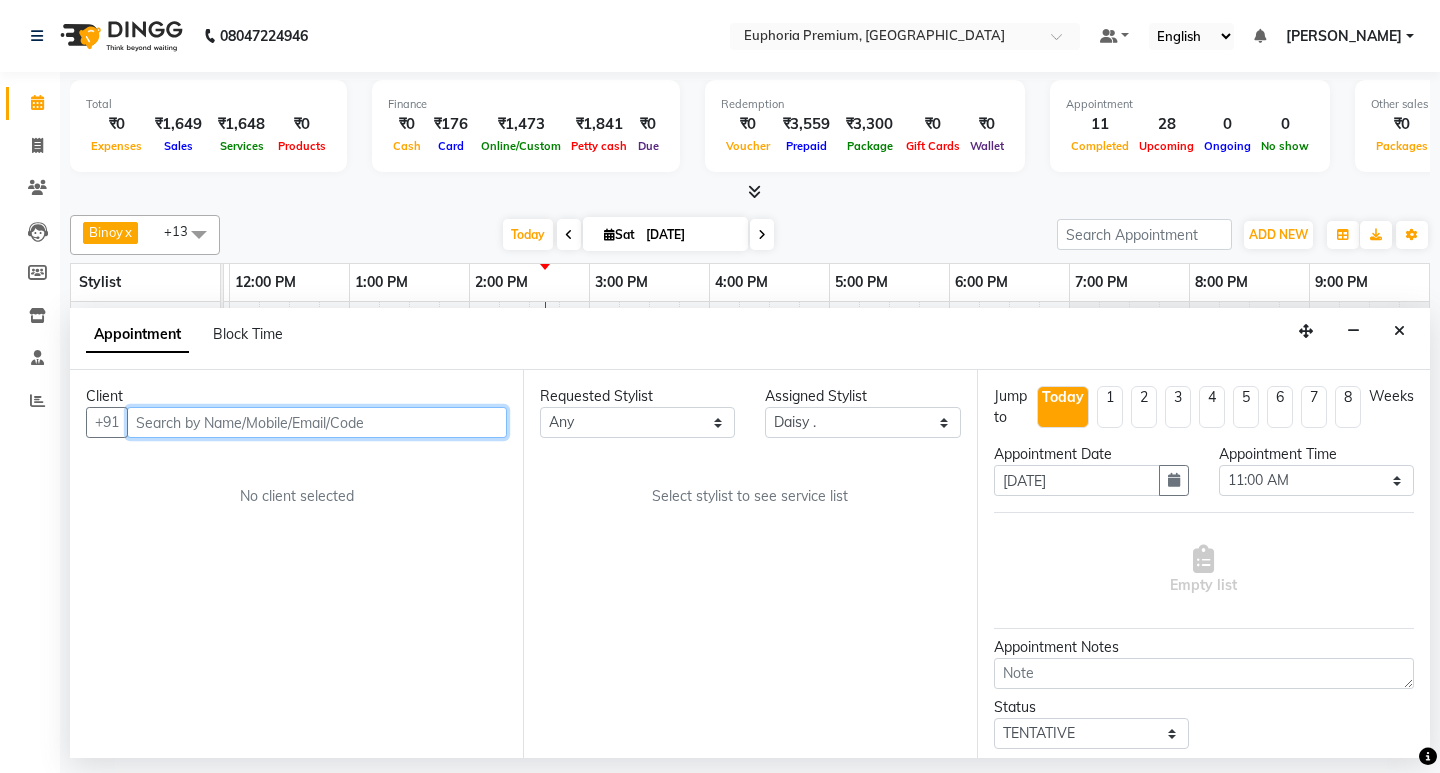 select on "4006" 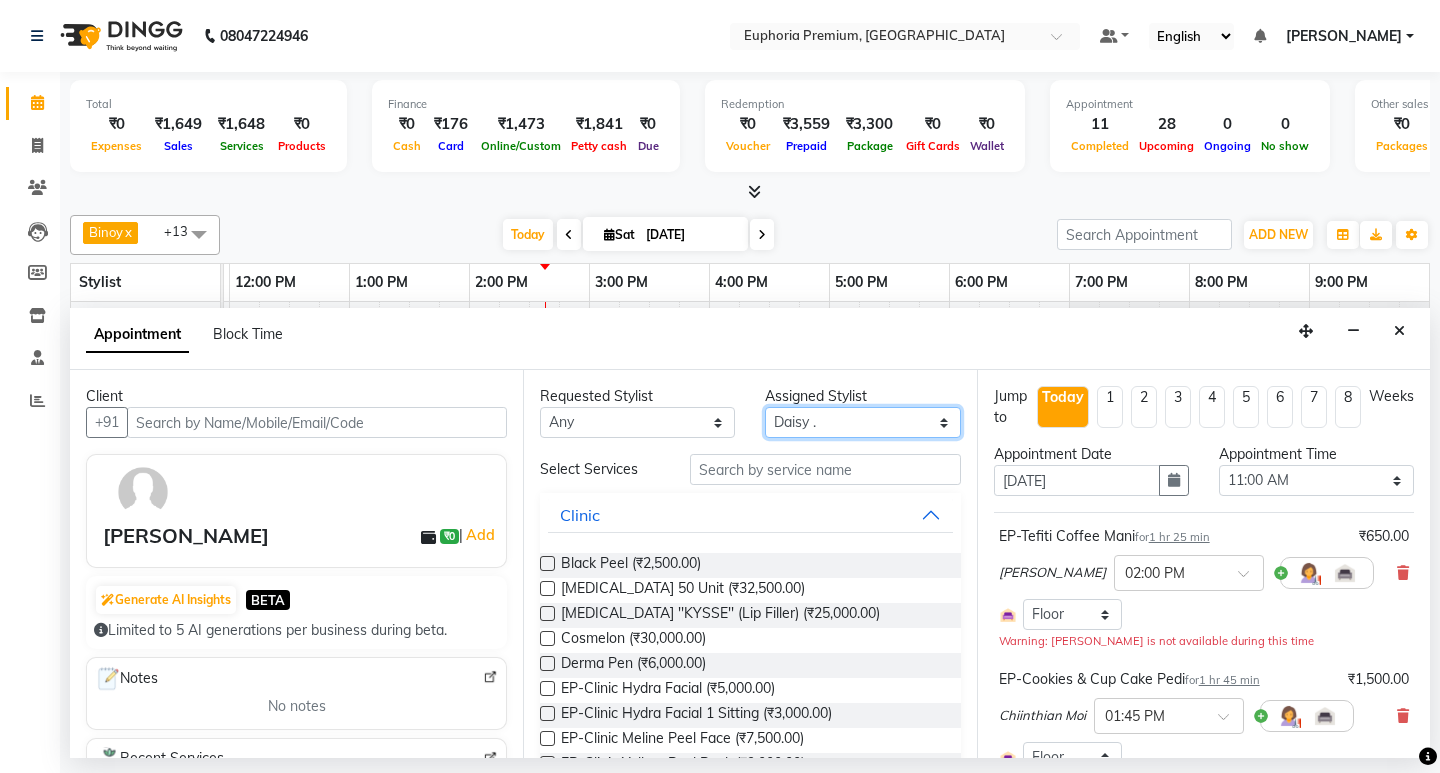 click on "Select Babu V Bharath N [PERSON_NAME] [PERSON_NAME] N  Chiinthian [PERSON_NAME] MOI [PERSON_NAME] . [PERSON_NAME] . [PERSON_NAME] [PERSON_NAME] K [PERSON_NAME] [PERSON_NAME] [MEDICAL_DATA] Pinky . Priya  K Rosy Sanate [PERSON_NAME] [PERSON_NAME] Shishi L [PERSON_NAME] M [PERSON_NAME]" at bounding box center (862, 422) 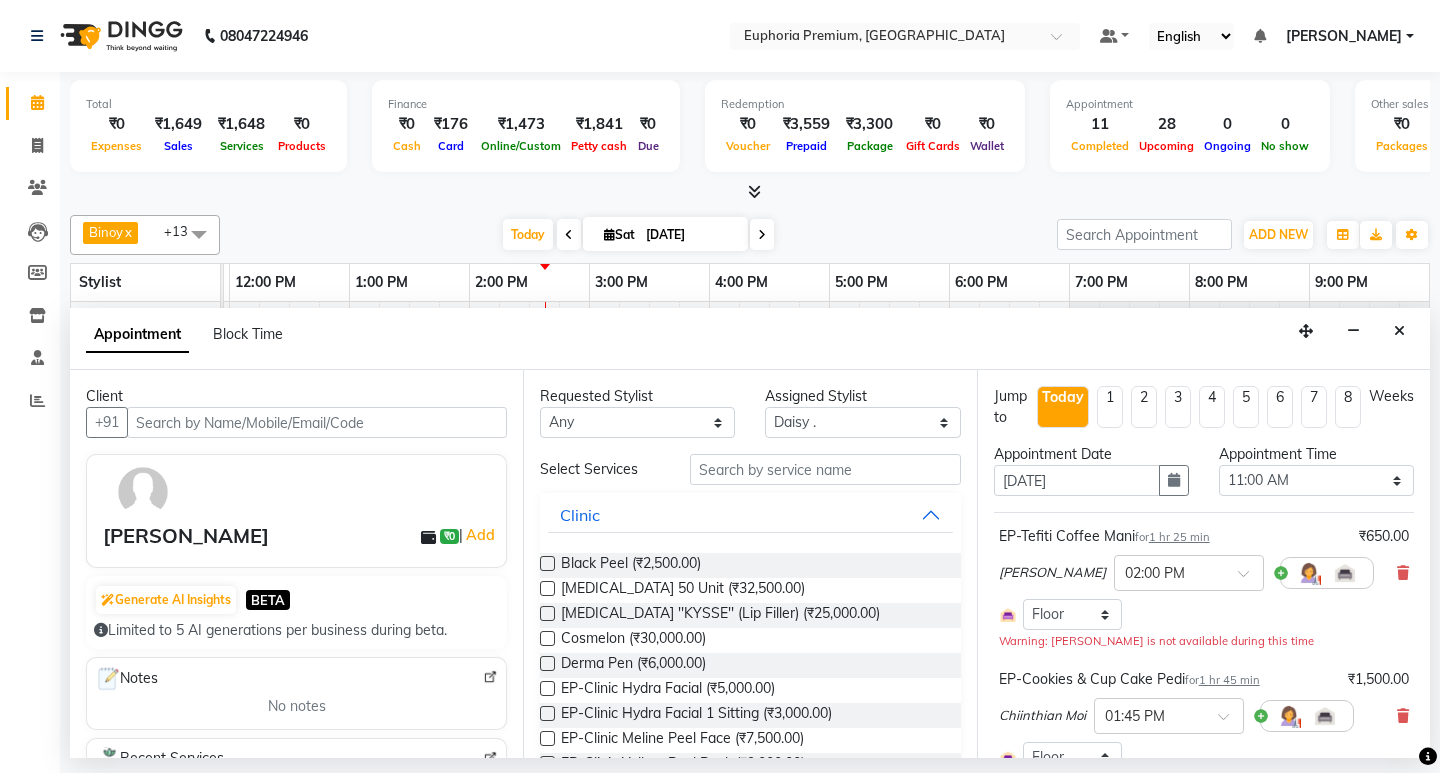 click on "Appointment Block Time" at bounding box center [750, 339] 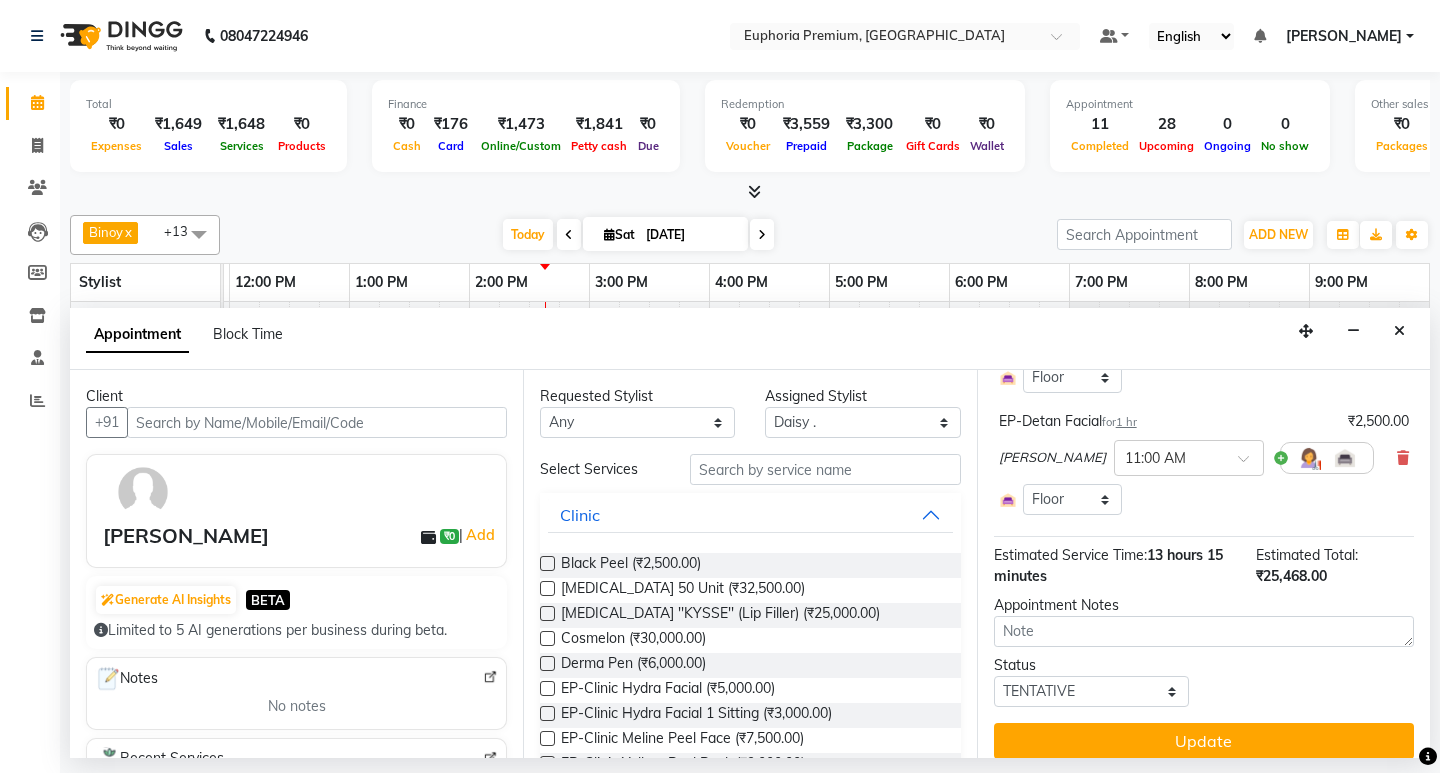 scroll, scrollTop: 1293, scrollLeft: 0, axis: vertical 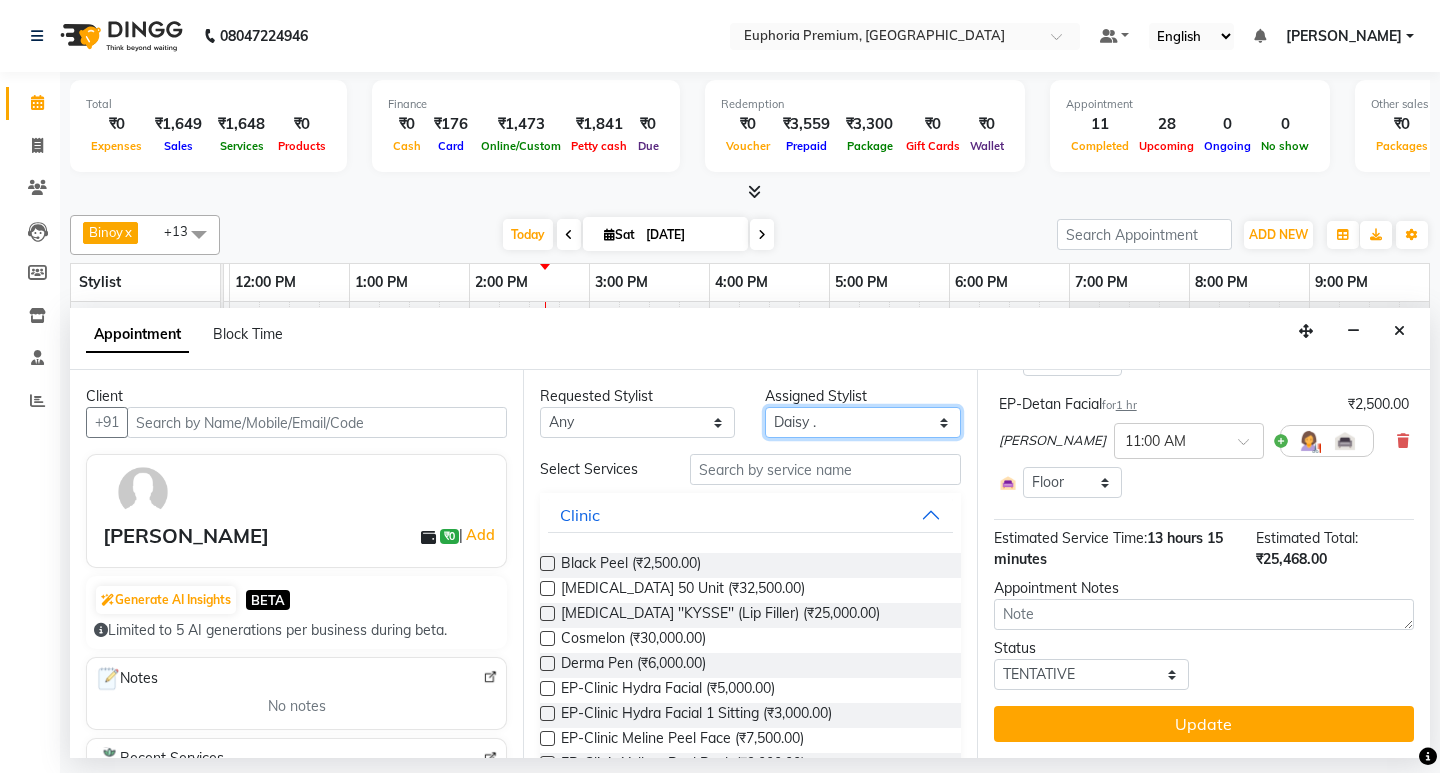 click on "Select Babu V Bharath N [PERSON_NAME] [PERSON_NAME] N  Chiinthian [PERSON_NAME] MOI [PERSON_NAME] . [PERSON_NAME] . [PERSON_NAME] [PERSON_NAME] K [PERSON_NAME] [PERSON_NAME] [MEDICAL_DATA] Pinky . Priya  K Rosy Sanate [PERSON_NAME] [PERSON_NAME] Shishi L [PERSON_NAME] M [PERSON_NAME]" at bounding box center [862, 422] 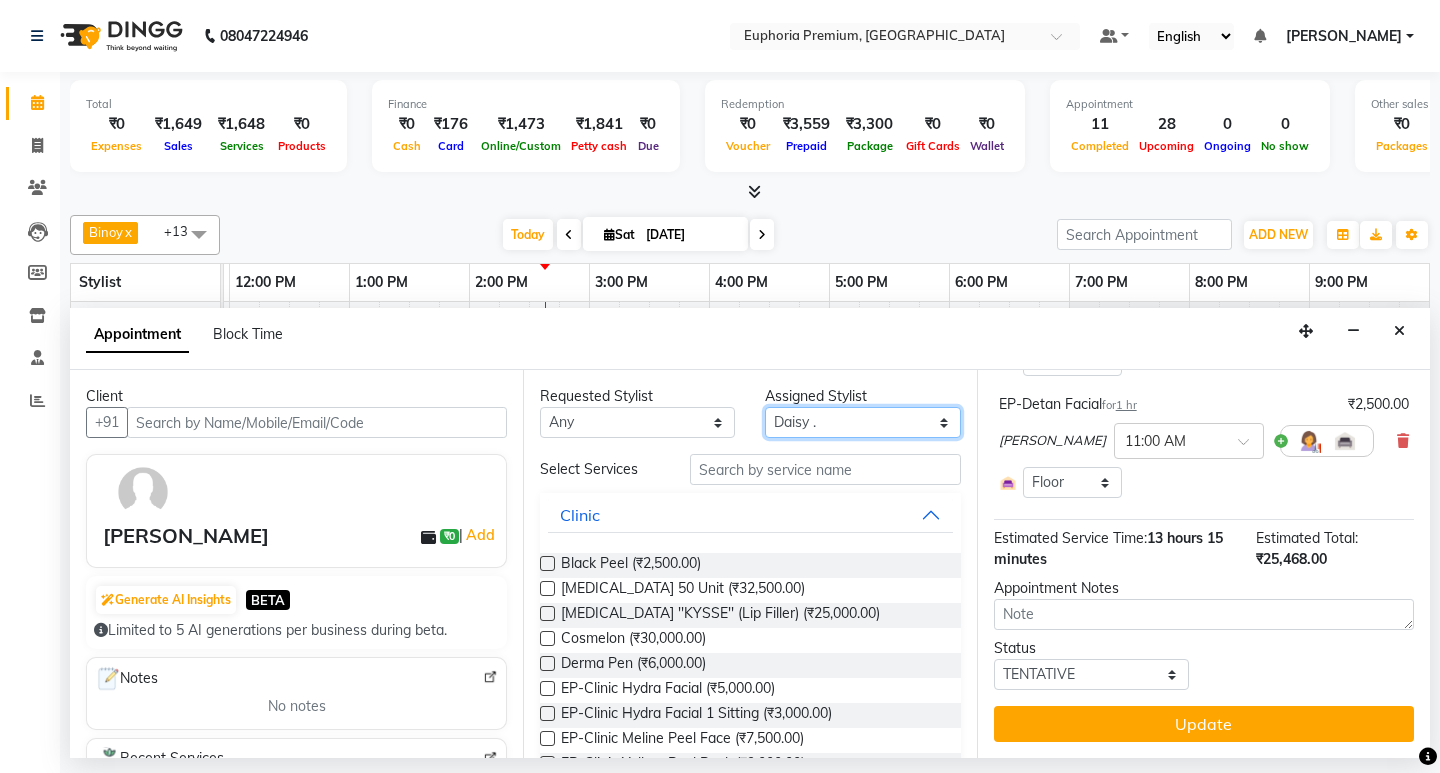 select on "71634" 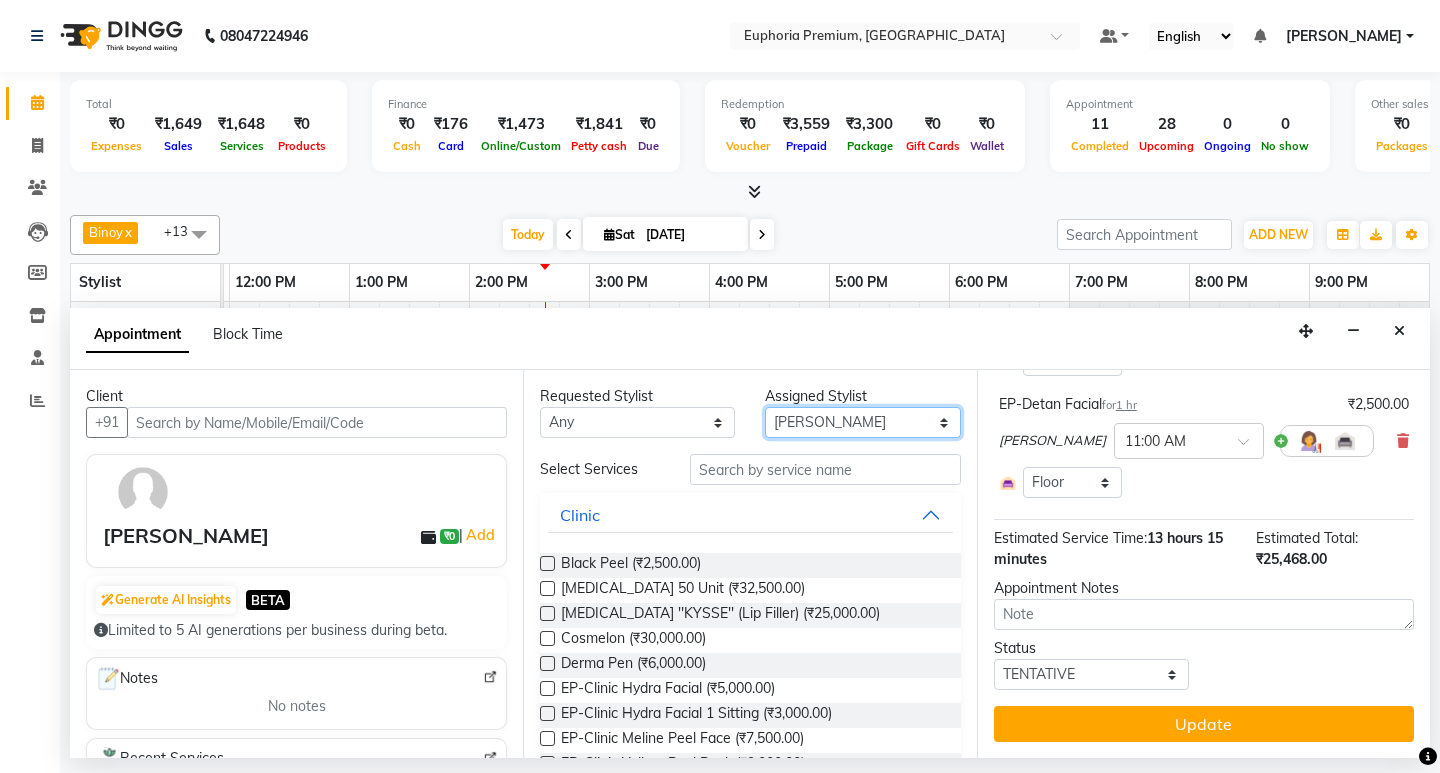 click on "Select Babu V Bharath N [PERSON_NAME] [PERSON_NAME] N  Chiinthian [PERSON_NAME] MOI [PERSON_NAME] . [PERSON_NAME] . [PERSON_NAME] [PERSON_NAME] K [PERSON_NAME] [PERSON_NAME] [MEDICAL_DATA] Pinky . Priya  K Rosy Sanate [PERSON_NAME] [PERSON_NAME] Shishi L [PERSON_NAME] M [PERSON_NAME]" at bounding box center [862, 422] 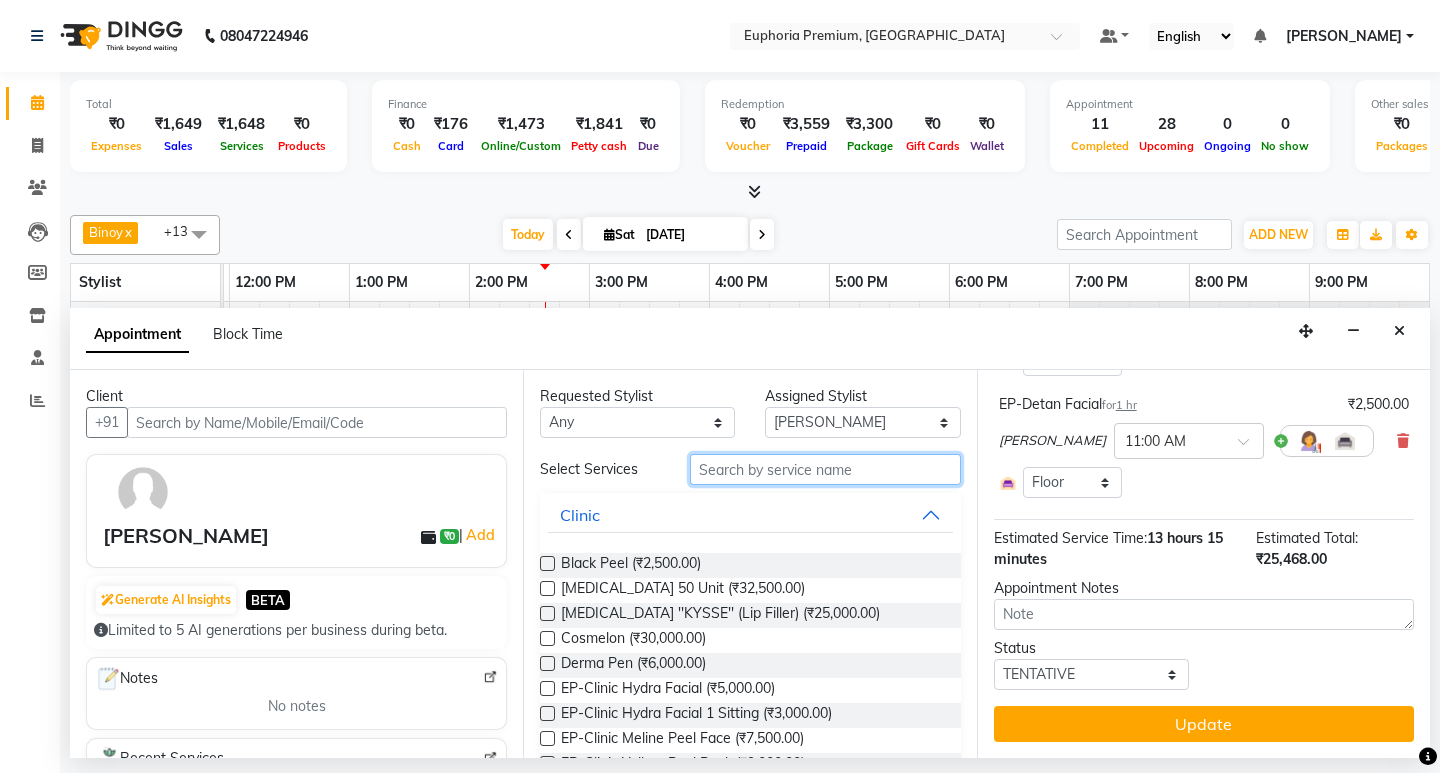 click at bounding box center (825, 469) 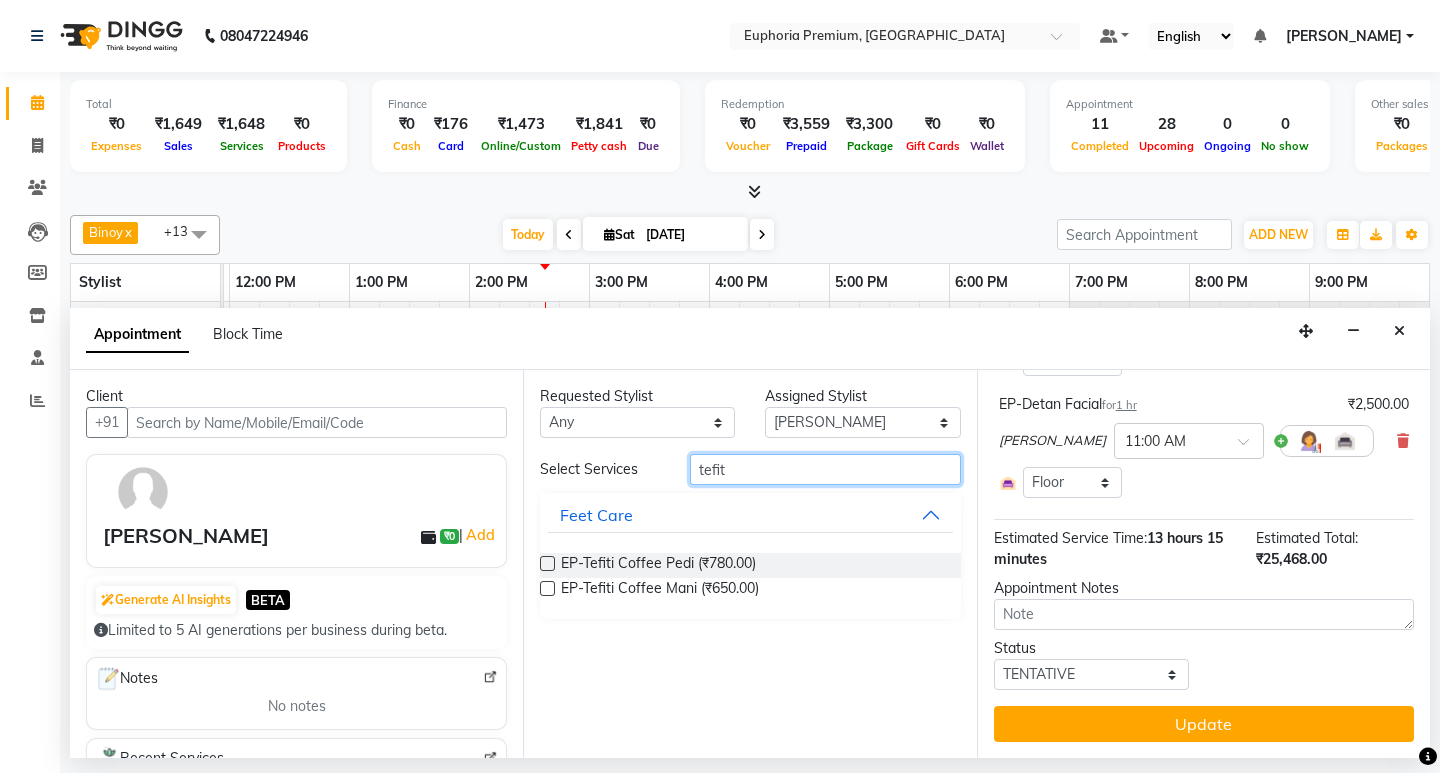 type on "tefit" 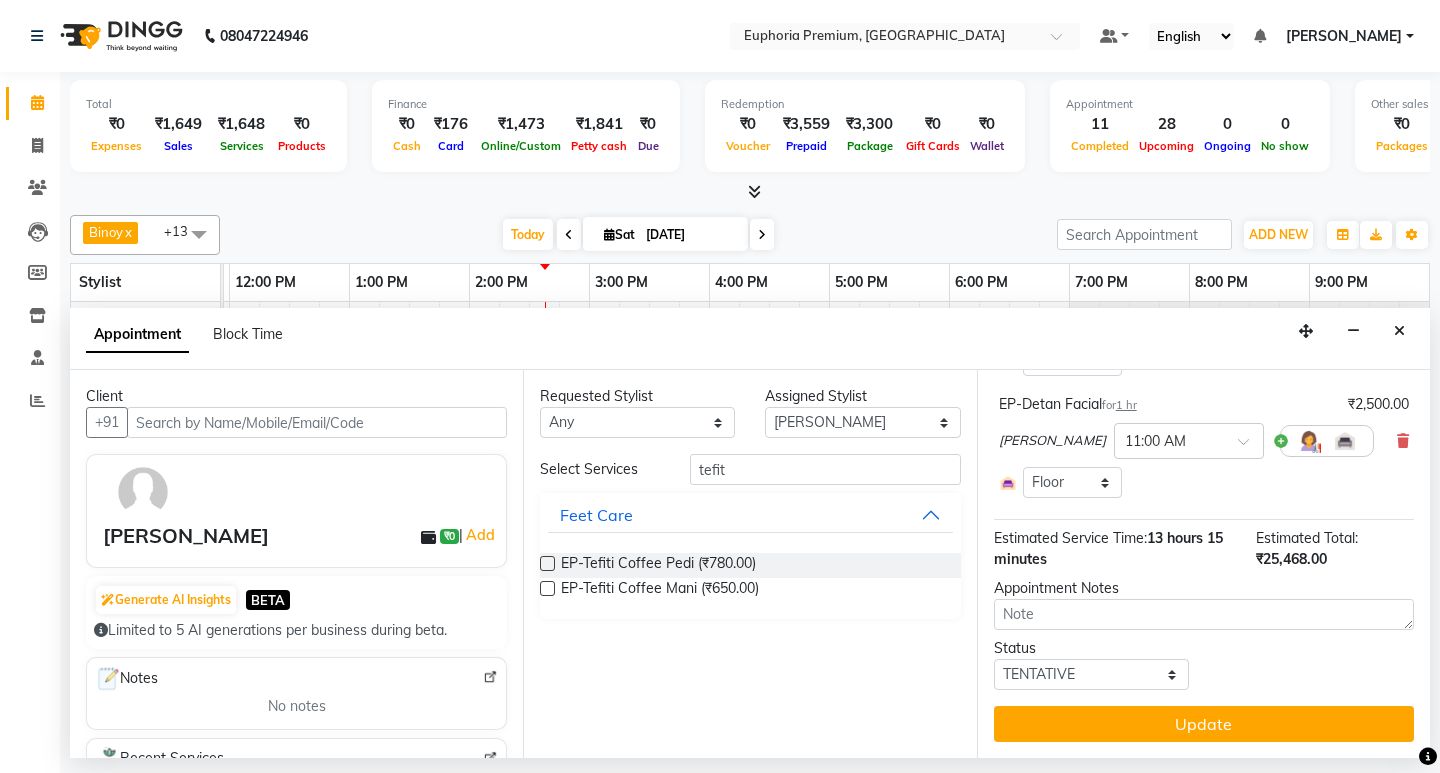 click at bounding box center [547, 563] 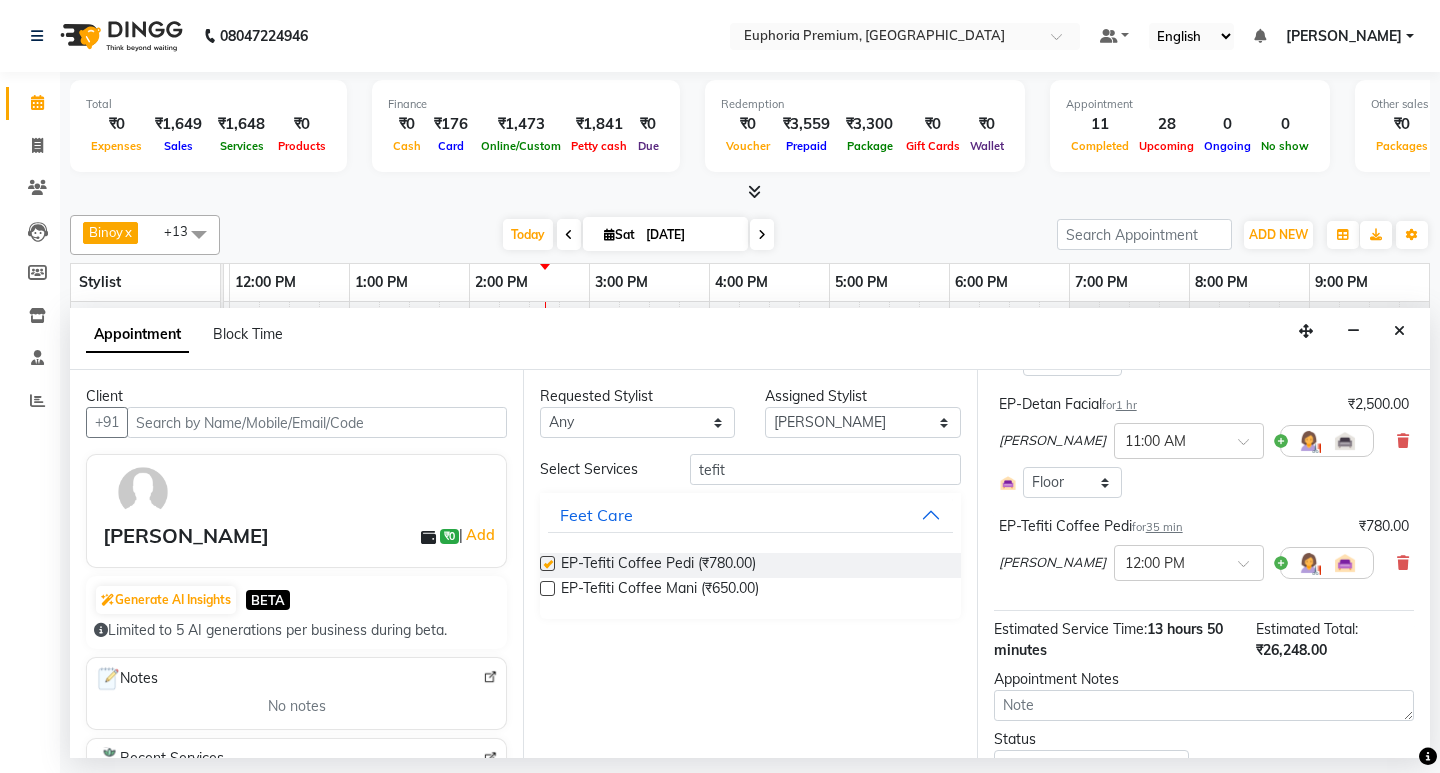 scroll, scrollTop: 1314, scrollLeft: 0, axis: vertical 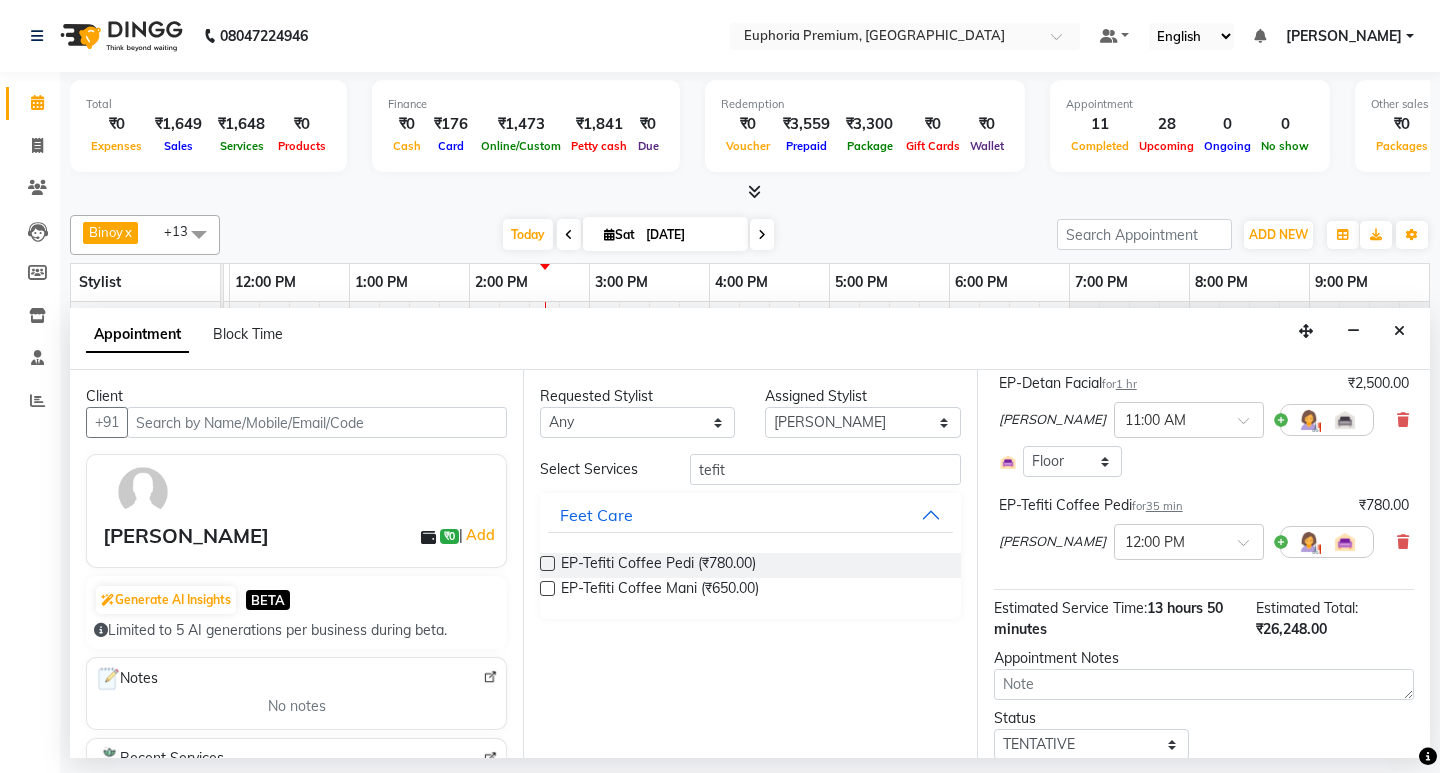 checkbox on "false" 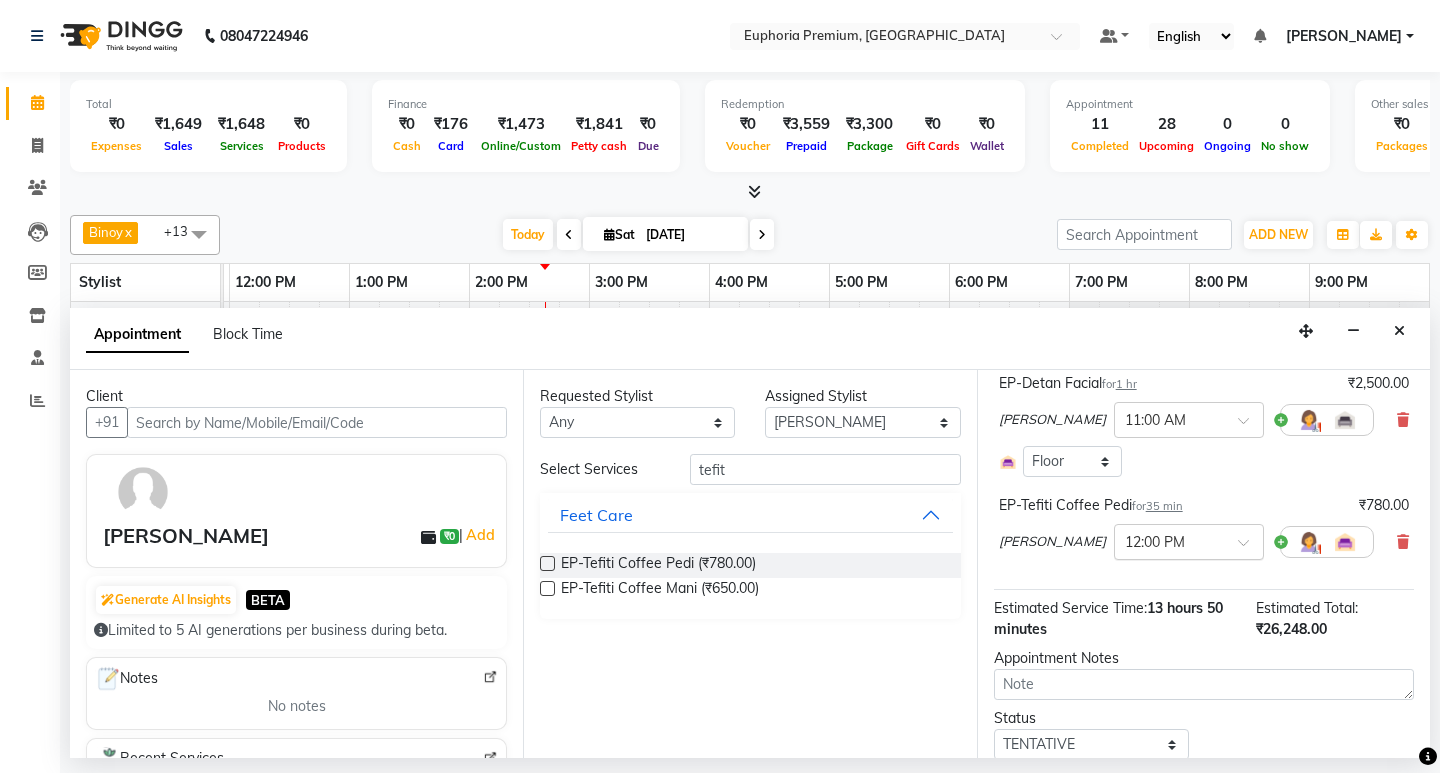 click at bounding box center (1250, 548) 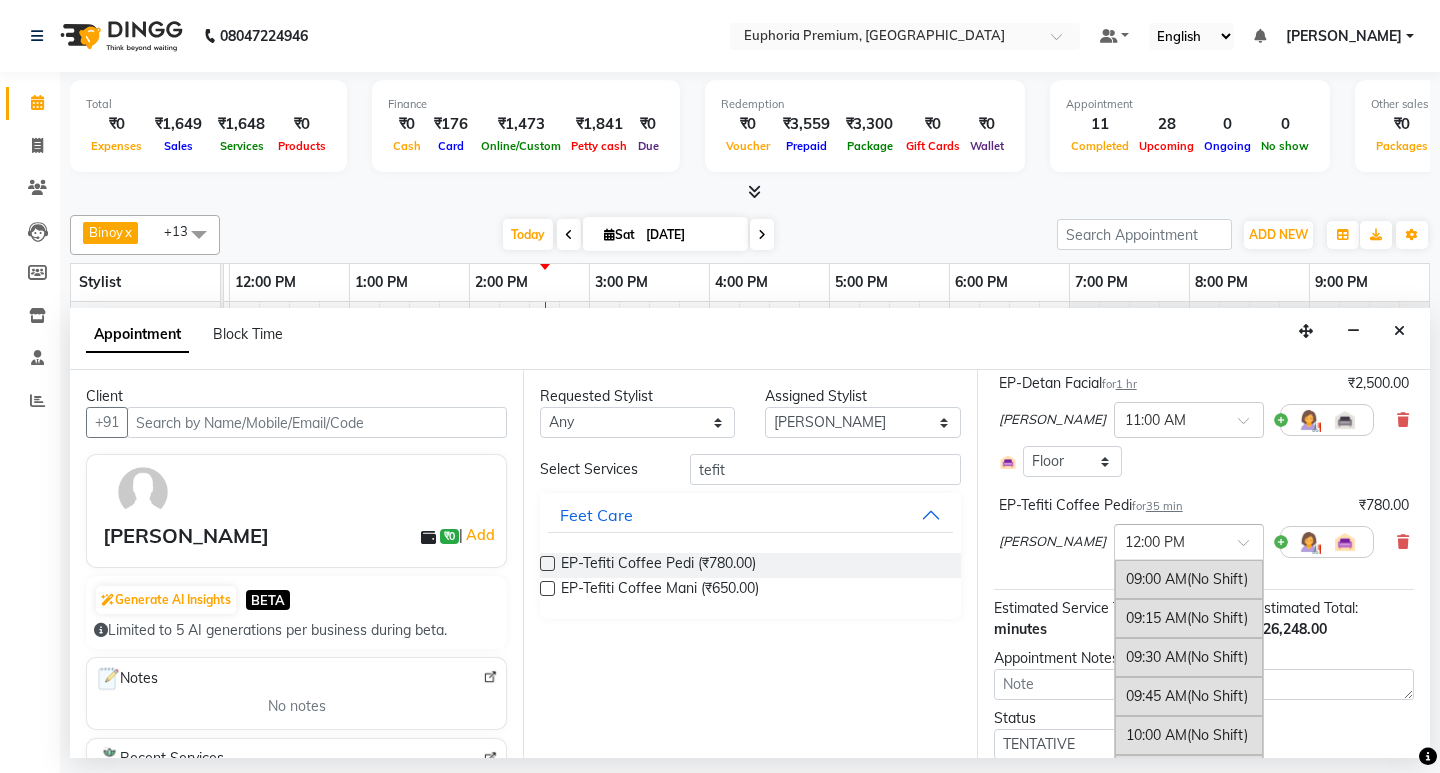 scroll, scrollTop: 460, scrollLeft: 0, axis: vertical 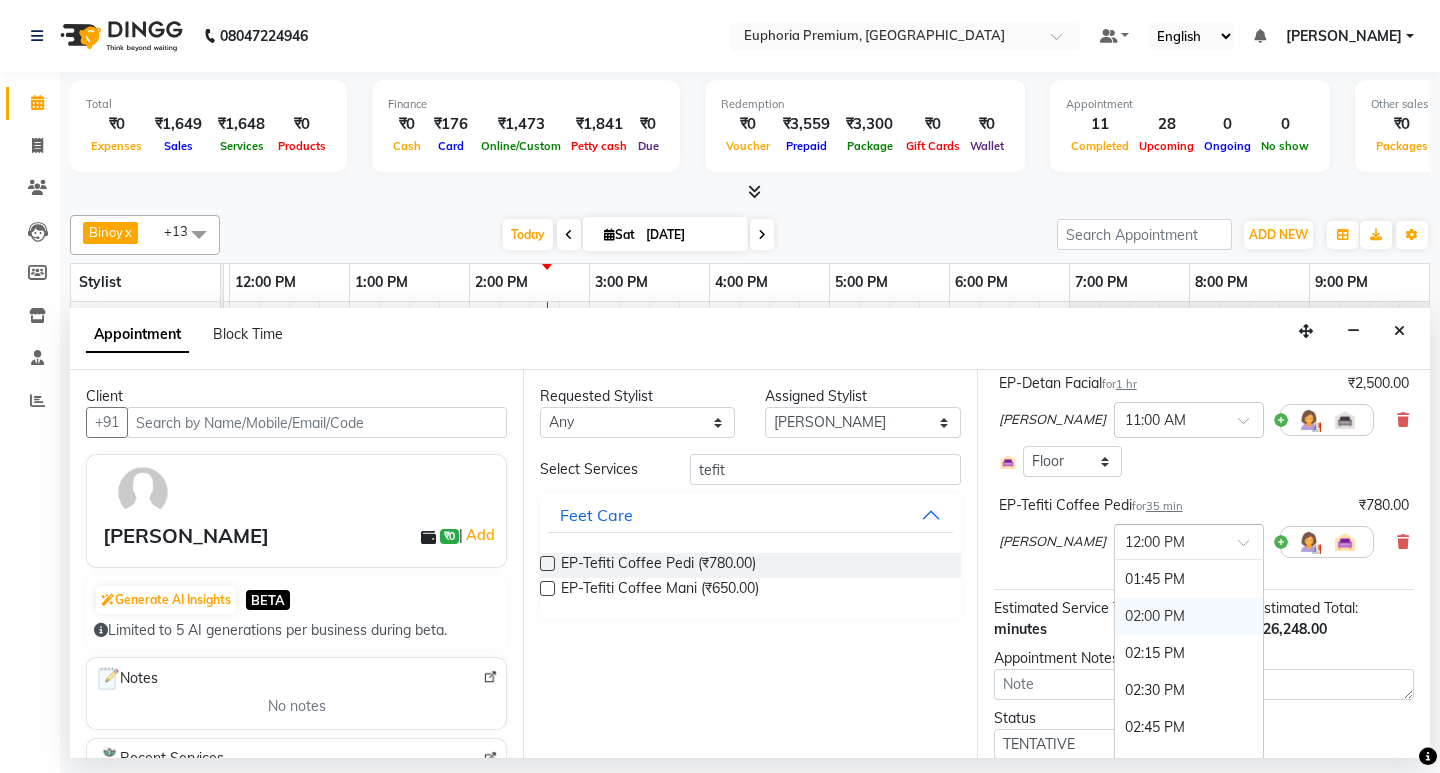 click on "02:00 PM" at bounding box center [1189, 616] 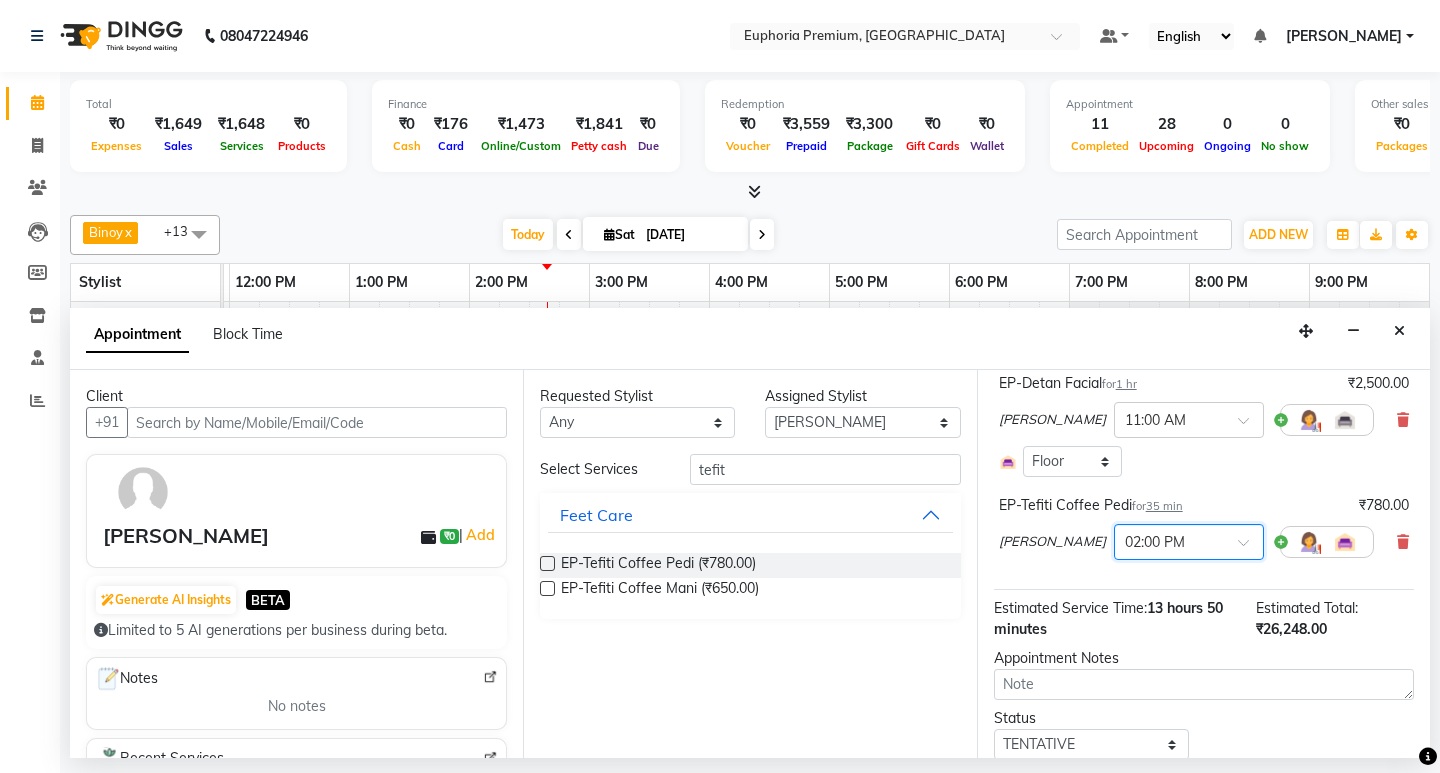 click on "EP-Tefiti Coffee Pedi   for  35 min ₹780.00 Diya [PERSON_NAME] × 02:00 PM" at bounding box center (1204, 531) 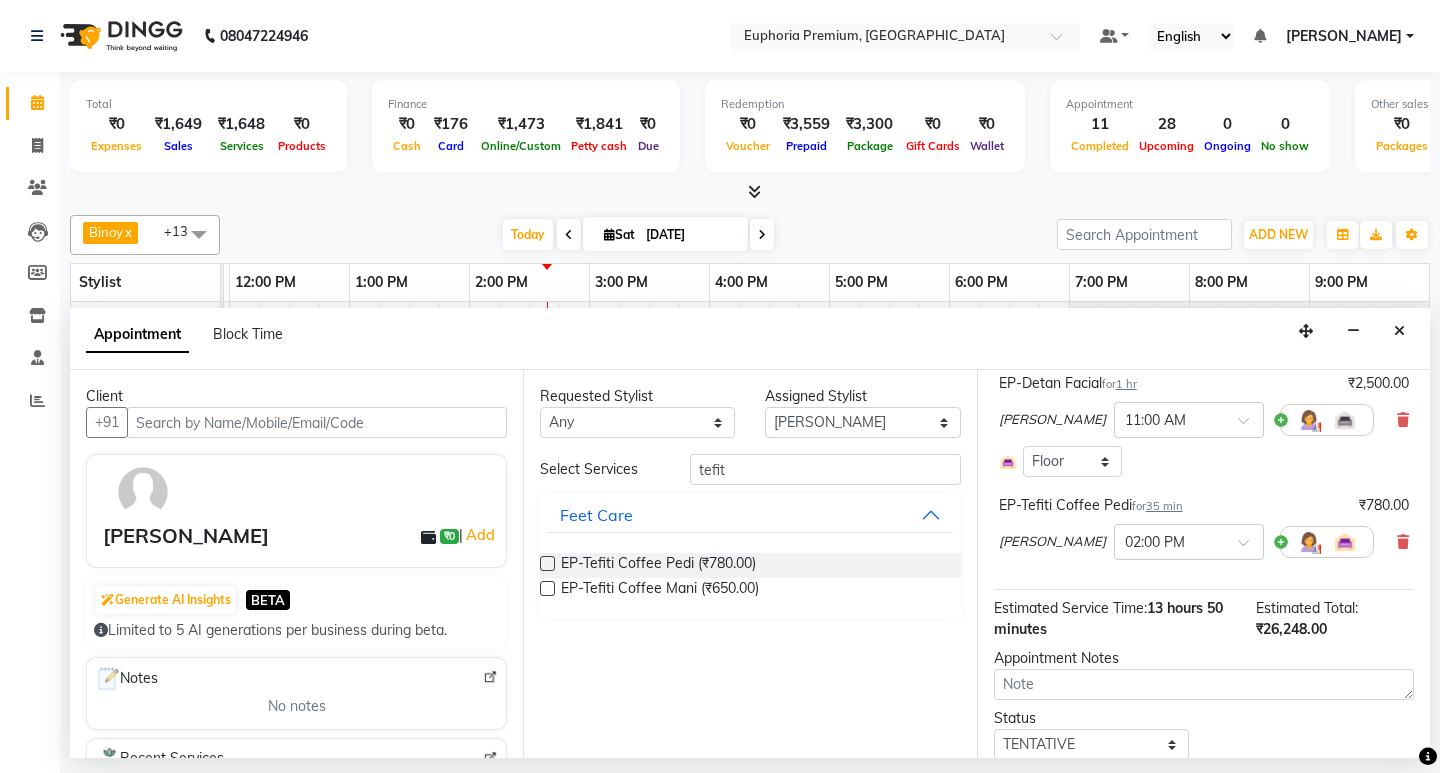 click on "35 min" at bounding box center (1164, 506) 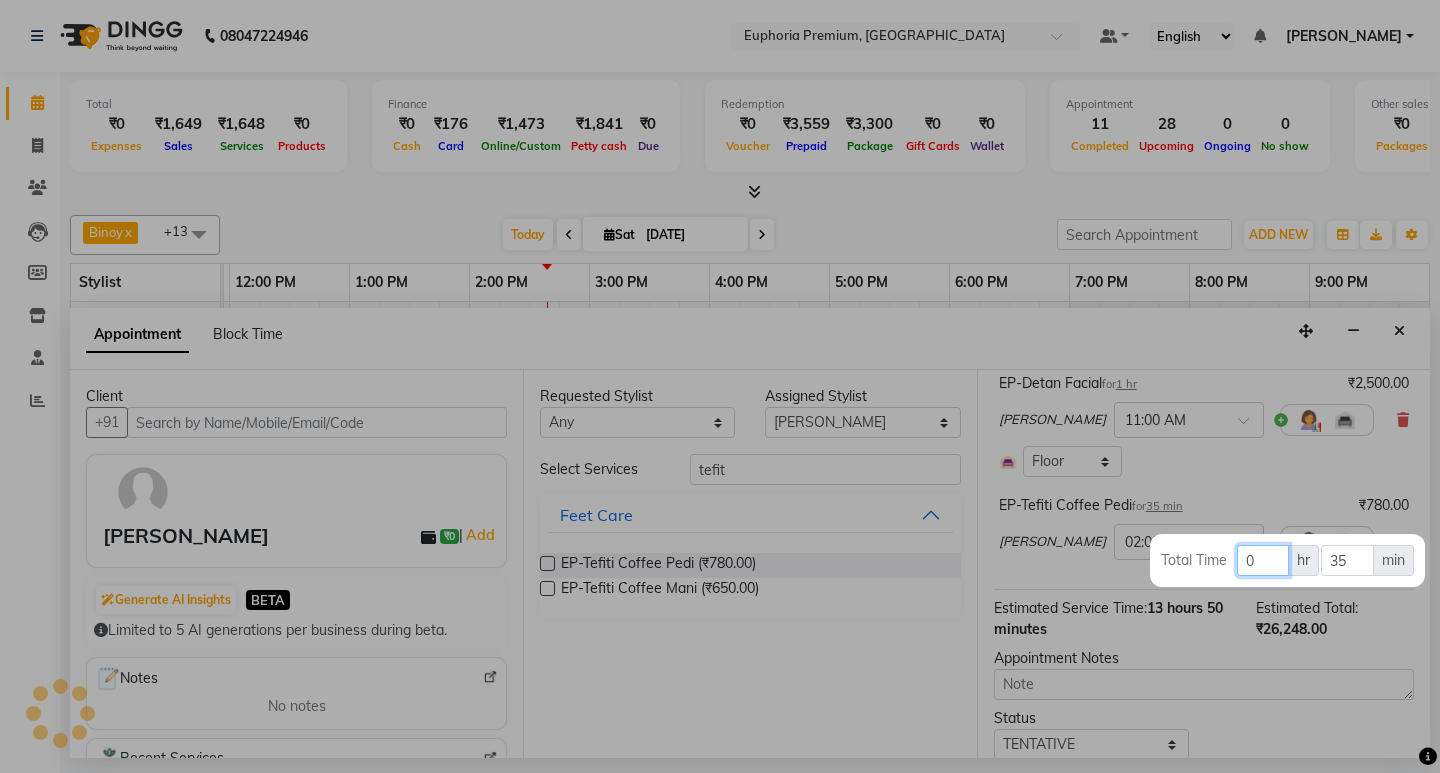 click on "0" at bounding box center [1263, 560] 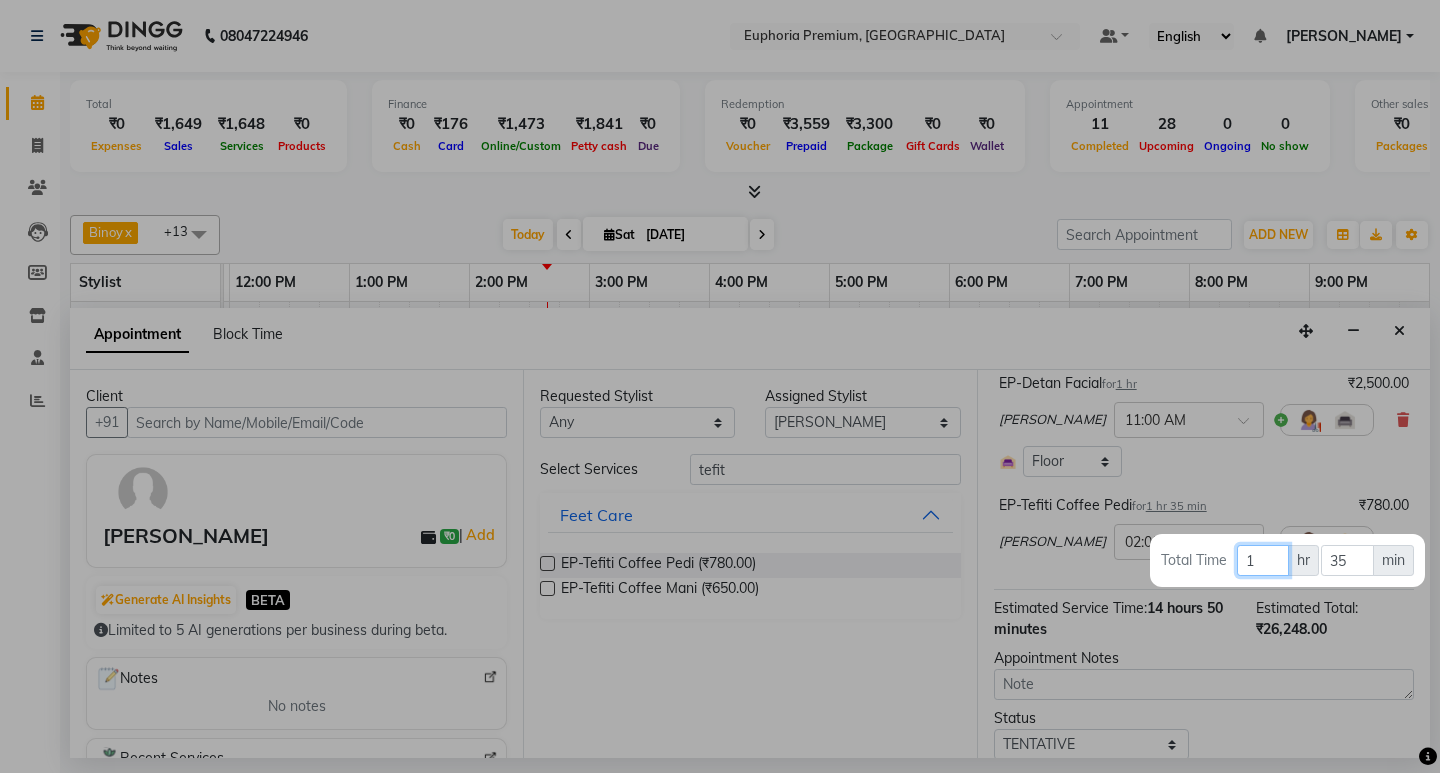 type on "1" 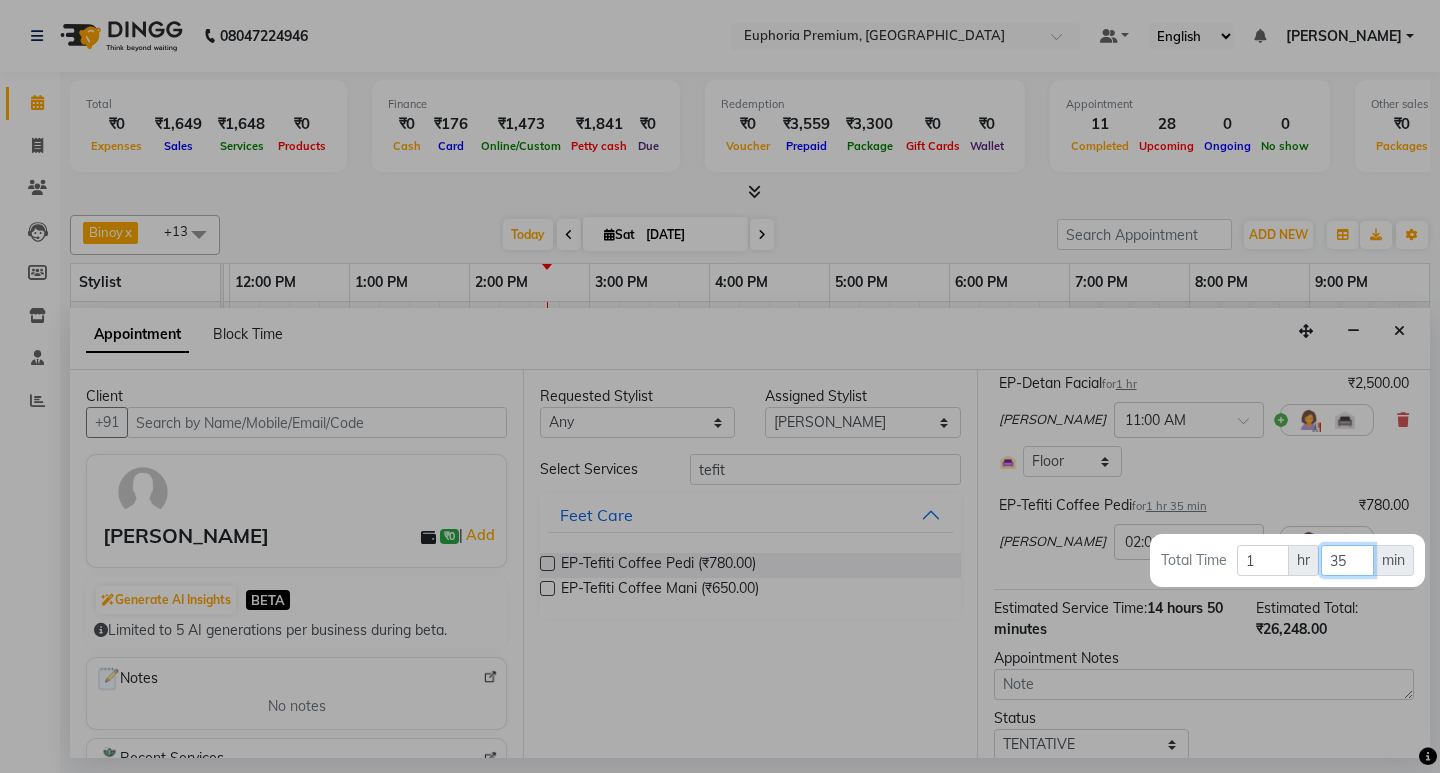 click on "35" at bounding box center [1347, 560] 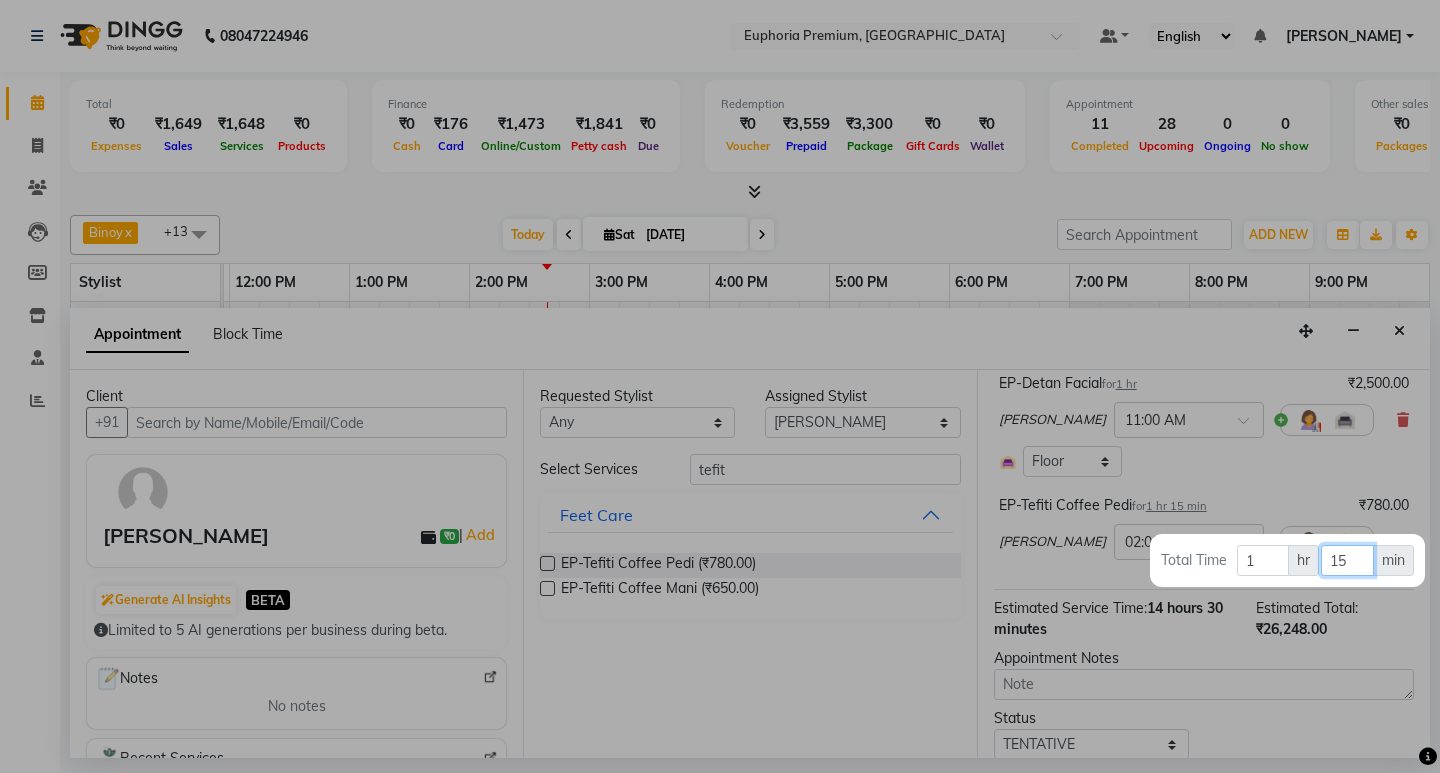 type on "15" 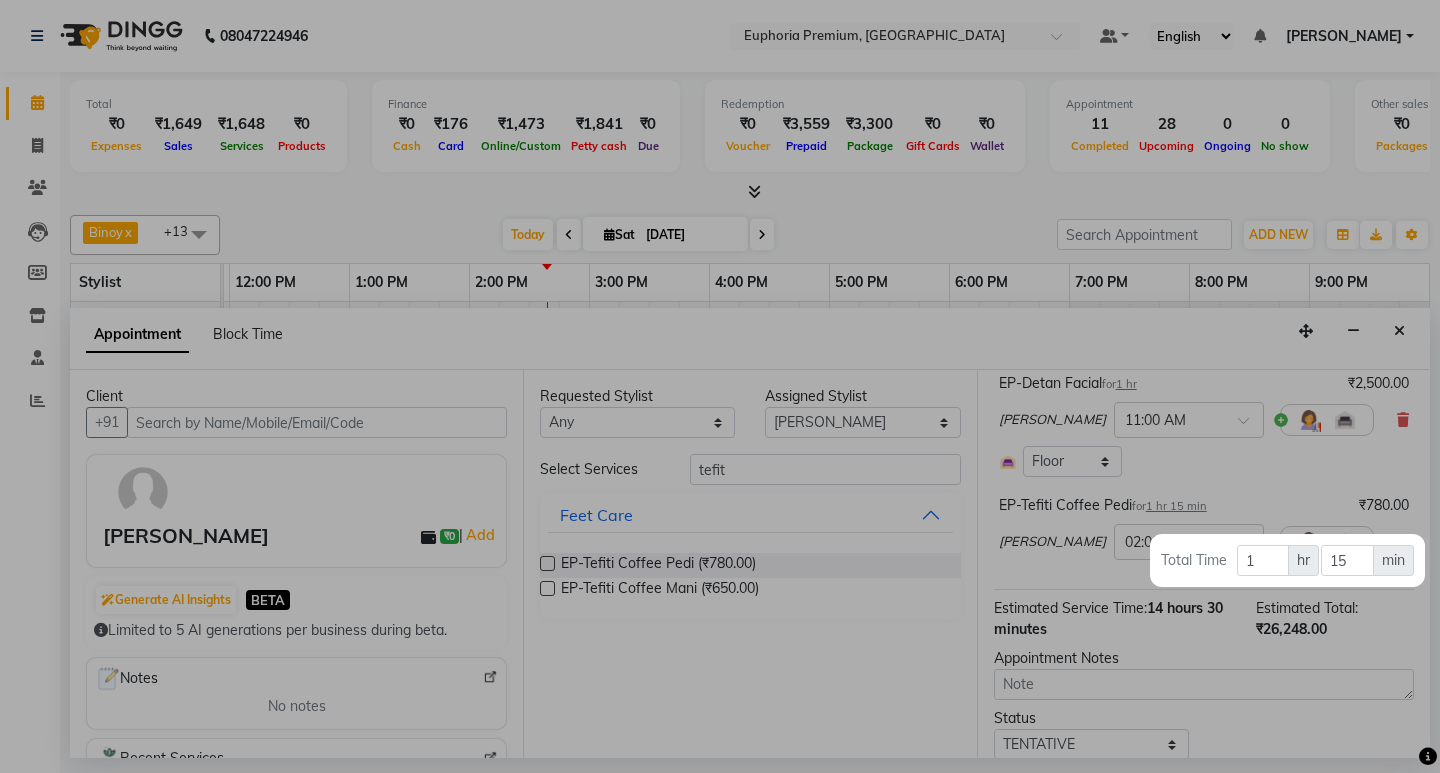 click at bounding box center (720, 386) 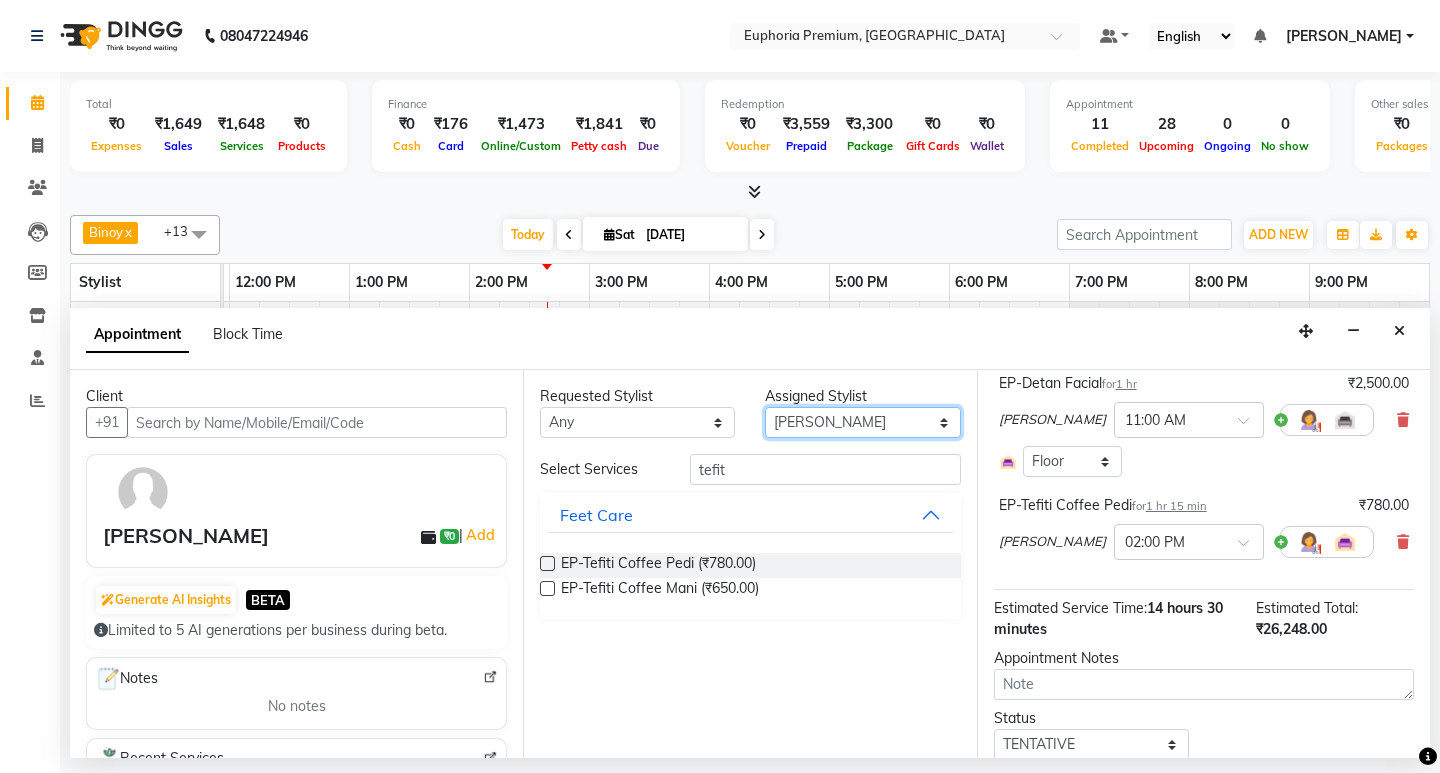 click on "Select Babu V Bharath N [PERSON_NAME] [PERSON_NAME] N  Chiinthian [PERSON_NAME] MOI [PERSON_NAME] . [PERSON_NAME] . [PERSON_NAME] [PERSON_NAME] K [PERSON_NAME] [PERSON_NAME] [MEDICAL_DATA] Pinky . Priya  K Rosy Sanate [PERSON_NAME] [PERSON_NAME] Shishi L [PERSON_NAME] M [PERSON_NAME]" at bounding box center [862, 422] 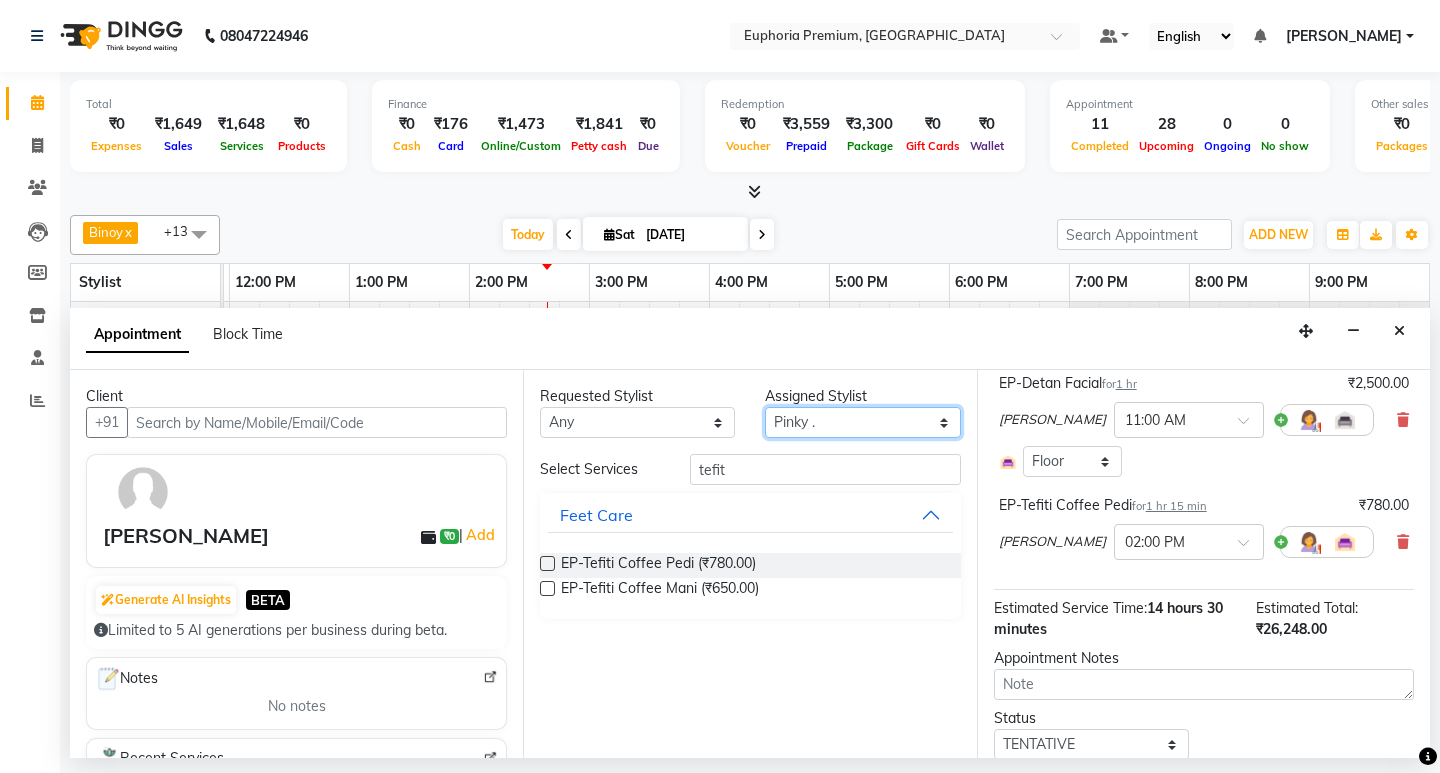 click on "Select Babu V Bharath N [PERSON_NAME] [PERSON_NAME] N  Chiinthian [PERSON_NAME] MOI [PERSON_NAME] . [PERSON_NAME] . [PERSON_NAME] [PERSON_NAME] K [PERSON_NAME] [PERSON_NAME] [MEDICAL_DATA] Pinky . Priya  K Rosy Sanate [PERSON_NAME] [PERSON_NAME] Shishi L [PERSON_NAME] M [PERSON_NAME]" at bounding box center (862, 422) 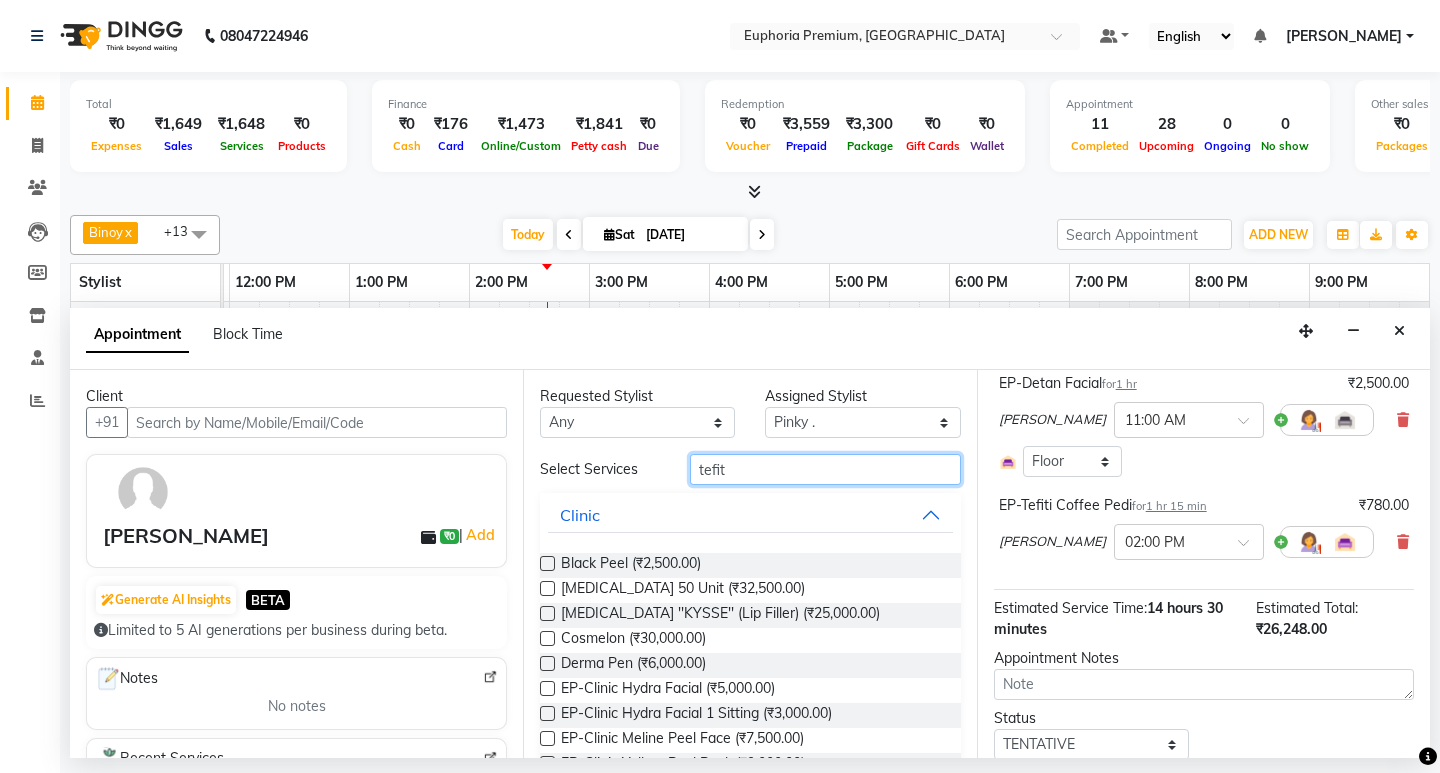 click on "tefit" at bounding box center [825, 469] 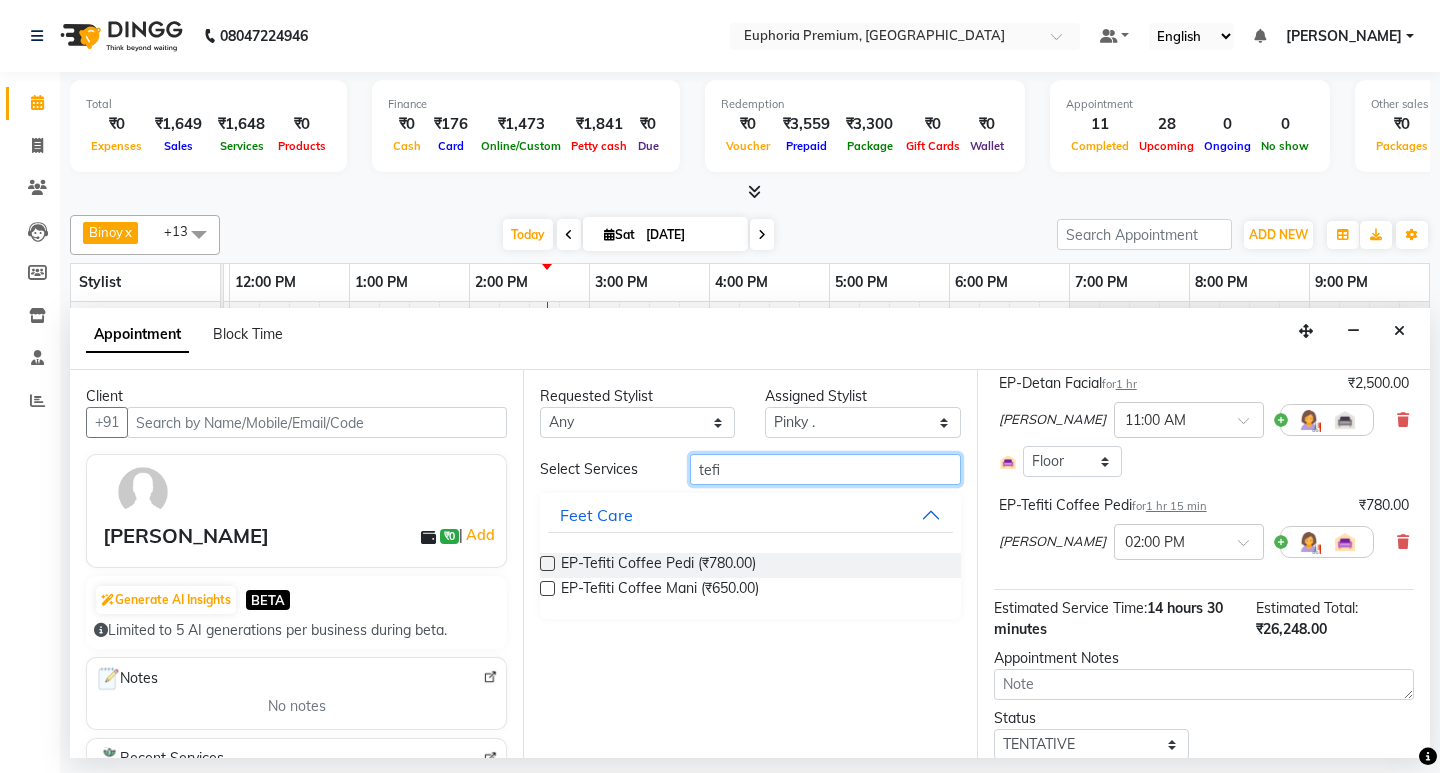 type on "tefi" 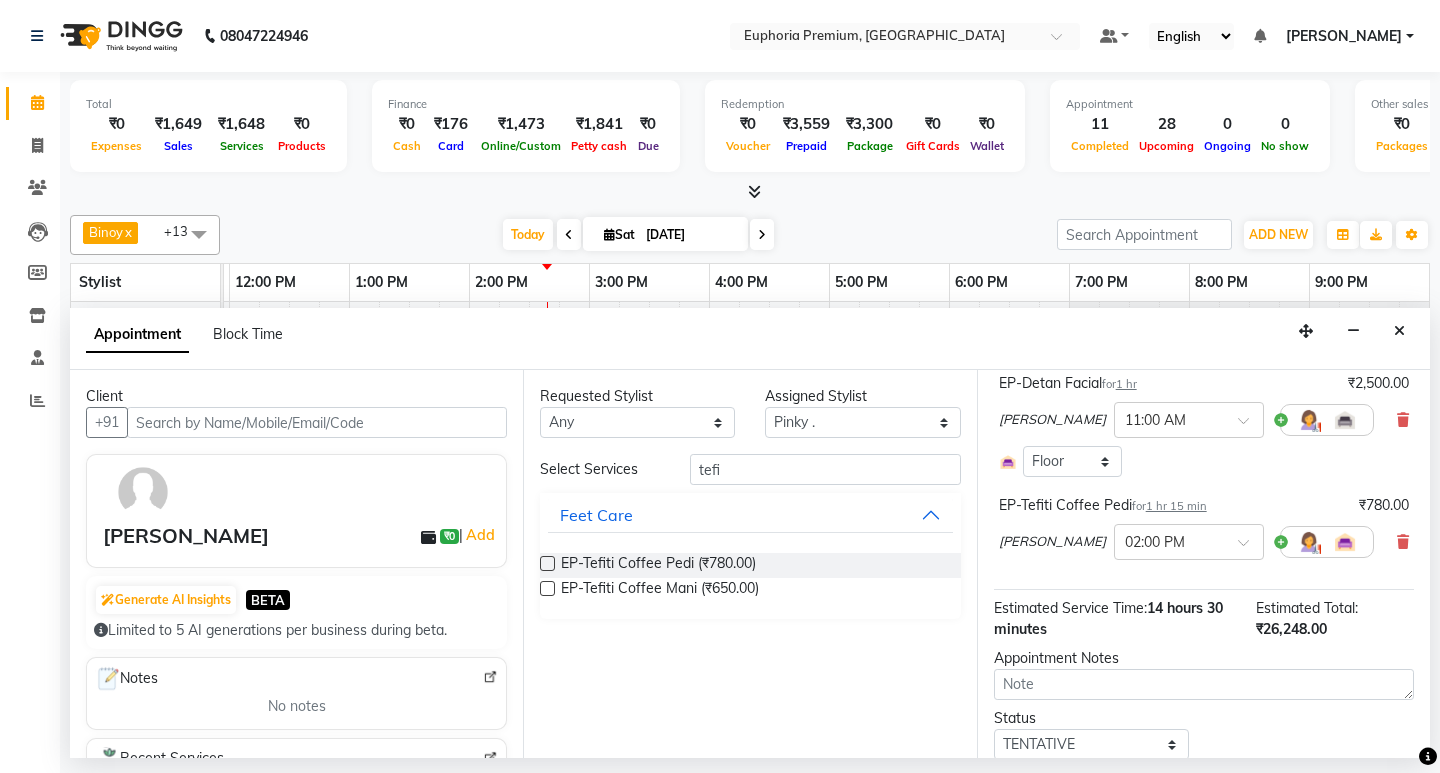 click at bounding box center [547, 588] 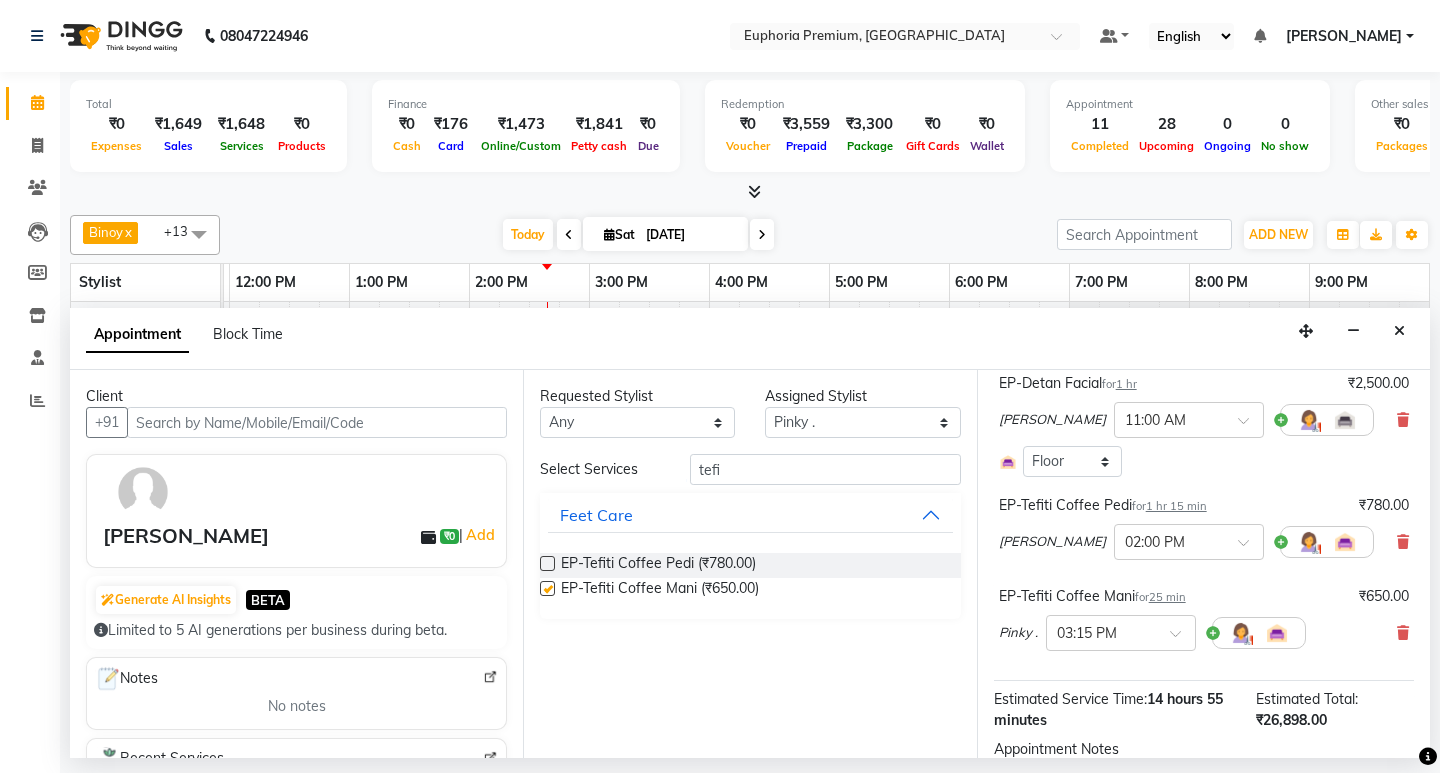 checkbox on "false" 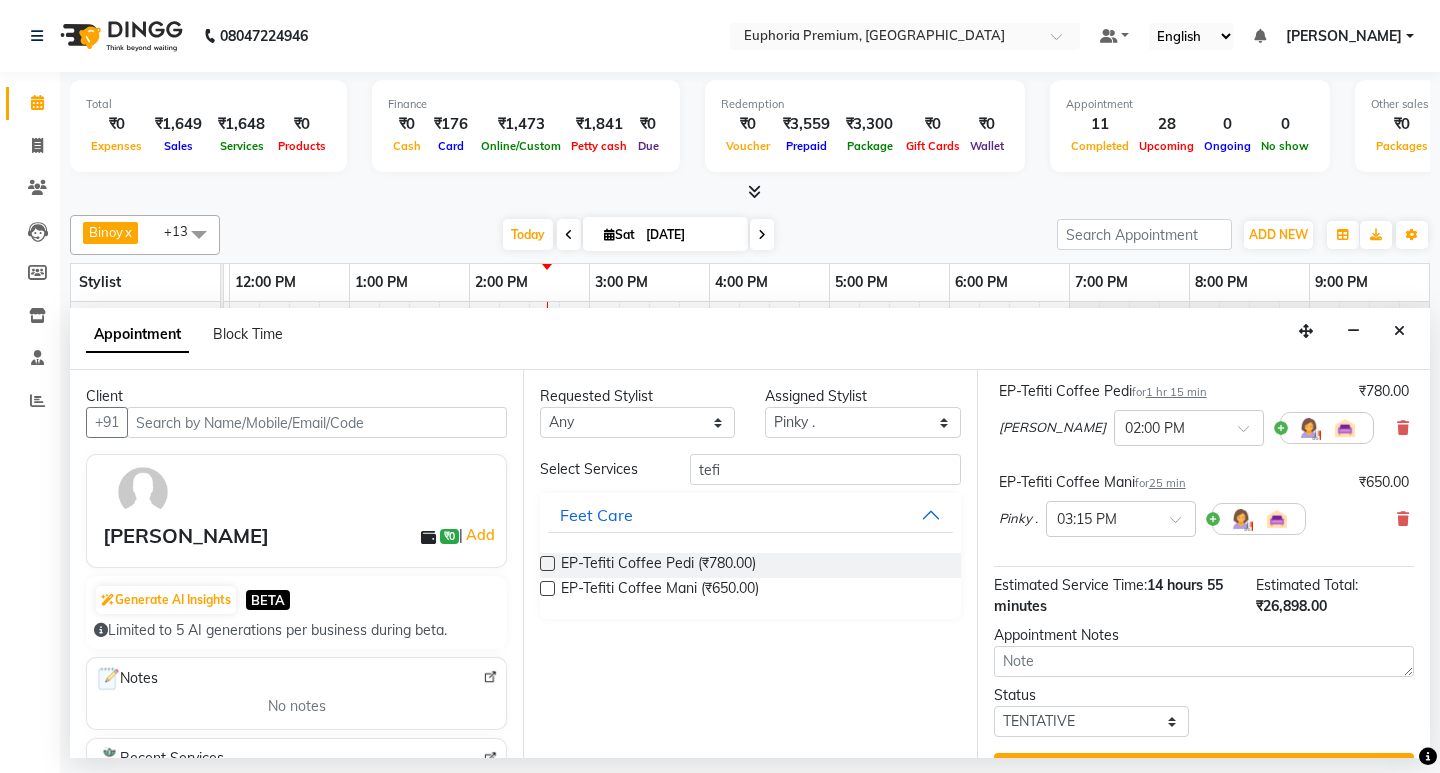 scroll, scrollTop: 1496, scrollLeft: 0, axis: vertical 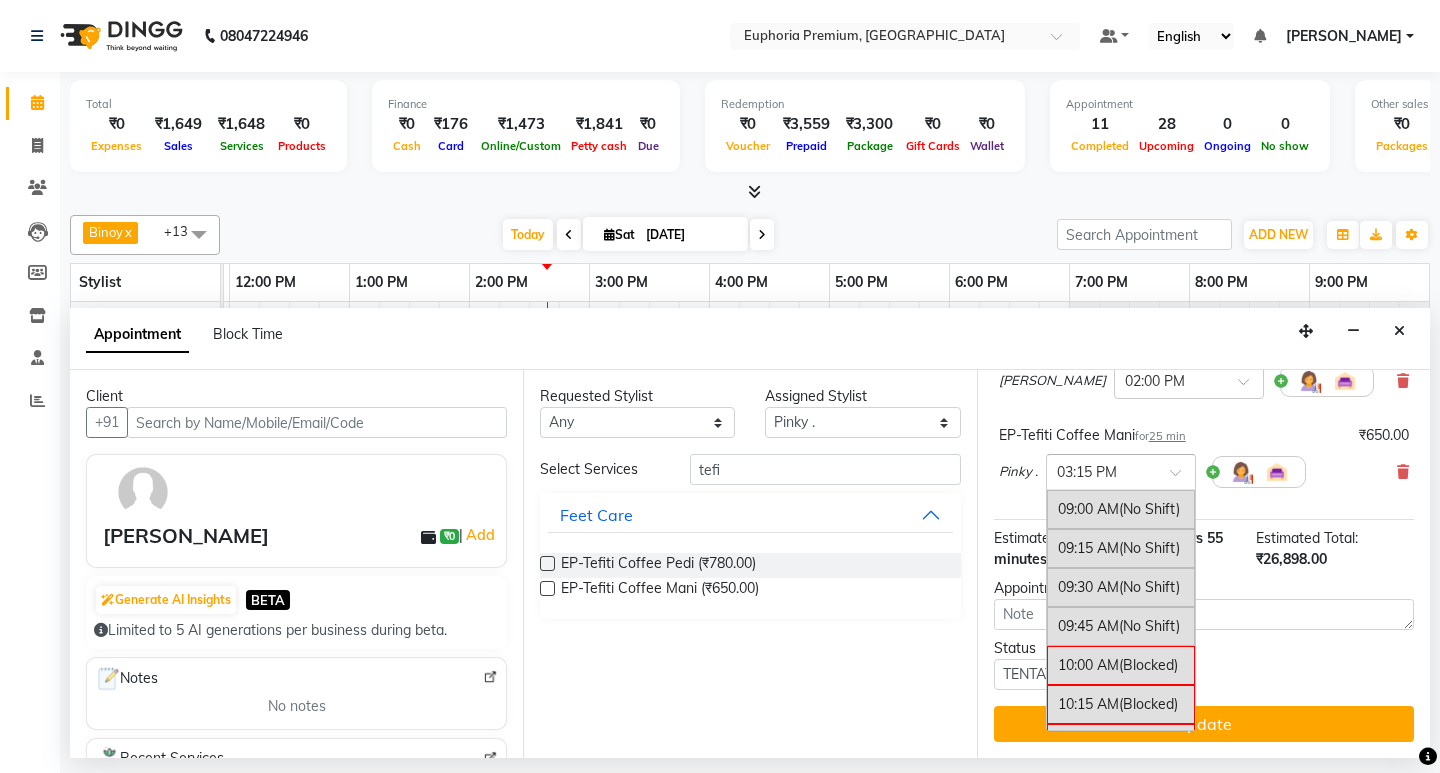 click at bounding box center (1182, 478) 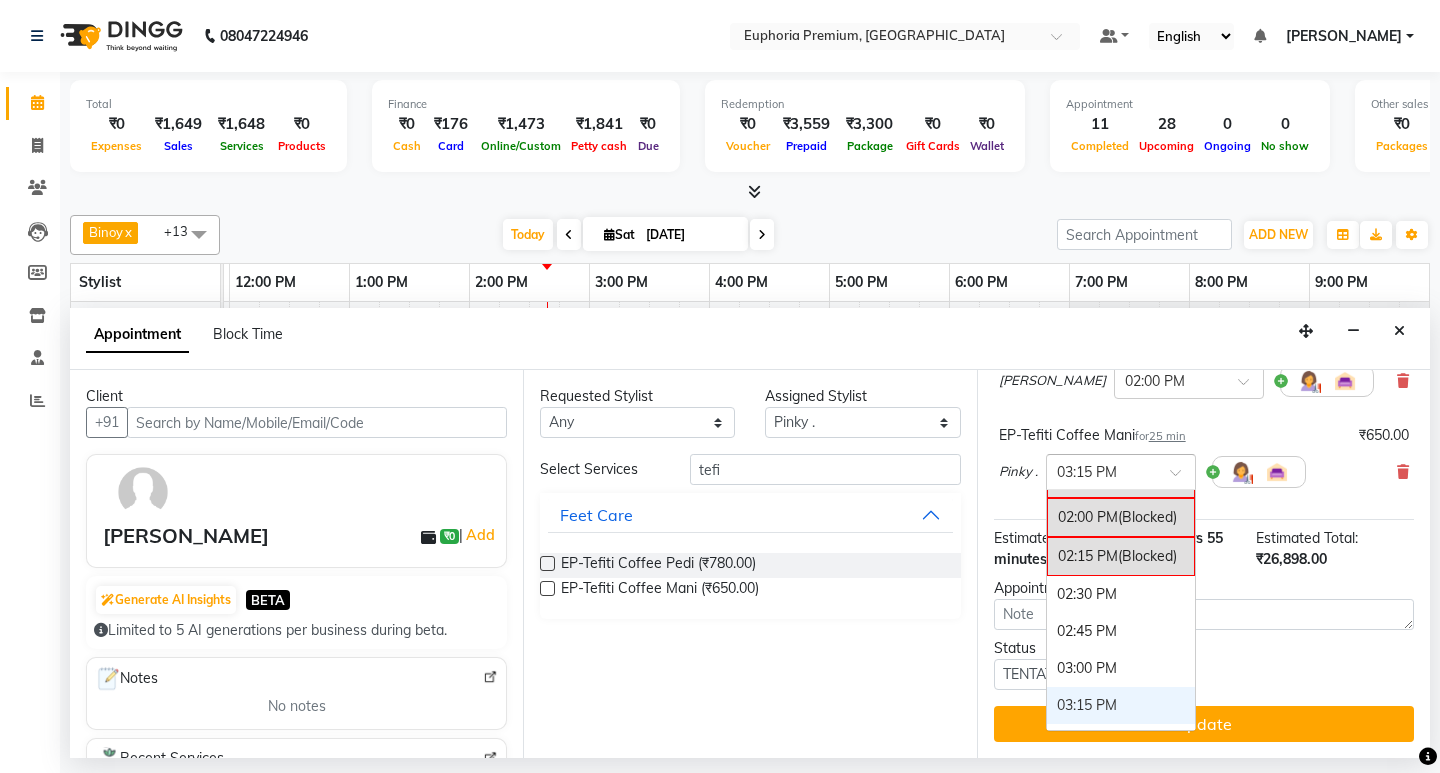 scroll, scrollTop: 729, scrollLeft: 0, axis: vertical 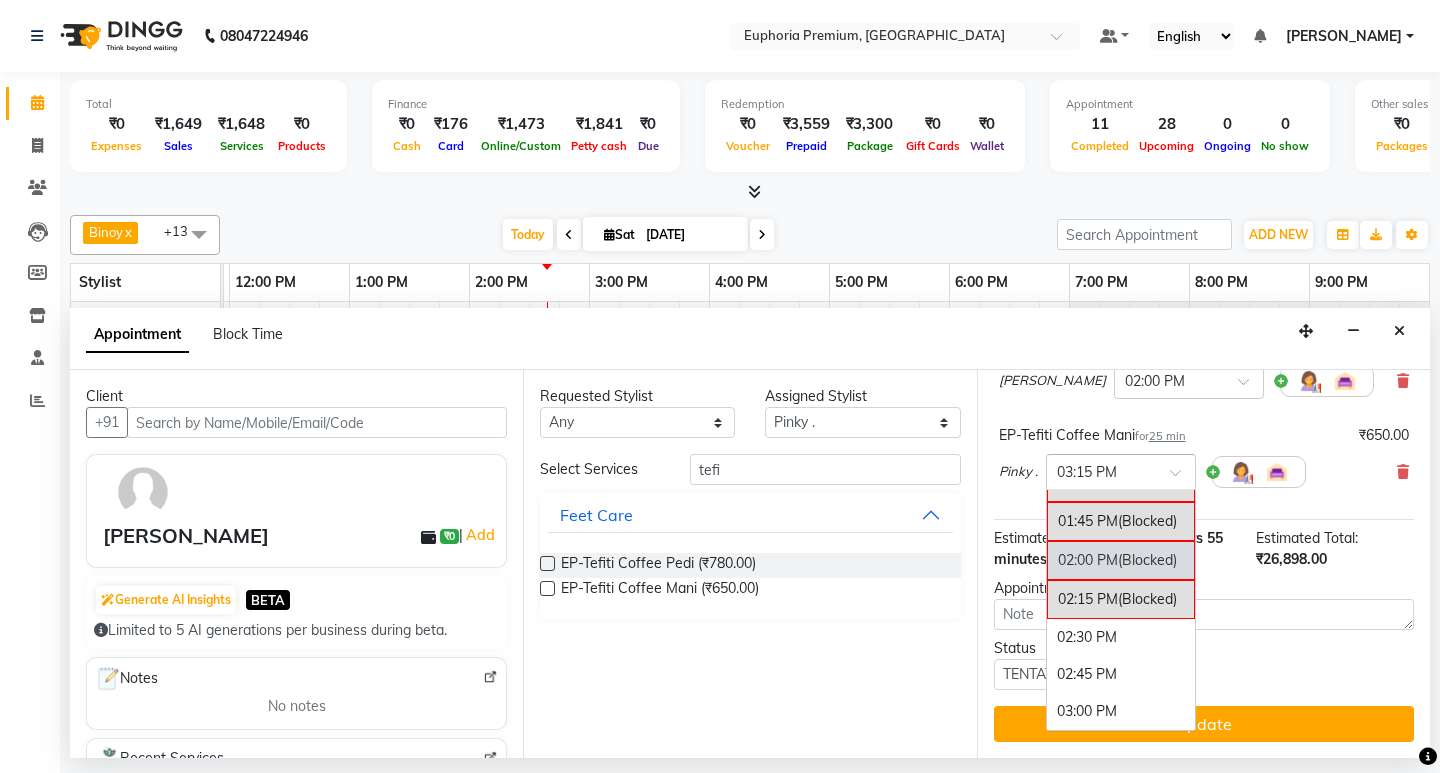 click on "02:00 PM   (Blocked)" at bounding box center [1121, 560] 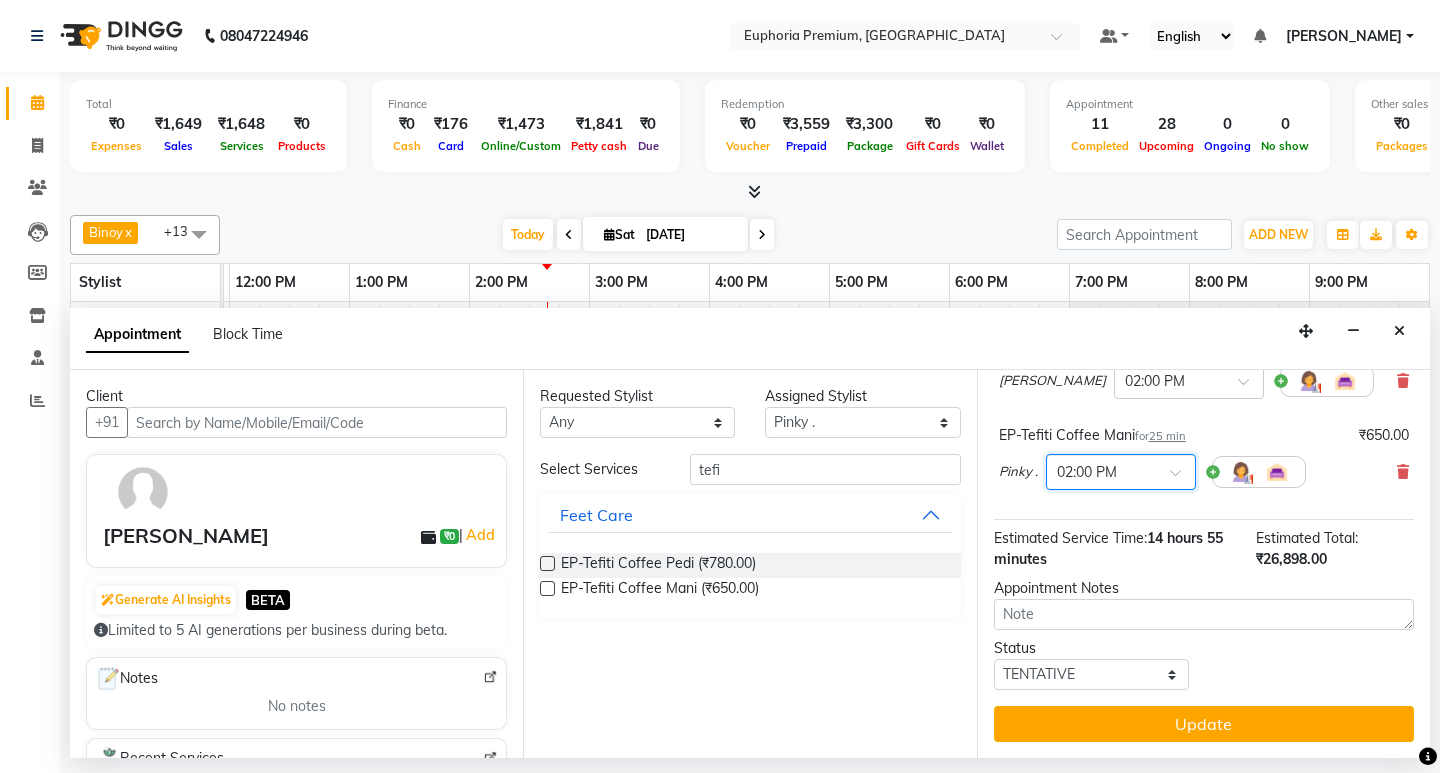 click on "25 min" at bounding box center [1167, 436] 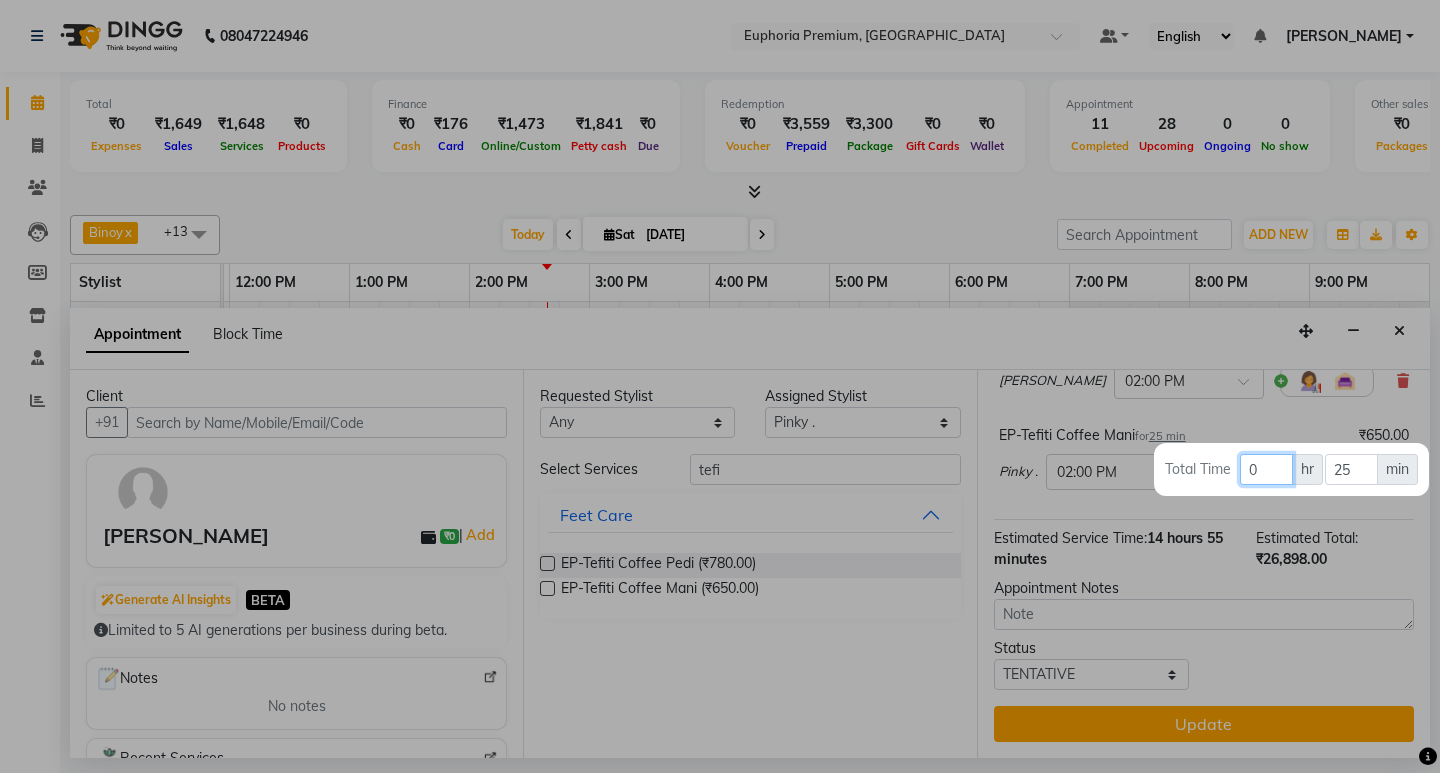 click on "0" at bounding box center (1266, 469) 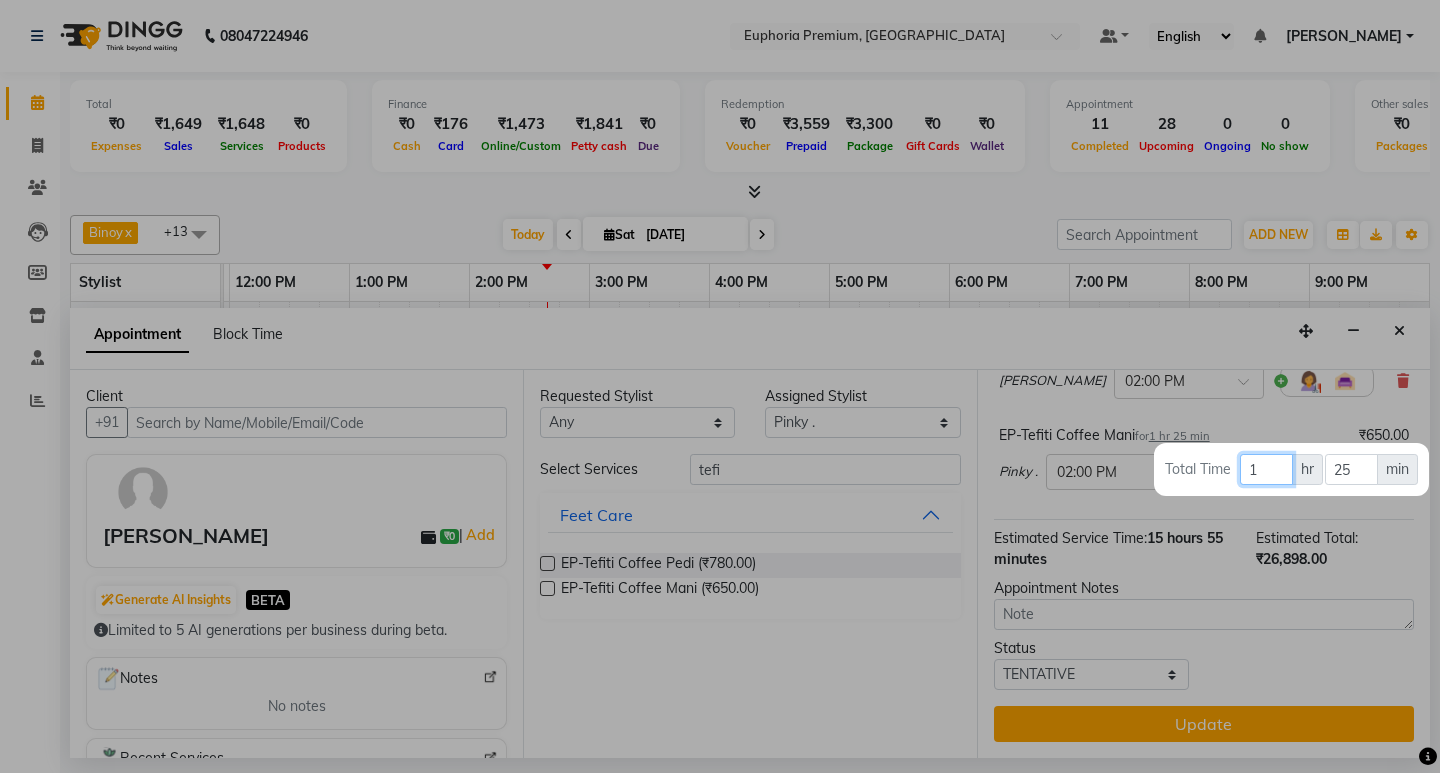 type on "1" 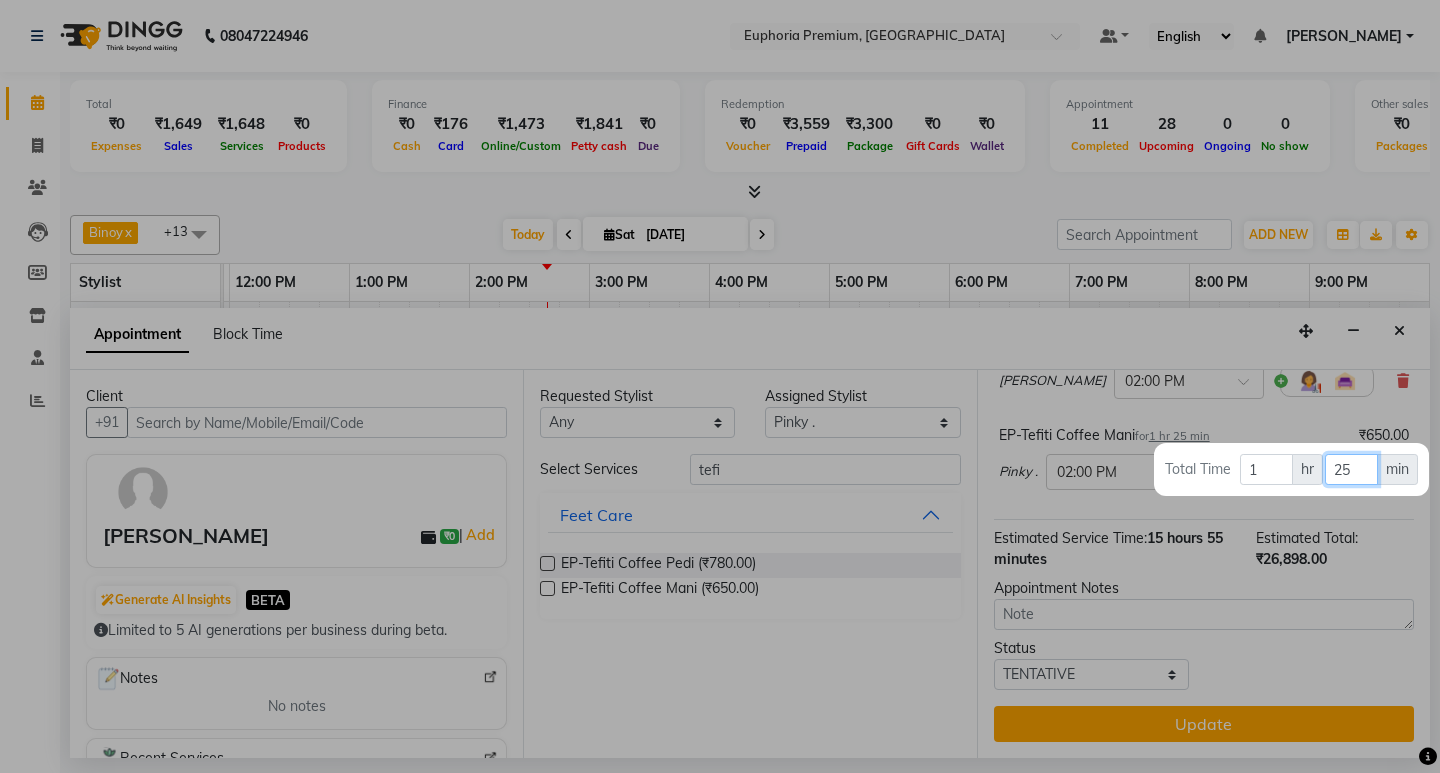click on "25" at bounding box center [1351, 469] 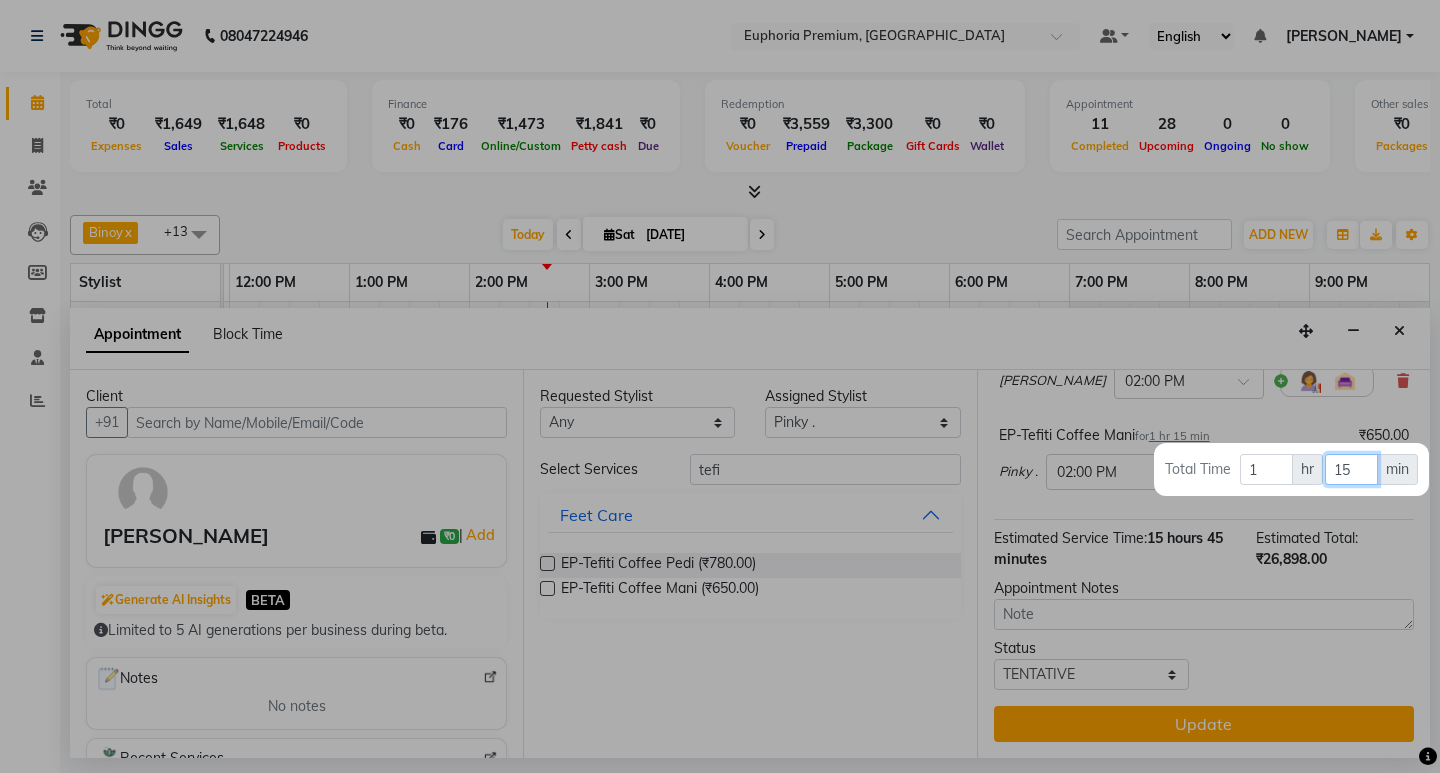 type on "15" 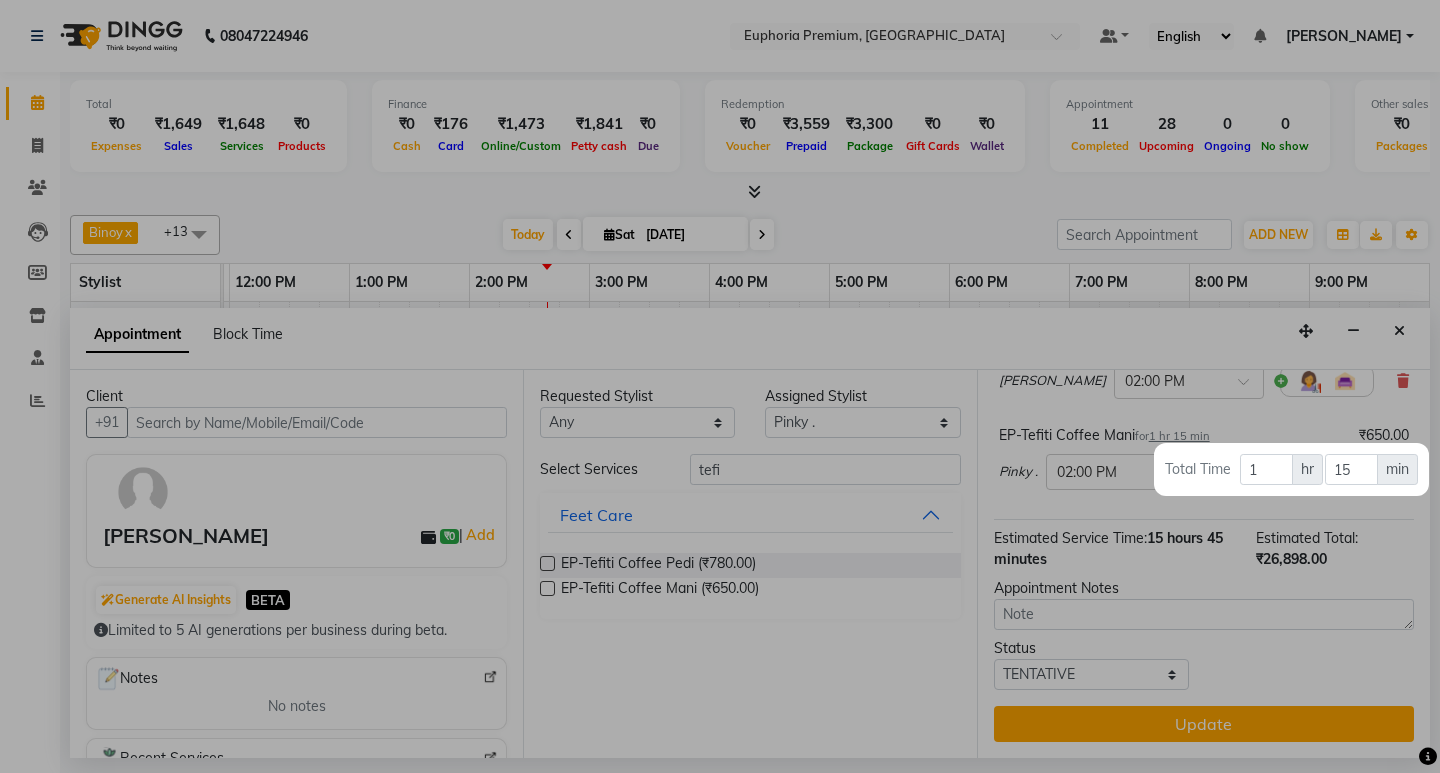click at bounding box center (720, 386) 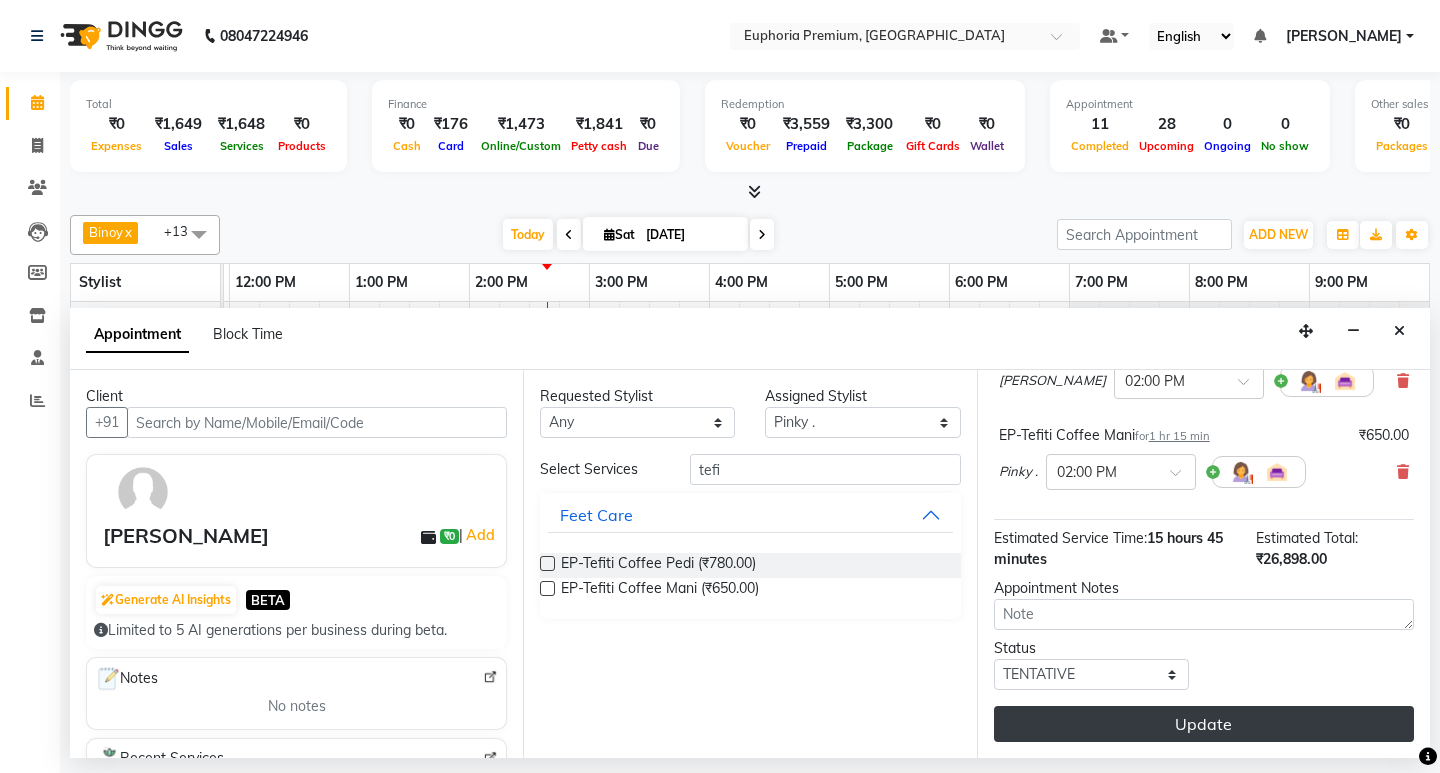 click on "Update" at bounding box center [1204, 724] 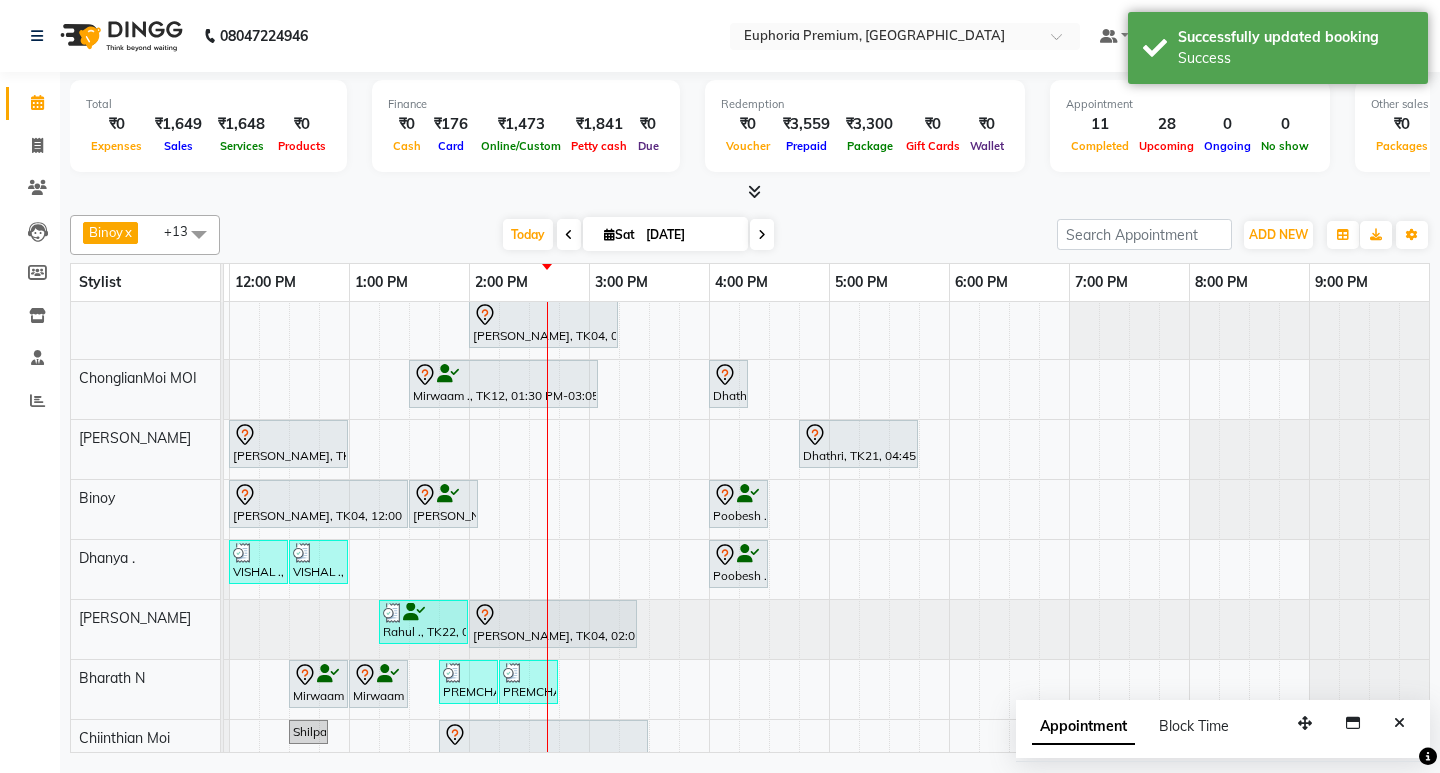 scroll, scrollTop: 27, scrollLeft: 391, axis: both 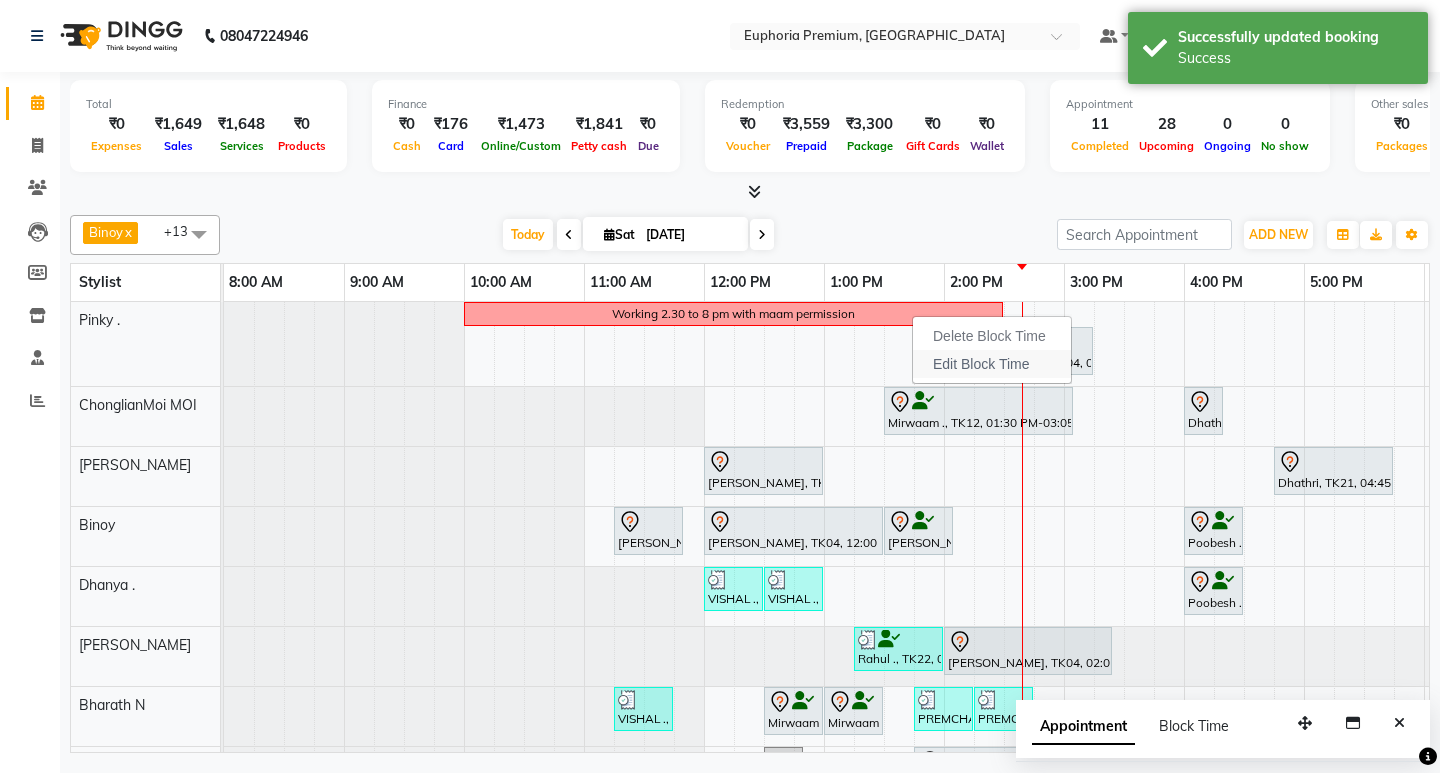 click on "Edit Block Time" at bounding box center [981, 364] 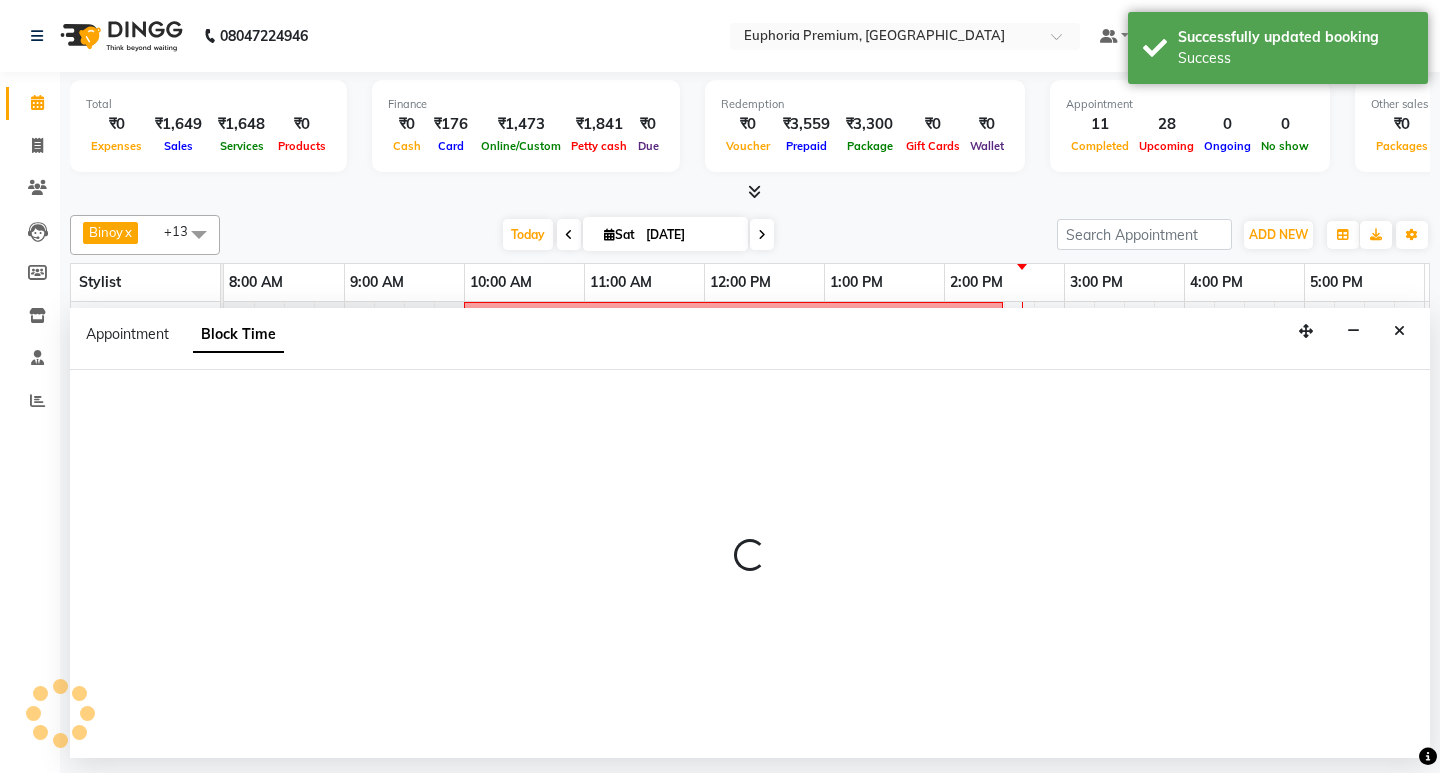 select on "71596" 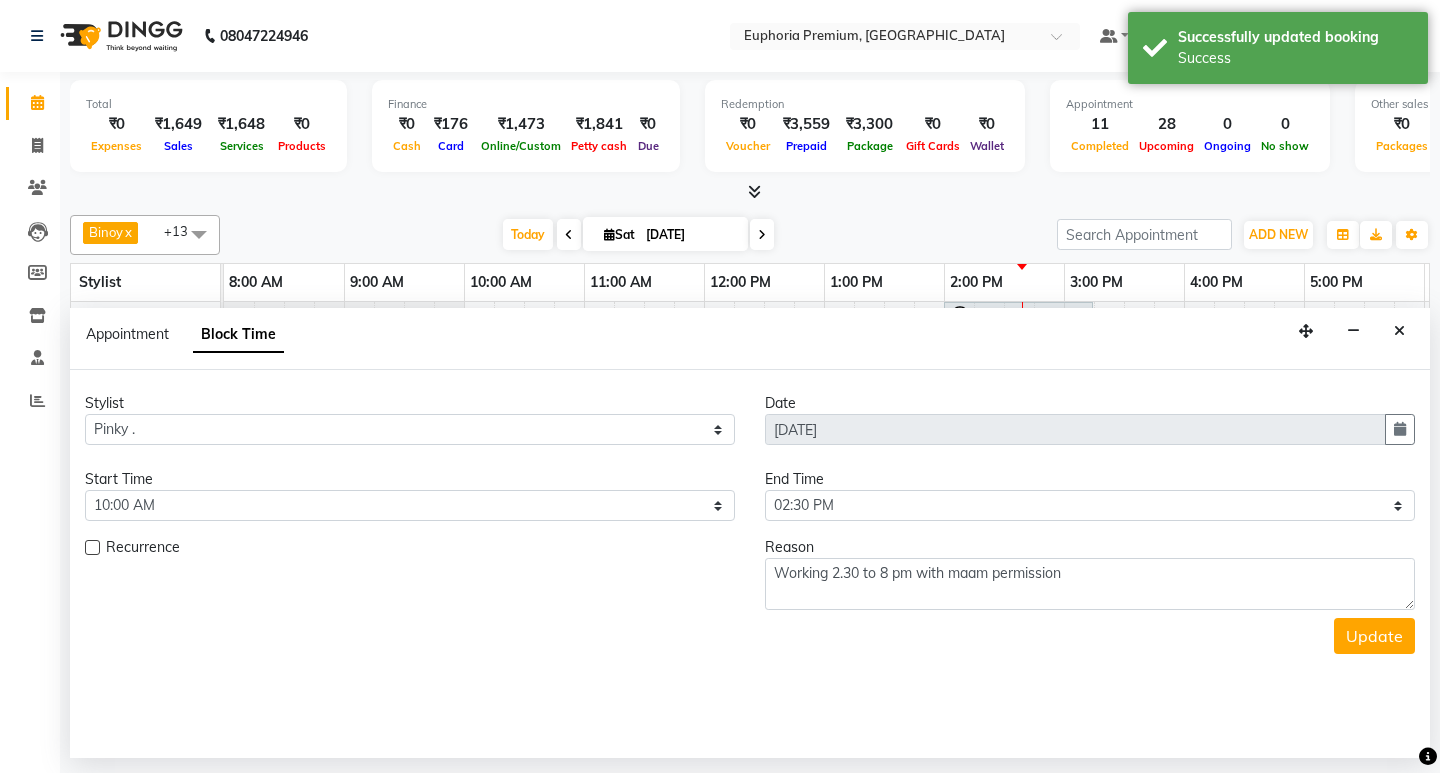scroll, scrollTop: 0, scrollLeft: 475, axis: horizontal 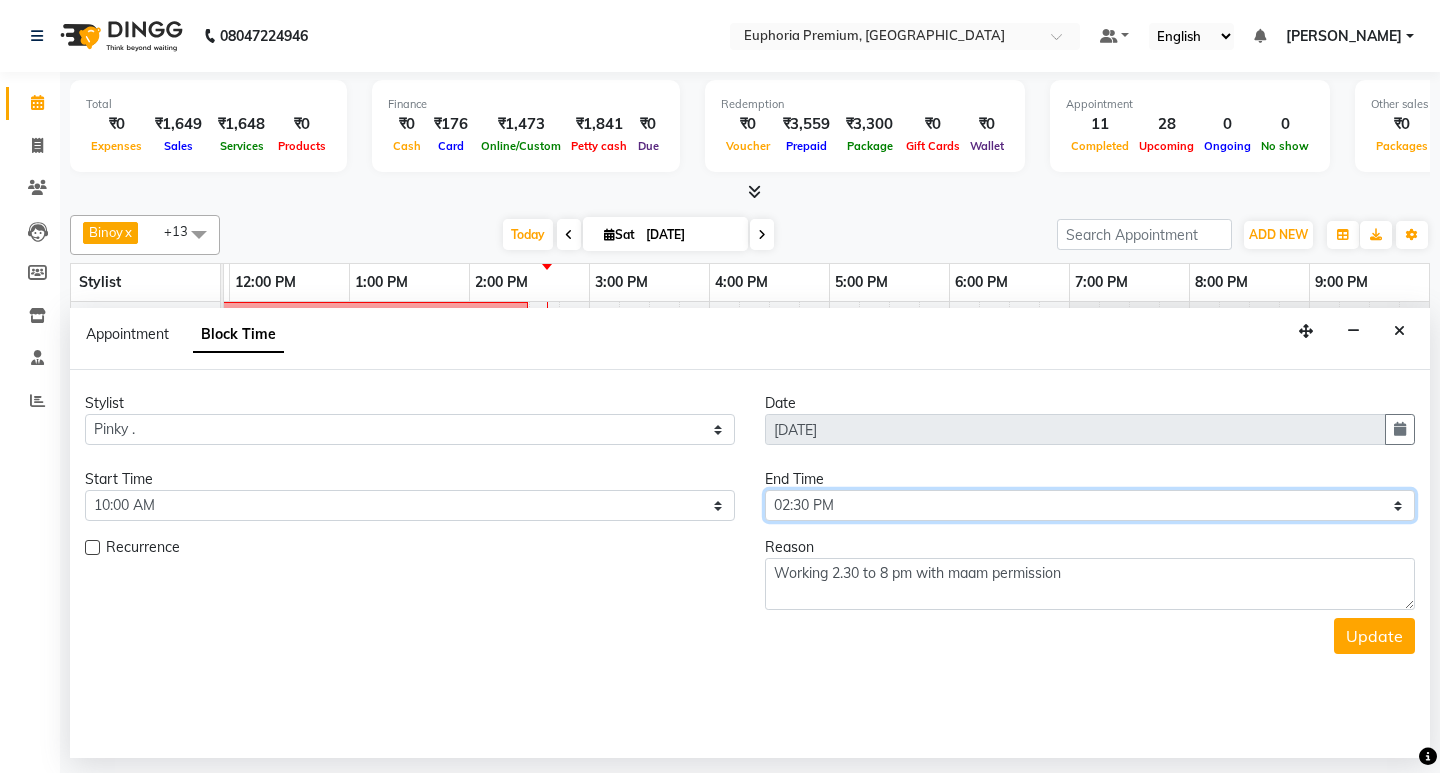 click on "Select 09:00 AM 09:15 AM 09:30 AM 09:45 AM 10:00 AM 10:15 AM 10:30 AM 10:45 AM 11:00 AM 11:15 AM 11:30 AM 11:45 AM 12:00 PM 12:15 PM 12:30 PM 12:45 PM 01:00 PM 01:15 PM 01:30 PM 01:45 PM 02:00 PM 02:15 PM 02:30 PM 02:45 PM 03:00 PM 03:15 PM 03:30 PM 03:45 PM 04:00 PM 04:15 PM 04:30 PM 04:45 PM 05:00 PM 05:15 PM 05:30 PM 05:45 PM 06:00 PM 06:15 PM 06:30 PM 06:45 PM 07:00 PM 07:15 PM 07:30 PM 07:45 PM 08:00 PM 08:15 PM 08:30 PM 08:45 PM 09:00 PM" at bounding box center [1090, 505] 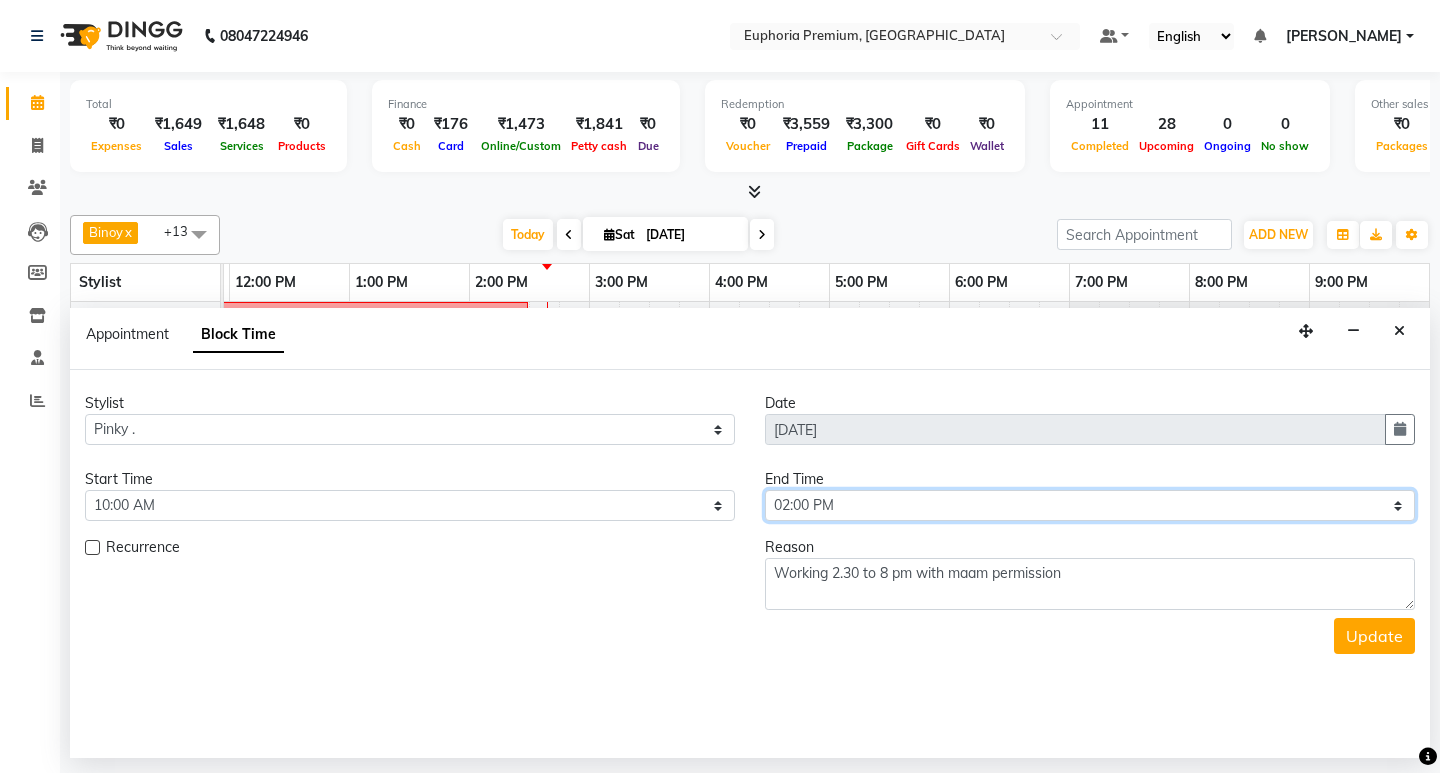 click on "Select 09:00 AM 09:15 AM 09:30 AM 09:45 AM 10:00 AM 10:15 AM 10:30 AM 10:45 AM 11:00 AM 11:15 AM 11:30 AM 11:45 AM 12:00 PM 12:15 PM 12:30 PM 12:45 PM 01:00 PM 01:15 PM 01:30 PM 01:45 PM 02:00 PM 02:15 PM 02:30 PM 02:45 PM 03:00 PM 03:15 PM 03:30 PM 03:45 PM 04:00 PM 04:15 PM 04:30 PM 04:45 PM 05:00 PM 05:15 PM 05:30 PM 05:45 PM 06:00 PM 06:15 PM 06:30 PM 06:45 PM 07:00 PM 07:15 PM 07:30 PM 07:45 PM 08:00 PM 08:15 PM 08:30 PM 08:45 PM 09:00 PM" at bounding box center [1090, 505] 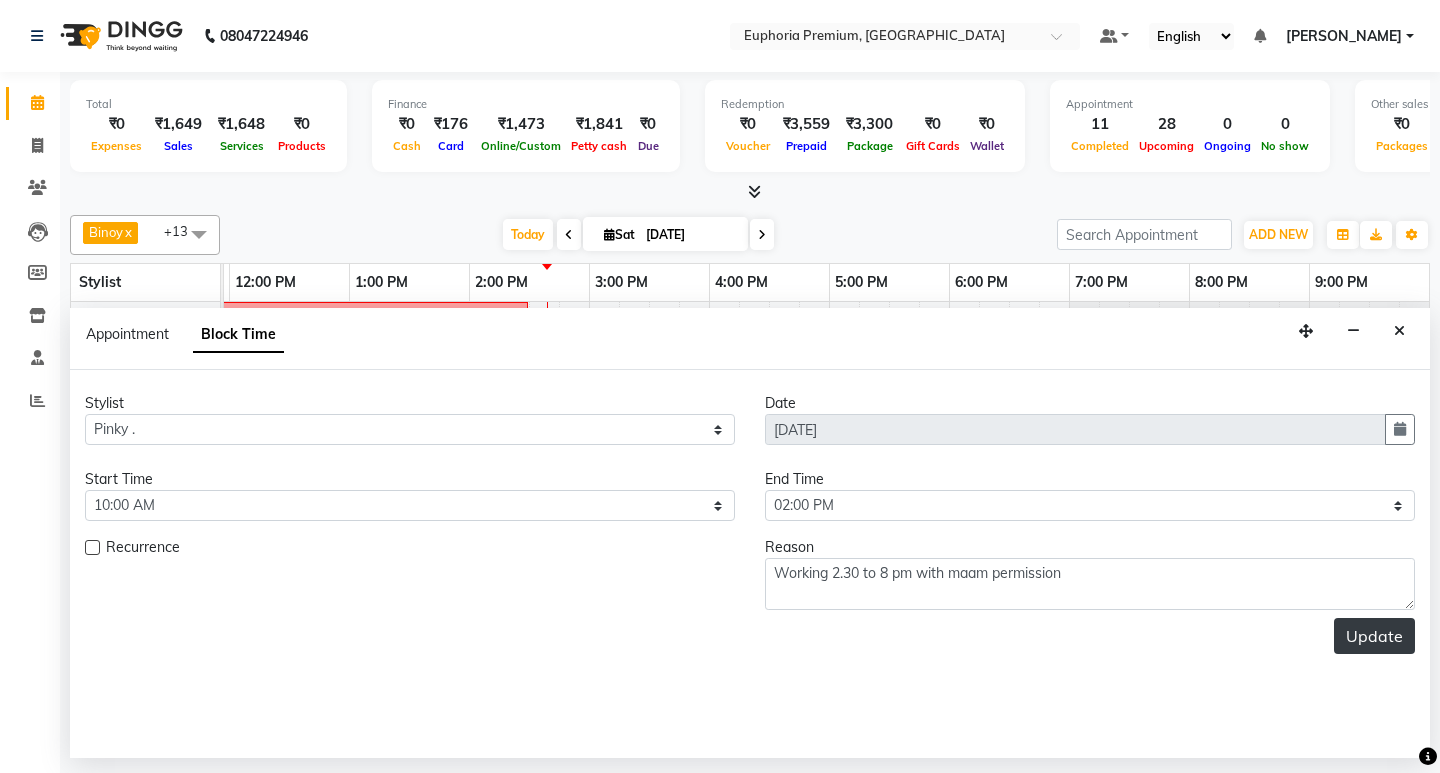 click on "Update" at bounding box center (1374, 636) 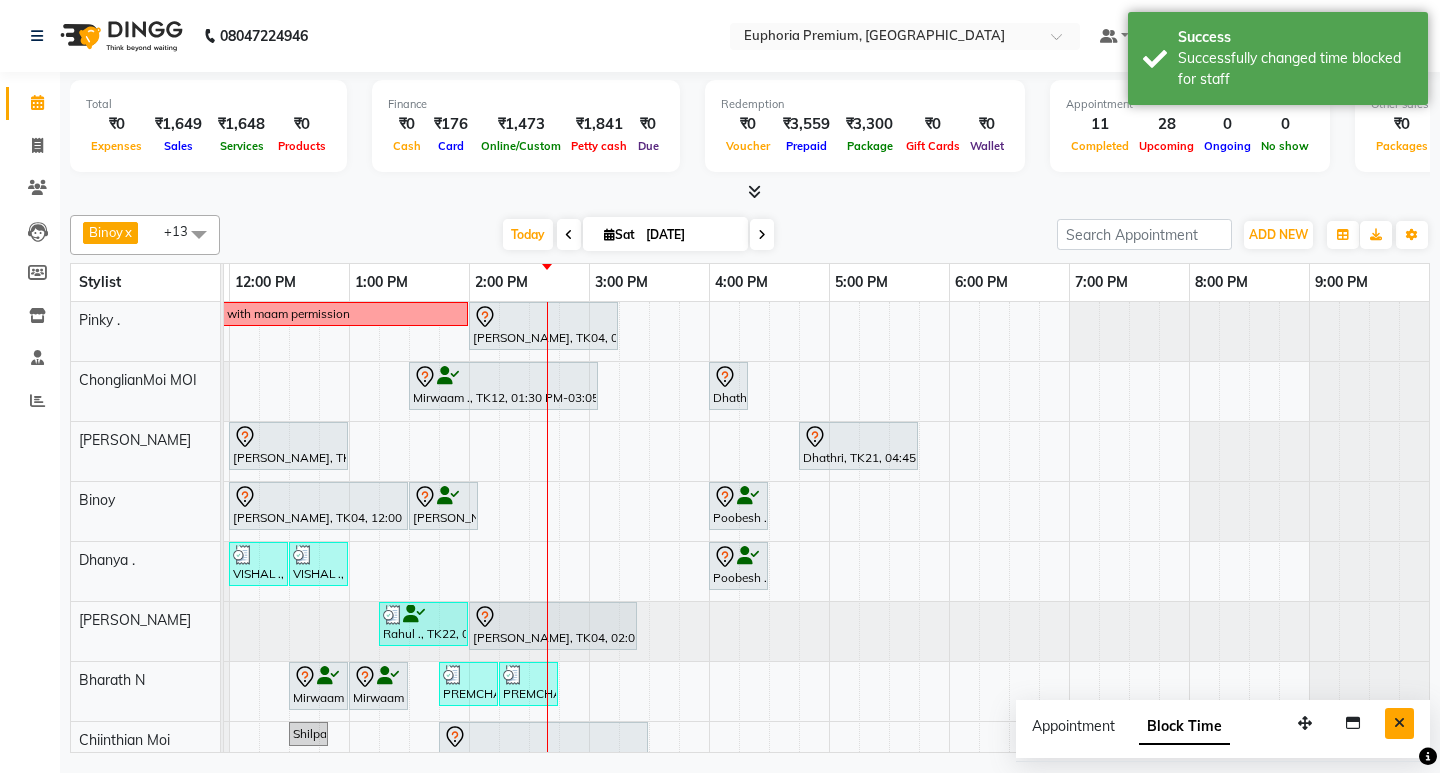 click at bounding box center [1399, 723] 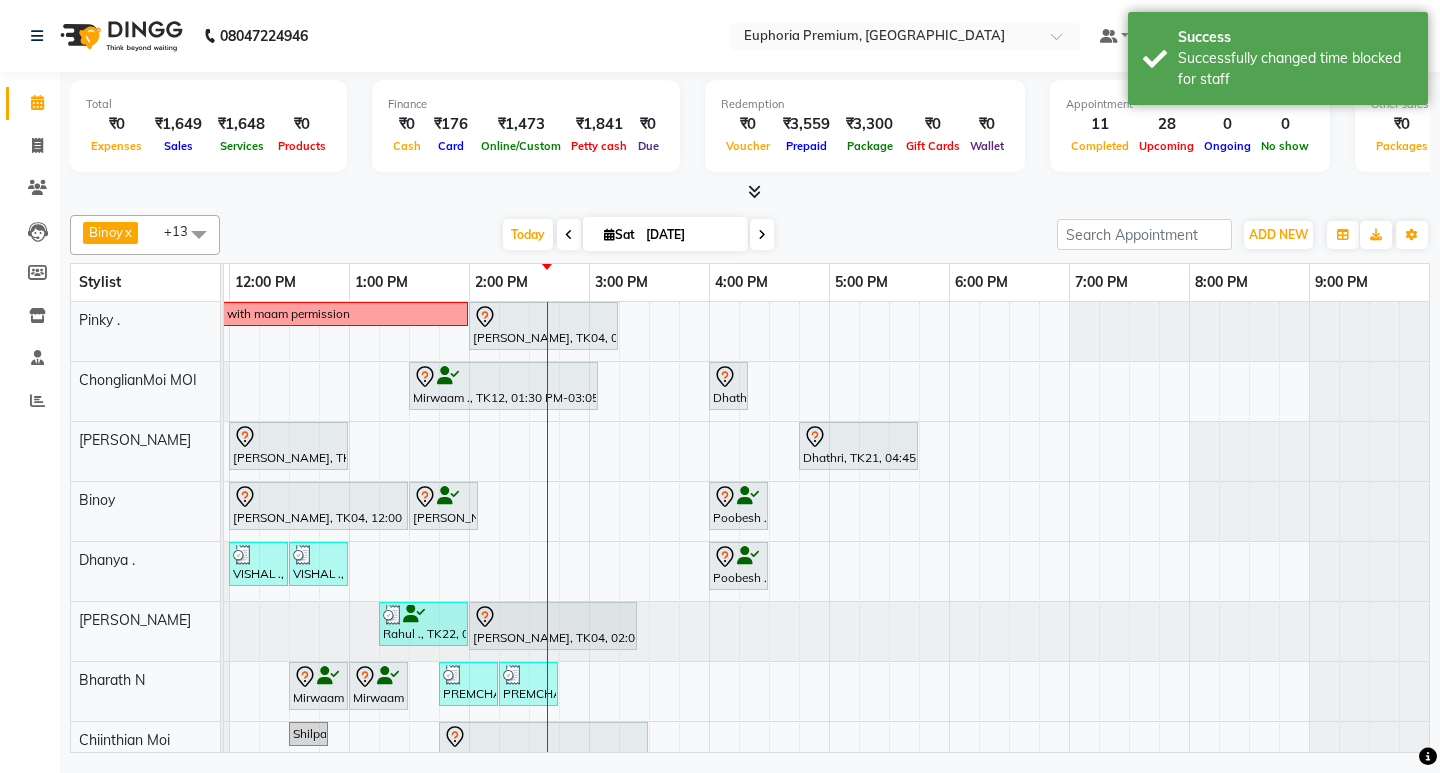 scroll, scrollTop: 0, scrollLeft: 344, axis: horizontal 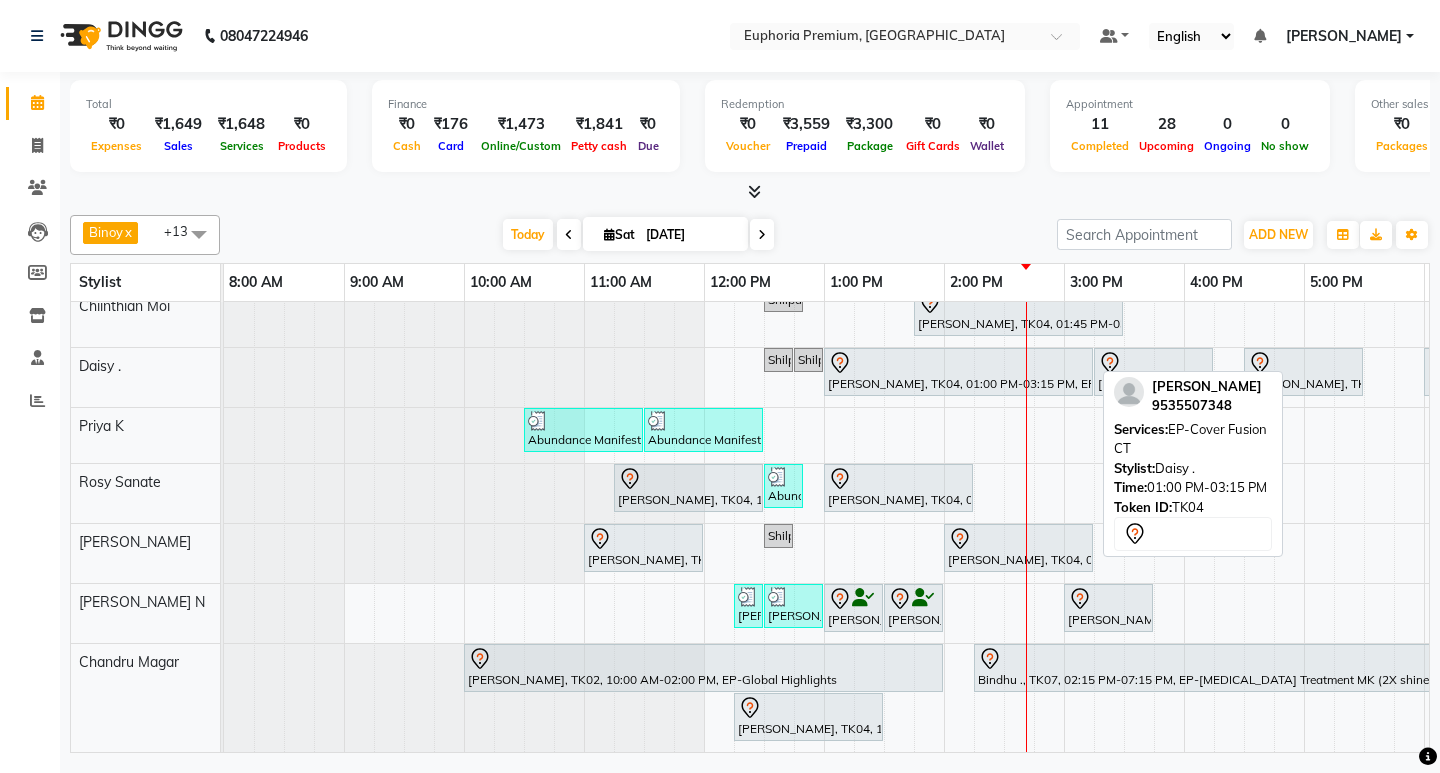 click on "[PERSON_NAME], TK04, 01:00 PM-03:15 PM, EP-Cover Fusion CT" at bounding box center (958, 372) 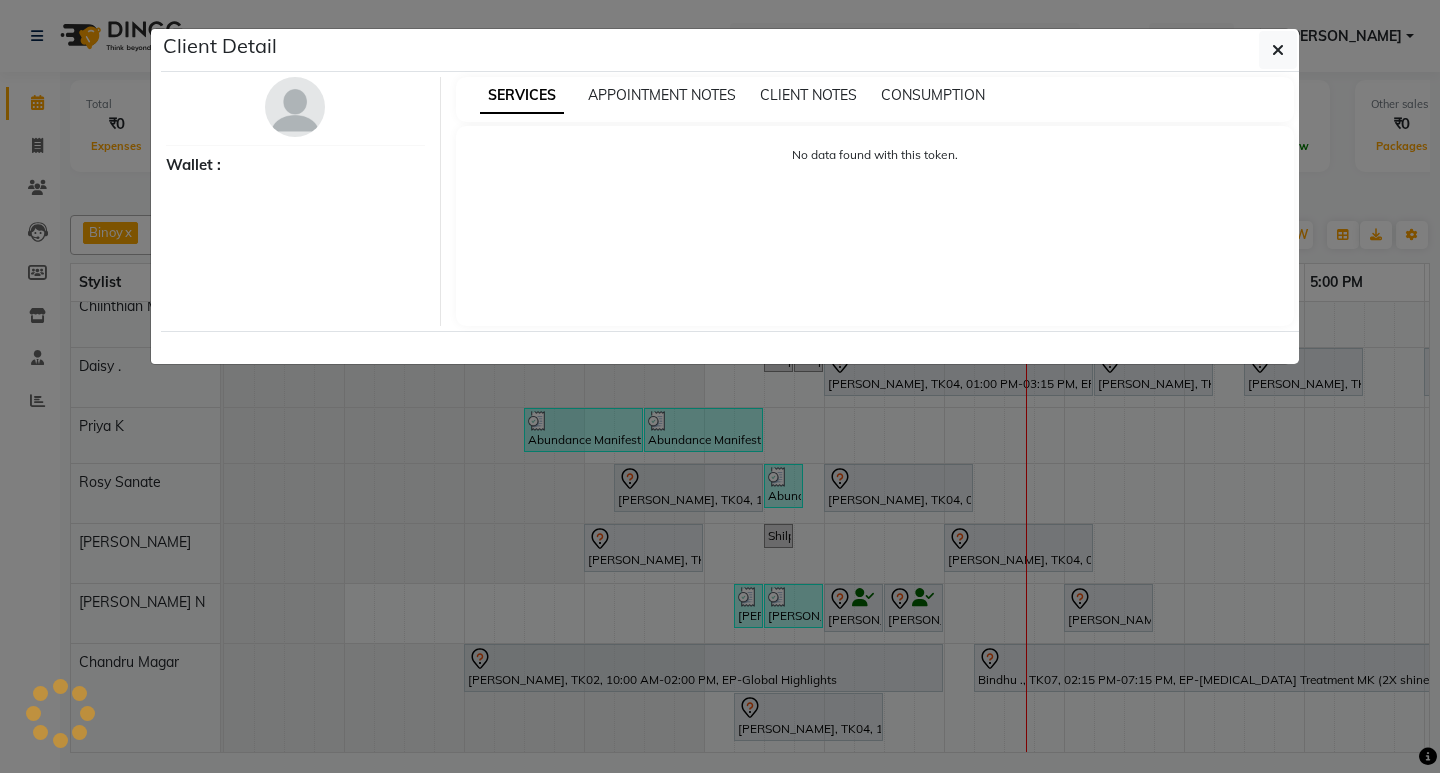 select on "7" 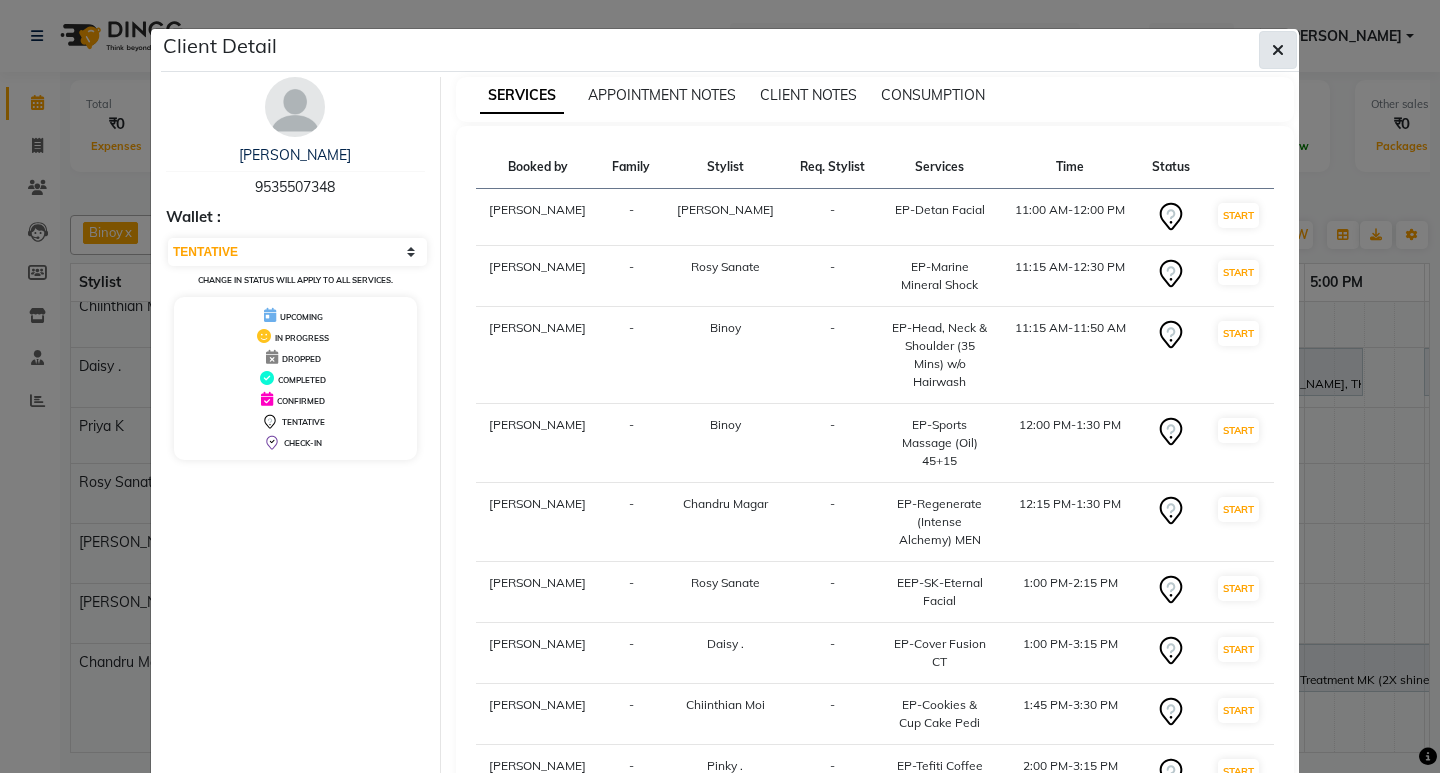 click 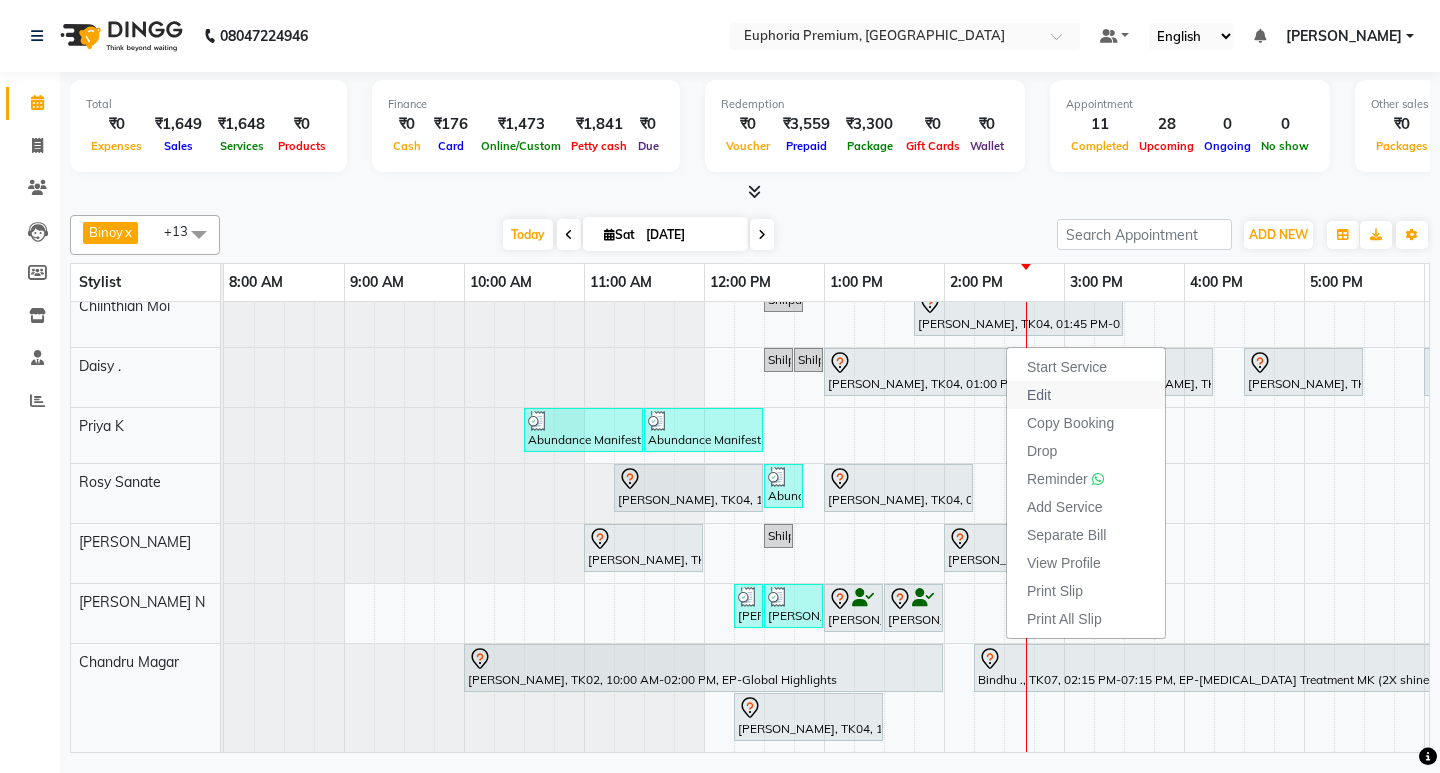 click on "Edit" at bounding box center [1086, 395] 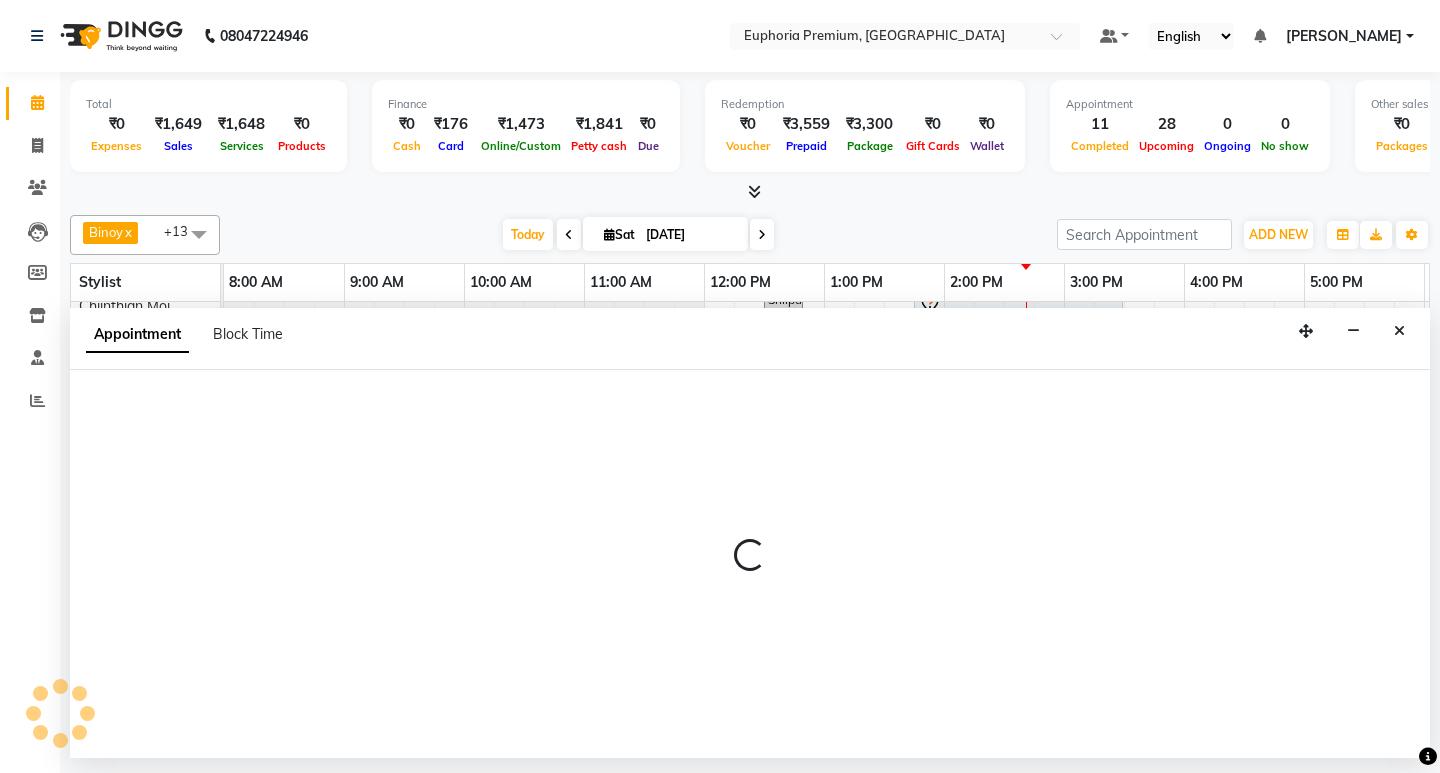 select on "tentative" 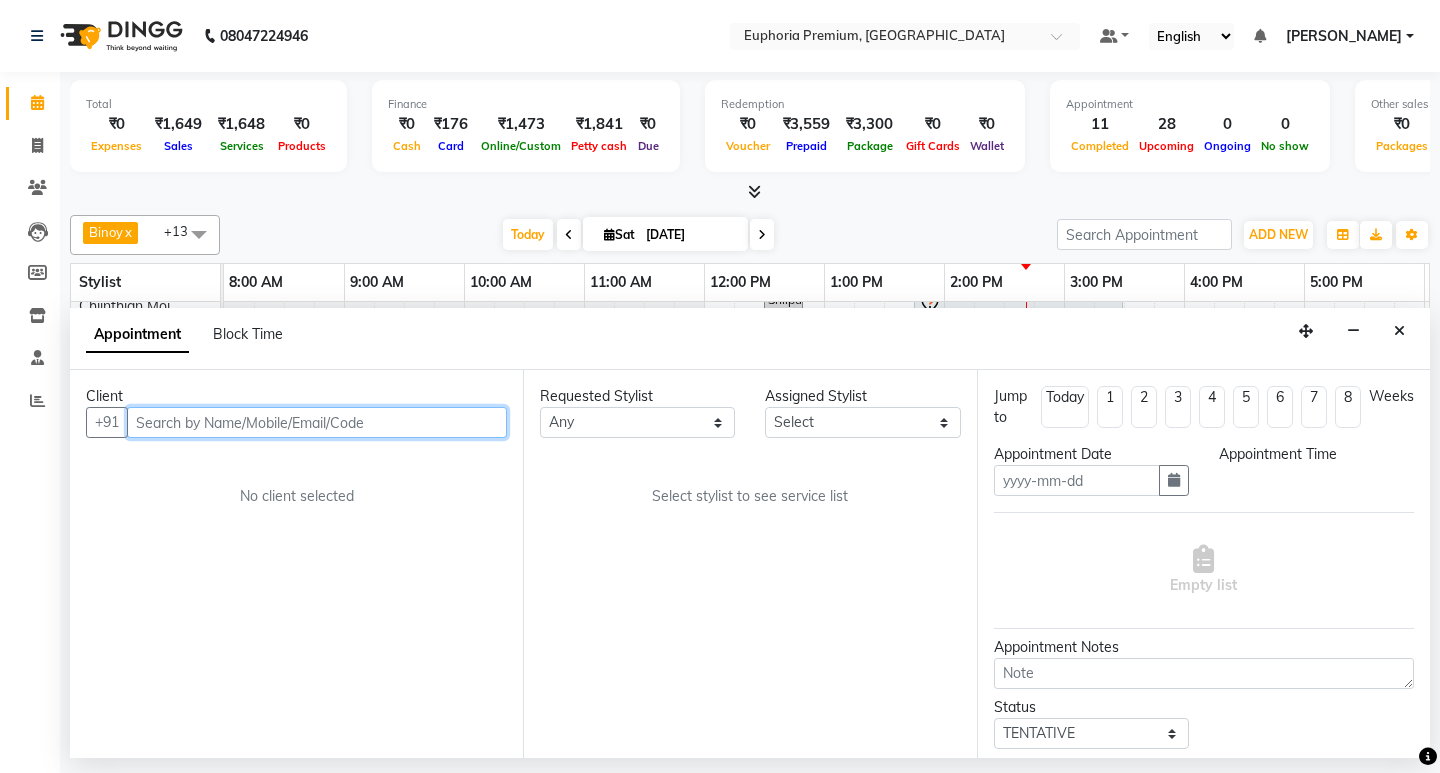 type on "[DATE]" 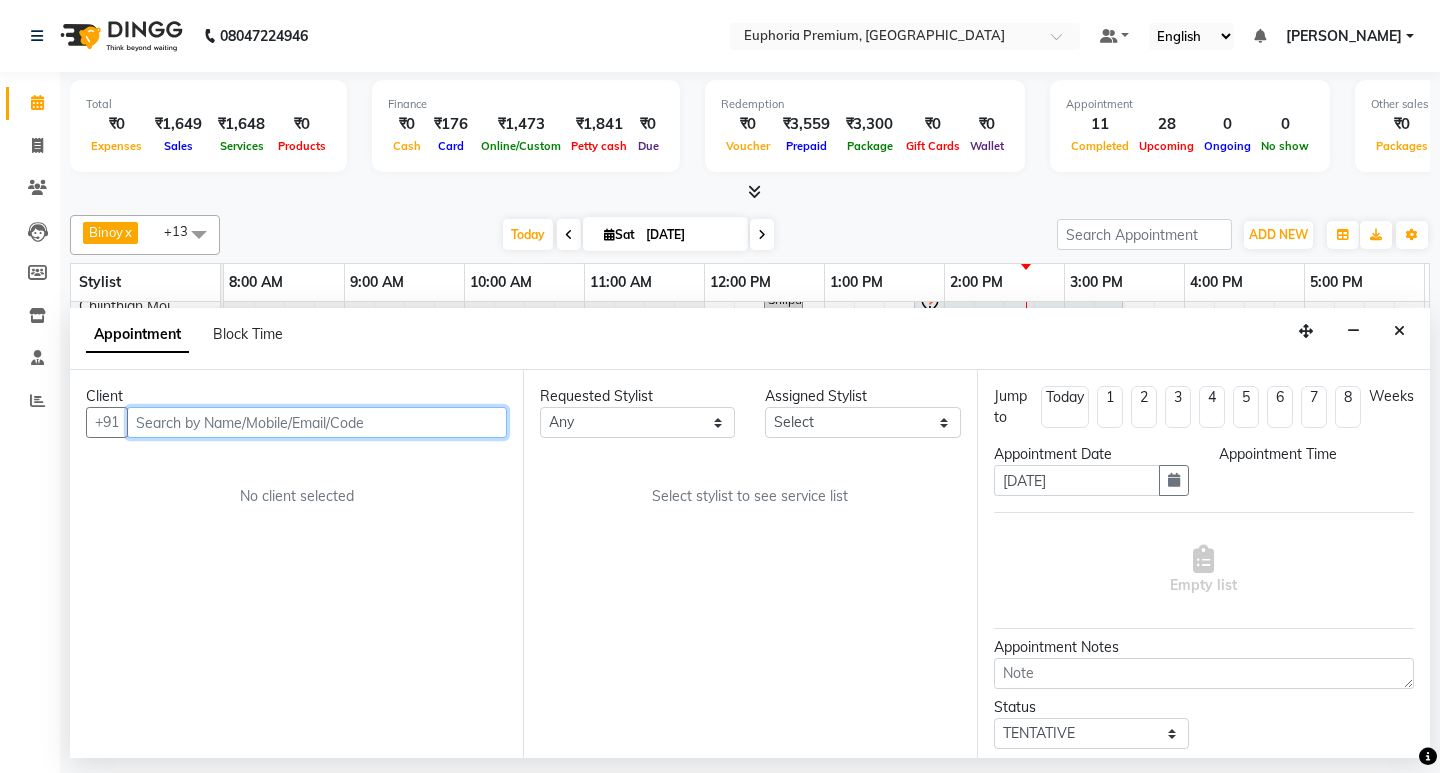select on "71625" 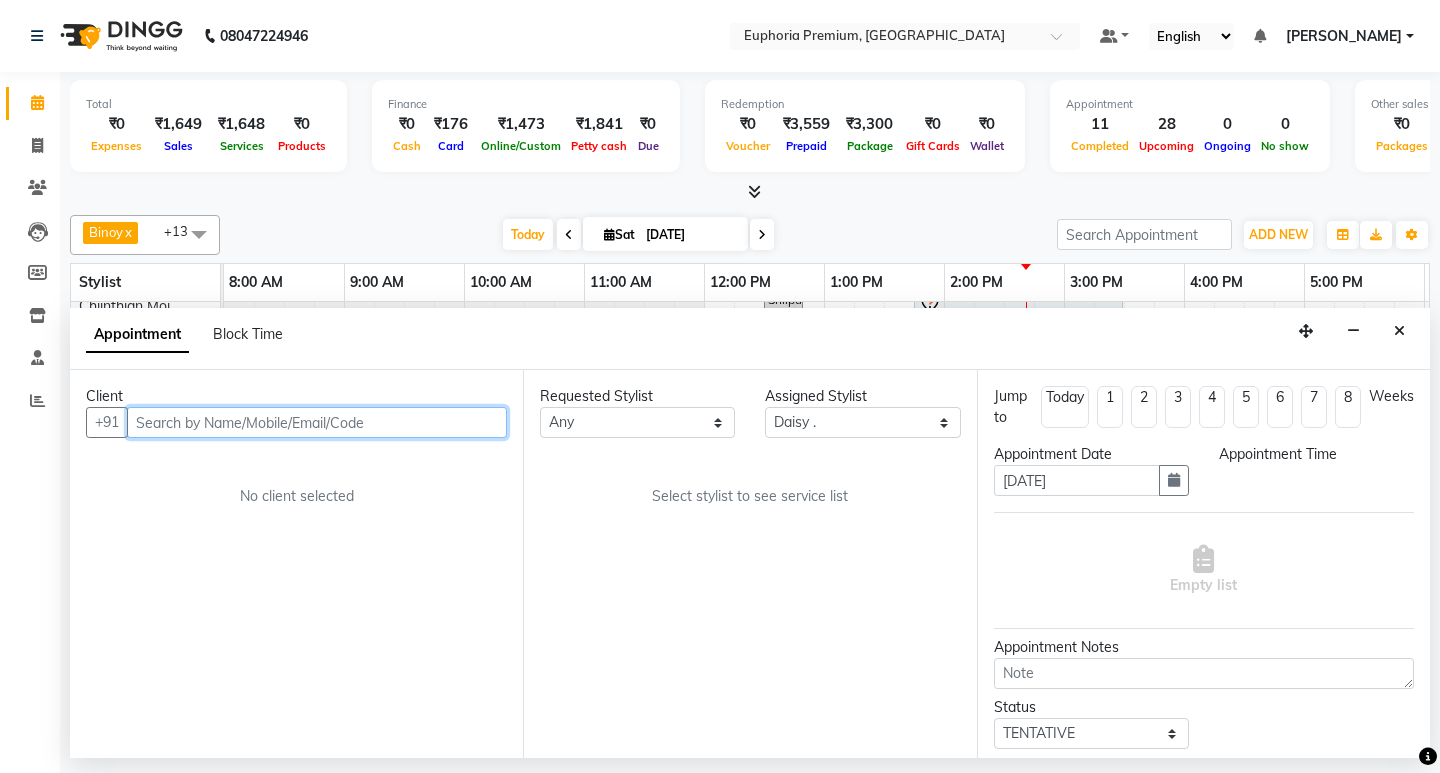 select on "660" 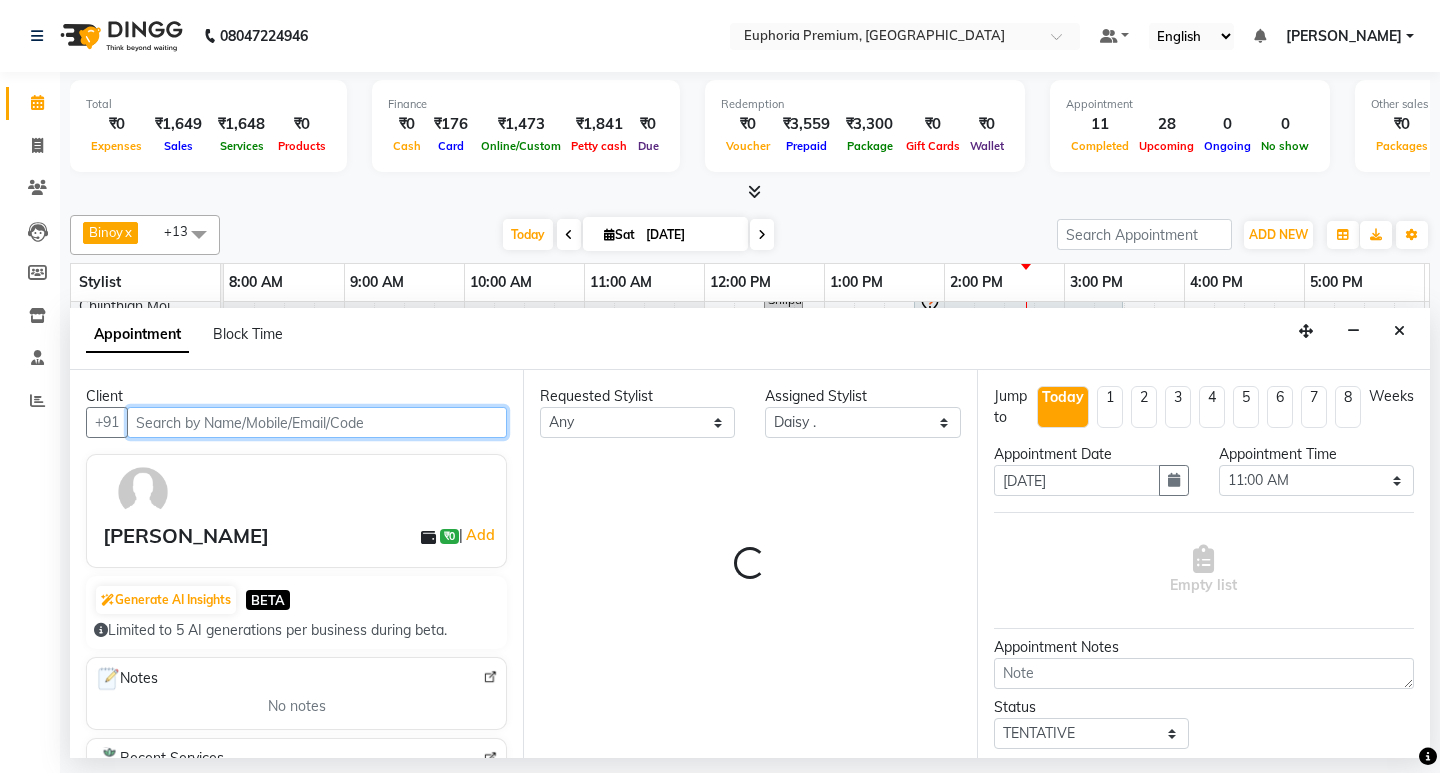 select on "4006" 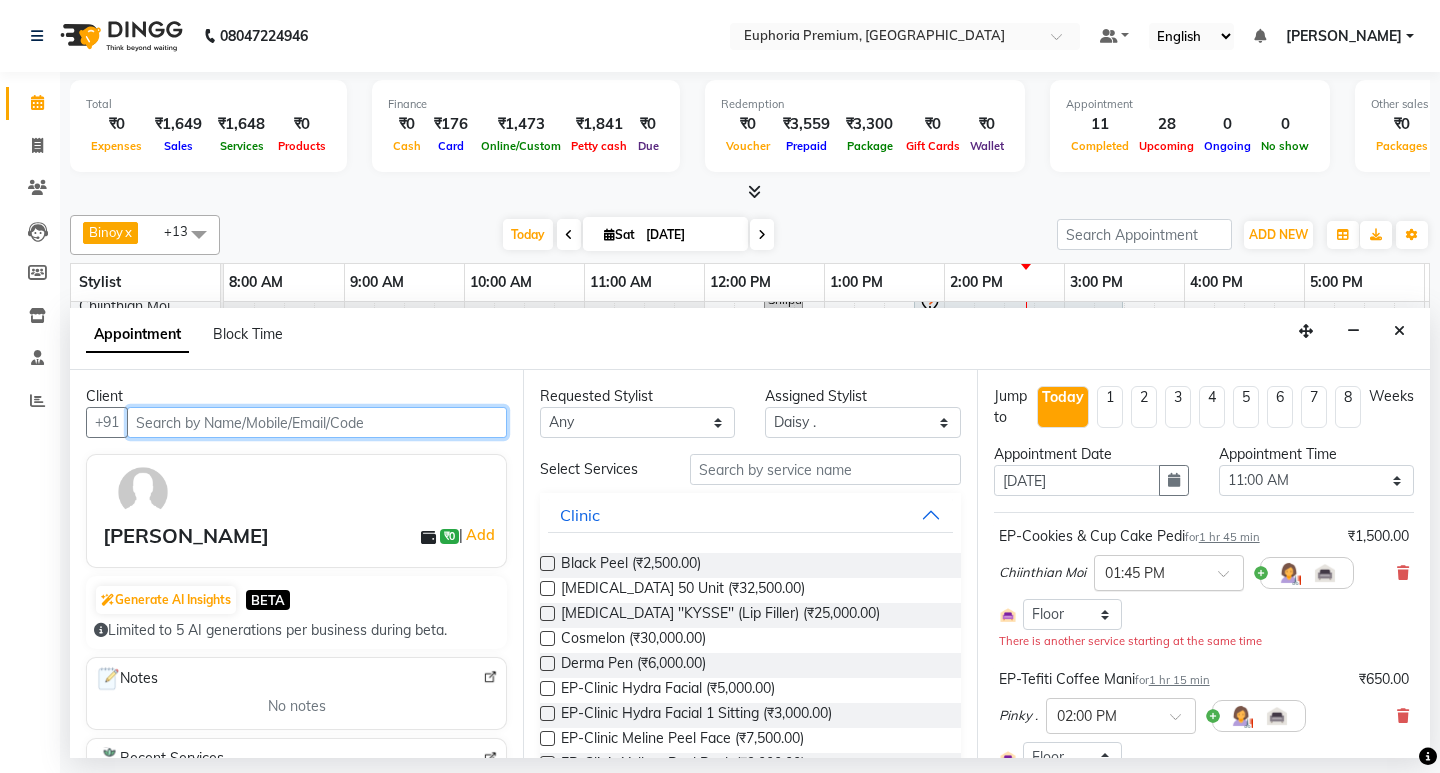 scroll, scrollTop: 0, scrollLeft: 475, axis: horizontal 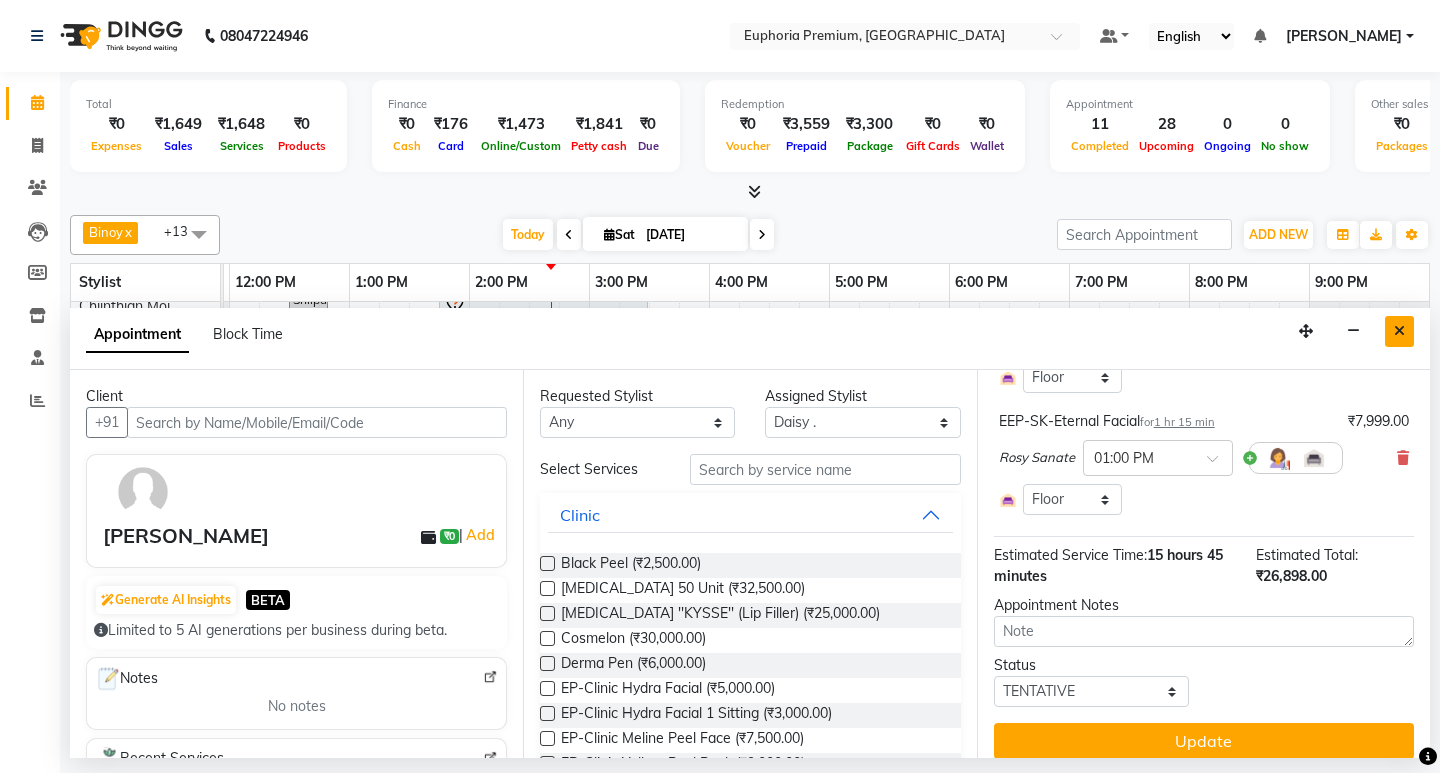 click at bounding box center (1399, 331) 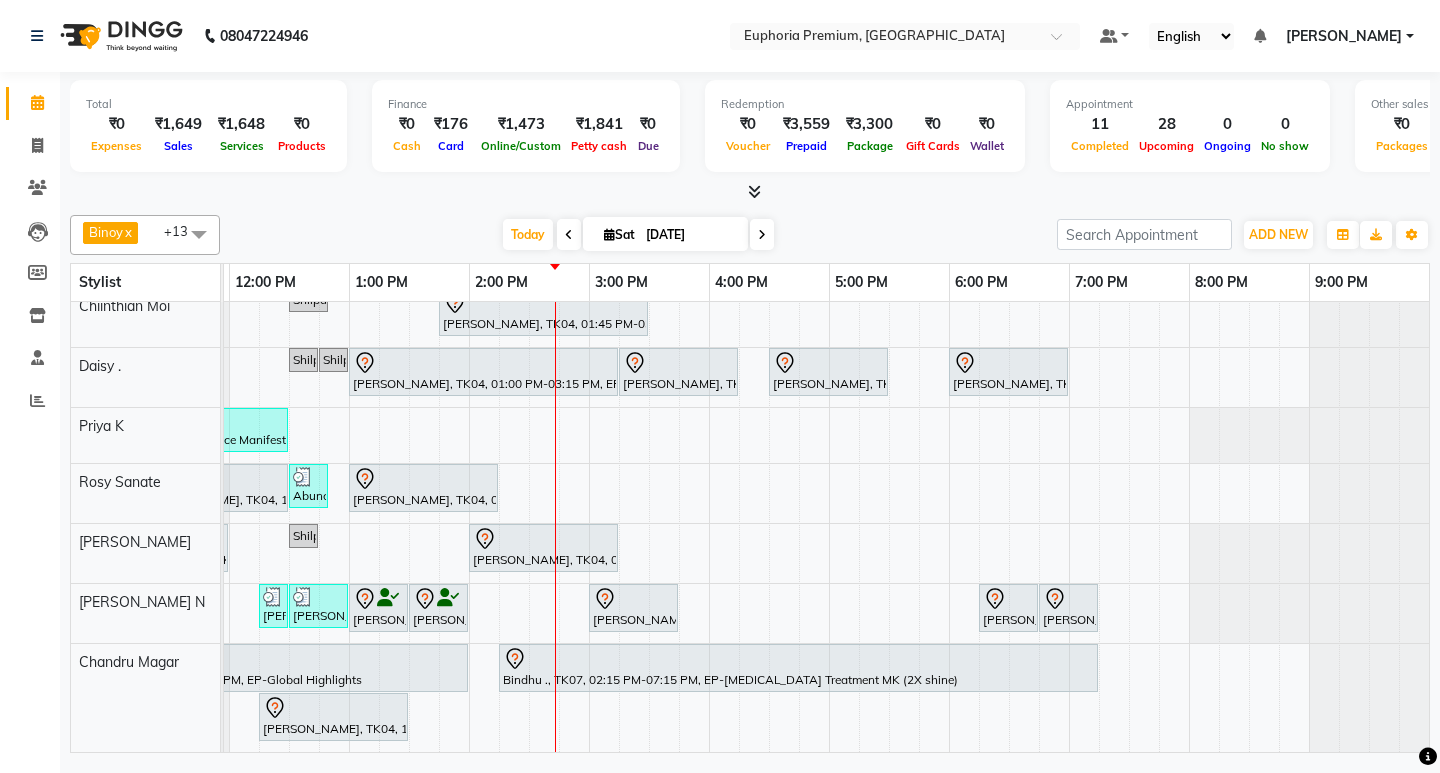 scroll, scrollTop: 228, scrollLeft: 475, axis: both 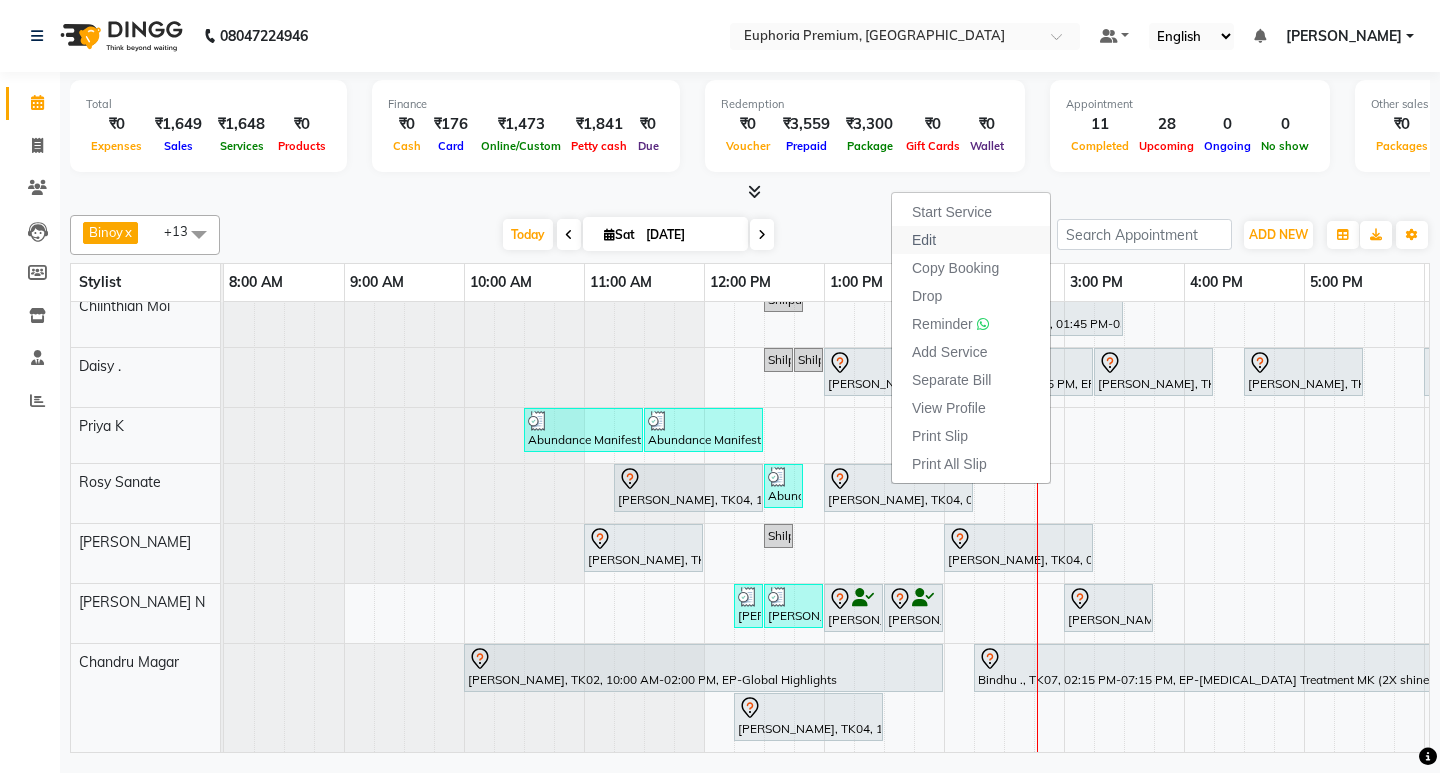 click on "Edit" at bounding box center (971, 240) 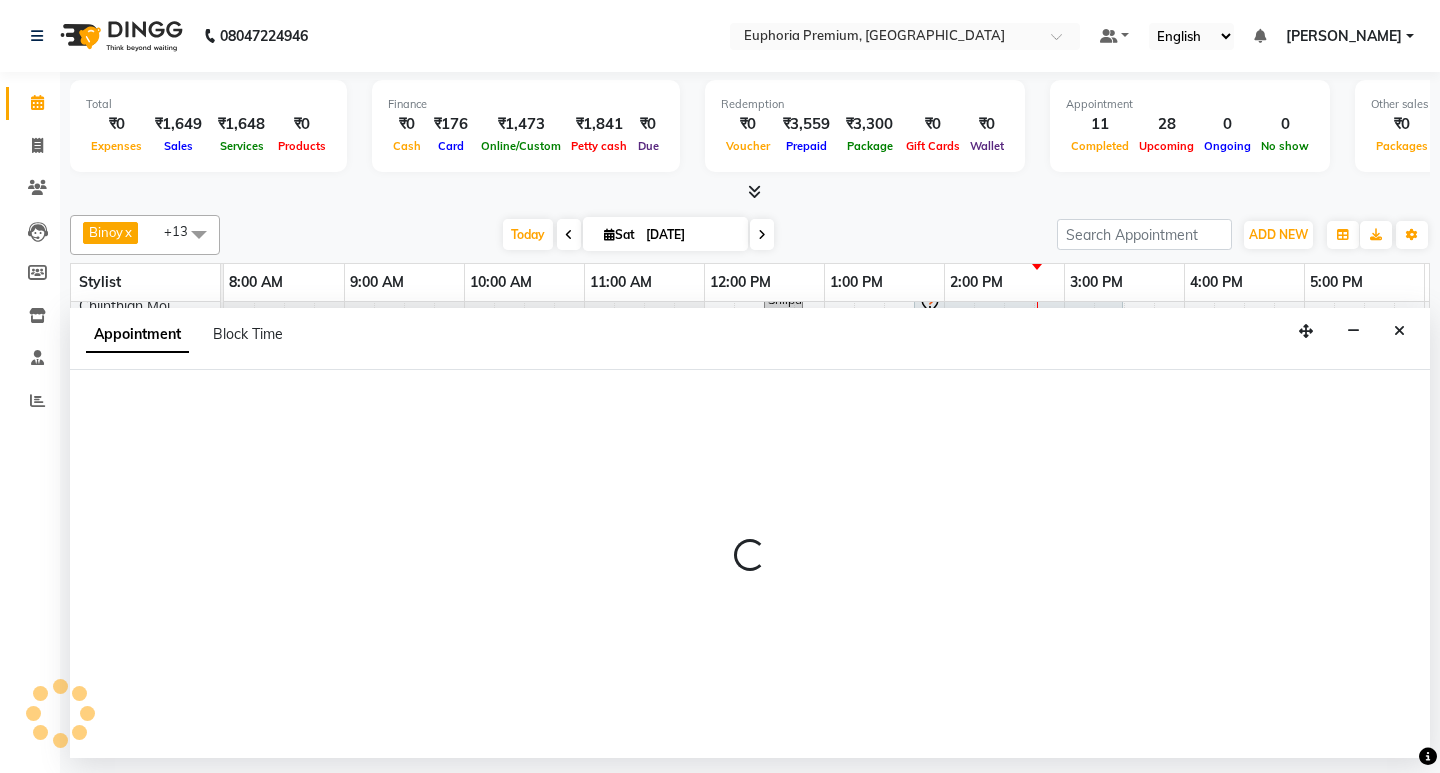 select on "tentative" 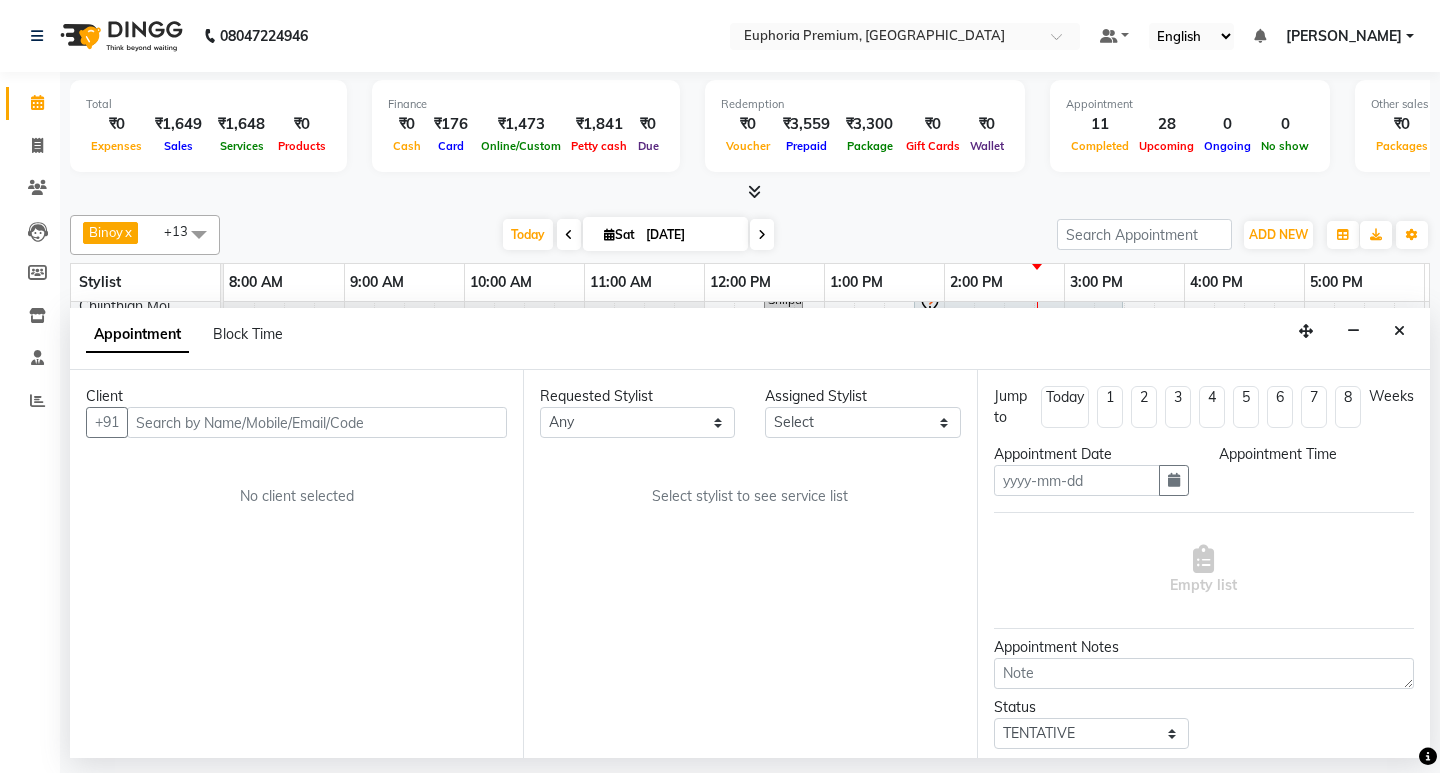 type on "[DATE]" 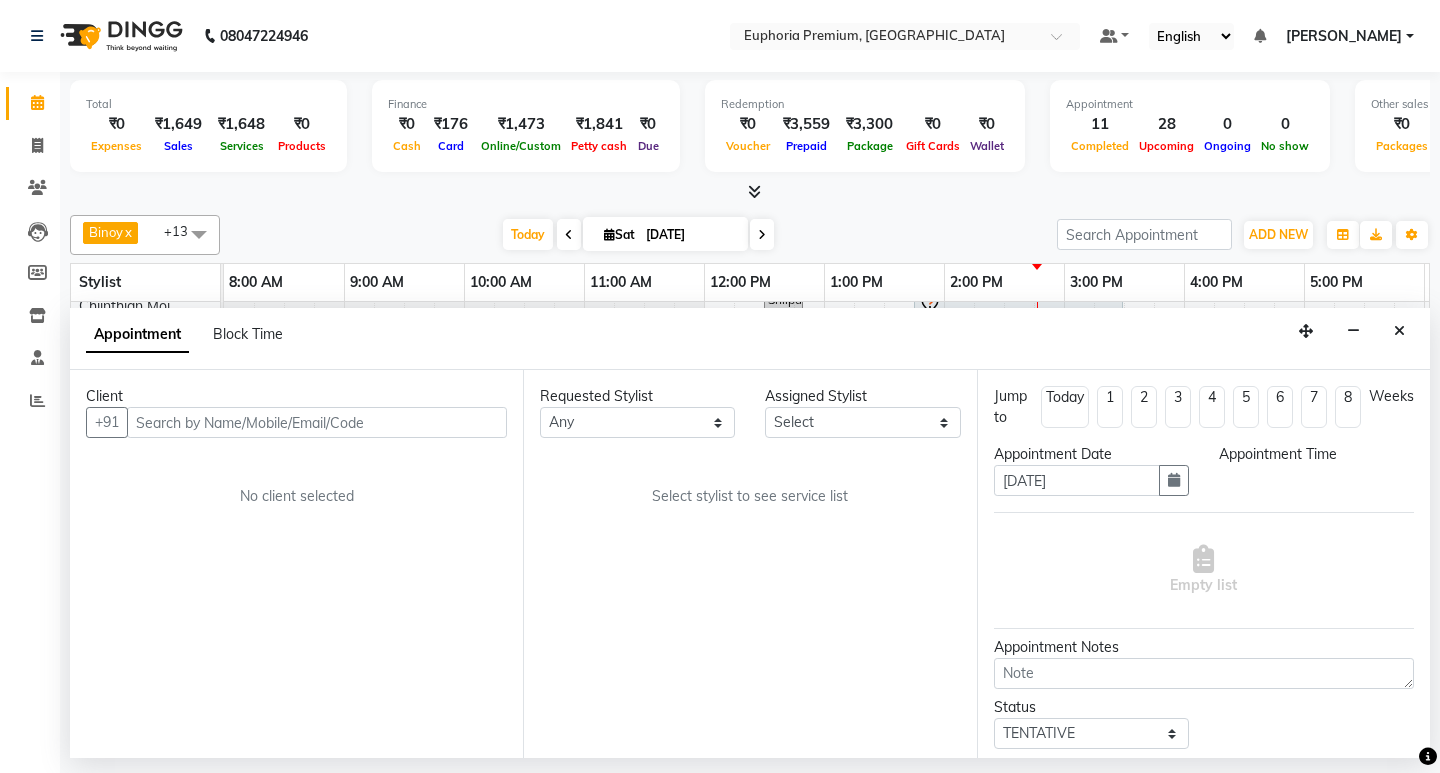select on "71625" 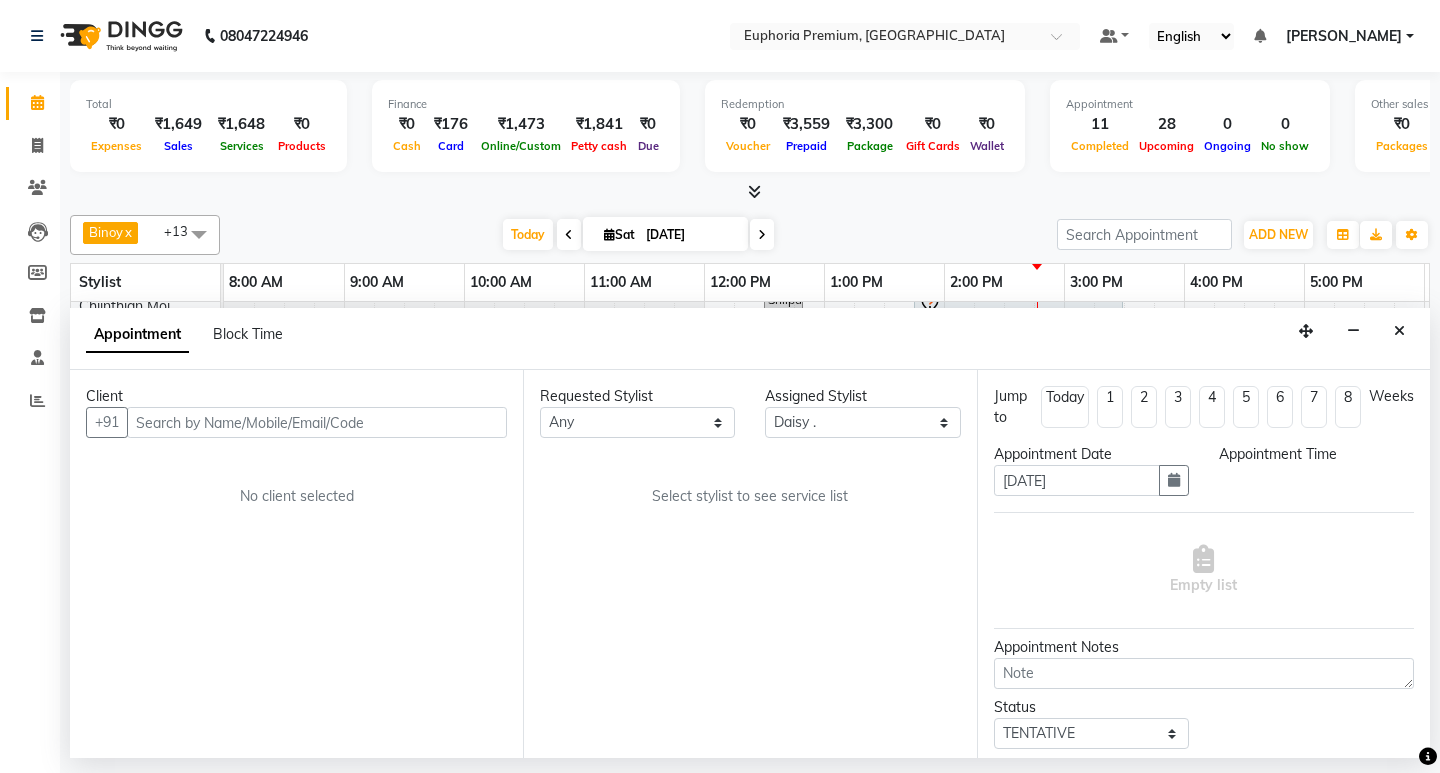 select on "660" 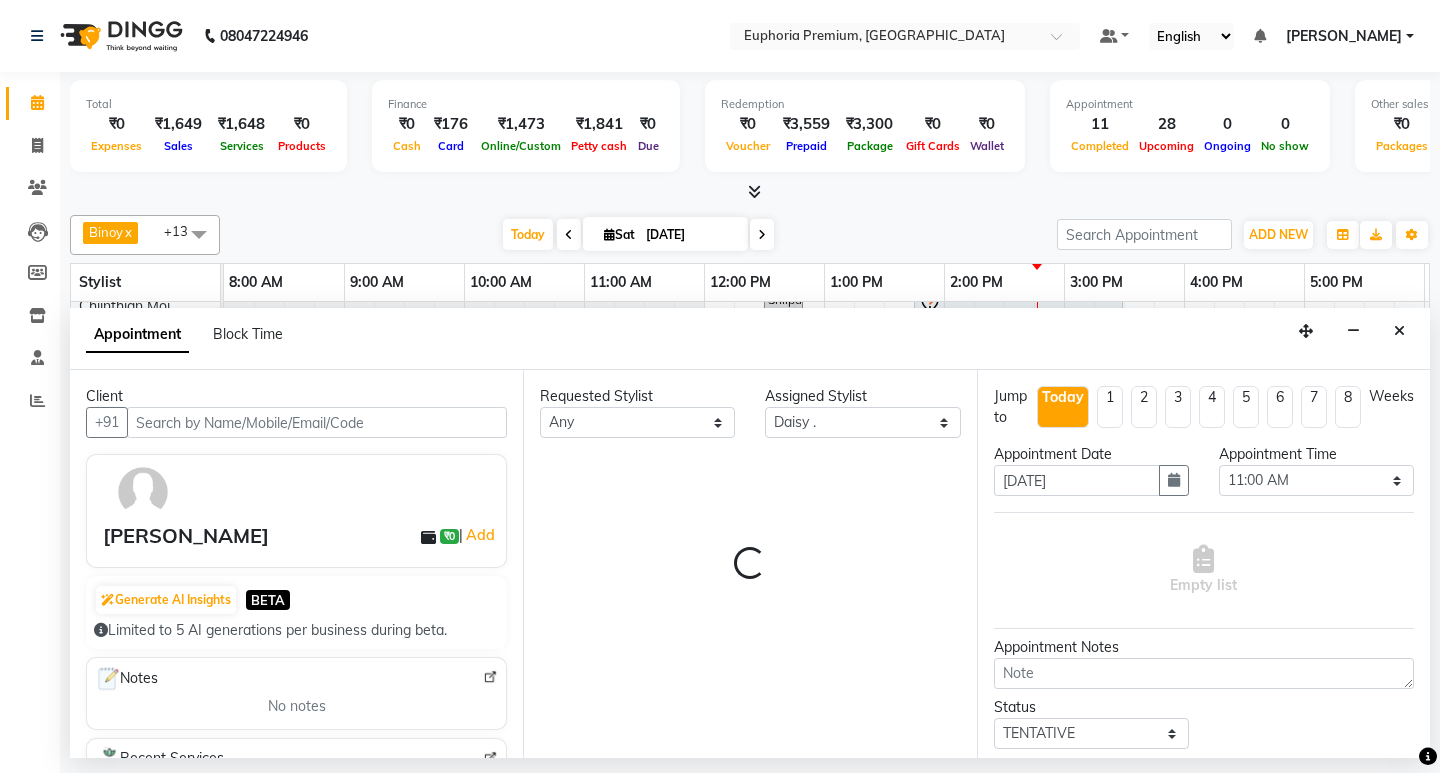 select on "4006" 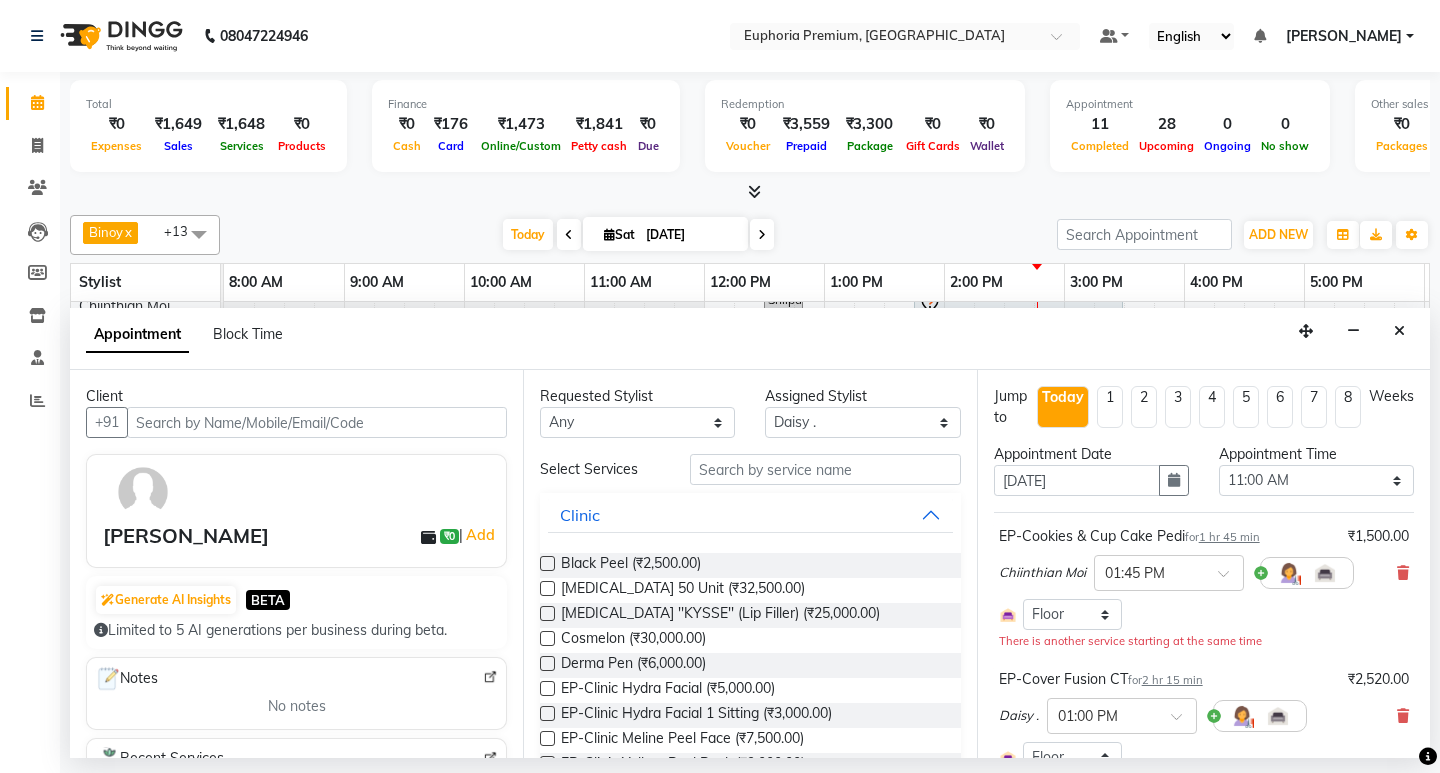 scroll, scrollTop: 0, scrollLeft: 475, axis: horizontal 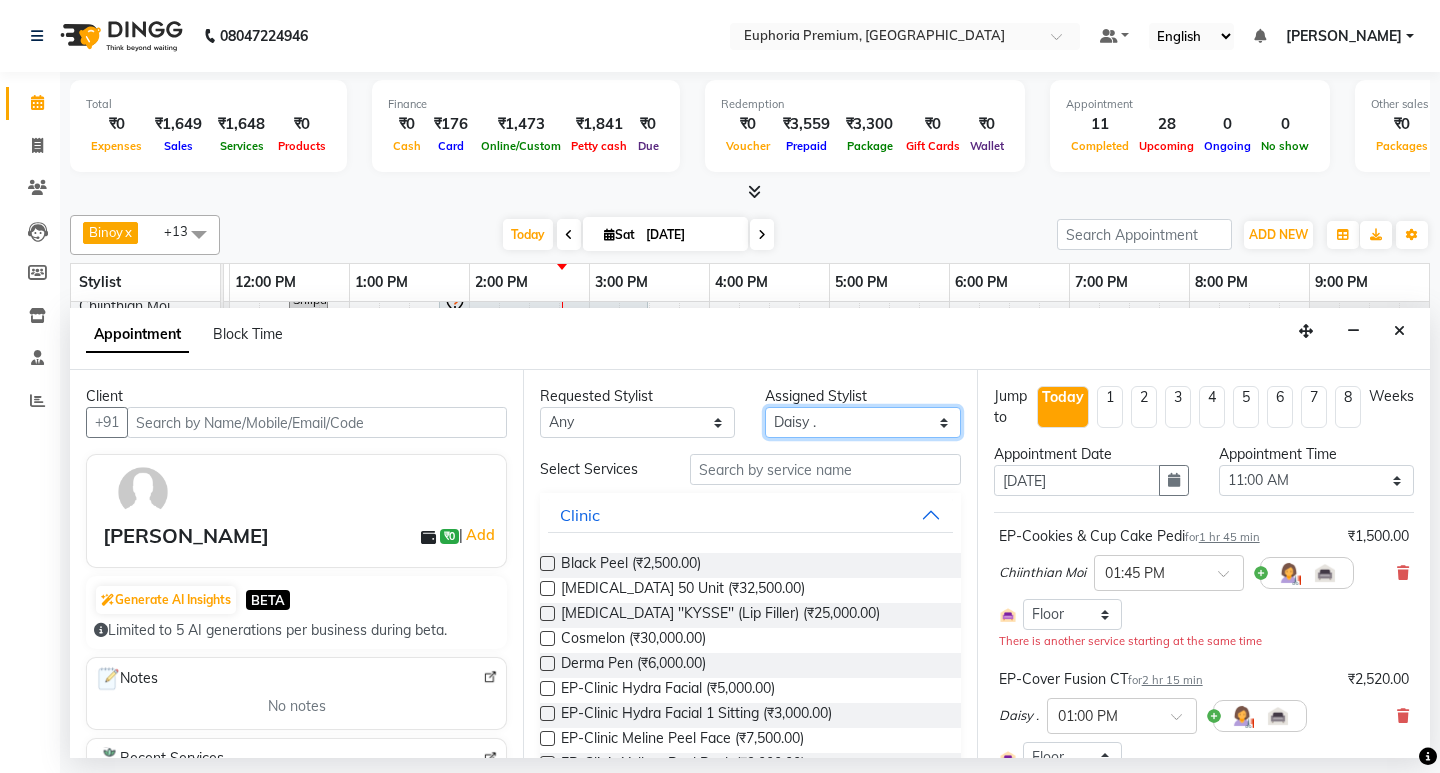 click on "Select Babu V Bharath N [PERSON_NAME] [PERSON_NAME] N  Chiinthian [PERSON_NAME] MOI [PERSON_NAME] . [PERSON_NAME] . [PERSON_NAME] [PERSON_NAME] K [PERSON_NAME] [PERSON_NAME] [MEDICAL_DATA] Pinky . Priya  K Rosy Sanate [PERSON_NAME] [PERSON_NAME] Shishi L [PERSON_NAME] M [PERSON_NAME]" at bounding box center (862, 422) 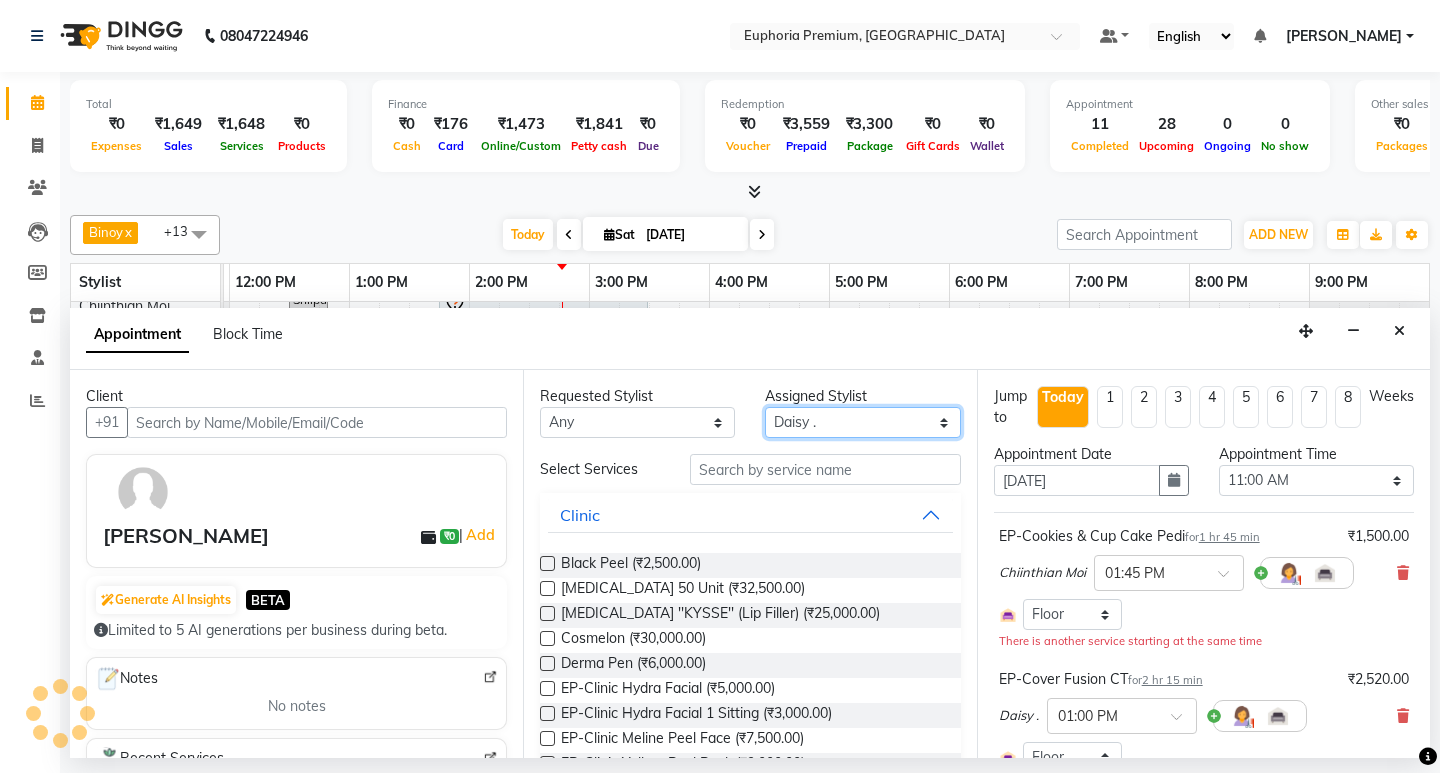 select on "71633" 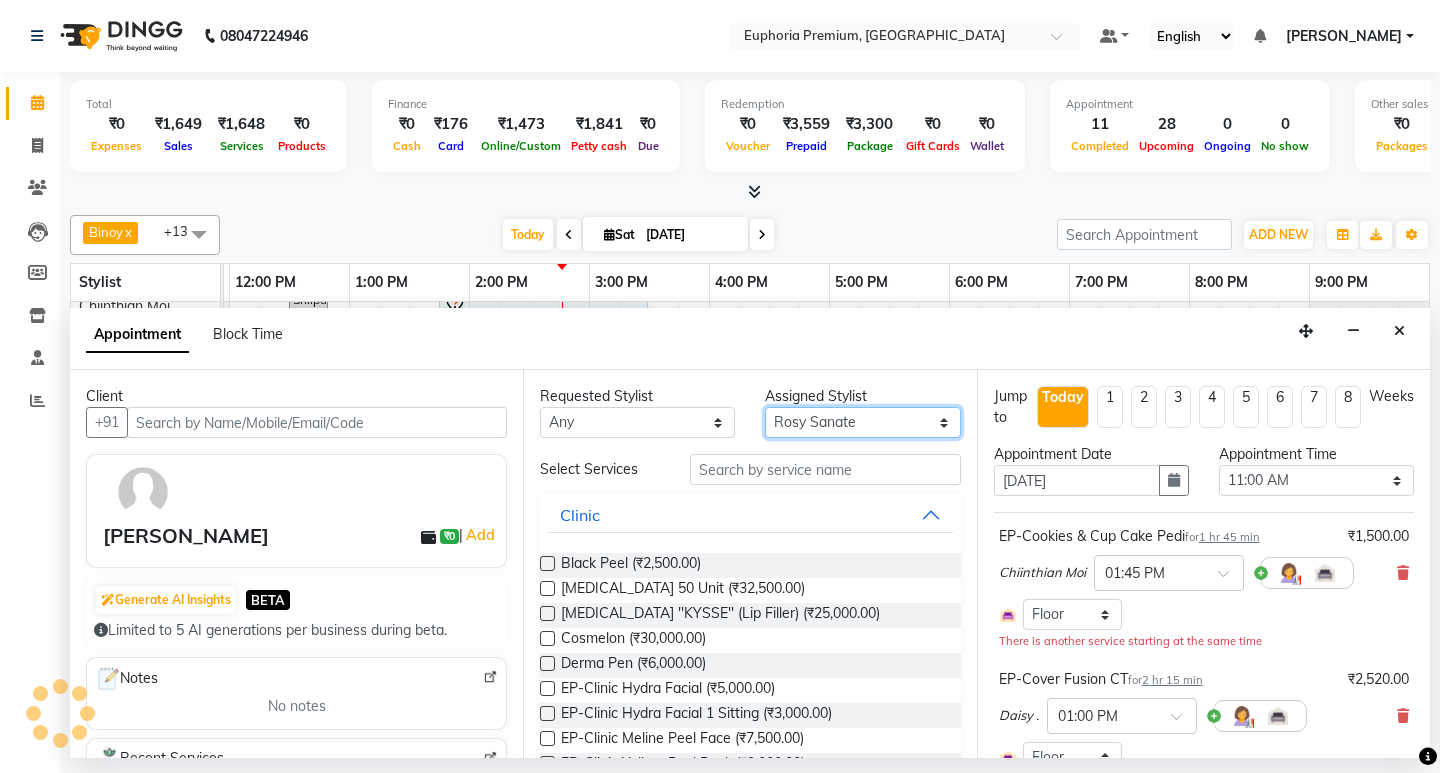 click on "Select Babu V Bharath N [PERSON_NAME] [PERSON_NAME] N  Chiinthian [PERSON_NAME] MOI [PERSON_NAME] . [PERSON_NAME] . [PERSON_NAME] [PERSON_NAME] K [PERSON_NAME] [PERSON_NAME] [MEDICAL_DATA] Pinky . Priya  K Rosy Sanate [PERSON_NAME] [PERSON_NAME] Shishi L [PERSON_NAME] M [PERSON_NAME]" at bounding box center [862, 422] 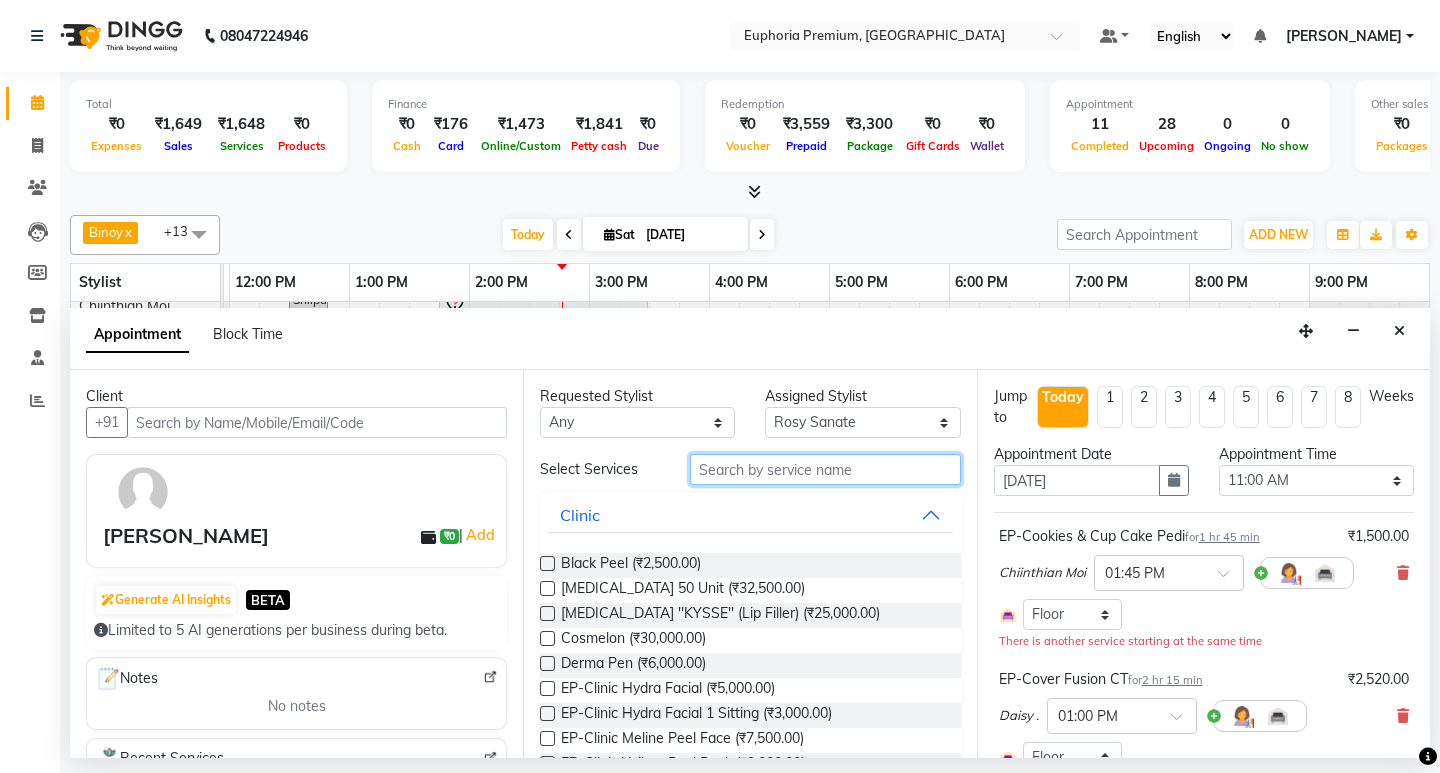 click at bounding box center (825, 469) 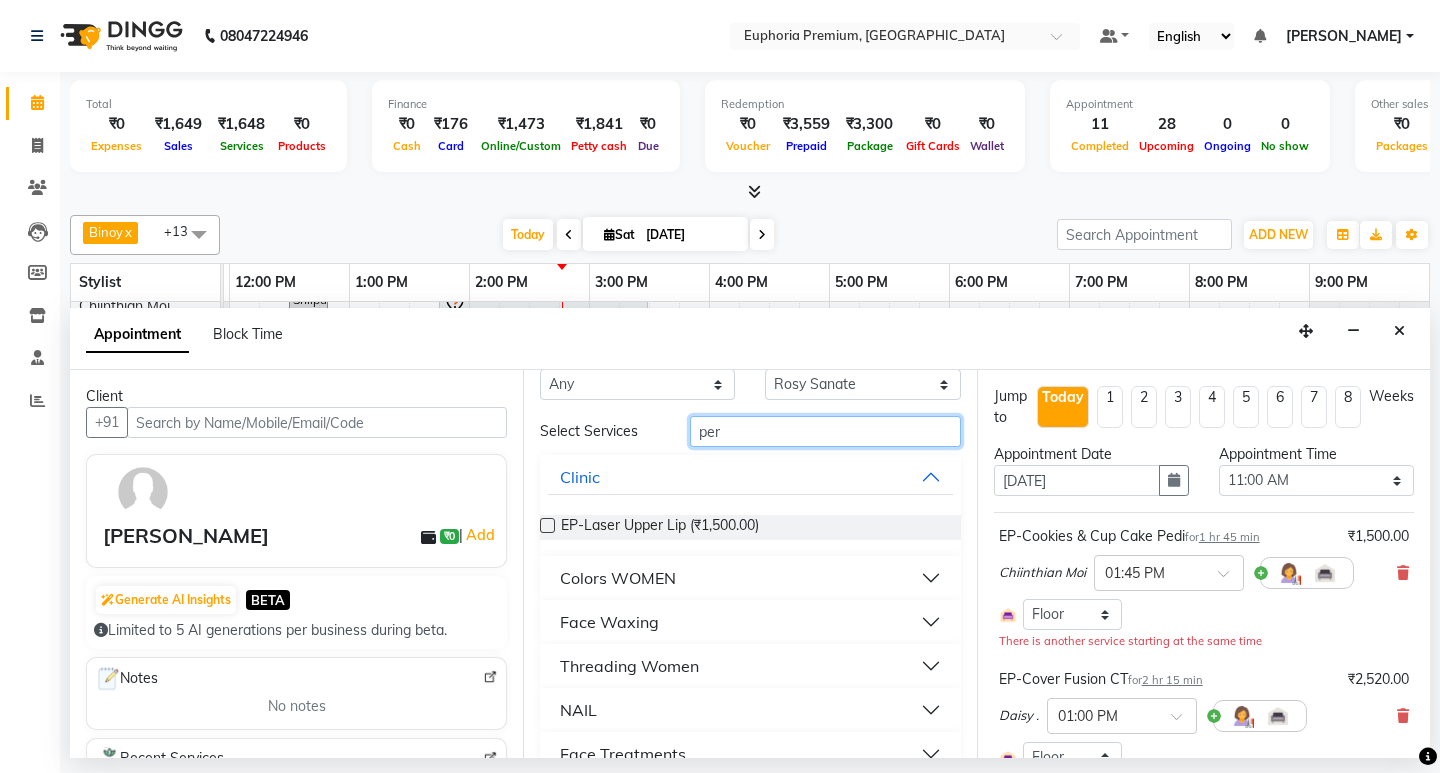 scroll, scrollTop: 72, scrollLeft: 0, axis: vertical 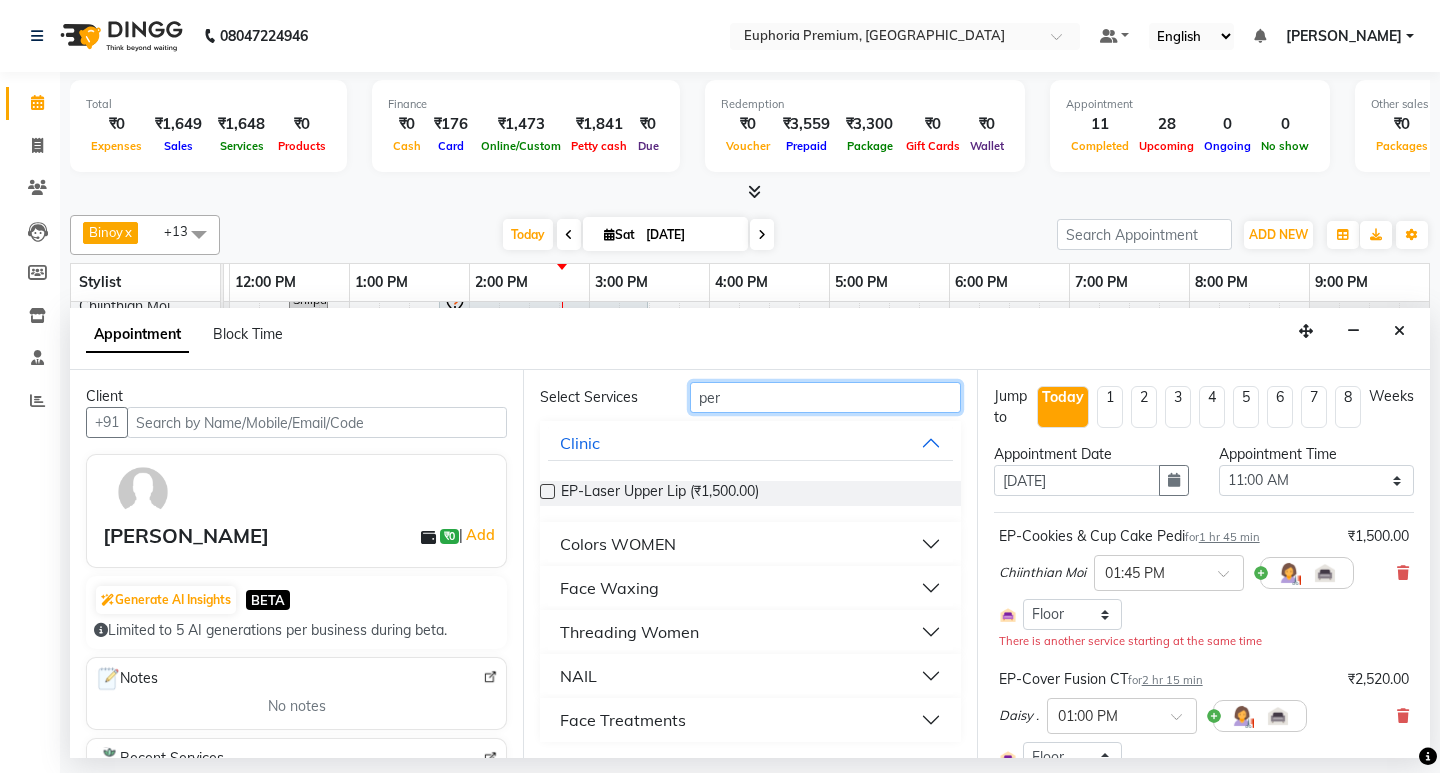 type on "per" 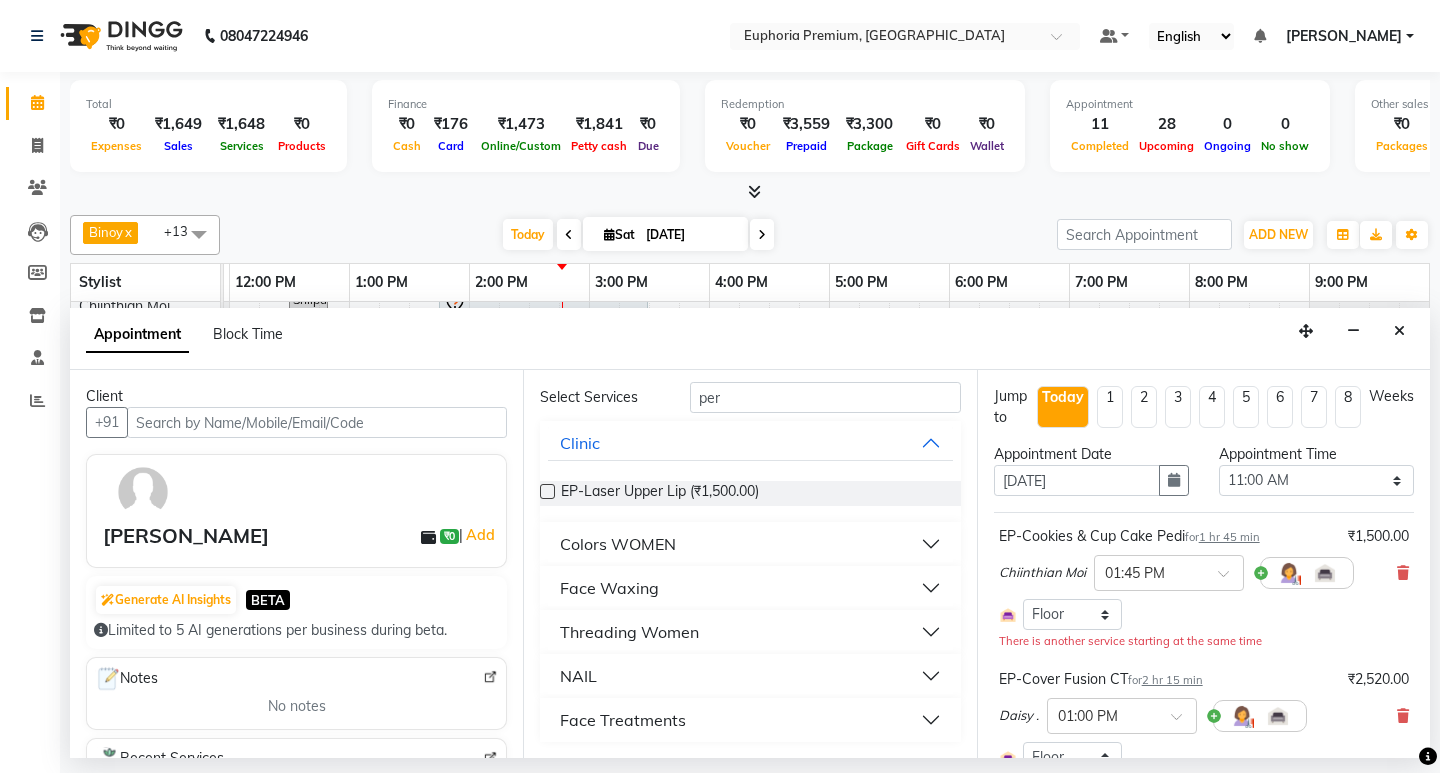 click on "Face Treatments" at bounding box center [750, 720] 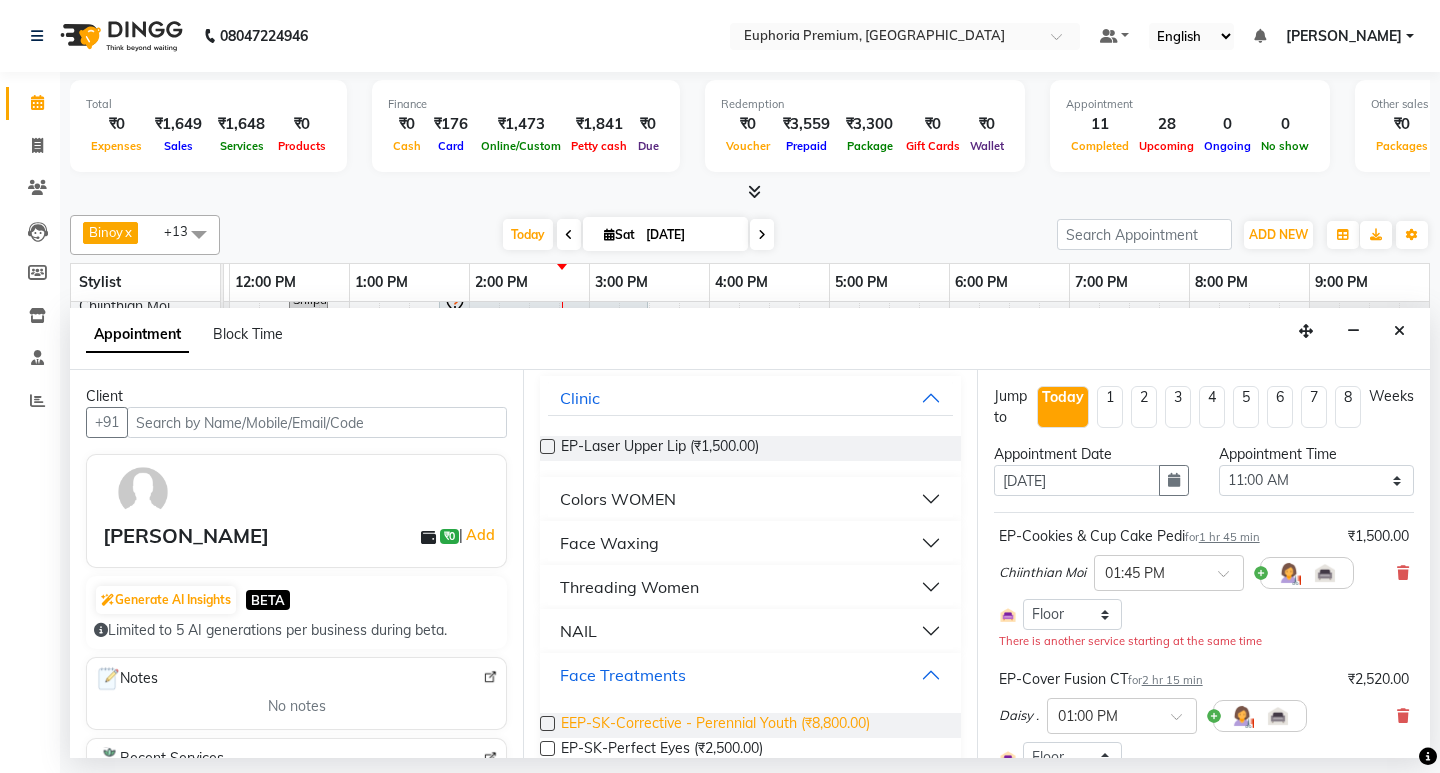 scroll, scrollTop: 154, scrollLeft: 0, axis: vertical 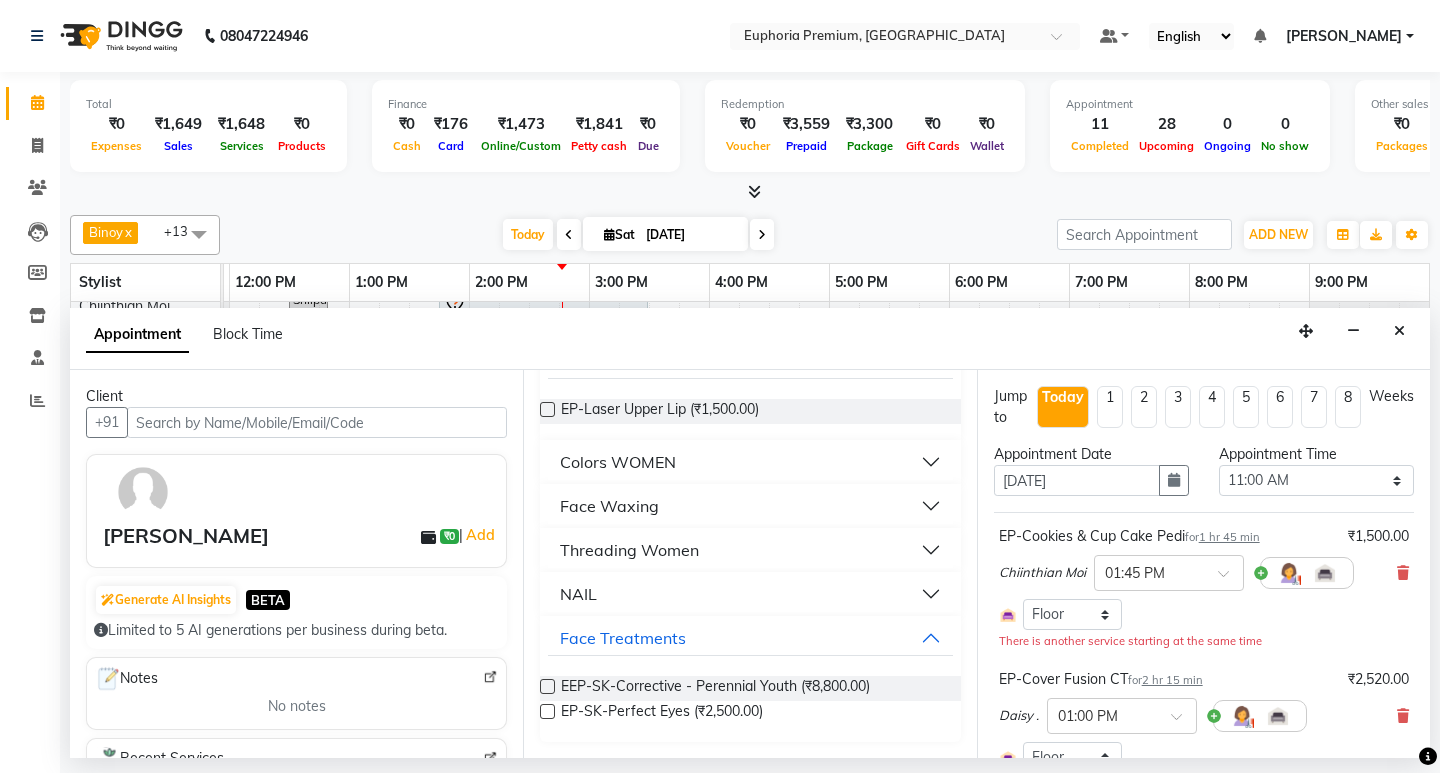 click at bounding box center (547, 711) 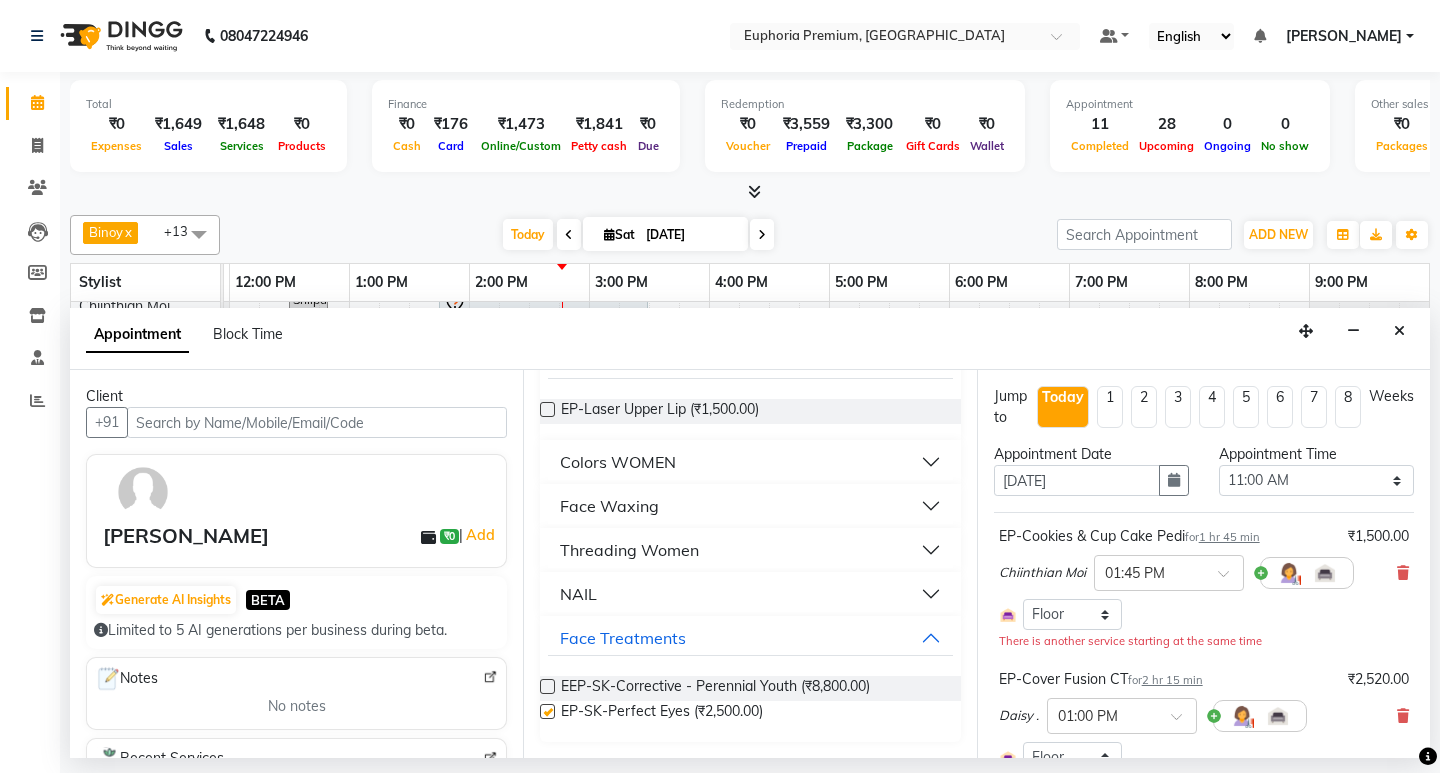 checkbox on "false" 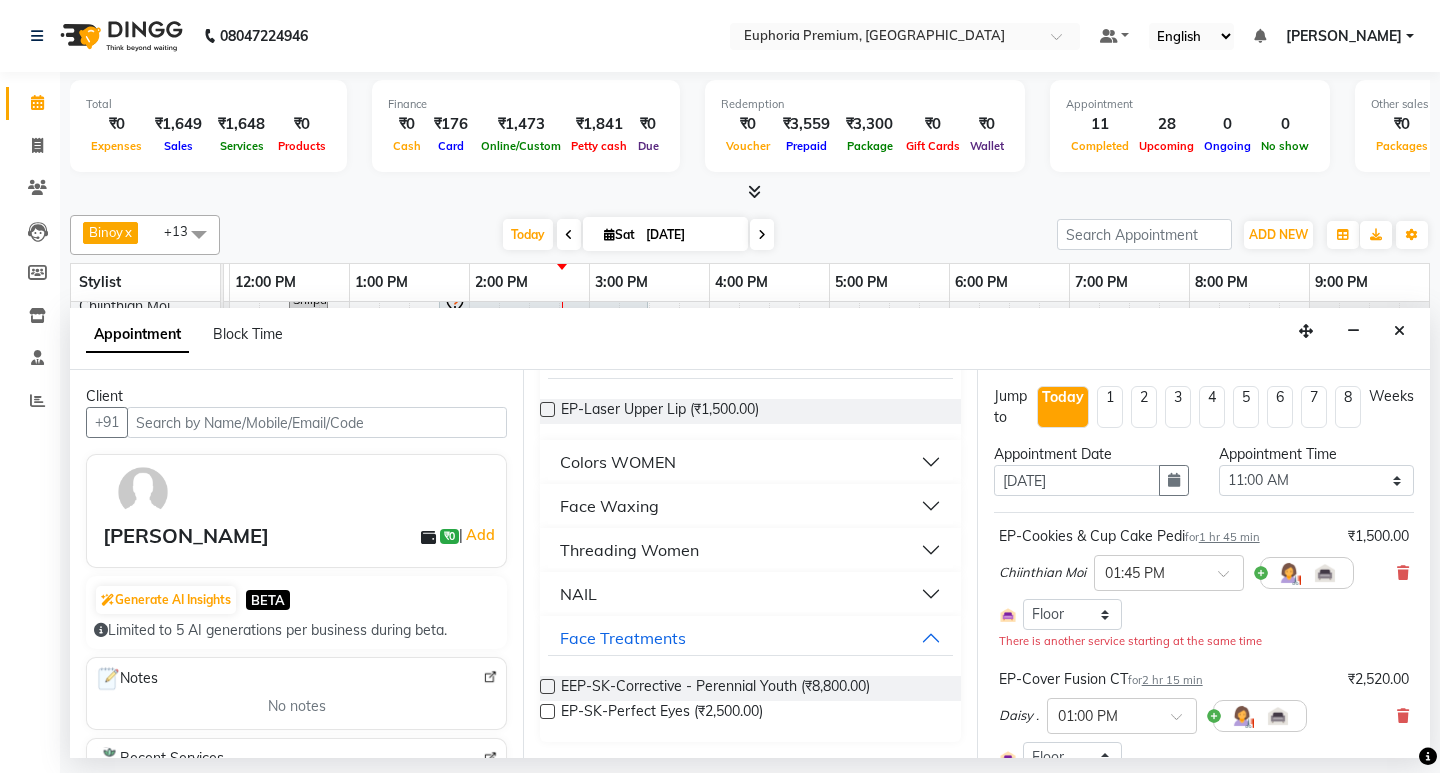 scroll, scrollTop: 0, scrollLeft: 0, axis: both 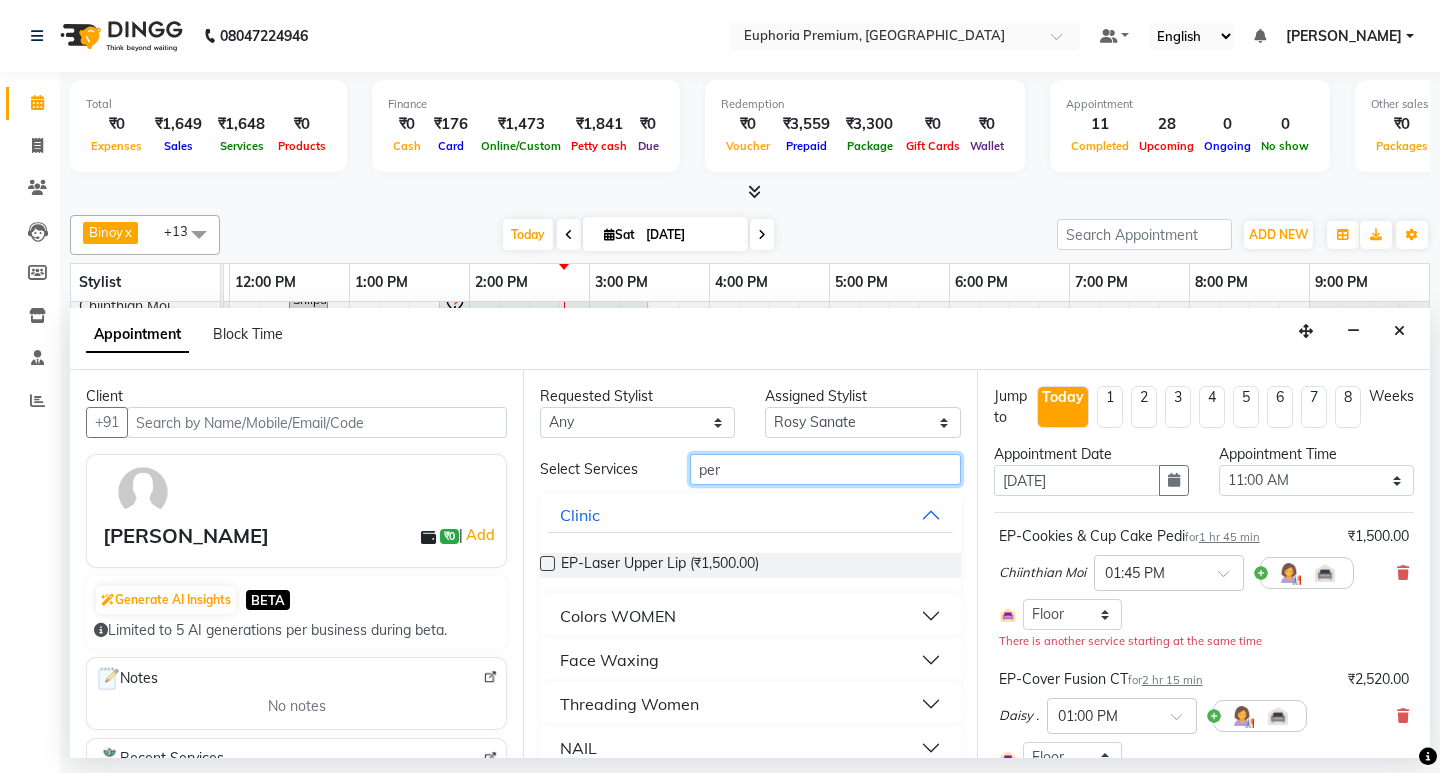click on "per" at bounding box center (825, 469) 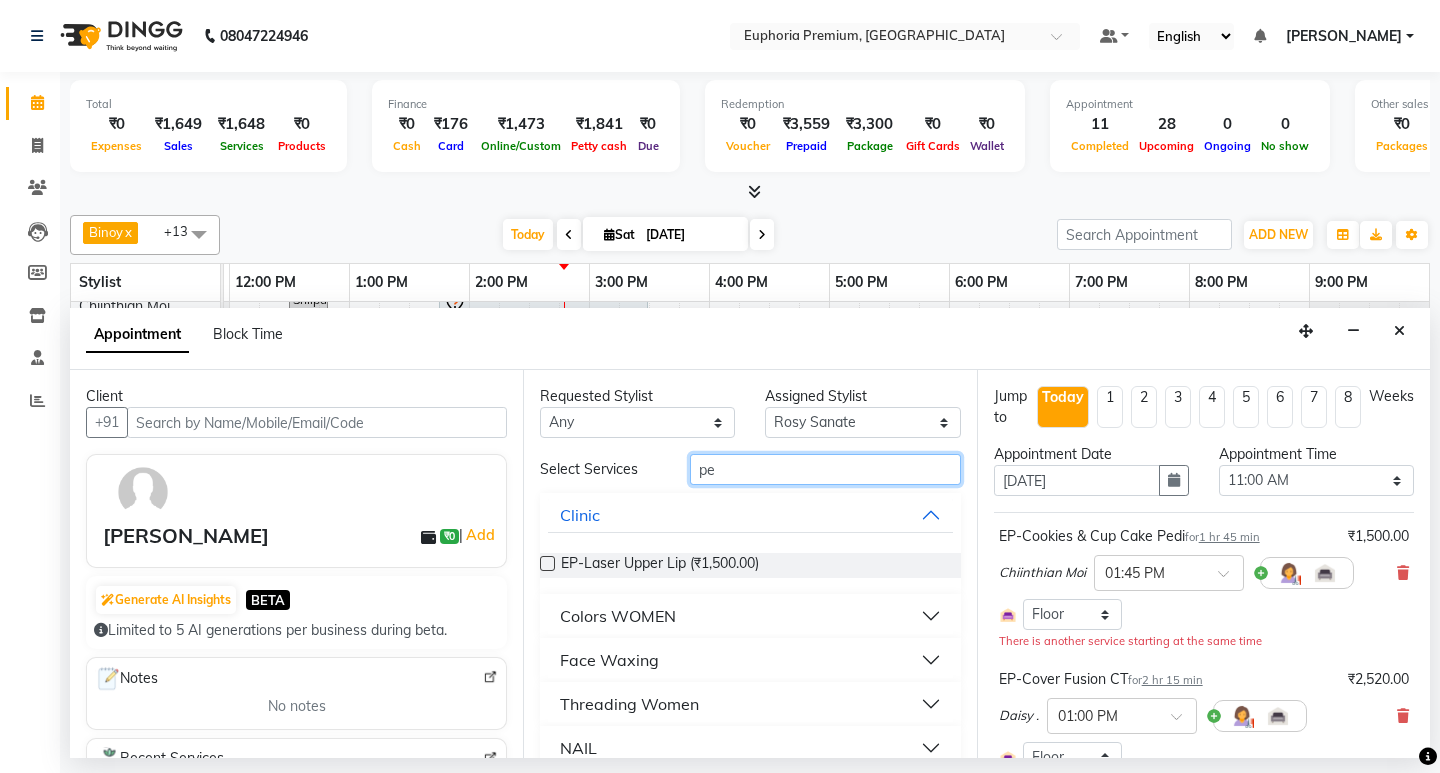 type on "p" 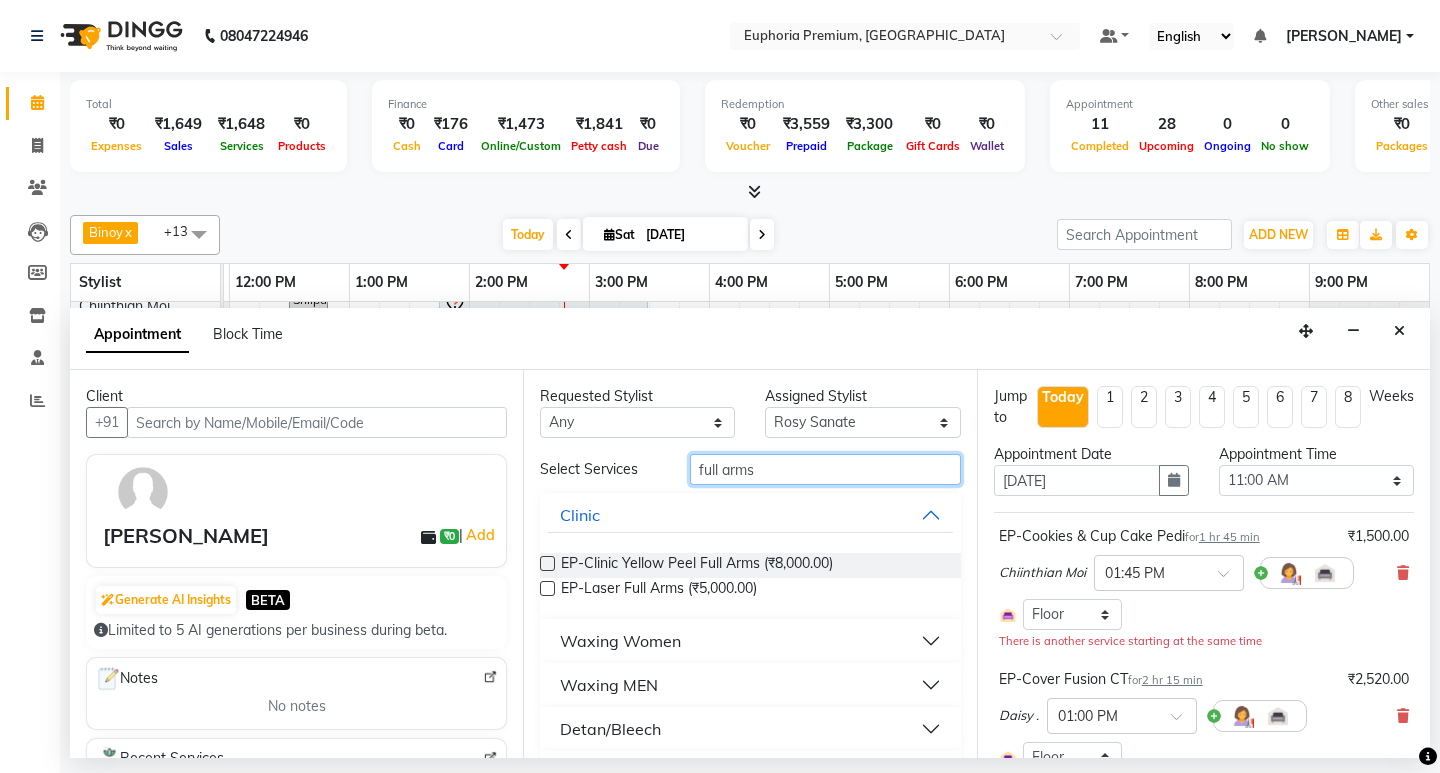 type on "full arms" 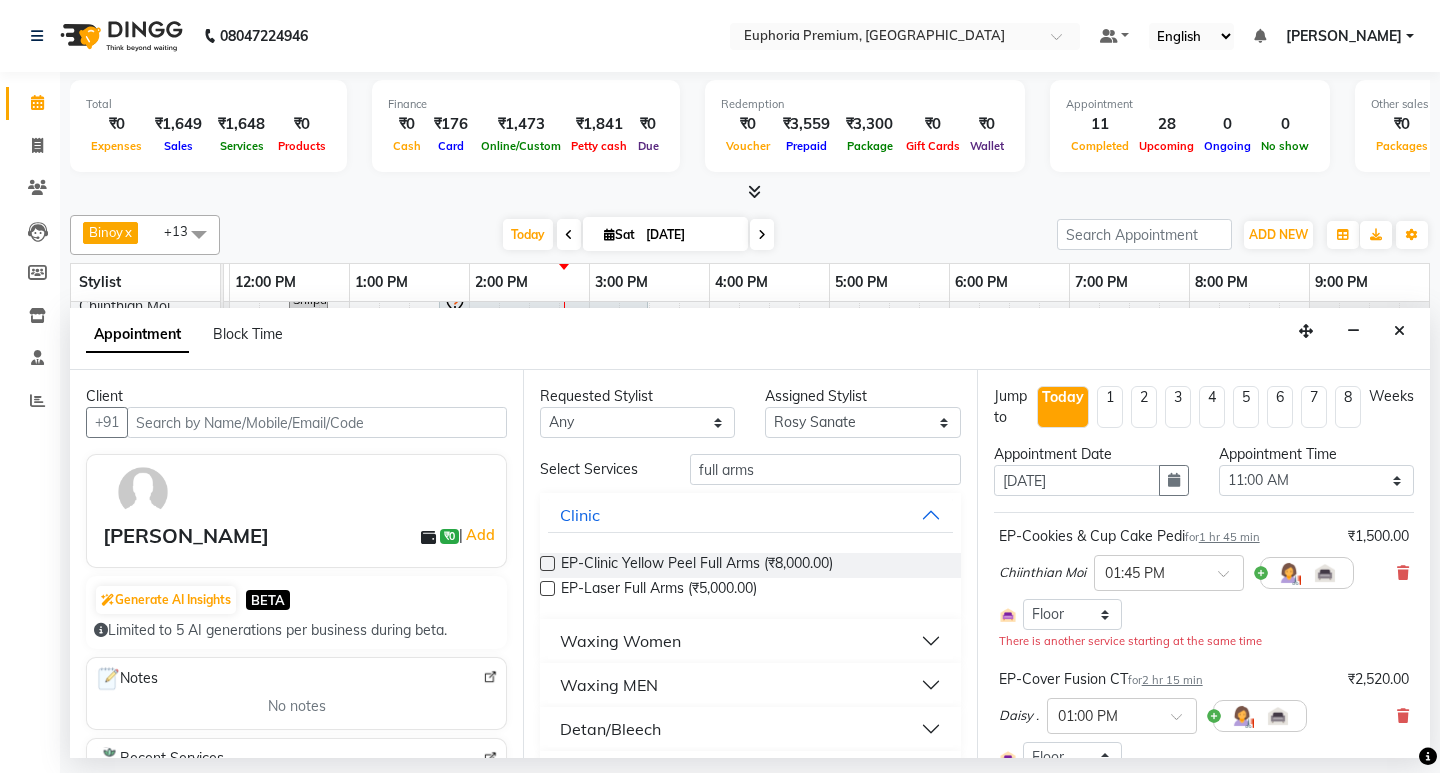 click on "Waxing Women" at bounding box center (620, 641) 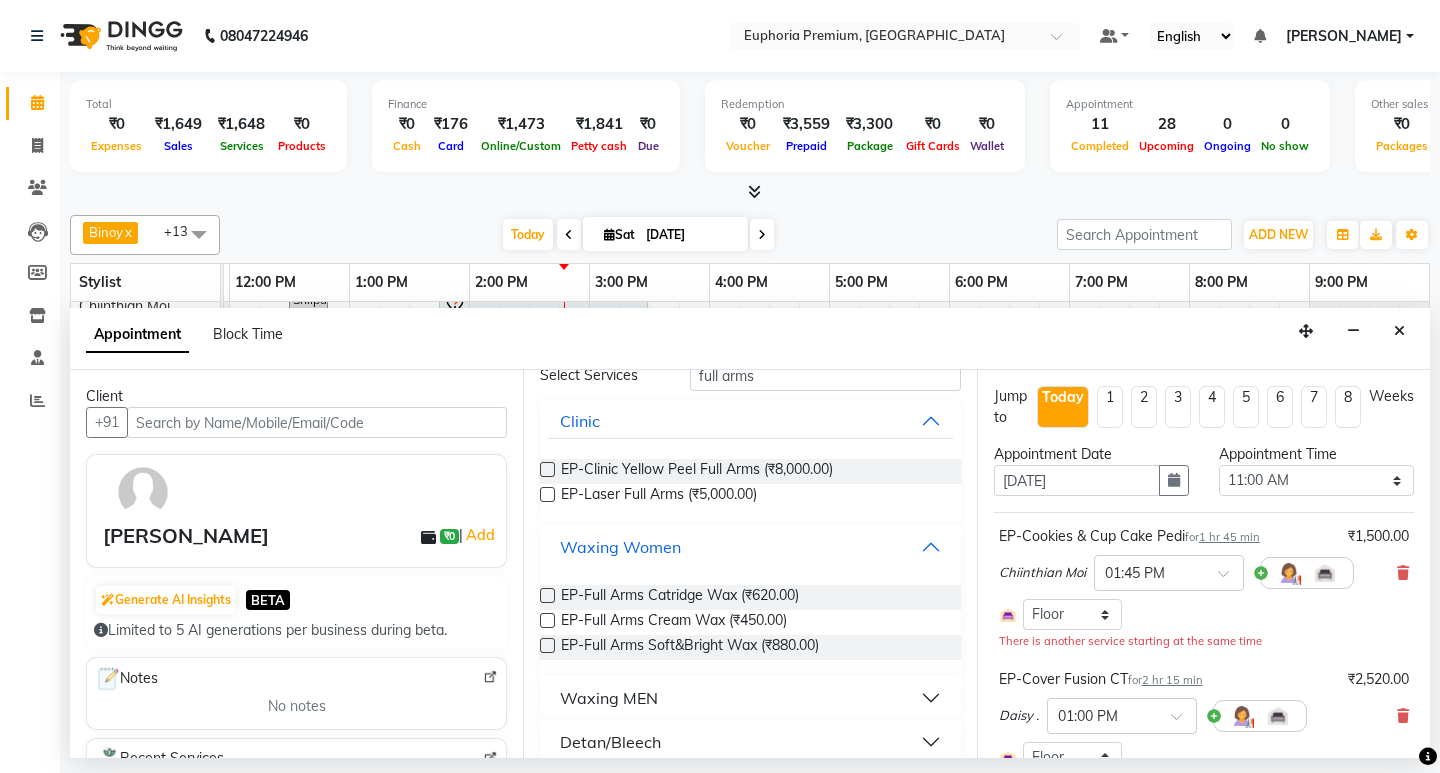 scroll, scrollTop: 160, scrollLeft: 0, axis: vertical 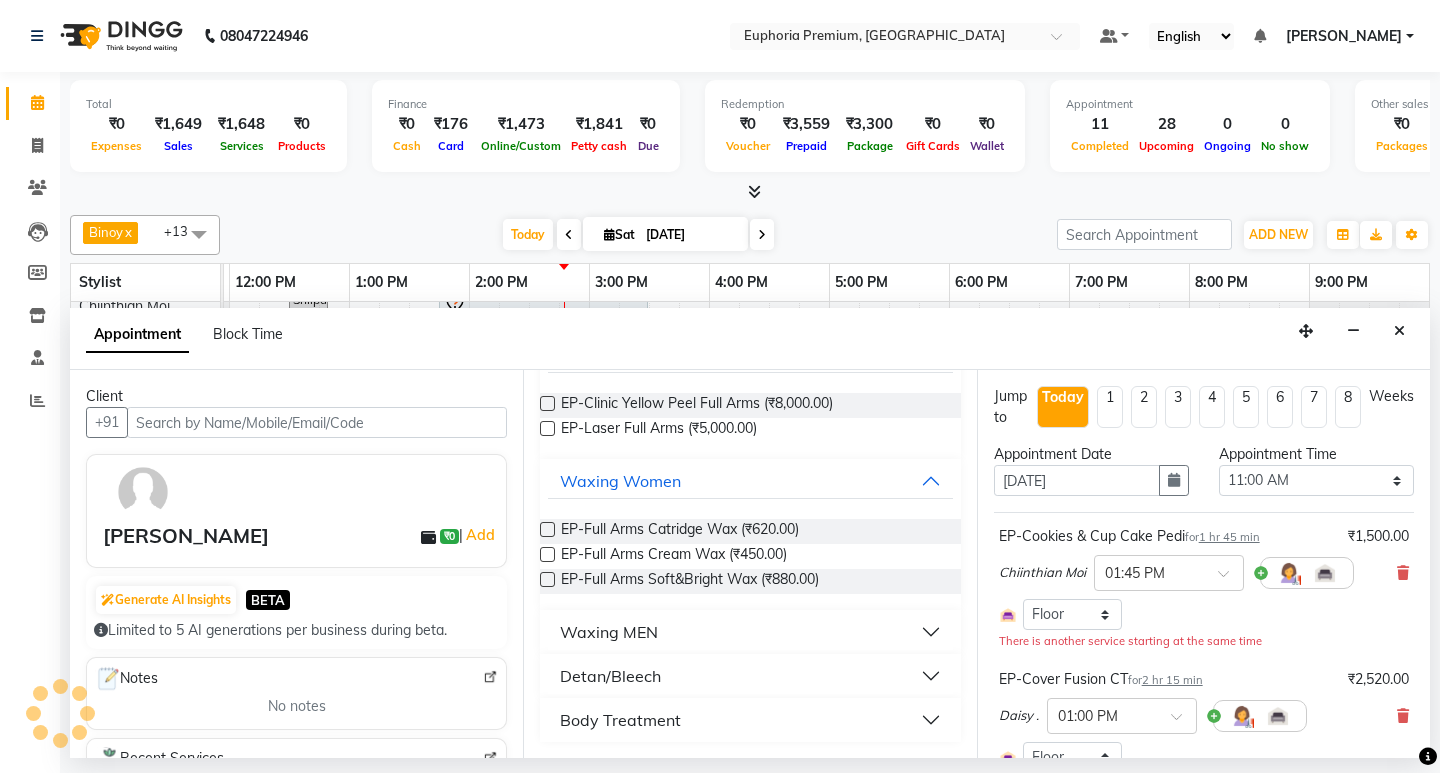 click on "Detan/Bleech" at bounding box center (610, 676) 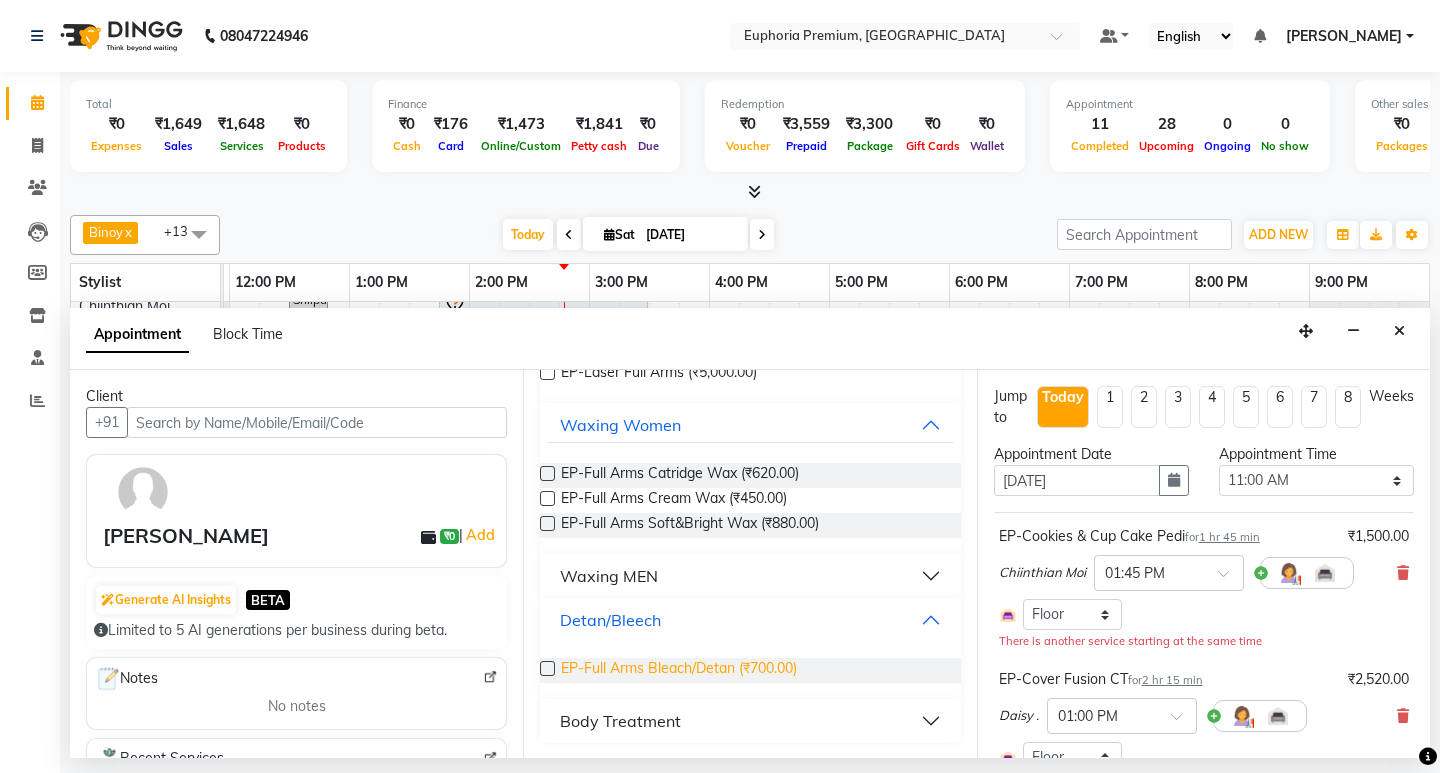 scroll, scrollTop: 217, scrollLeft: 0, axis: vertical 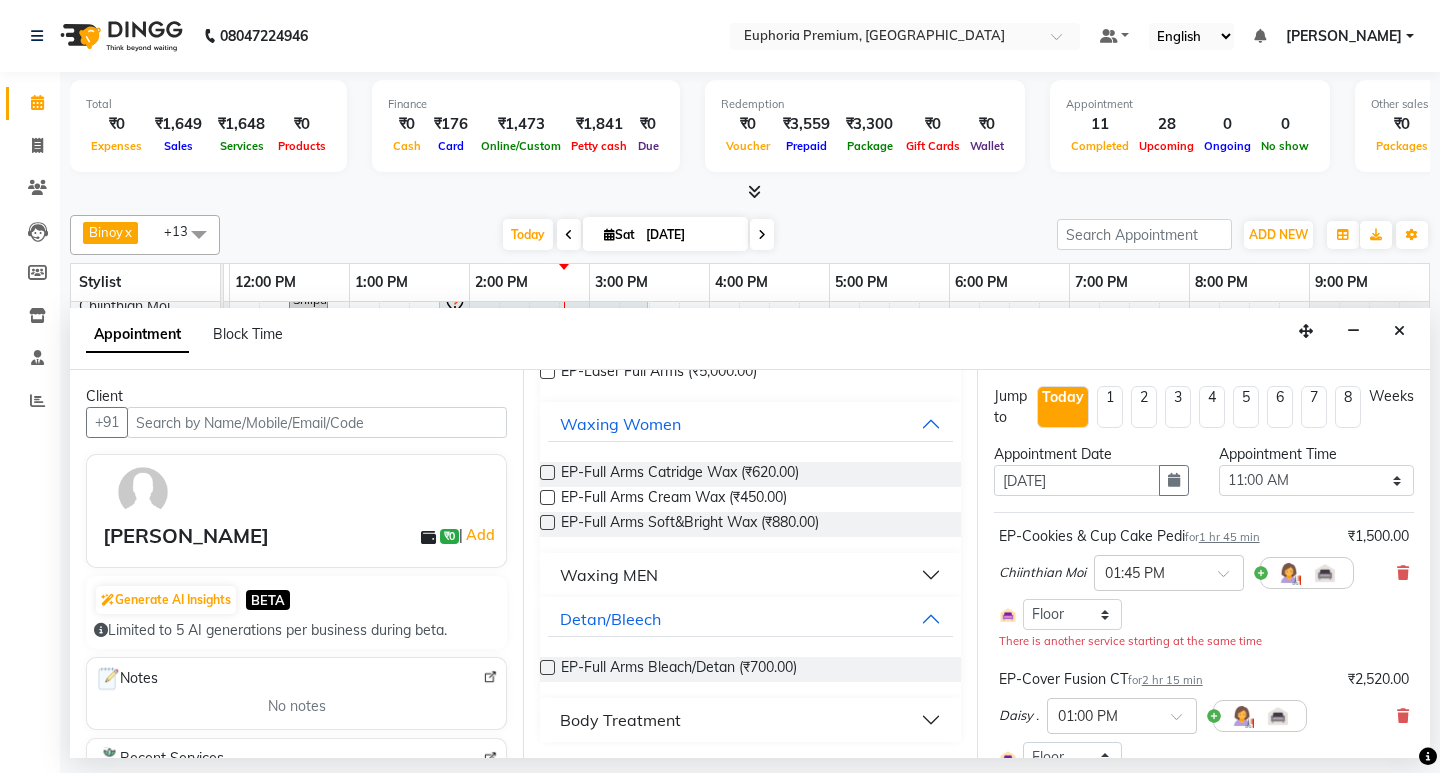 click at bounding box center [547, 667] 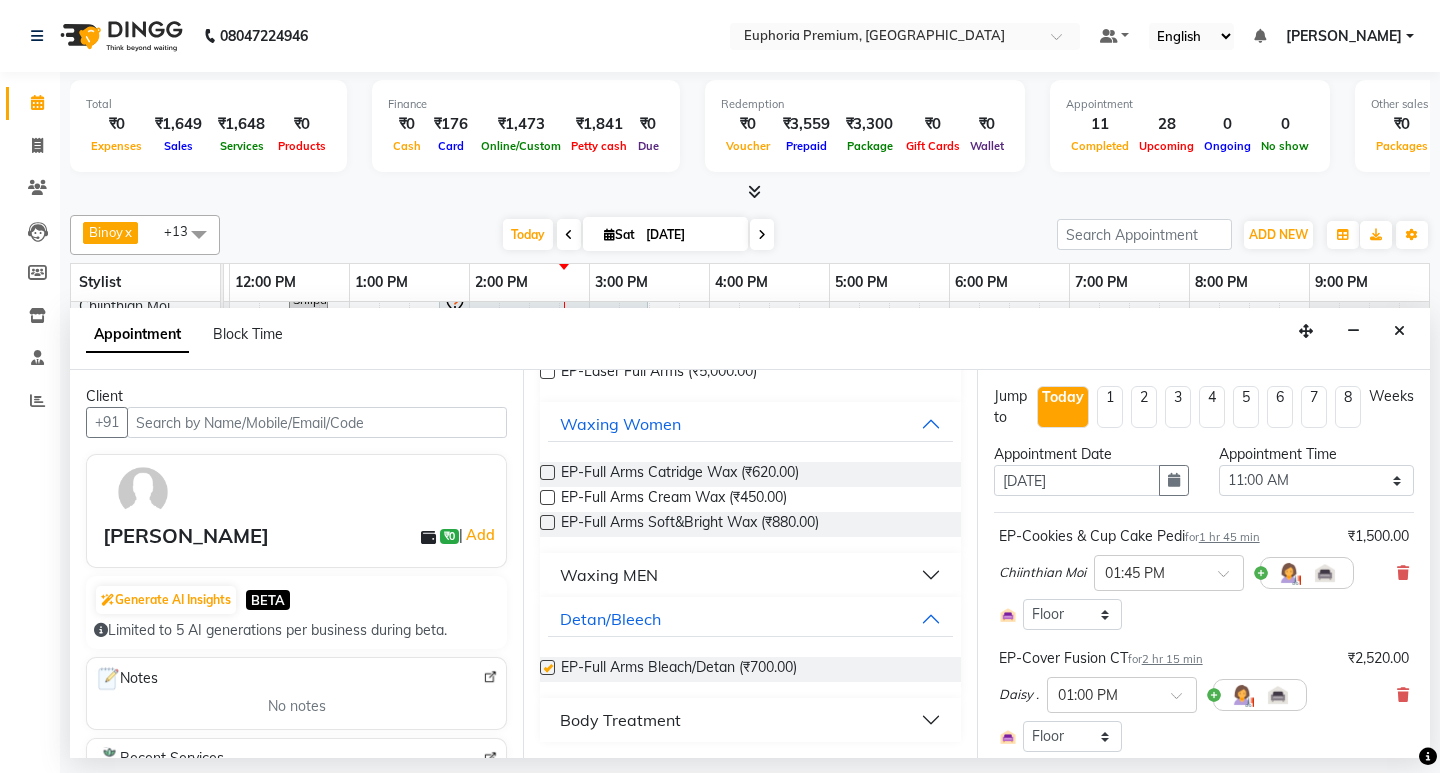 checkbox on "false" 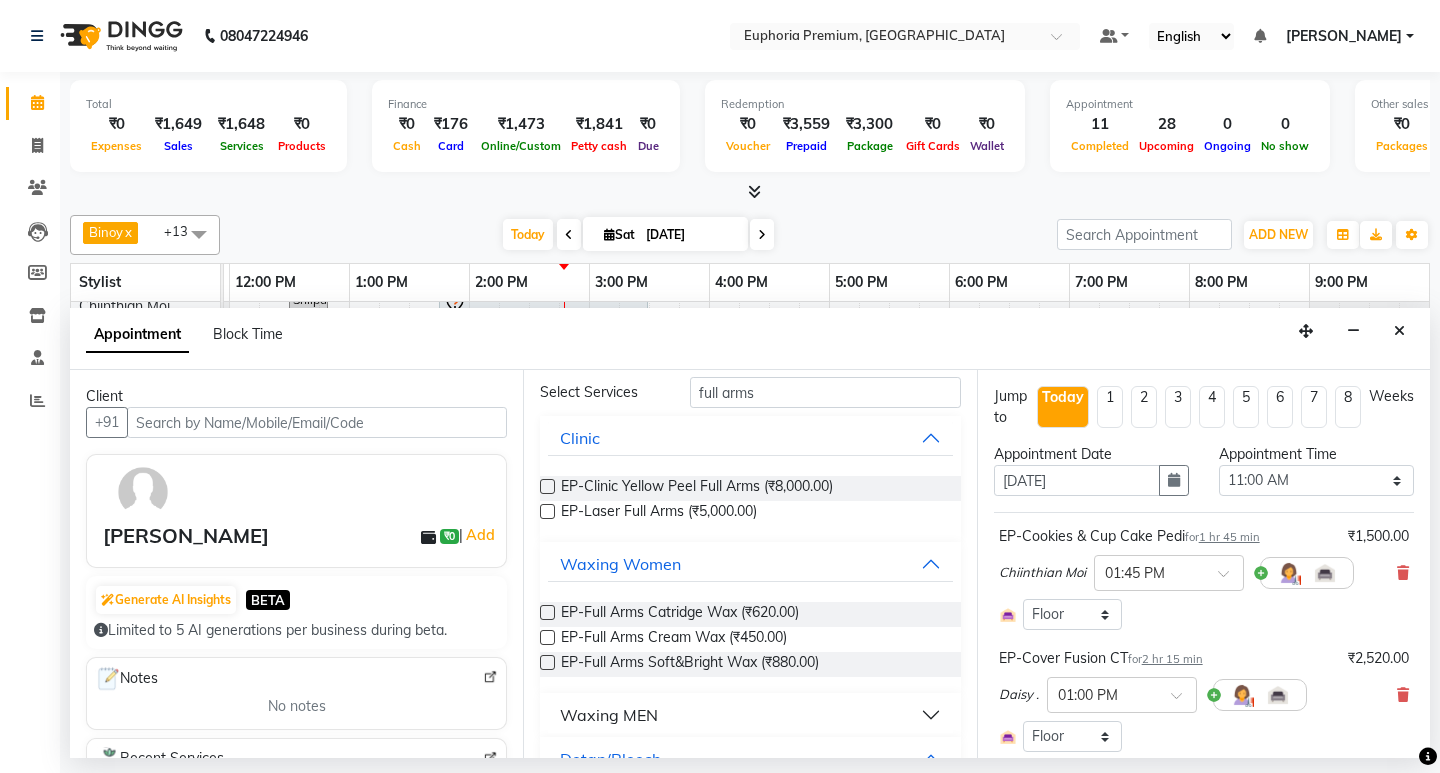 scroll, scrollTop: 0, scrollLeft: 0, axis: both 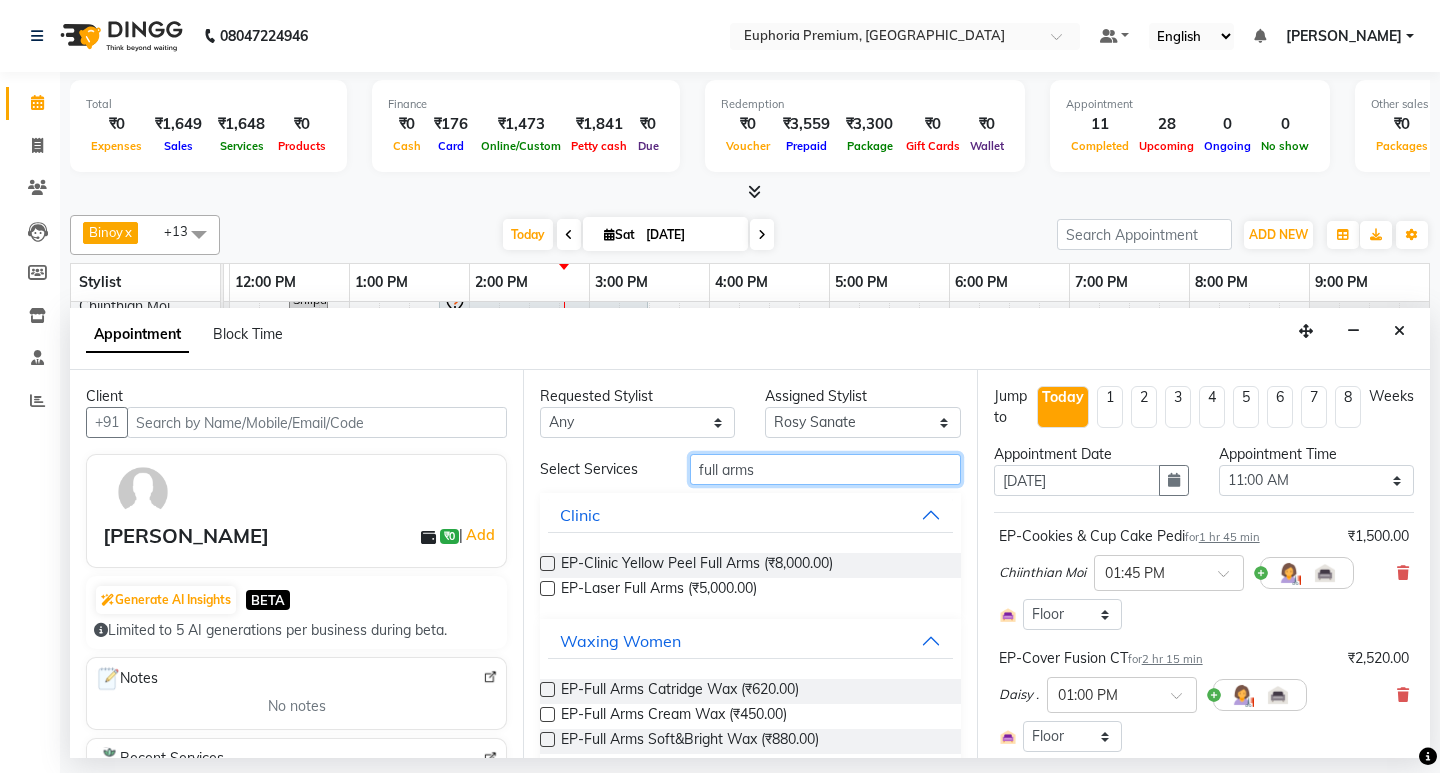 click on "full arms" at bounding box center (825, 469) 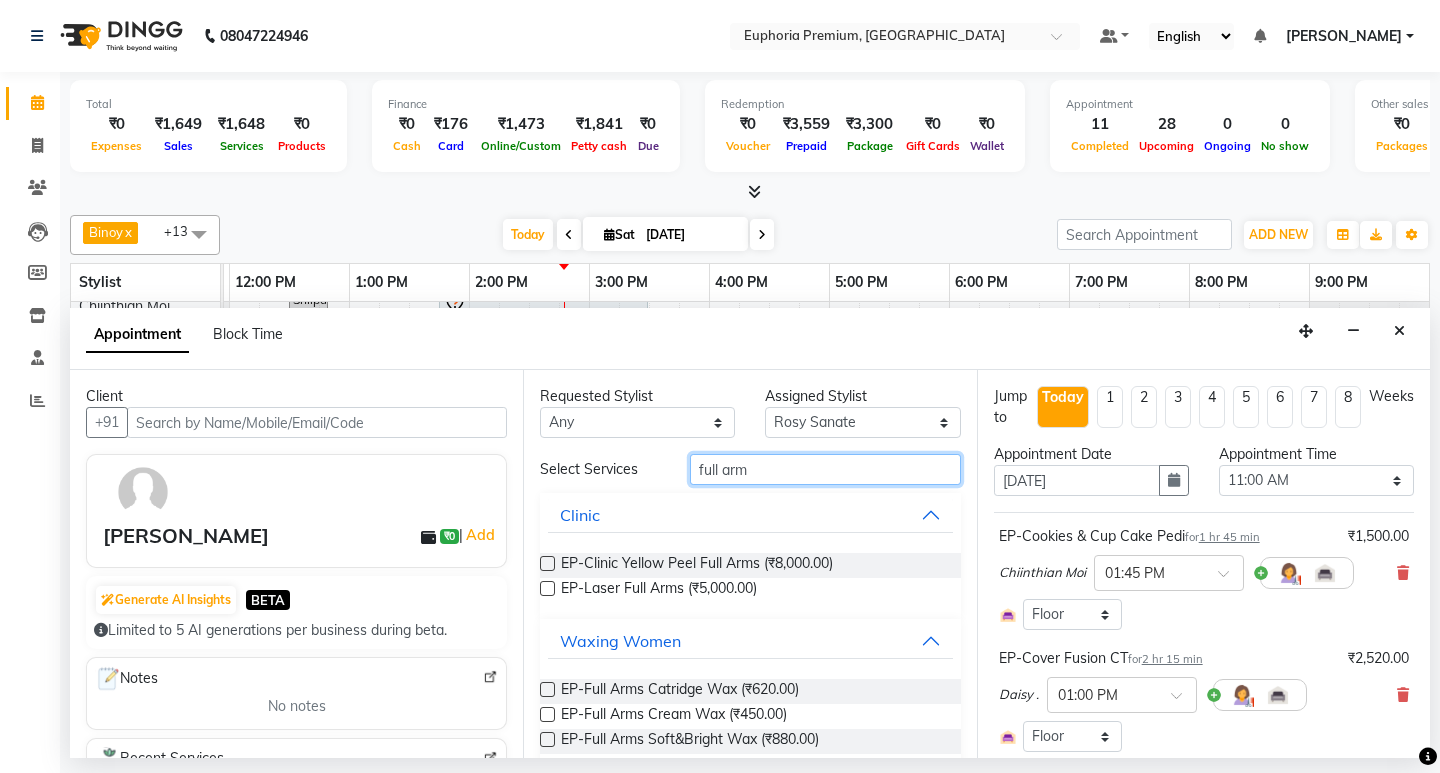 type on "full arms" 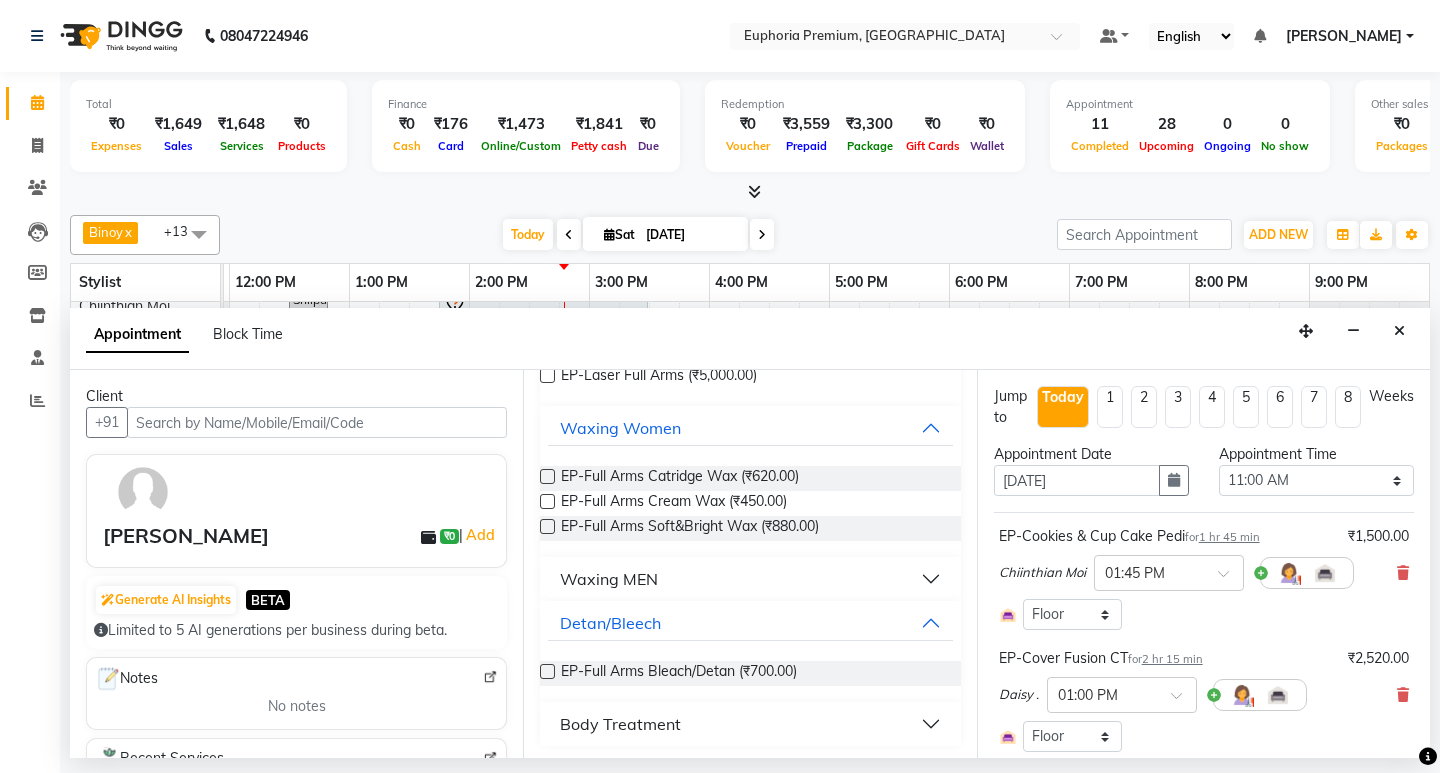 scroll, scrollTop: 217, scrollLeft: 0, axis: vertical 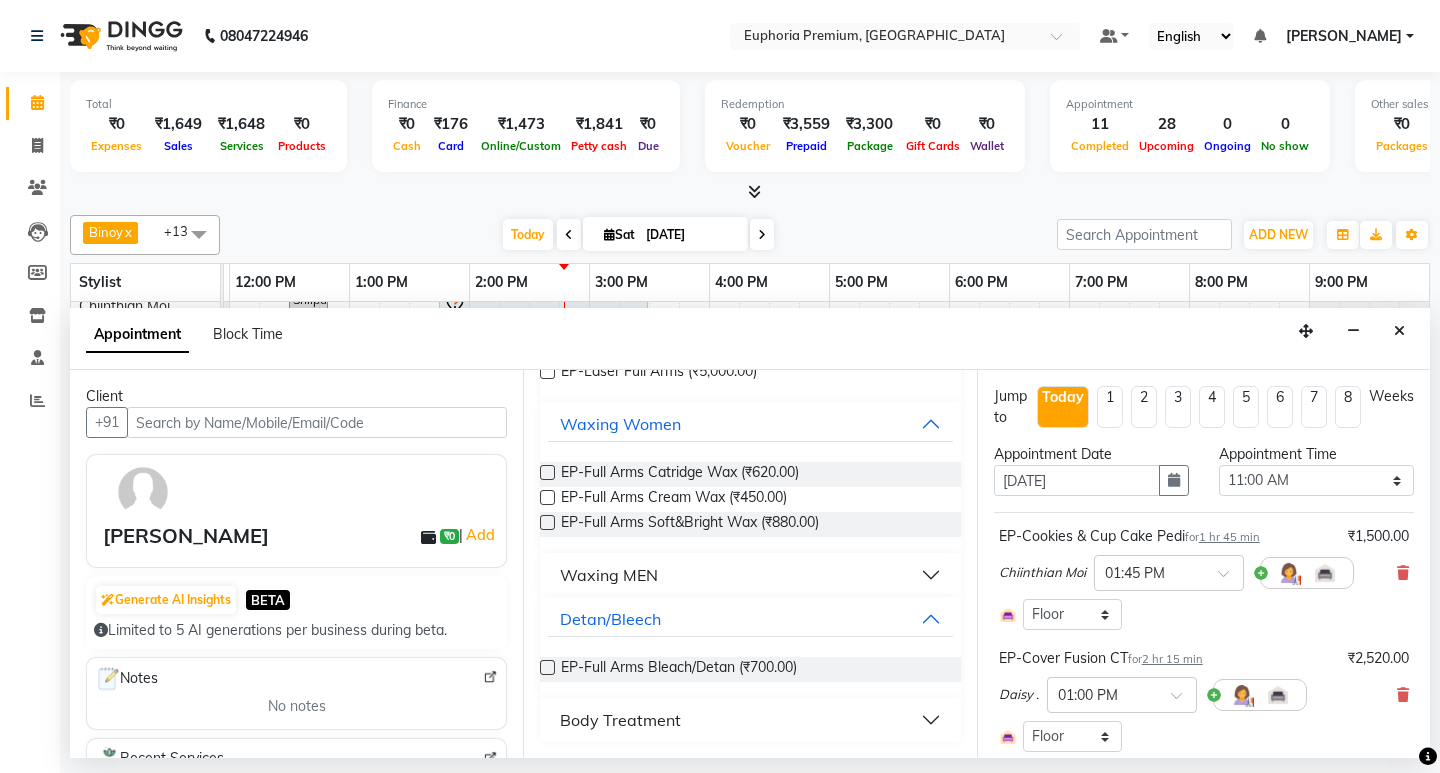 click on "Body Treatment" at bounding box center (620, 720) 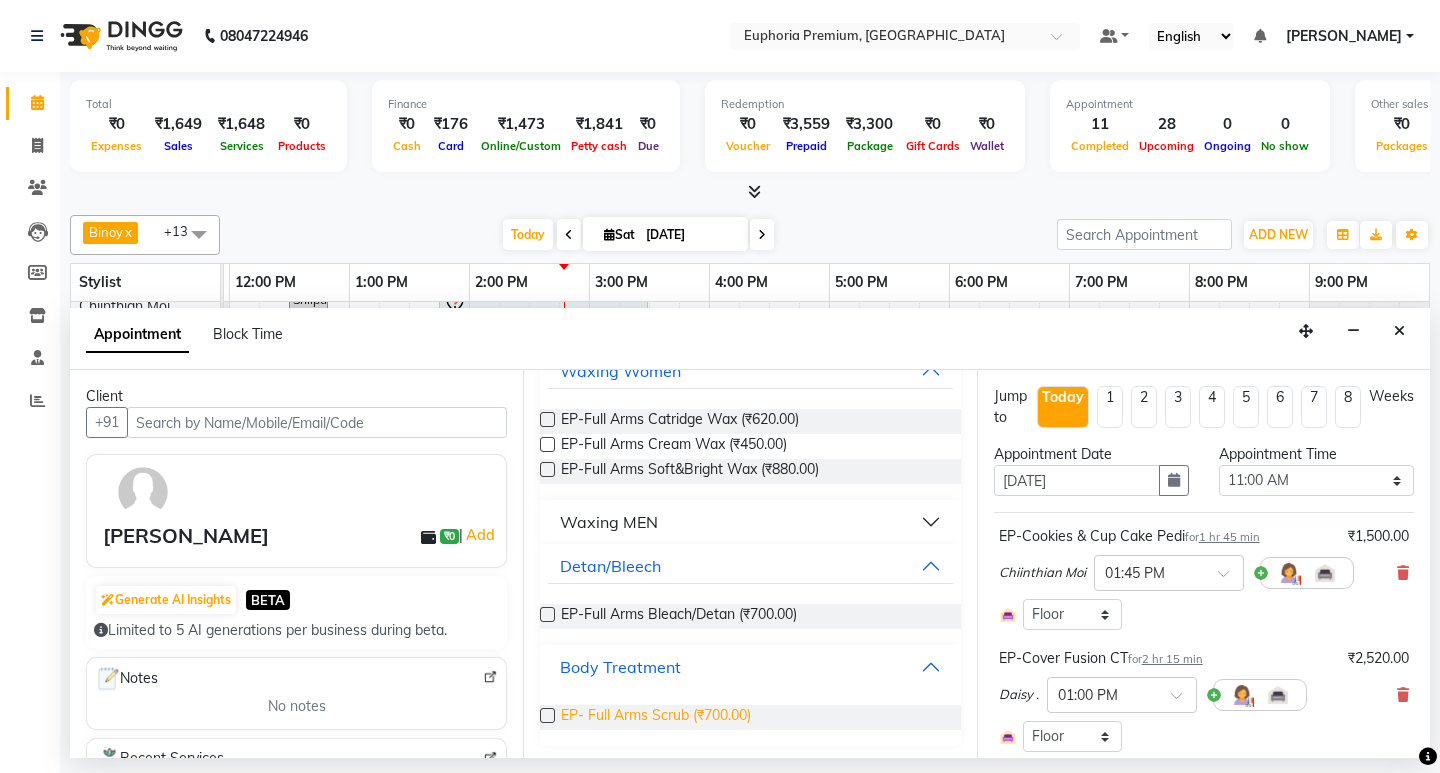 scroll, scrollTop: 272, scrollLeft: 0, axis: vertical 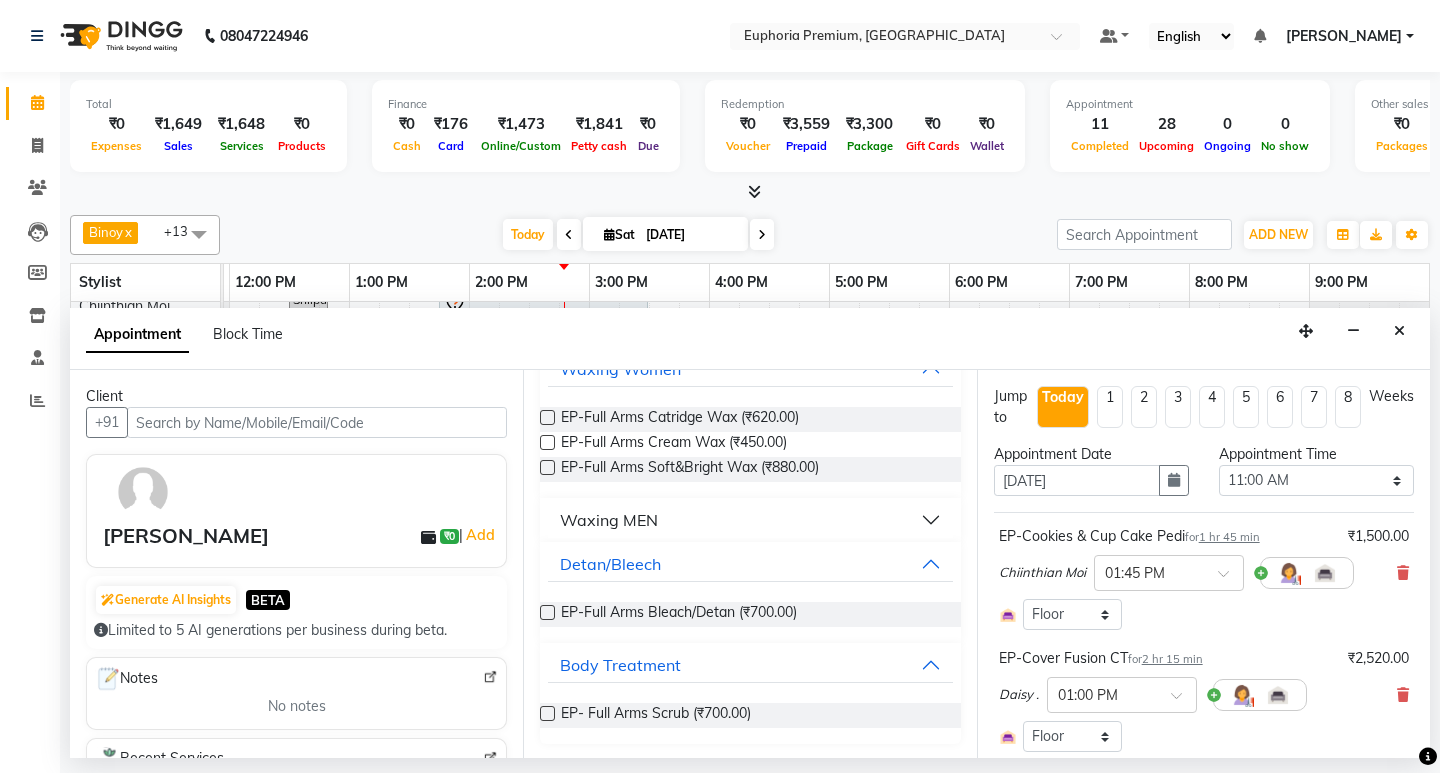 click at bounding box center (547, 713) 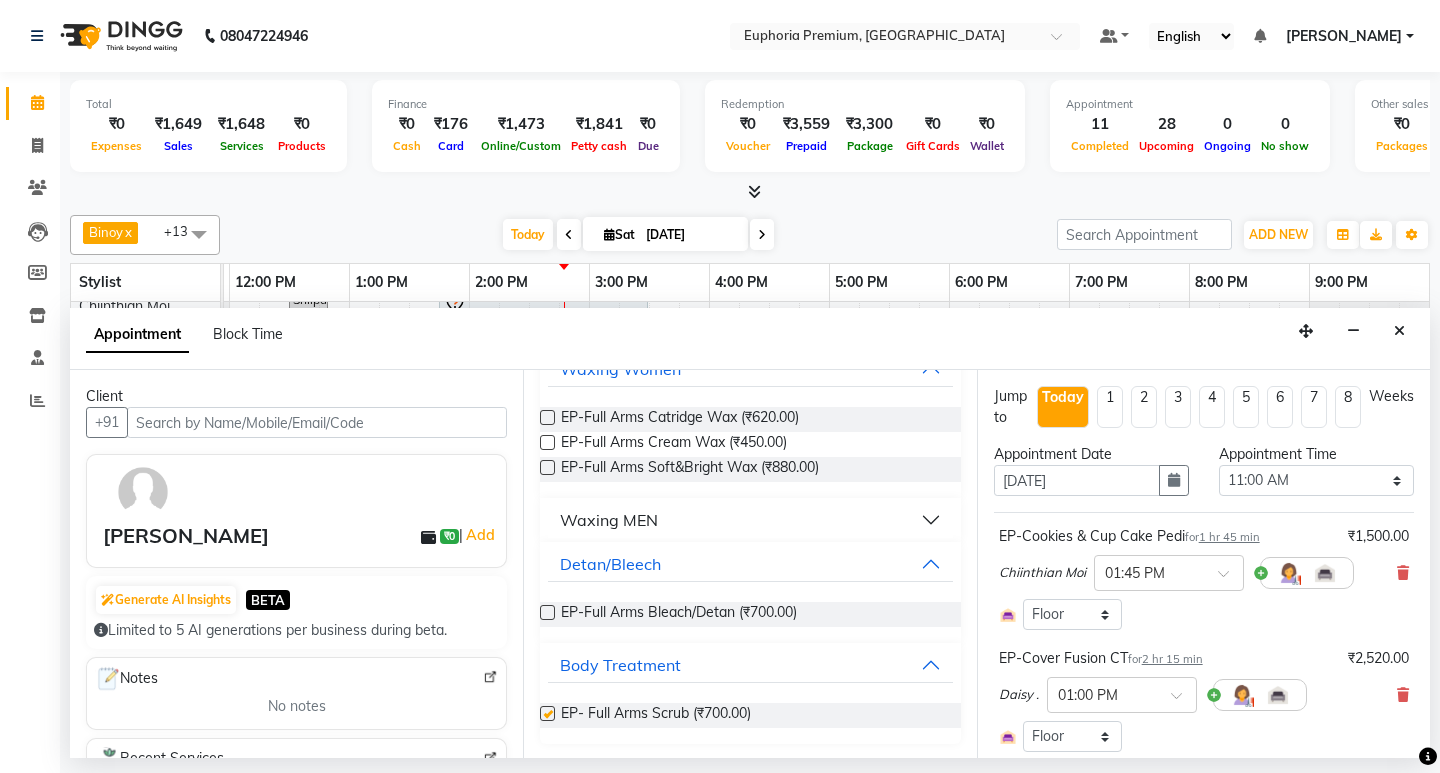 checkbox on "false" 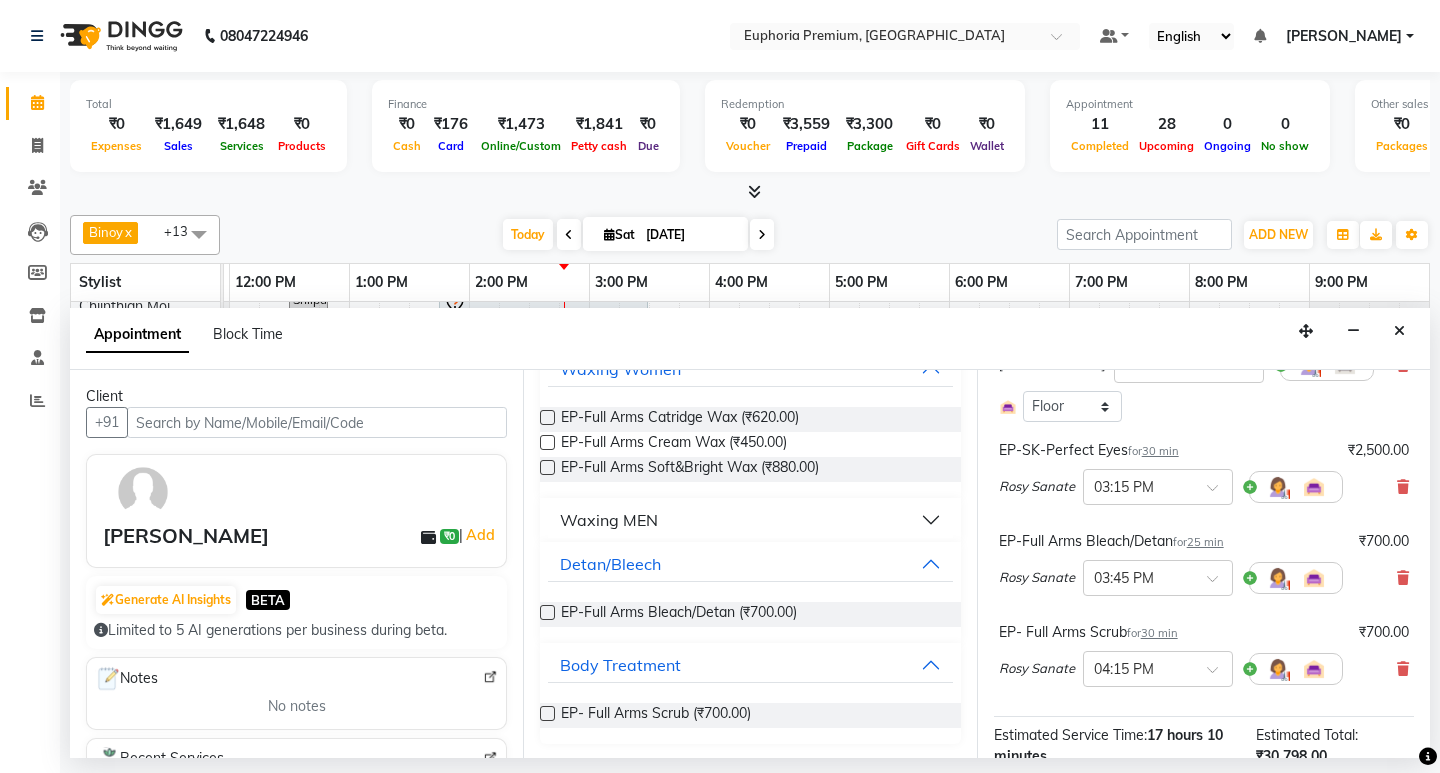 scroll, scrollTop: 1789, scrollLeft: 0, axis: vertical 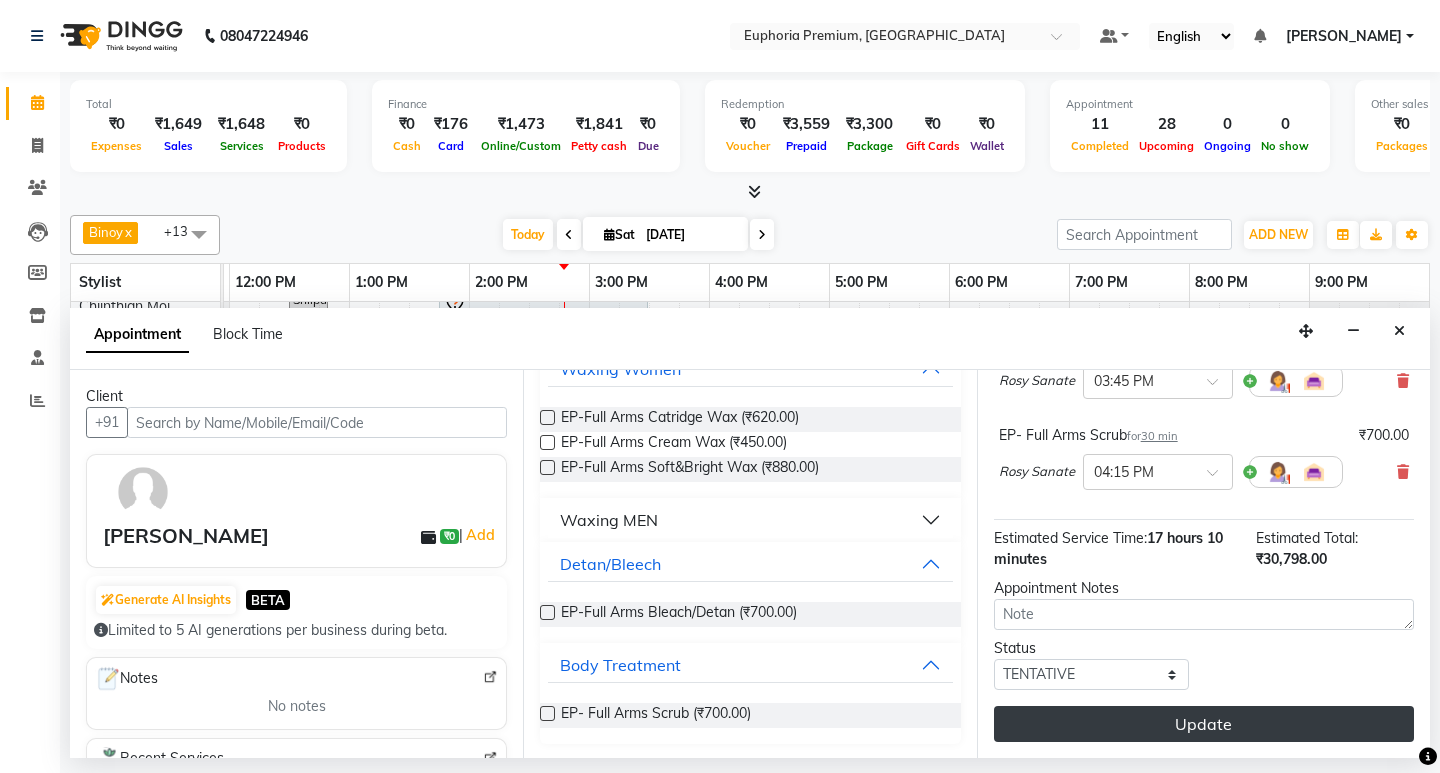 click on "Update" at bounding box center [1204, 724] 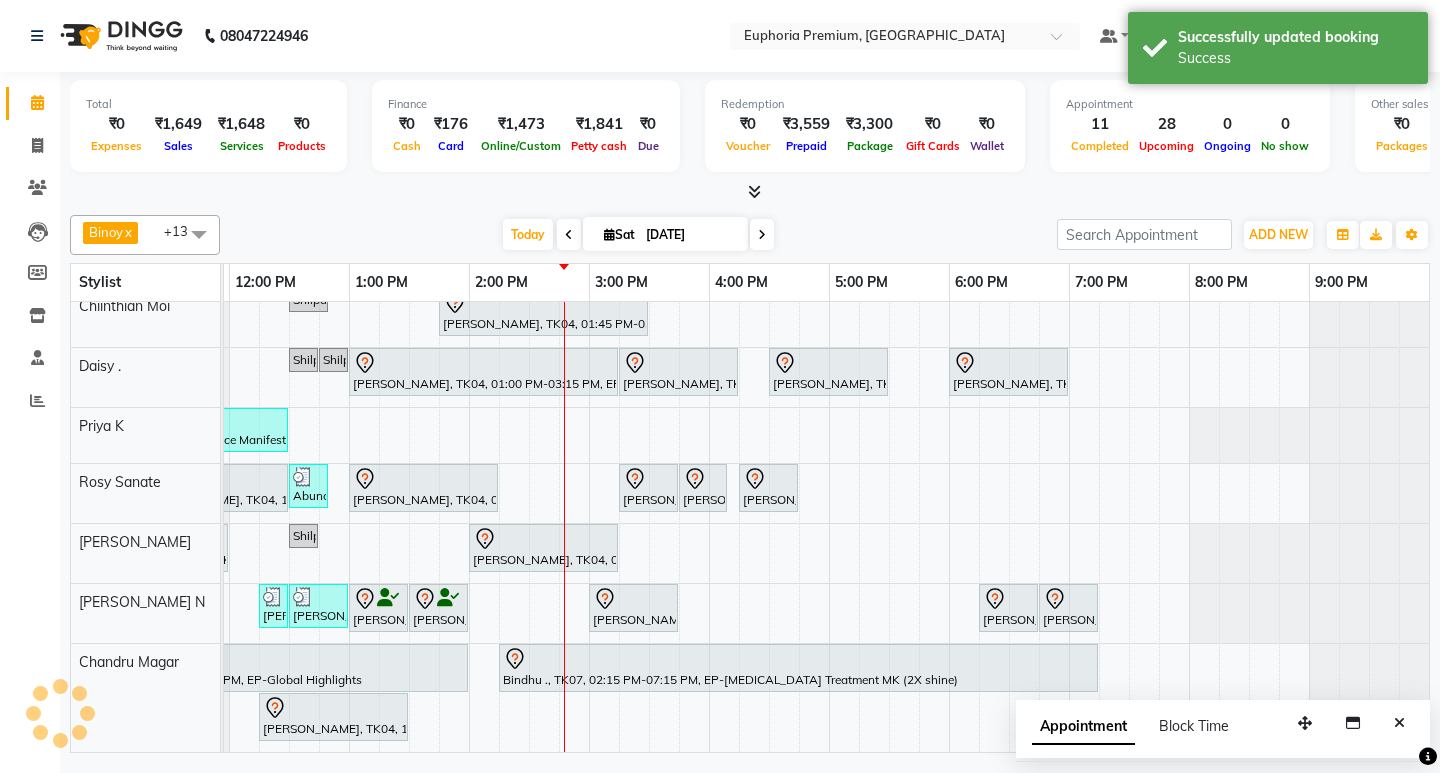 scroll, scrollTop: 449, scrollLeft: 346, axis: both 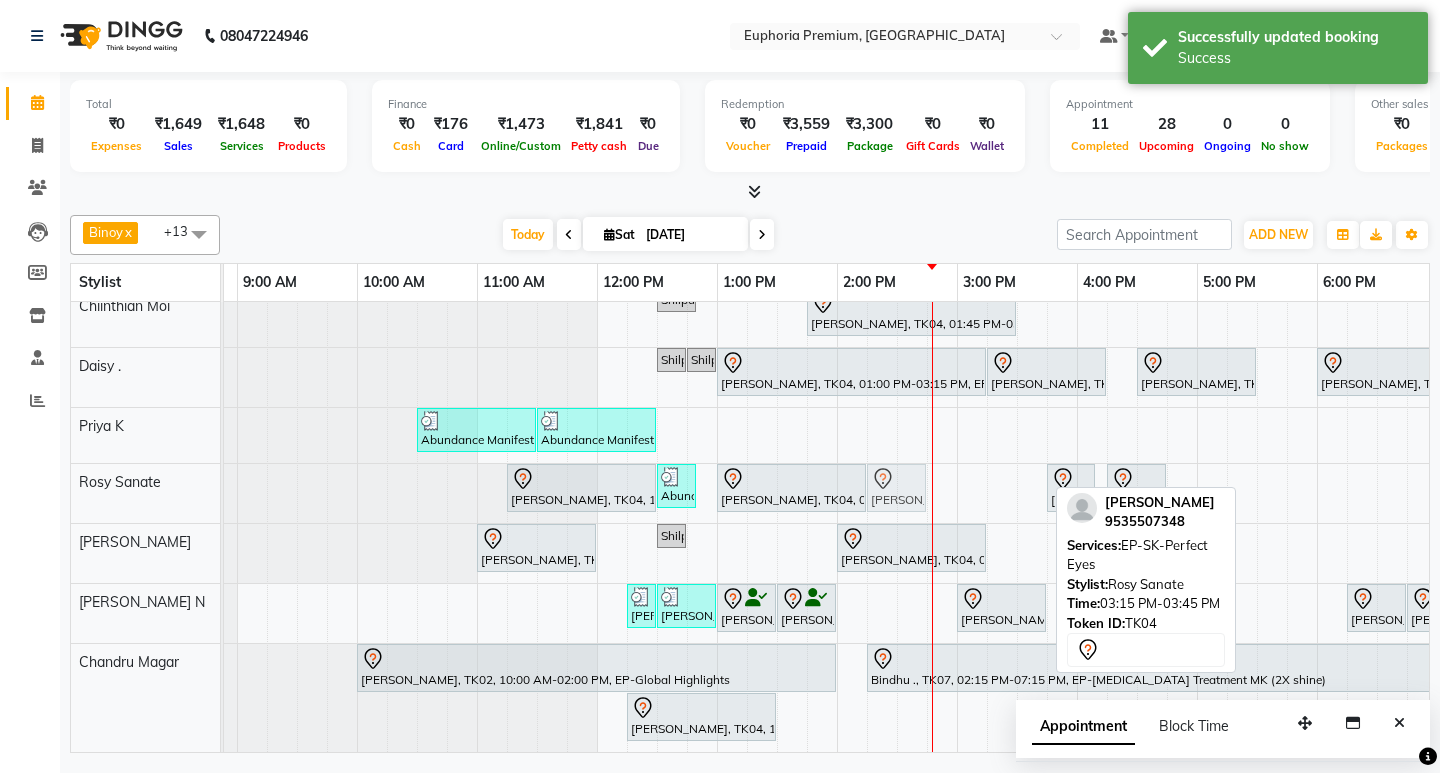drag, startPoint x: 1012, startPoint y: 470, endPoint x: 892, endPoint y: 473, distance: 120.03749 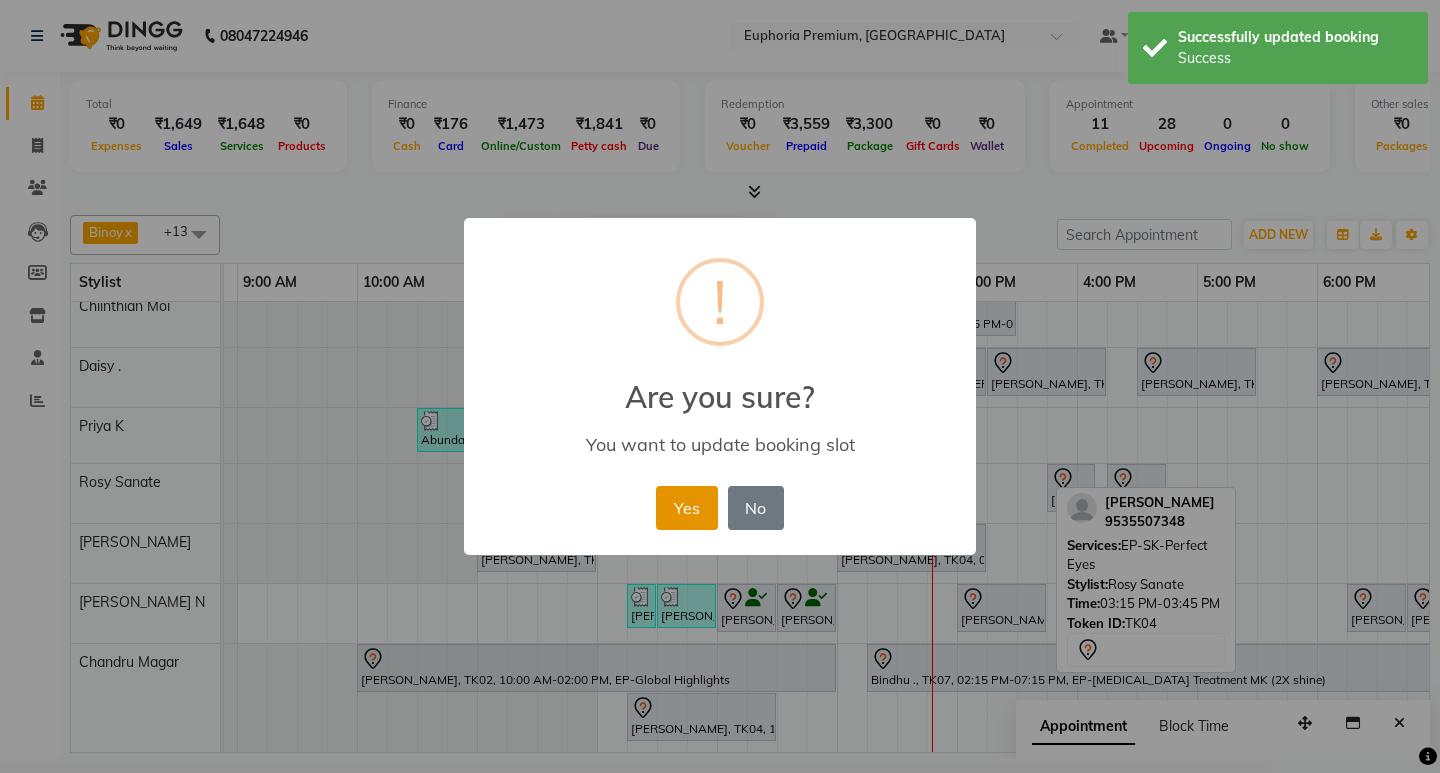 click on "Yes" at bounding box center [686, 508] 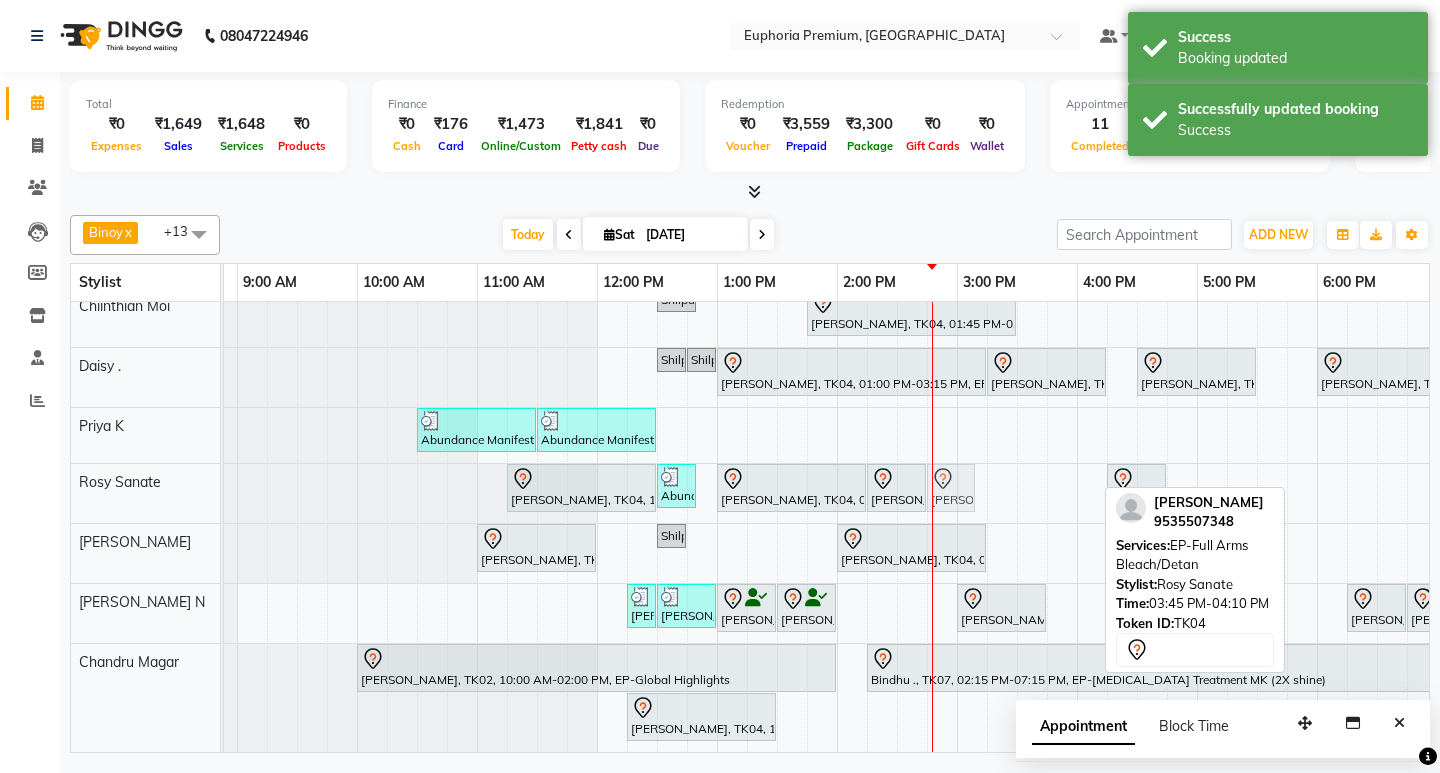 drag, startPoint x: 1055, startPoint y: 470, endPoint x: 952, endPoint y: 473, distance: 103.04368 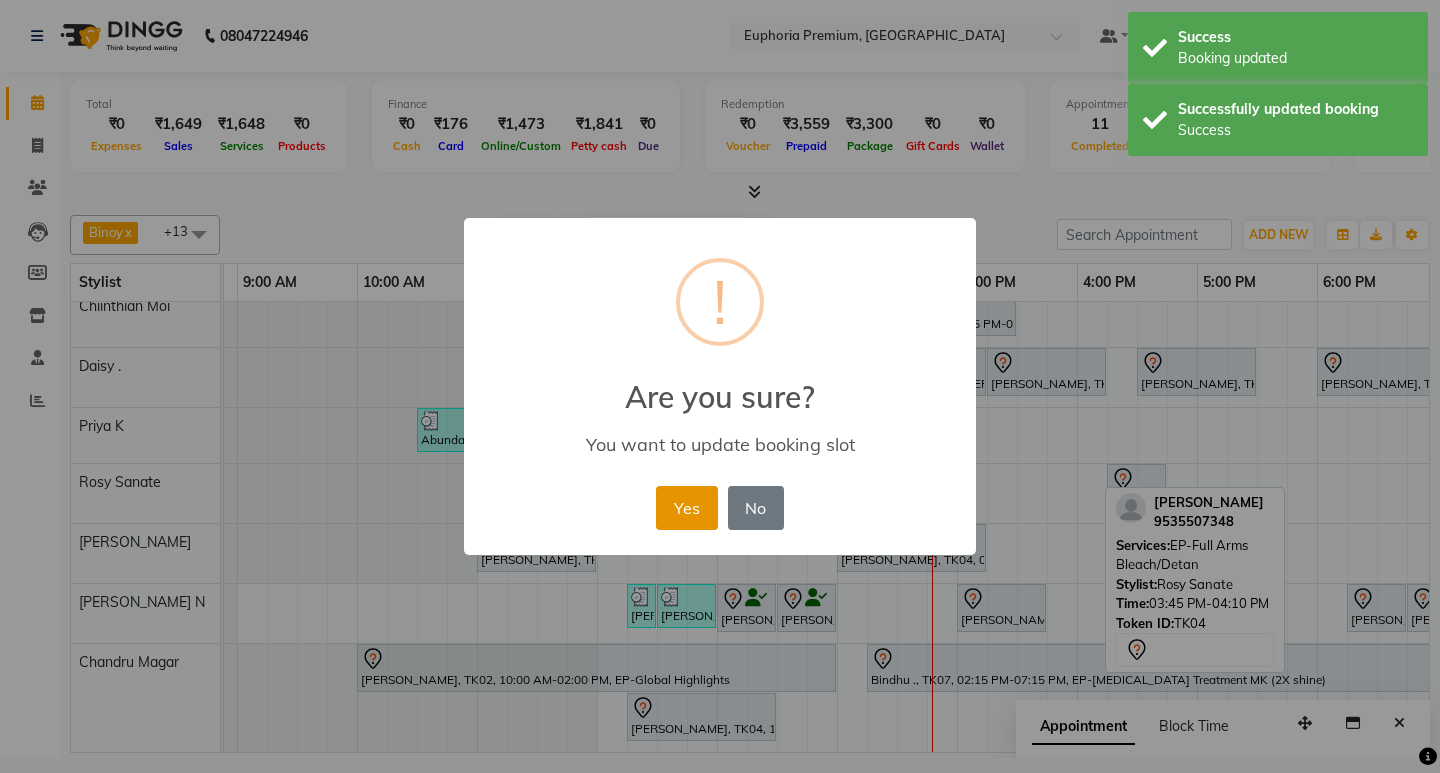 click on "Yes" at bounding box center [686, 508] 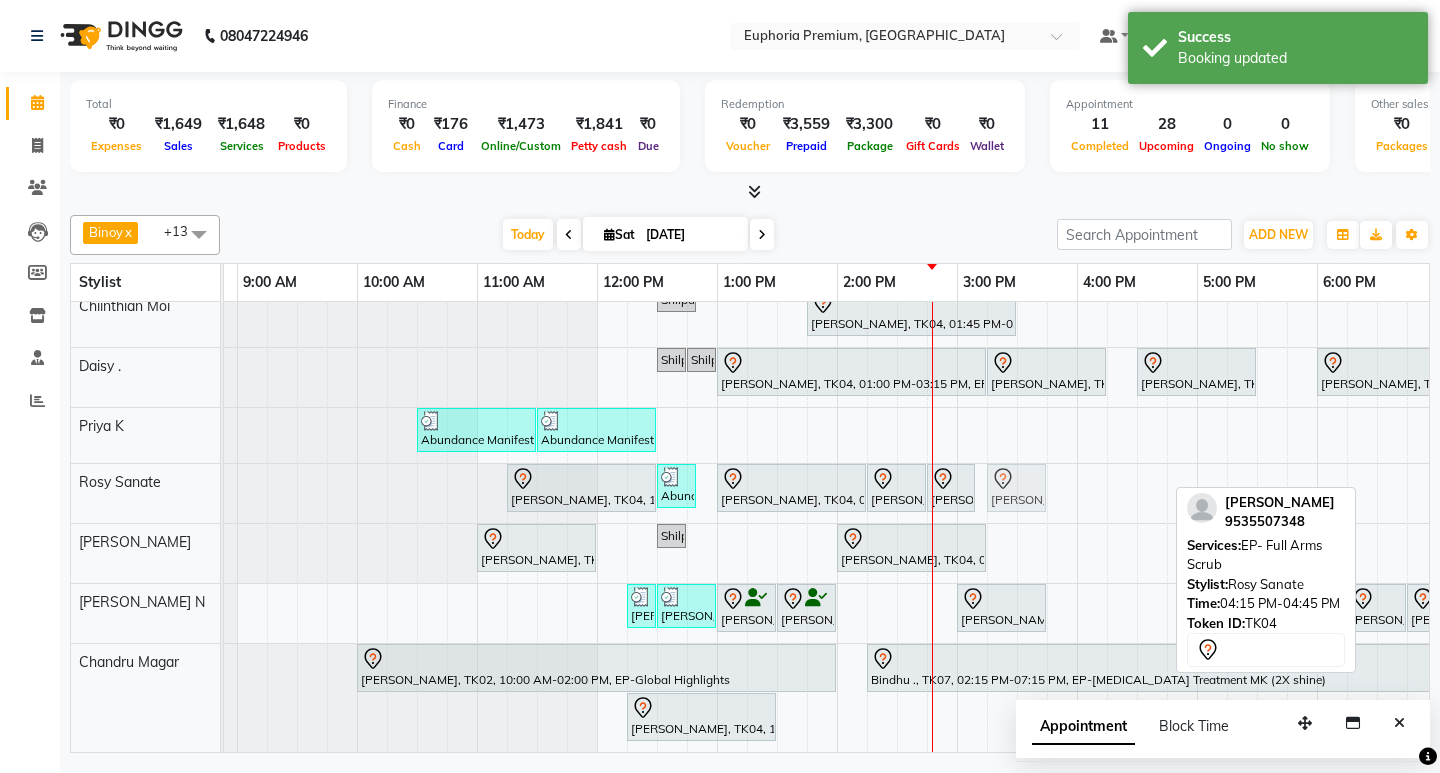 drag, startPoint x: 1135, startPoint y: 477, endPoint x: 1018, endPoint y: 482, distance: 117.10679 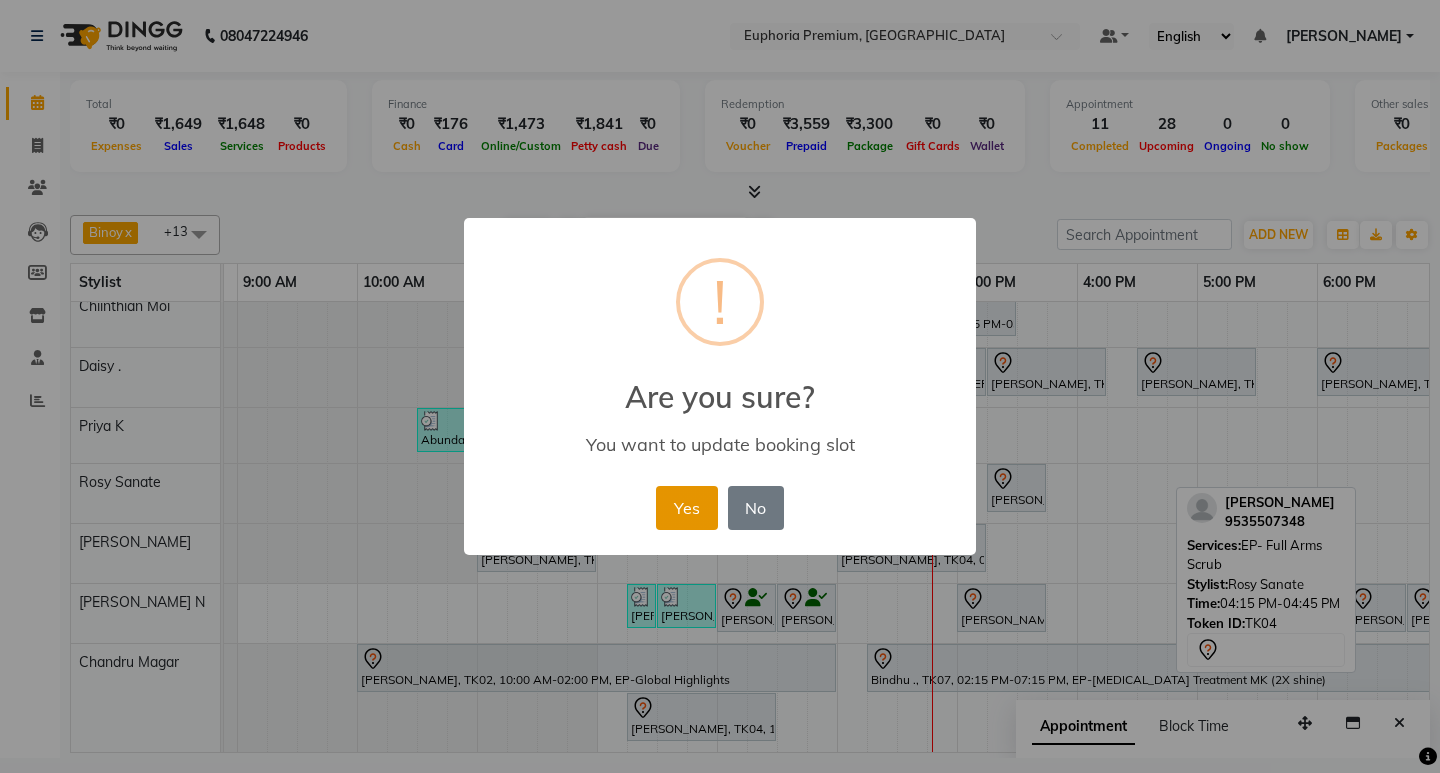 drag, startPoint x: 678, startPoint y: 510, endPoint x: 723, endPoint y: 508, distance: 45.044422 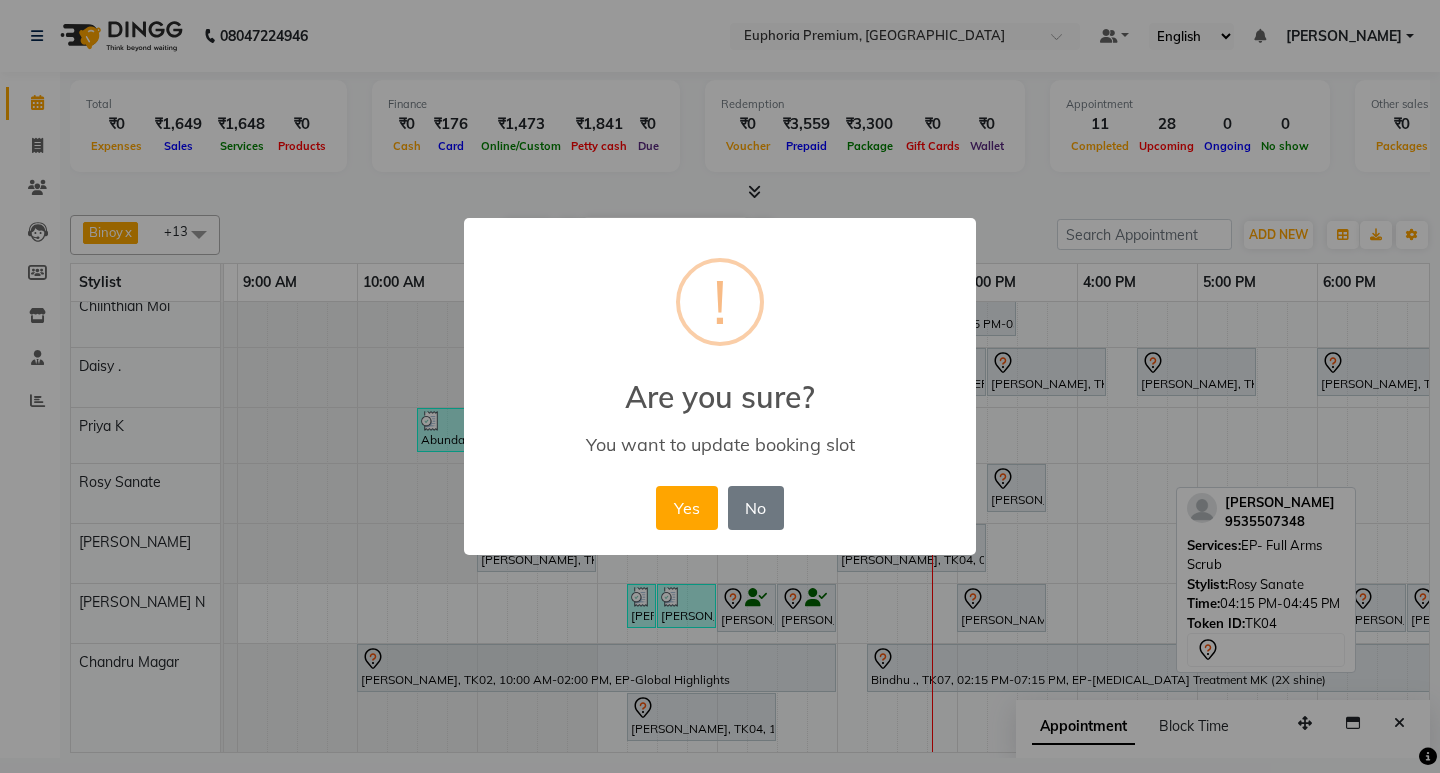 click on "Yes" at bounding box center (686, 508) 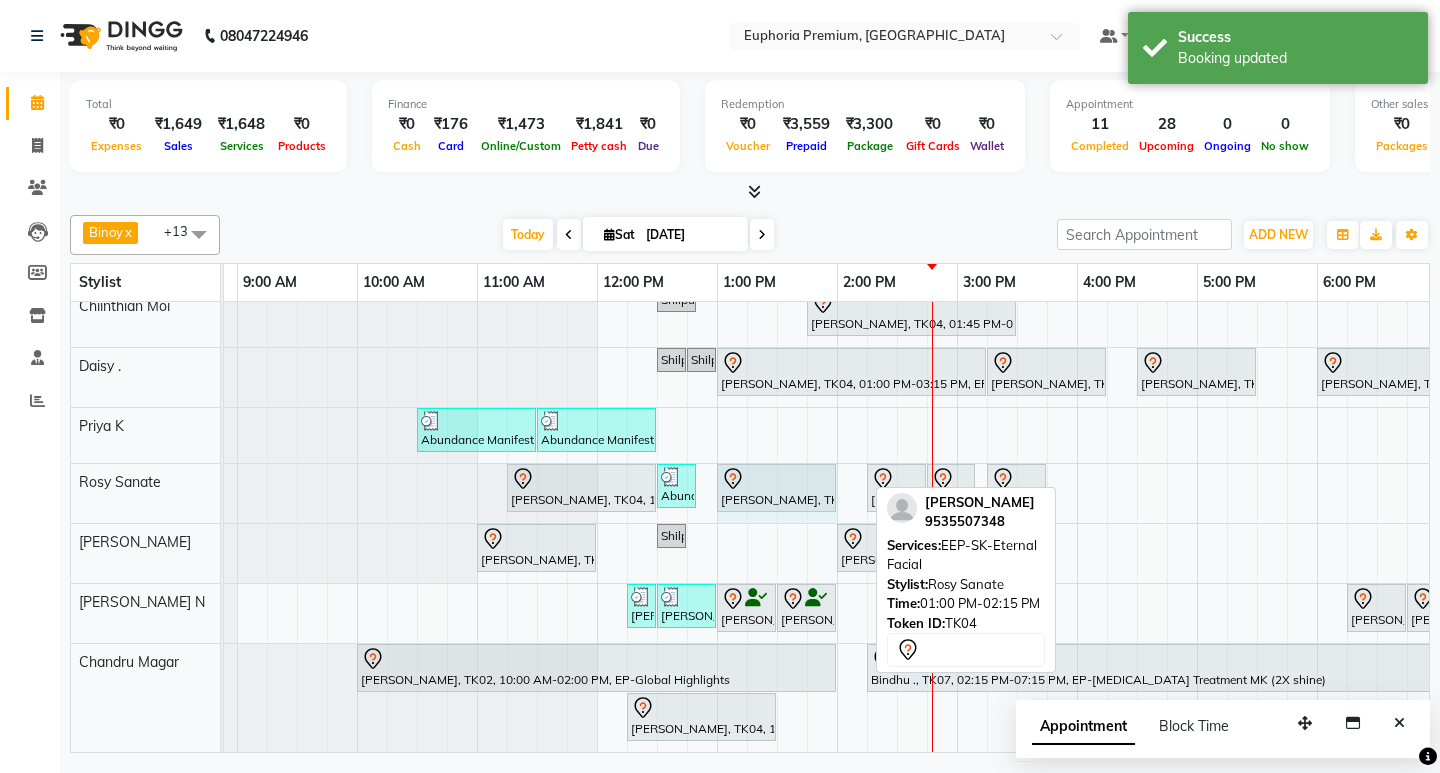drag, startPoint x: 864, startPoint y: 469, endPoint x: 834, endPoint y: 469, distance: 30 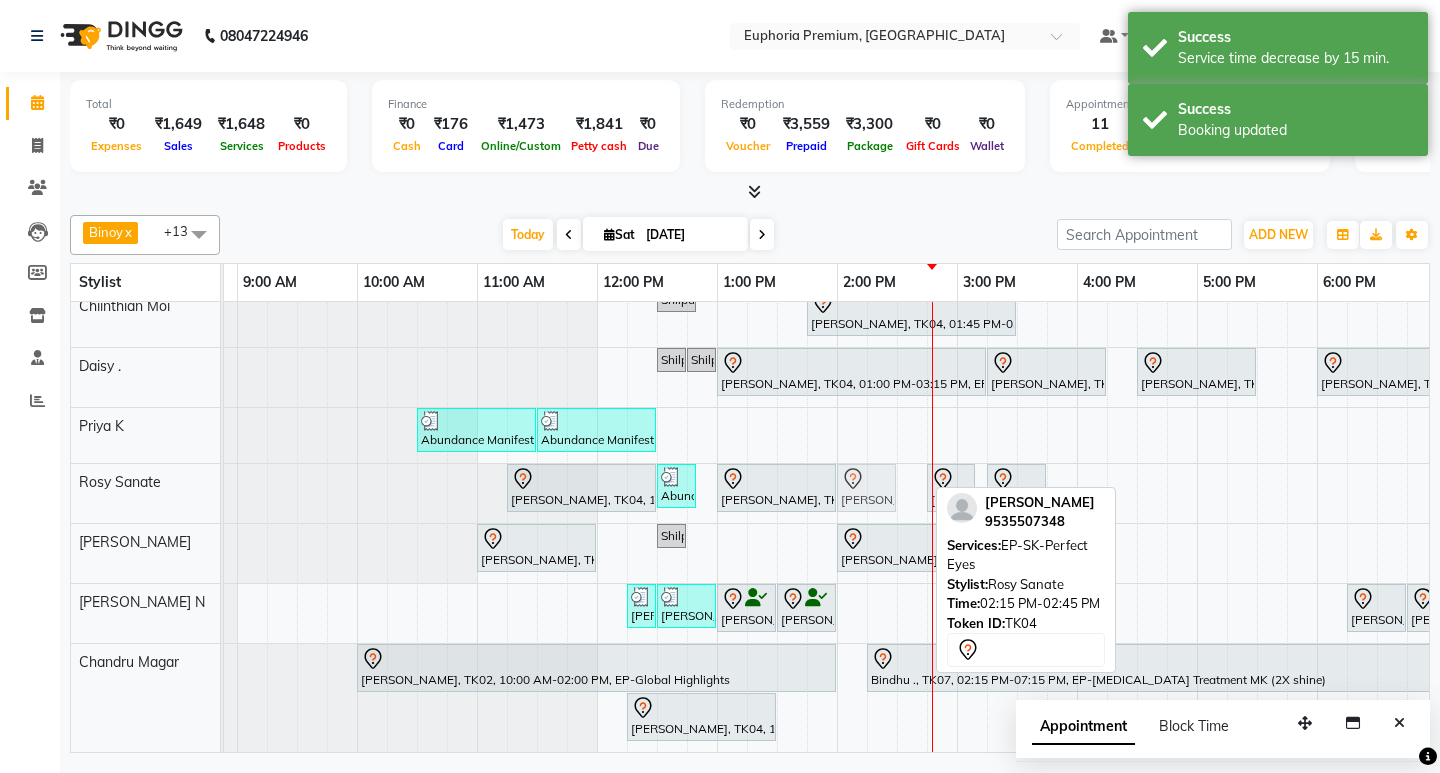 drag, startPoint x: 890, startPoint y: 472, endPoint x: 864, endPoint y: 477, distance: 26.476404 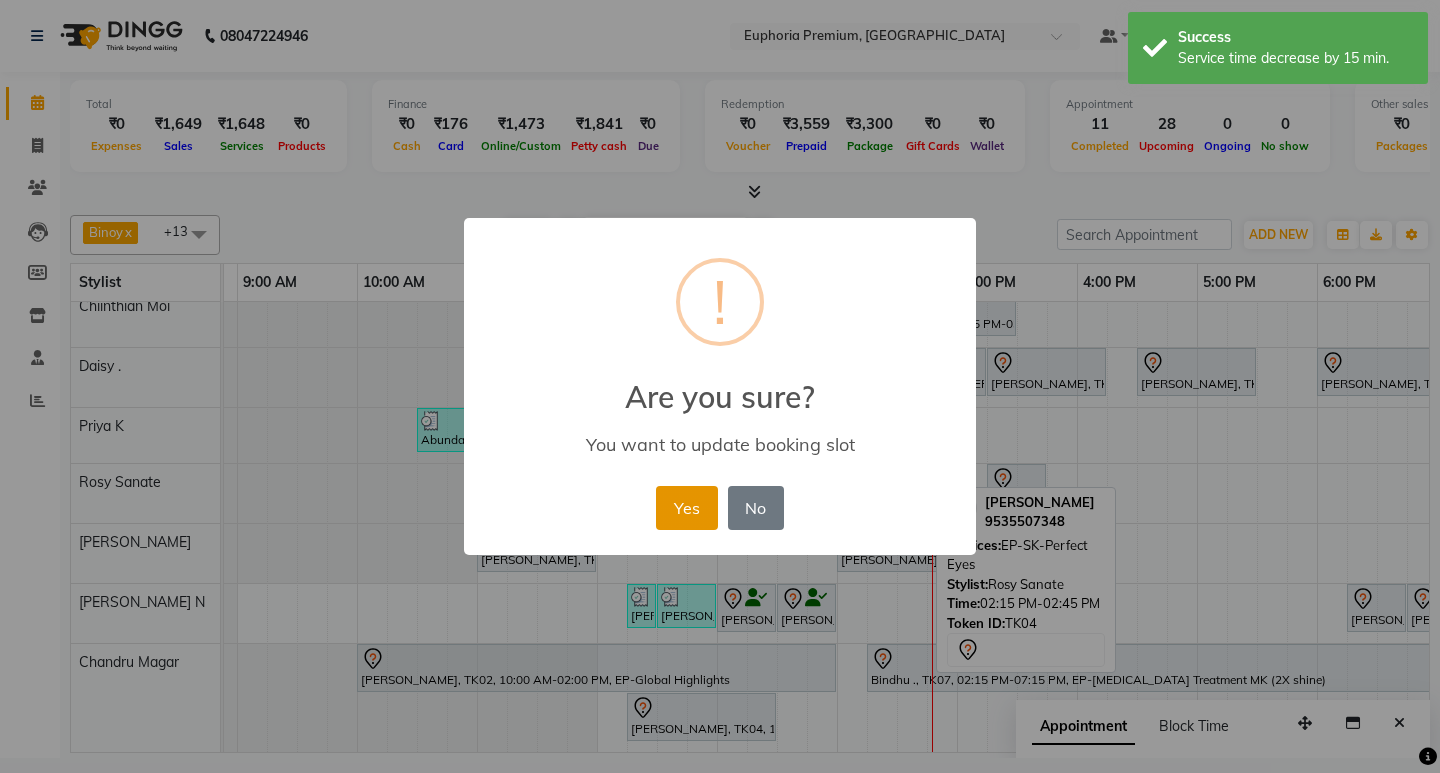 click on "Yes" at bounding box center [686, 508] 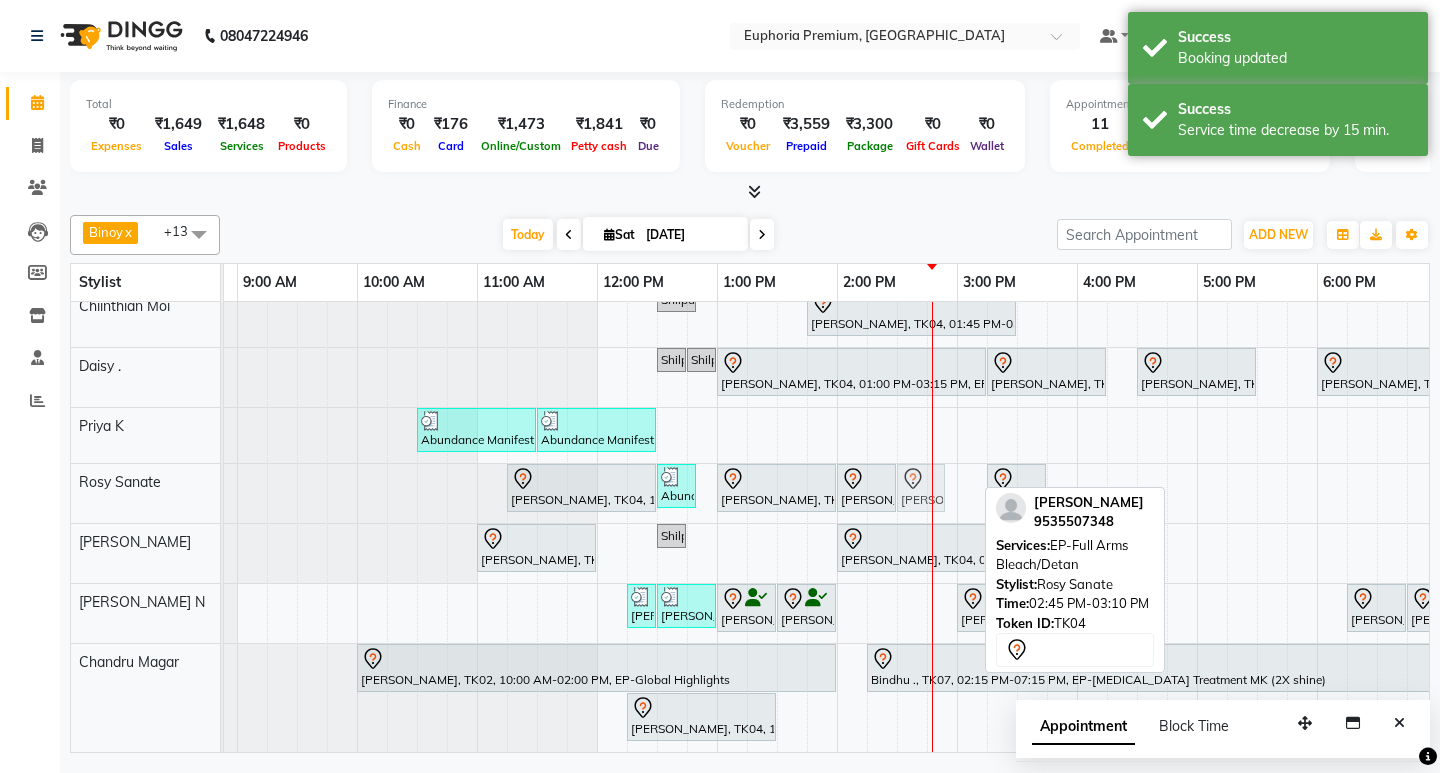 drag, startPoint x: 945, startPoint y: 468, endPoint x: 931, endPoint y: 469, distance: 14.035668 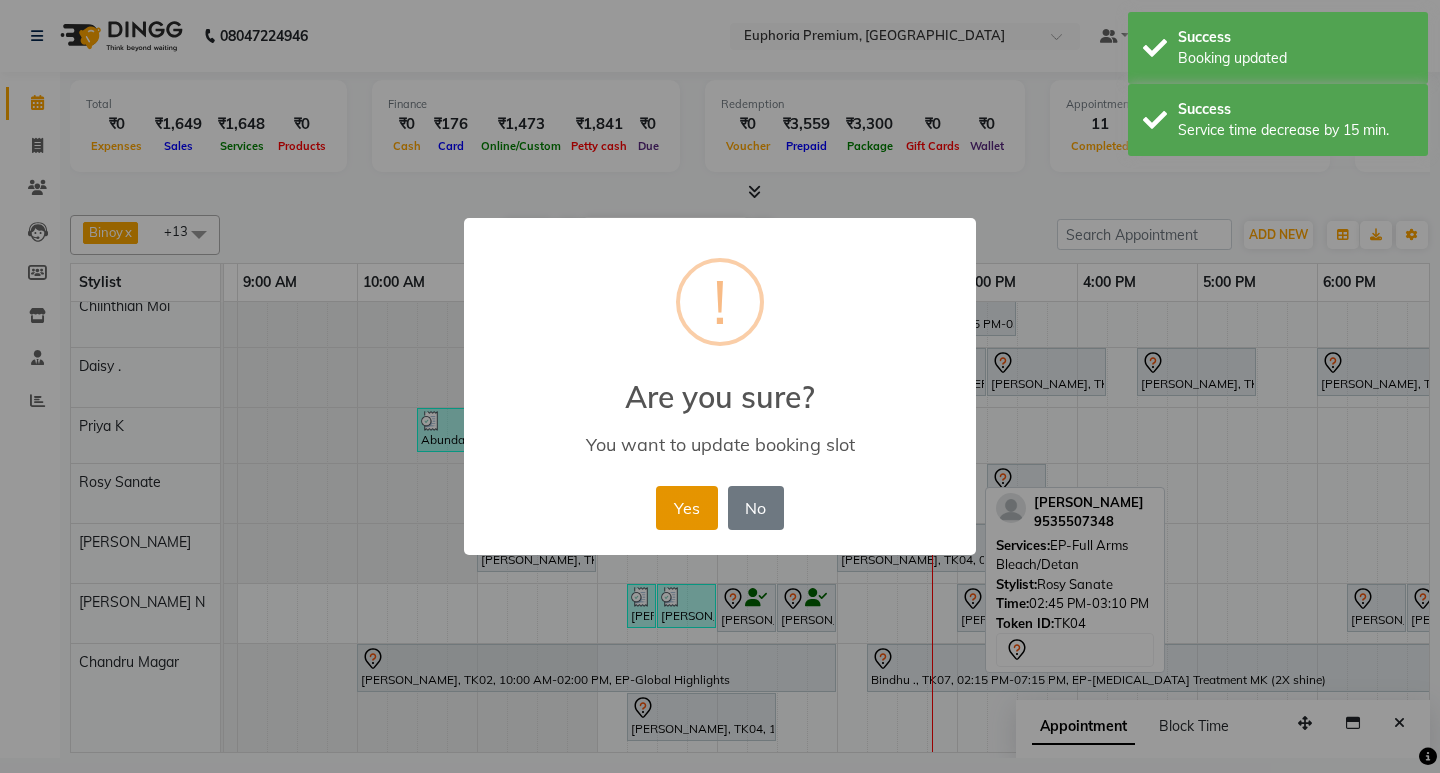 click on "Yes" at bounding box center [686, 508] 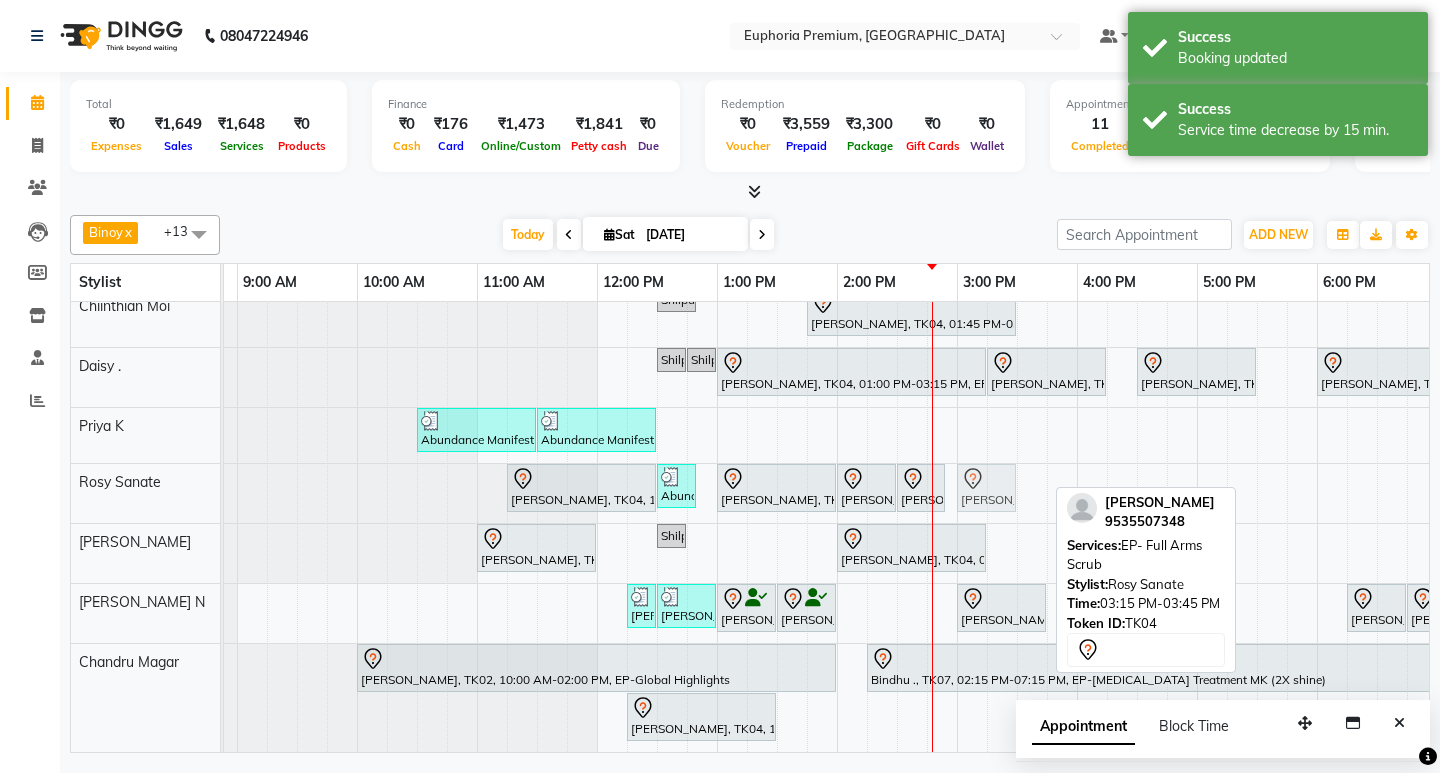 drag, startPoint x: 1013, startPoint y: 471, endPoint x: 970, endPoint y: 477, distance: 43.416588 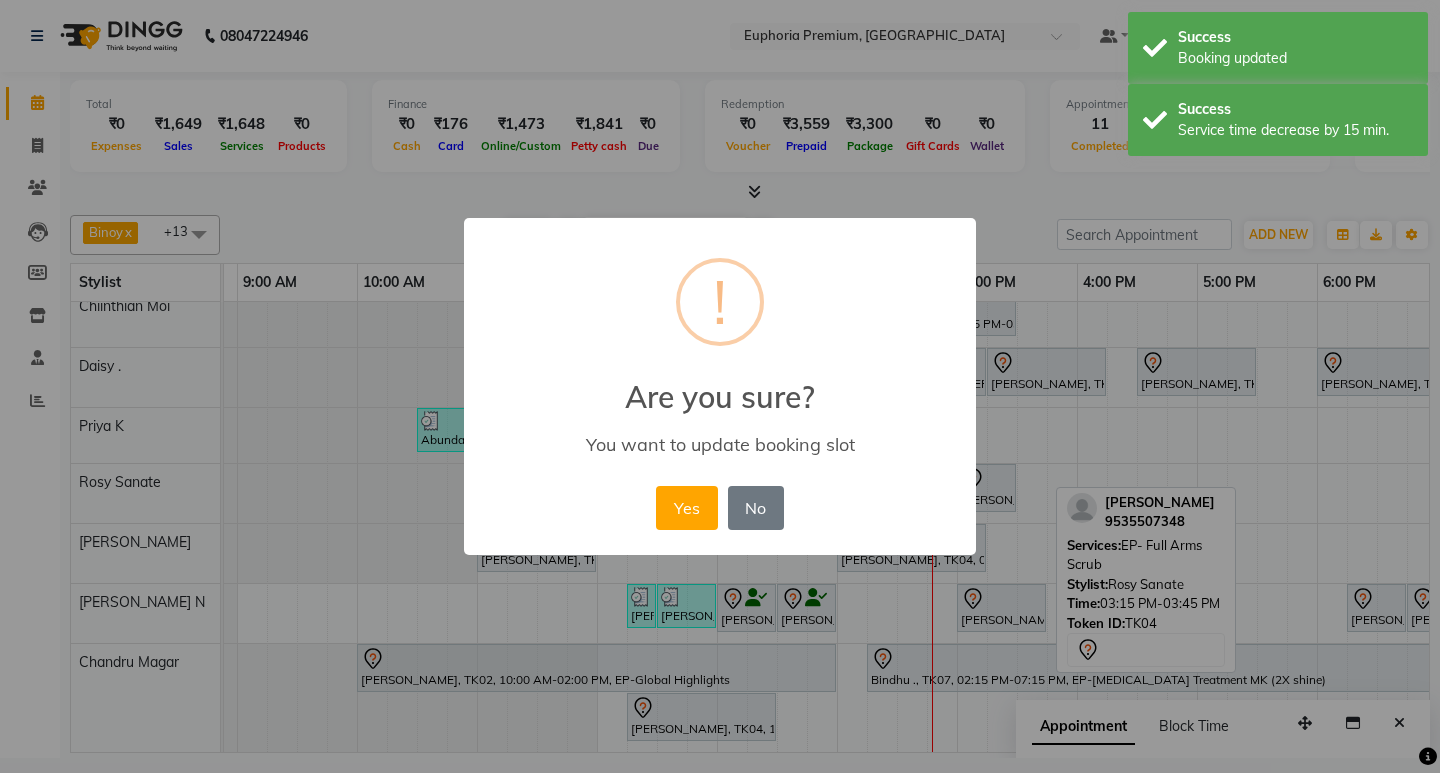 drag, startPoint x: 680, startPoint y: 512, endPoint x: 726, endPoint y: 501, distance: 47.296936 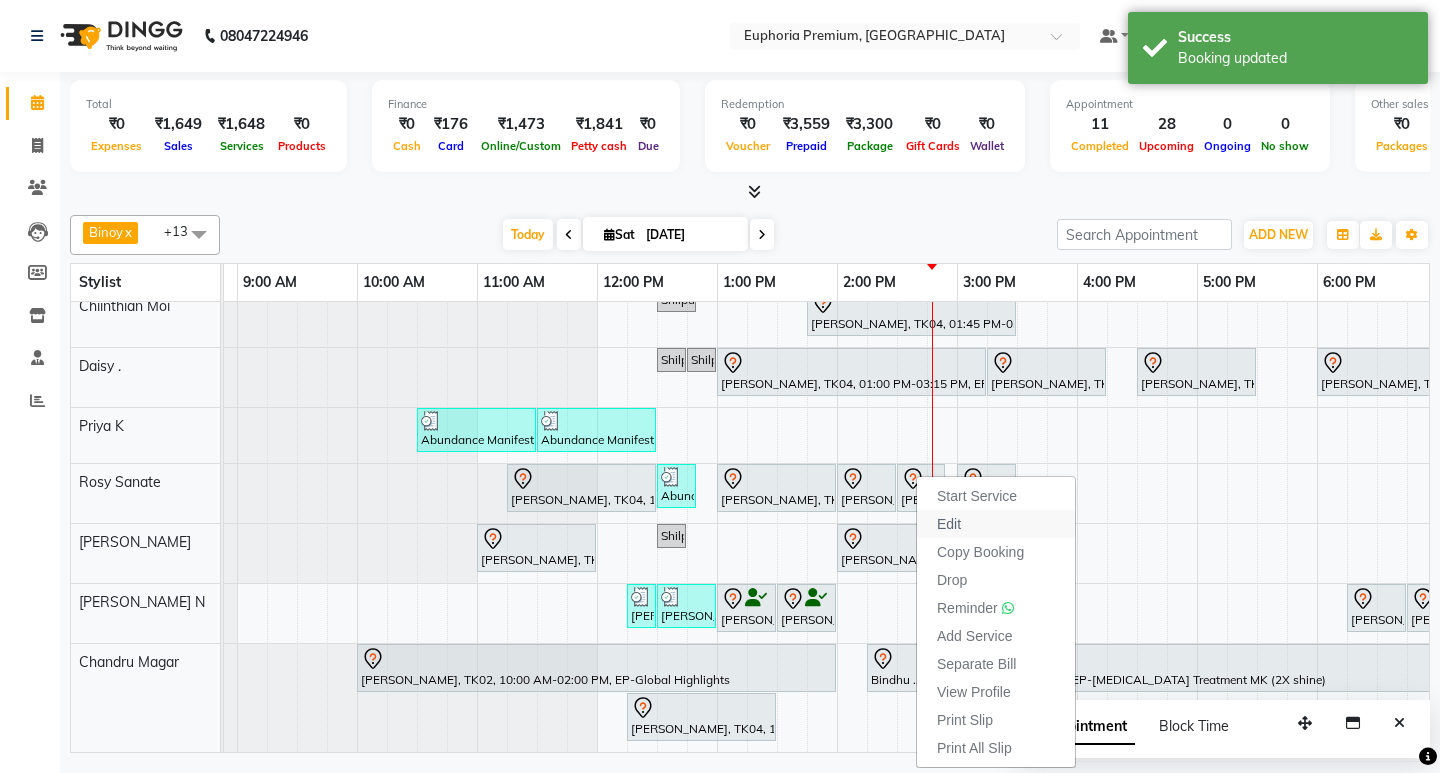 click on "Edit" at bounding box center (996, 524) 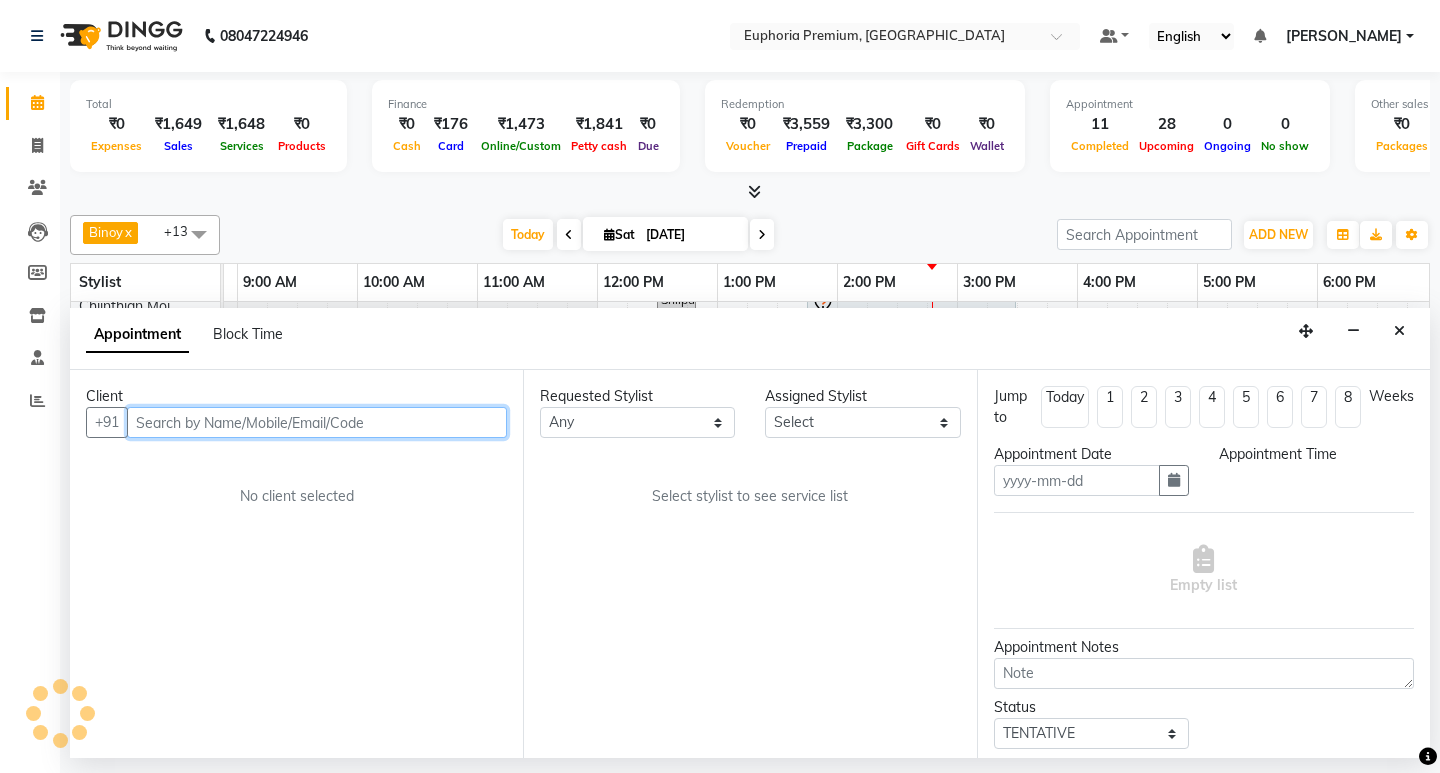 type on "[DATE]" 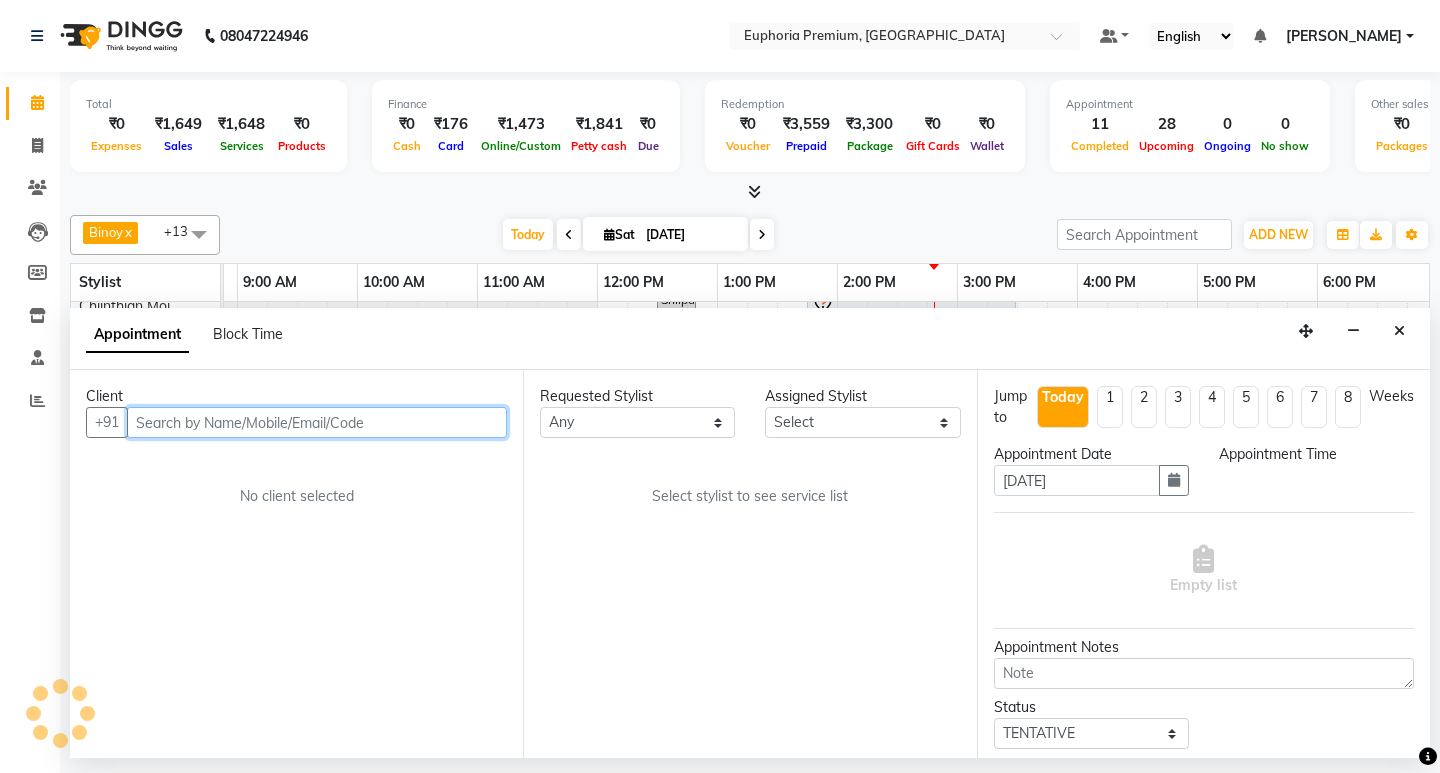 scroll, scrollTop: 0, scrollLeft: 475, axis: horizontal 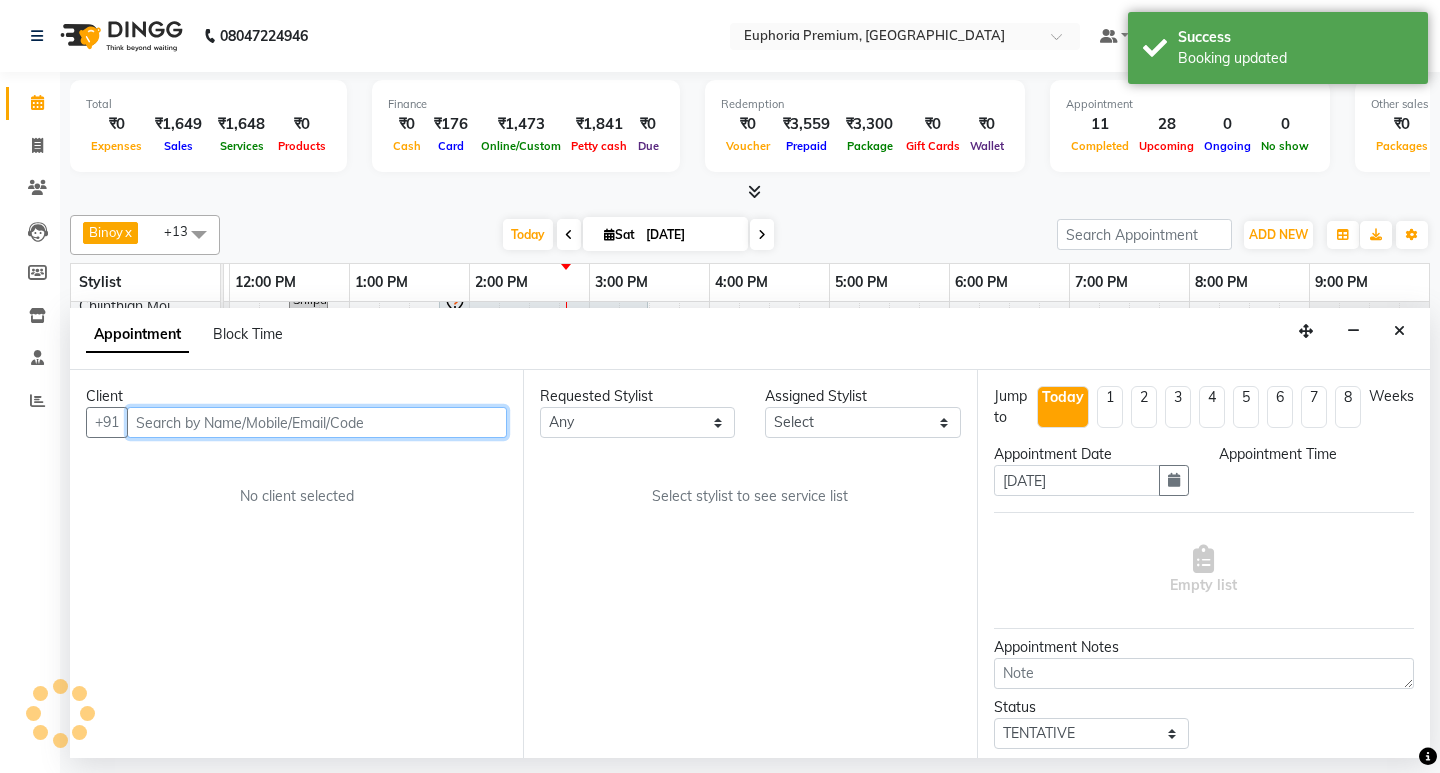 select on "71625" 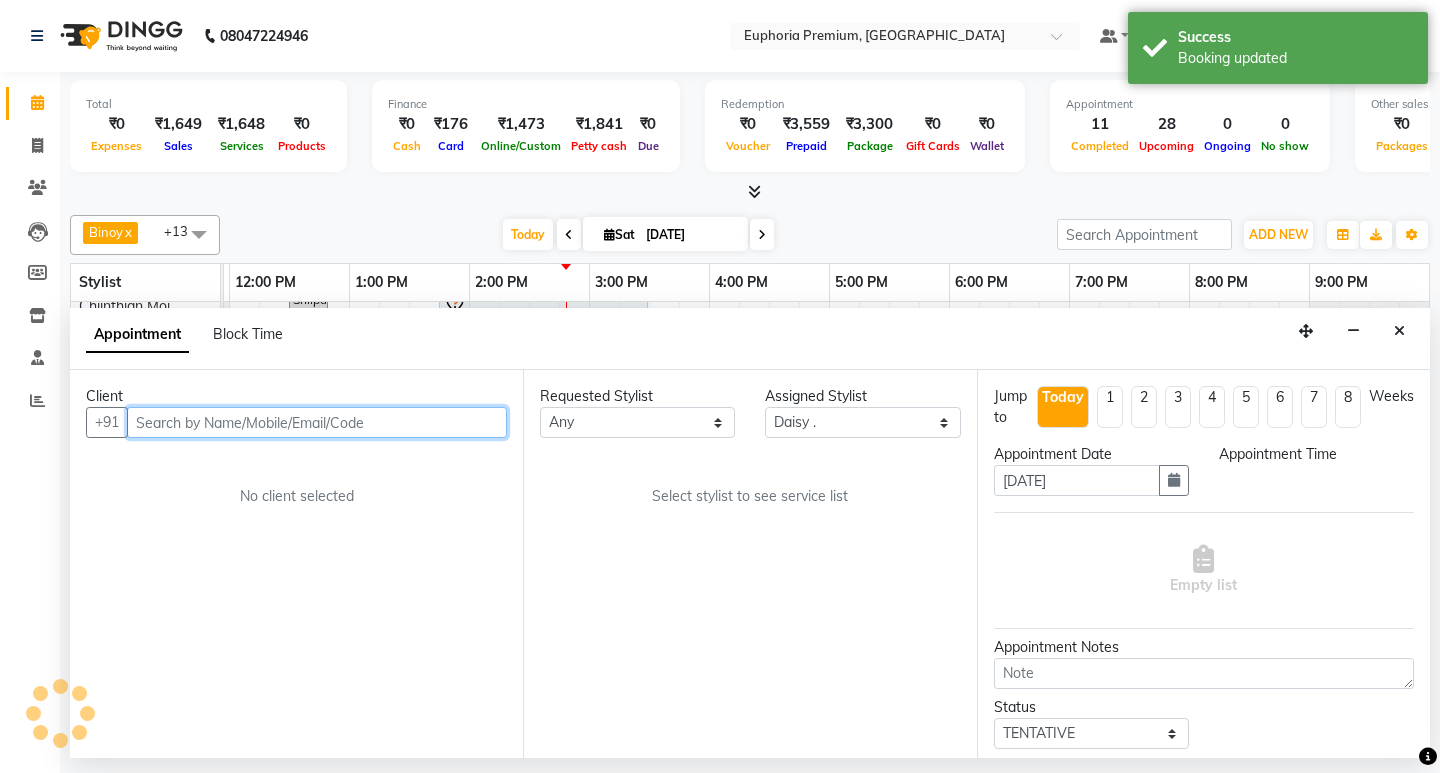select on "660" 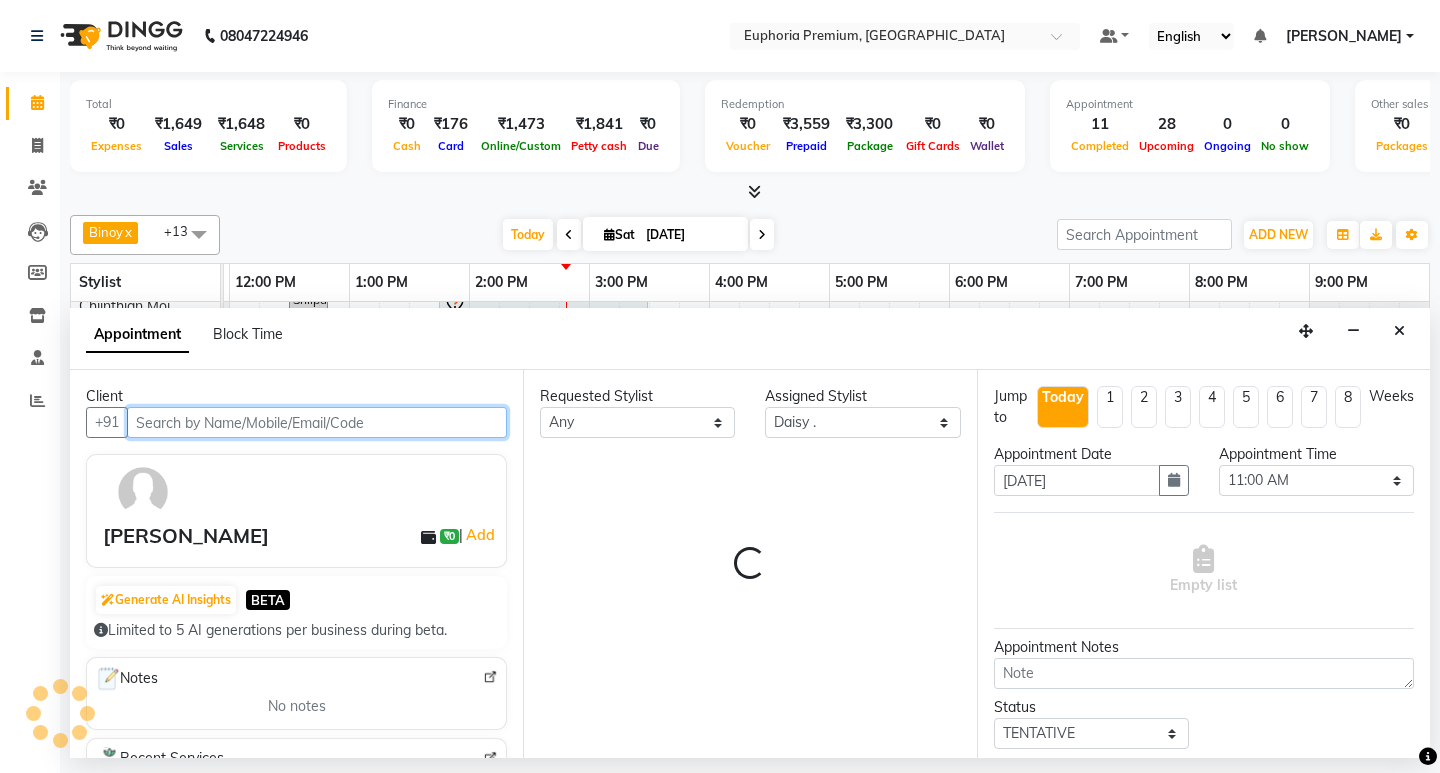 scroll, scrollTop: 0, scrollLeft: 475, axis: horizontal 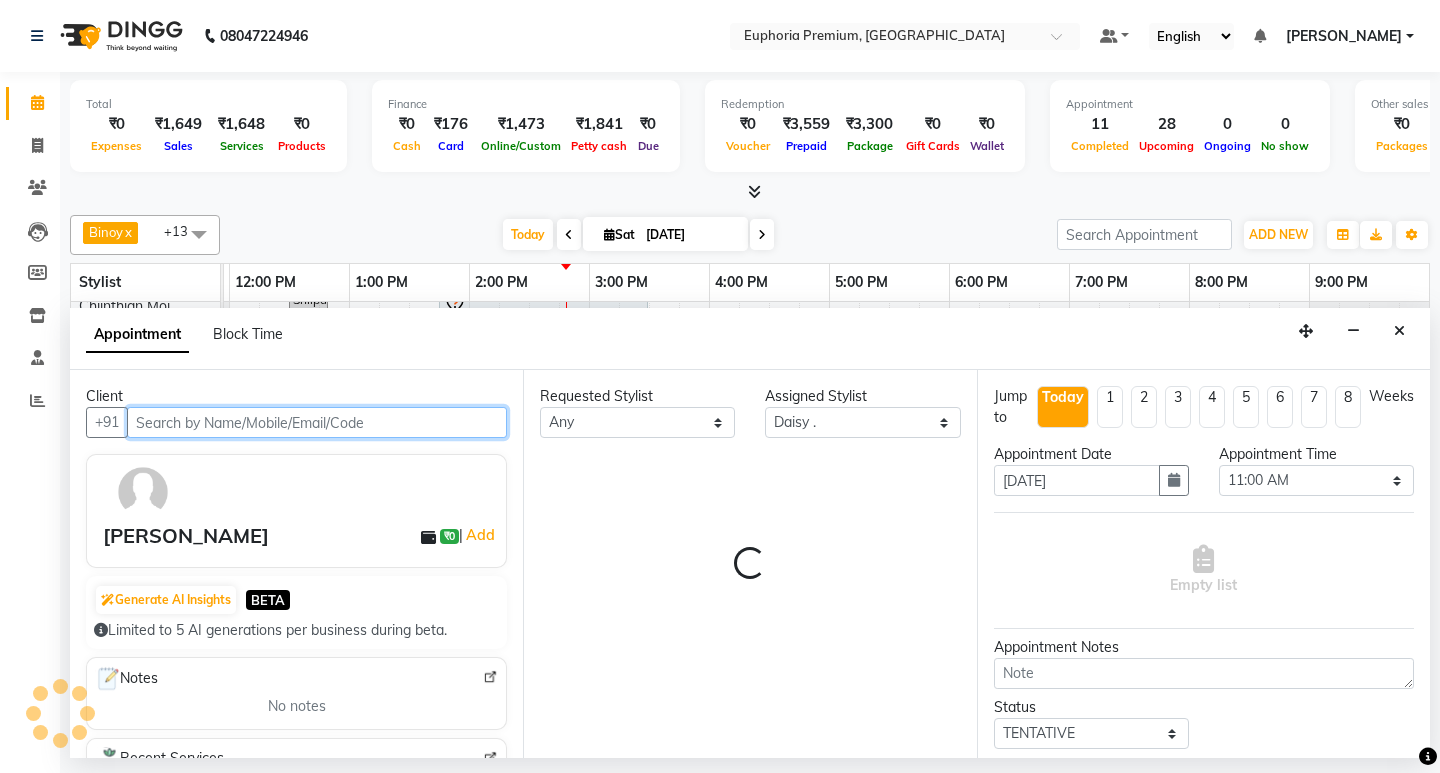 select on "4006" 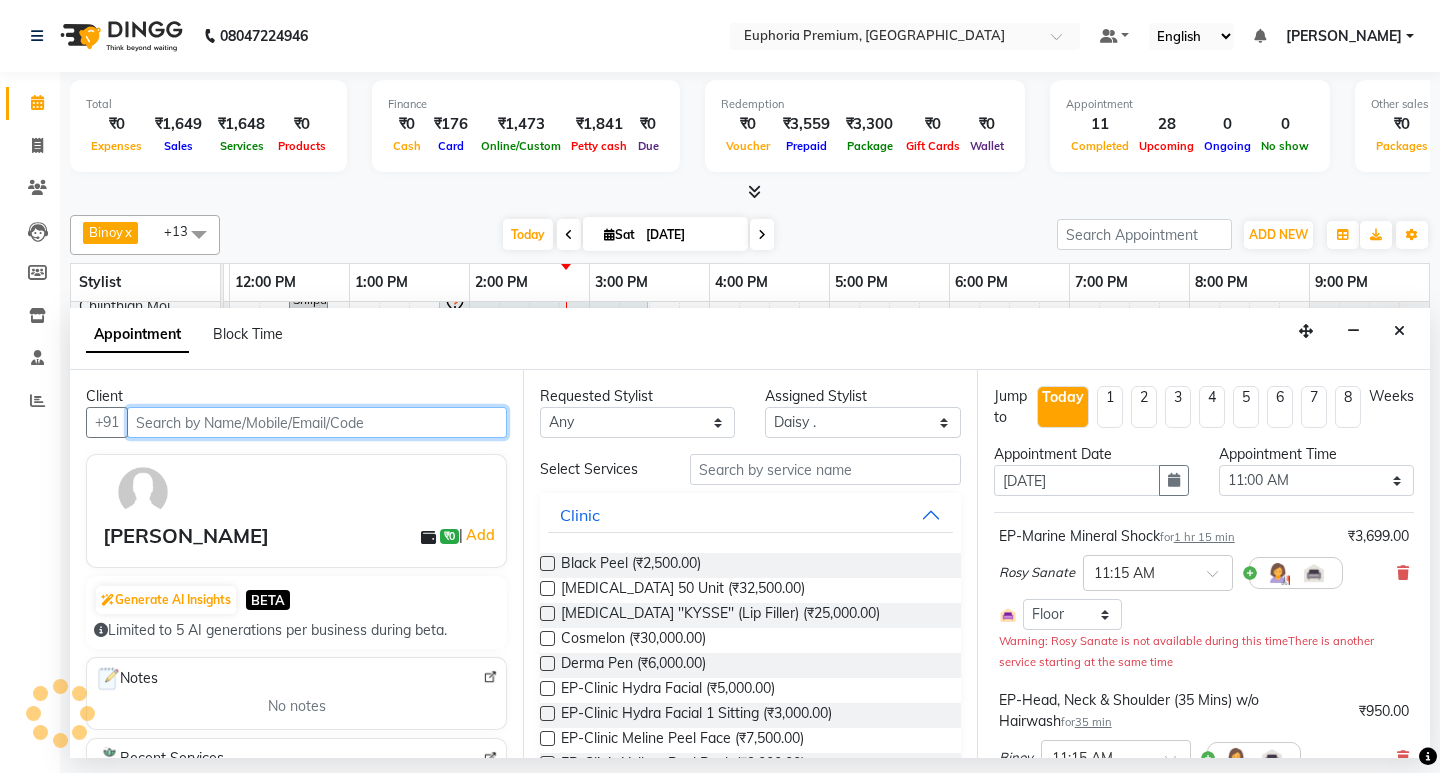 select on "4006" 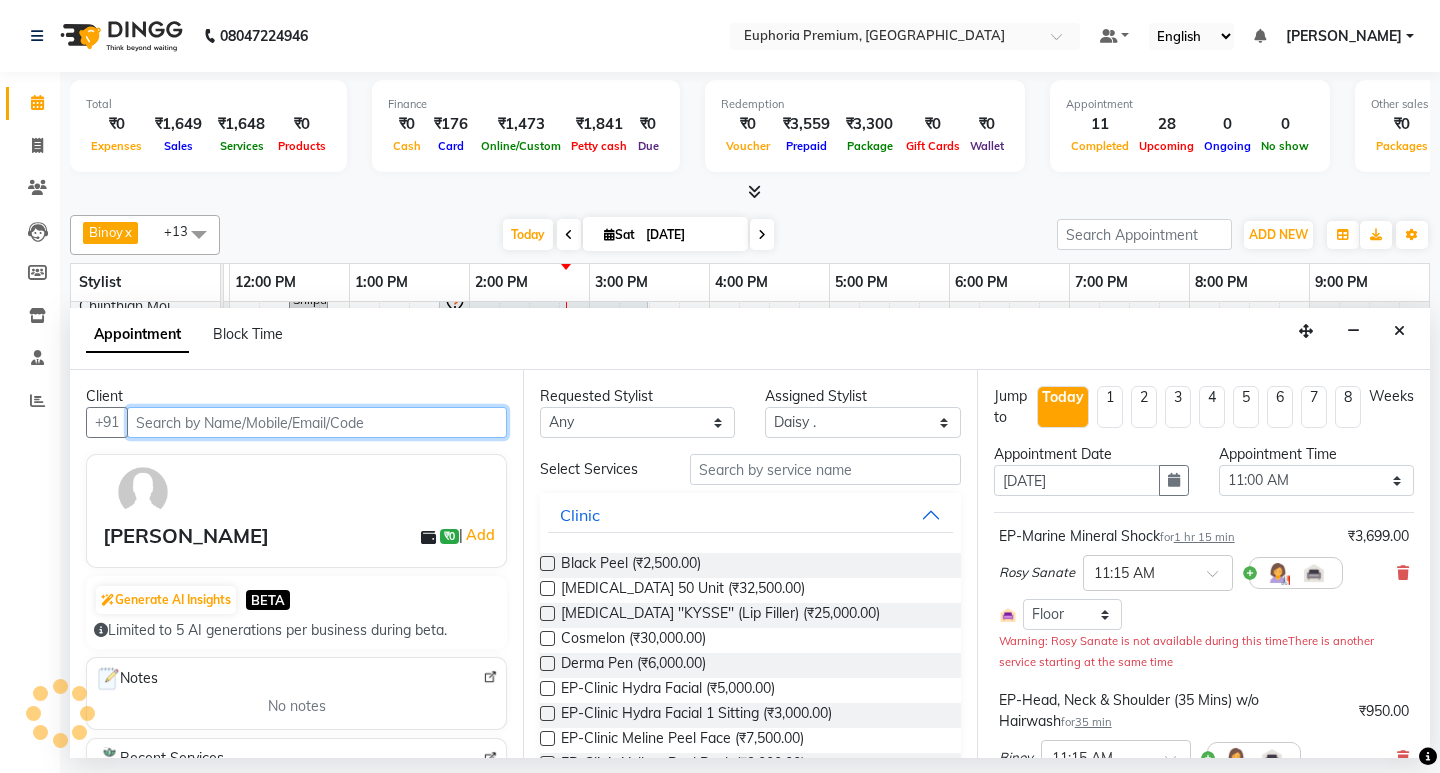 select on "4006" 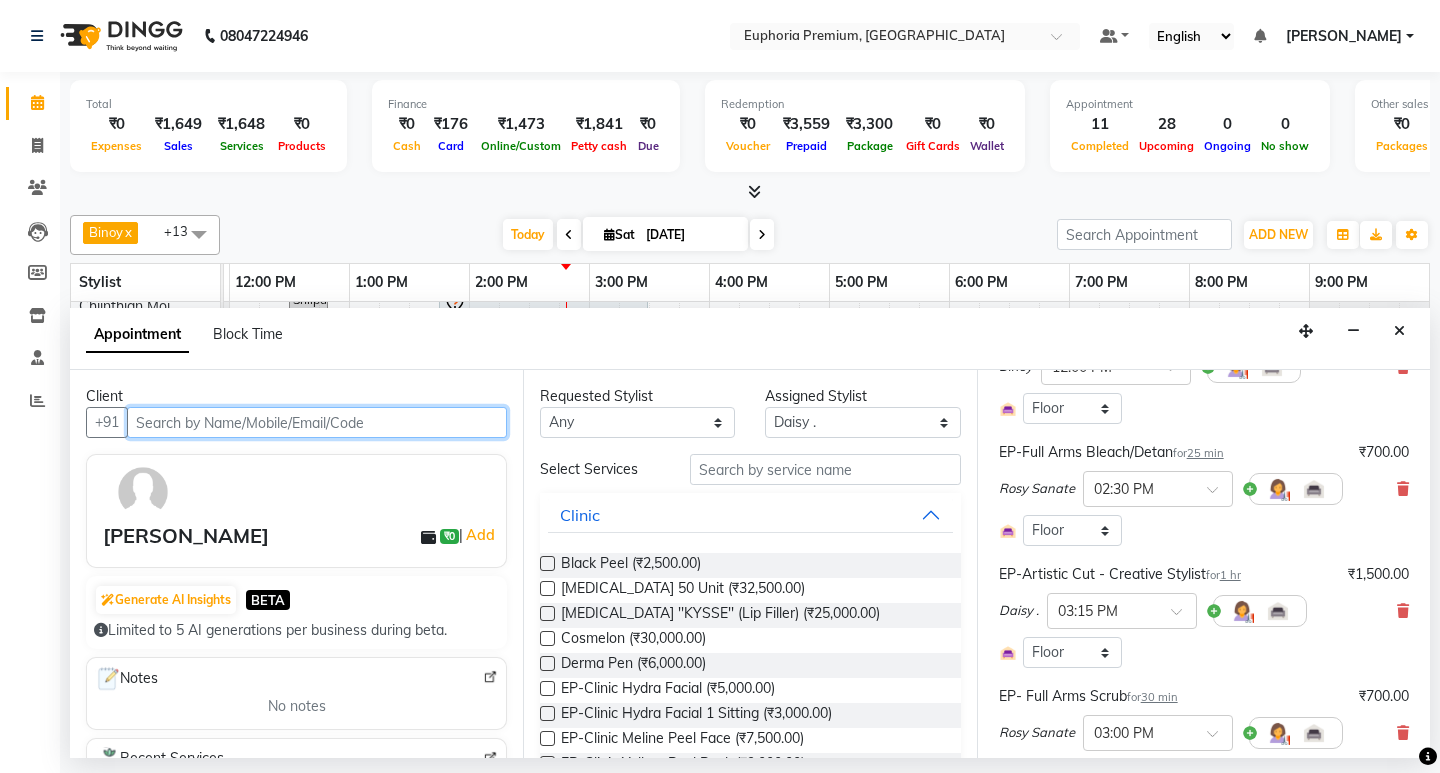 scroll, scrollTop: 1100, scrollLeft: 0, axis: vertical 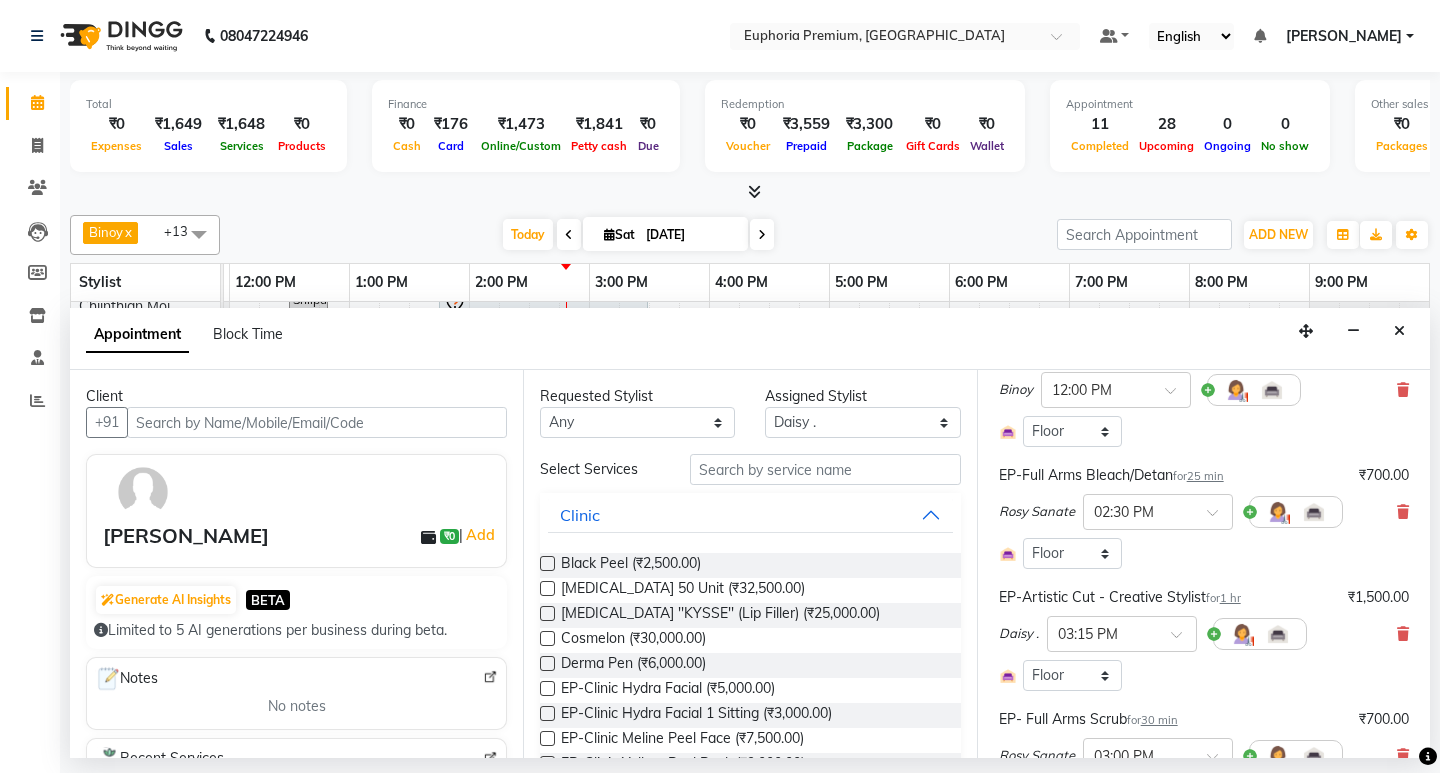 click on "25 min" at bounding box center (1205, 476) 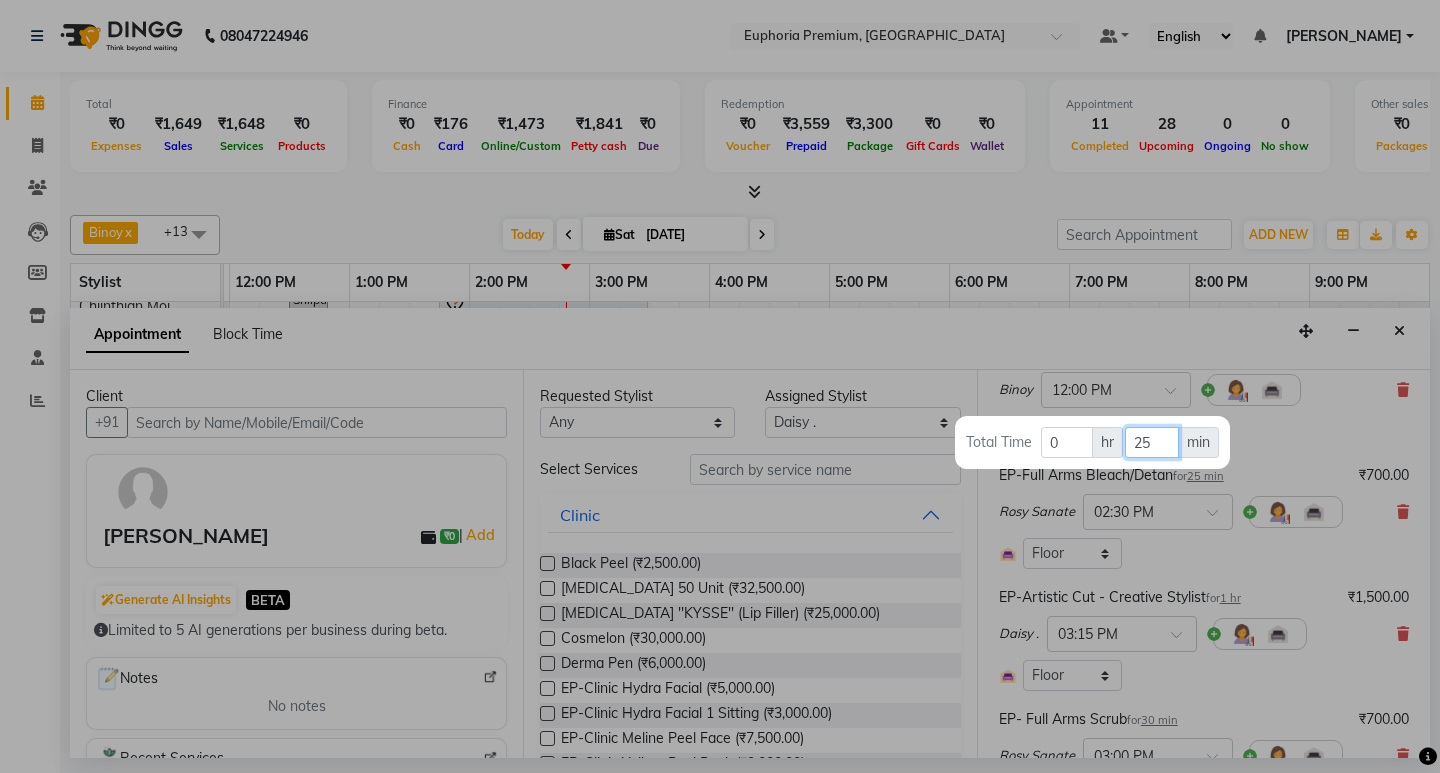 click on "25" at bounding box center [1151, 442] 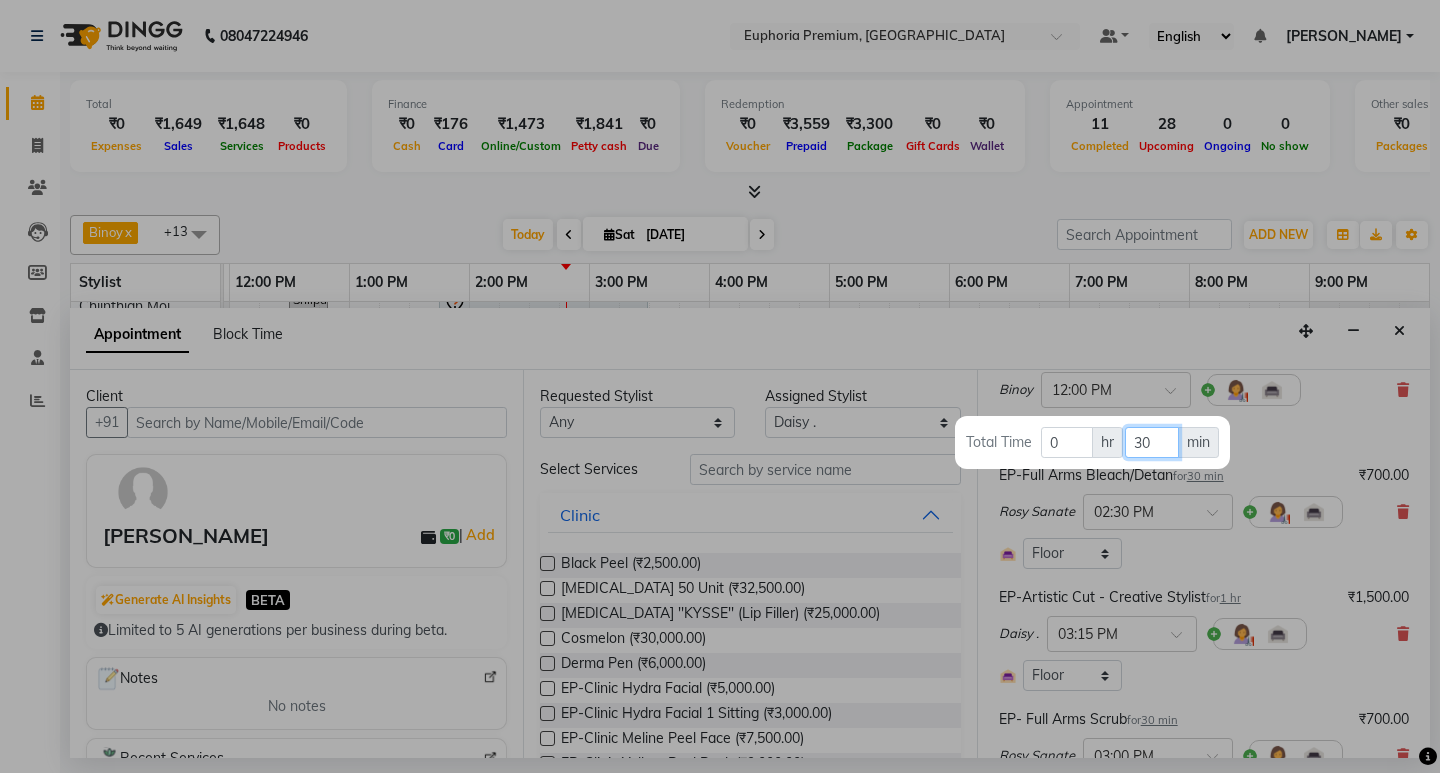type on "30" 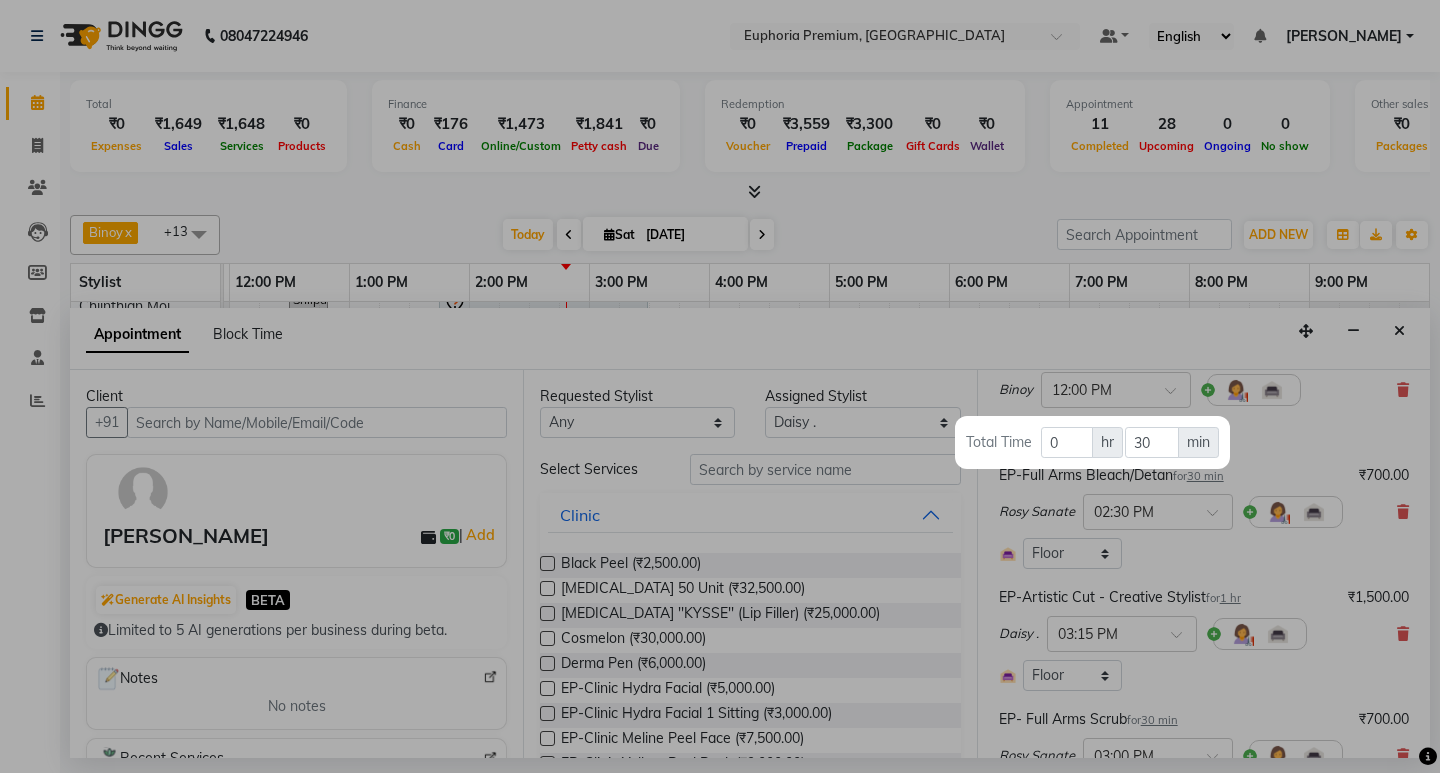 click at bounding box center [720, 386] 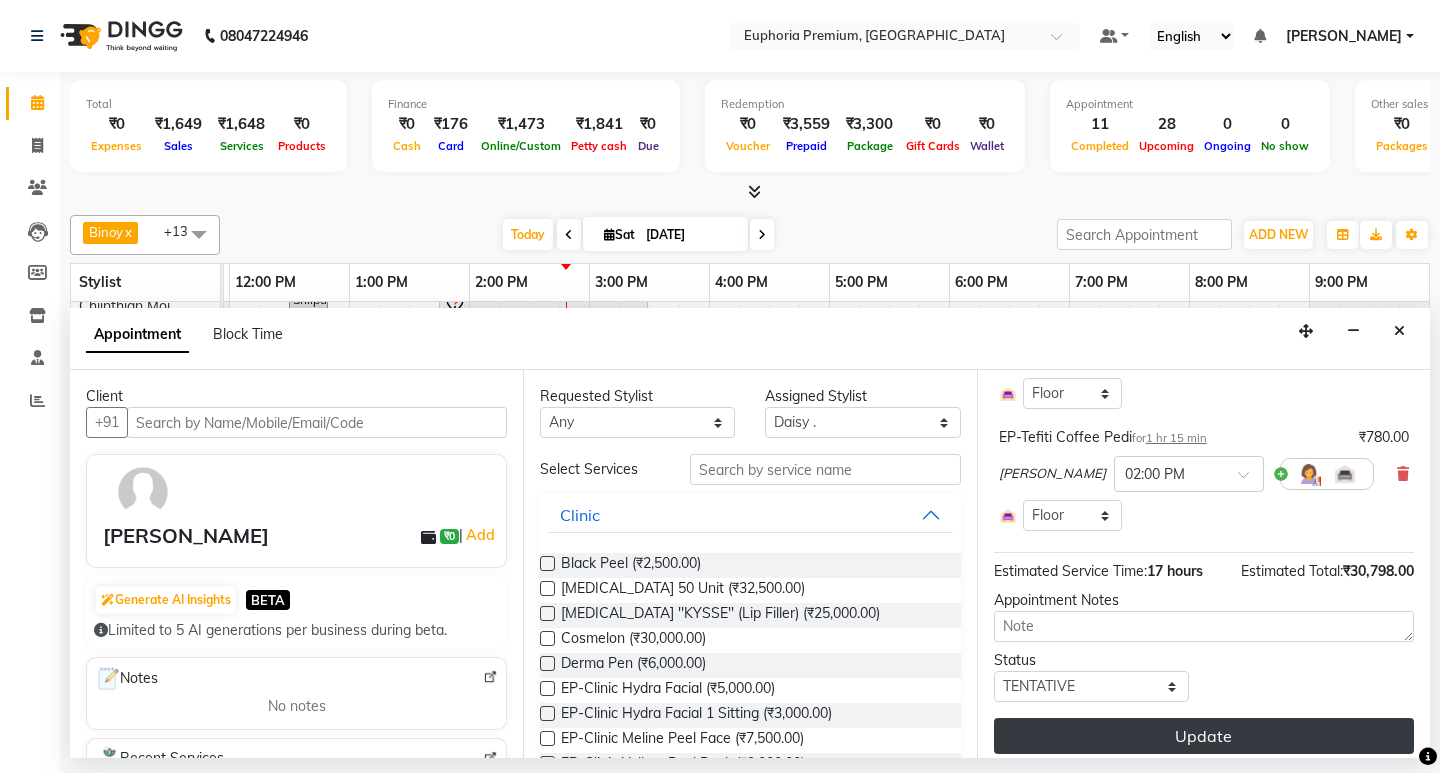 scroll, scrollTop: 1903, scrollLeft: 0, axis: vertical 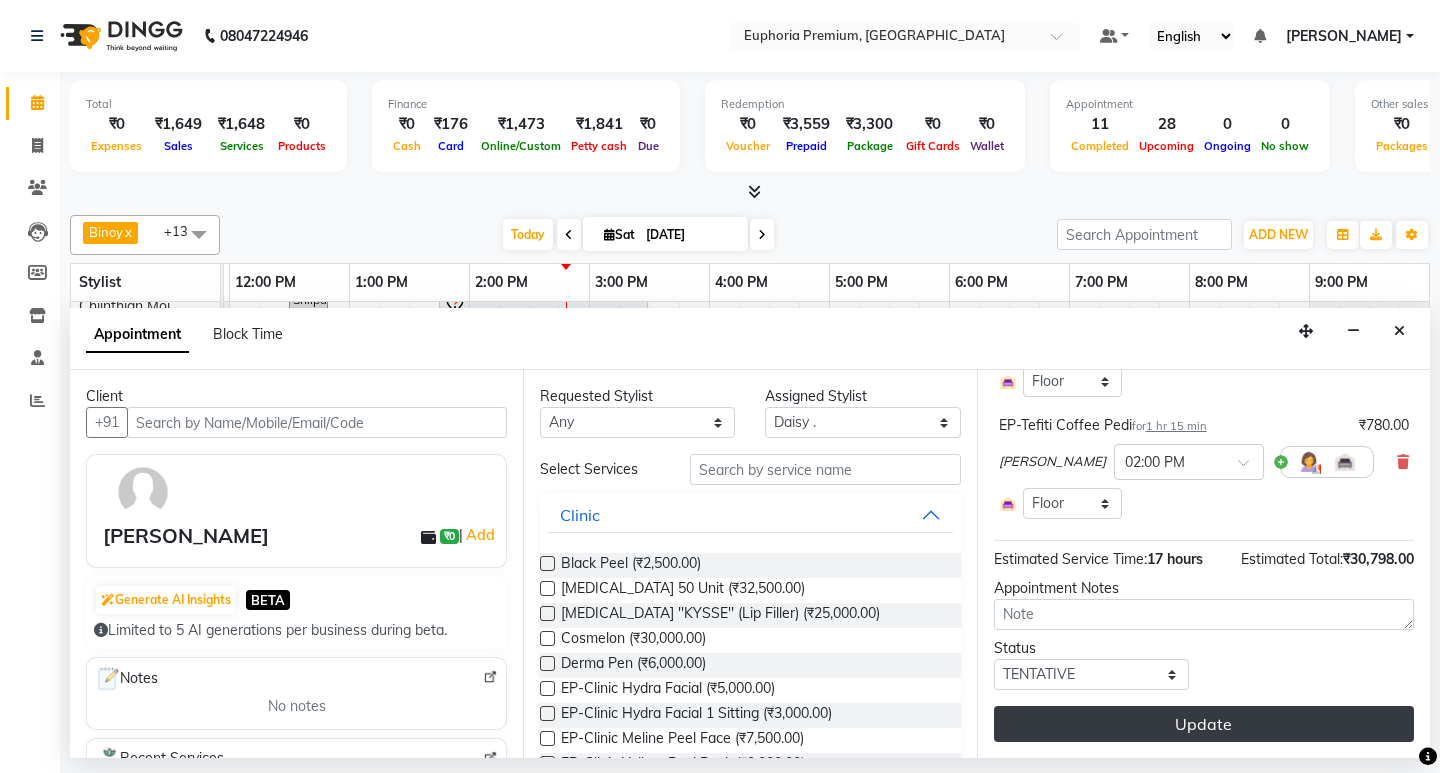 click on "Update" at bounding box center (1204, 724) 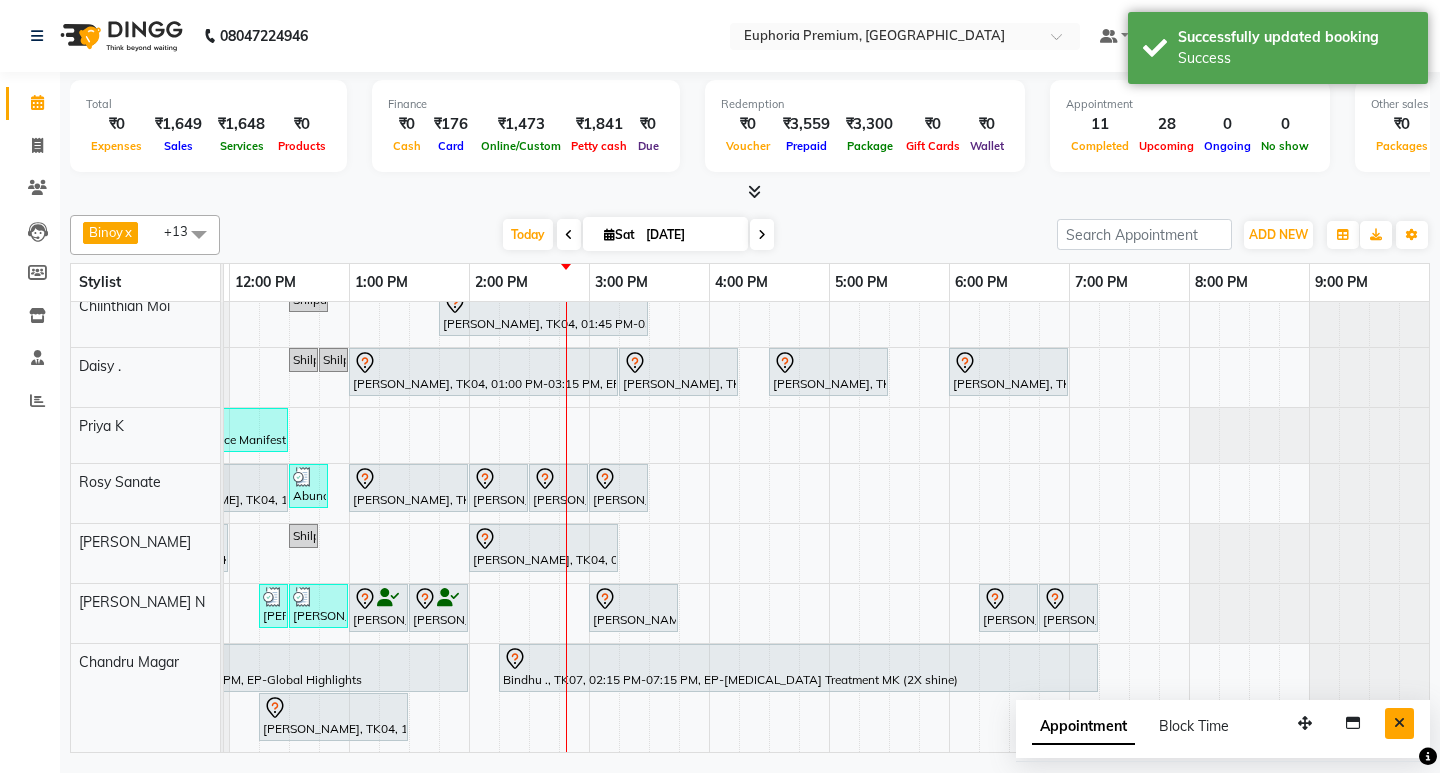click at bounding box center (1399, 723) 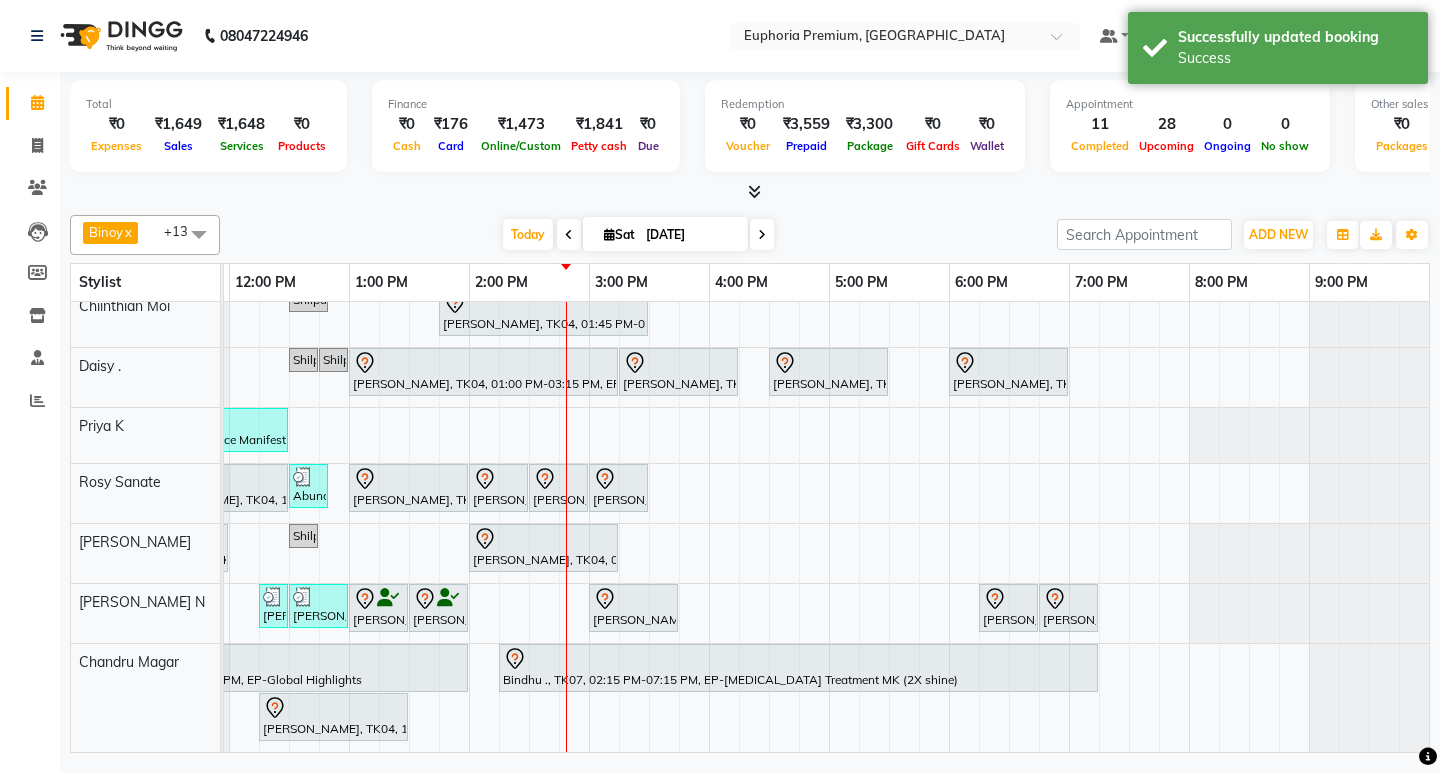 scroll, scrollTop: 449, scrollLeft: 379, axis: both 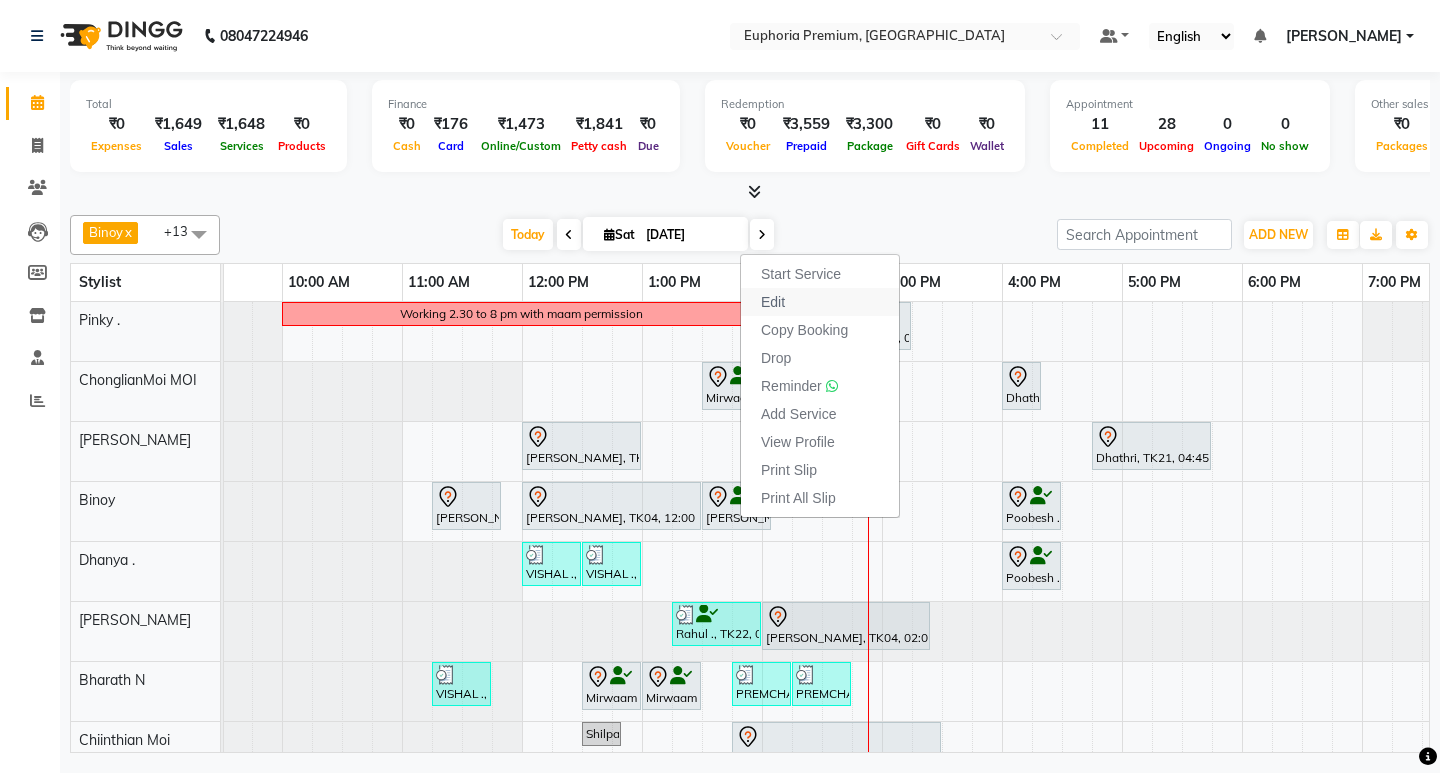 click on "Edit" at bounding box center [820, 302] 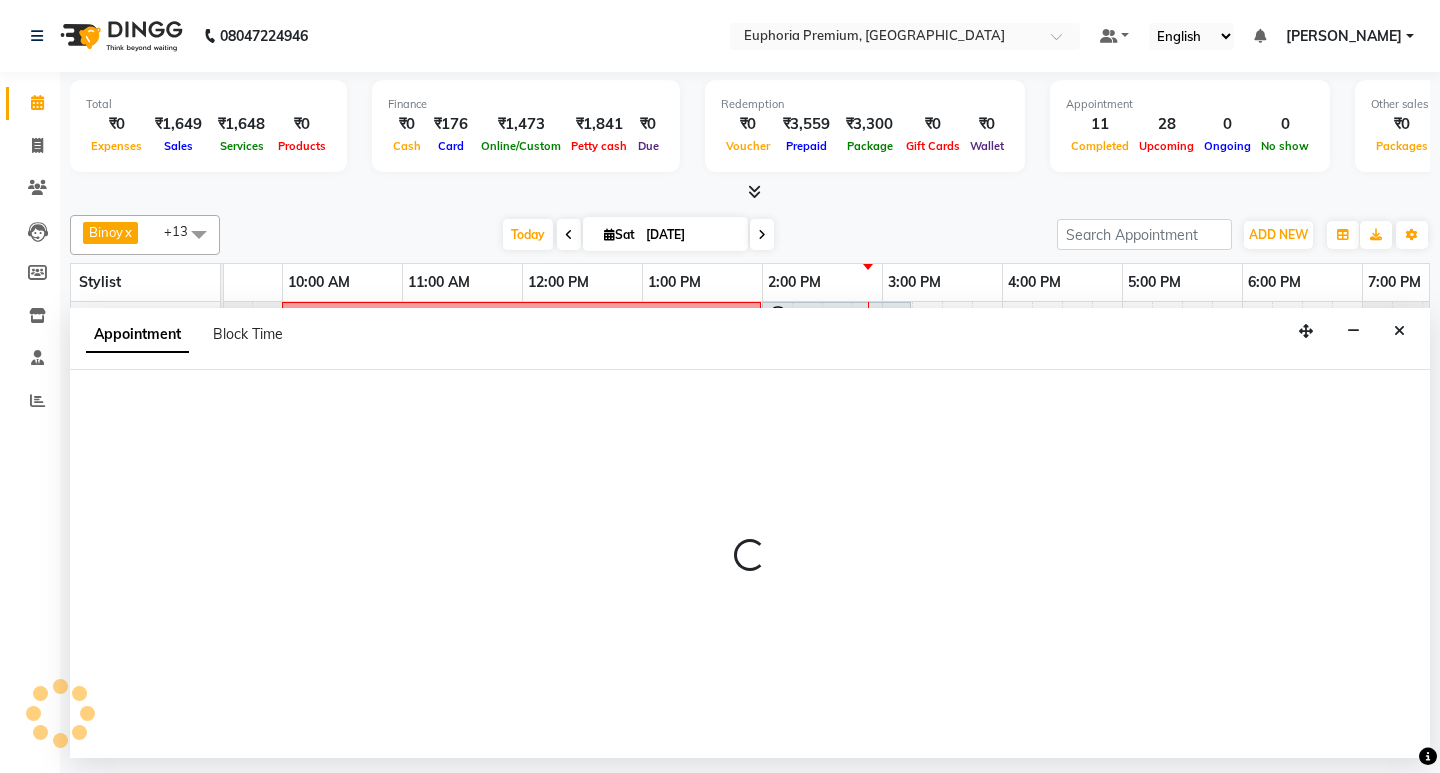 select on "tentative" 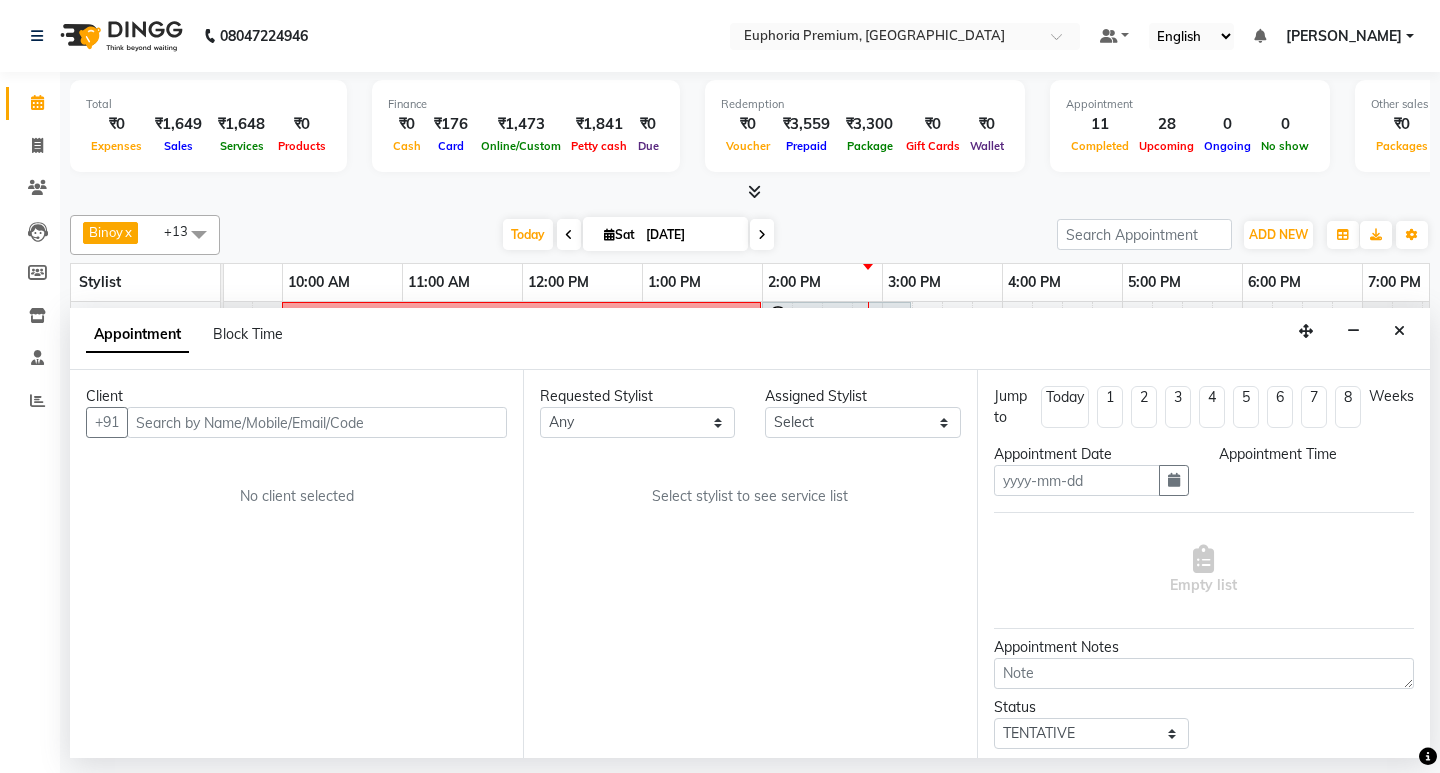 type on "[DATE]" 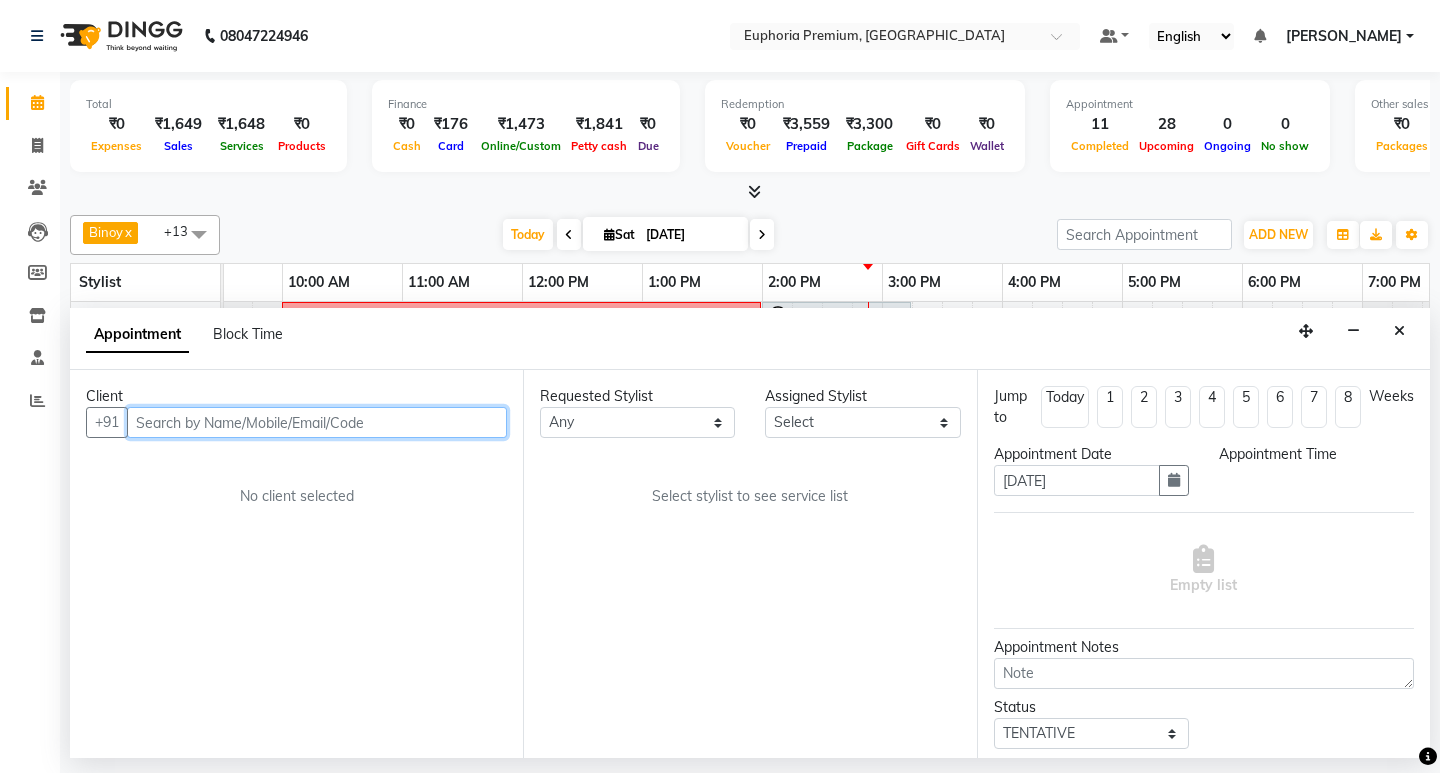 select on "810" 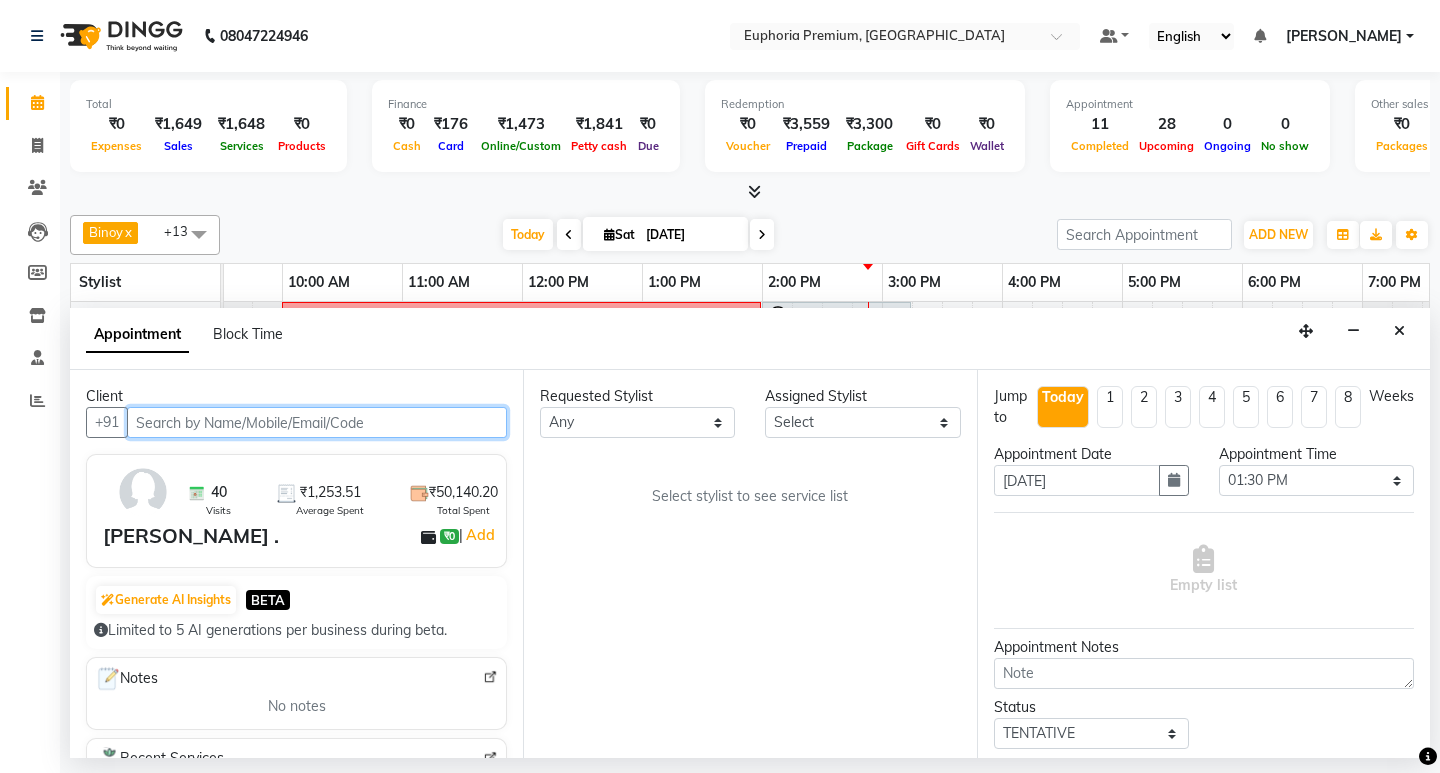 select on "71603" 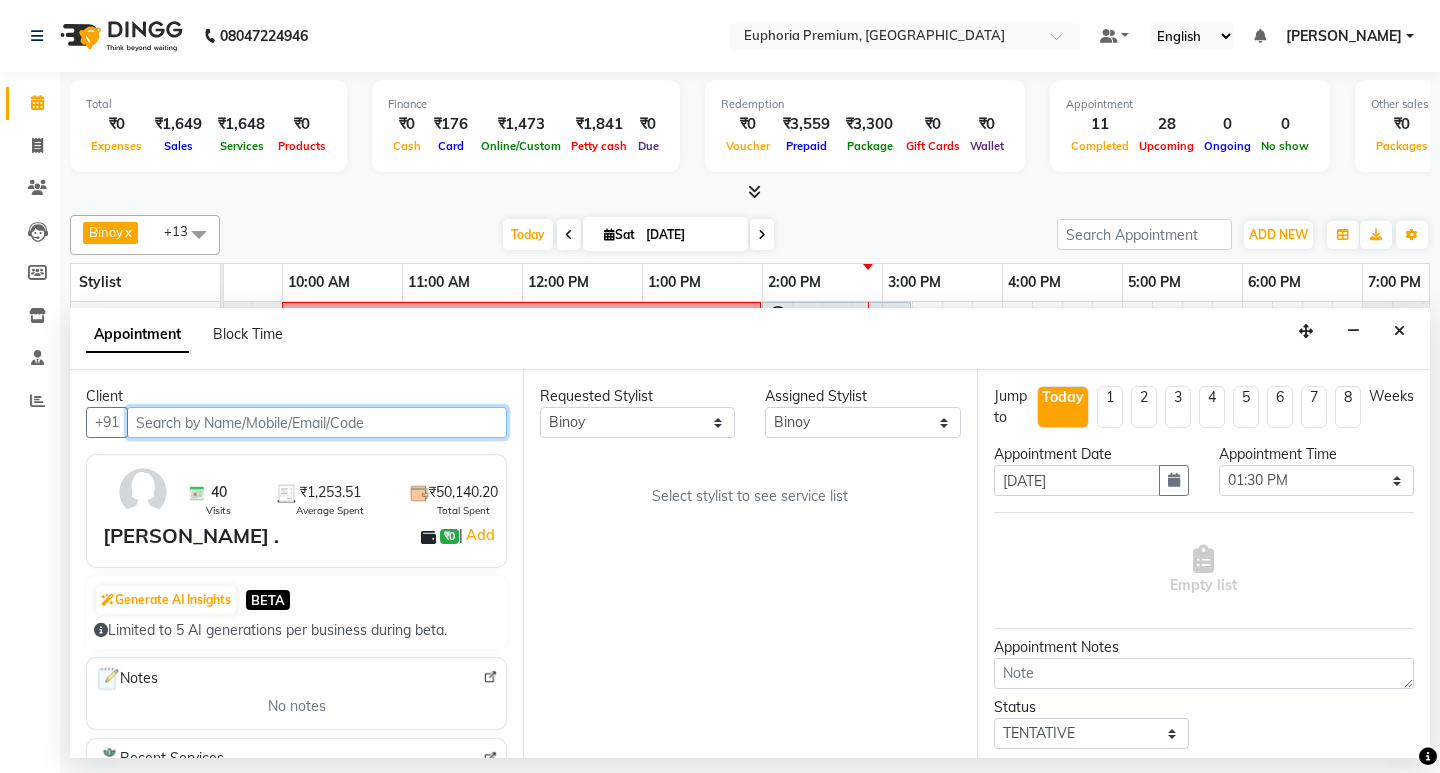 scroll, scrollTop: 0, scrollLeft: 475, axis: horizontal 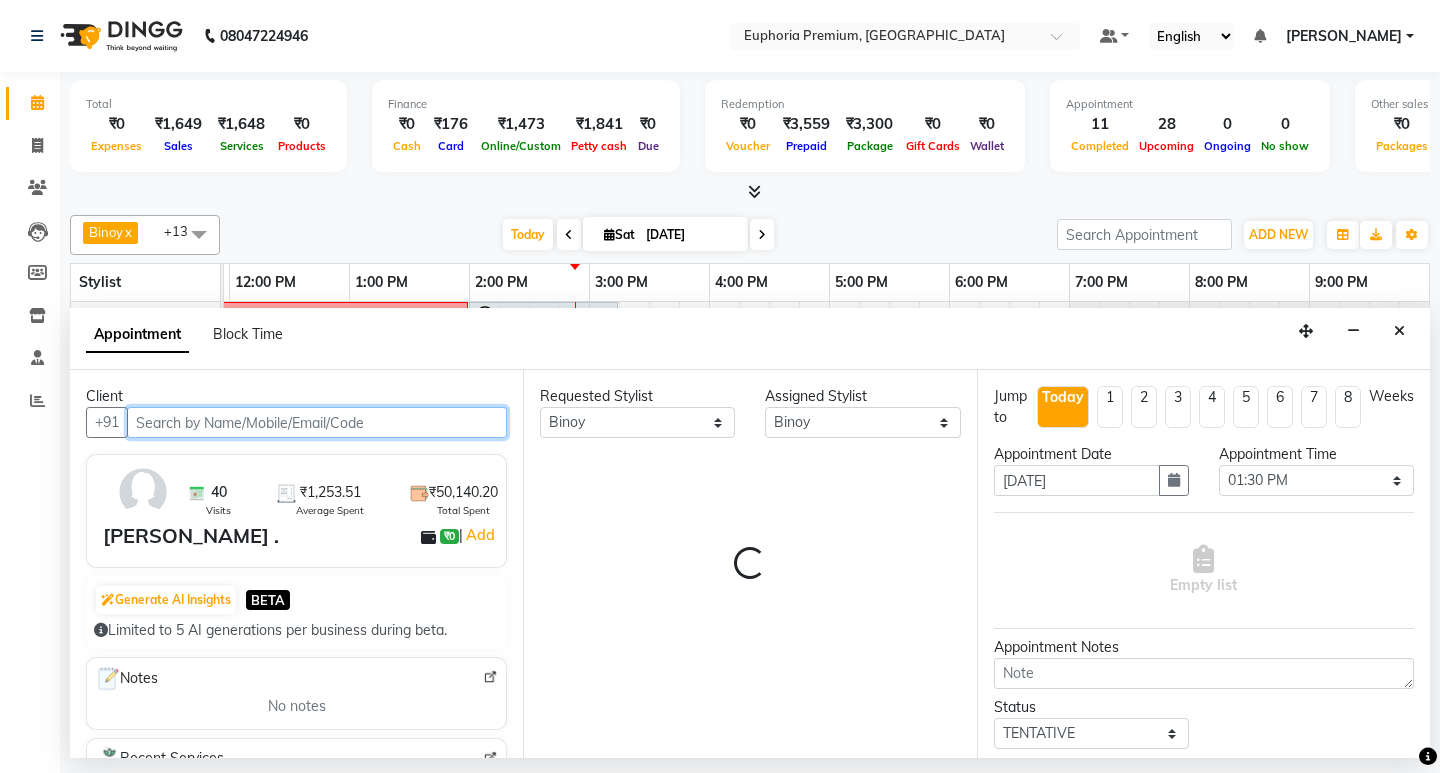select on "4006" 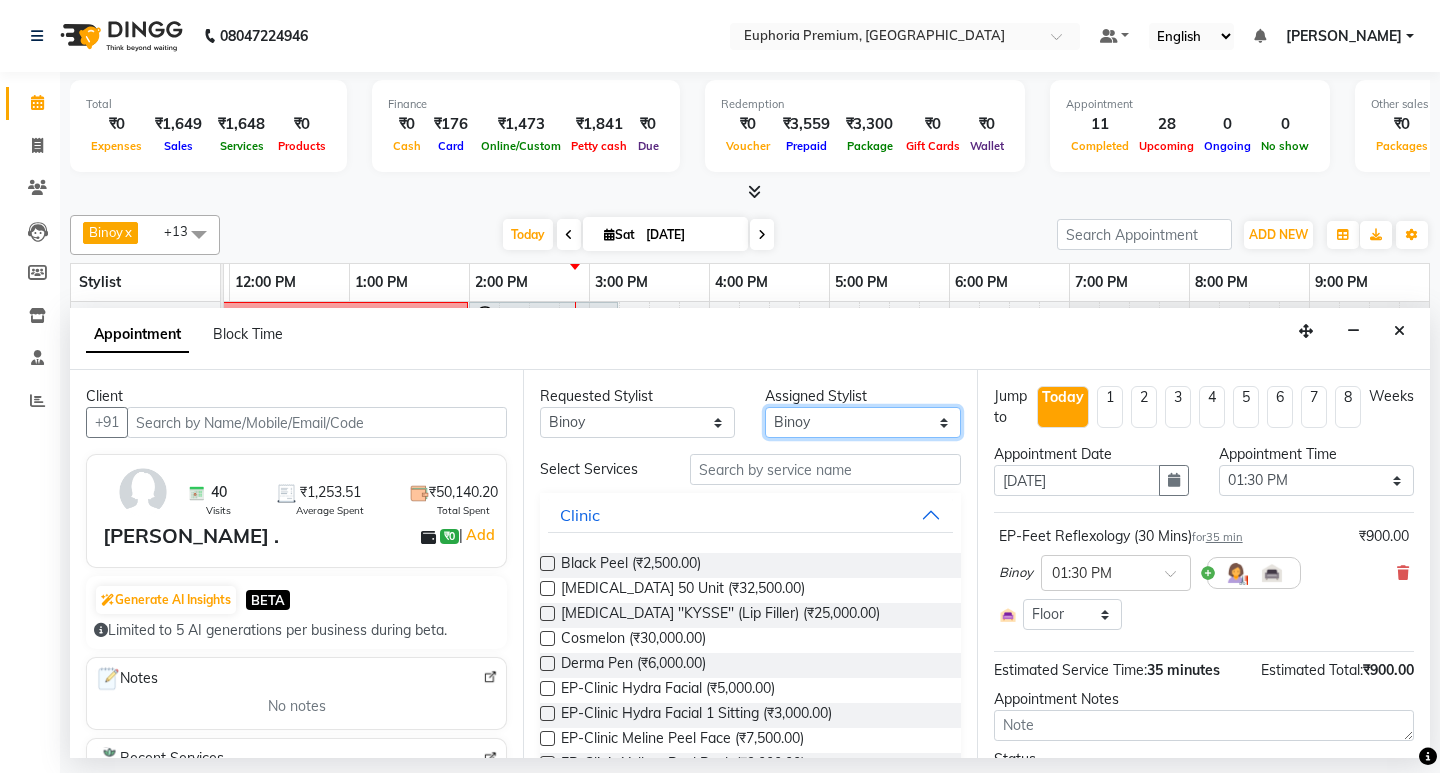 drag, startPoint x: 850, startPoint y: 432, endPoint x: 848, endPoint y: 409, distance: 23.086792 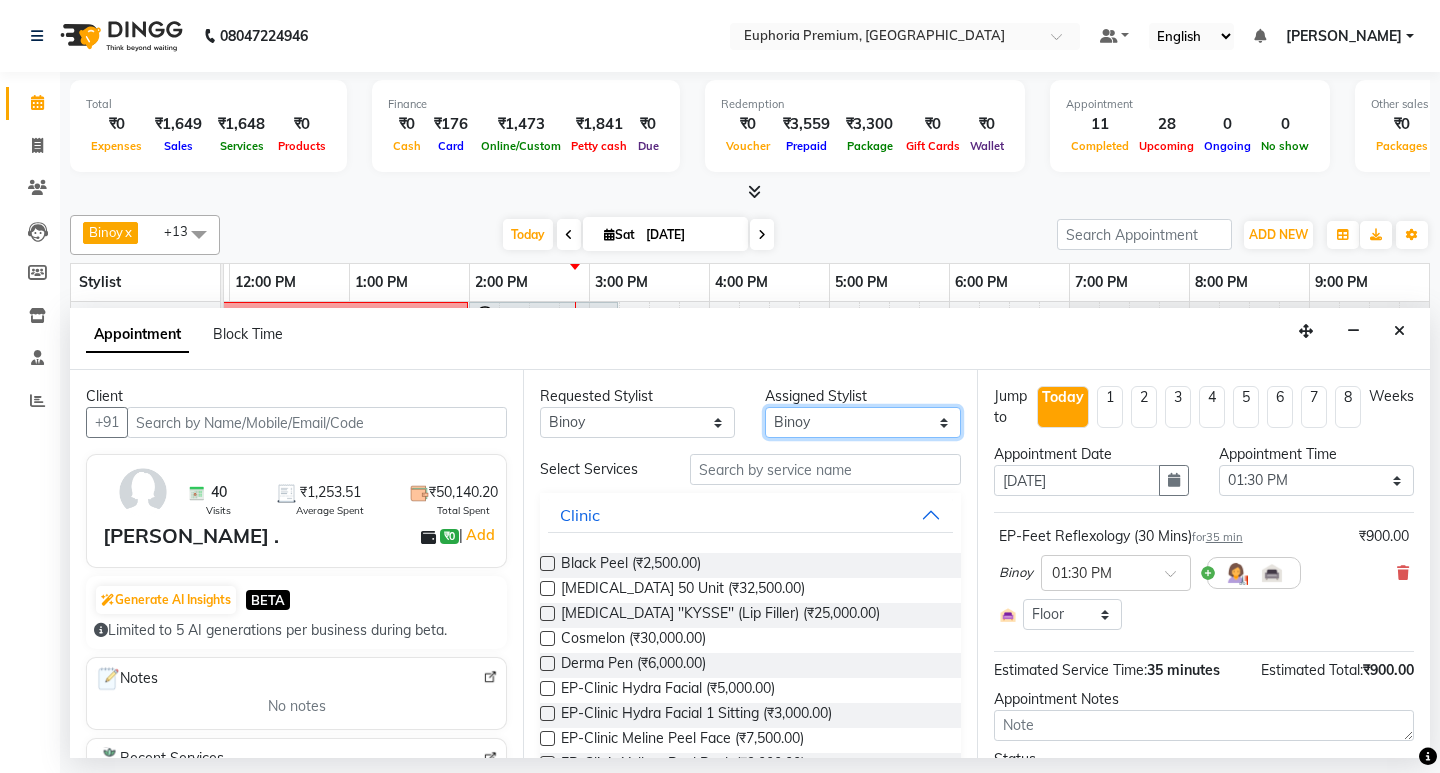select on "71597" 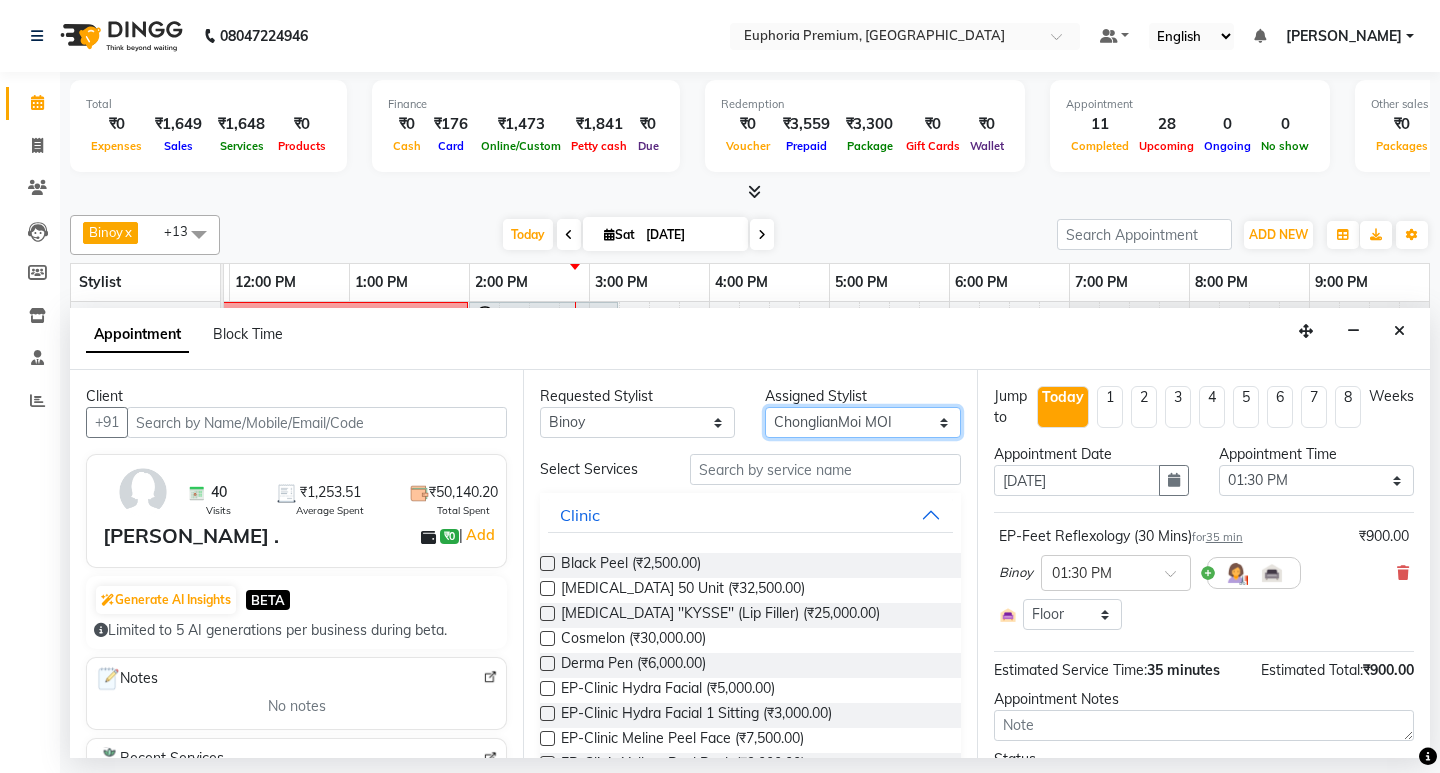 click on "Select Babu V Bharath N [PERSON_NAME] [PERSON_NAME] N  Chiinthian [PERSON_NAME] MOI [PERSON_NAME] . [PERSON_NAME] . [PERSON_NAME] [PERSON_NAME] K [PERSON_NAME] [PERSON_NAME] [MEDICAL_DATA] Pinky . Priya  K Rosy Sanate [PERSON_NAME] [PERSON_NAME] Shishi L [PERSON_NAME] M [PERSON_NAME]" at bounding box center (862, 422) 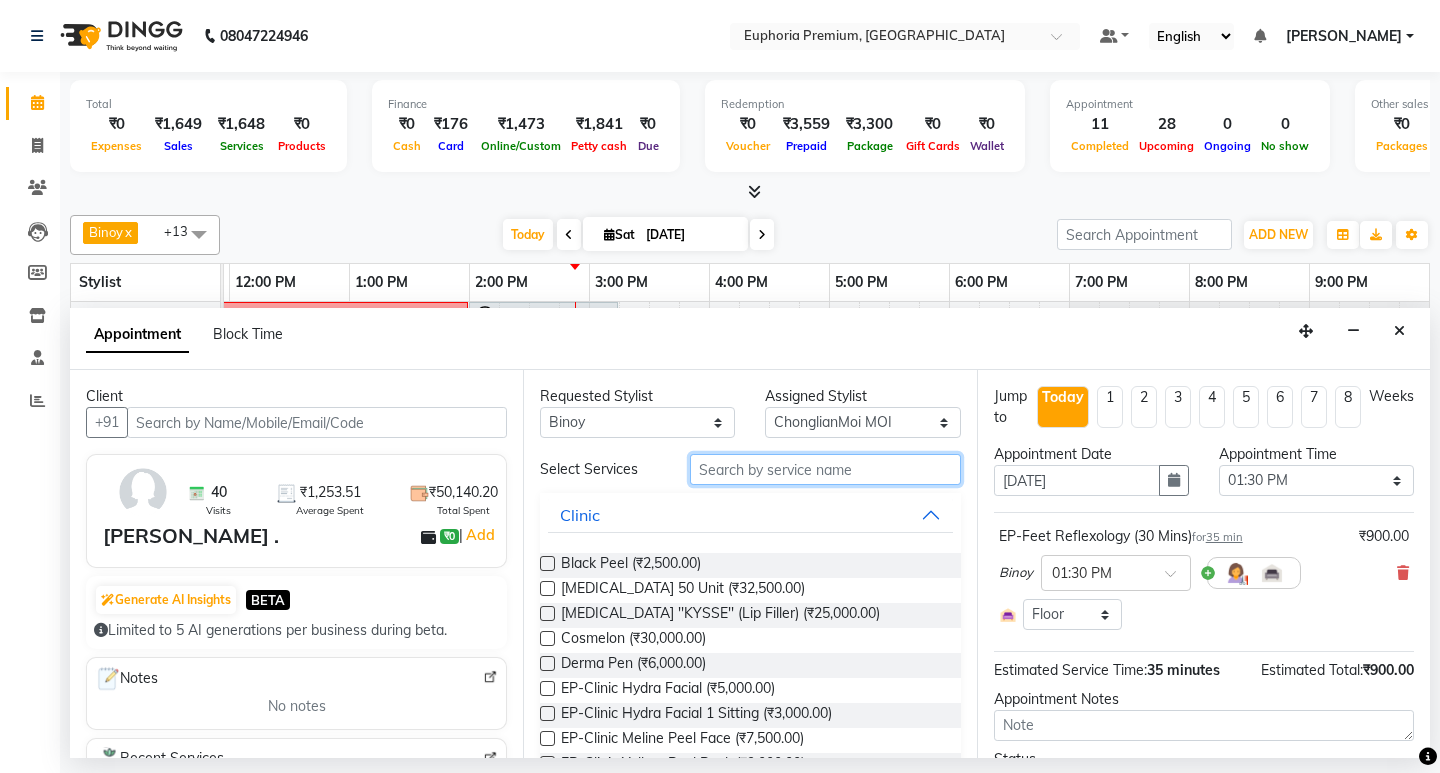 click at bounding box center [825, 469] 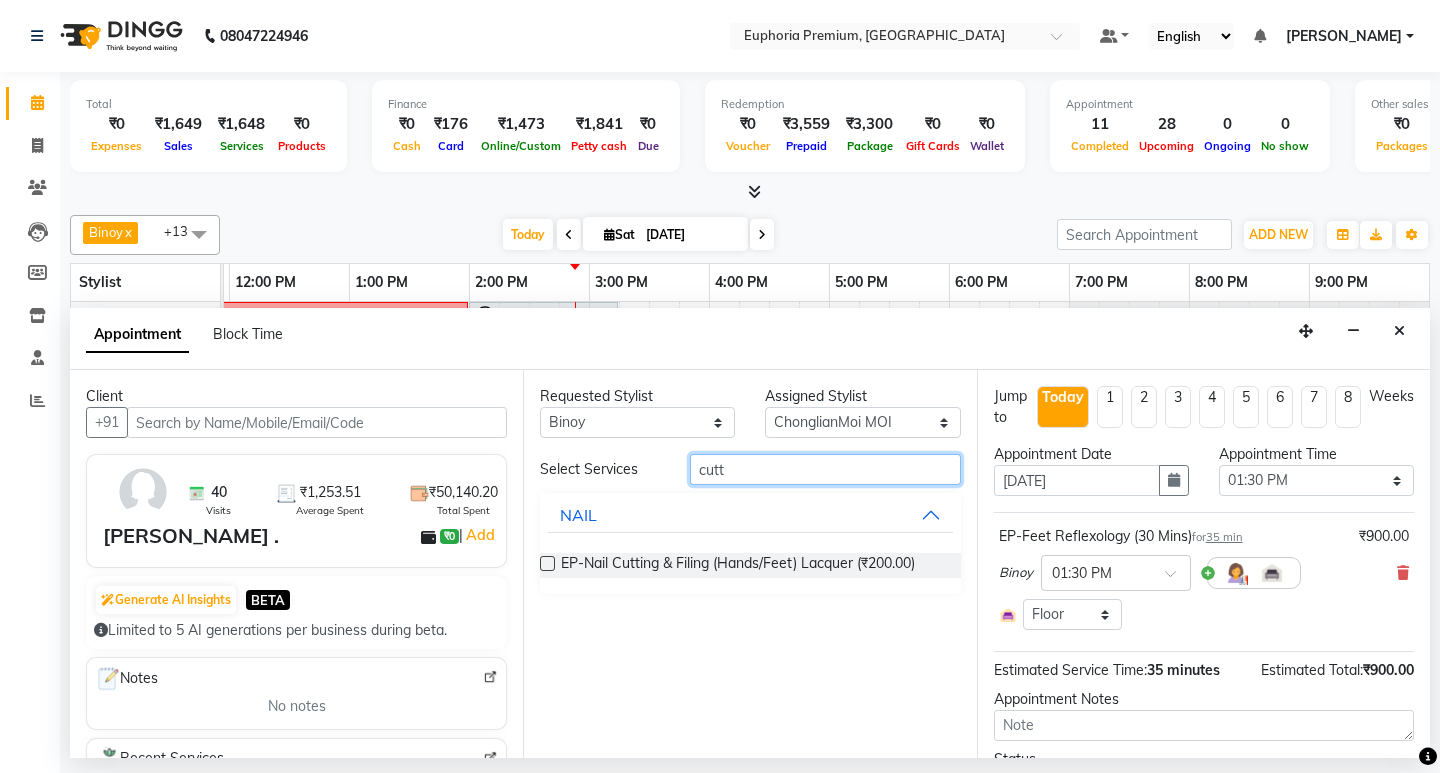 type on "cutt" 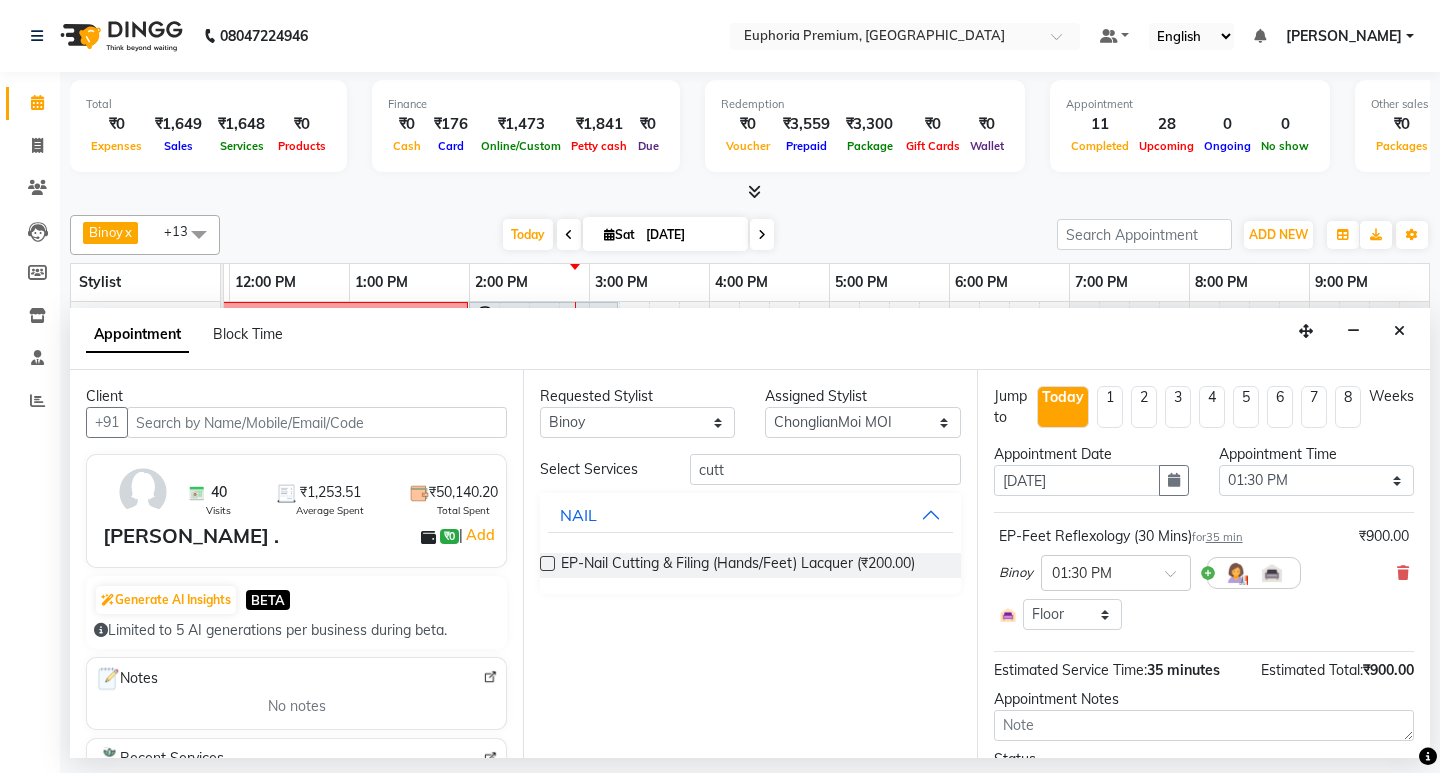 click at bounding box center (547, 563) 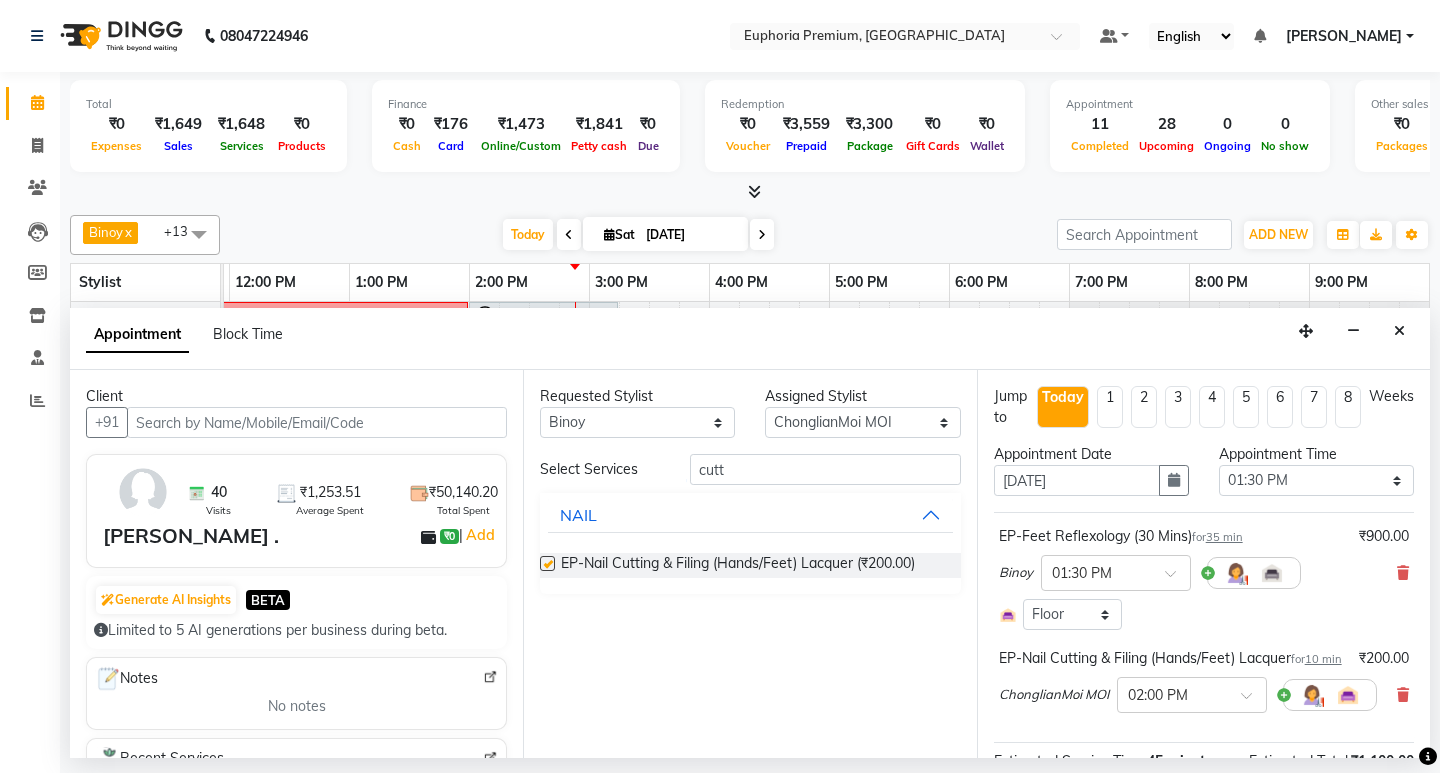 checkbox on "false" 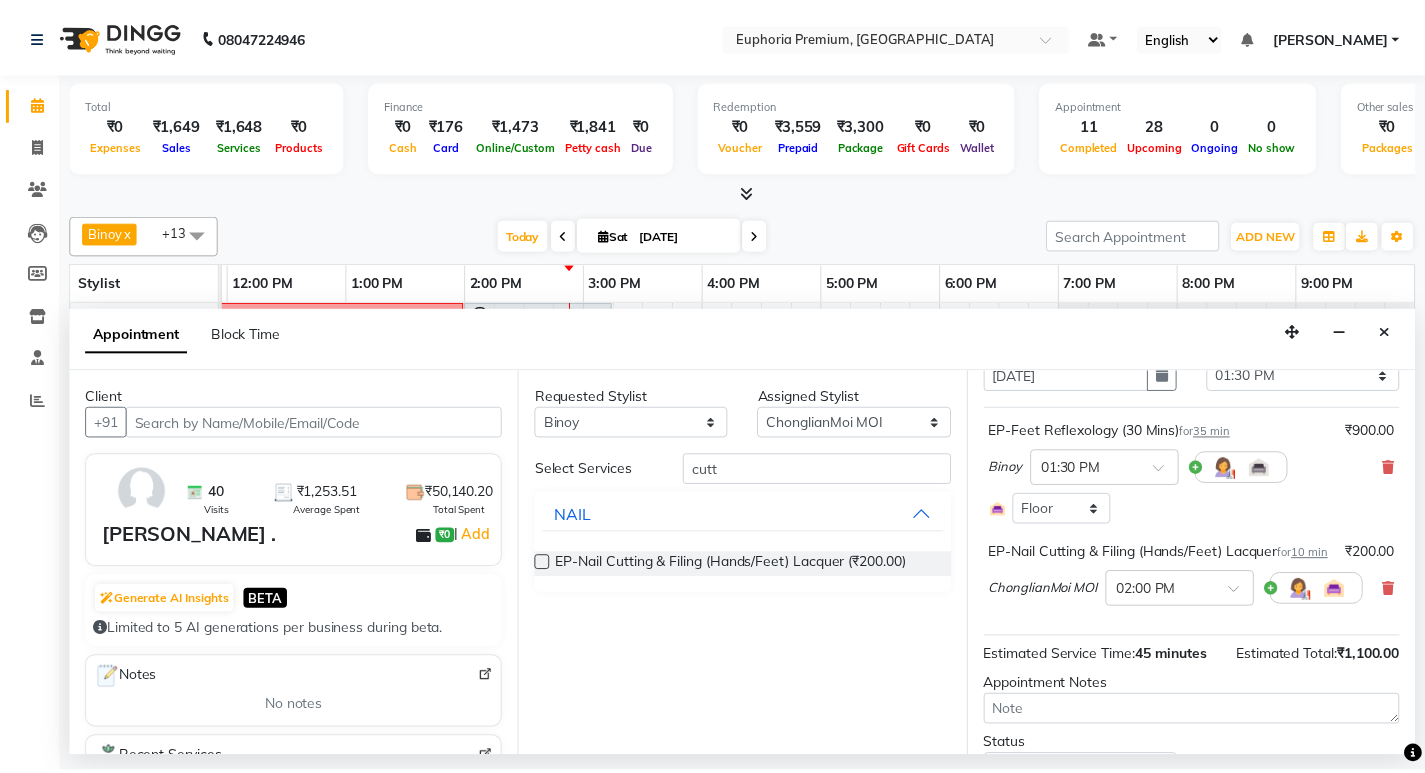 scroll, scrollTop: 226, scrollLeft: 0, axis: vertical 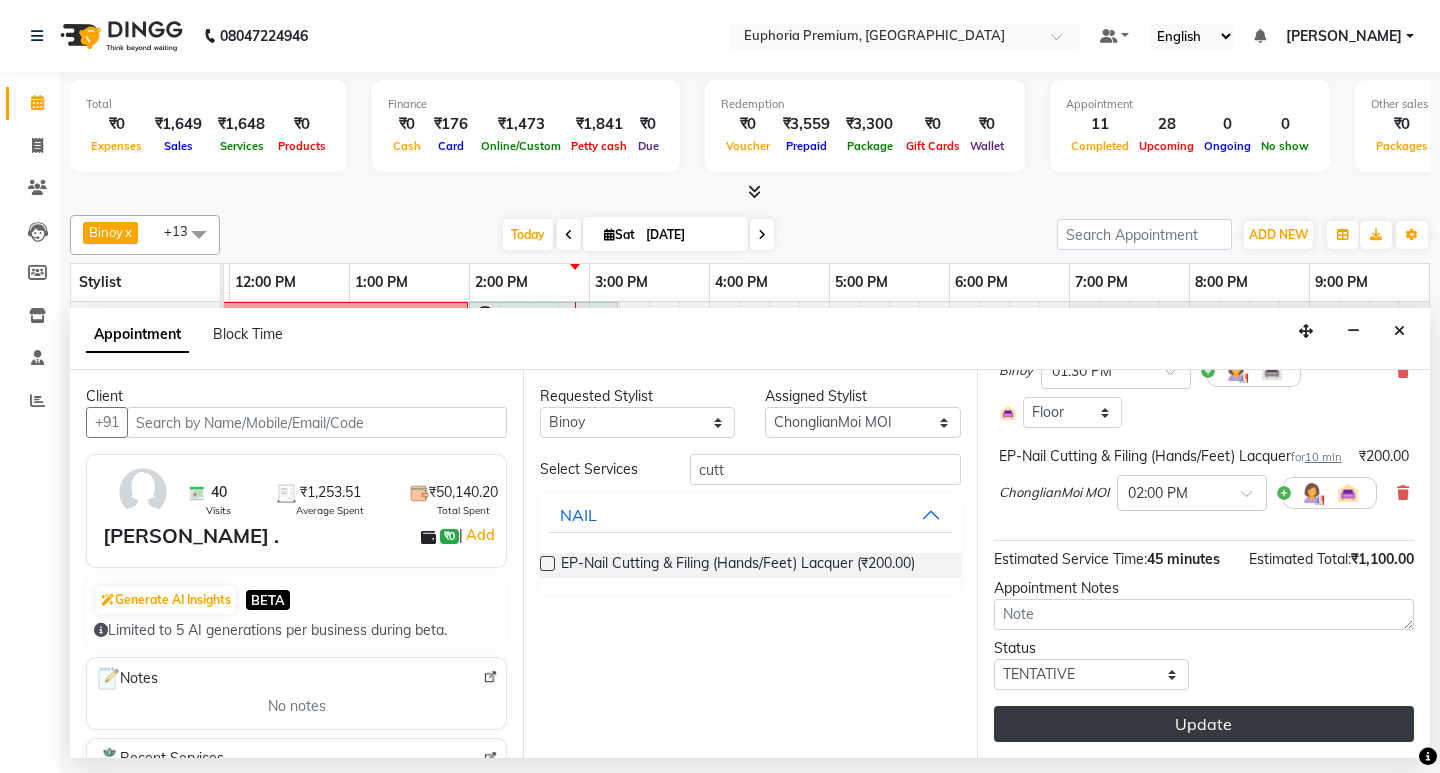 click on "Update" at bounding box center (1204, 724) 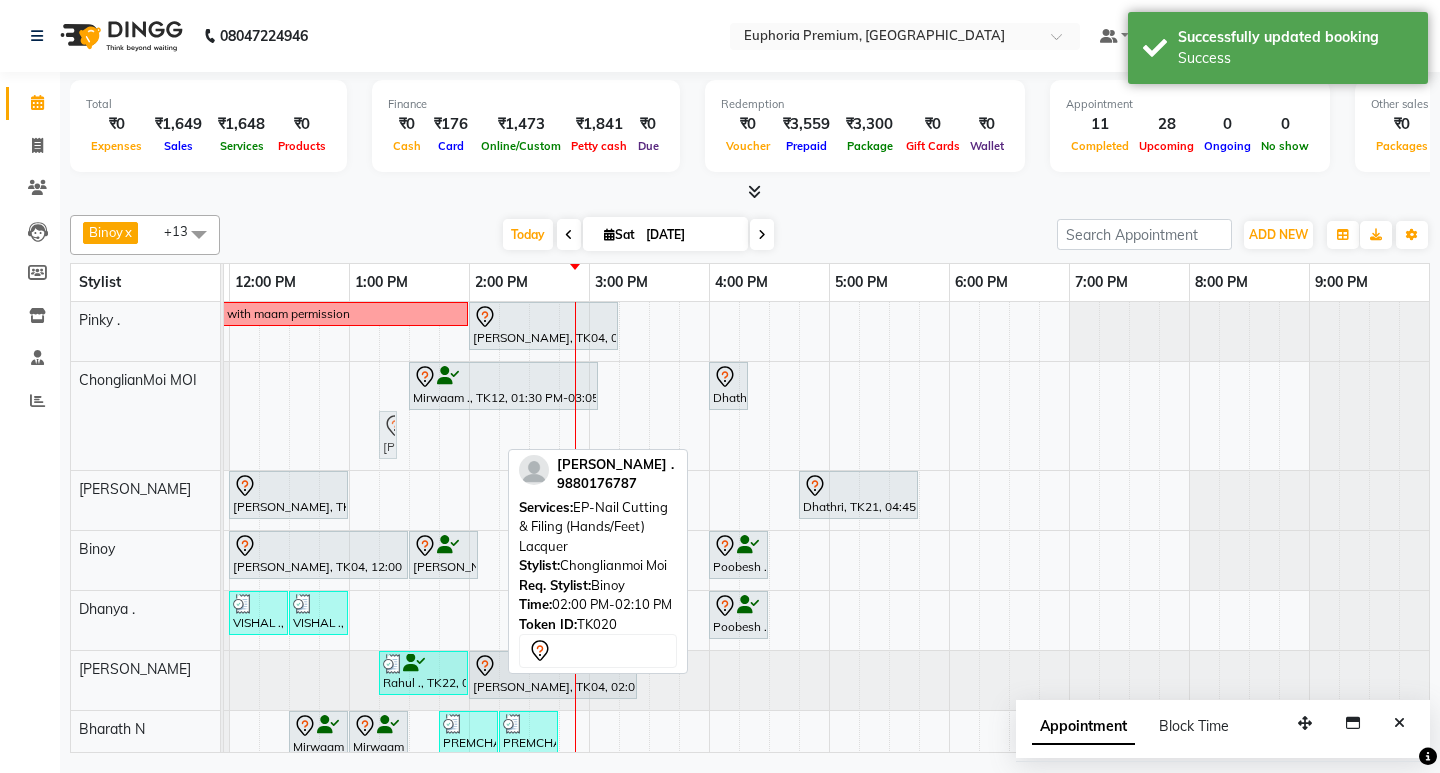 drag, startPoint x: 489, startPoint y: 434, endPoint x: 390, endPoint y: 386, distance: 110.02273 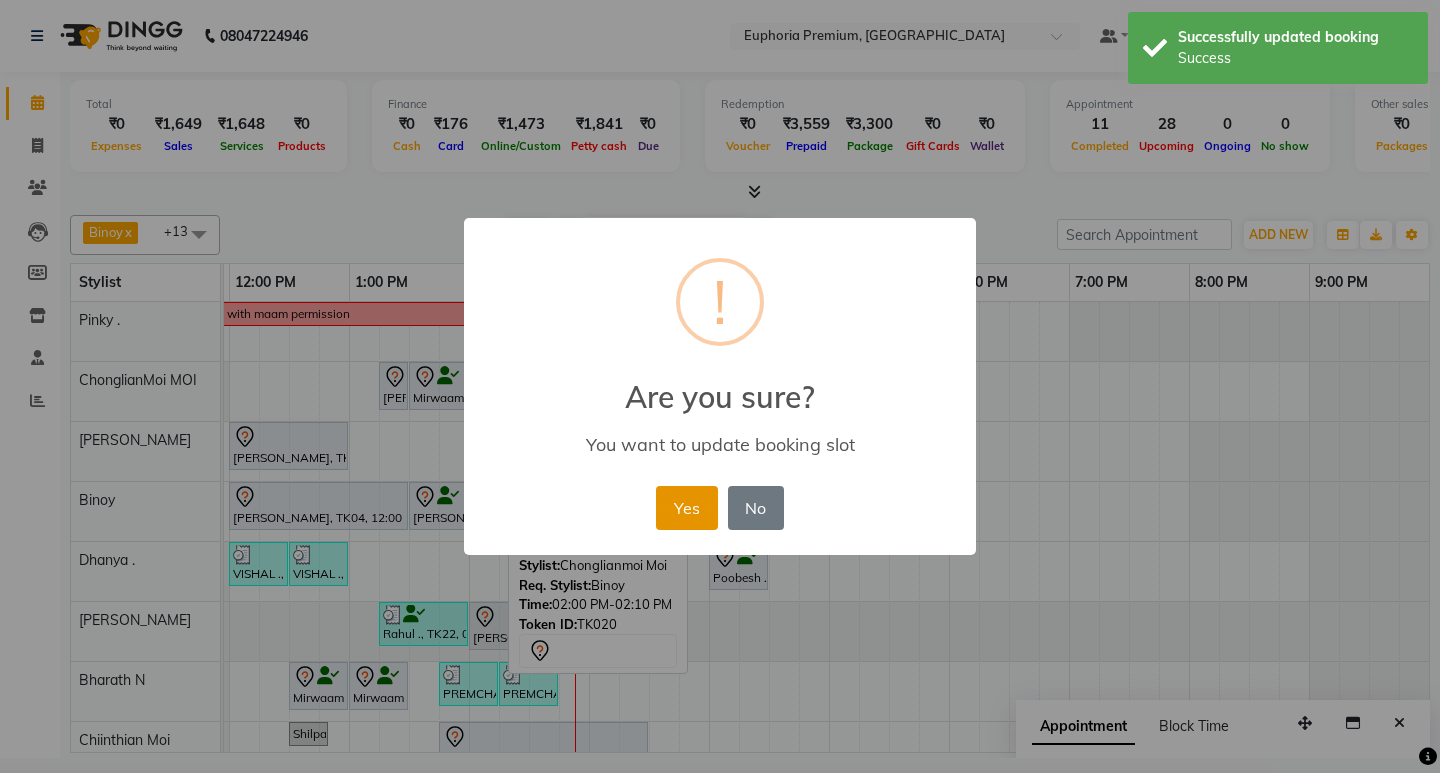 click on "Yes" at bounding box center (686, 508) 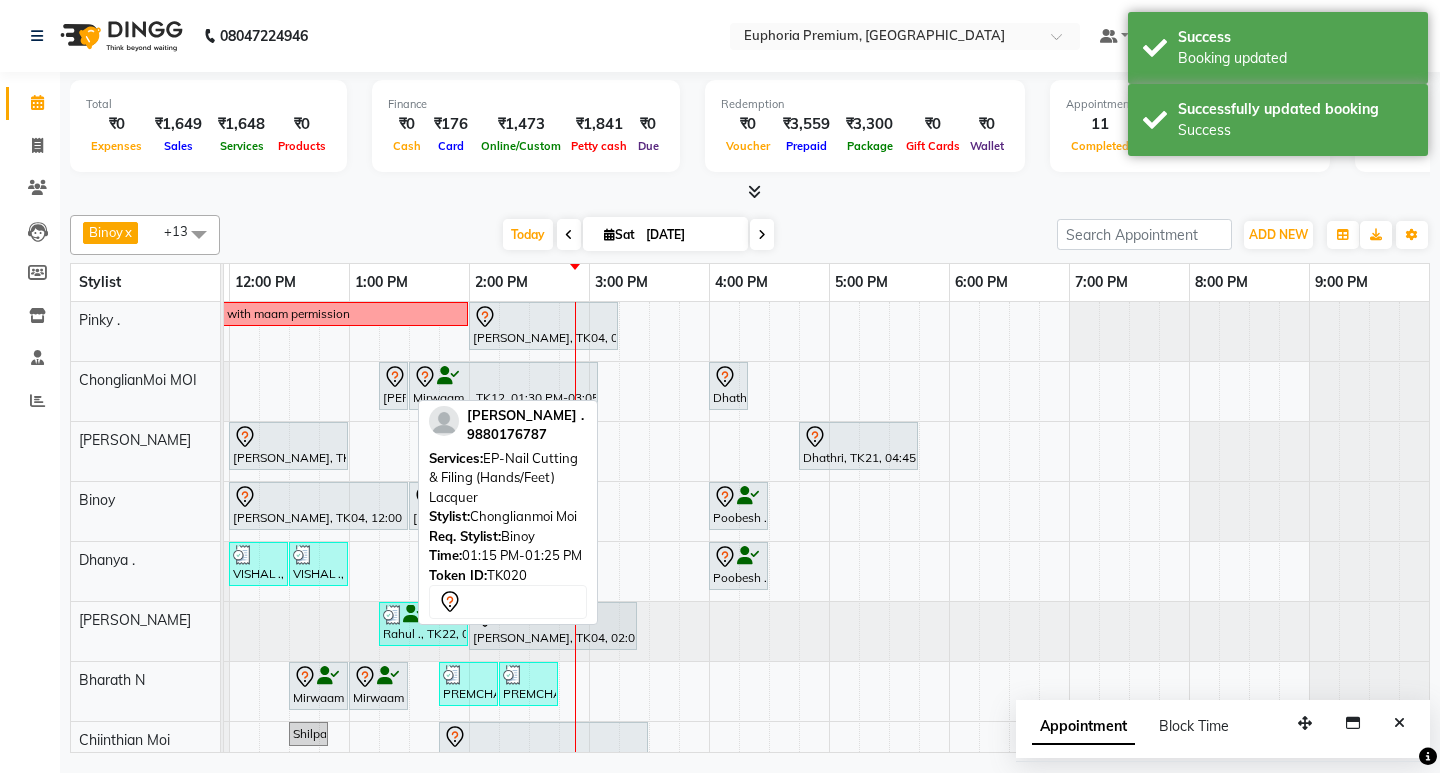 click 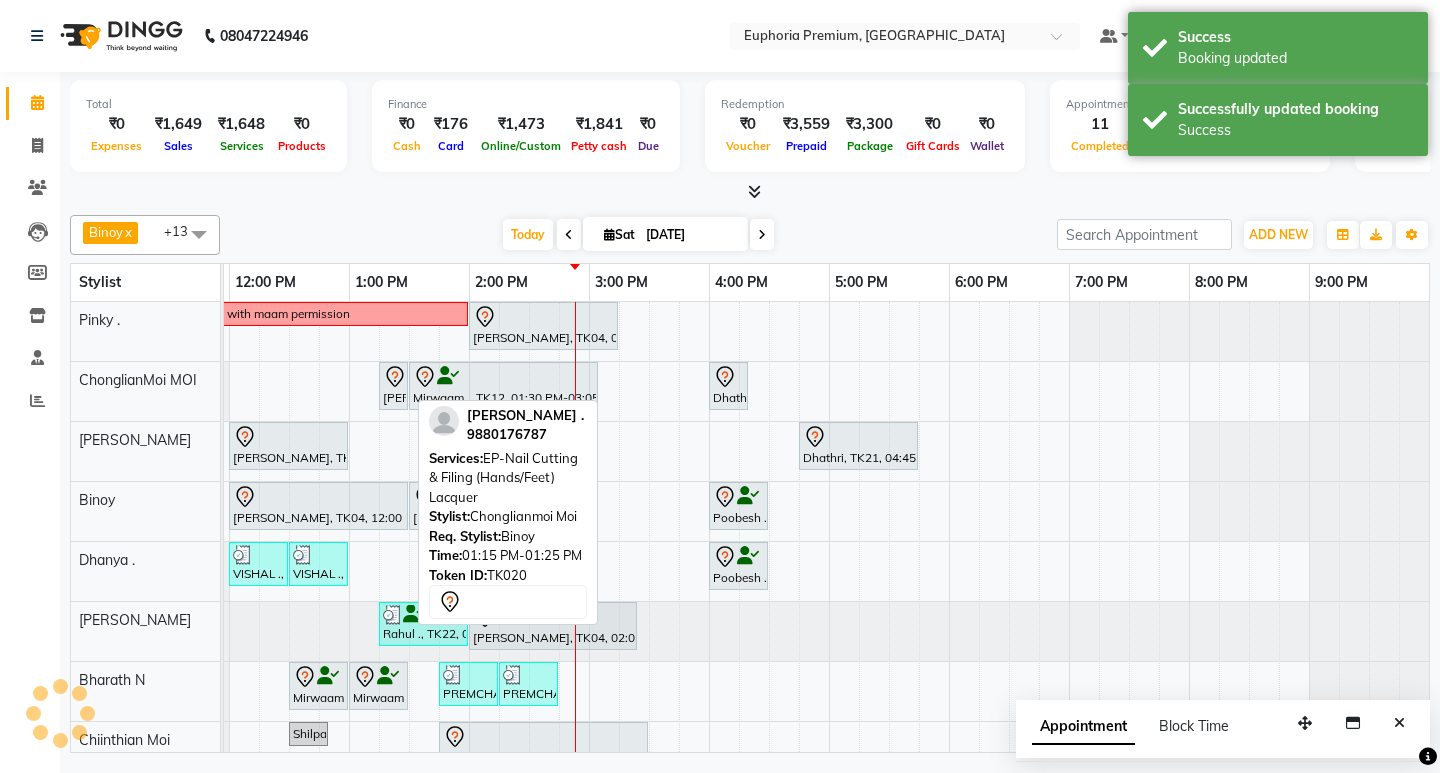 click 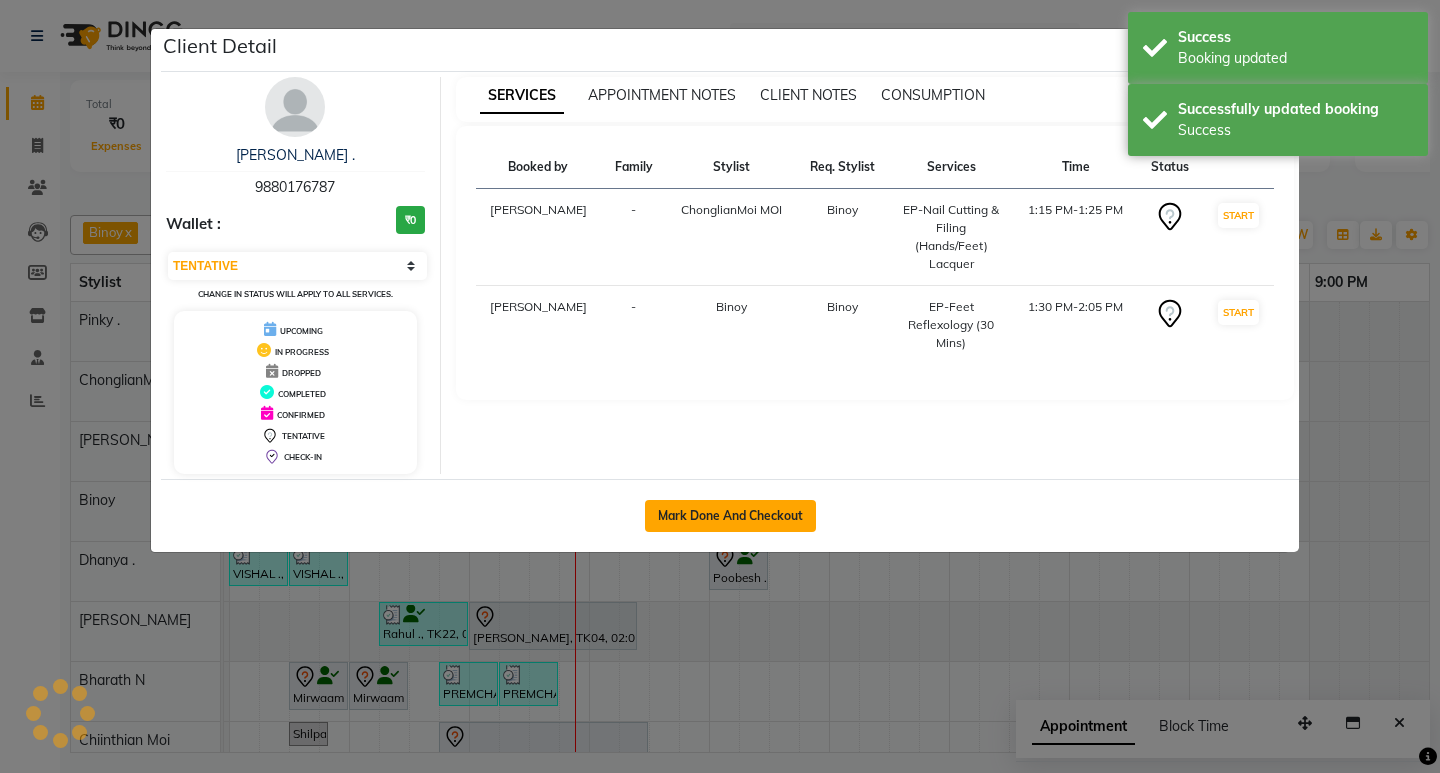 click on "Mark Done And Checkout" 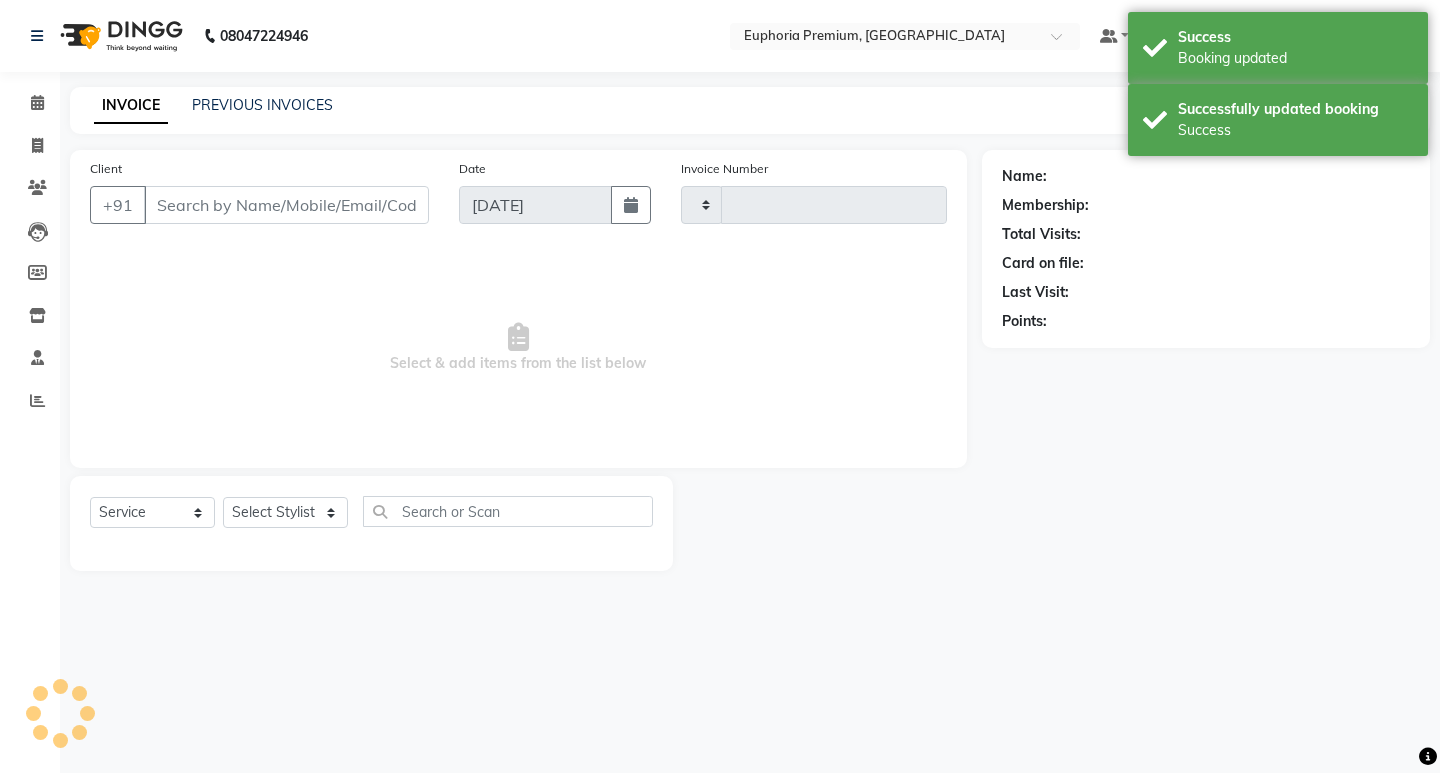 type on "1690" 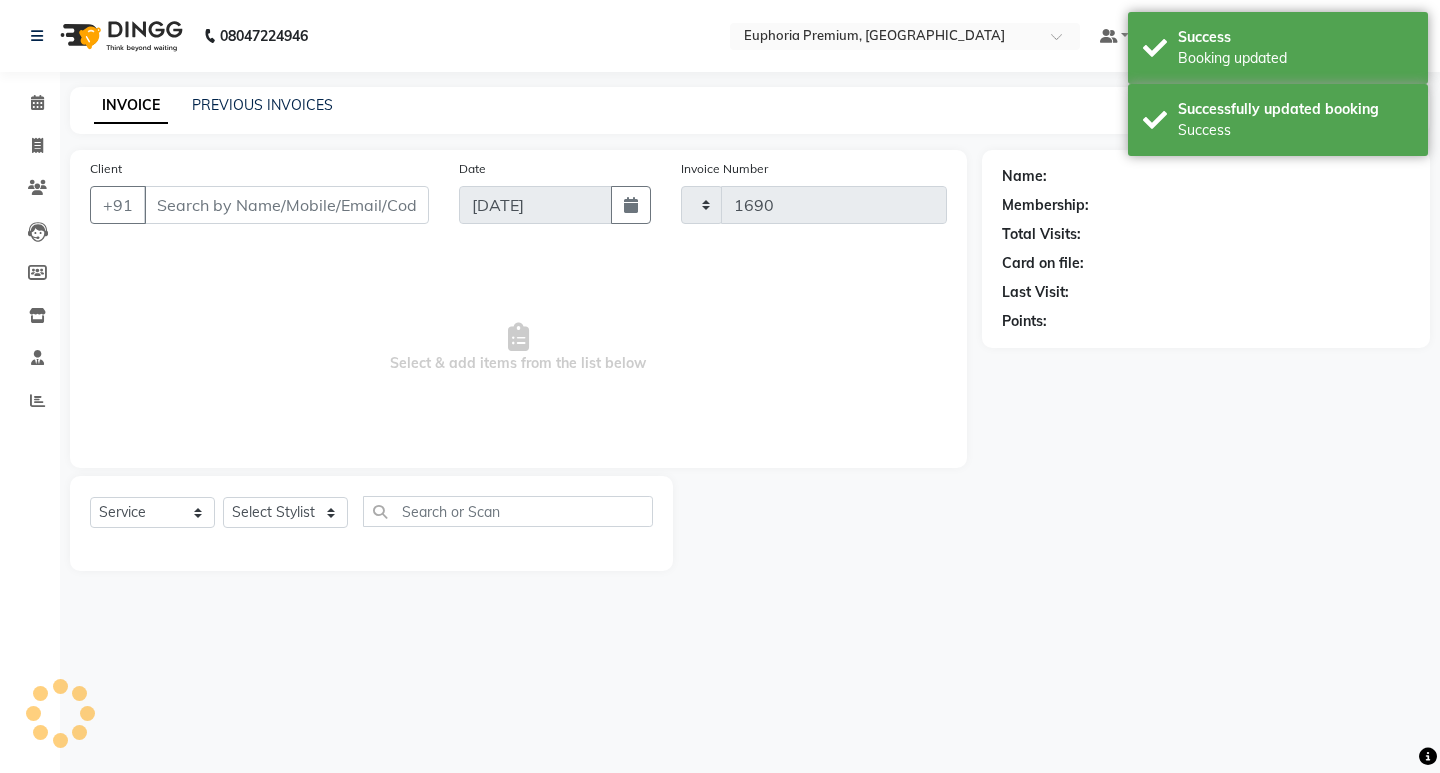 select on "7925" 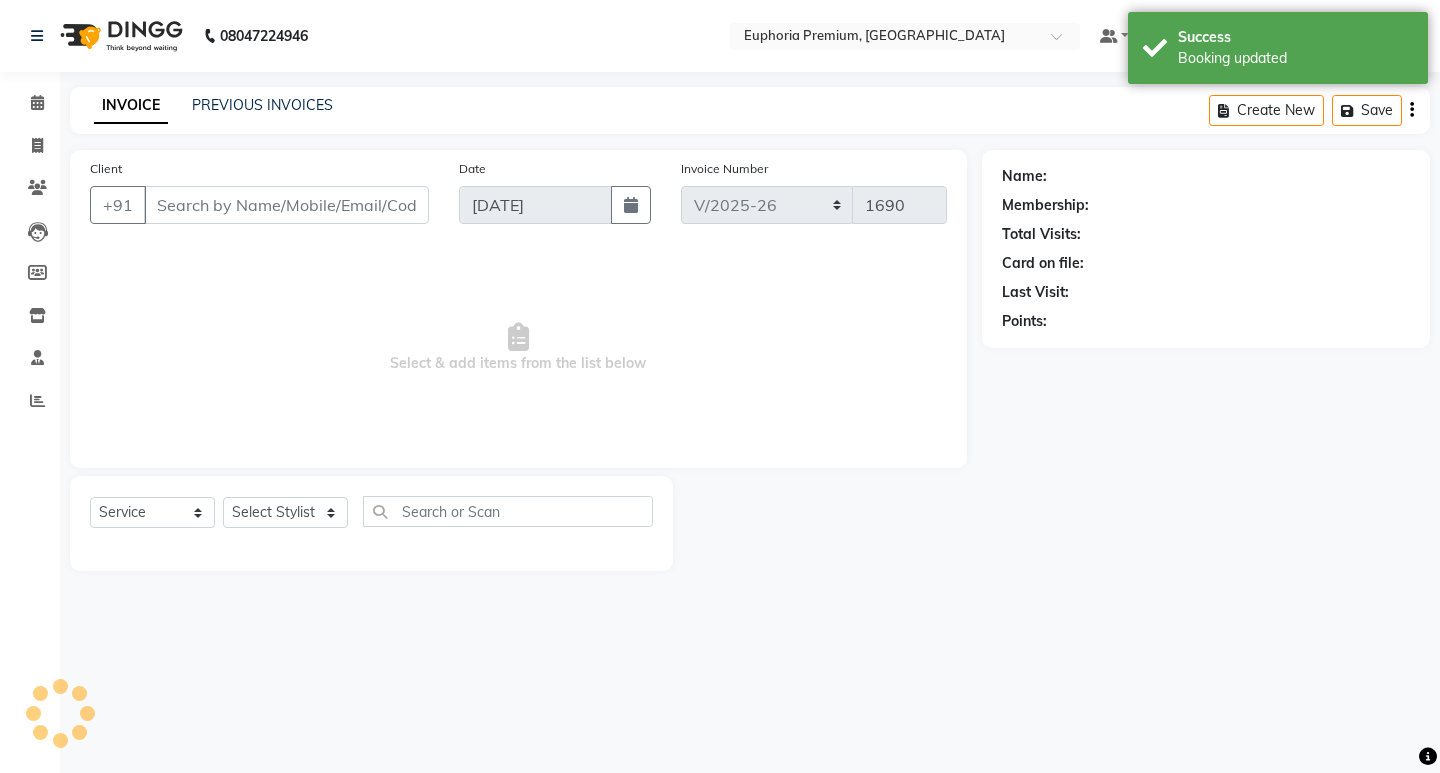 type on "98******87" 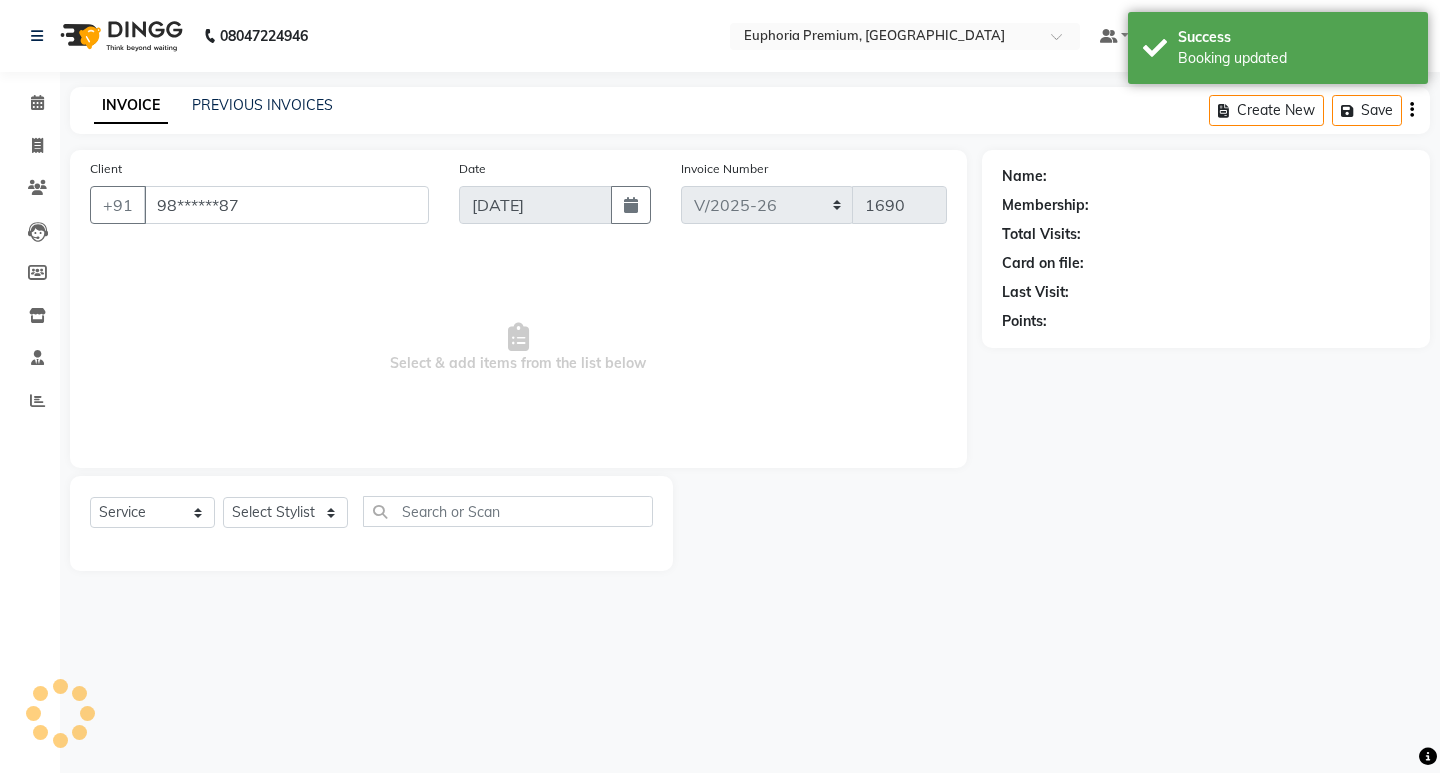 select on "71597" 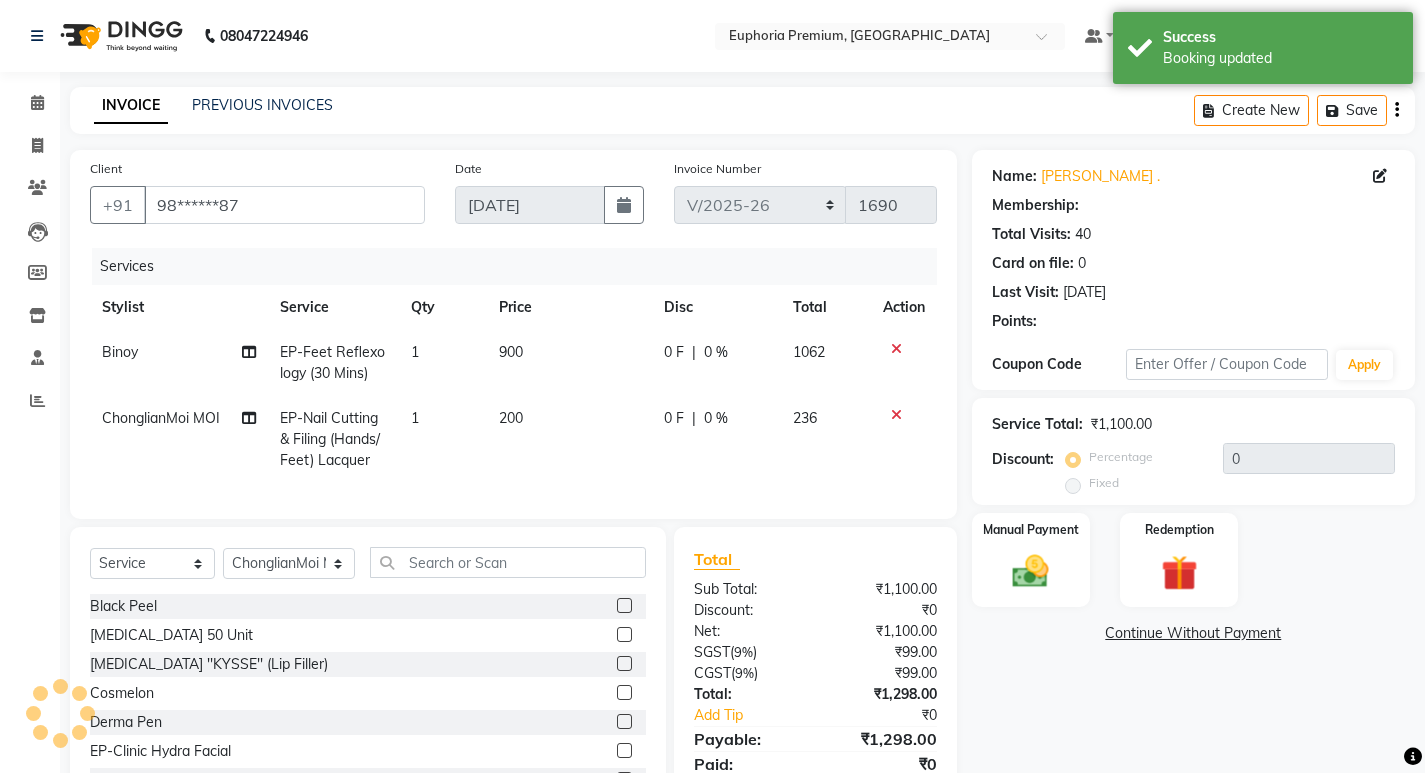 select on "1: Object" 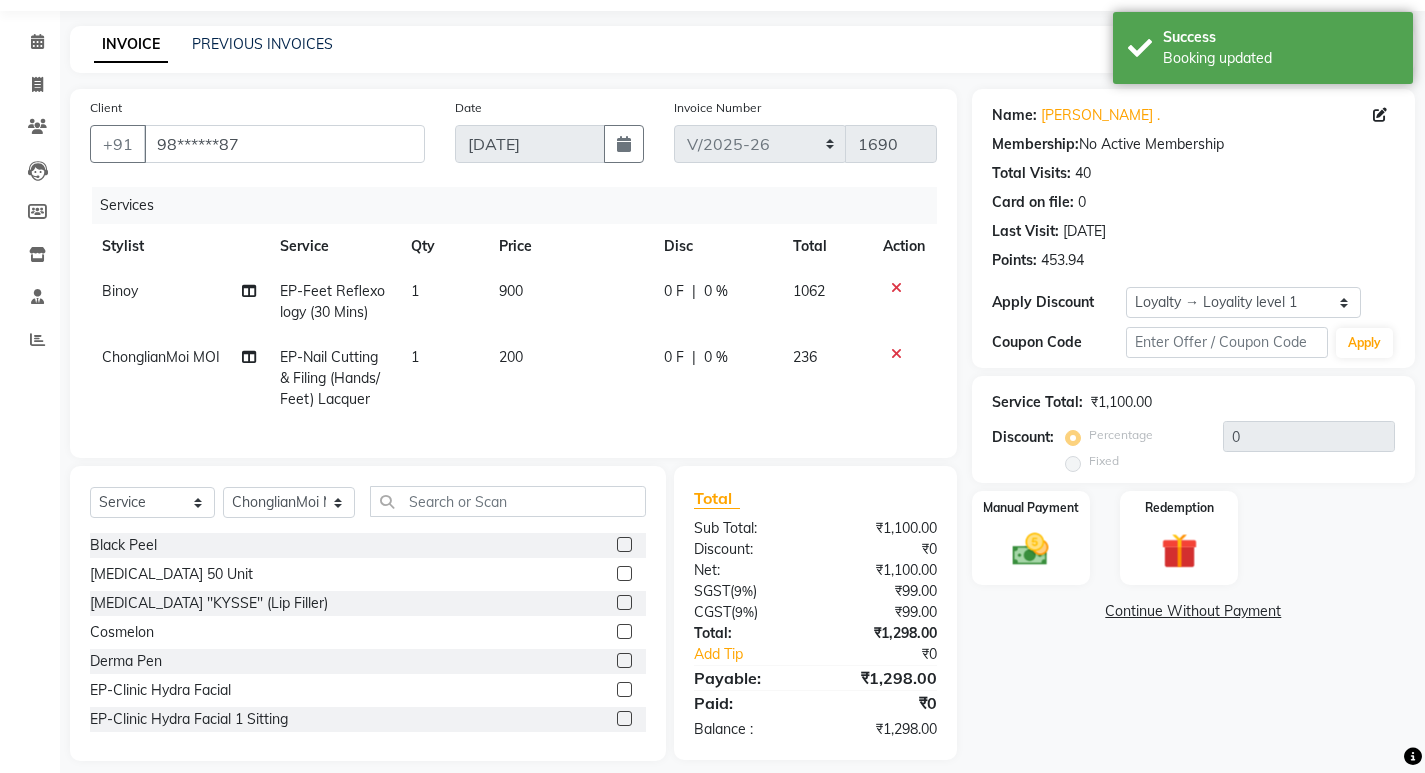 scroll, scrollTop: 94, scrollLeft: 0, axis: vertical 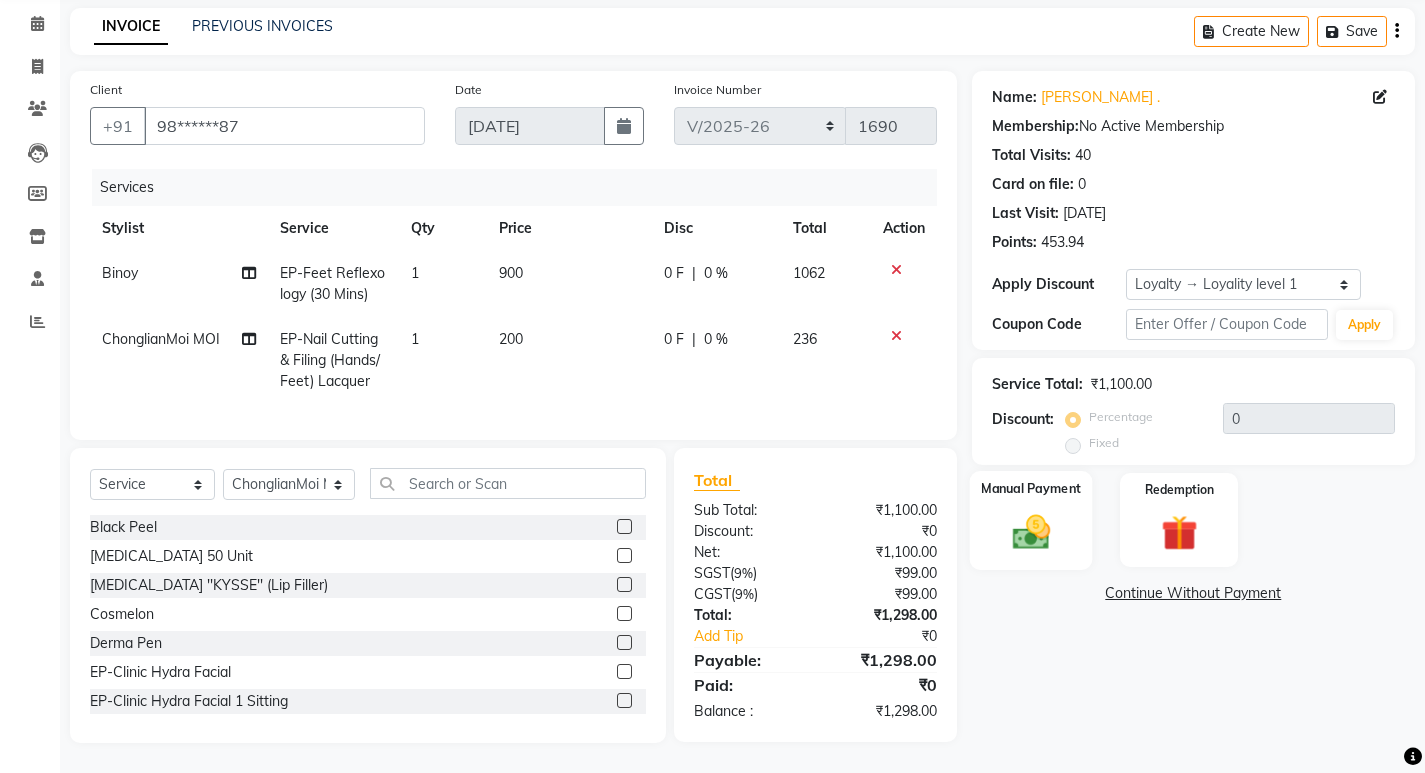 click 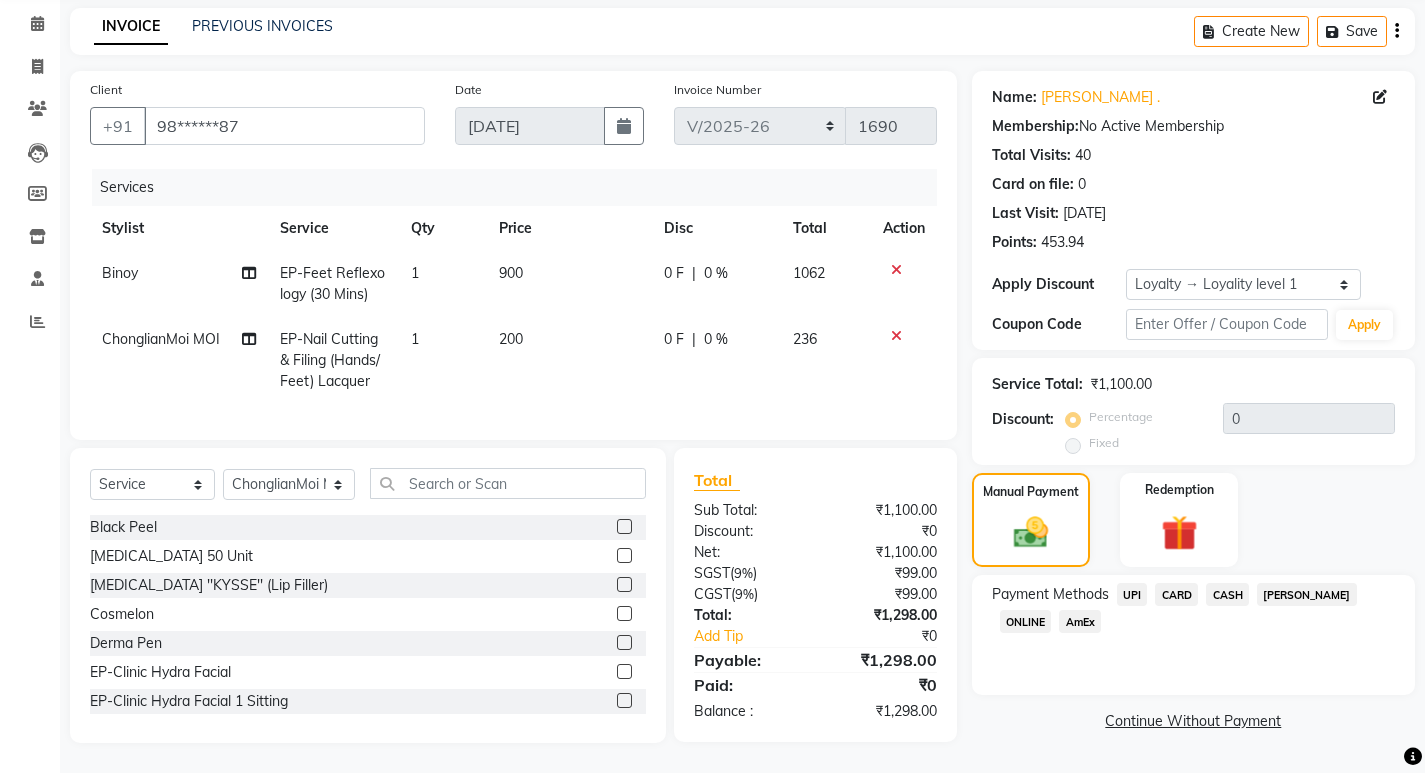click on "UPI" 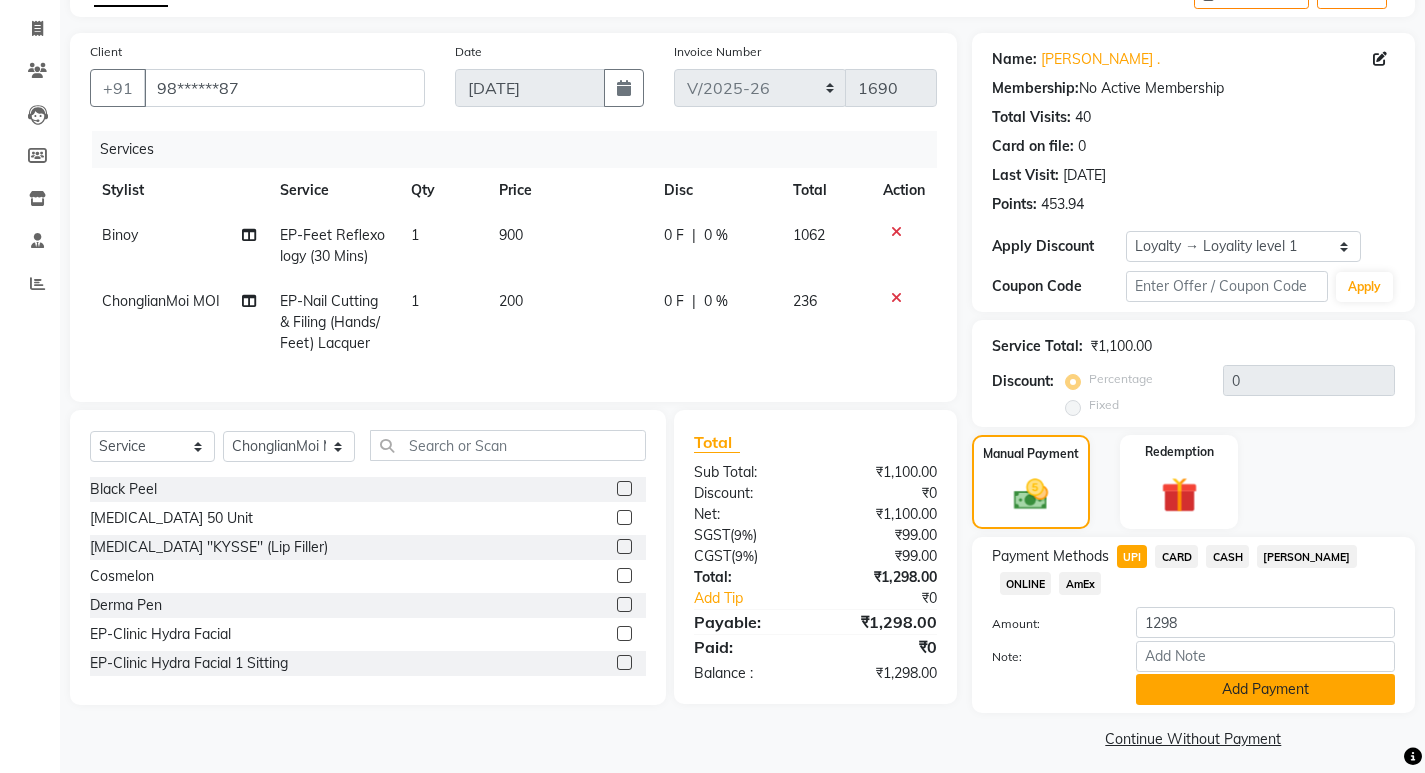 scroll, scrollTop: 128, scrollLeft: 0, axis: vertical 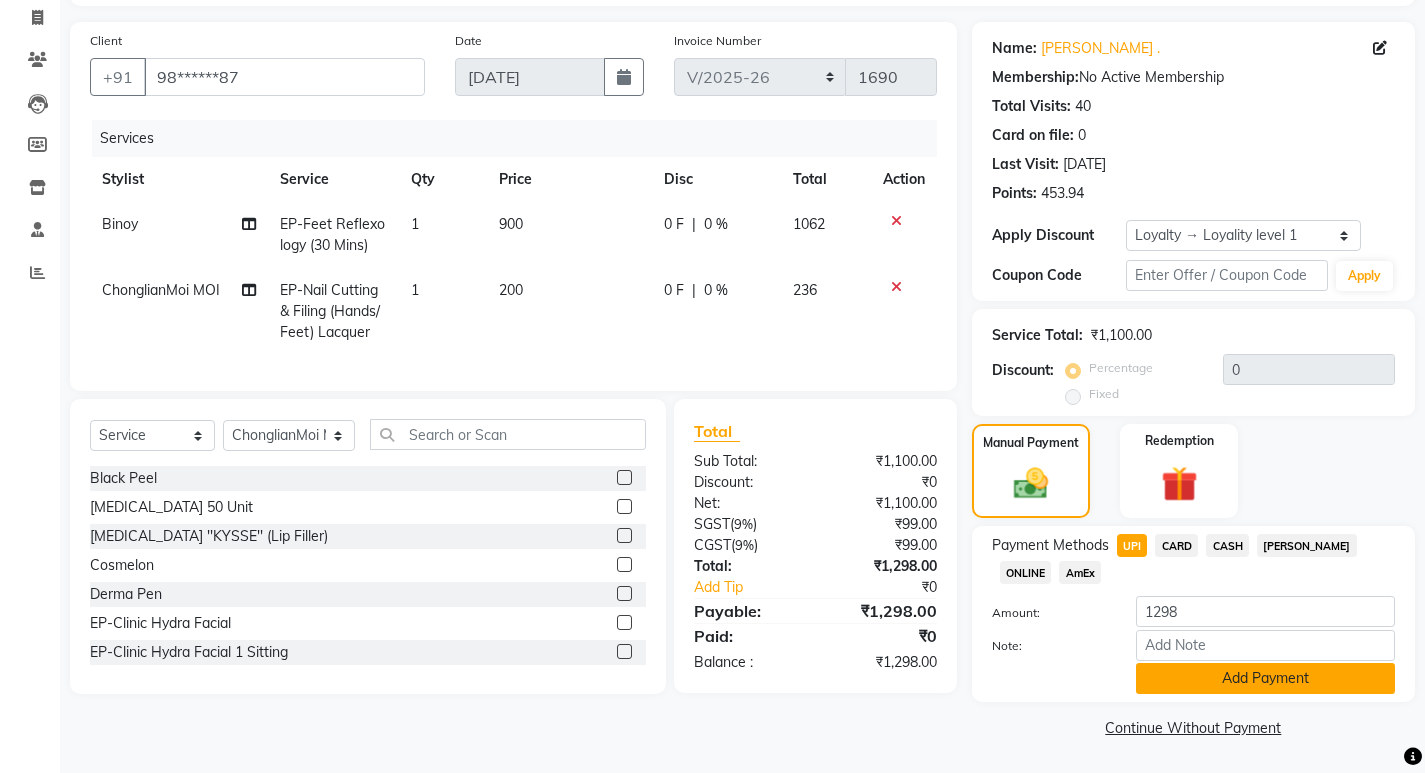 click on "Add Payment" 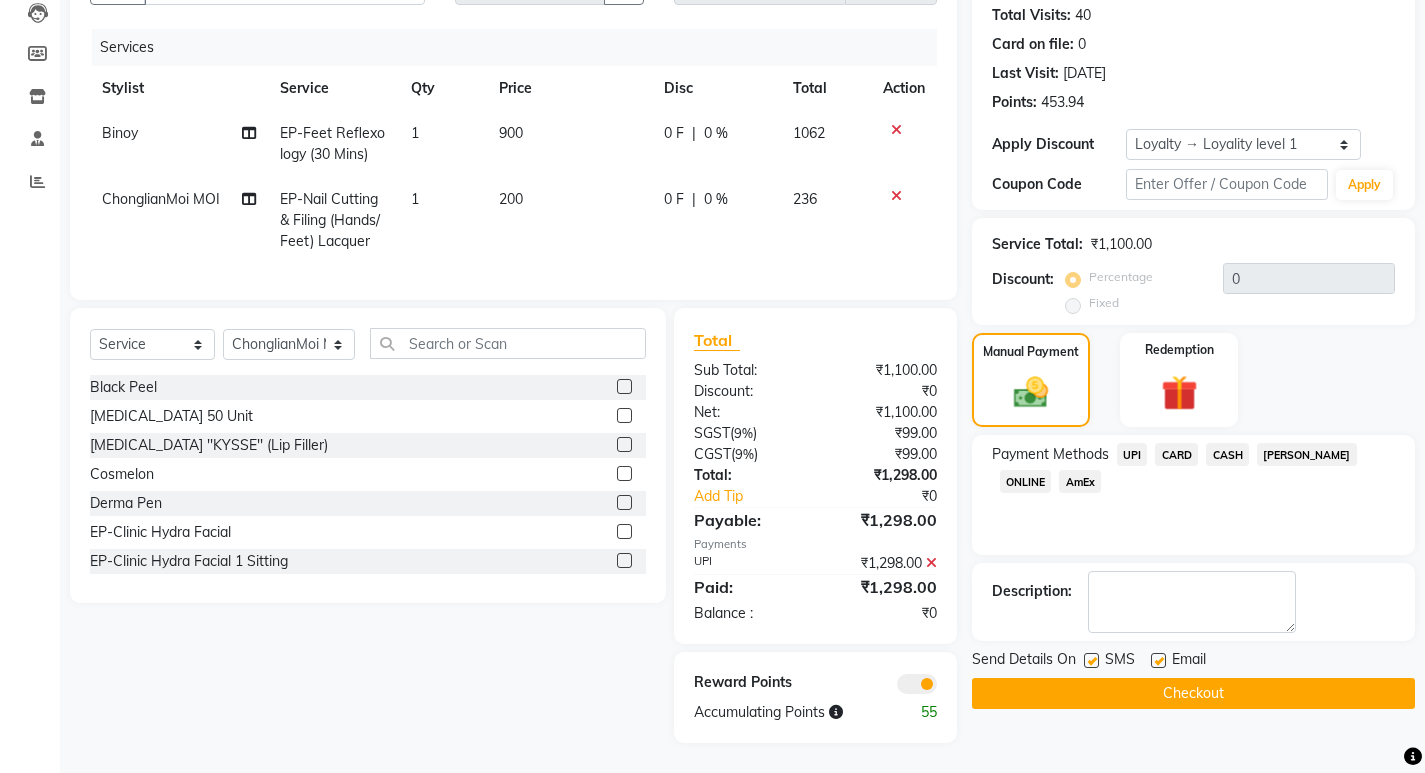 scroll, scrollTop: 234, scrollLeft: 0, axis: vertical 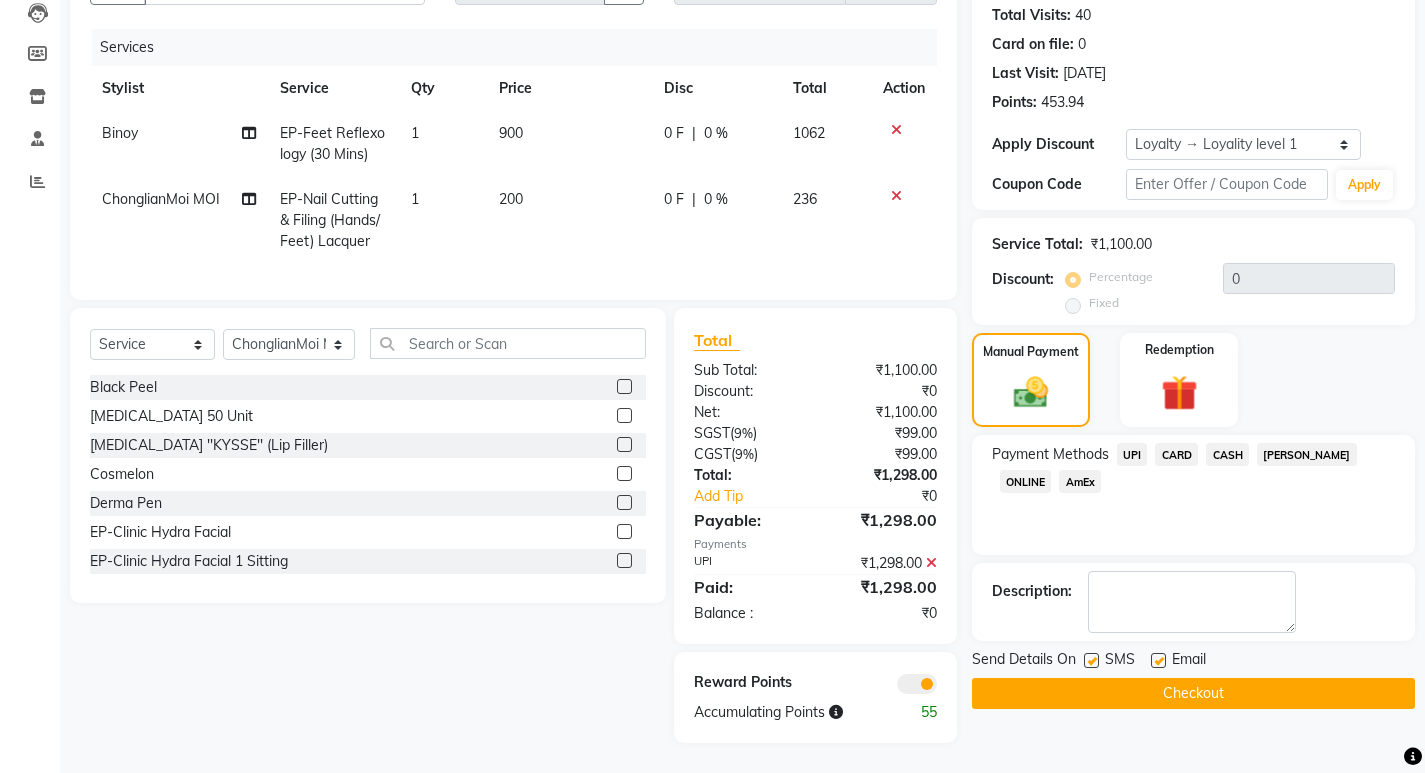 click on "Checkout" 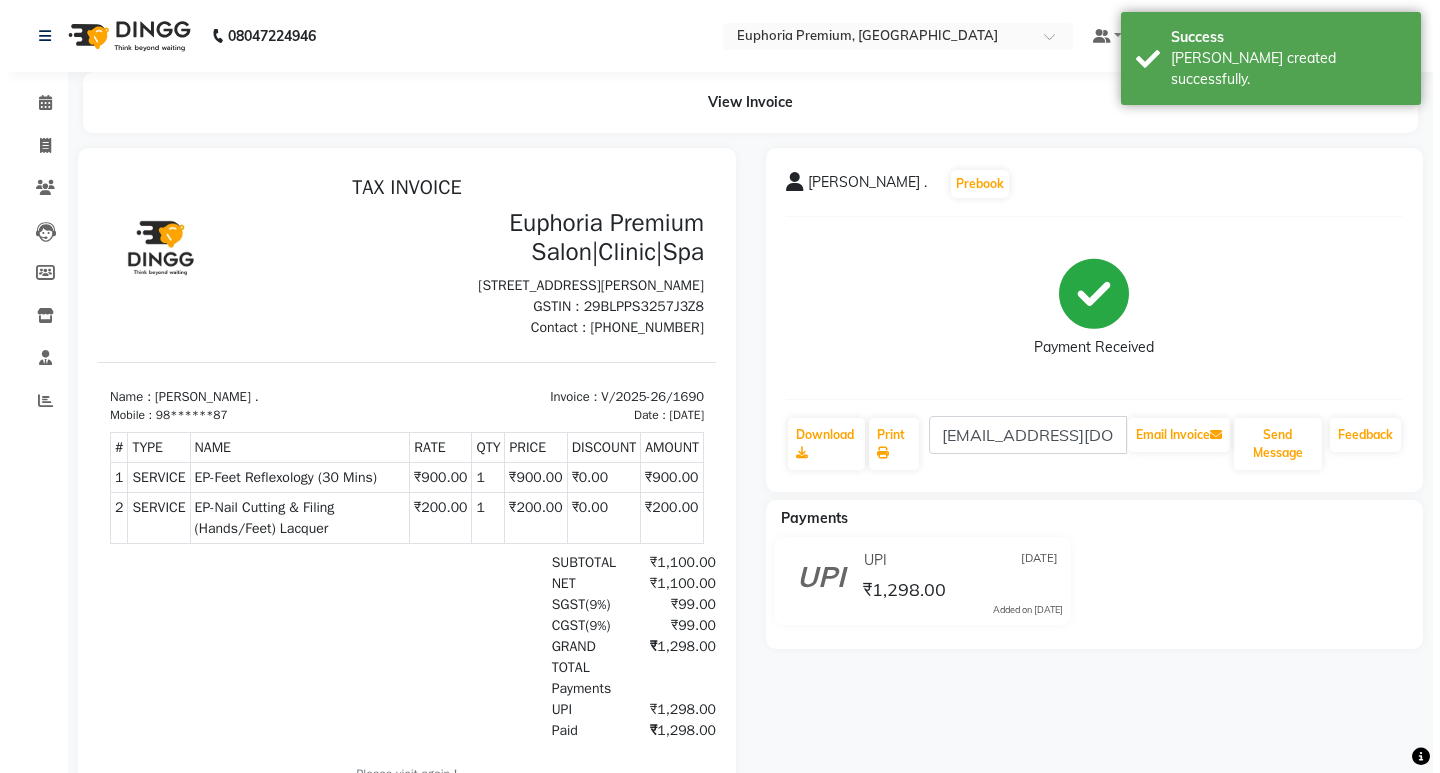 scroll, scrollTop: 0, scrollLeft: 0, axis: both 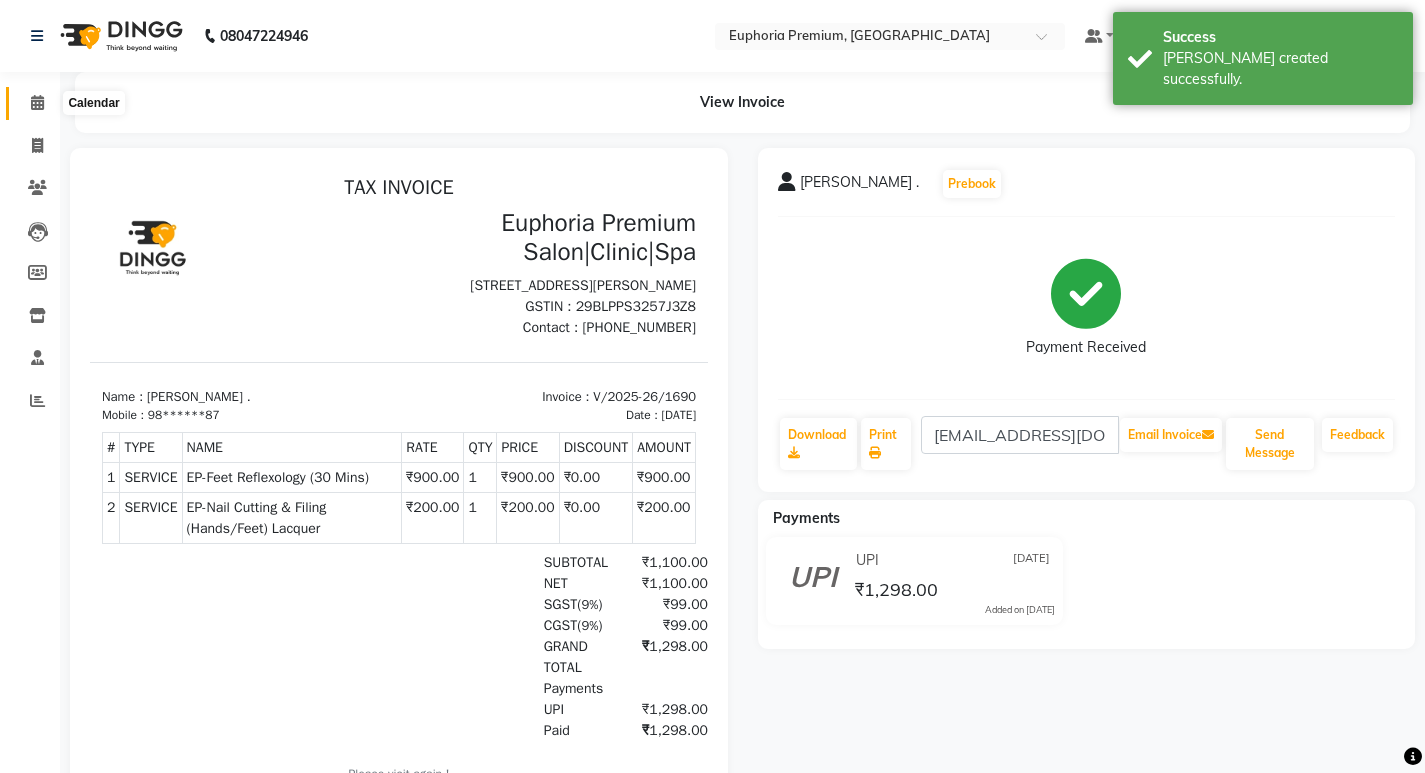 click 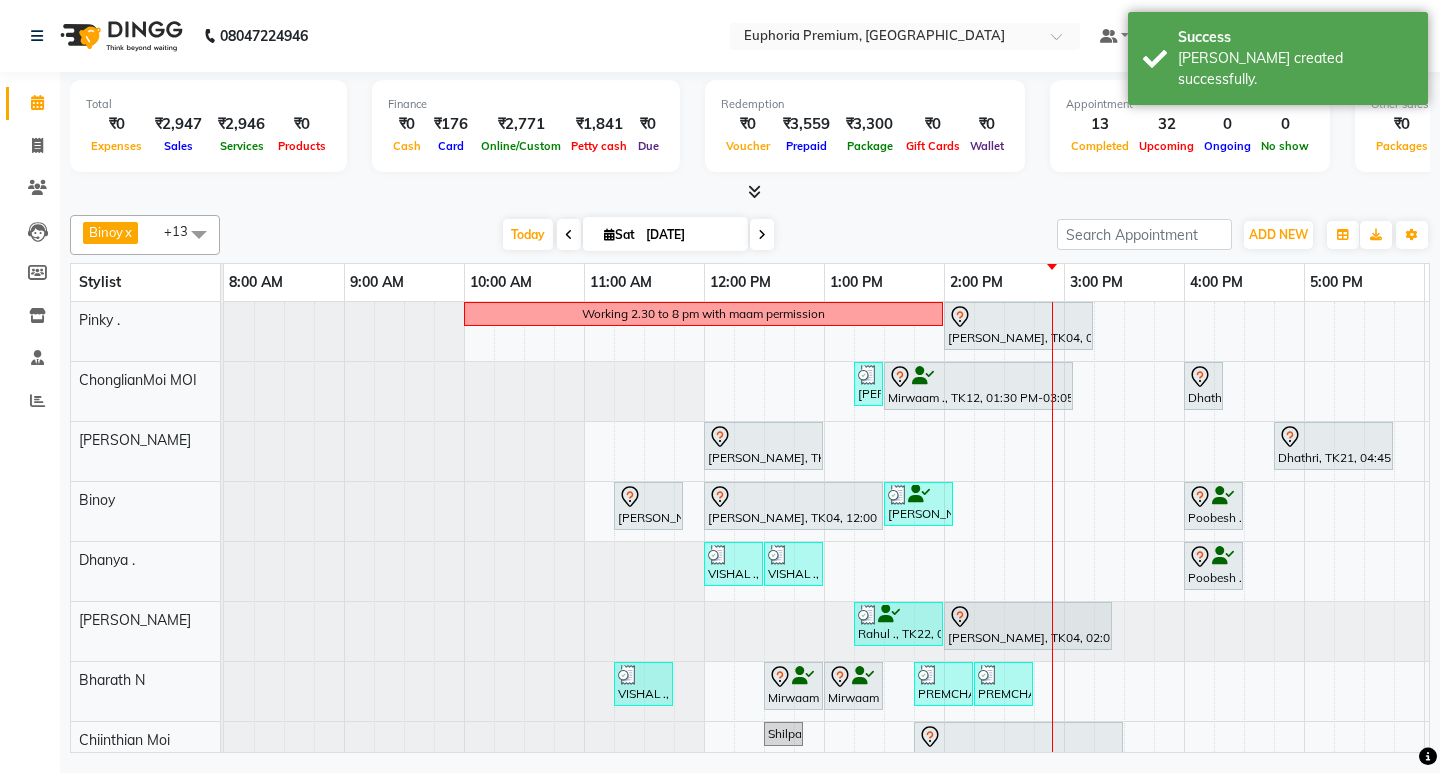 scroll, scrollTop: 76, scrollLeft: 0, axis: vertical 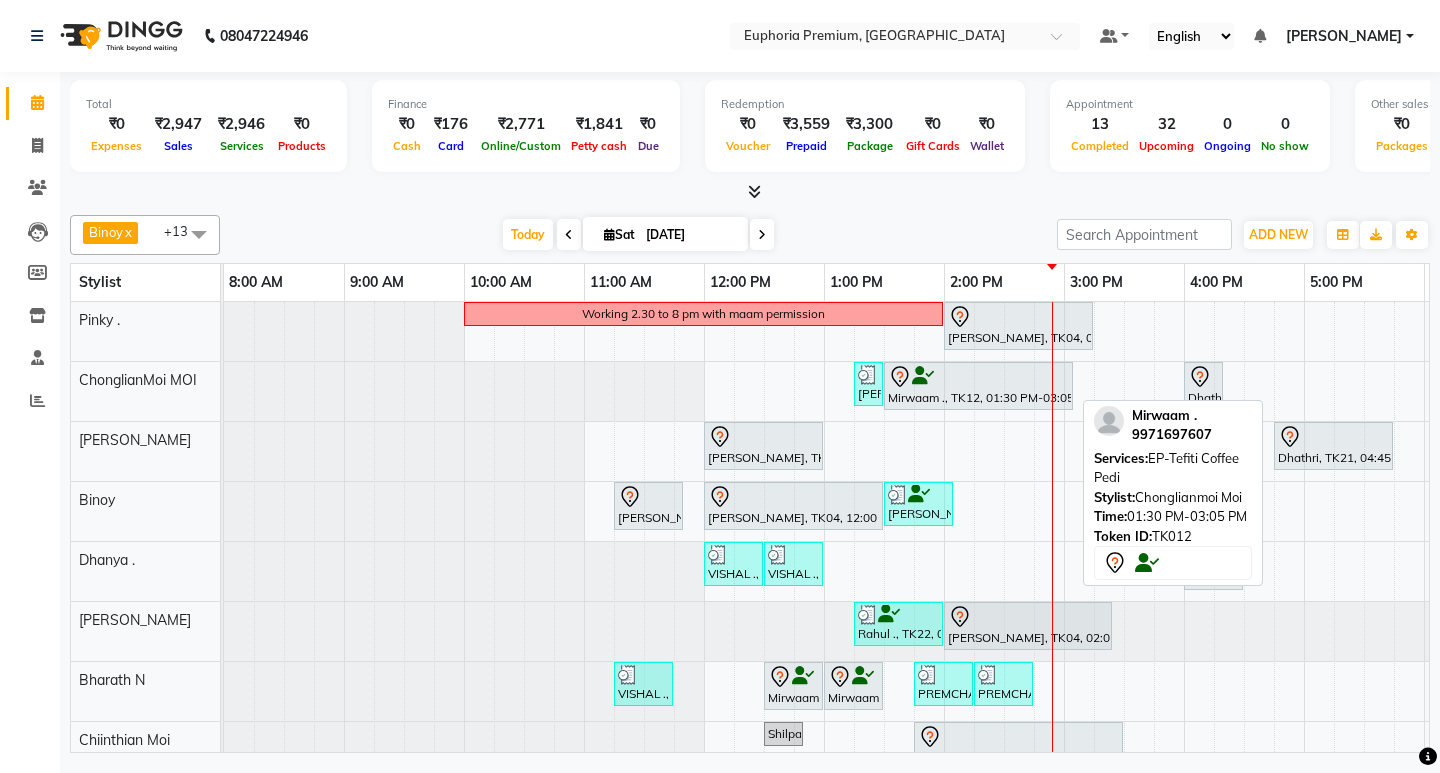 click at bounding box center [978, 377] 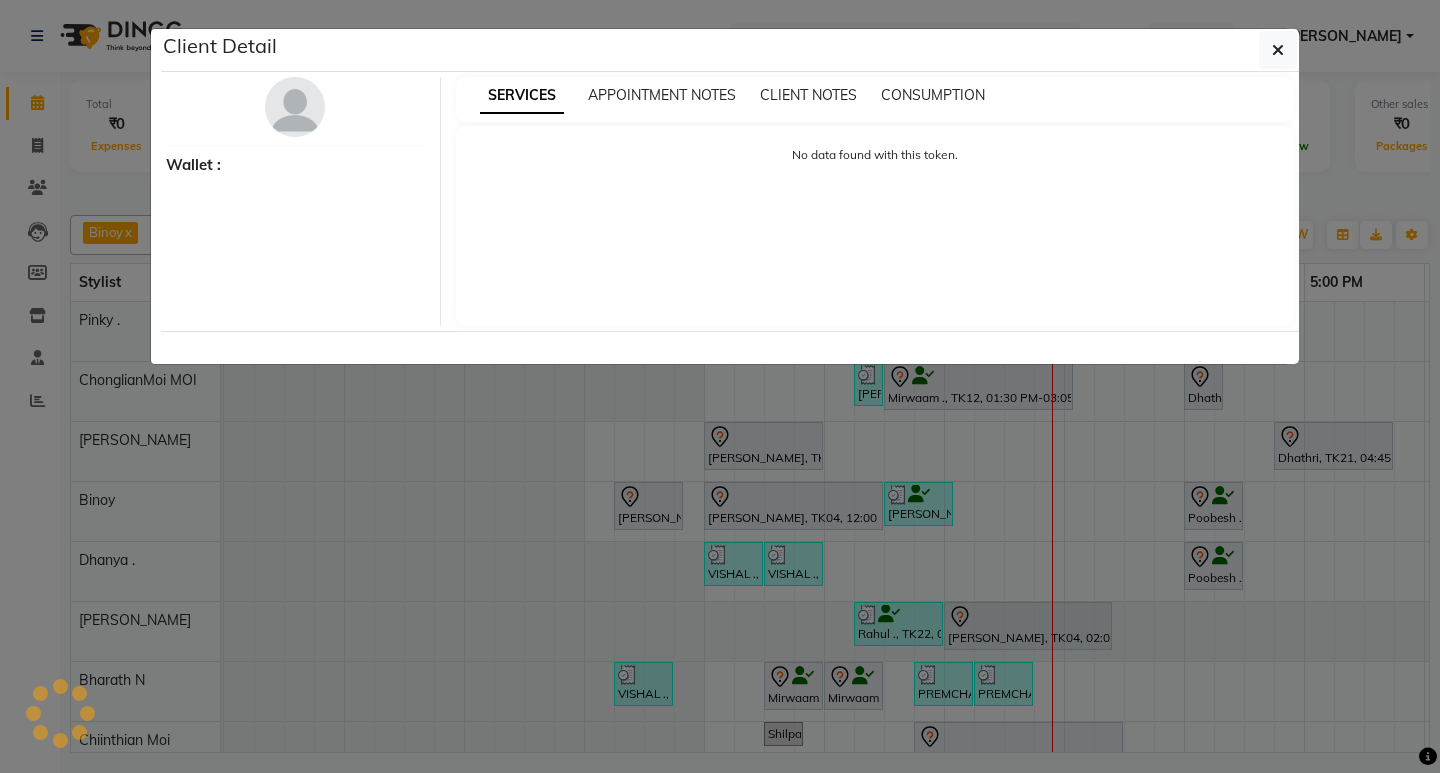 select on "7" 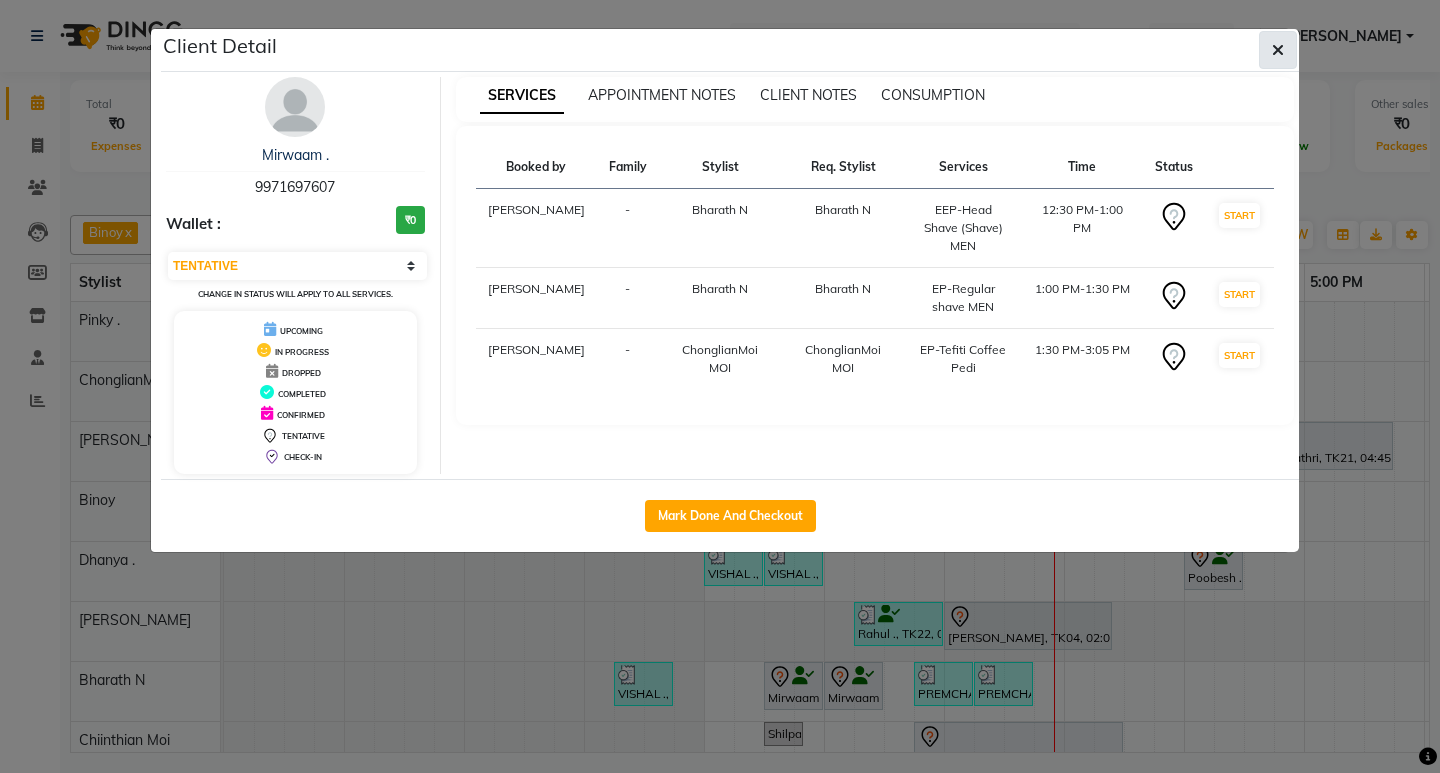 click 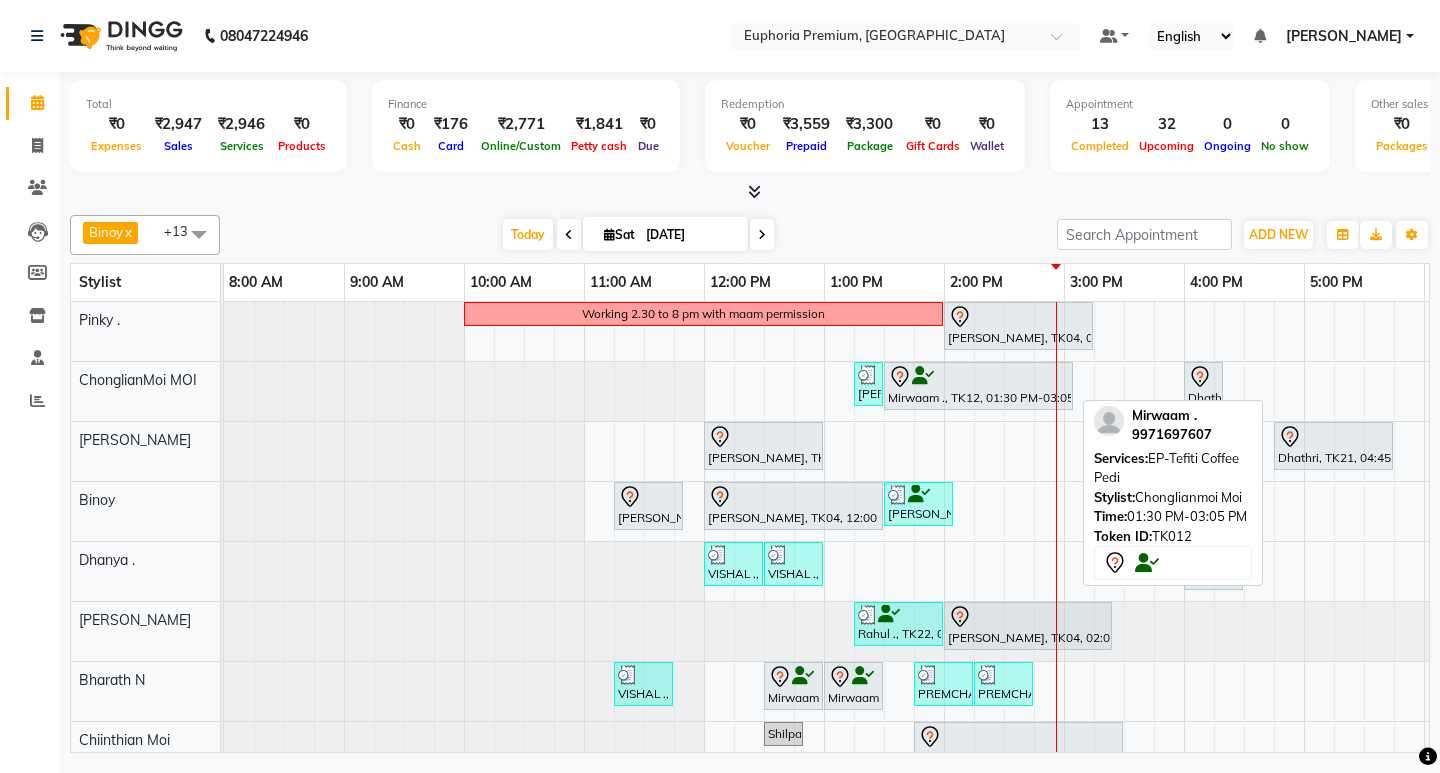 click at bounding box center [978, 377] 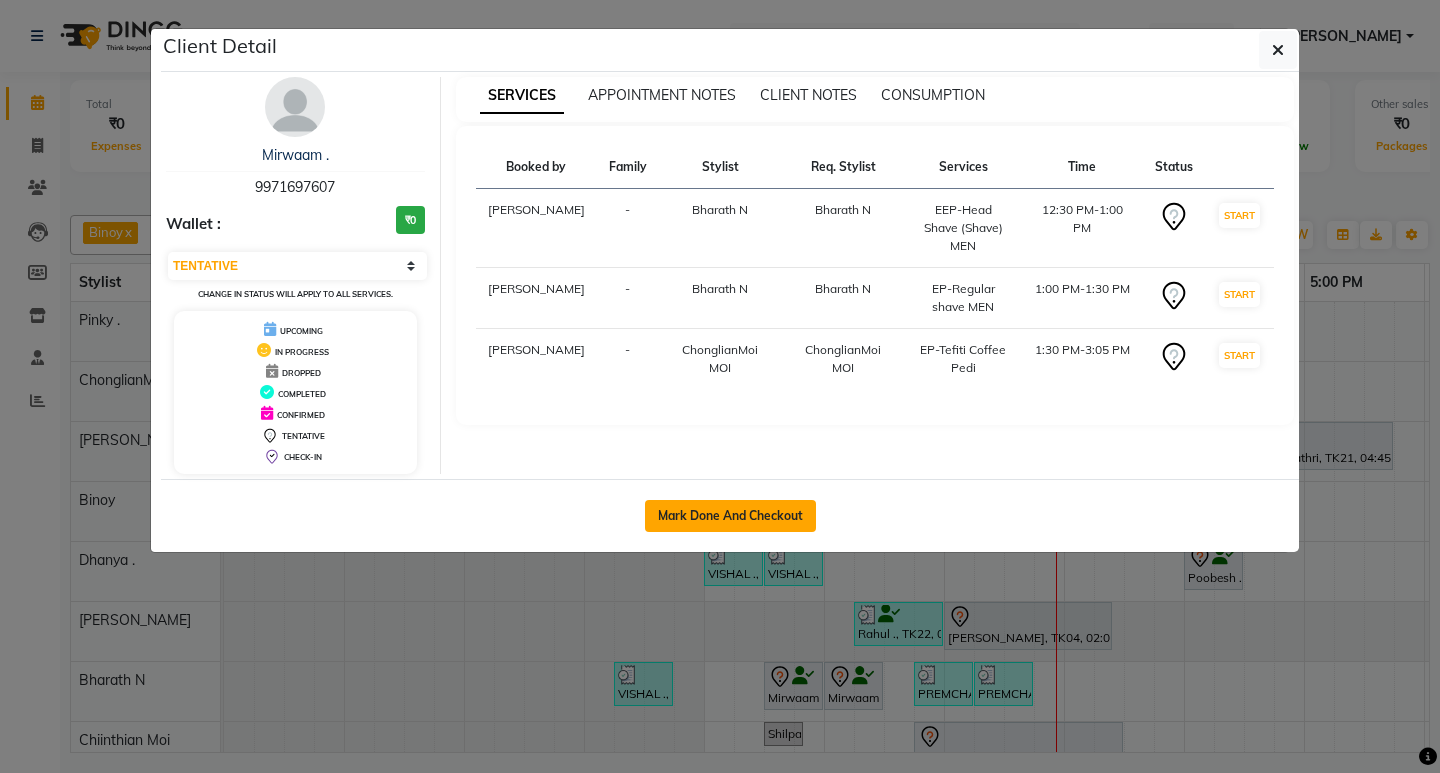 click on "Mark Done And Checkout" 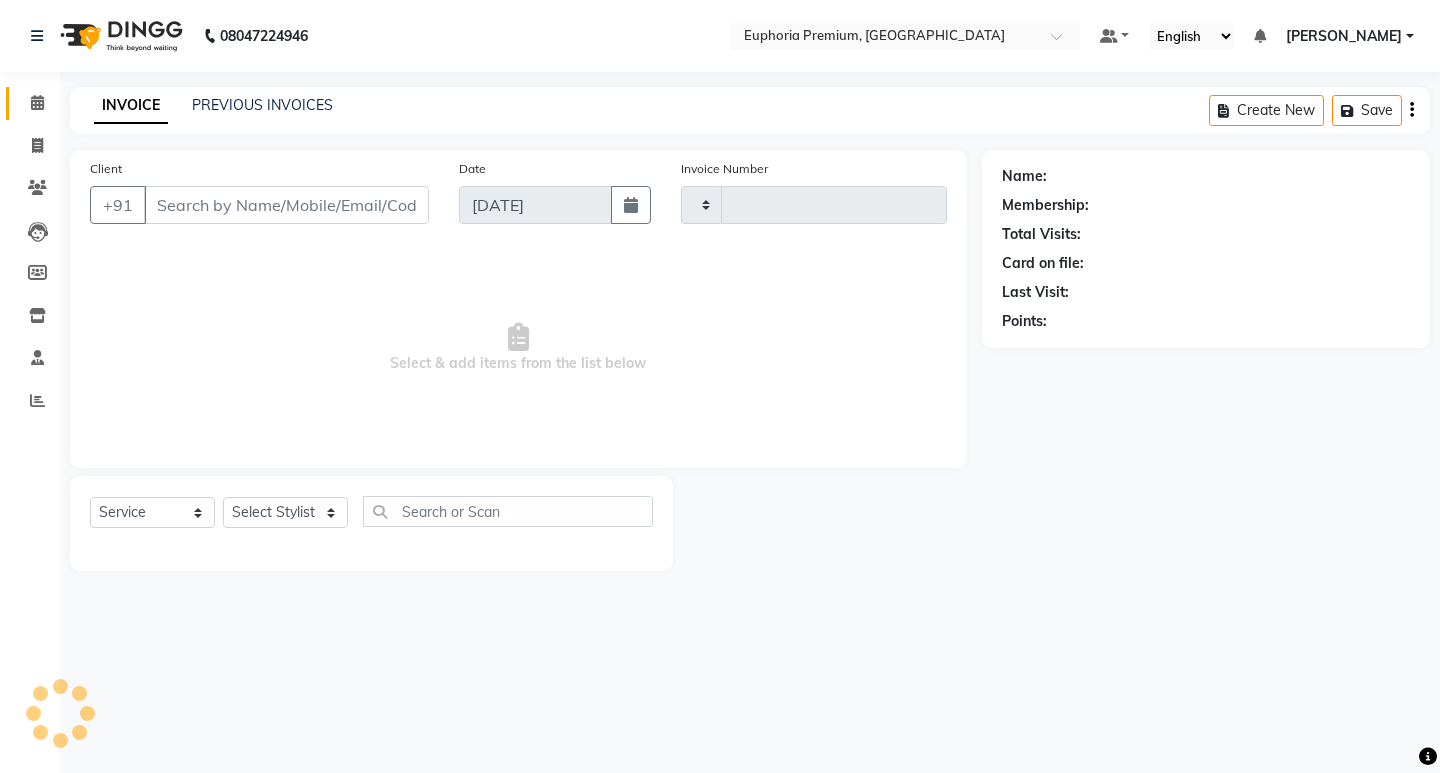 type on "1691" 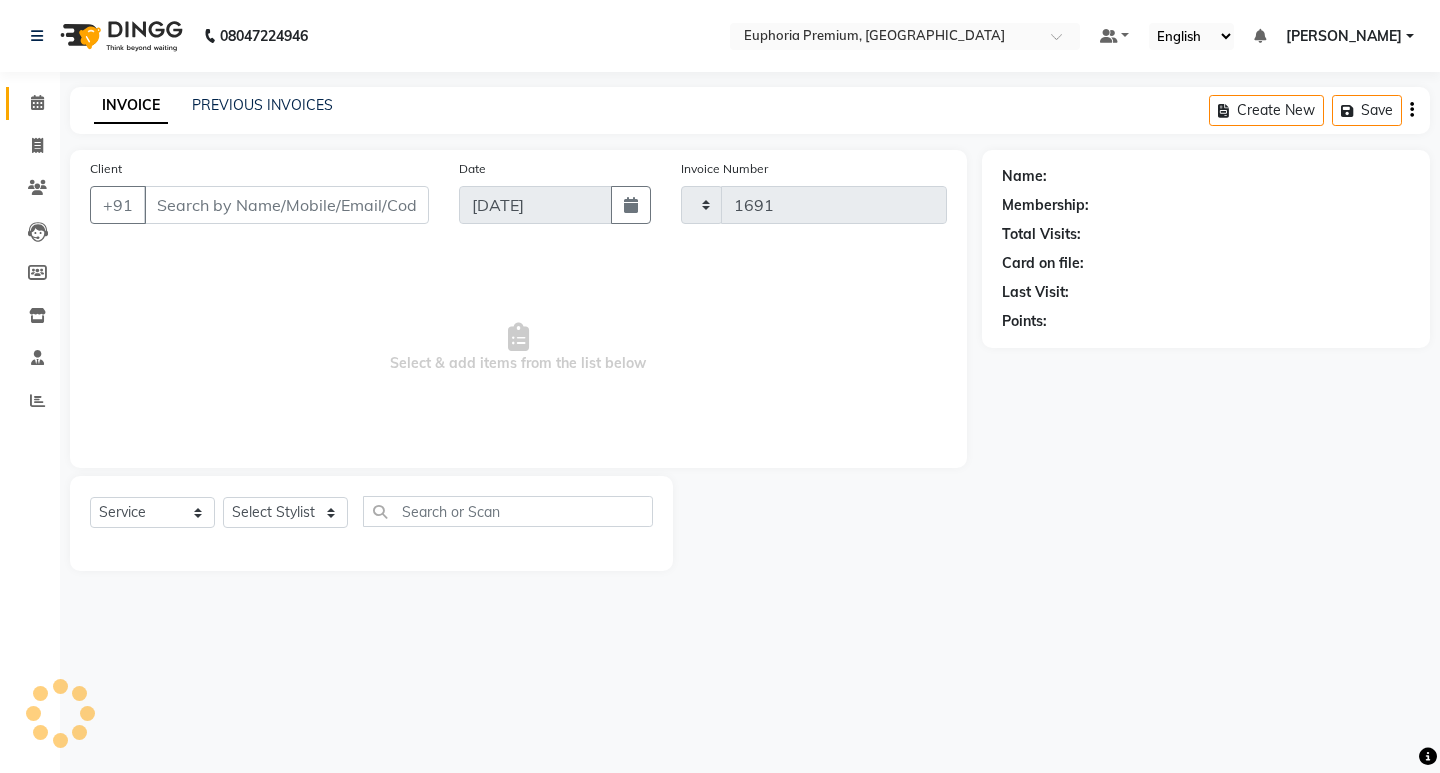 select on "7925" 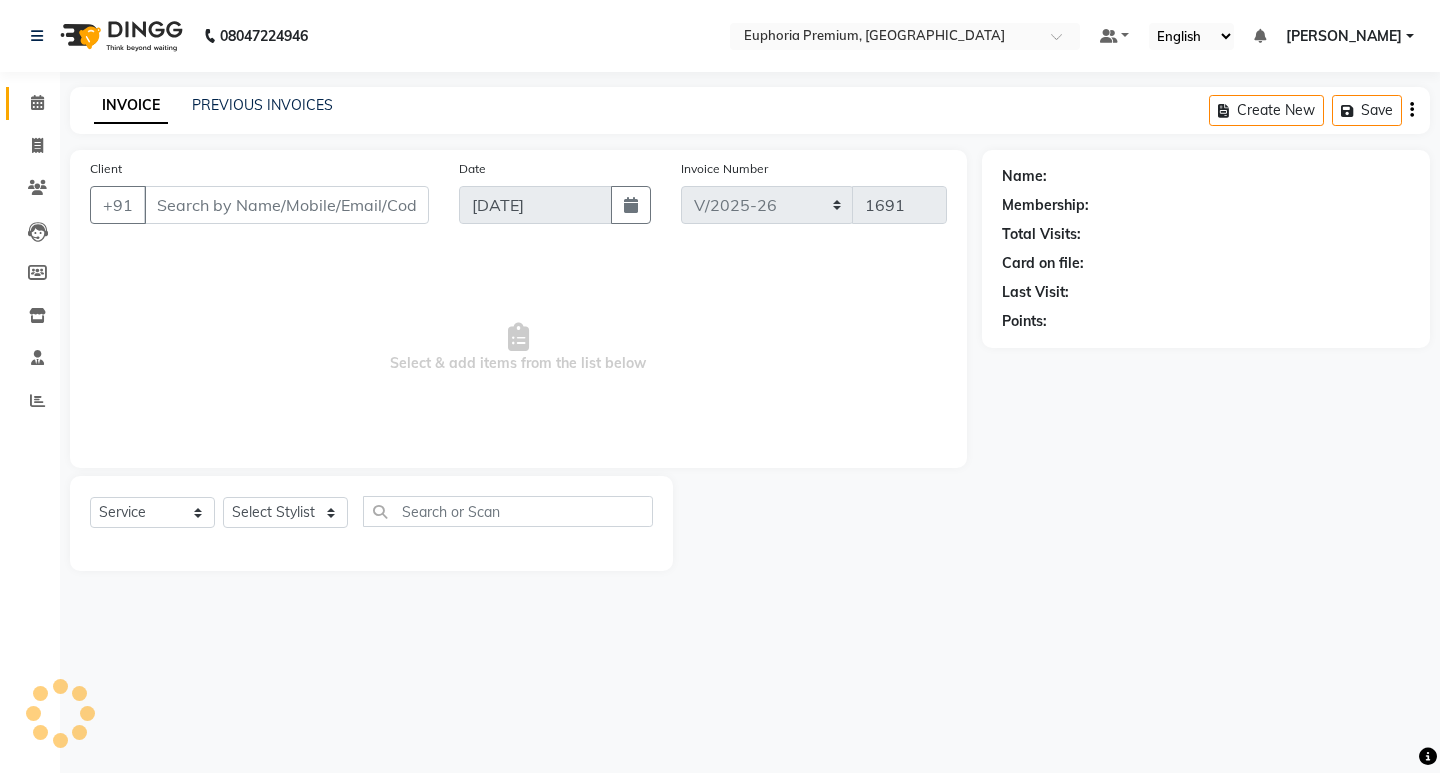 type on "99******07" 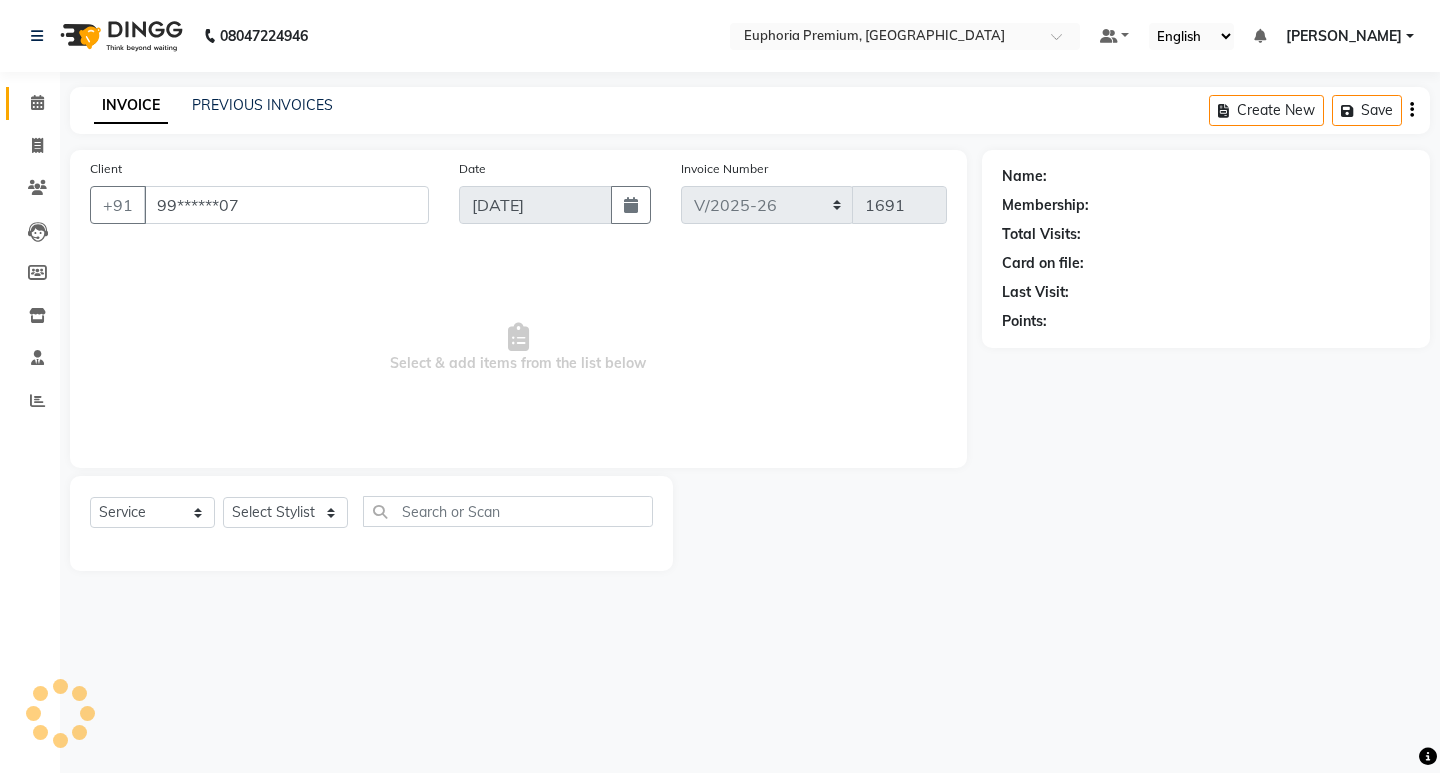 select on "71597" 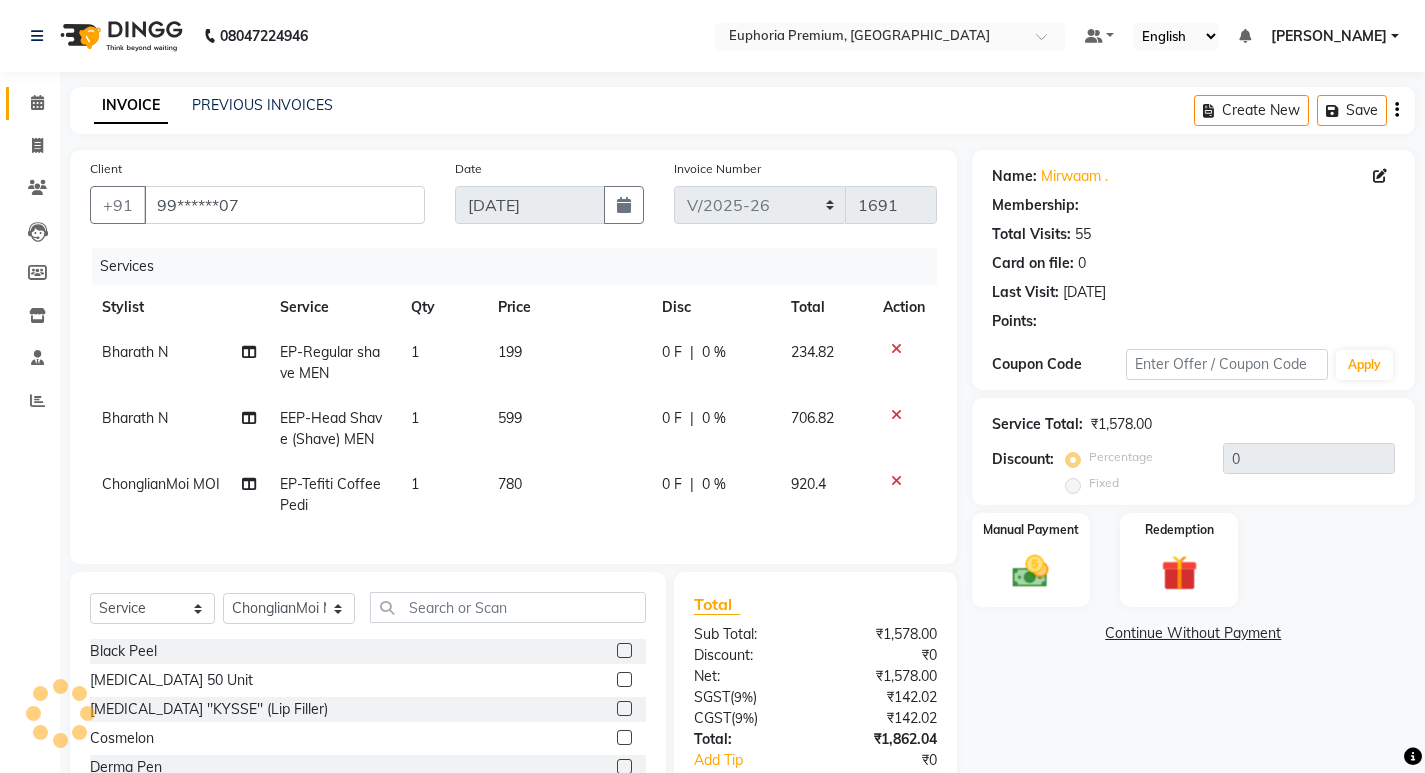 select on "1: Object" 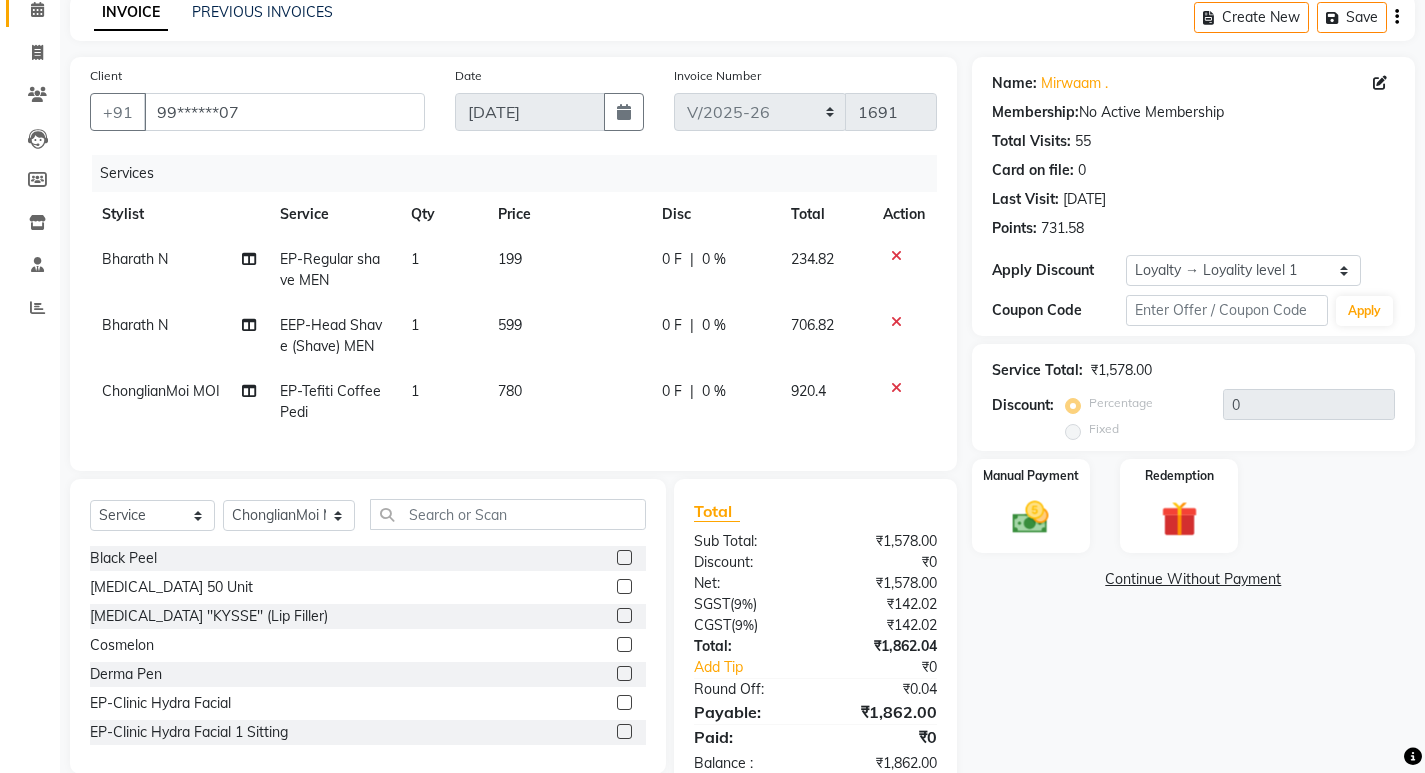 scroll, scrollTop: 159, scrollLeft: 0, axis: vertical 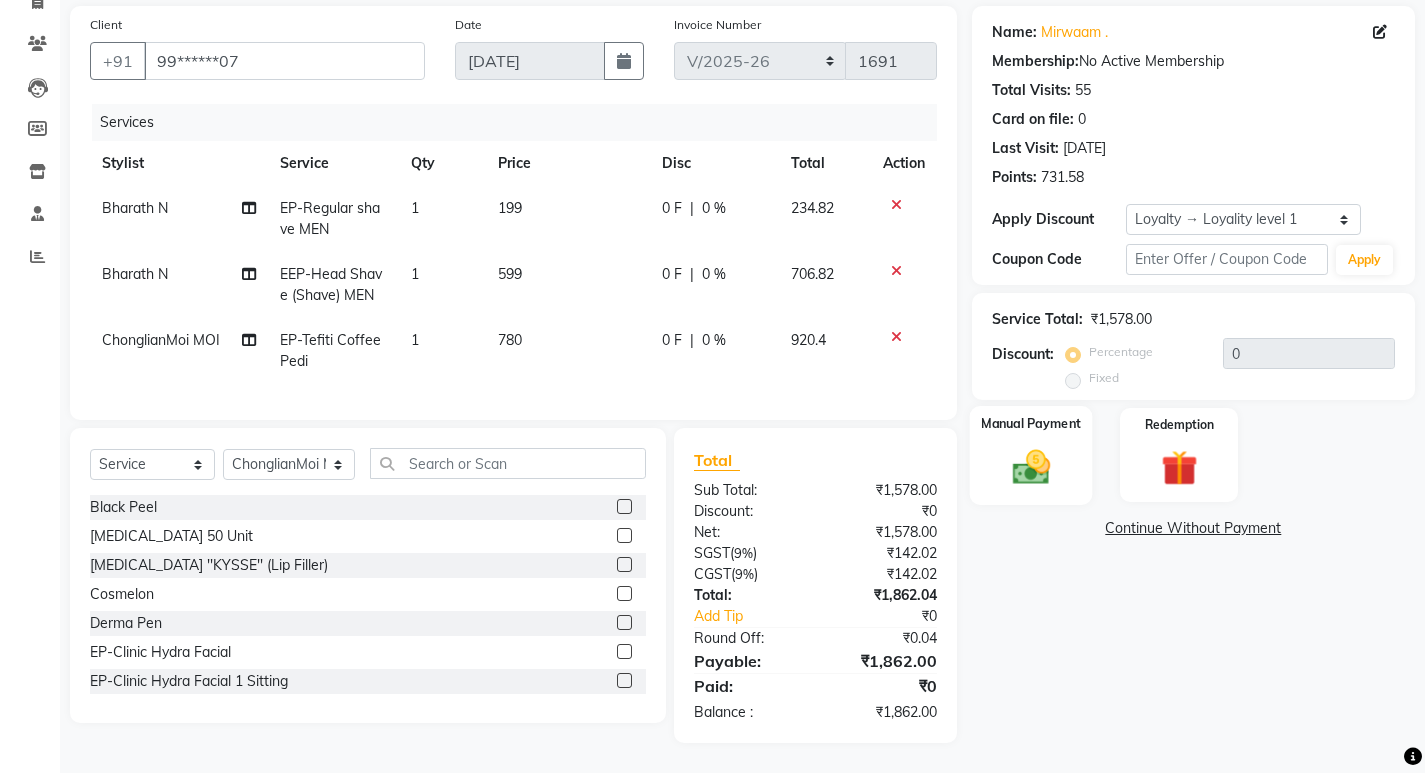 click 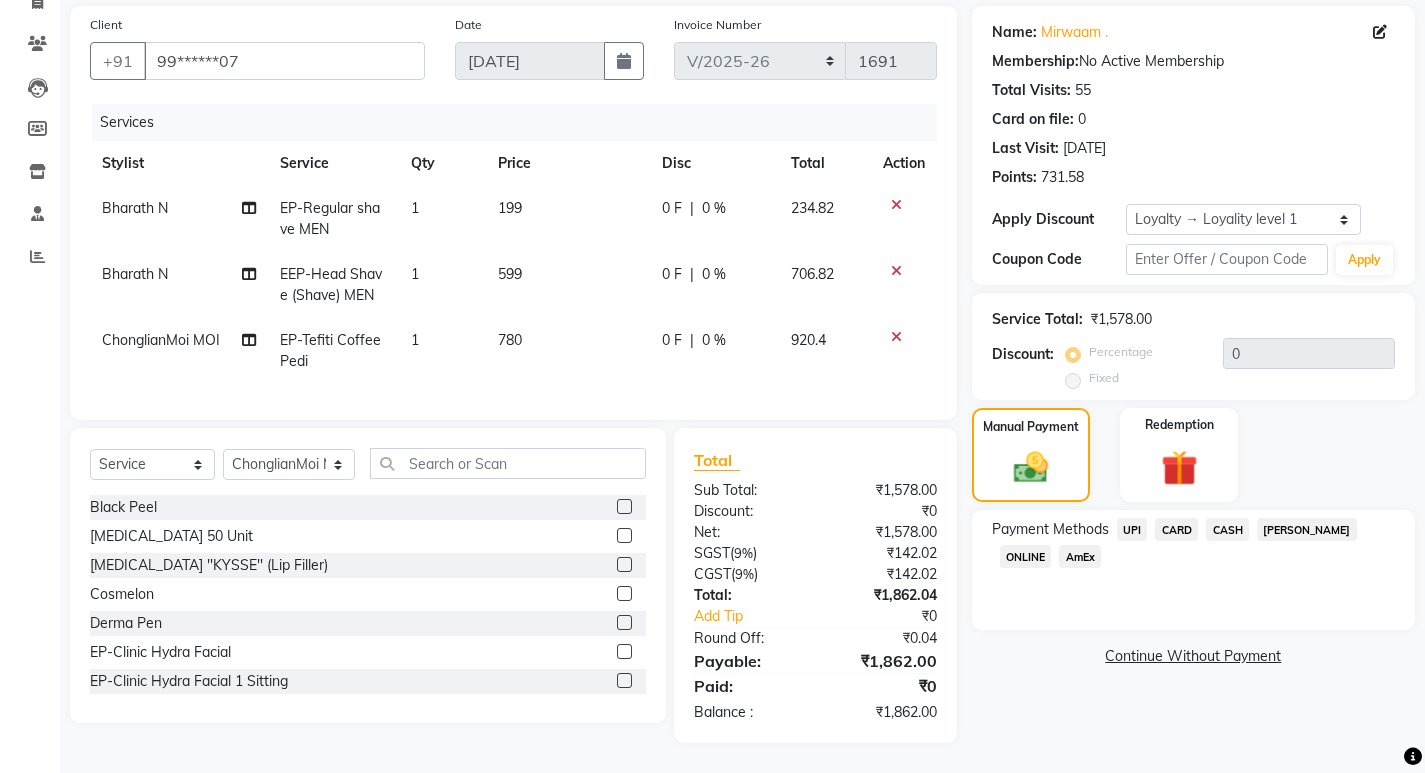 click on "CARD" 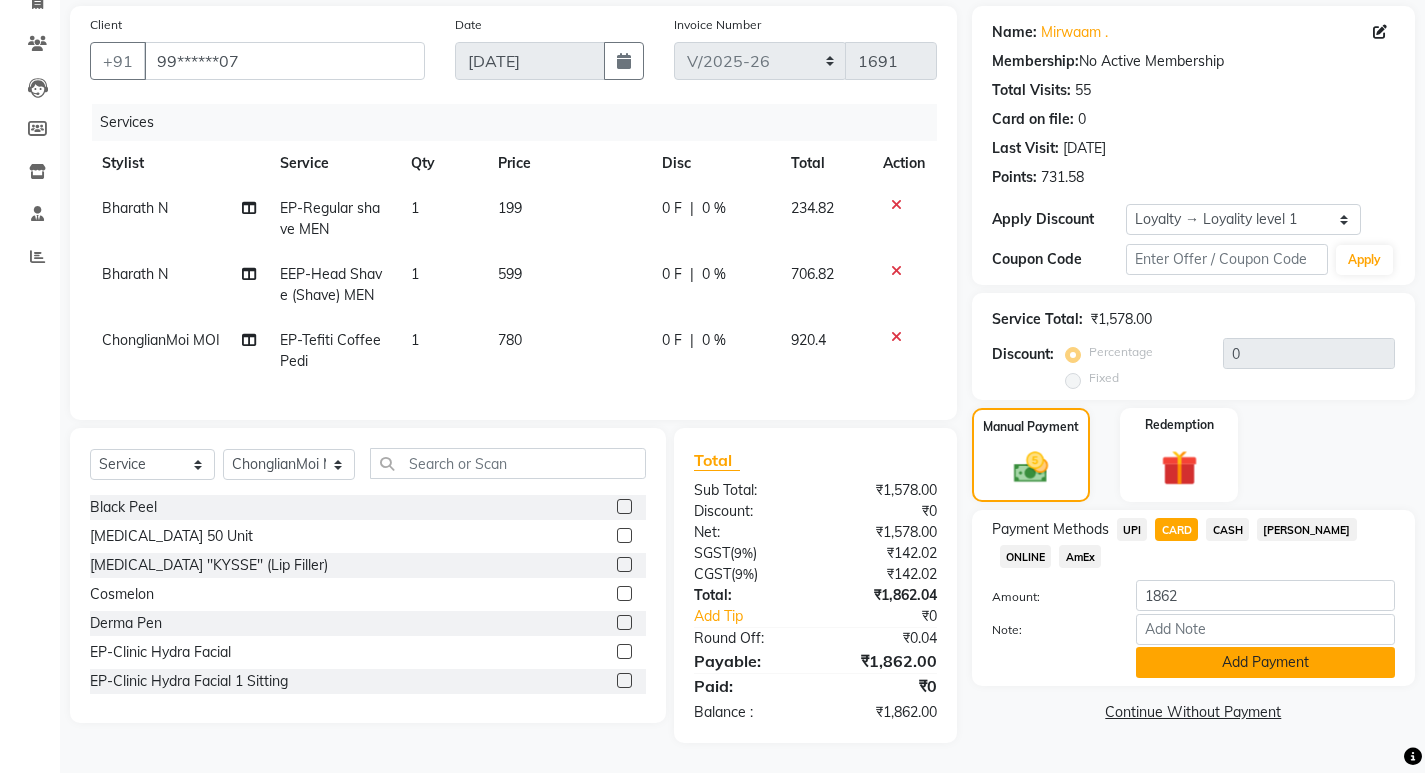 click on "Add Payment" 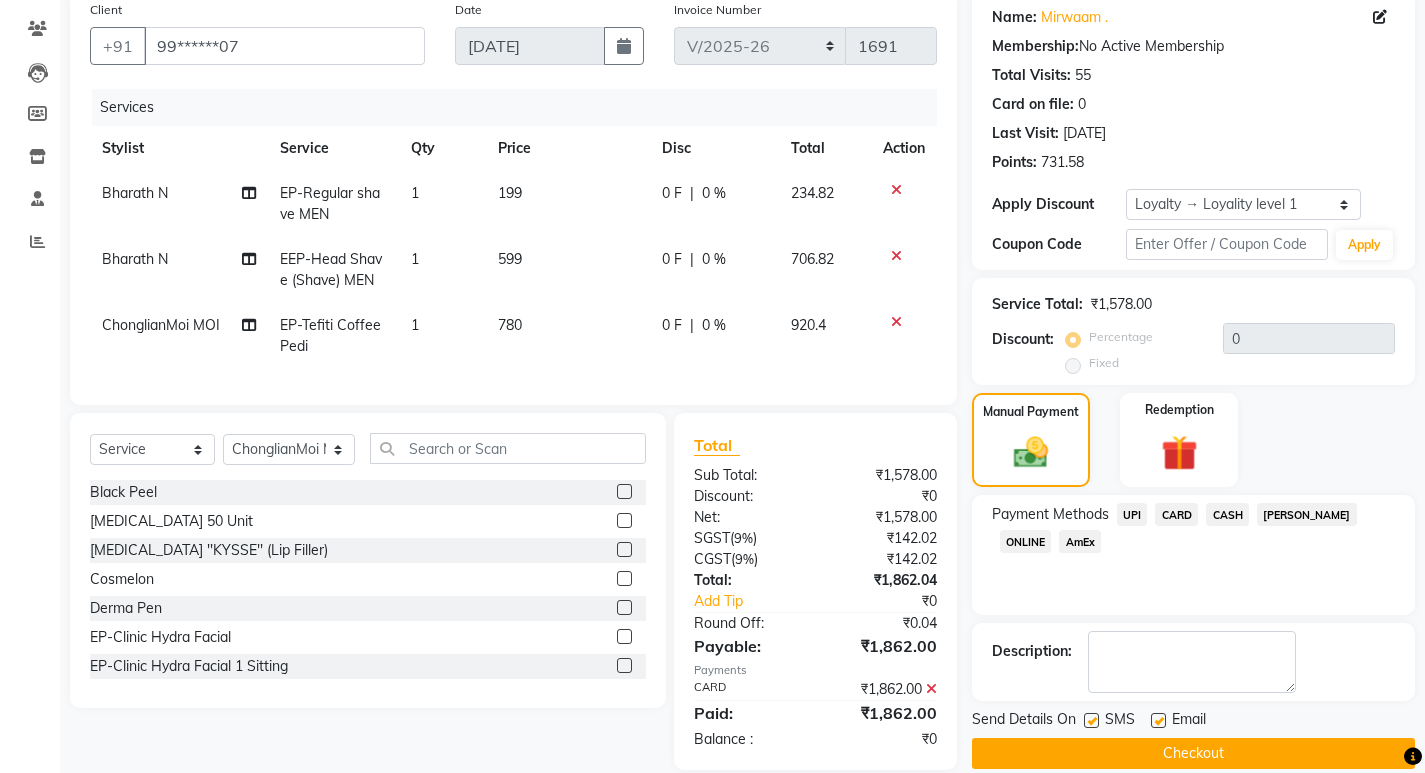 scroll, scrollTop: 300, scrollLeft: 0, axis: vertical 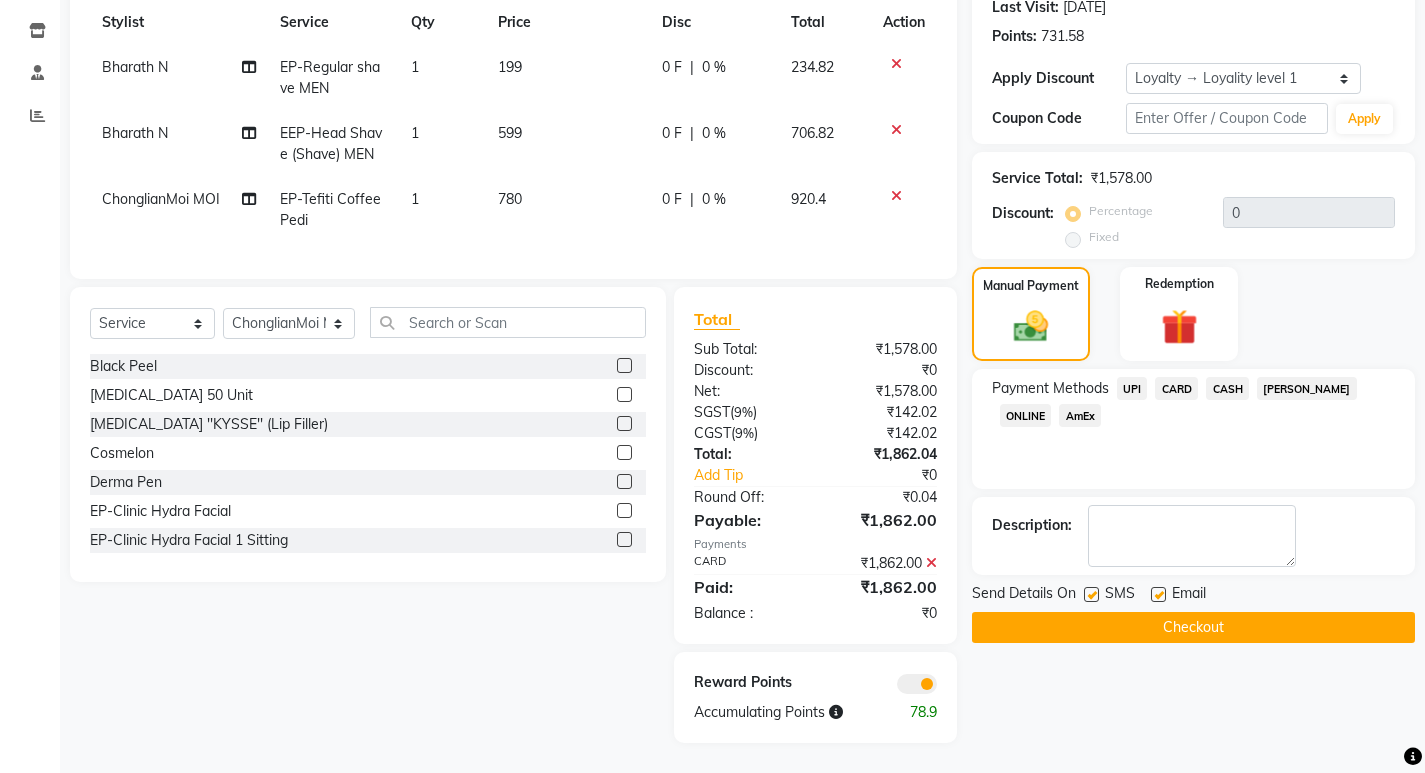 click on "Checkout" 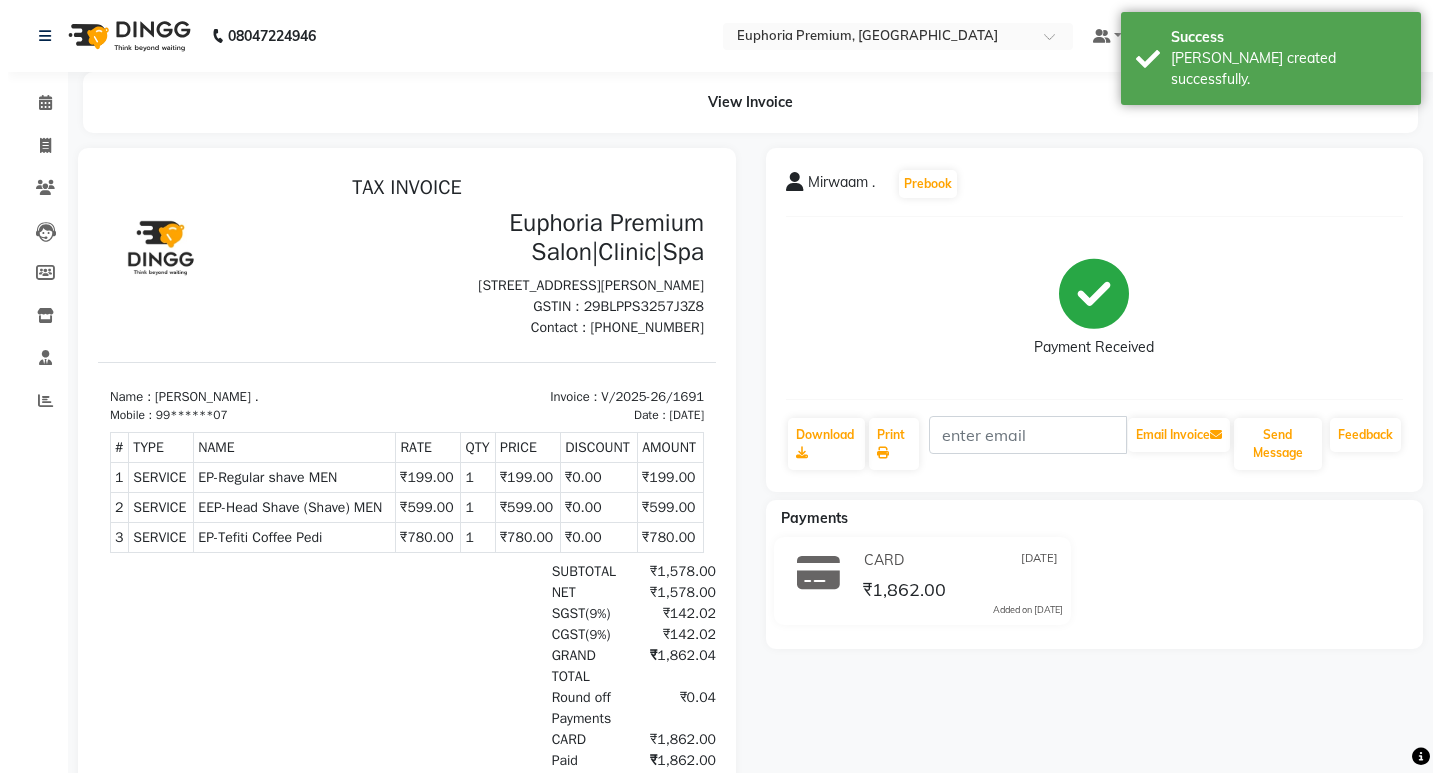 scroll, scrollTop: 0, scrollLeft: 0, axis: both 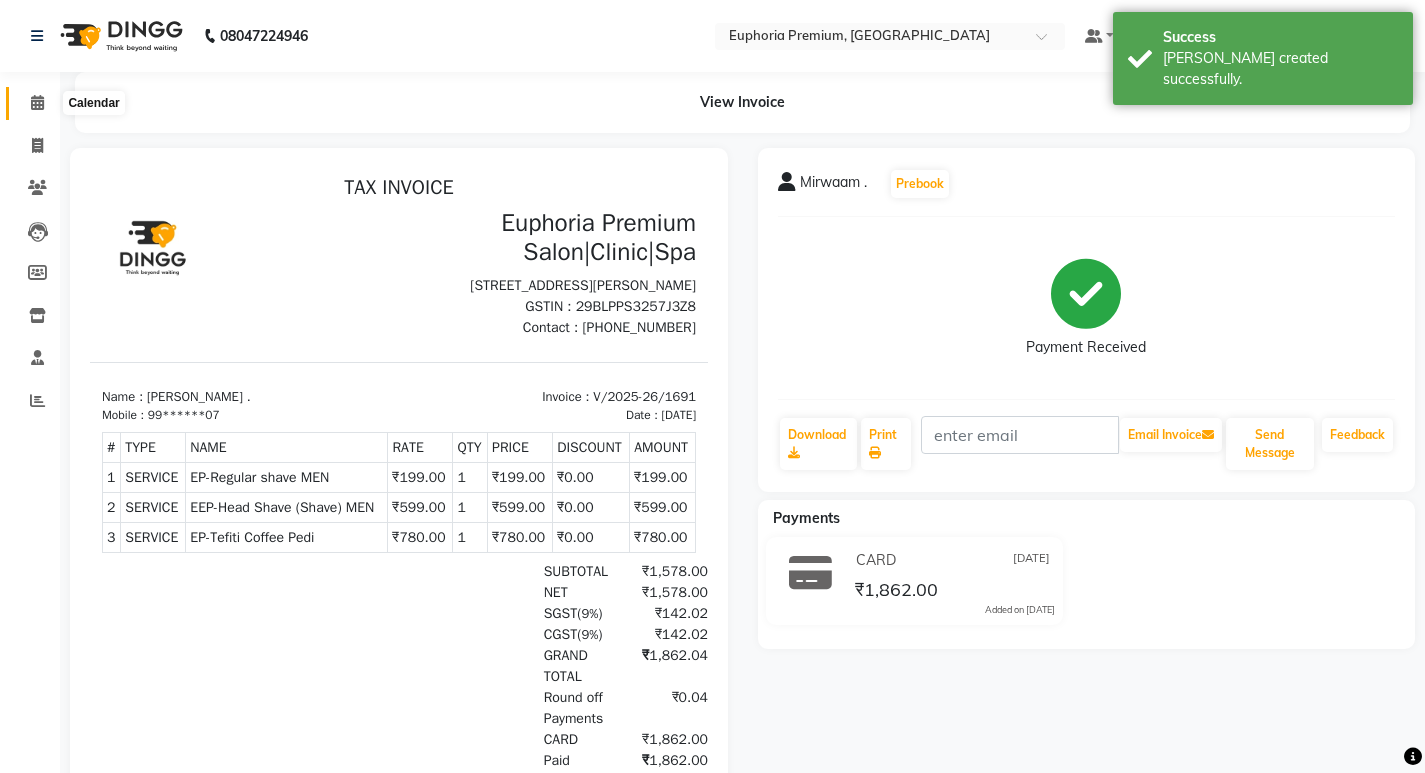 click 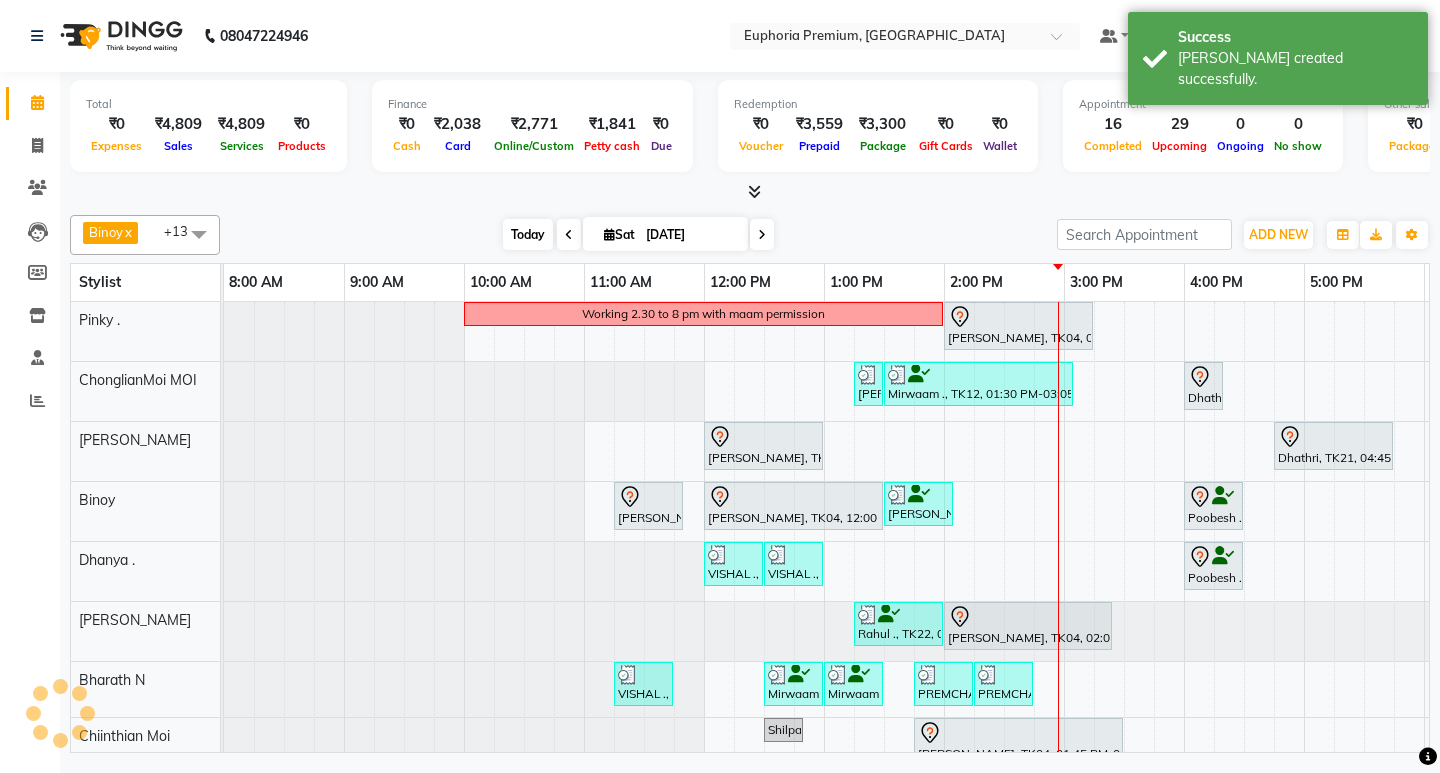 scroll, scrollTop: 0, scrollLeft: 0, axis: both 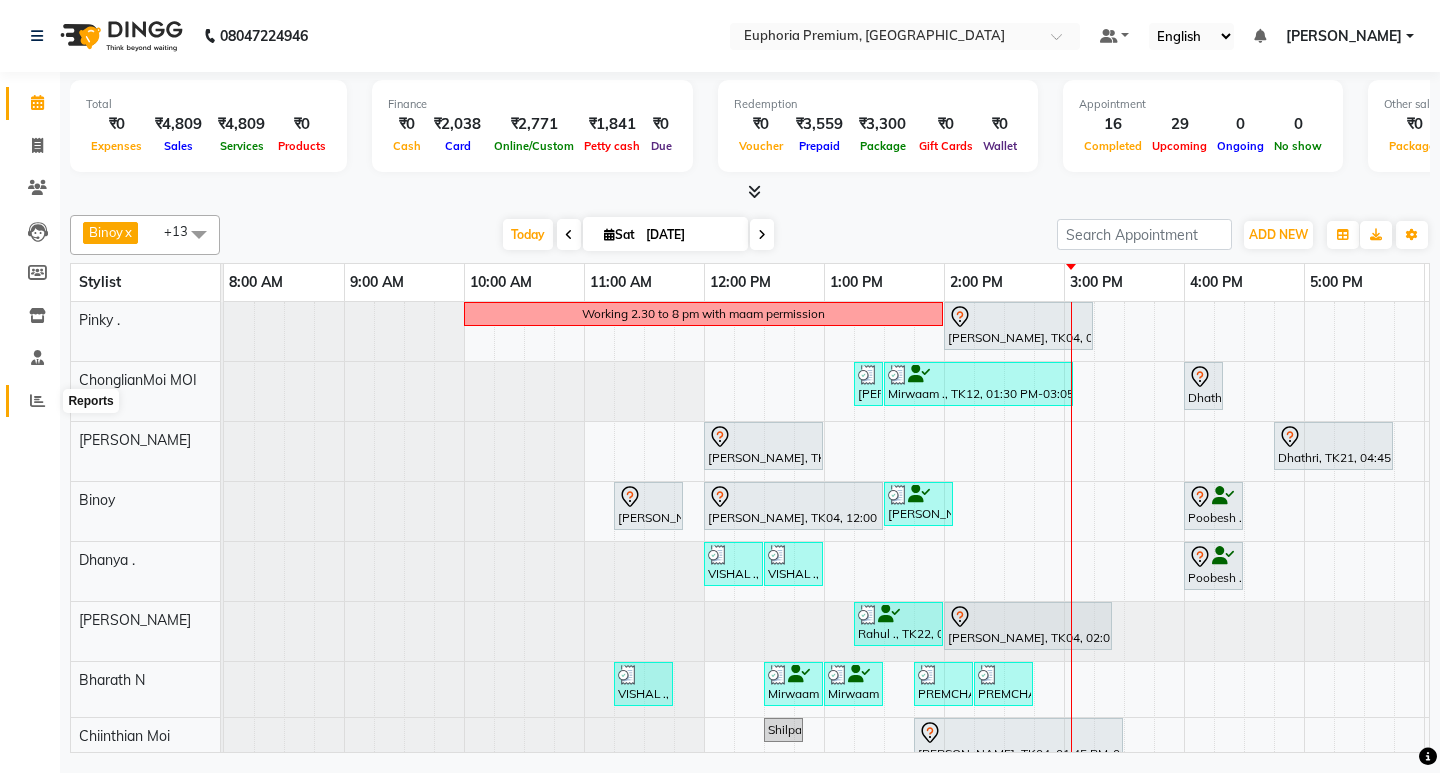 click 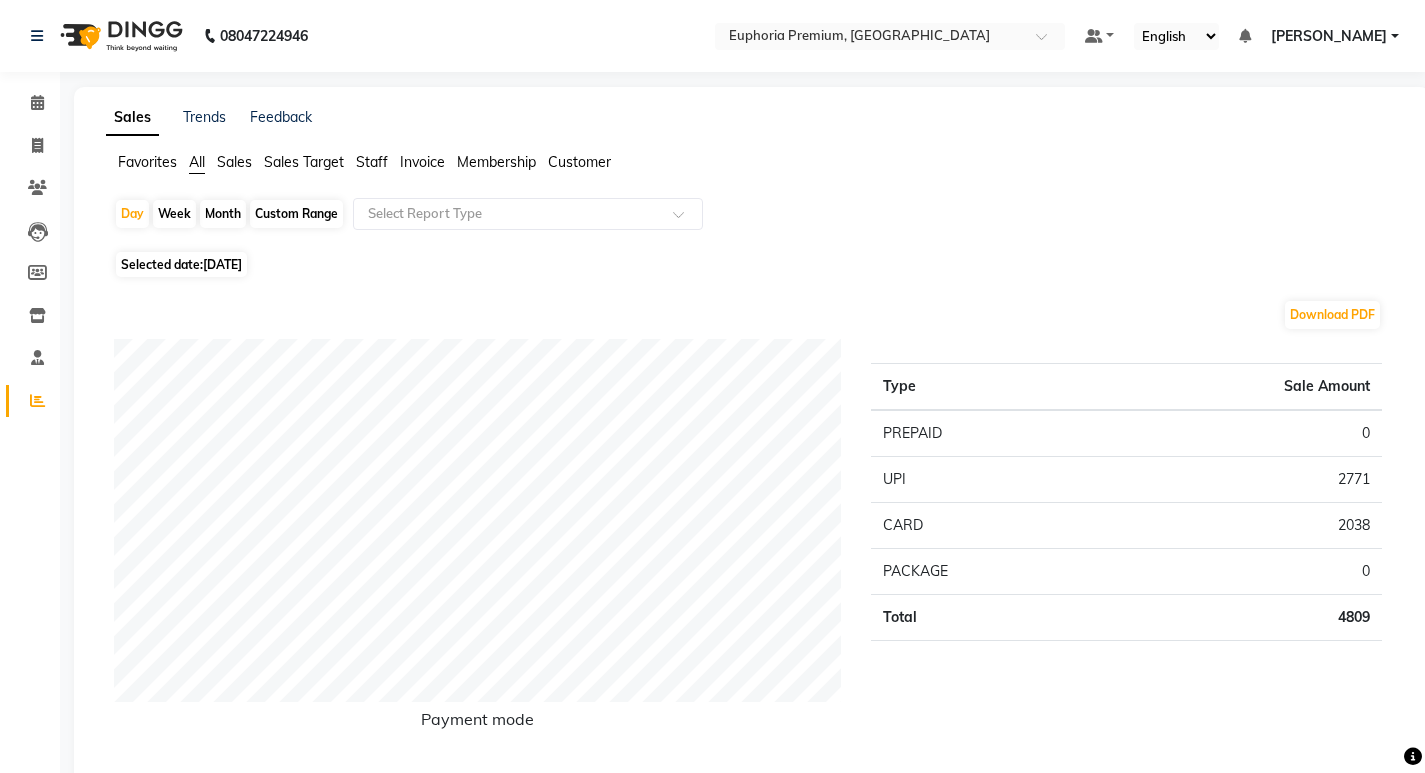 click on "Sales" 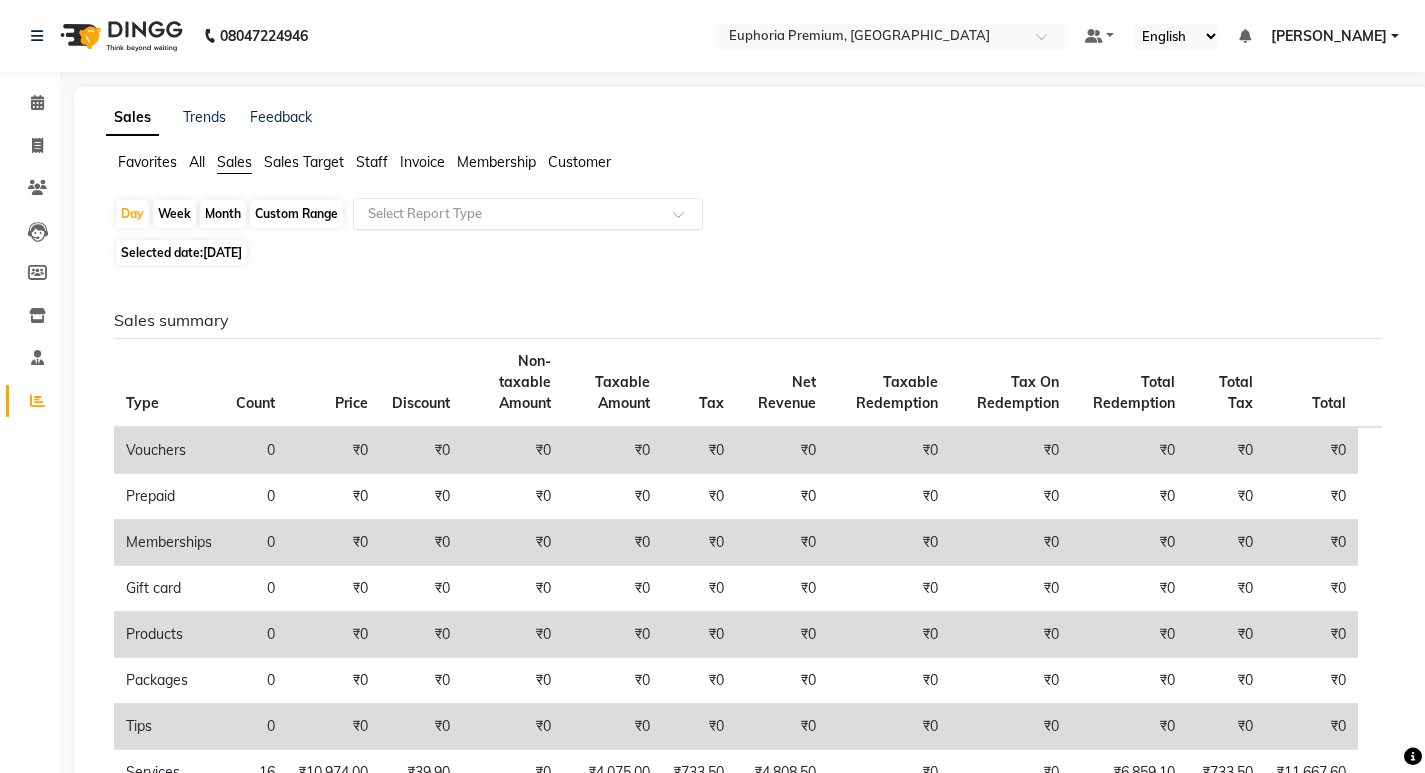 click 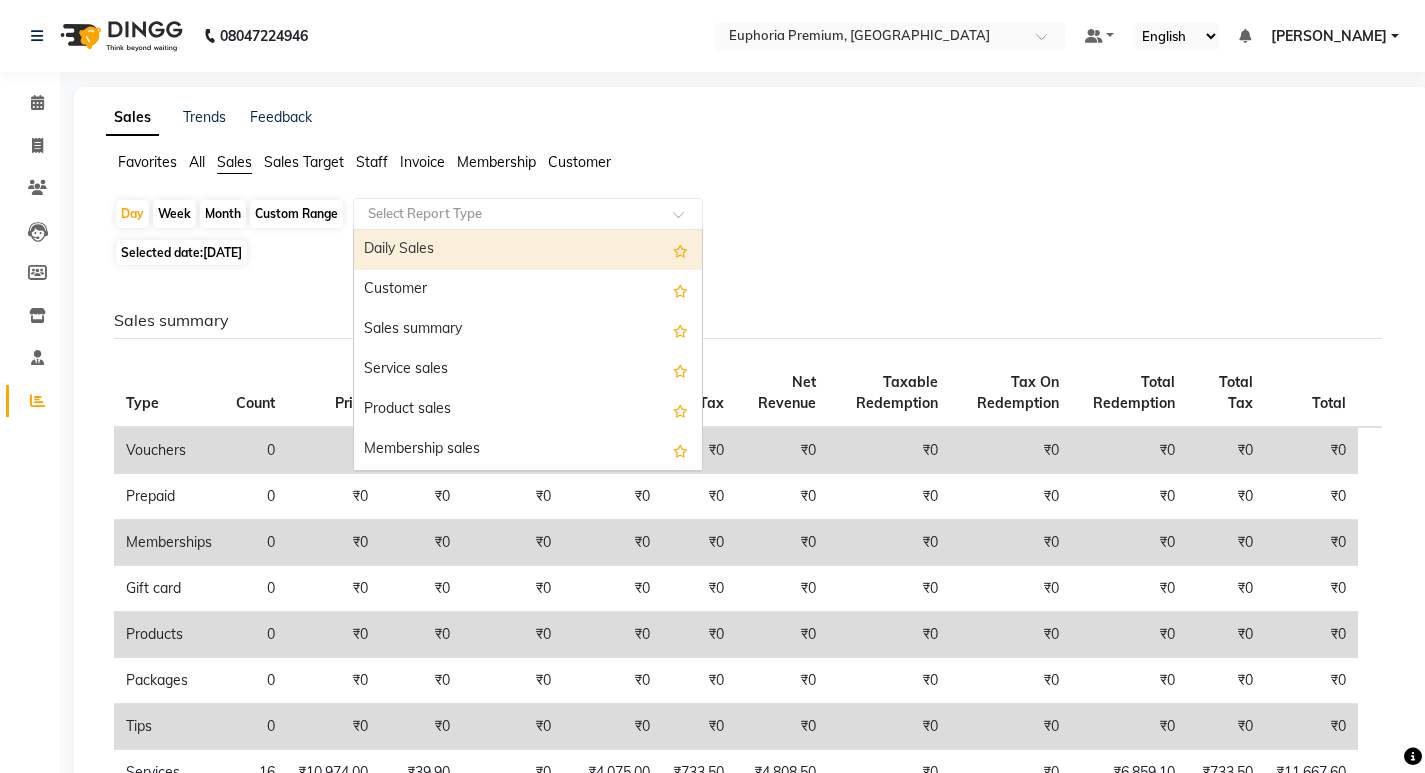 click on "Daily Sales" at bounding box center [528, 250] 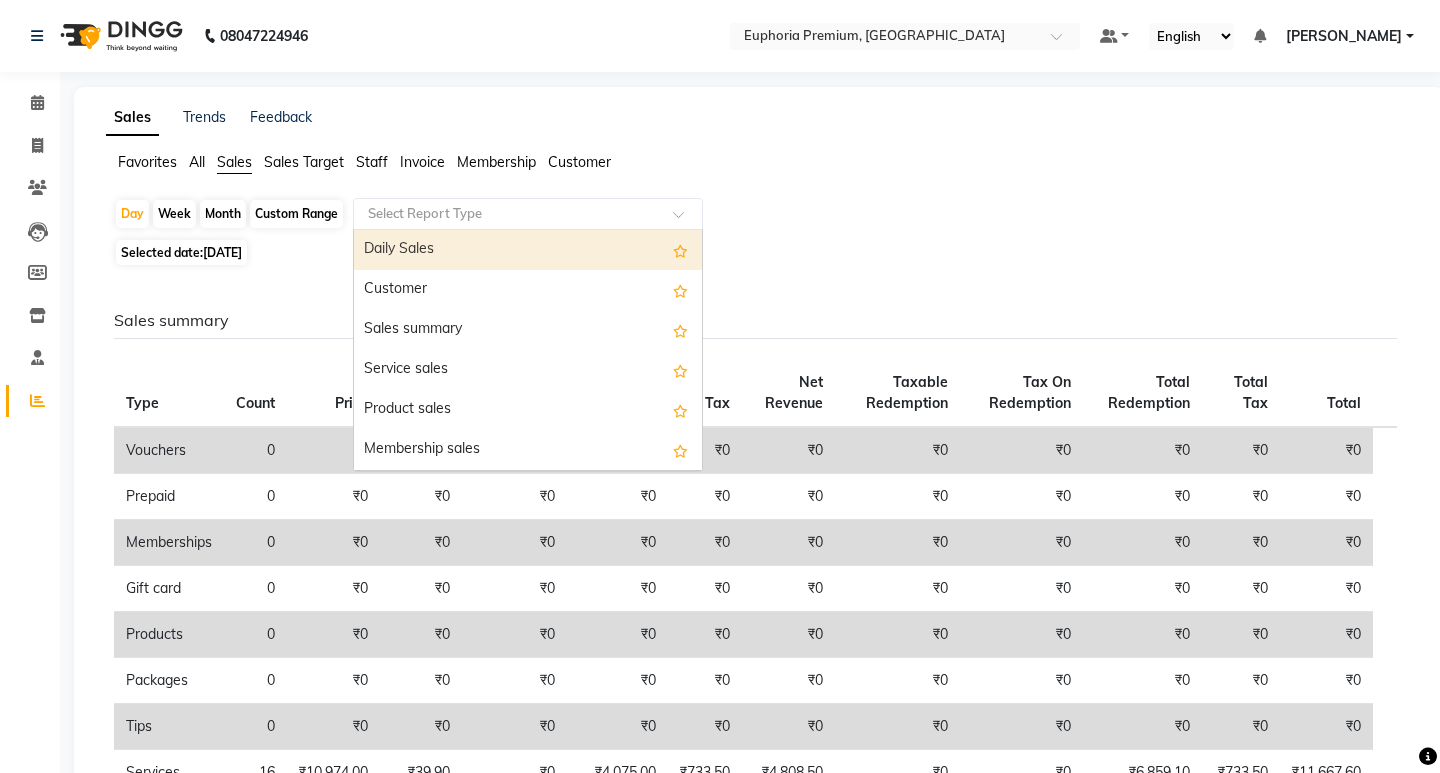 select on "full_report" 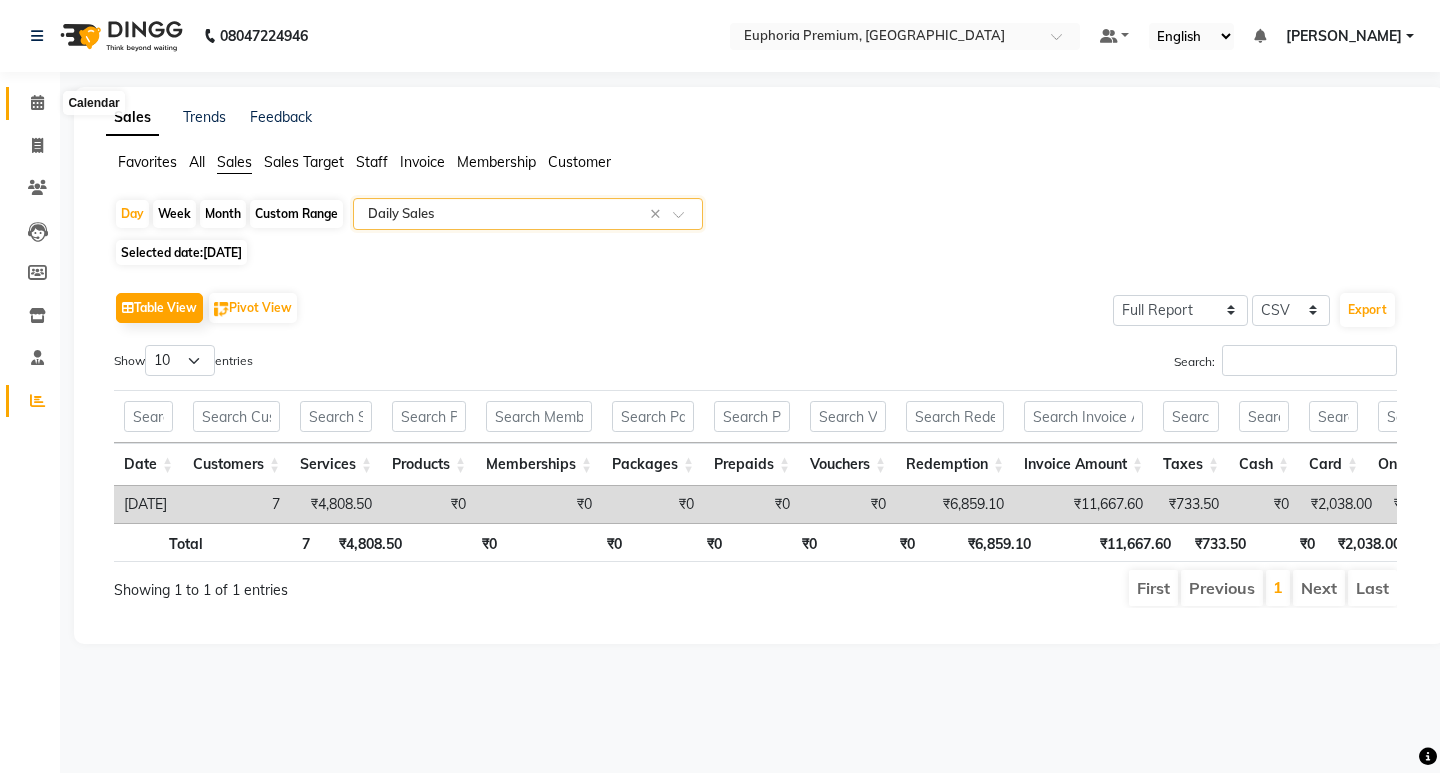click 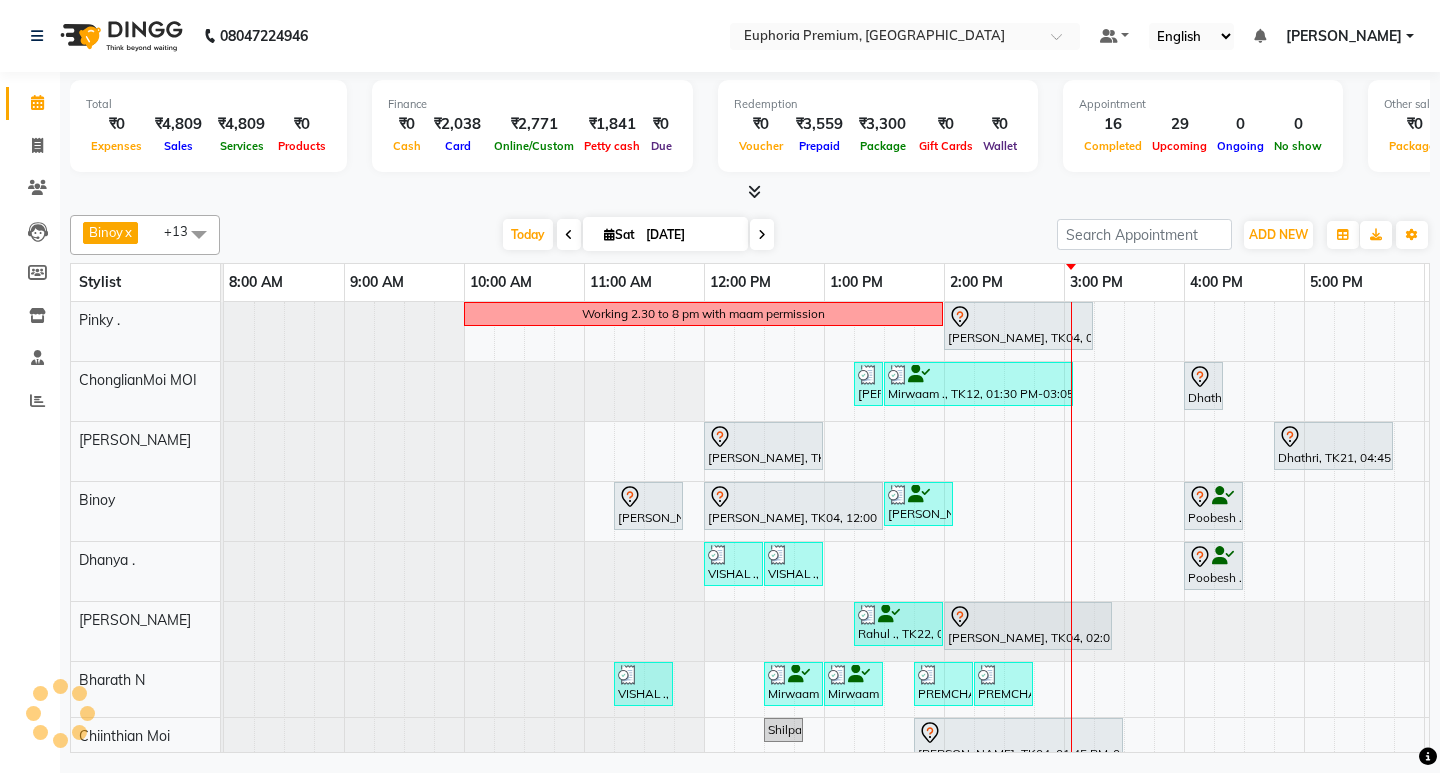 scroll, scrollTop: 0, scrollLeft: 0, axis: both 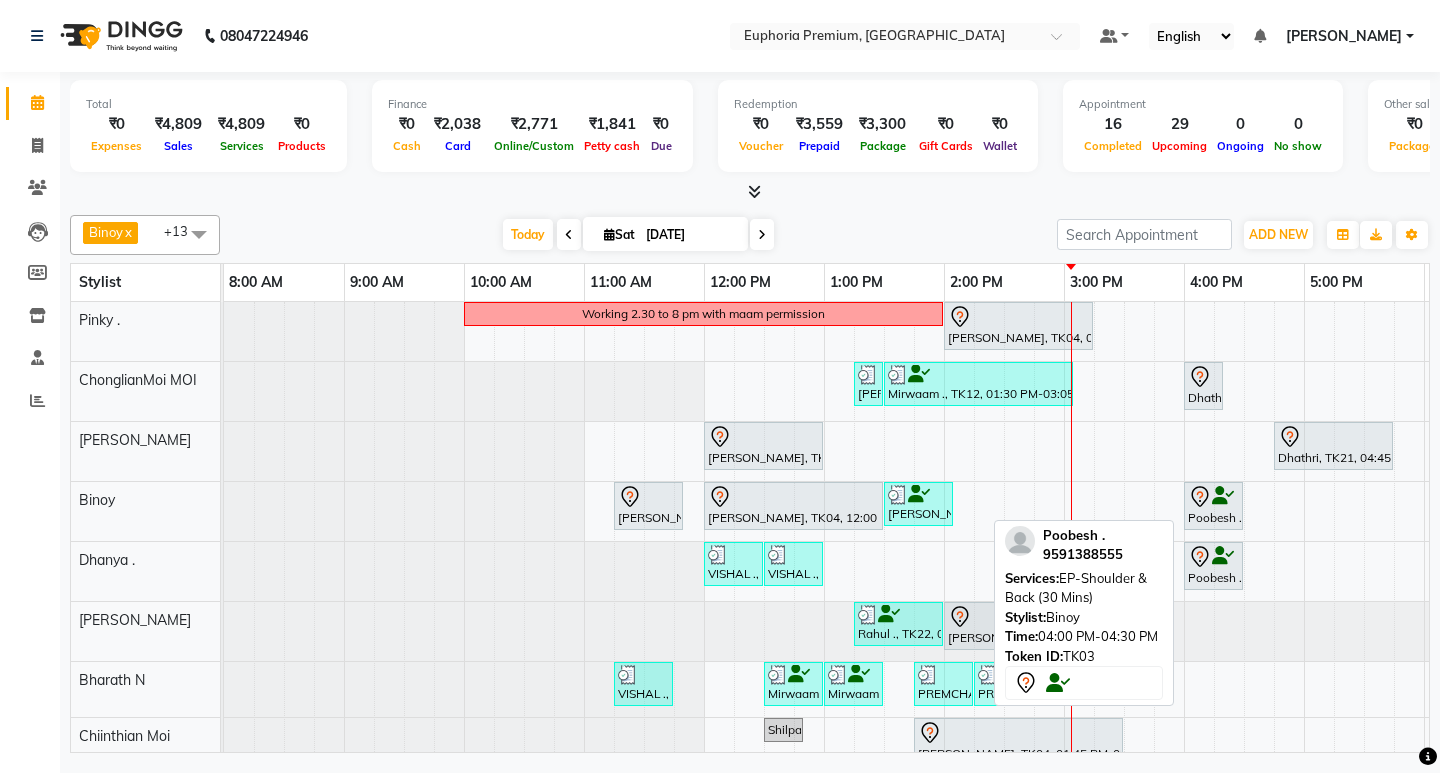 click on "Poobesh ., TK03, 04:00 PM-04:30 PM, EP-Shoulder & Back (30 Mins)" at bounding box center (1213, 506) 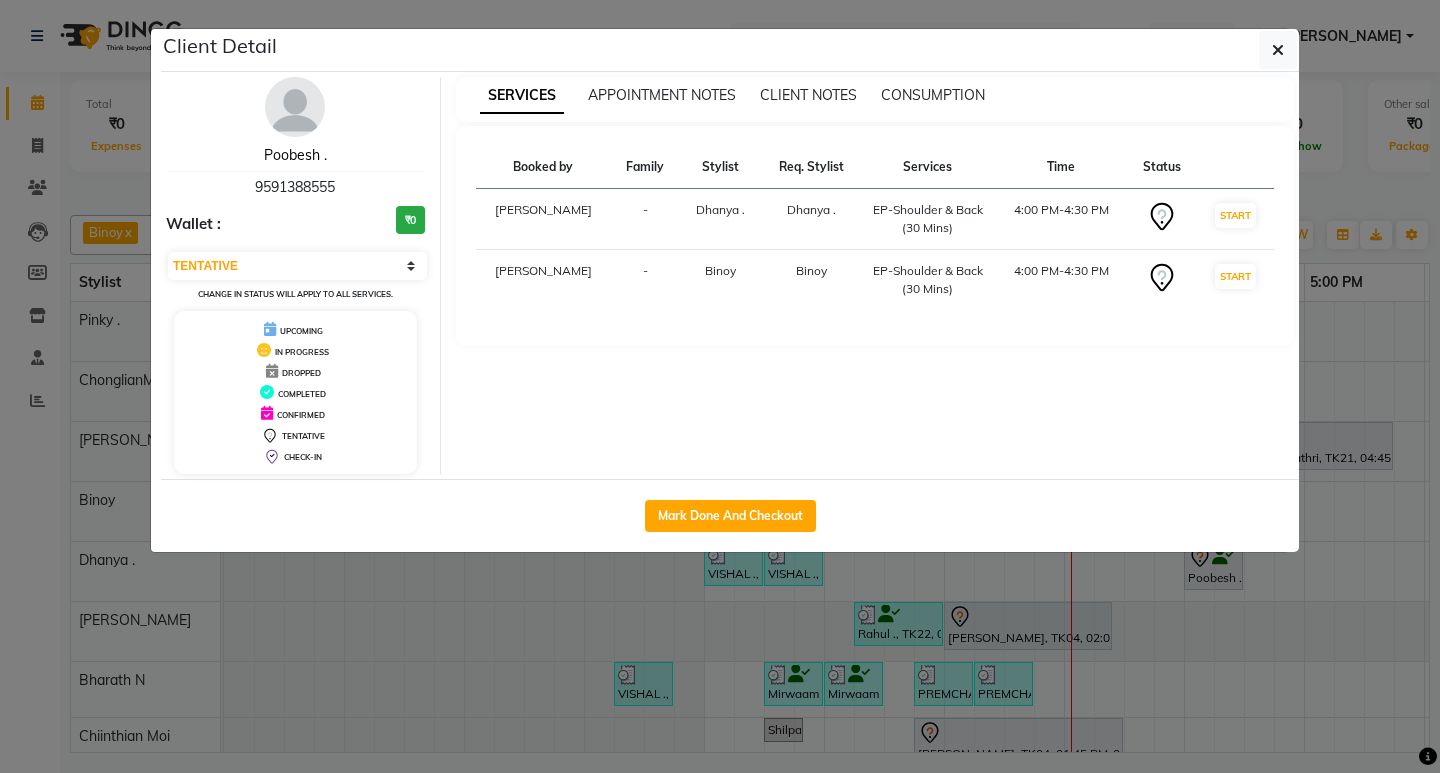 click on "Poobesh ." at bounding box center (295, 155) 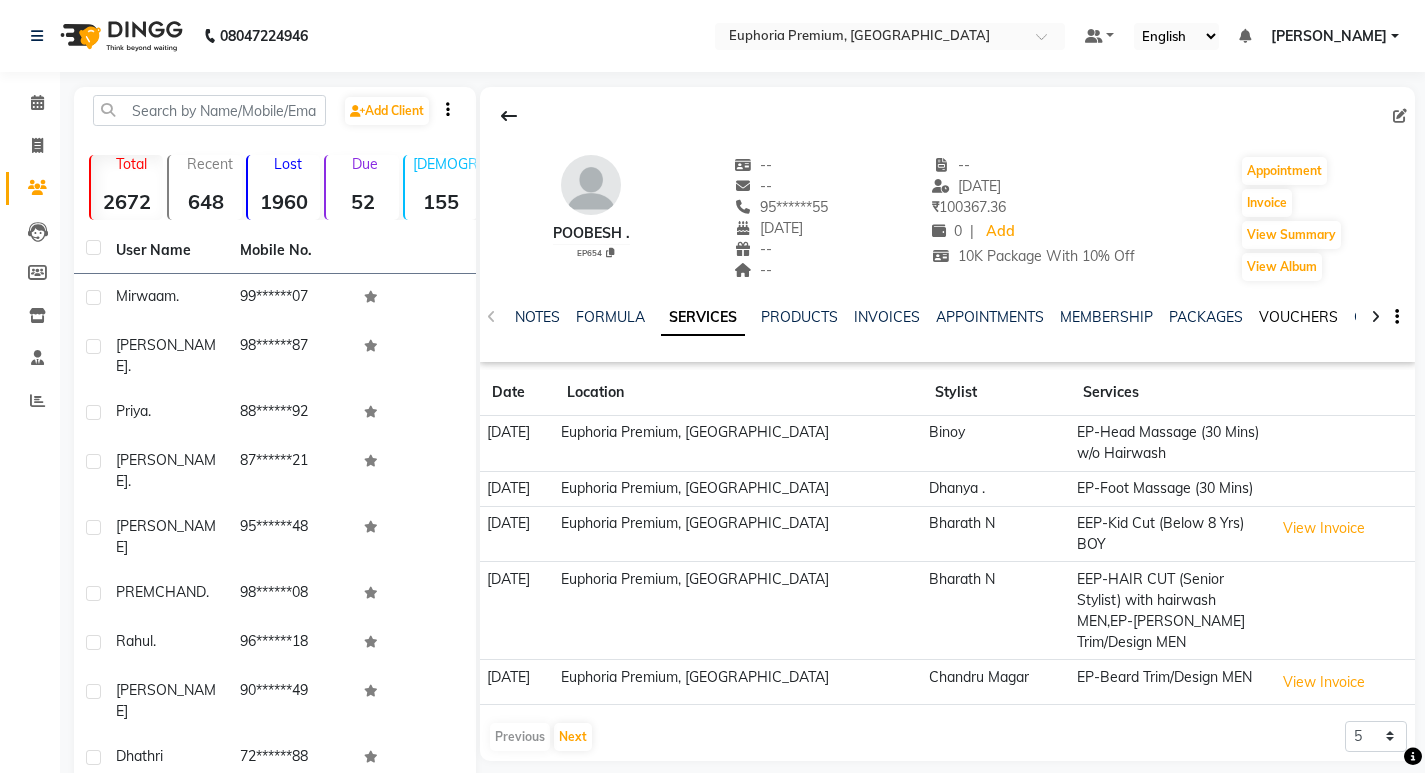 click on "VOUCHERS" 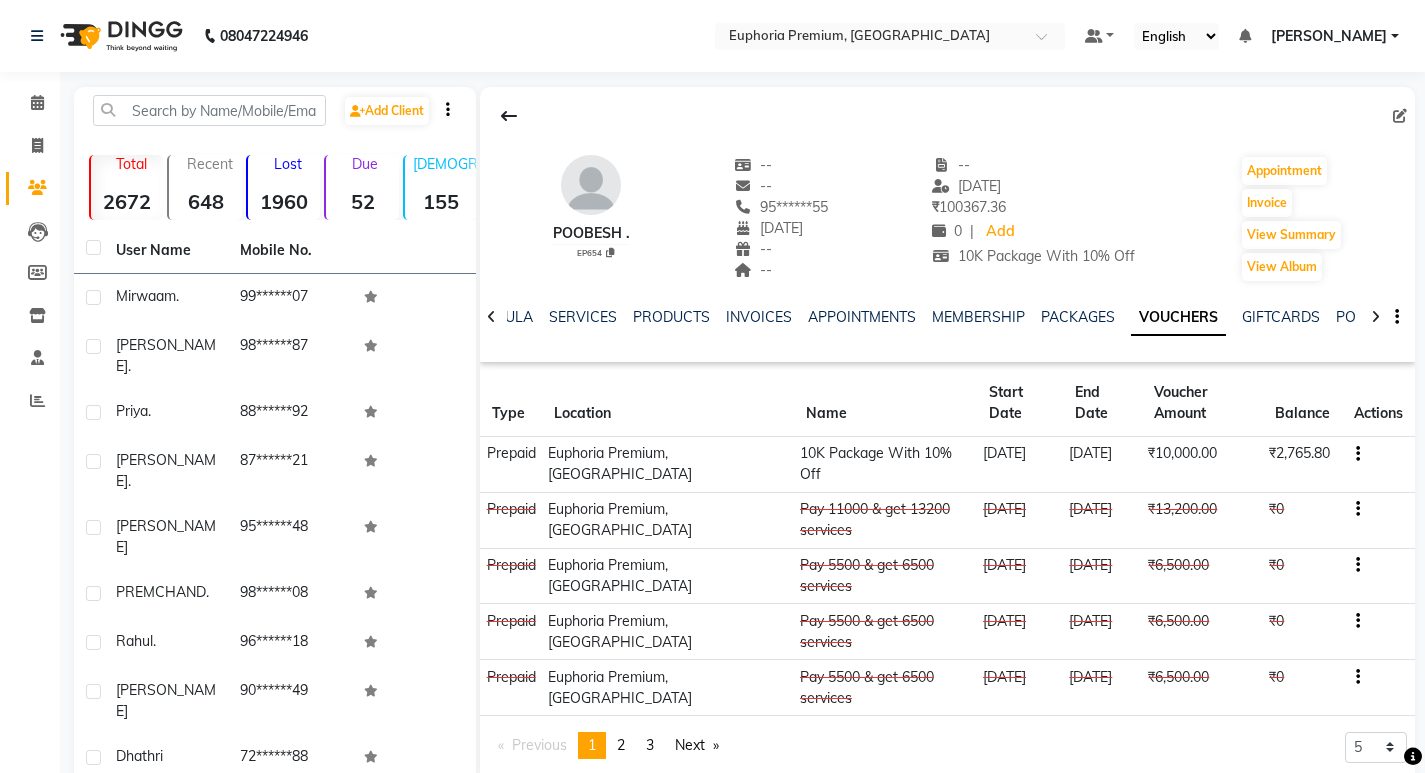 scroll, scrollTop: 77, scrollLeft: 0, axis: vertical 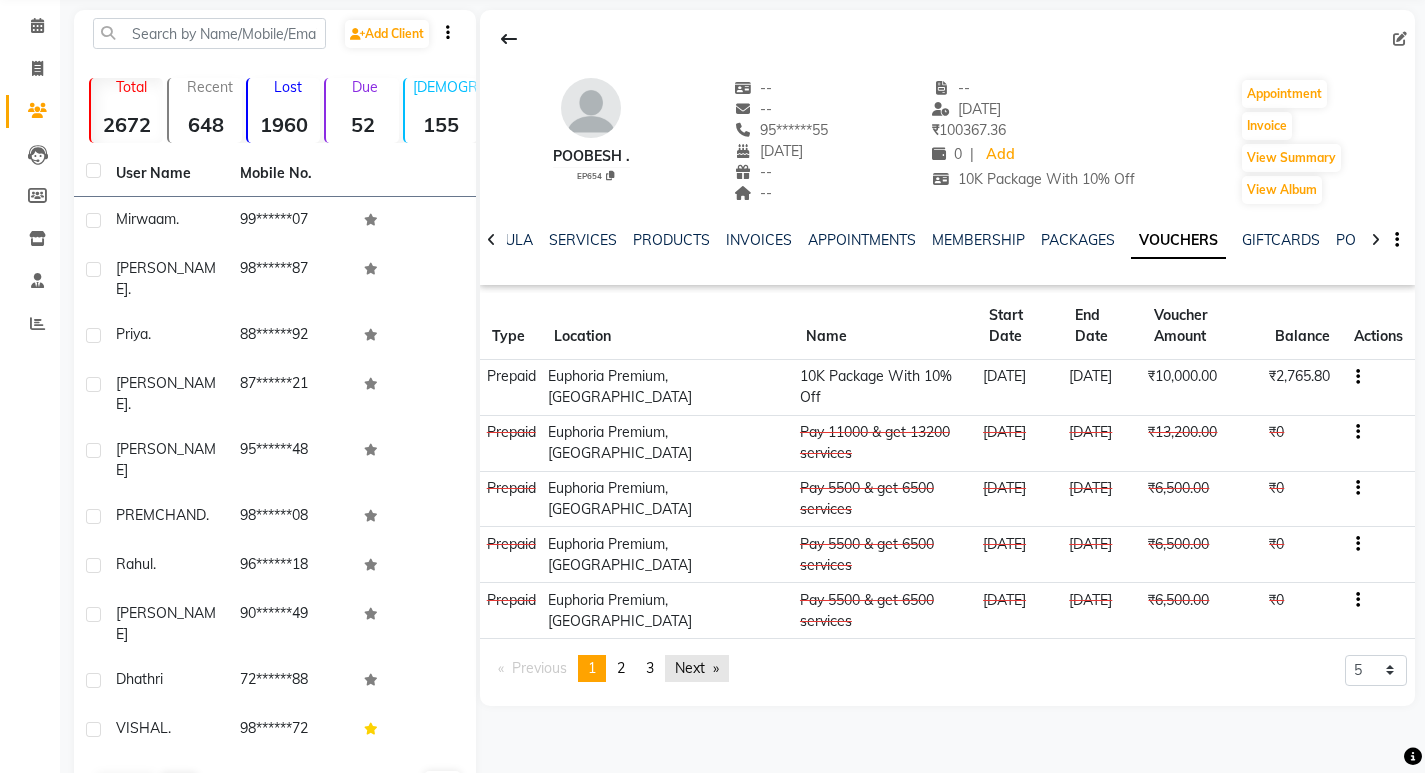 click on "Next  page" 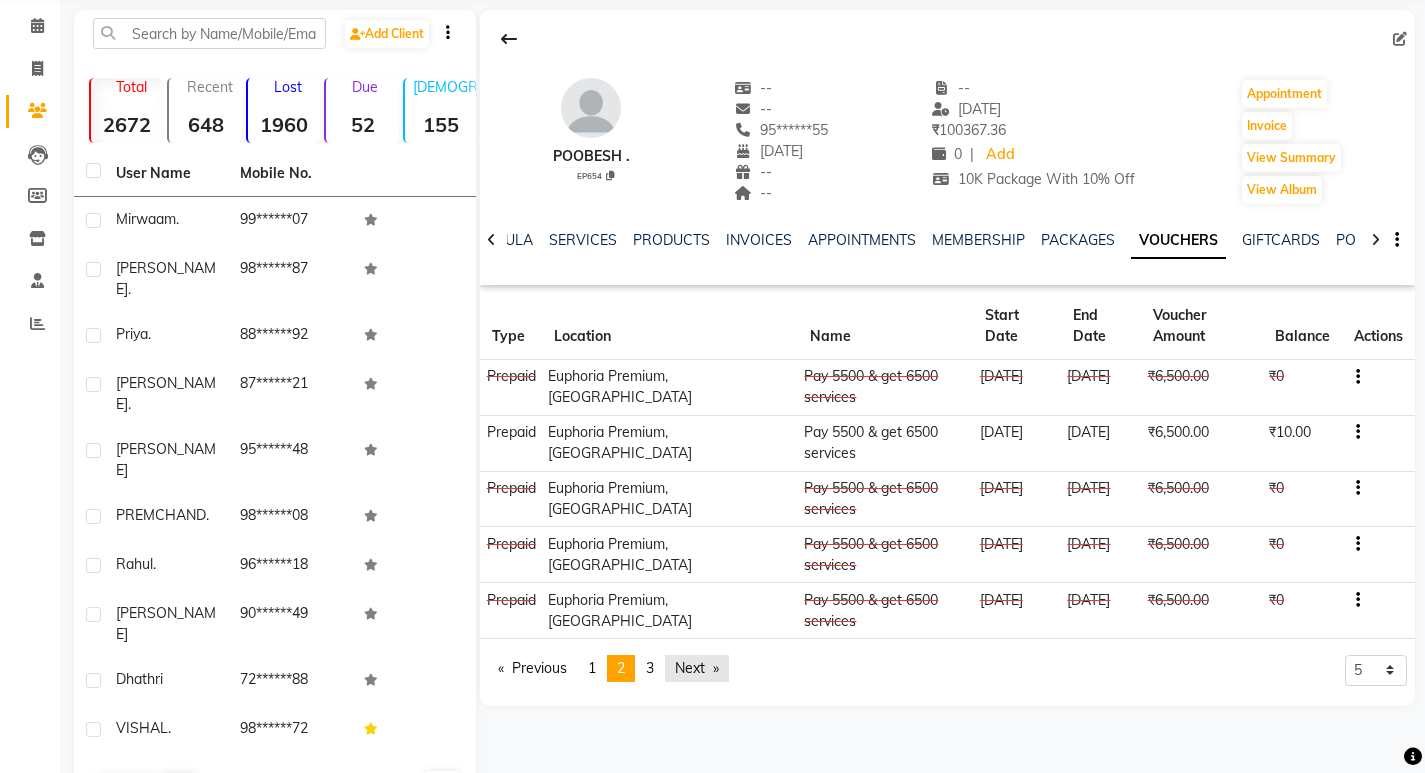 click on "Next  page" 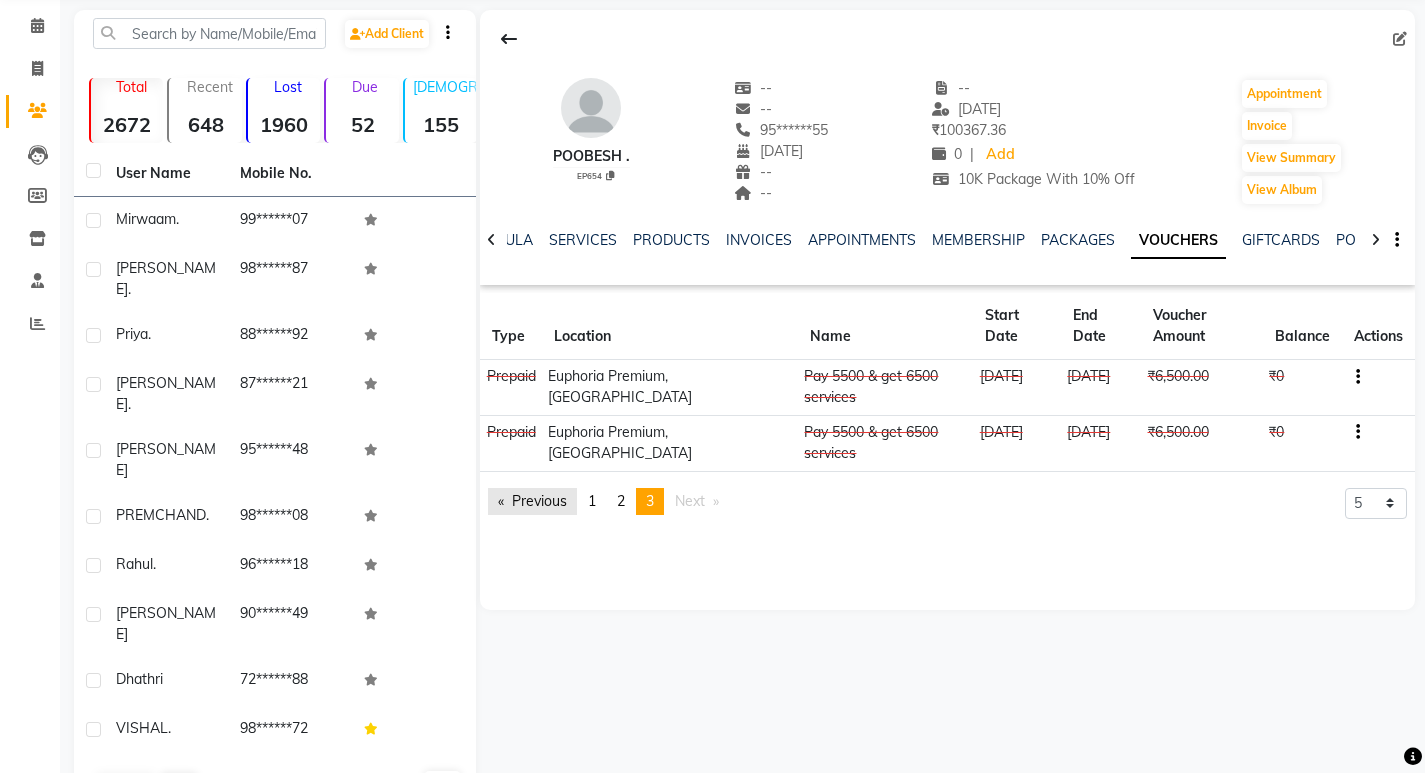 click on "Previous  page" 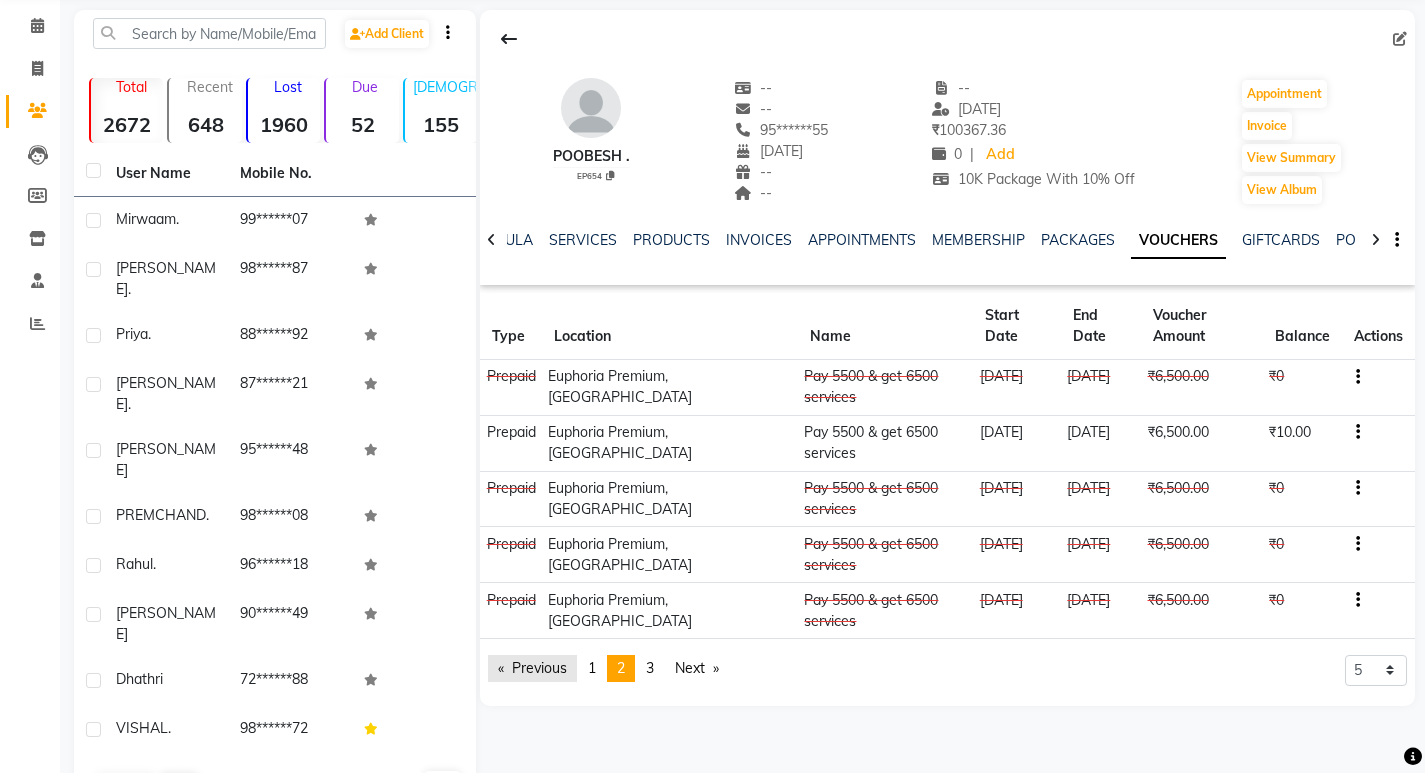 click on "Previous  page" 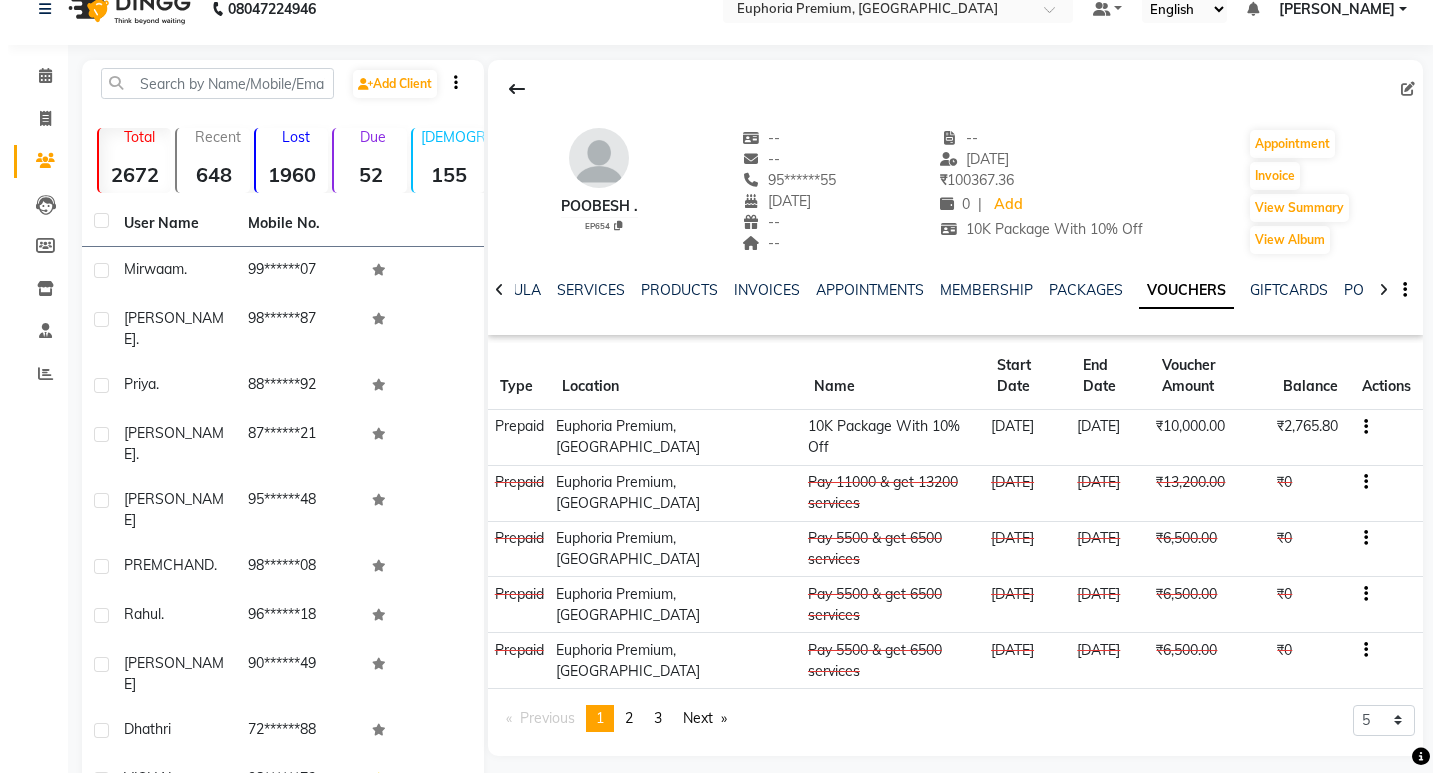 scroll, scrollTop: 0, scrollLeft: 0, axis: both 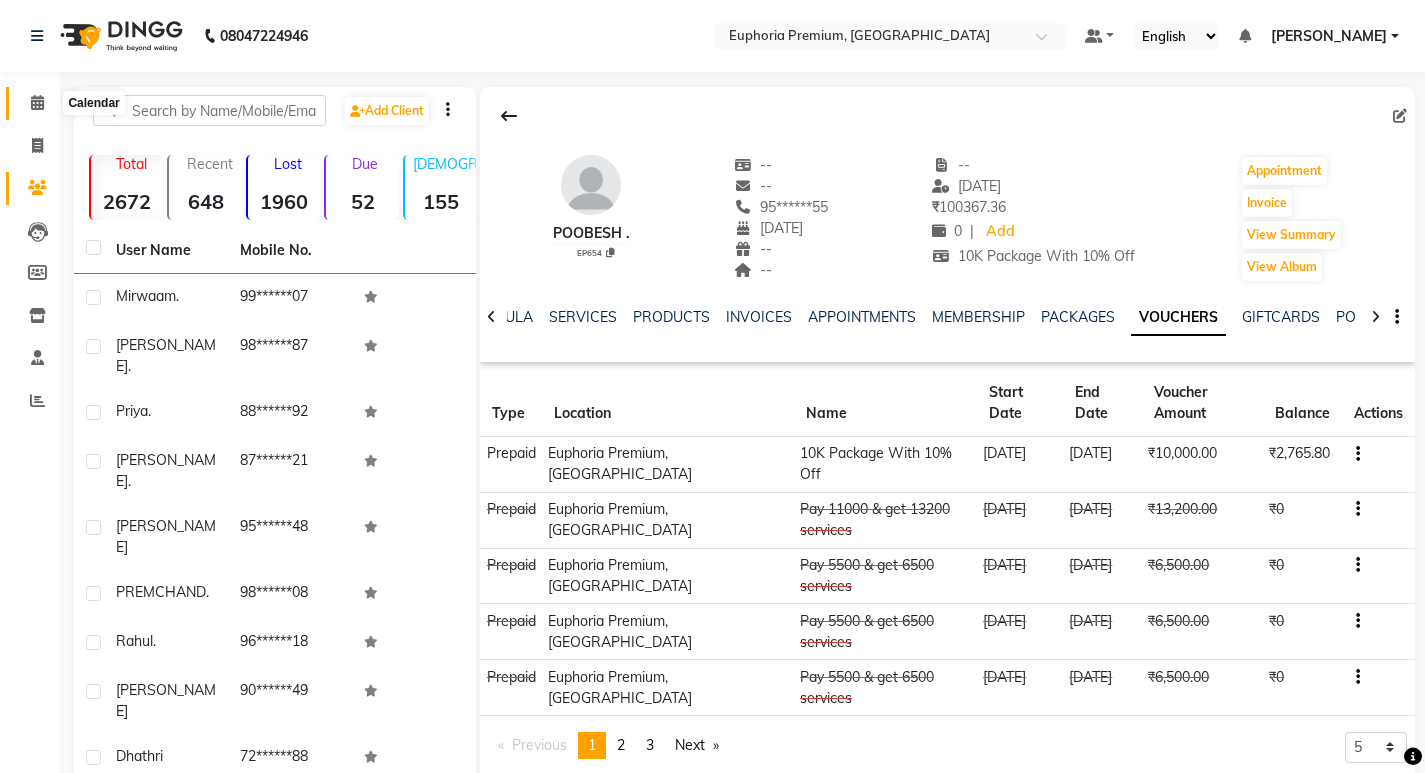 click 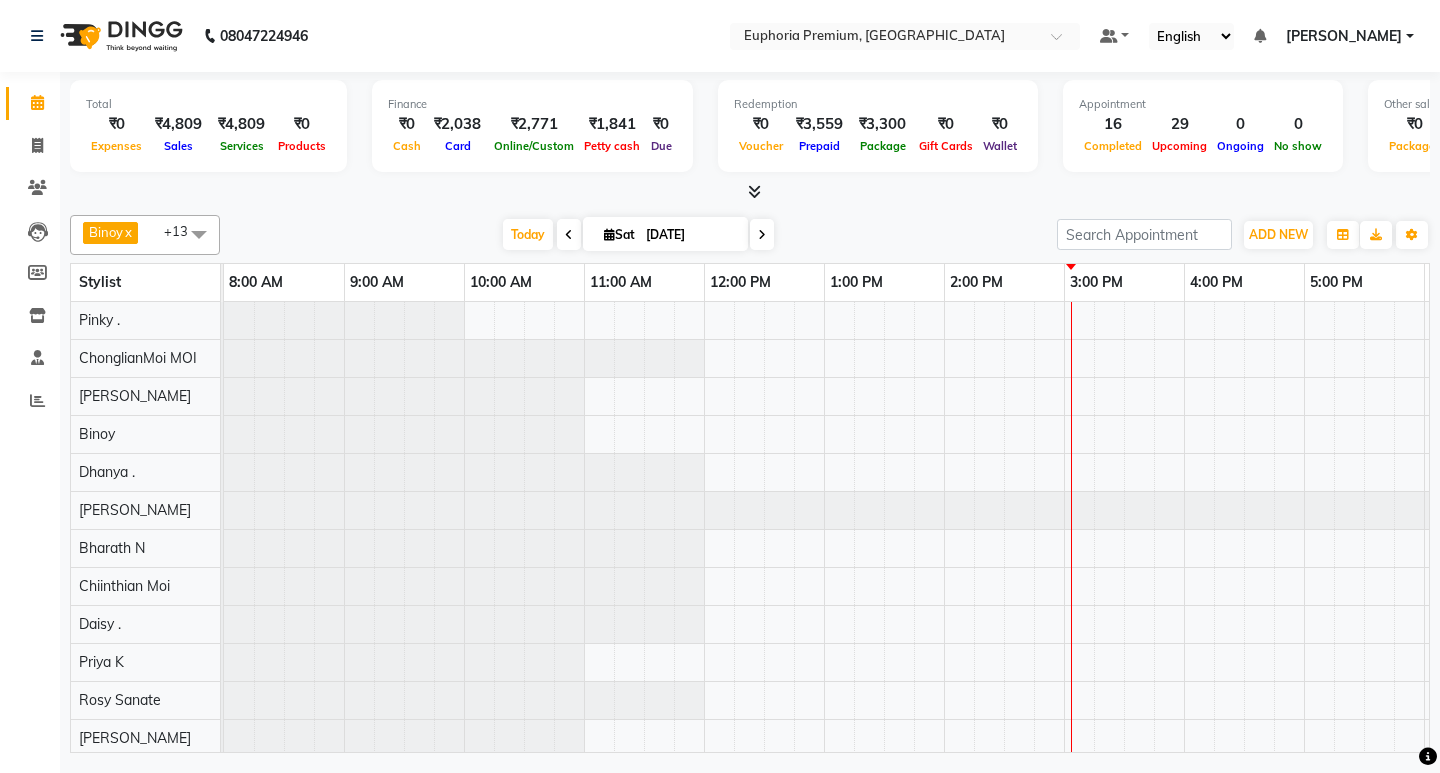 scroll, scrollTop: 0, scrollLeft: 0, axis: both 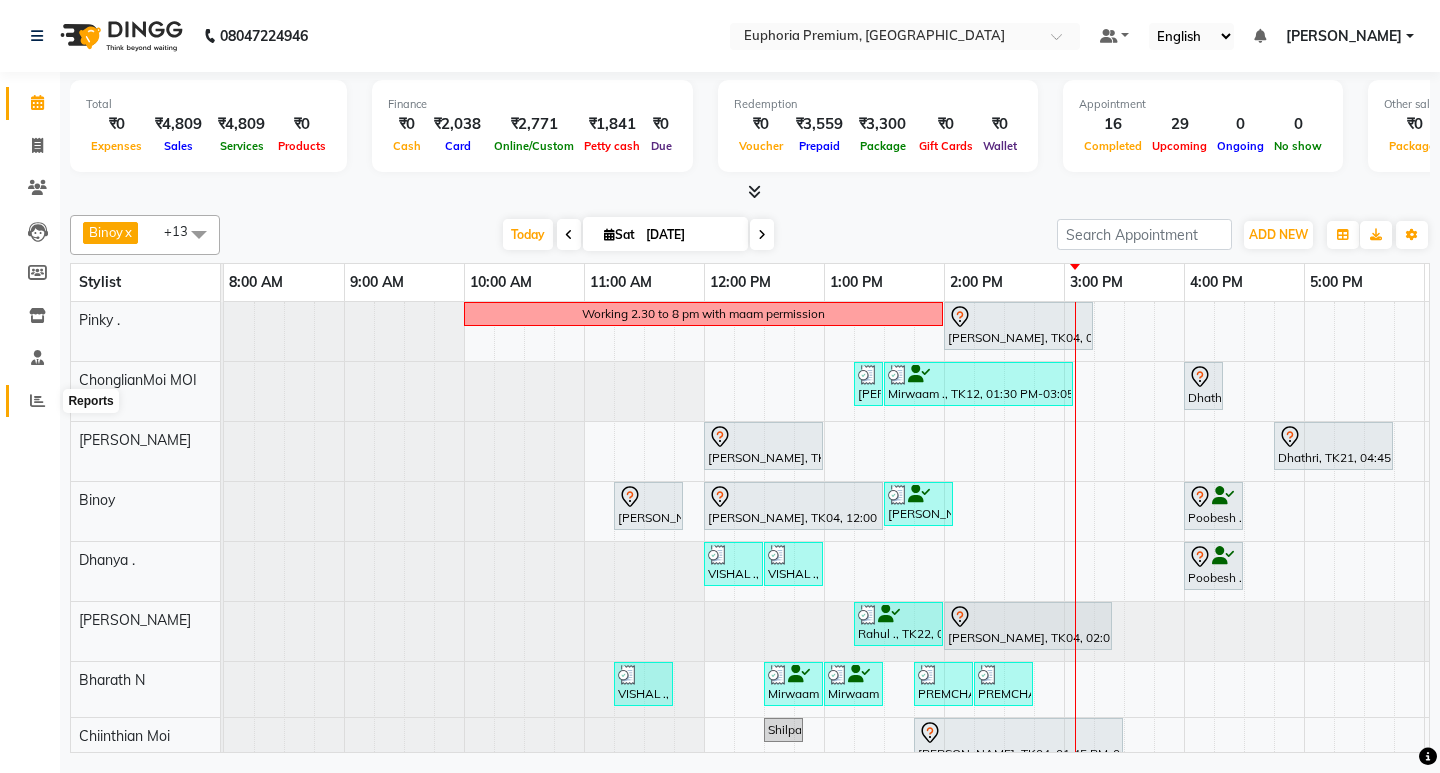 click 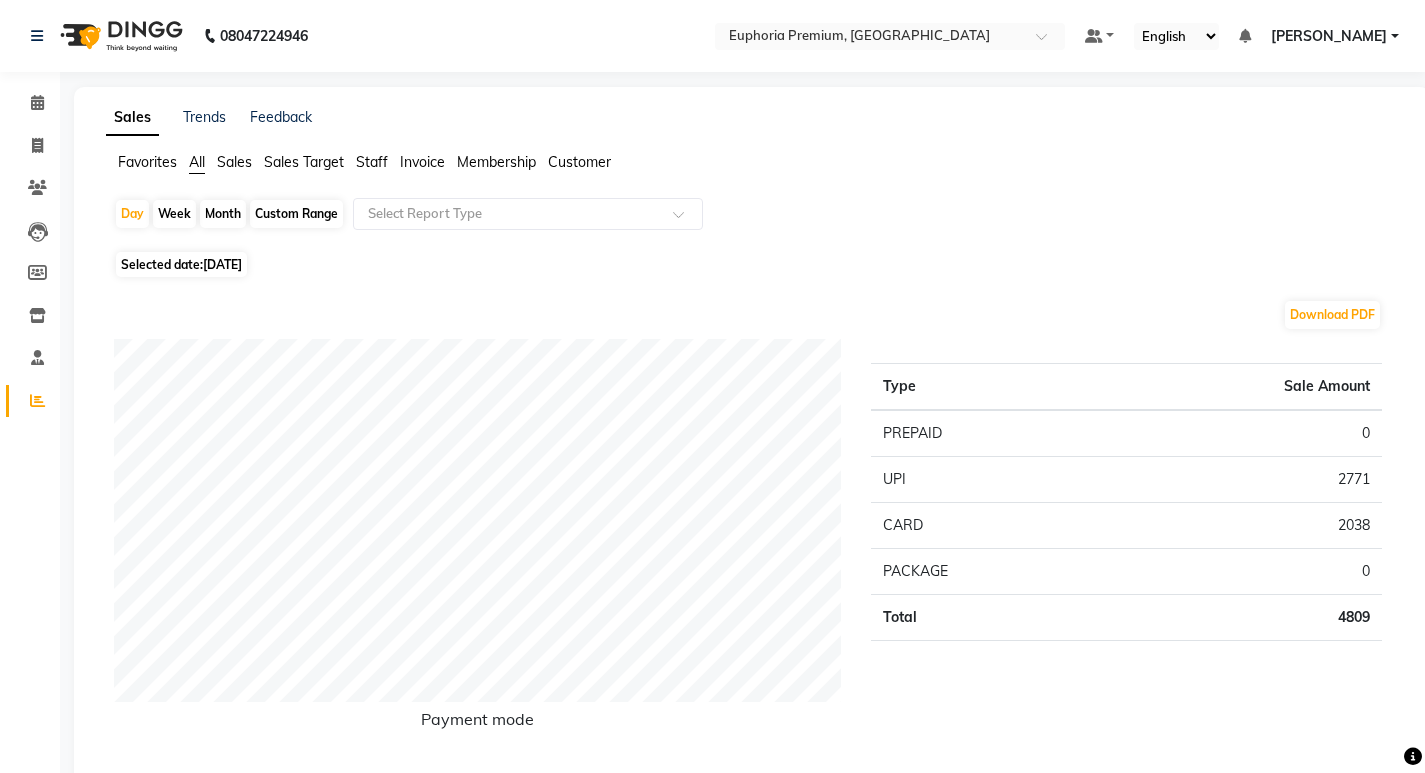 click on "Staff" 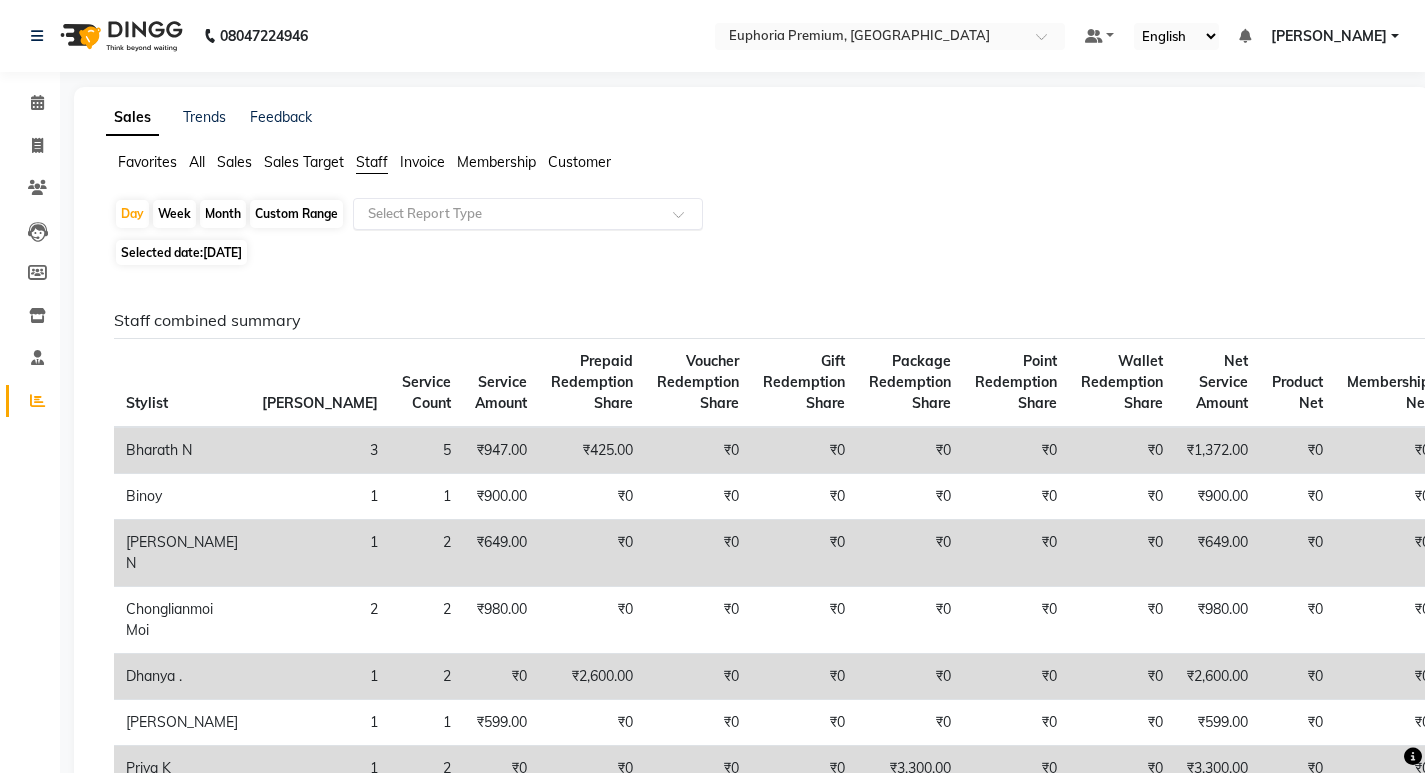 click 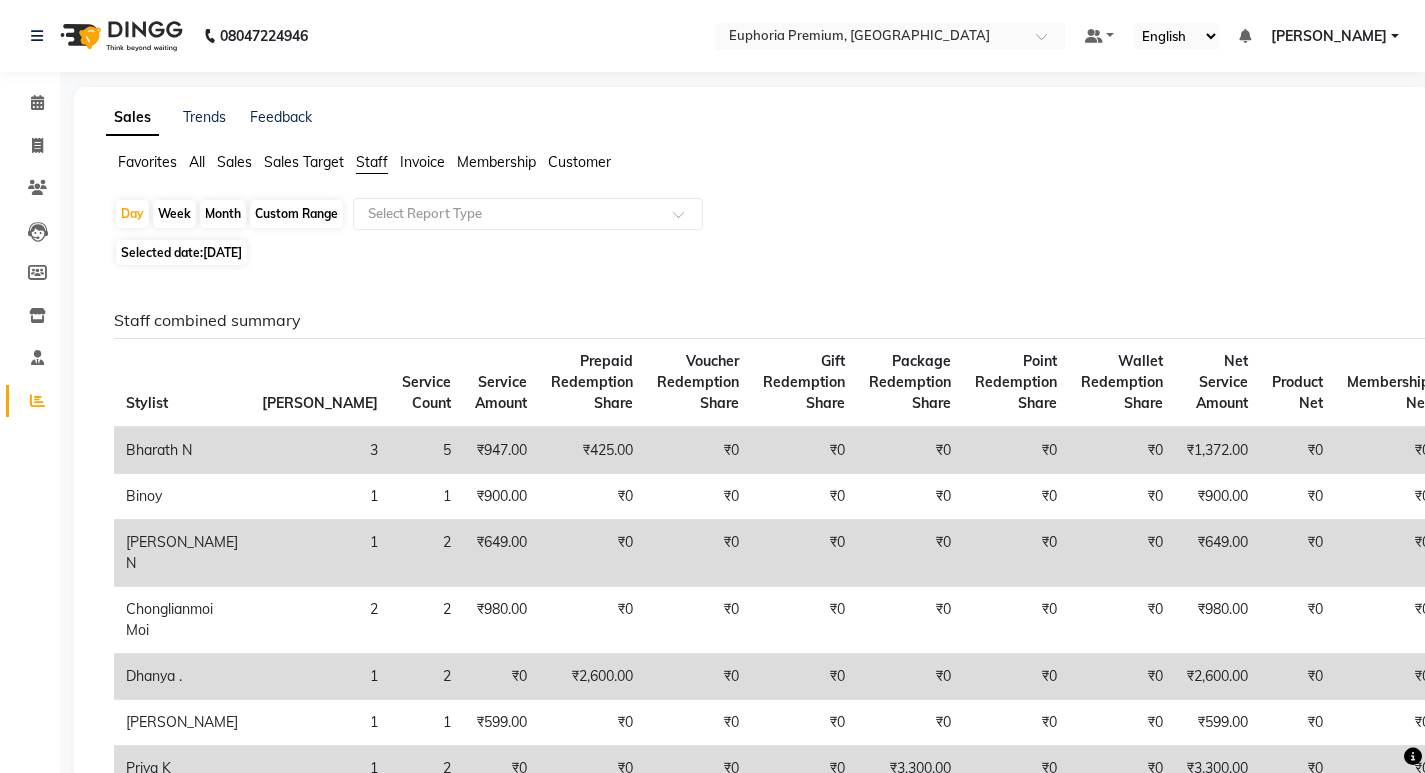 click on "Custom Range" 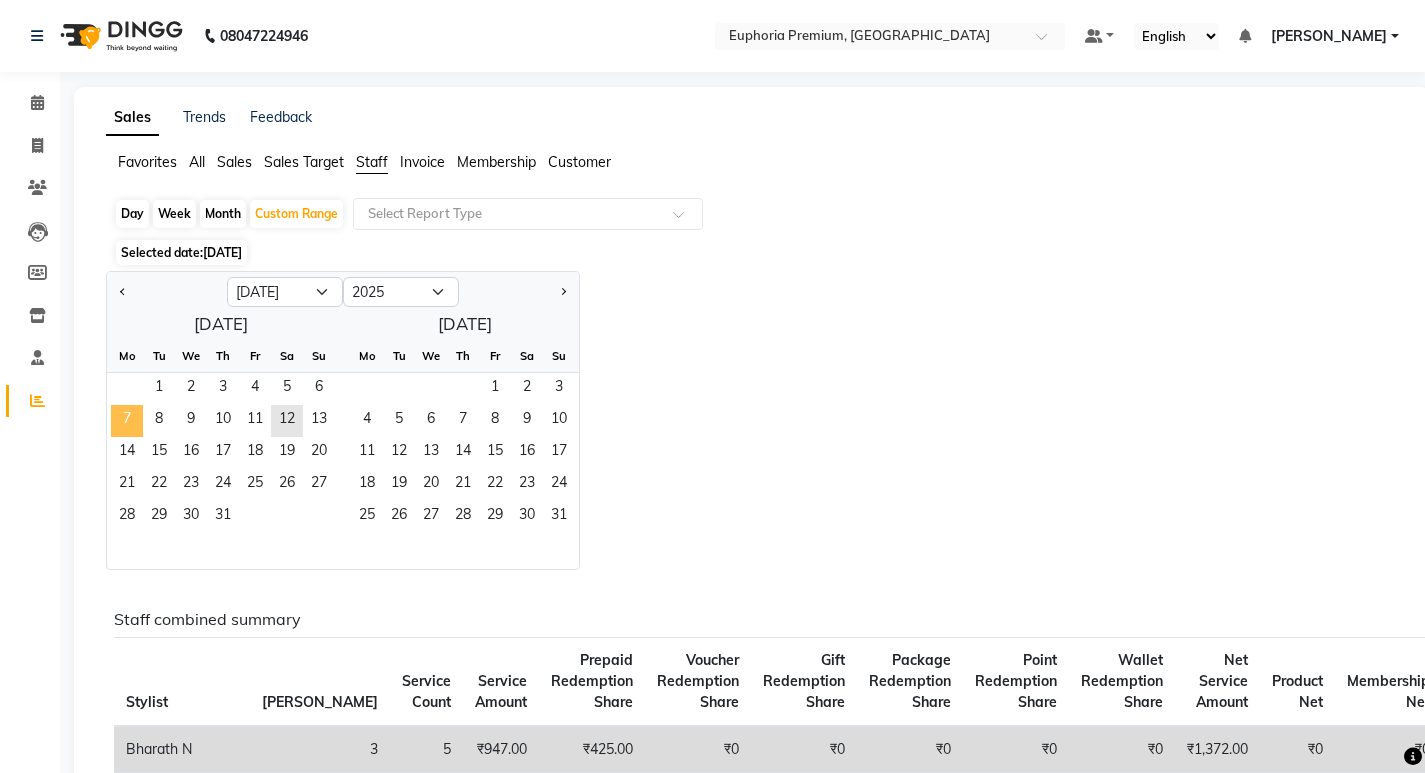 click on "7" 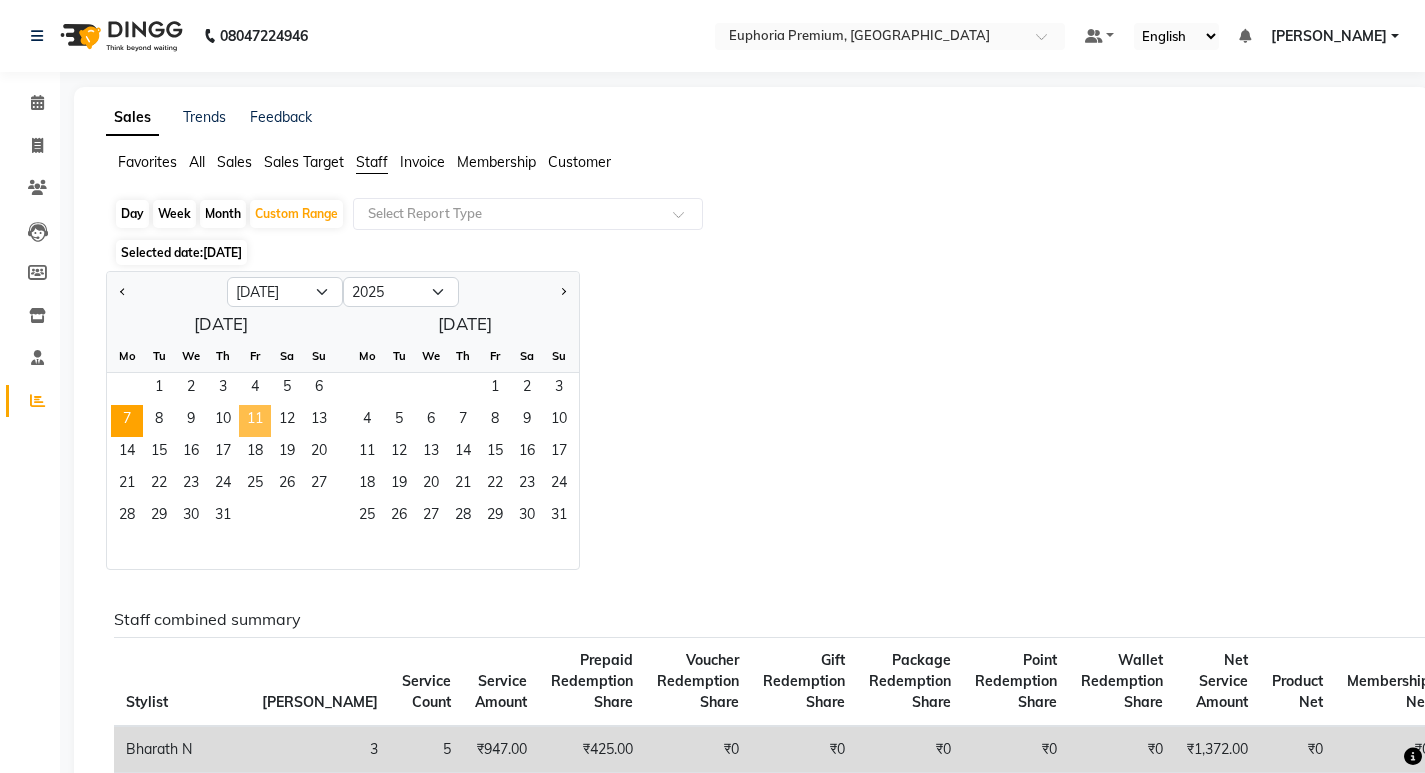 click on "11" 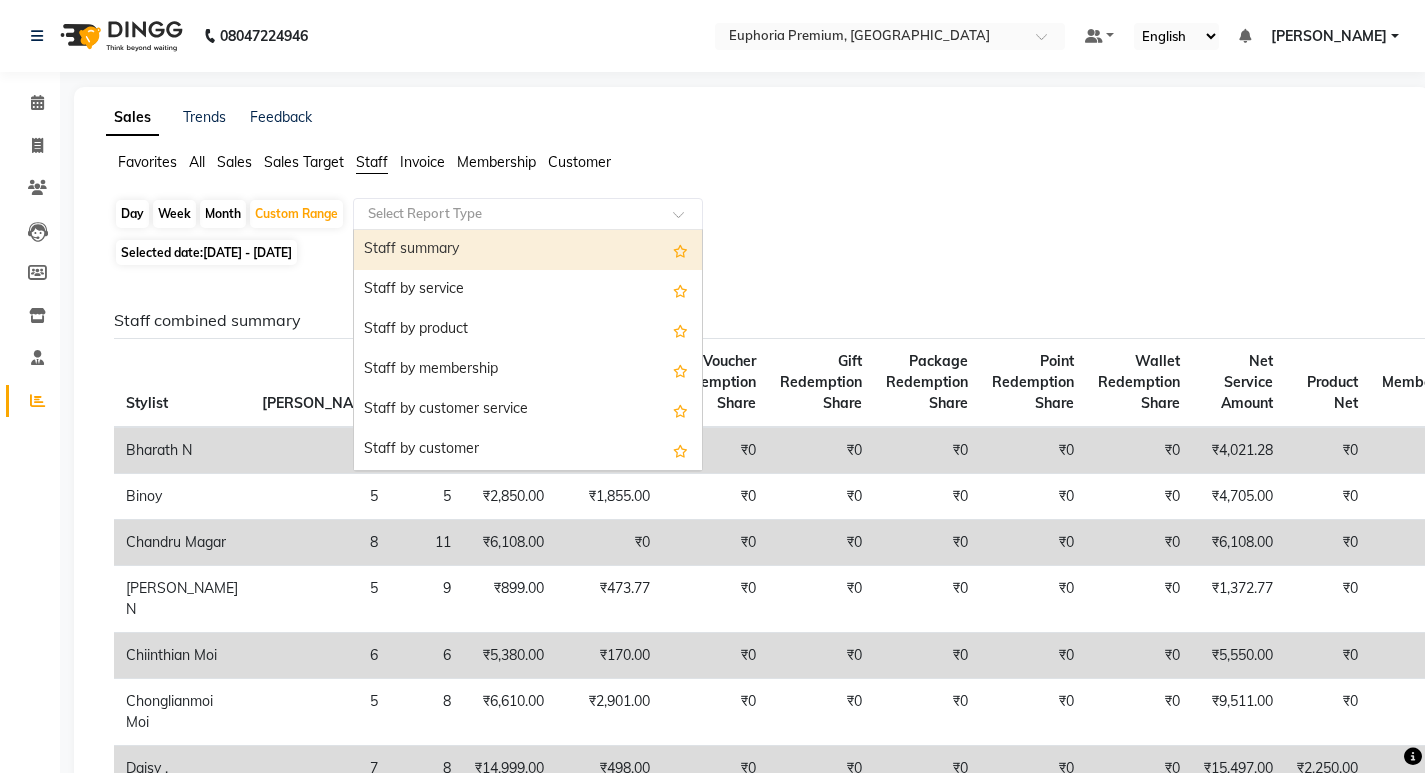 click 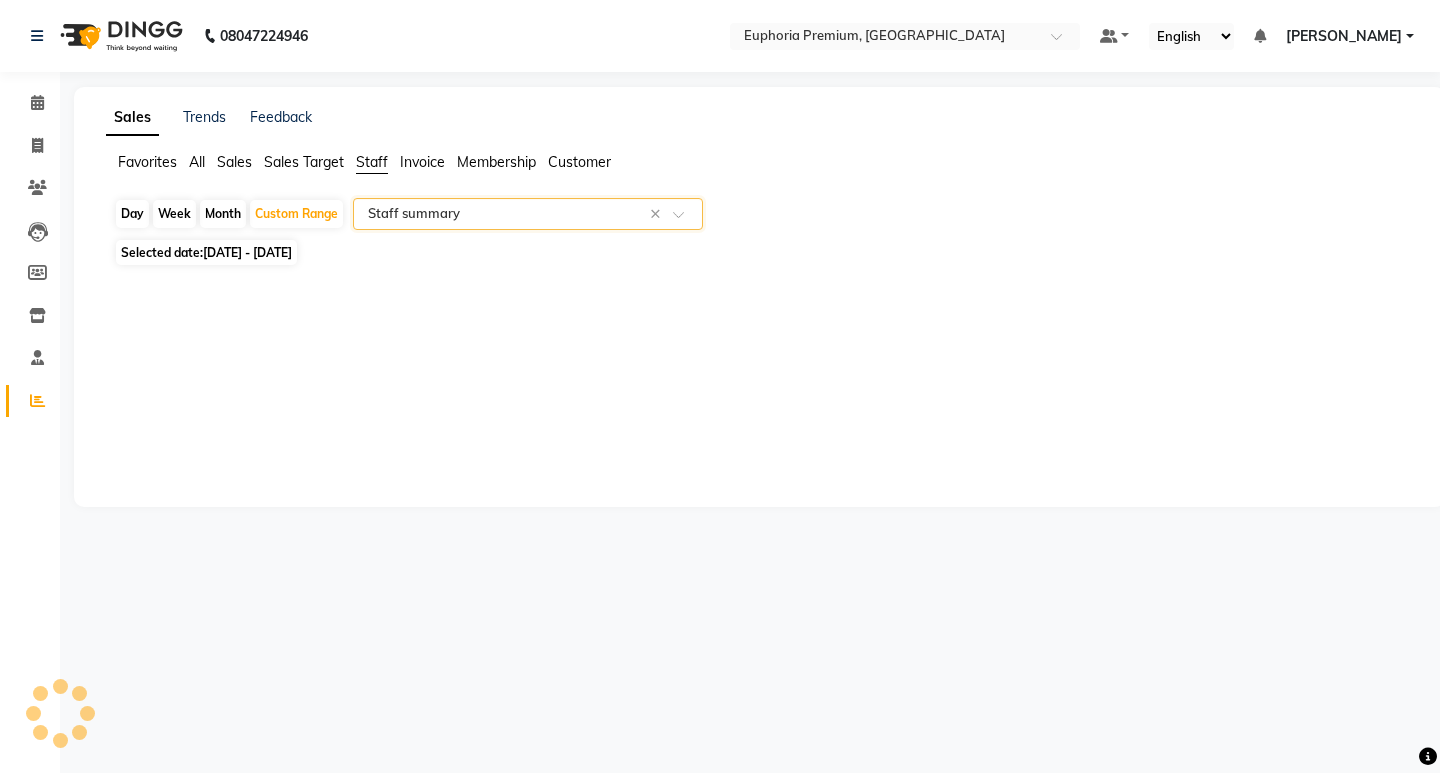 select on "full_report" 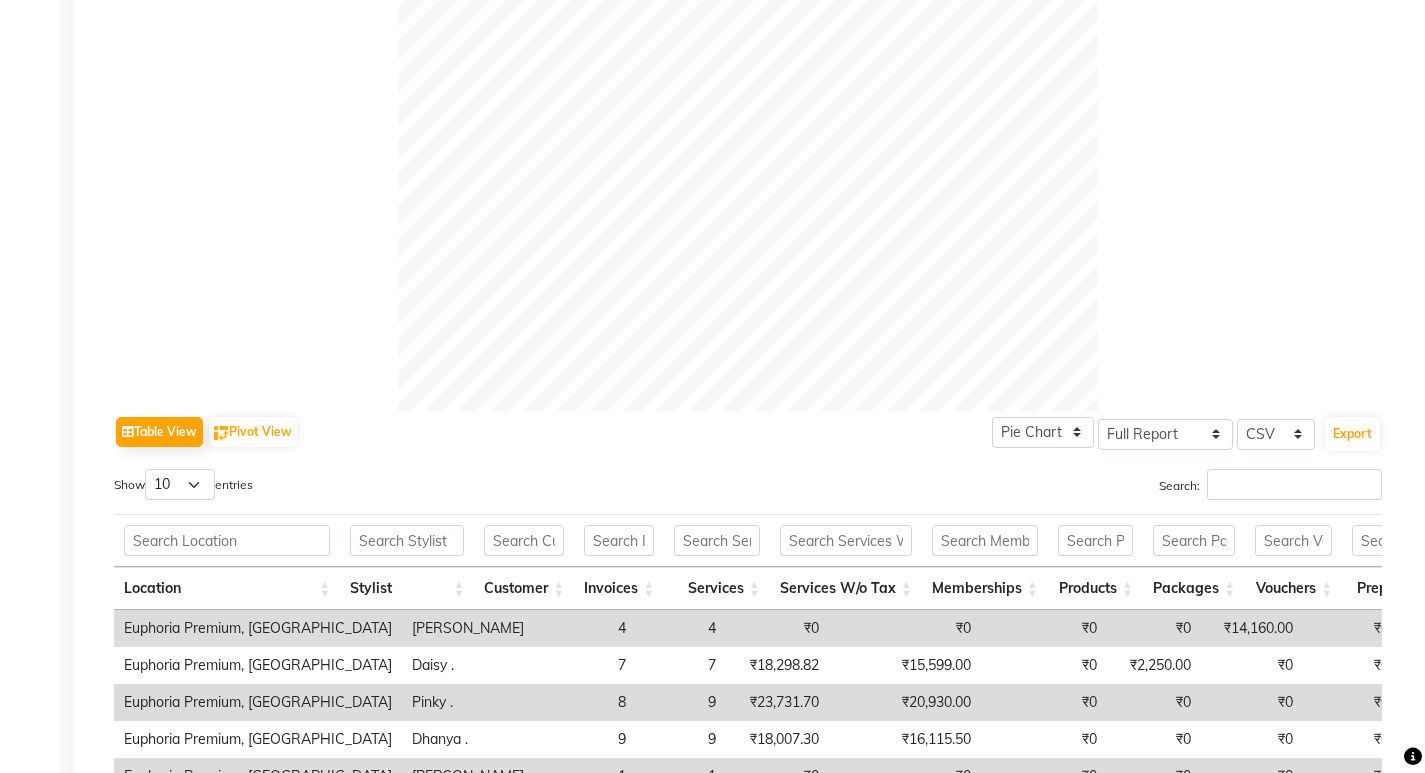 scroll, scrollTop: 988, scrollLeft: 0, axis: vertical 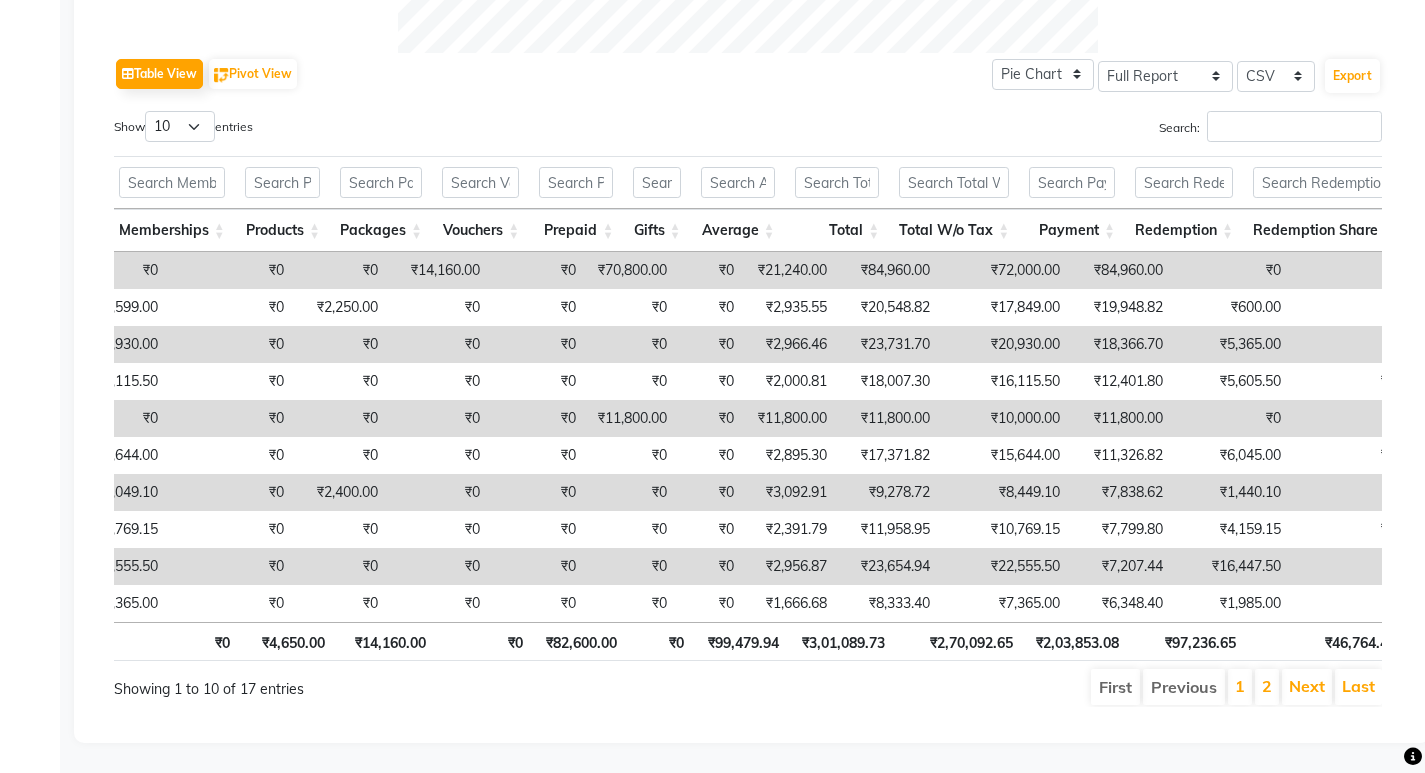 click on "₹97,236.65" at bounding box center [1187, 641] 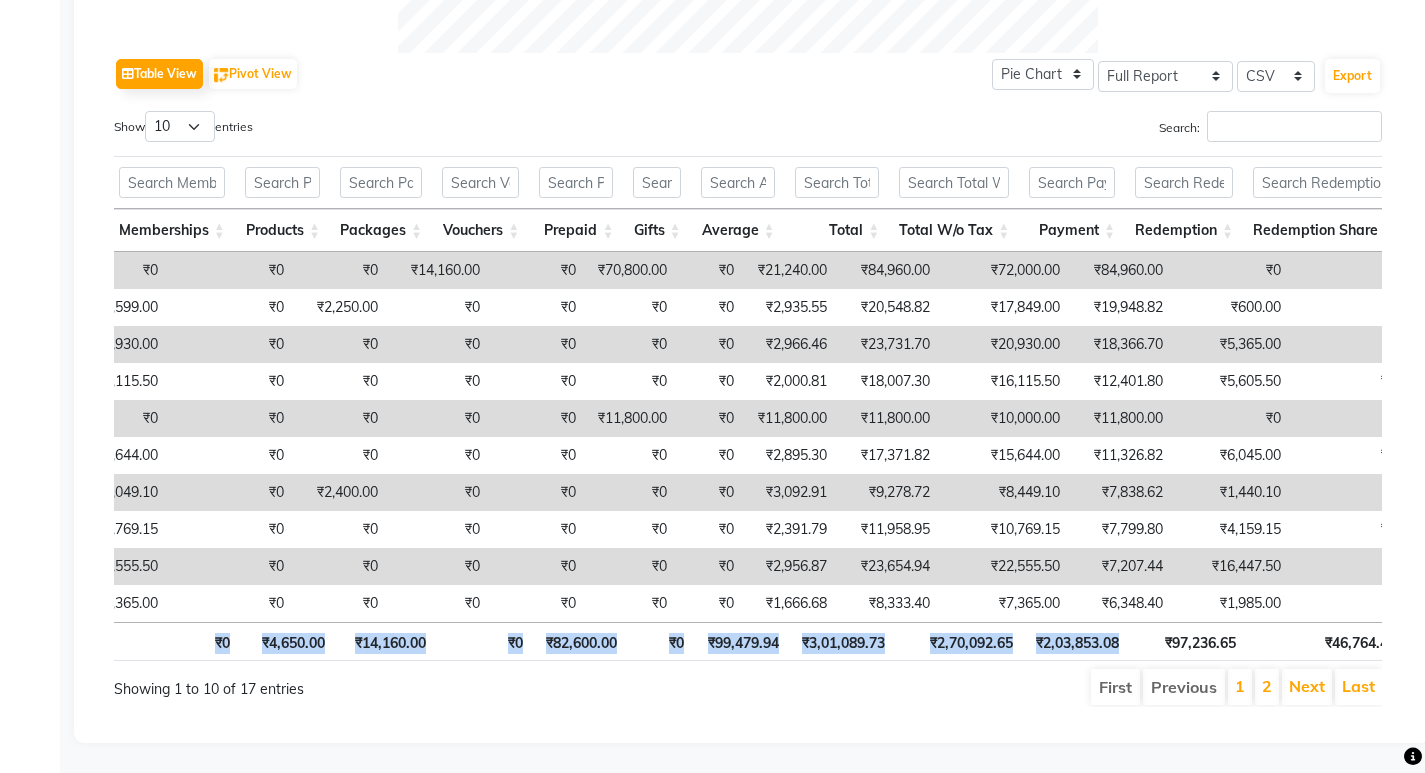 drag, startPoint x: 1128, startPoint y: 620, endPoint x: 1044, endPoint y: 605, distance: 85.32877 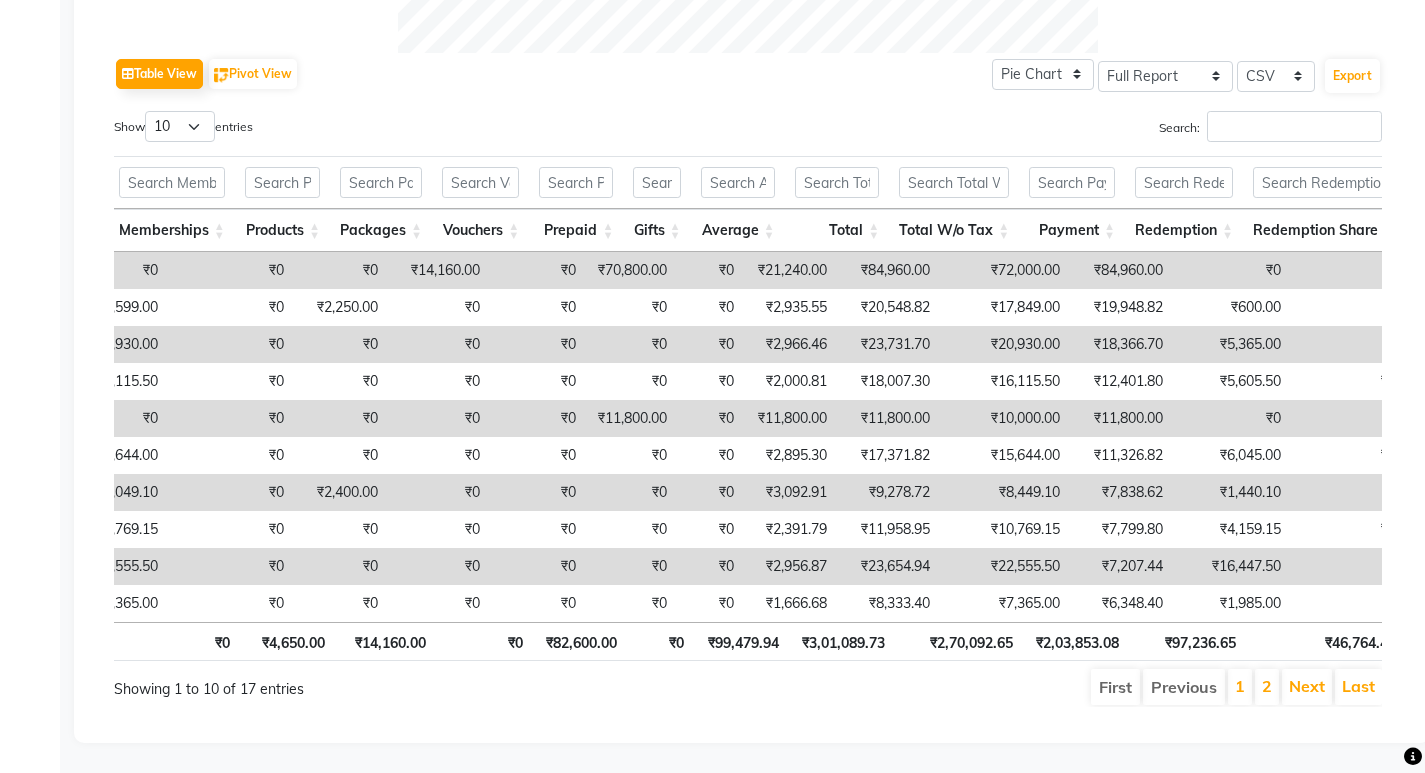 click on "First Previous 1 2 Next Last" at bounding box center [1018, 687] 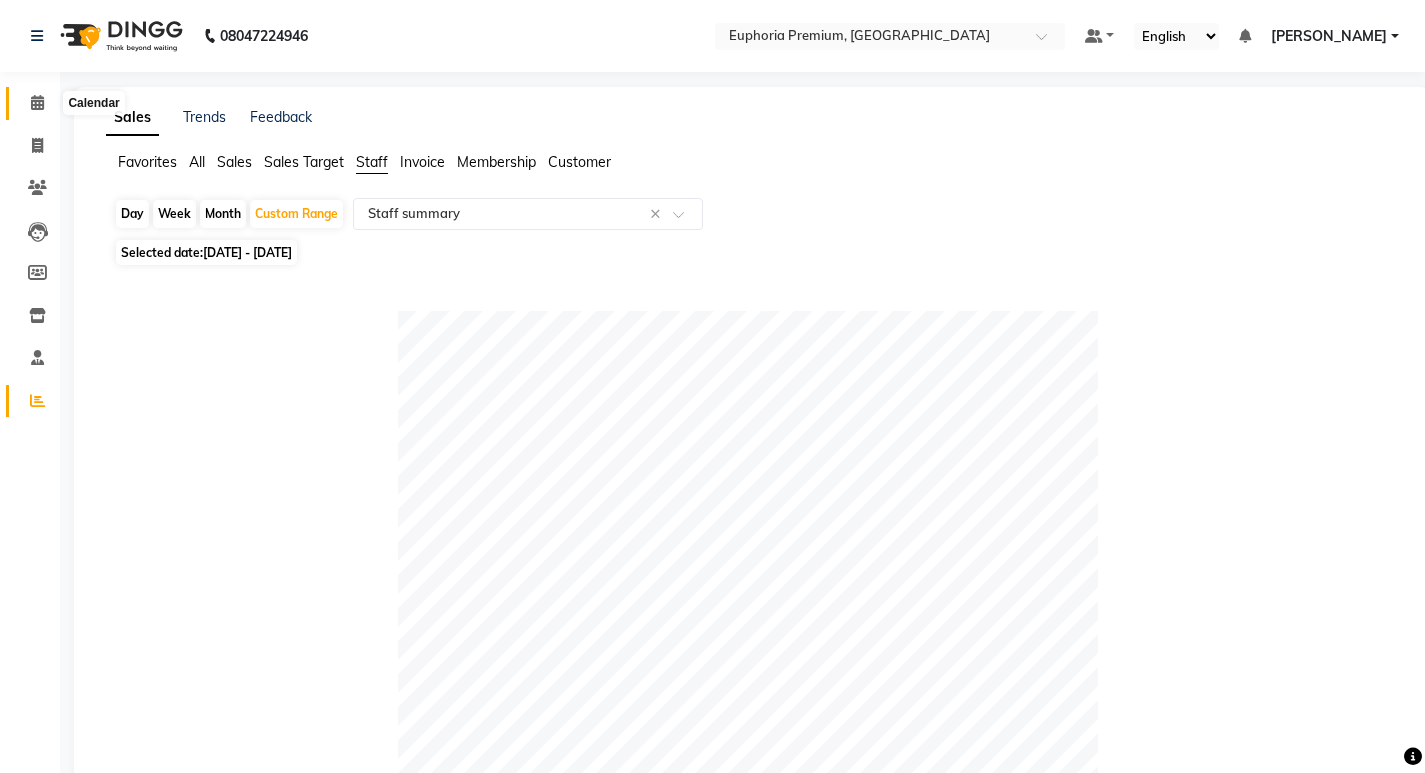 click 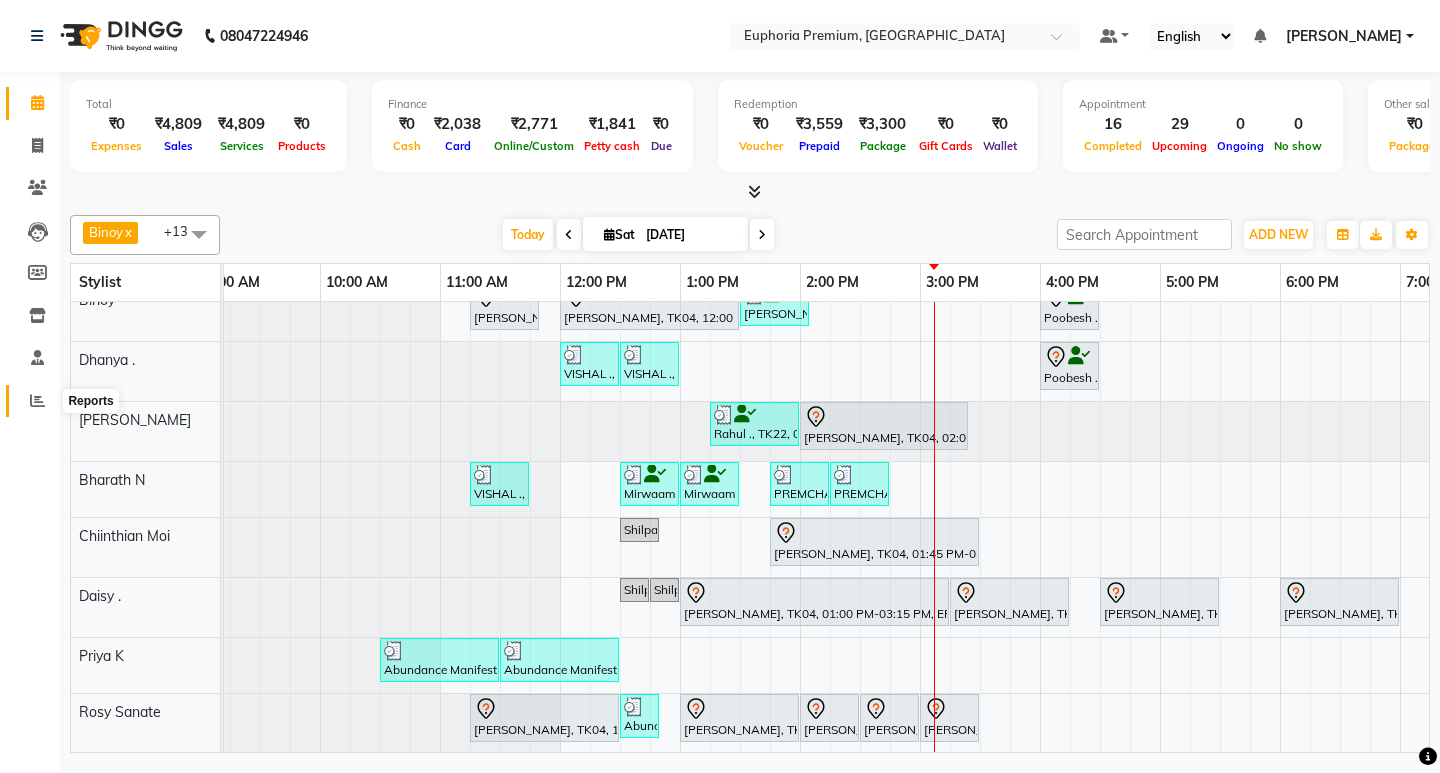 click 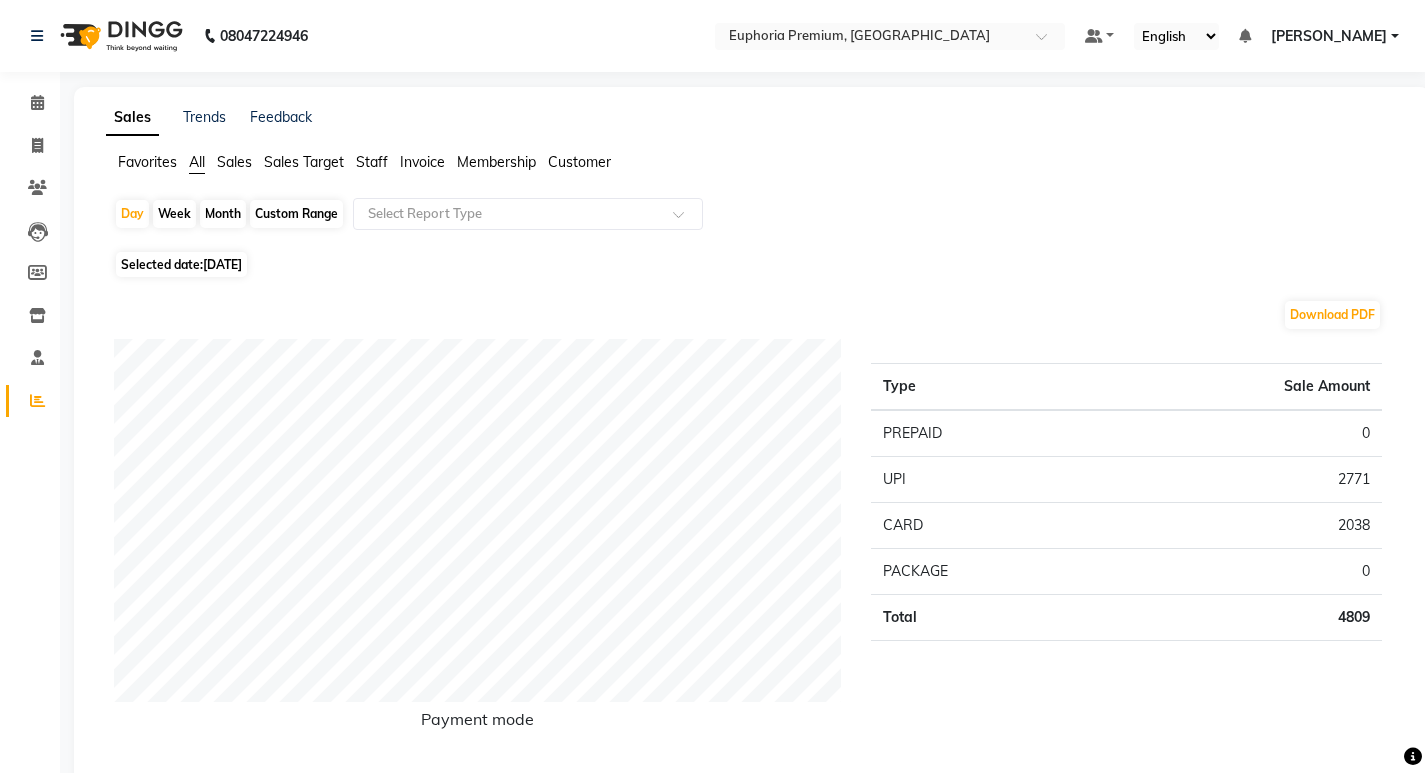 click on "Staff" 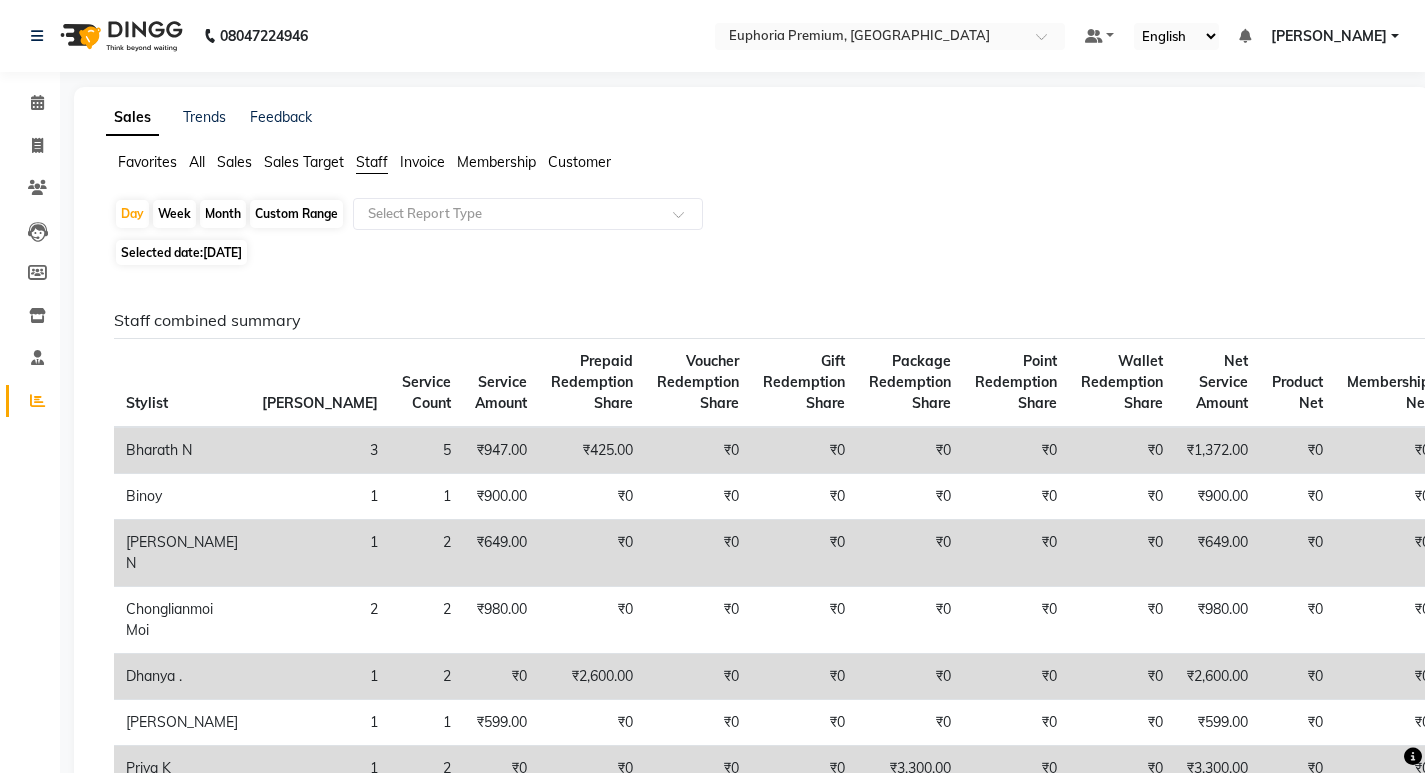 click on "Custom Range" 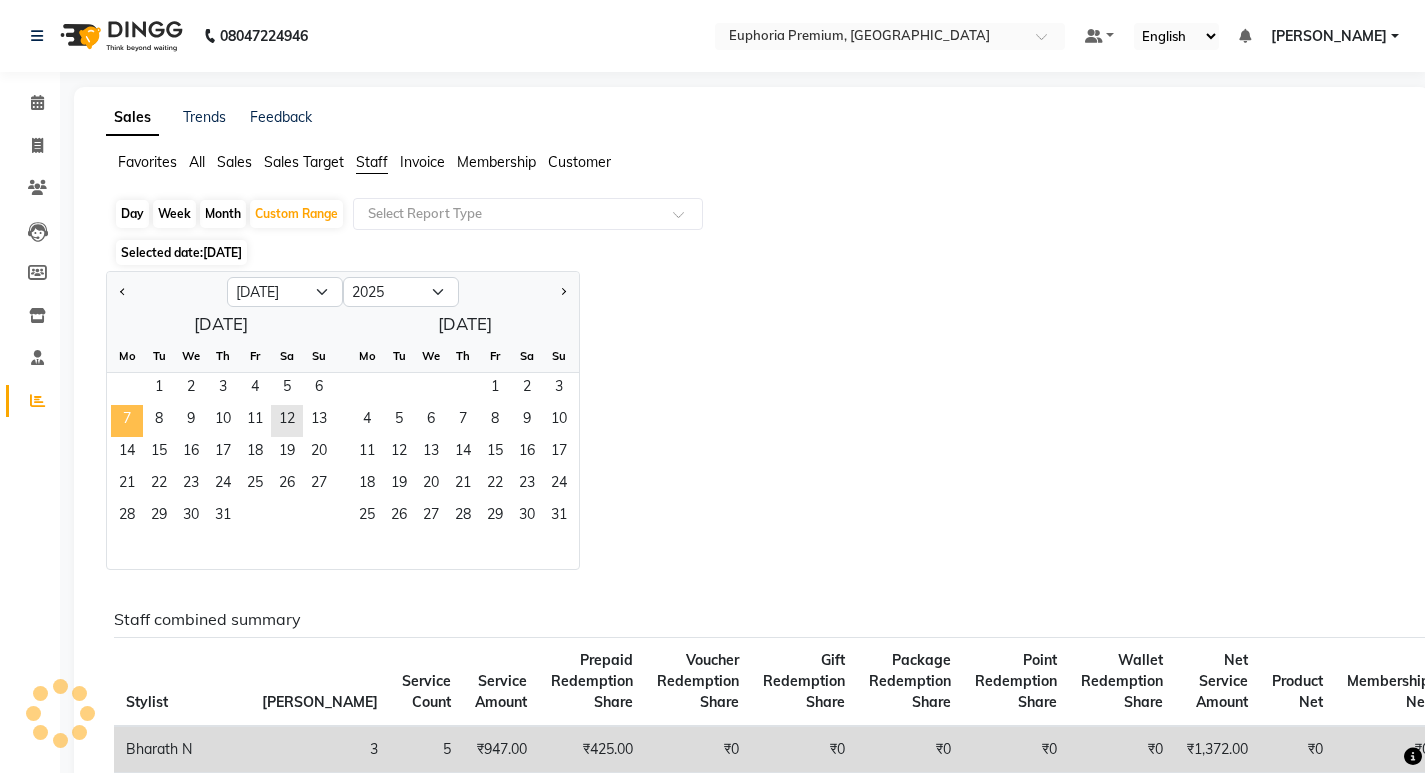click on "7" 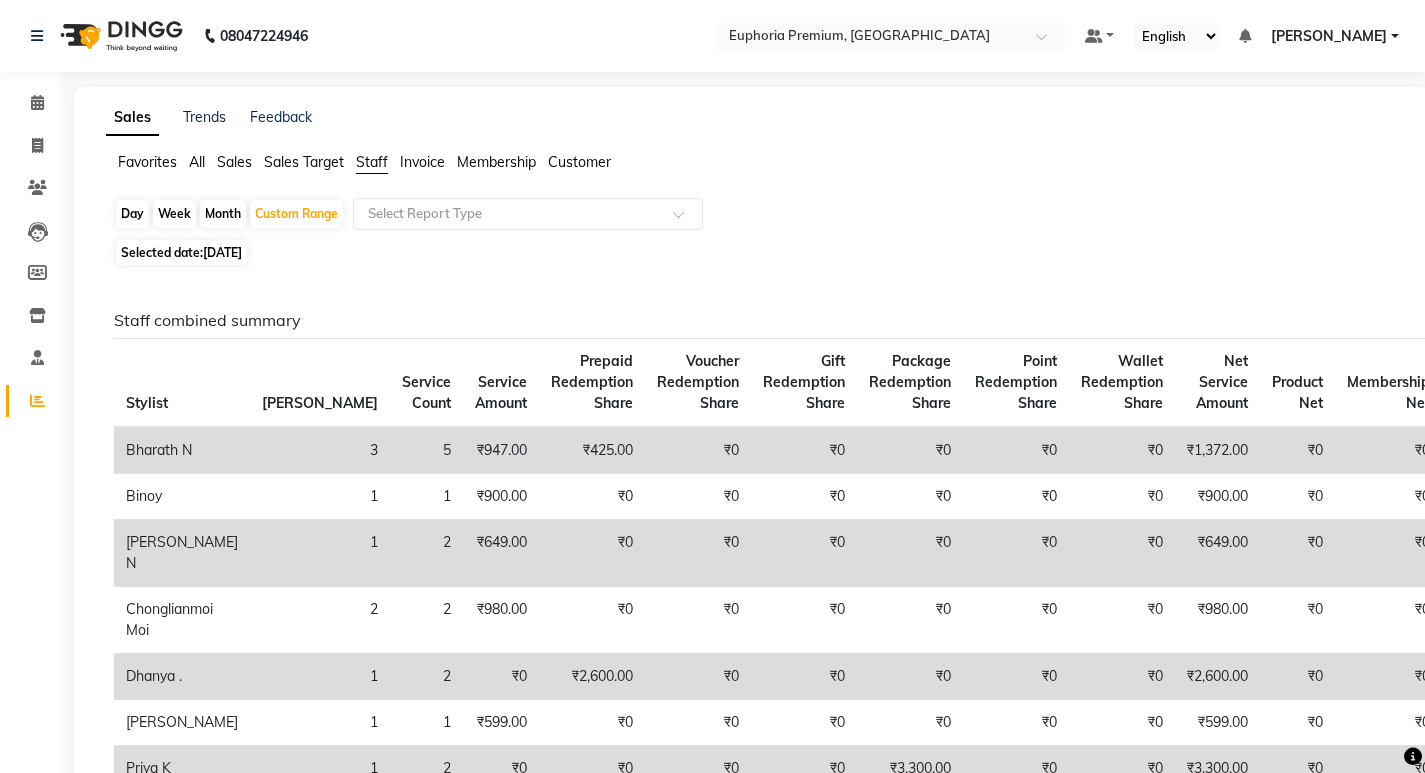 click on "[PERSON_NAME]" 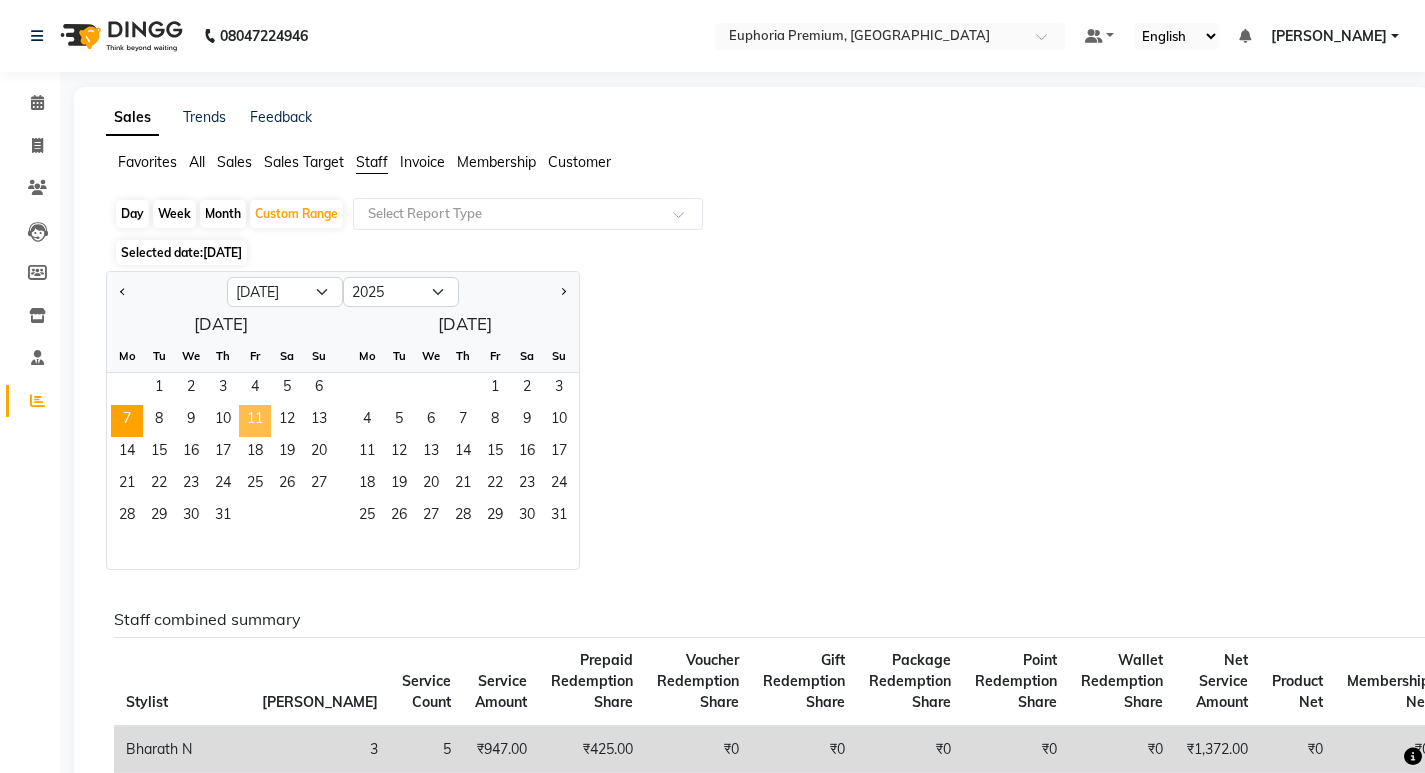 click on "11" 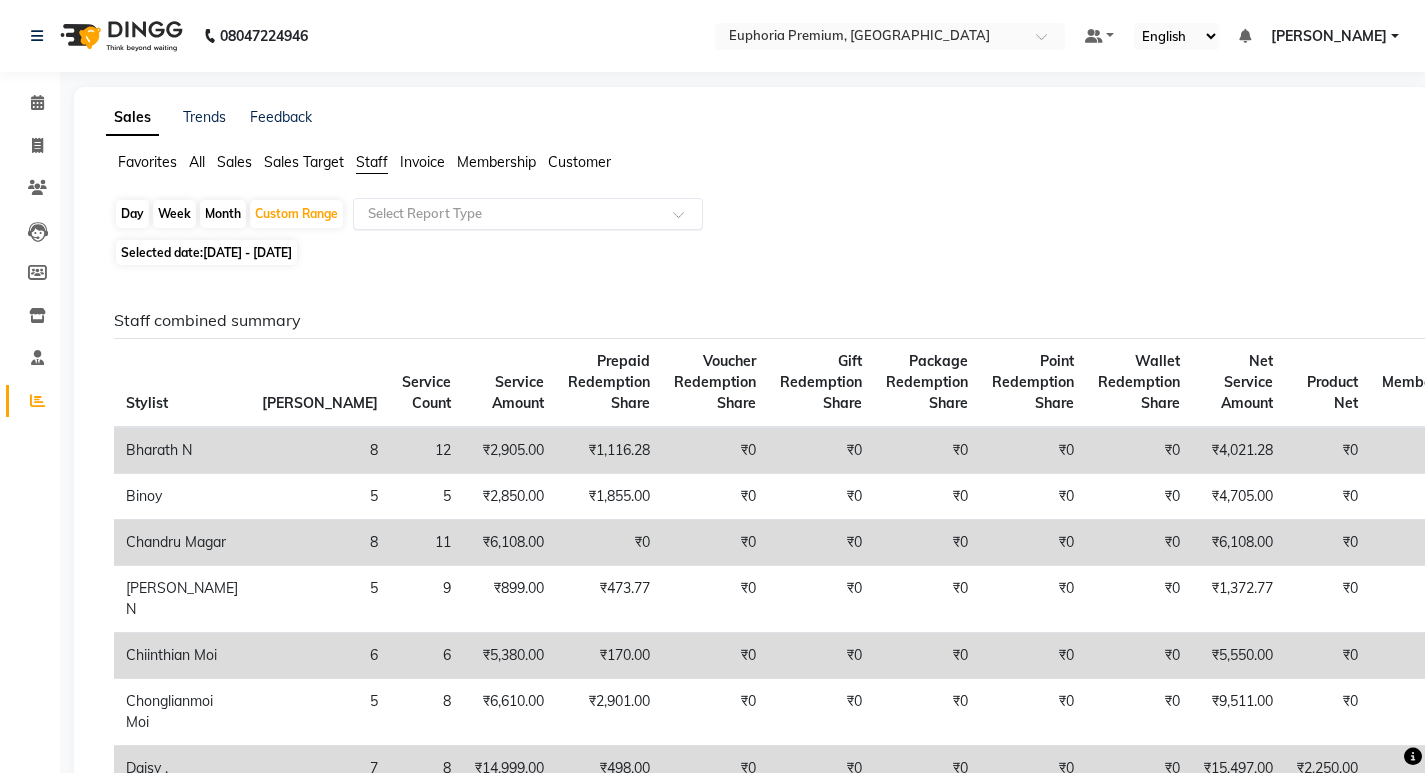 click on "Select Report Type" 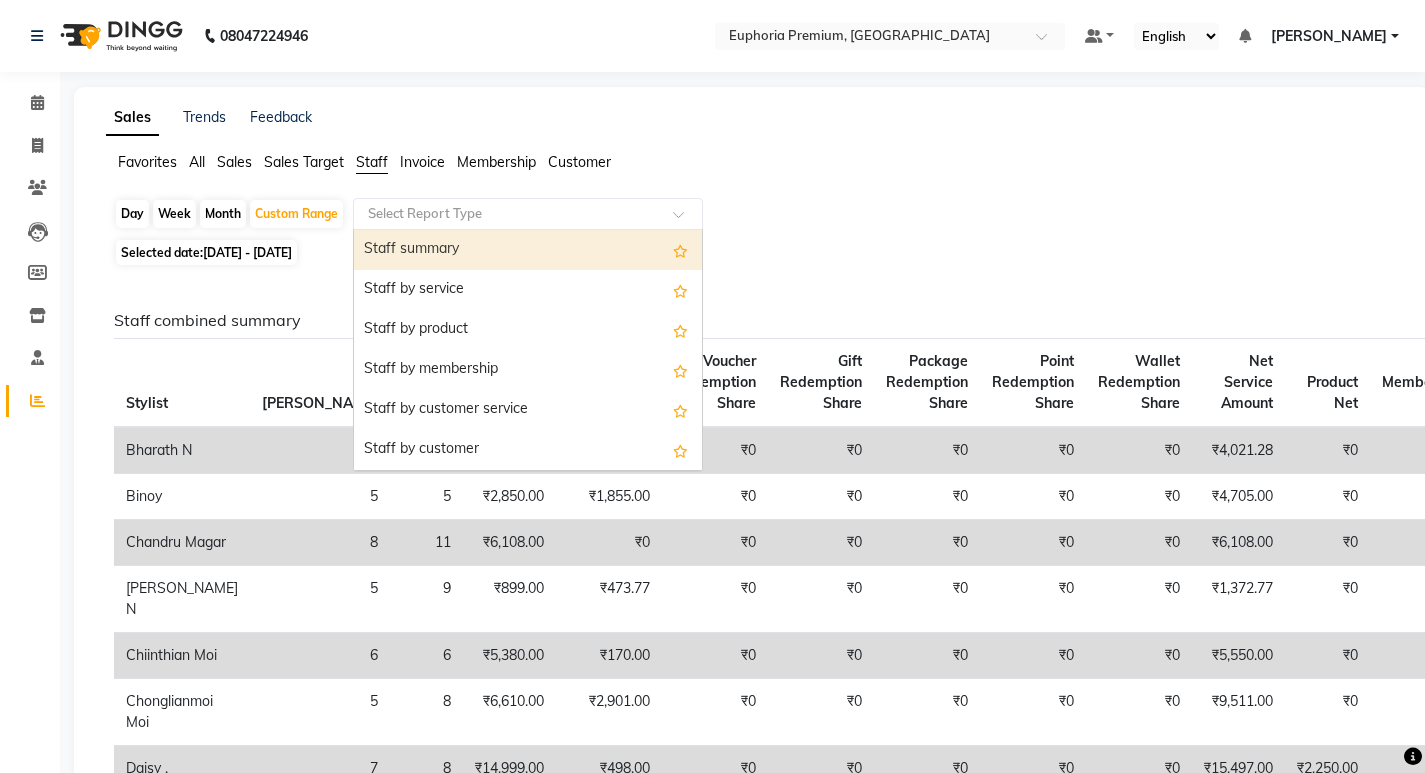 click on "Staff summary" at bounding box center (528, 250) 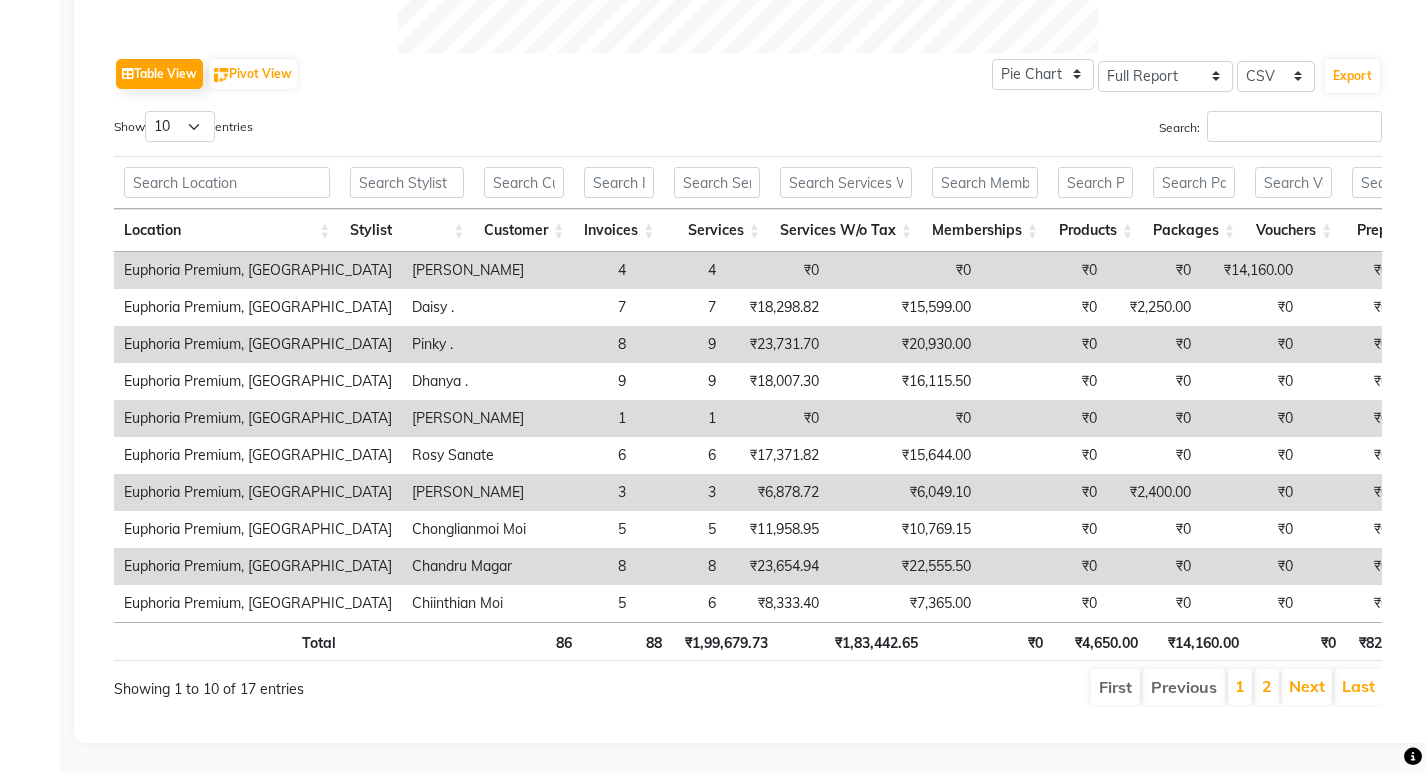 scroll, scrollTop: 0, scrollLeft: 127, axis: horizontal 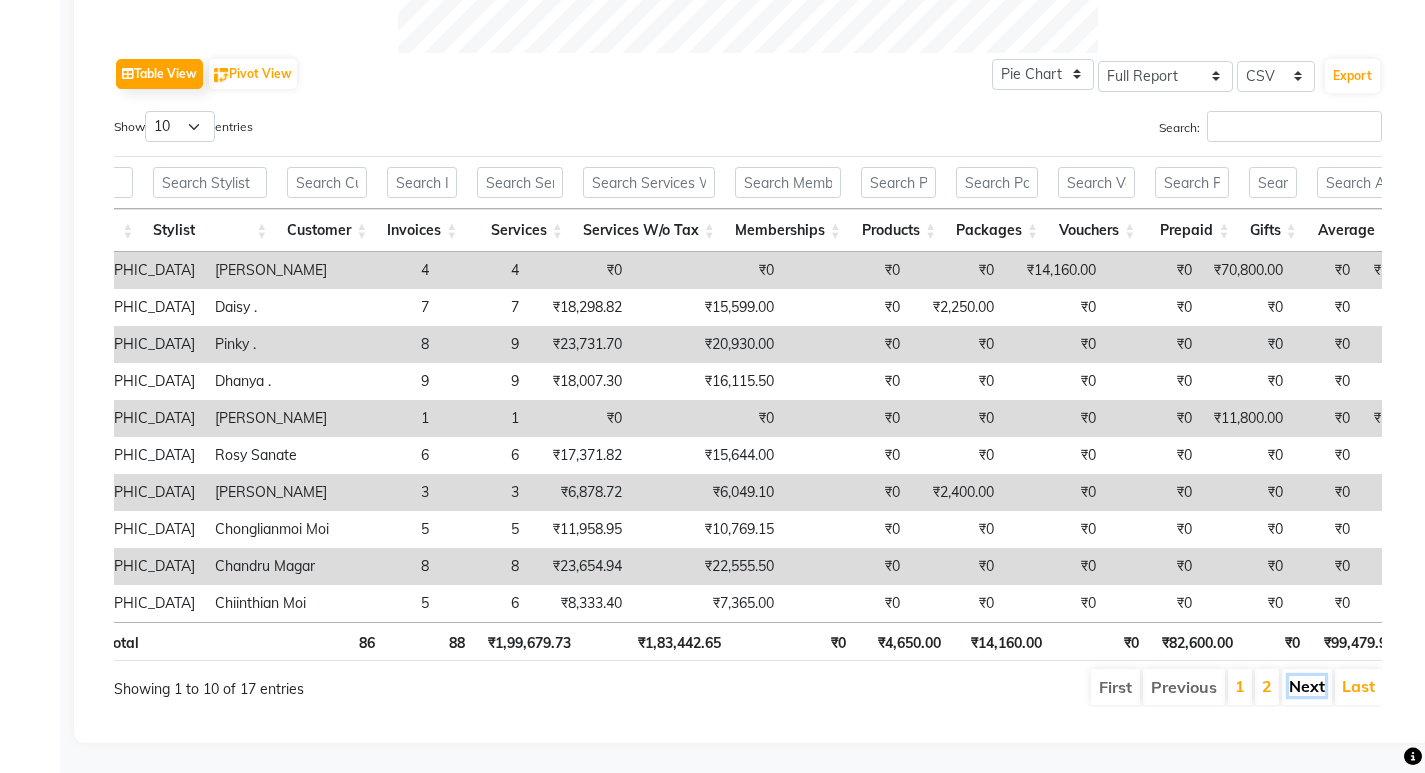 click on "Next" at bounding box center [1307, 686] 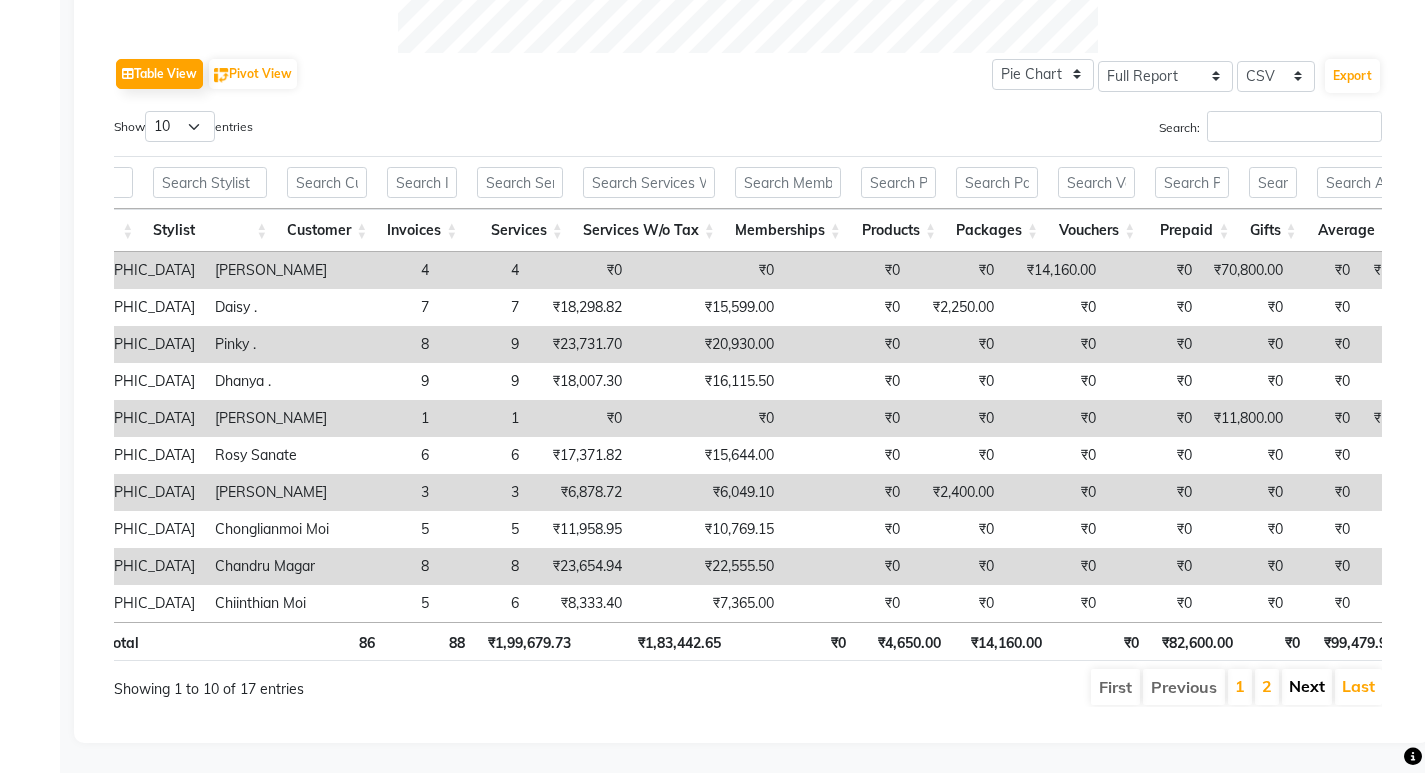 scroll, scrollTop: 877, scrollLeft: 0, axis: vertical 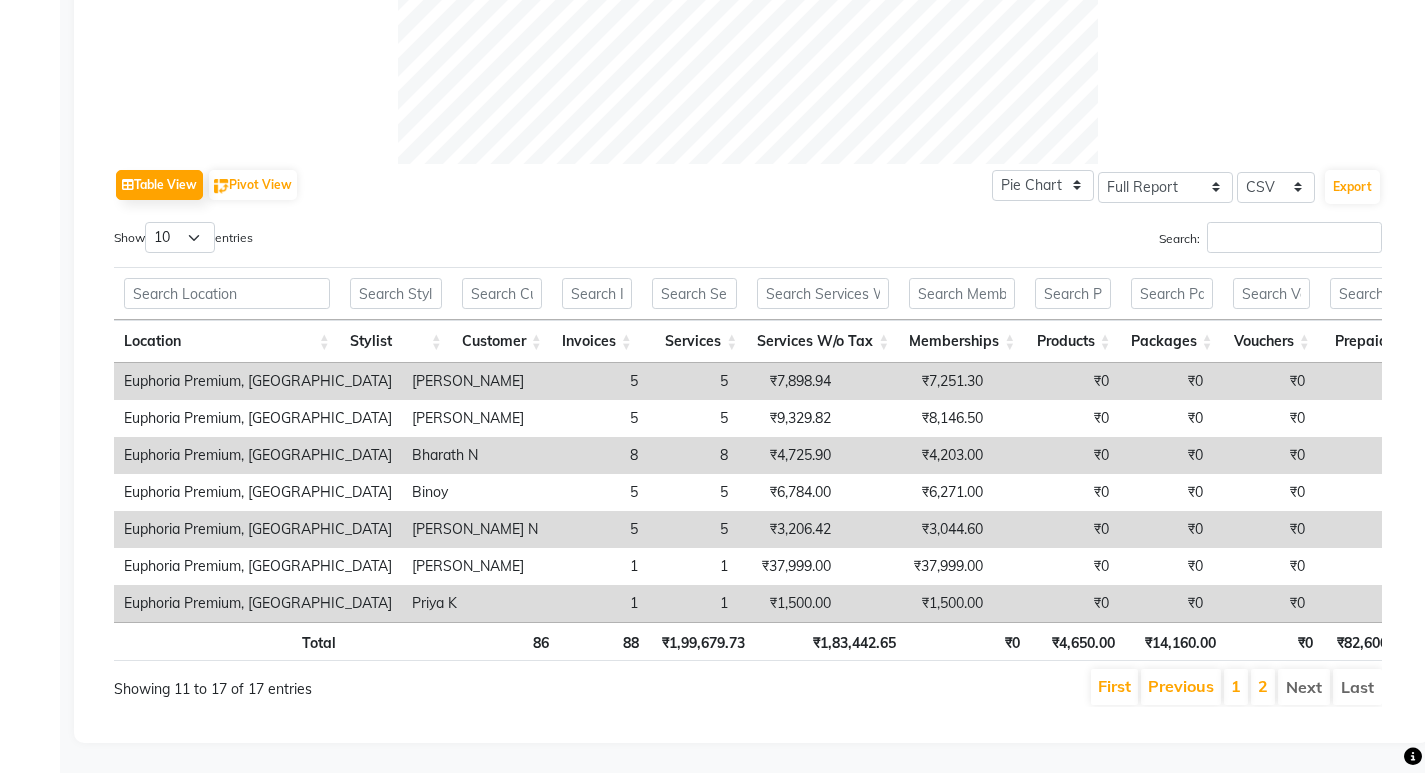 click on "Last" at bounding box center (1357, 687) 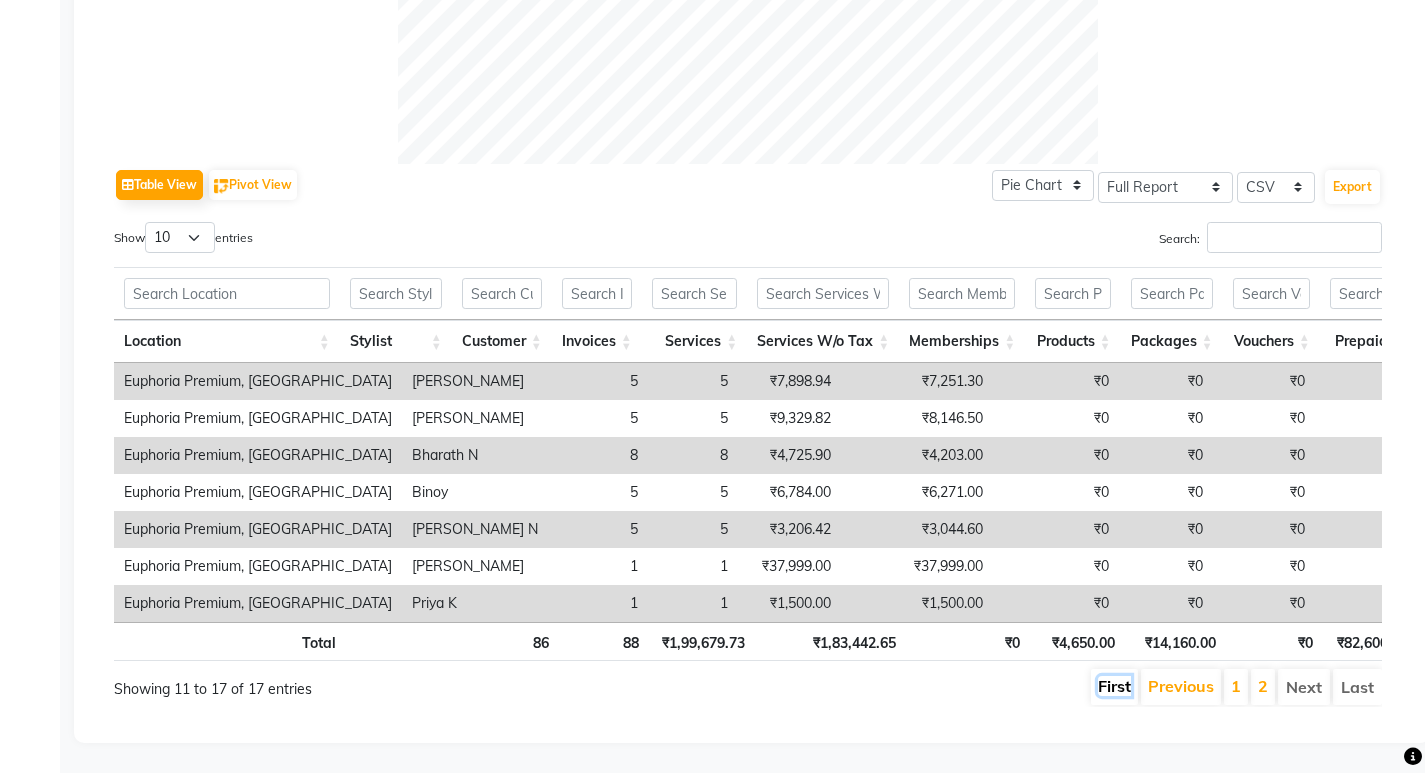 click on "First" at bounding box center (1114, 686) 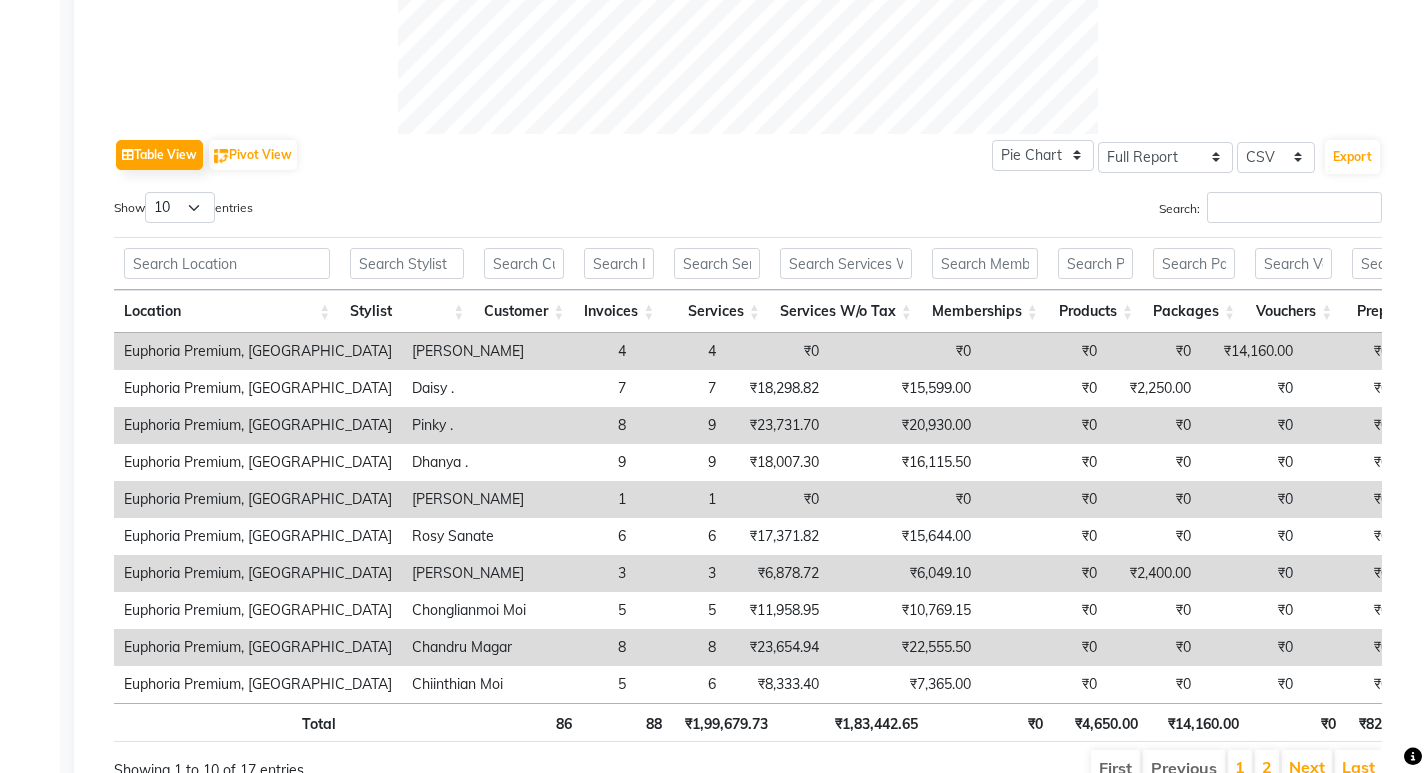 scroll, scrollTop: 898, scrollLeft: 0, axis: vertical 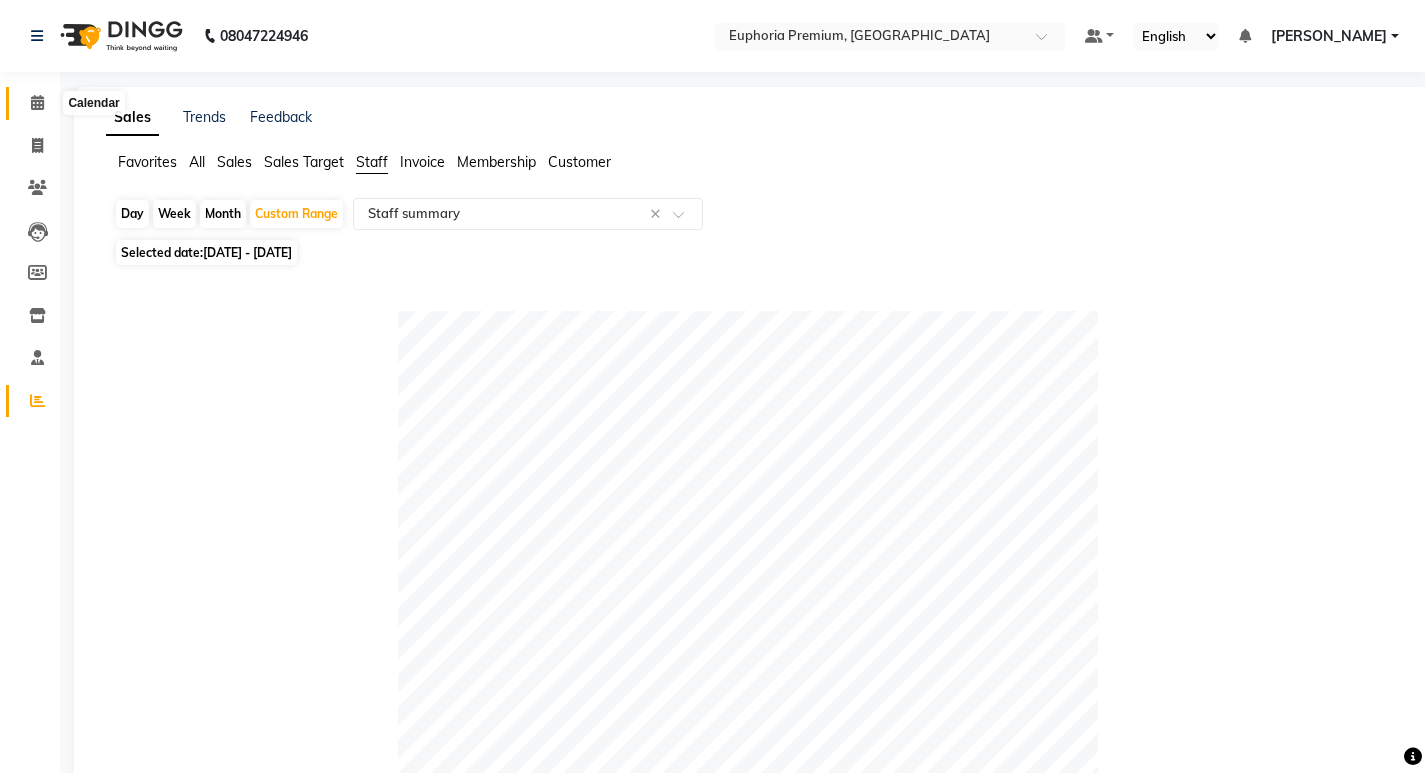 click 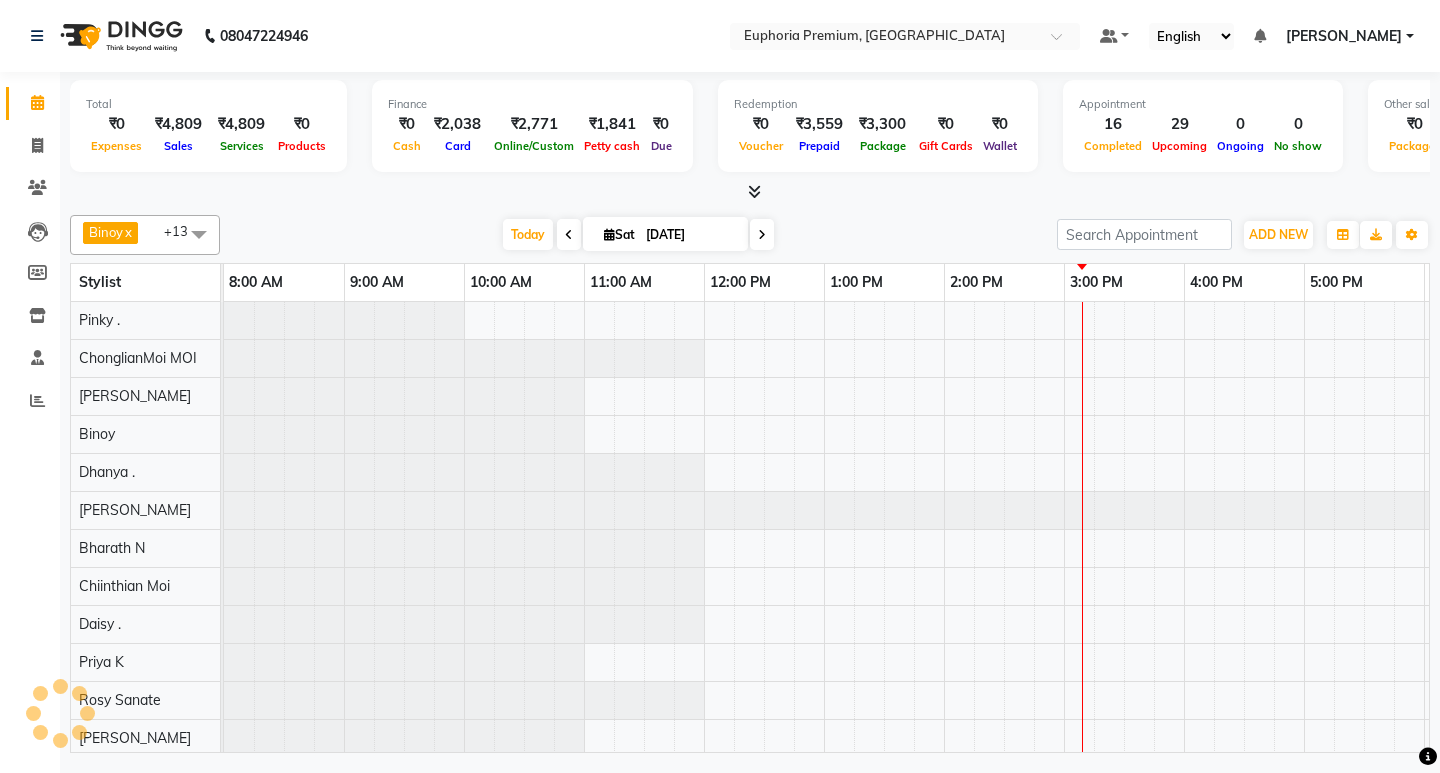 scroll, scrollTop: 0, scrollLeft: 0, axis: both 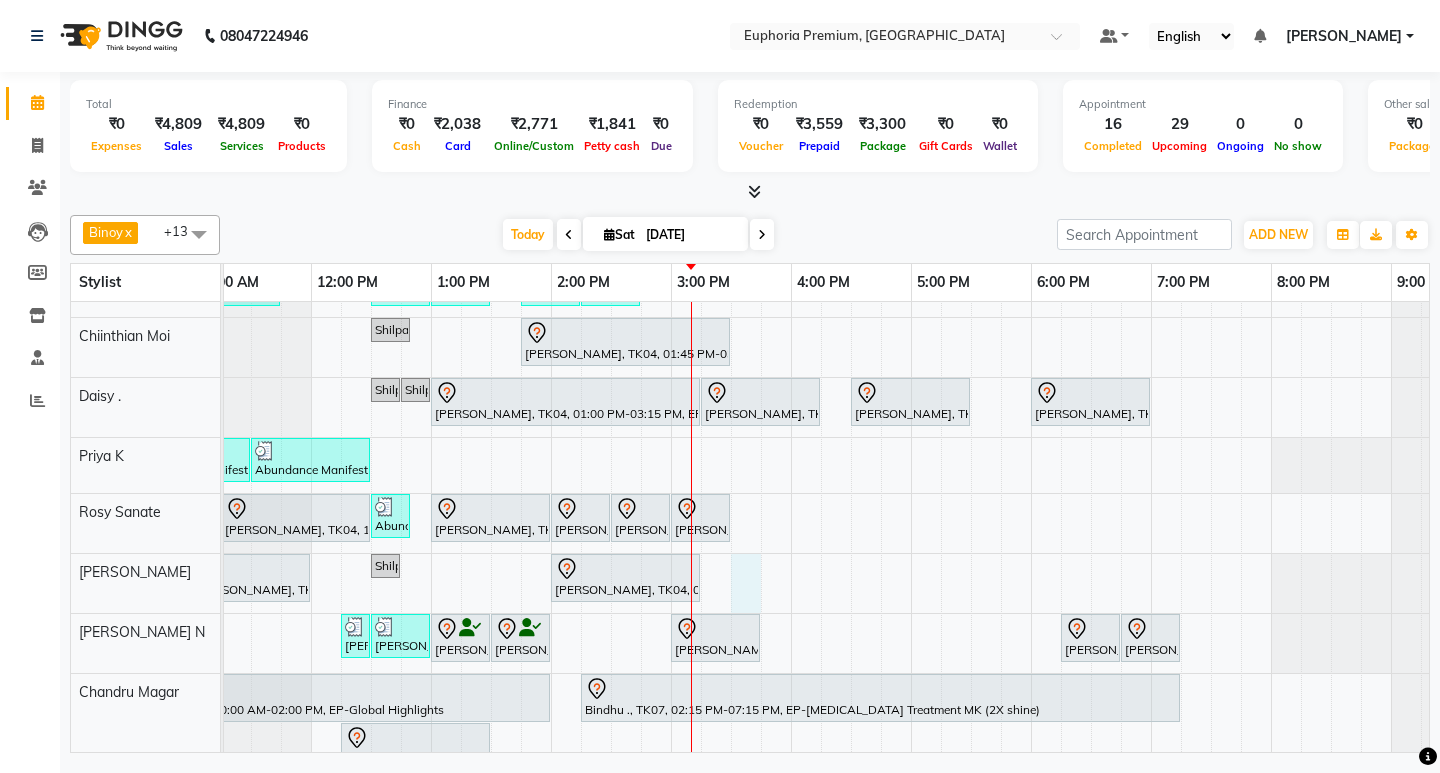click on "Working 2.30 to 8 pm with maam permission              [PERSON_NAME], TK04, 02:00 PM-03:15 PM, EP-Tefiti Coffee [PERSON_NAME] ., TK20, 01:15 PM-01:25 PM, EP-Nail Cutting & Filing (Hands/Feet) Lacquer     Mirwaam ., TK12, 01:30 PM-03:05 PM, EP-Tefiti Coffee Pedi             Dhathri, TK21, 04:00 PM-04:20 PM, EP-Full Arms Catridge Wax             [PERSON_NAME], TK02, 12:00 PM-01:00 PM, EP-Natural & Clear - Acrylic             Dhathri, TK21, 04:45 PM-05:45 PM, EP-Extension Removal Acrylic/[PERSON_NAME], TK04, 11:15 AM-11:50 AM, EP-Head, Neck & Shoulder (35 Mins) w/o Hairwash             [PERSON_NAME], TK04, 12:00 PM-01:30 PM, EP-Sports Massage (Oil) 45+15     [PERSON_NAME] ., TK20, 01:30 PM-02:05 PM, EP-Feet Reflexology (30 Mins)             Poobesh ., TK03, 04:00 PM-04:30 PM, EP-Shoulder & Back (30 Mins)     VISHAL ., TK08, 12:00 PM-12:30 PM, EP-Shoulder & Back (30 Mins)     VISHAL ., TK08, 12:30 PM-01:00 PM, EP-Leg Massage (30 Mins)             Poobesh ., TK03, 04:00 PM-04:30 PM, EP-Shoulder & Back (30 Mins)" at bounding box center [671, 342] 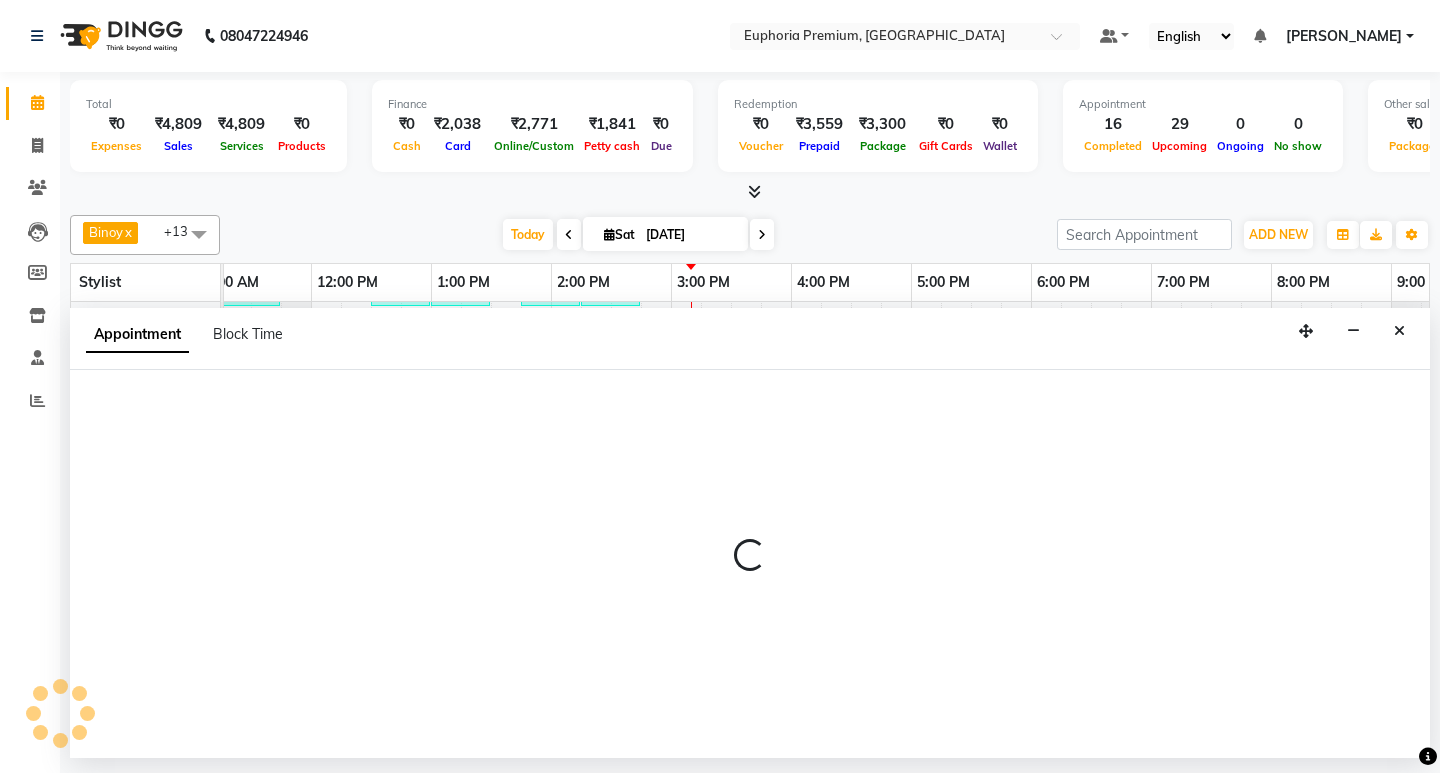 select on "71634" 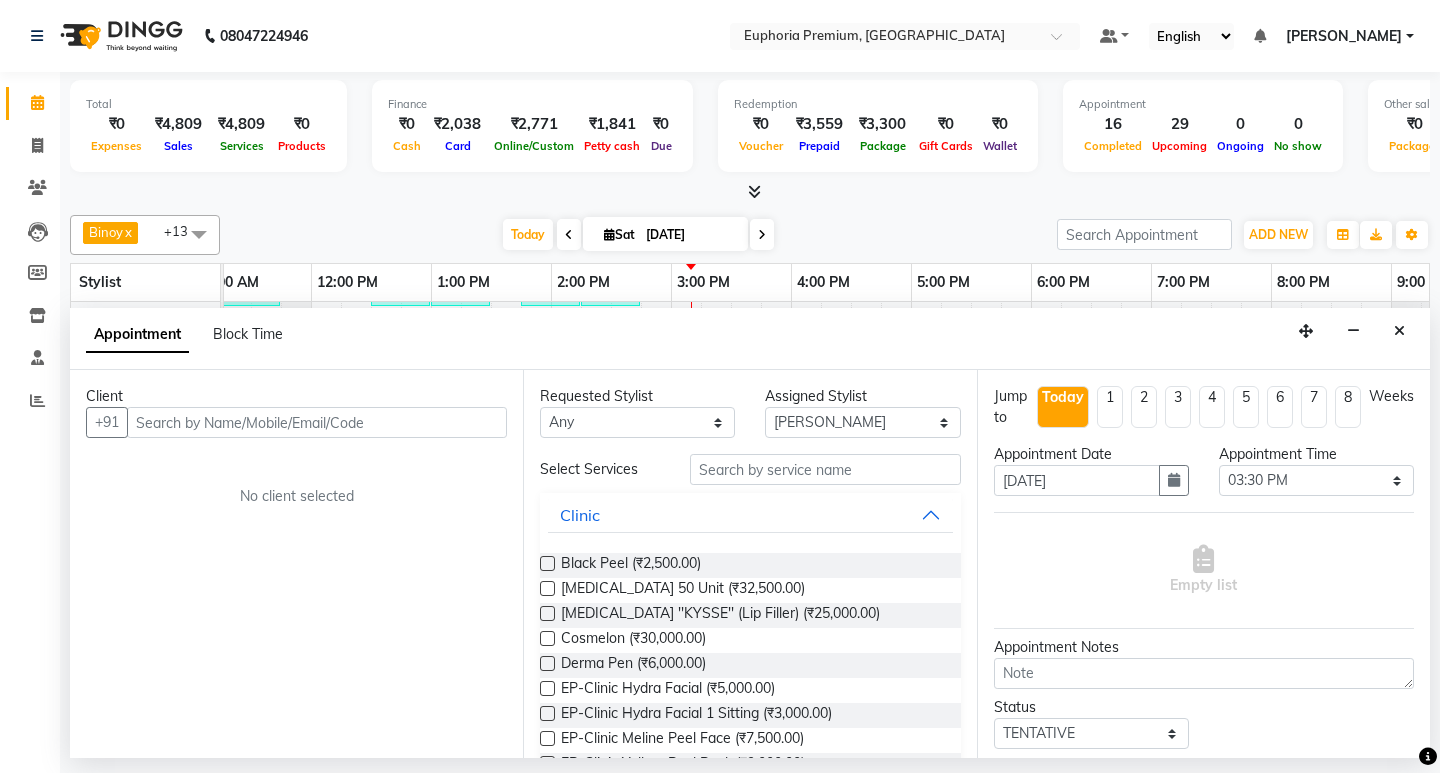 click at bounding box center [317, 422] 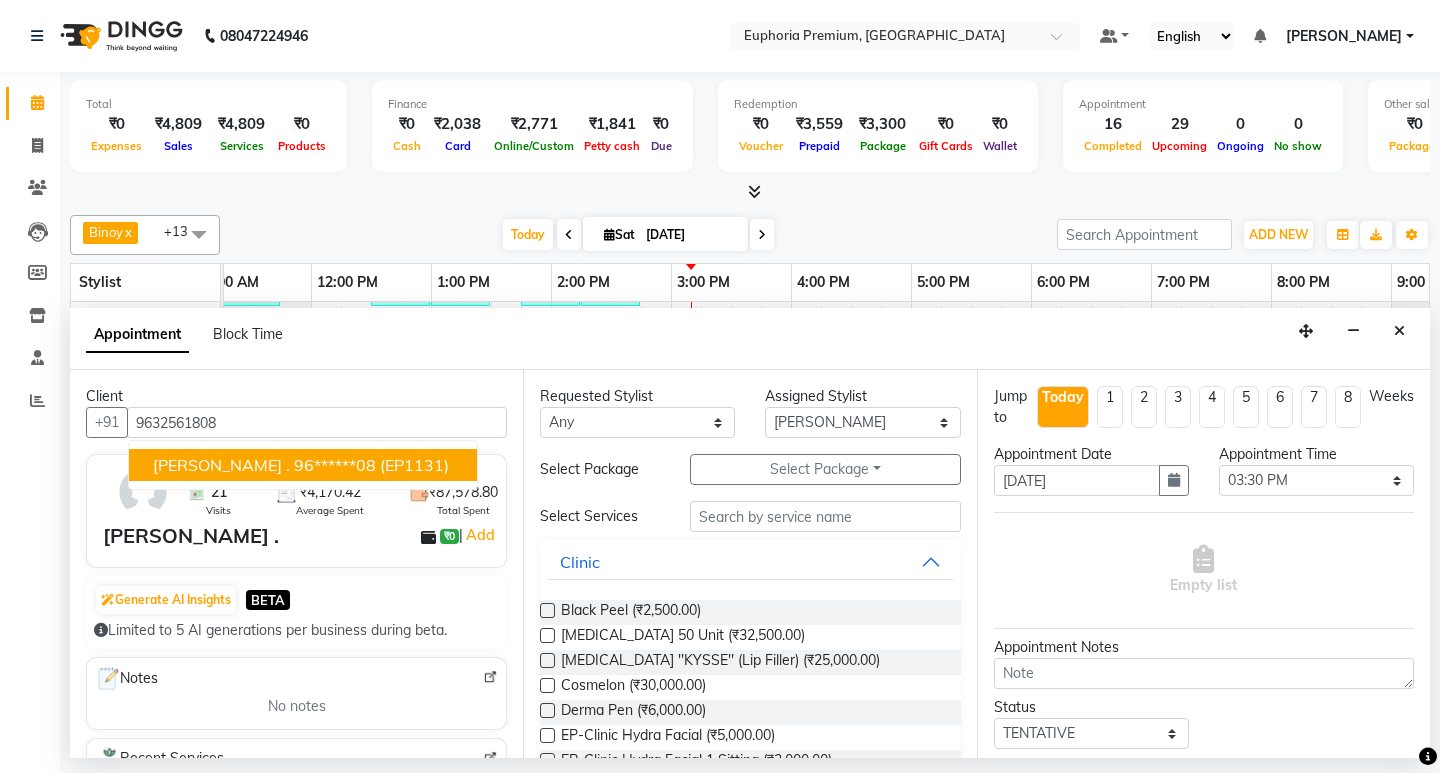 click on "(EP1131)" at bounding box center (414, 465) 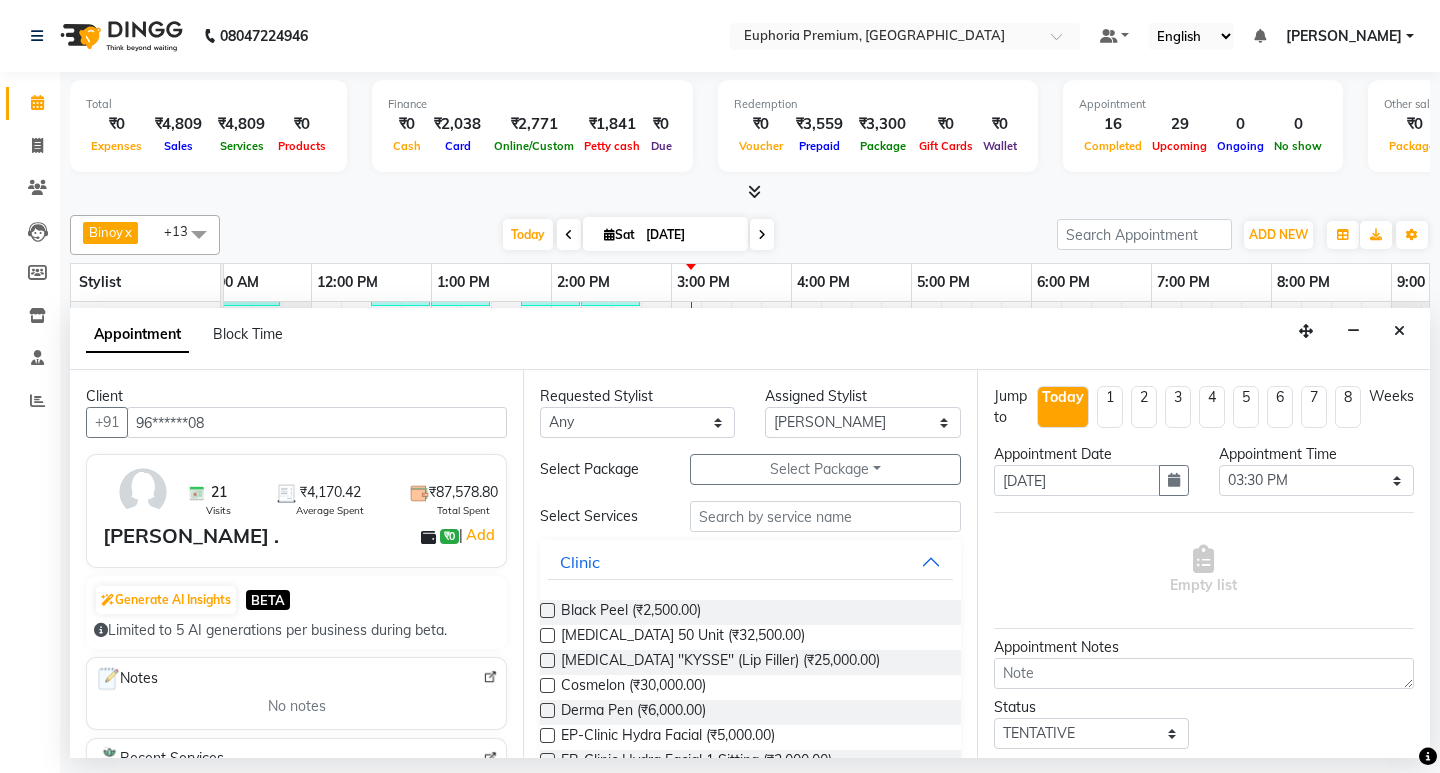 type on "96******08" 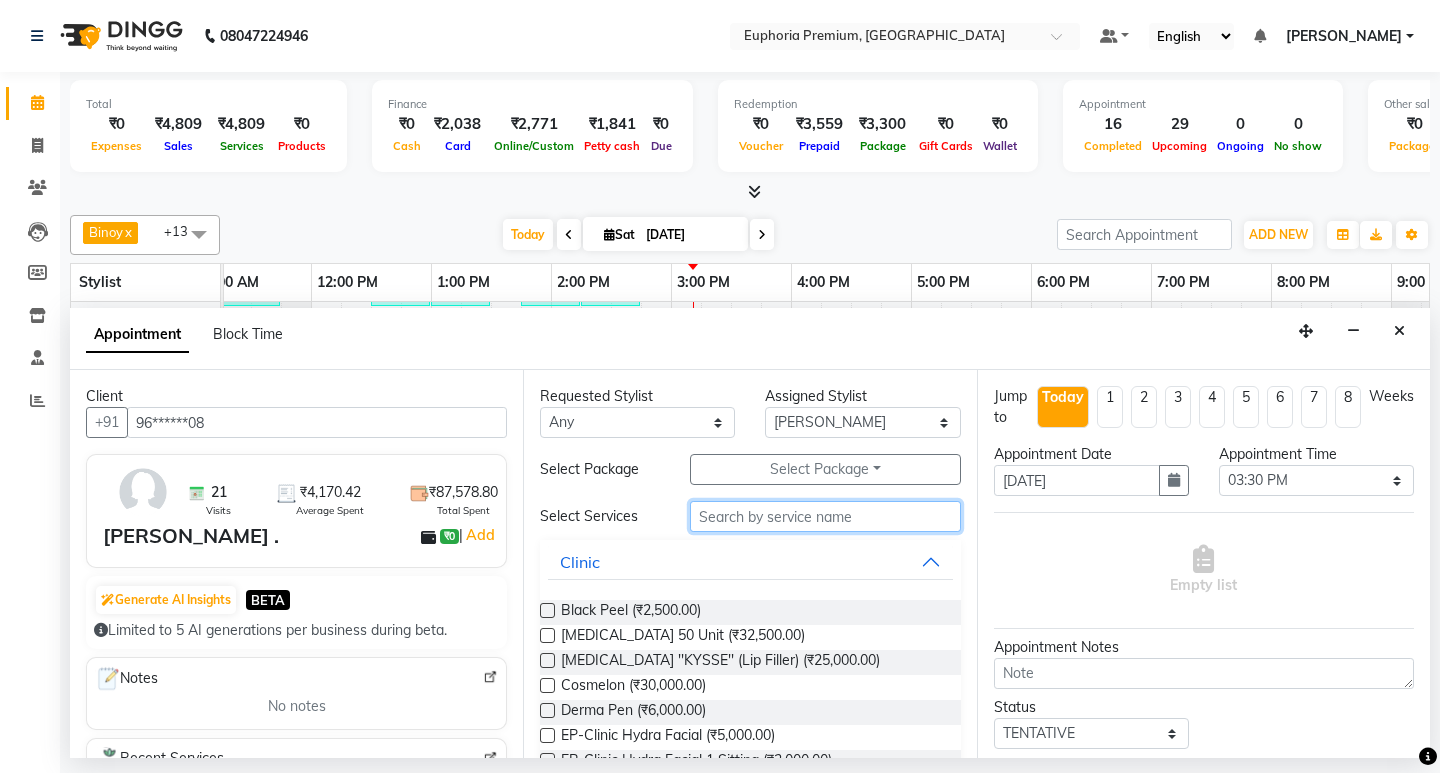 click at bounding box center (825, 516) 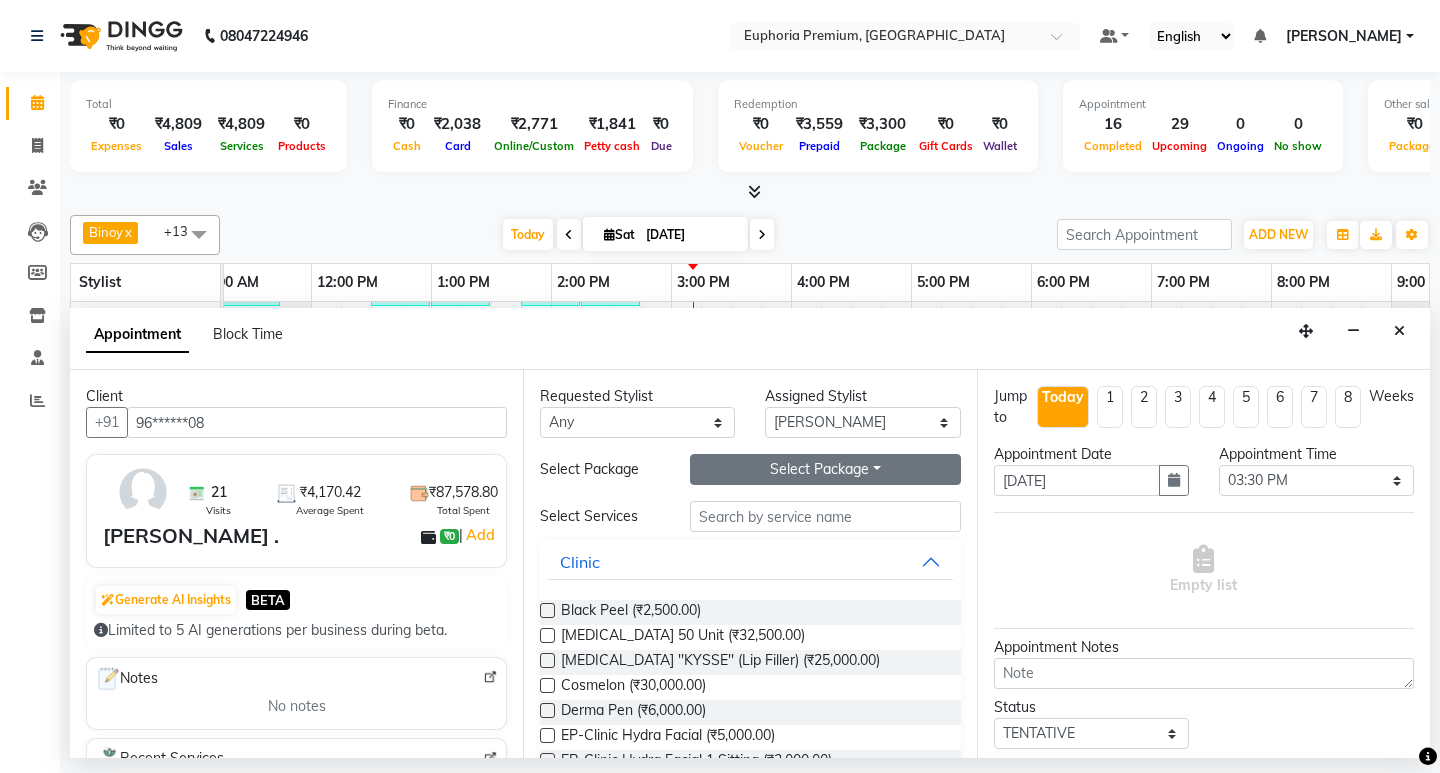 click on "Select Package  Toggle Dropdown" at bounding box center (825, 469) 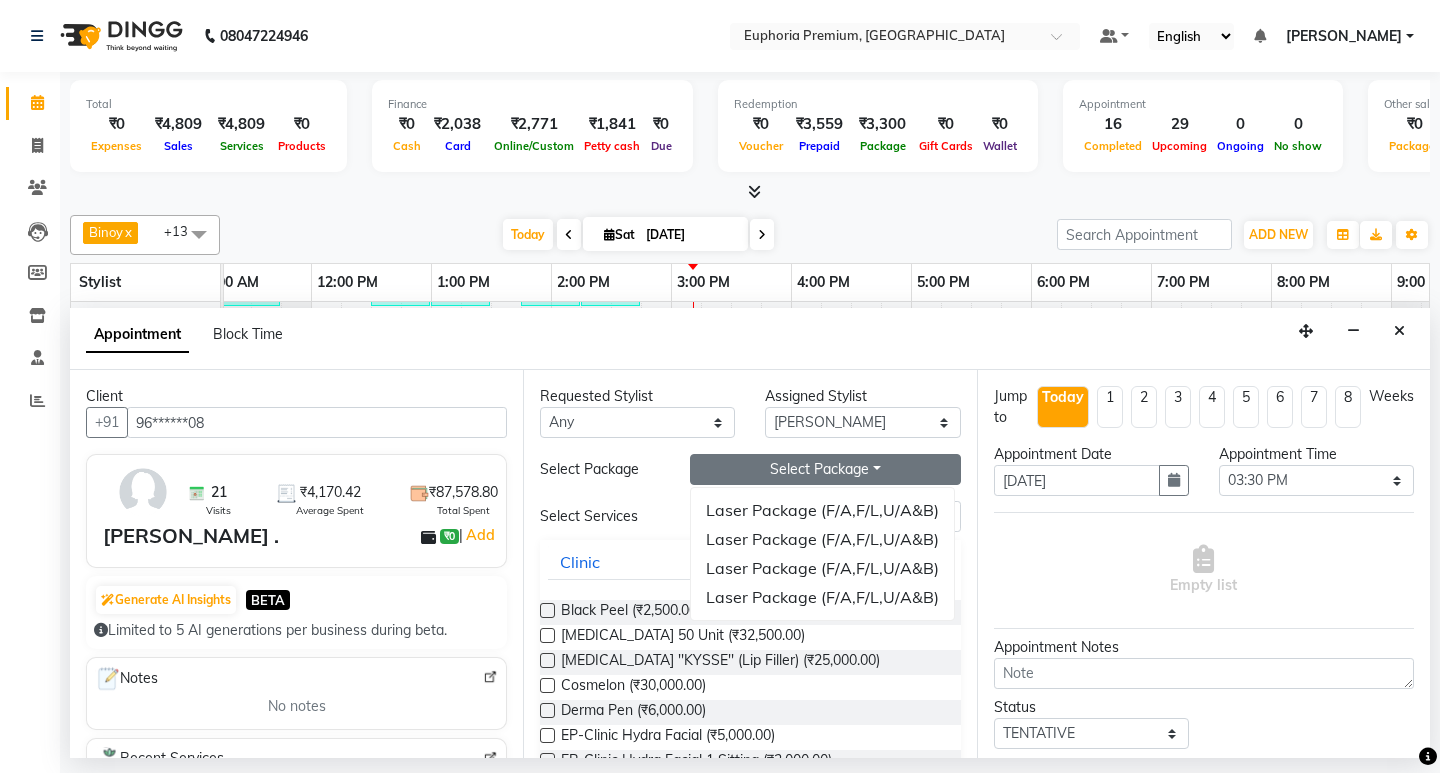 click on "Select Package  Toggle Dropdown" at bounding box center (825, 469) 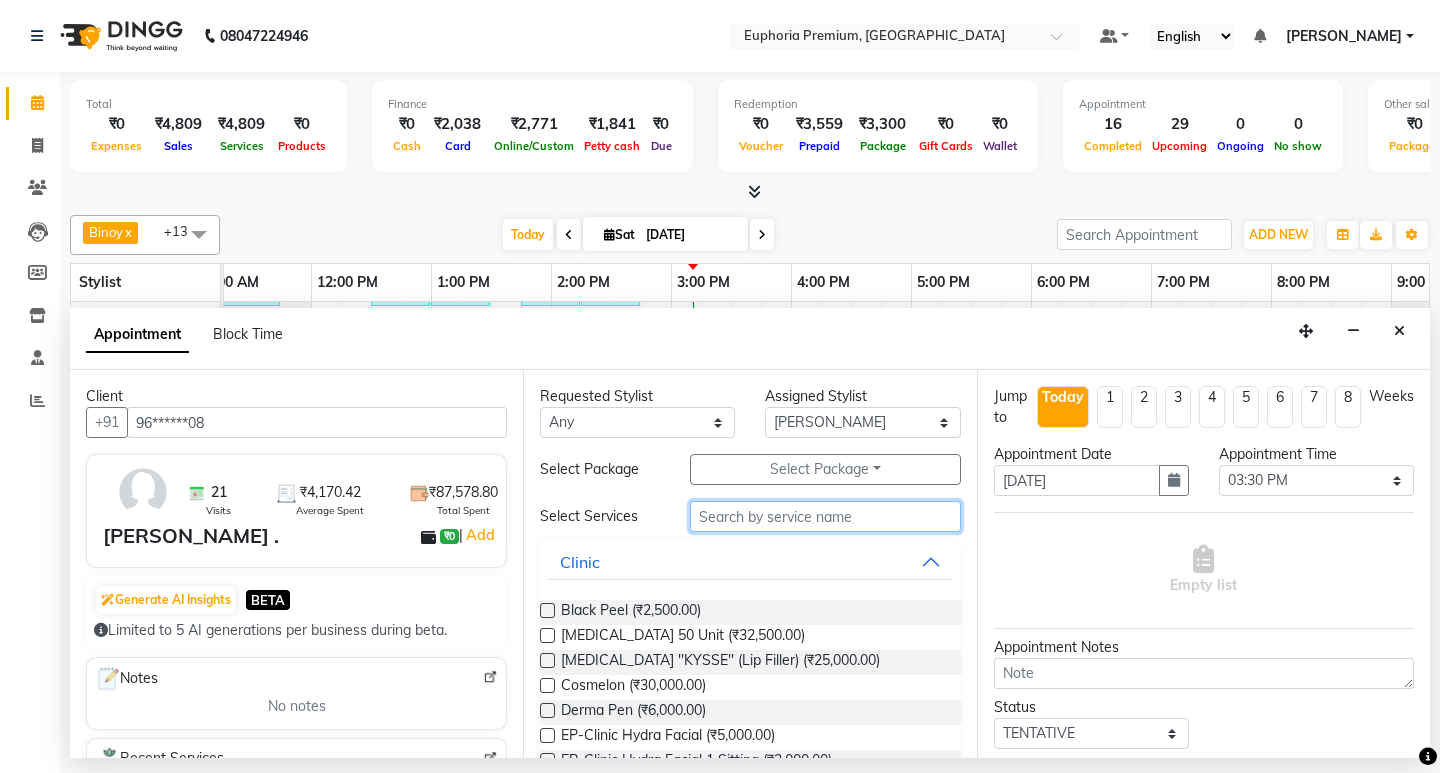 click at bounding box center (825, 516) 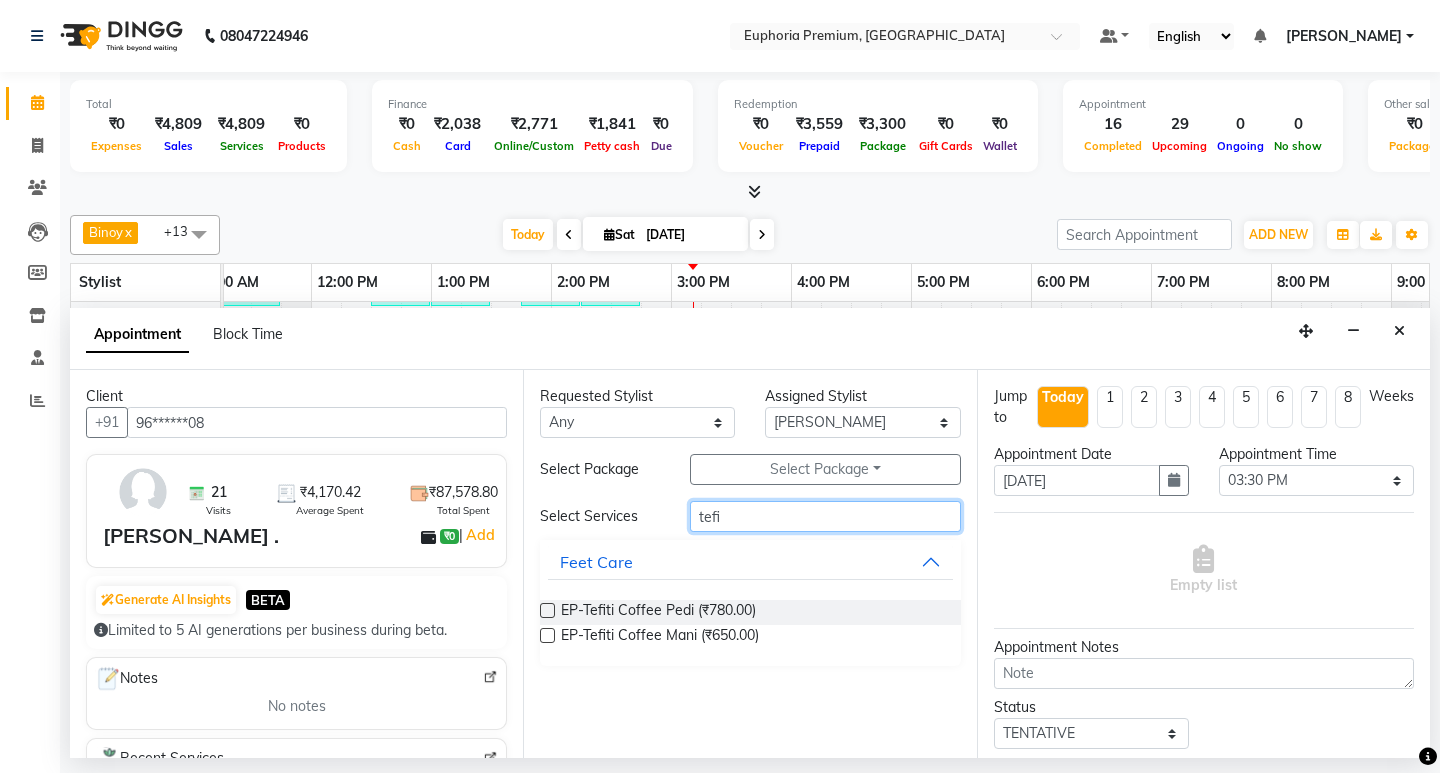 type on "tefi" 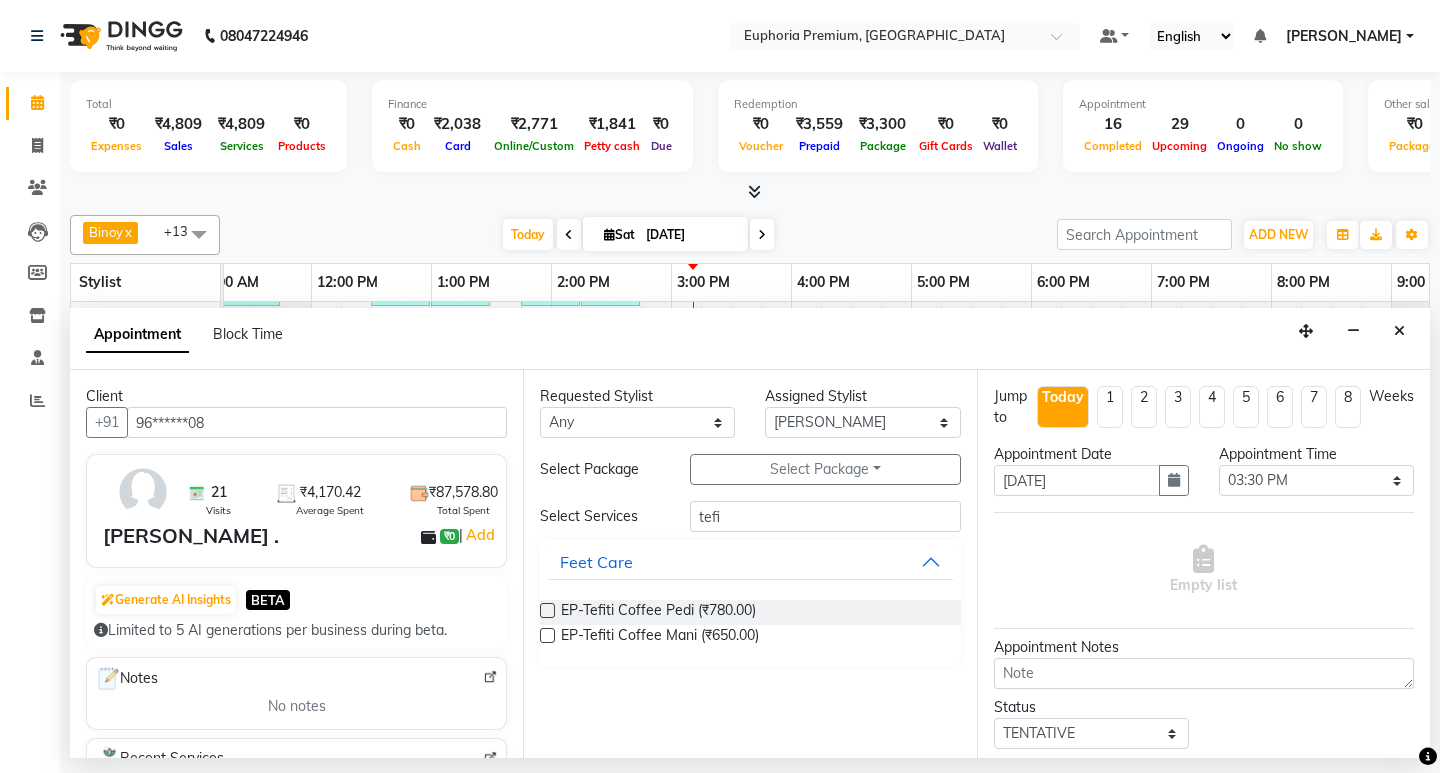 click at bounding box center (547, 610) 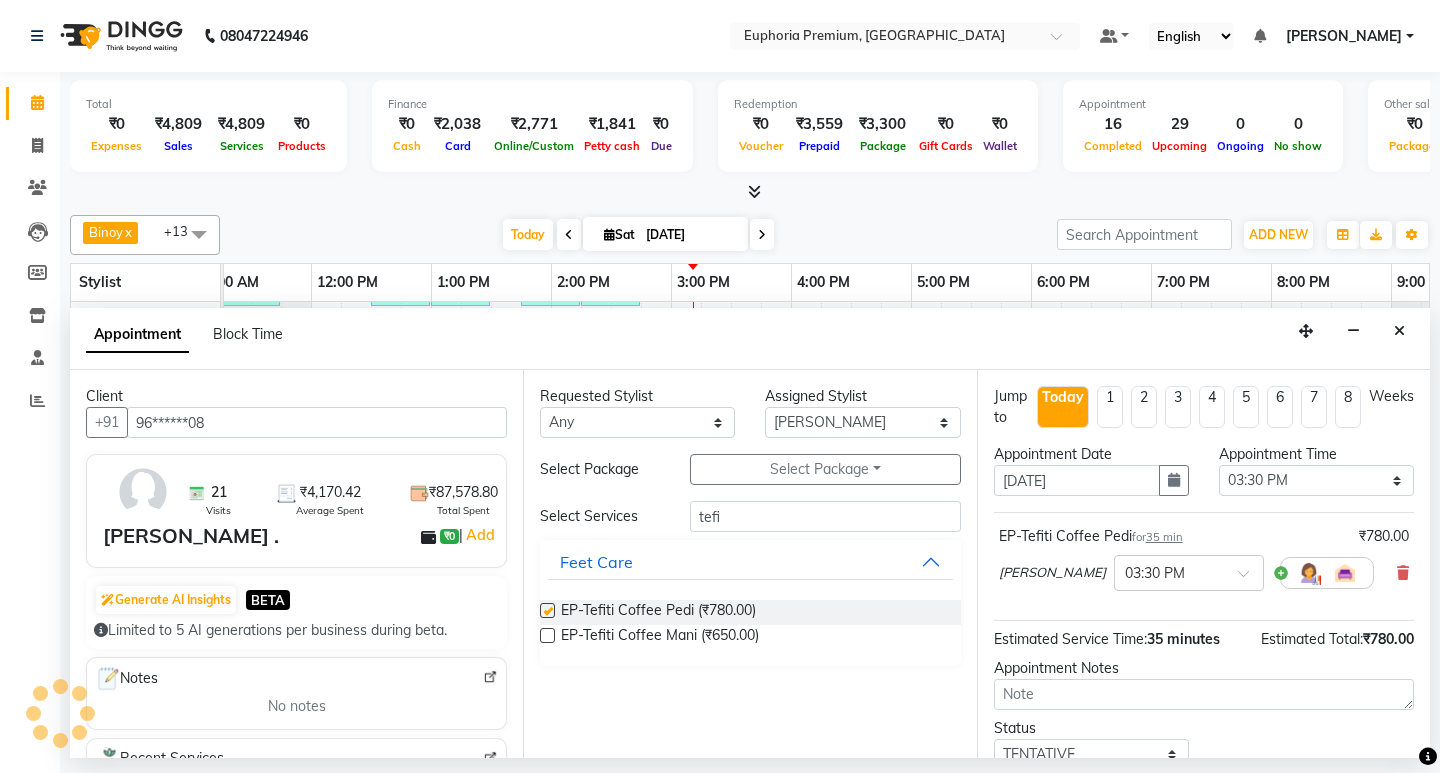 checkbox on "false" 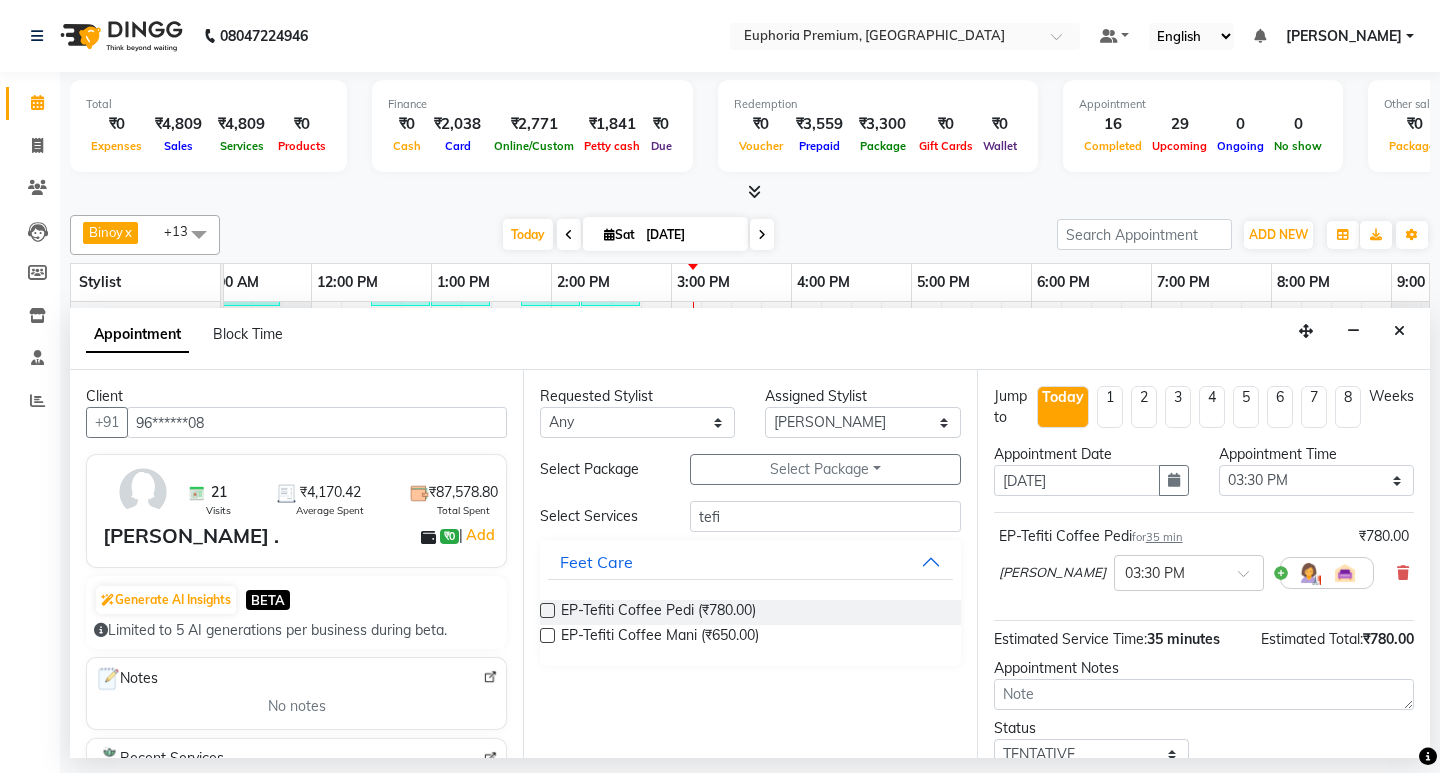 scroll, scrollTop: 138, scrollLeft: 0, axis: vertical 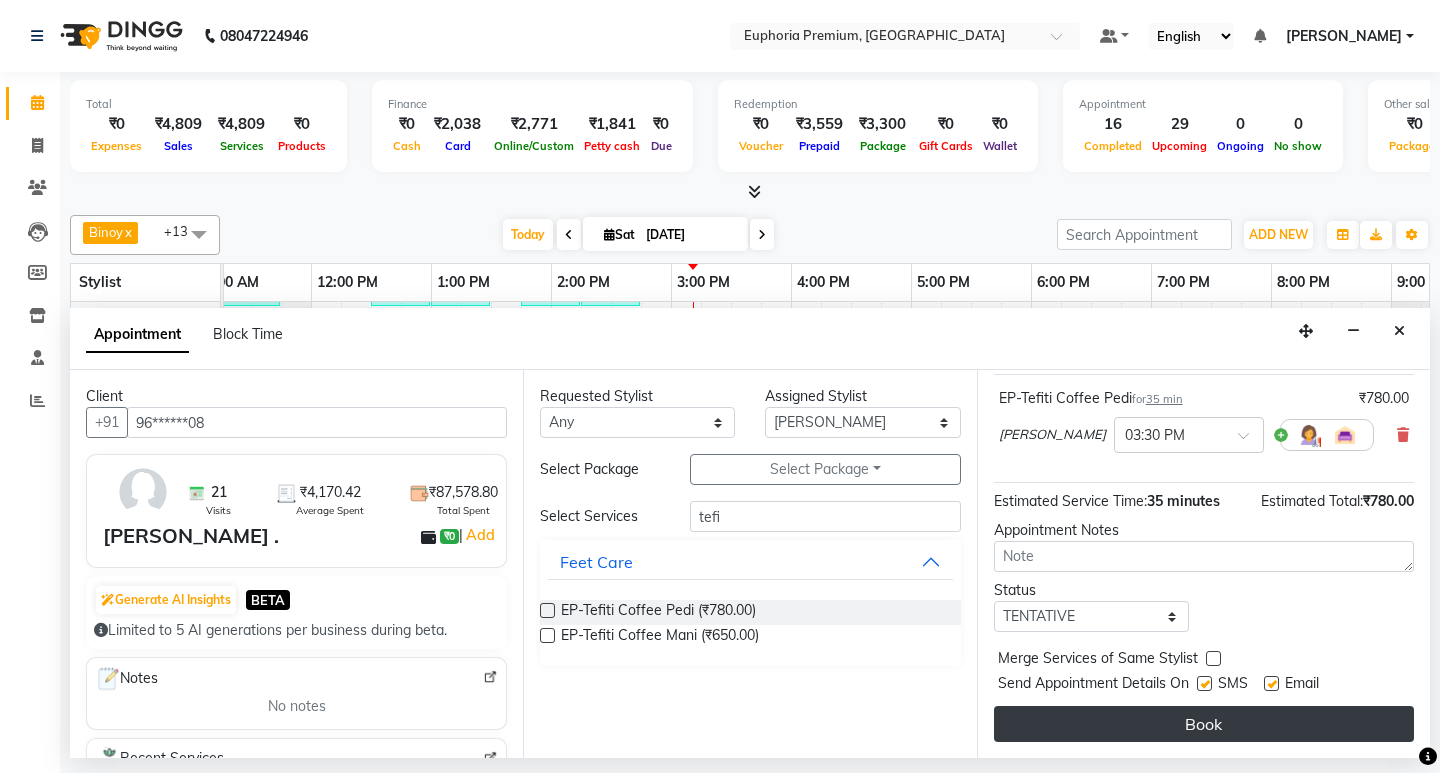 click on "Book" at bounding box center (1204, 724) 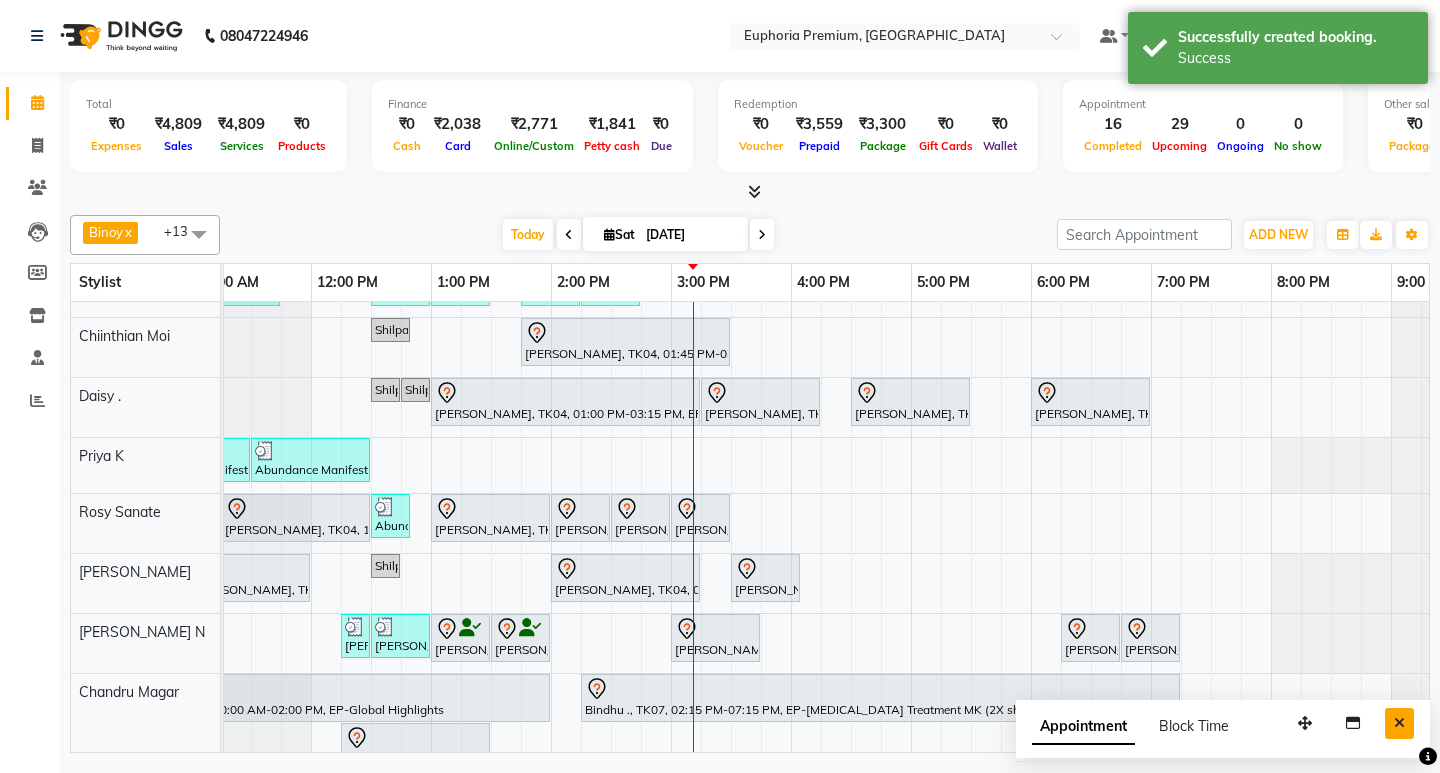 click at bounding box center [1399, 723] 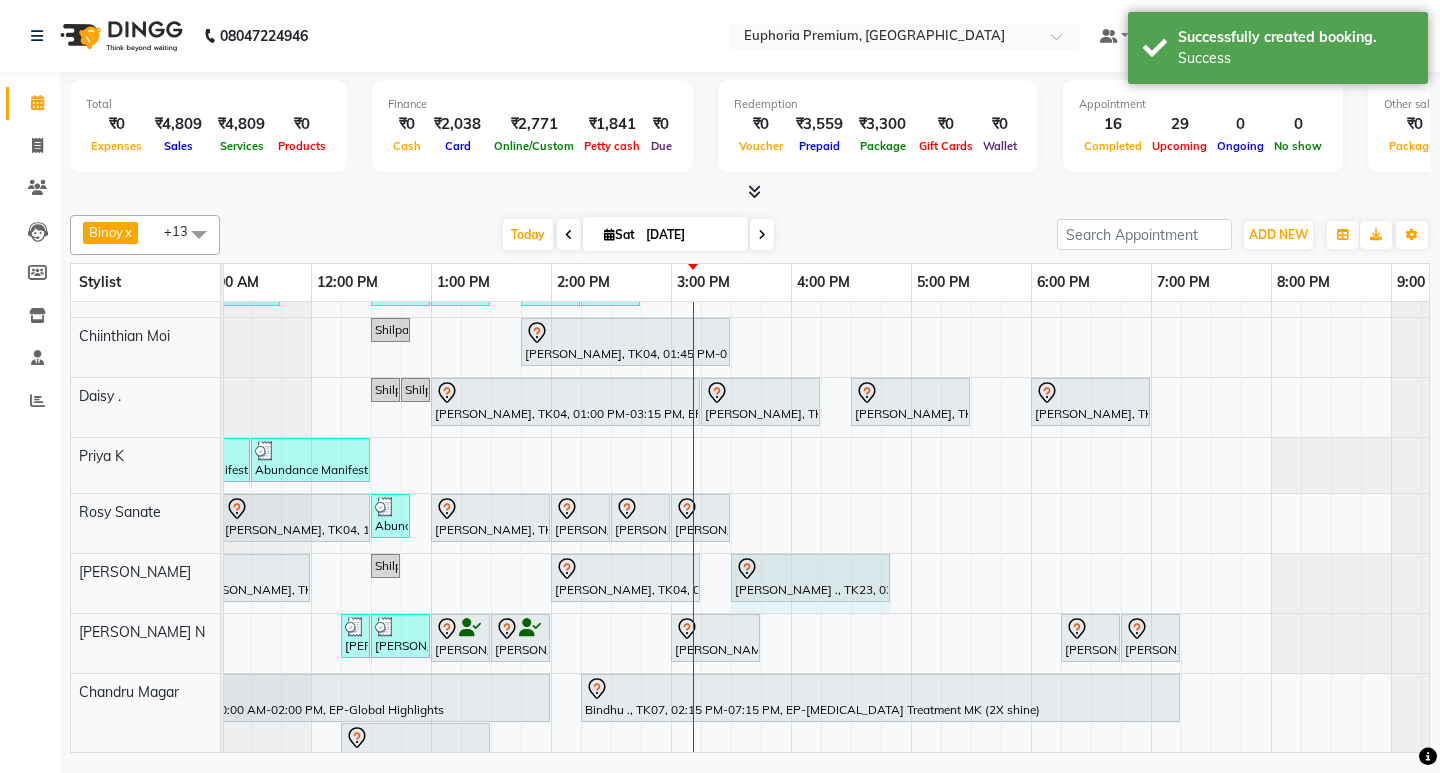 drag, startPoint x: 798, startPoint y: 574, endPoint x: 887, endPoint y: 570, distance: 89.08984 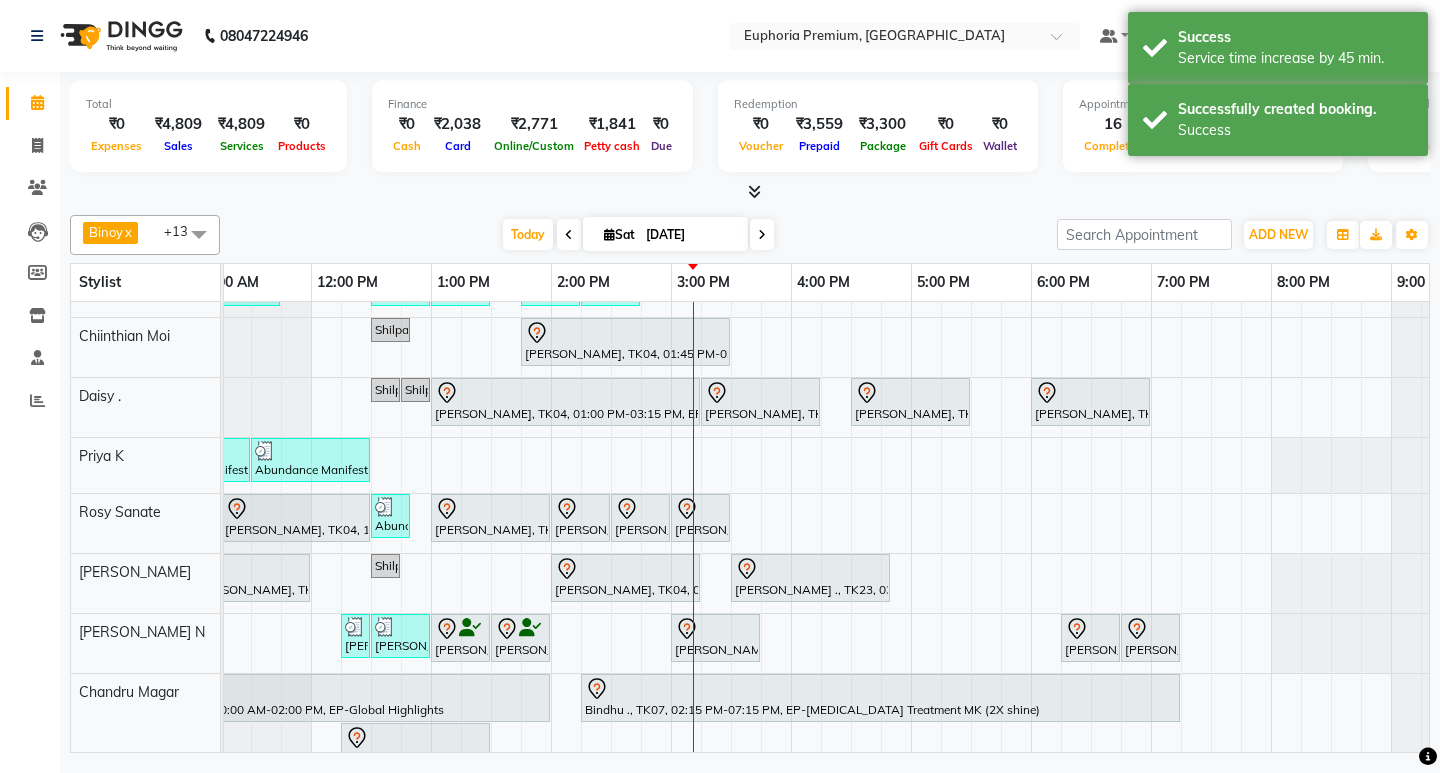 scroll, scrollTop: 400, scrollLeft: 138, axis: both 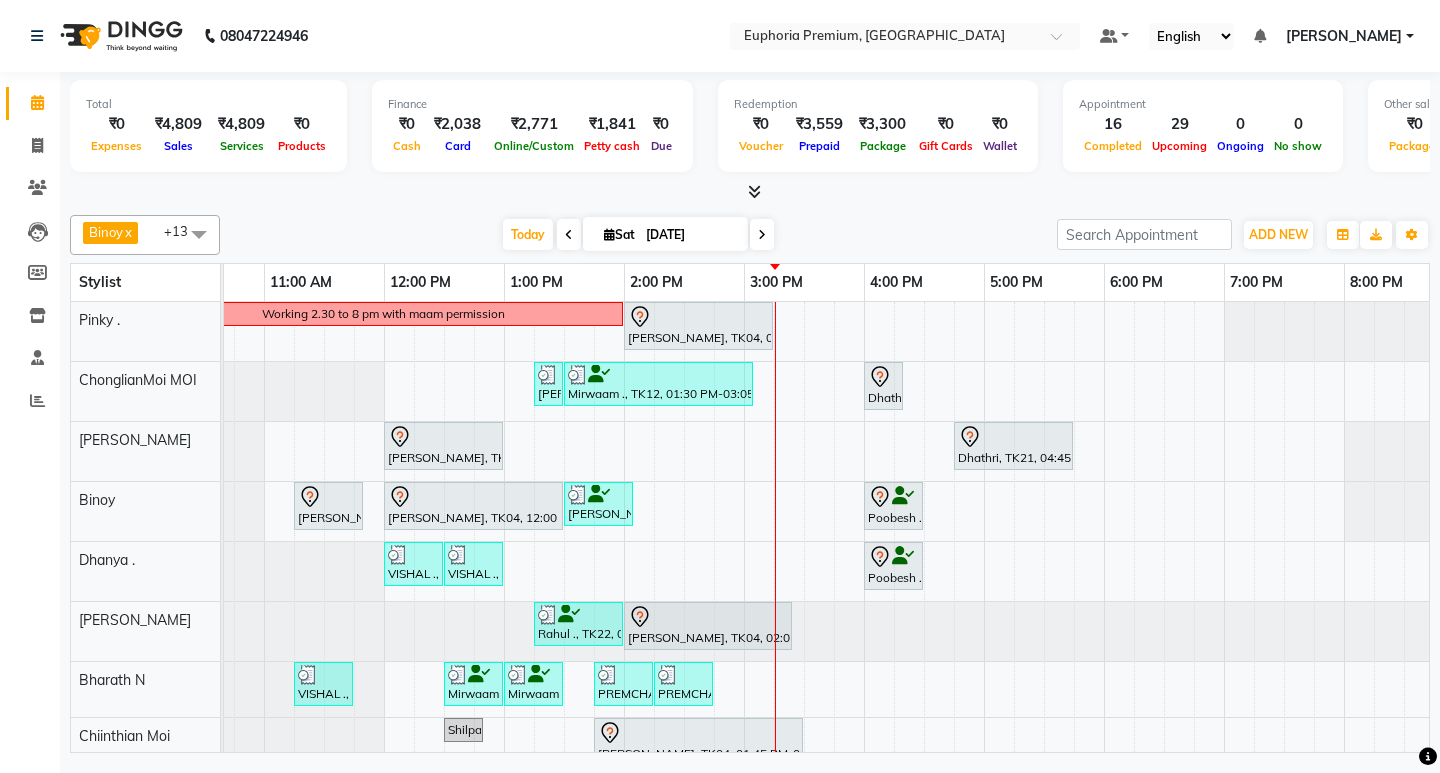 drag, startPoint x: 755, startPoint y: 239, endPoint x: 759, endPoint y: 256, distance: 17.464249 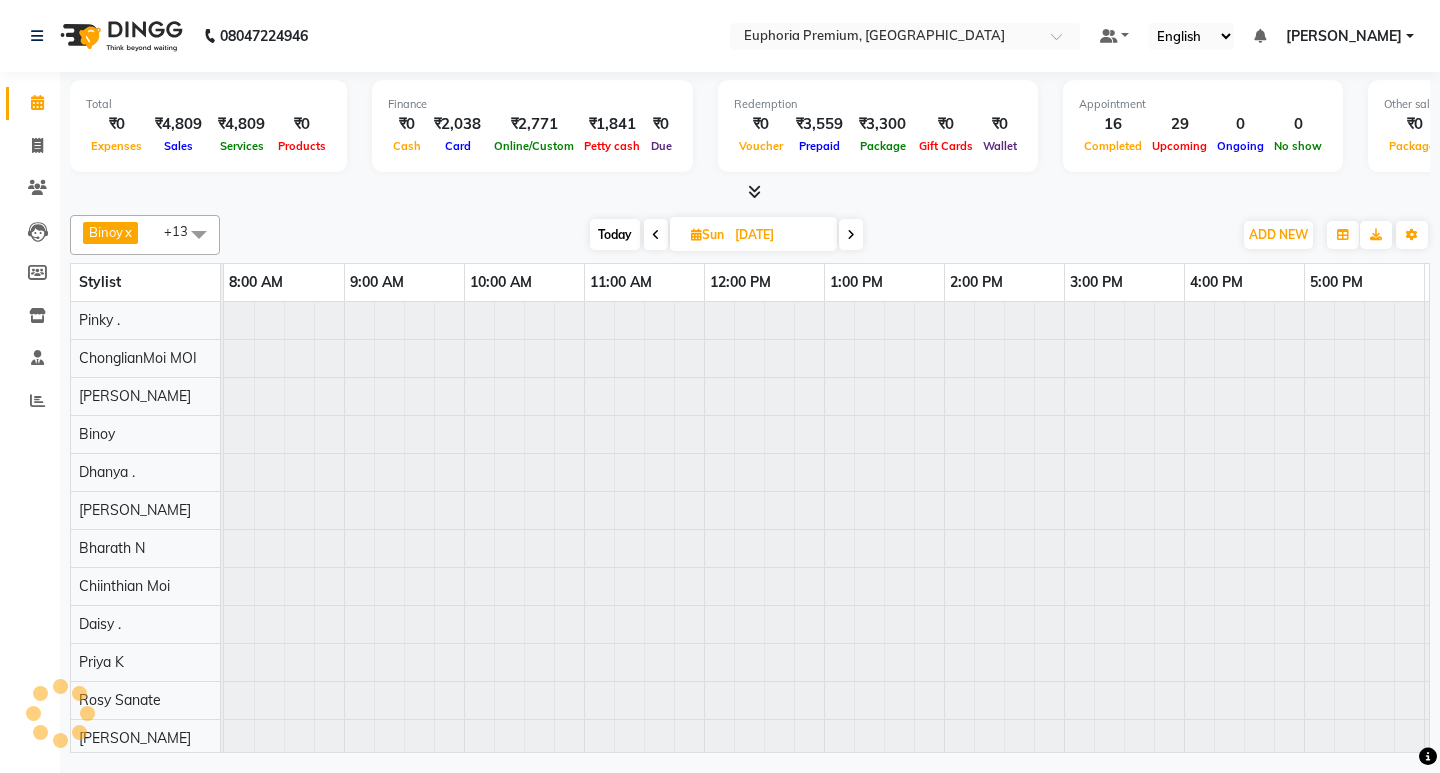 scroll, scrollTop: 0, scrollLeft: 475, axis: horizontal 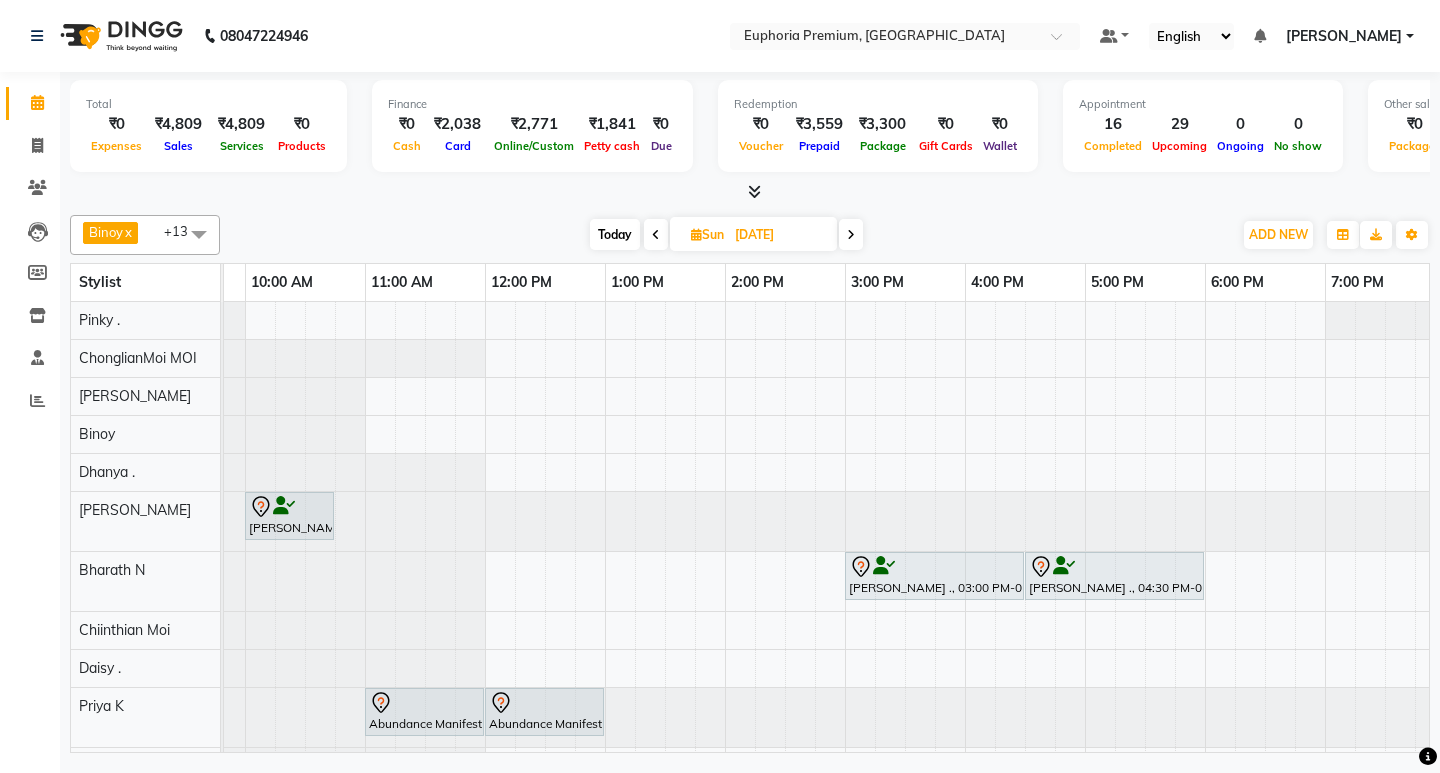 click on "HIRAMMAY ., 10:00 AM-10:45 AM, EP-HAIR CUT (Salon Director) with hairwash MEN             [PERSON_NAME] ., 03:00 PM-04:30 PM, EEP-HAIR CUT (Senior Stylist) with hairwash MEN             [PERSON_NAME] ., 04:30 PM-06:00 PM, EP-[PERSON_NAME] Trim/Design MEN             Abundance Manifestation 29AASCA8886B1Z0, 11:00 AM-12:00 PM, EP-Laser Full Arms             Abundance Manifestation 29AASCA8886B1Z0, 12:00 PM-01:00 PM, EP-Laser Full Legs" at bounding box center (845, 600) 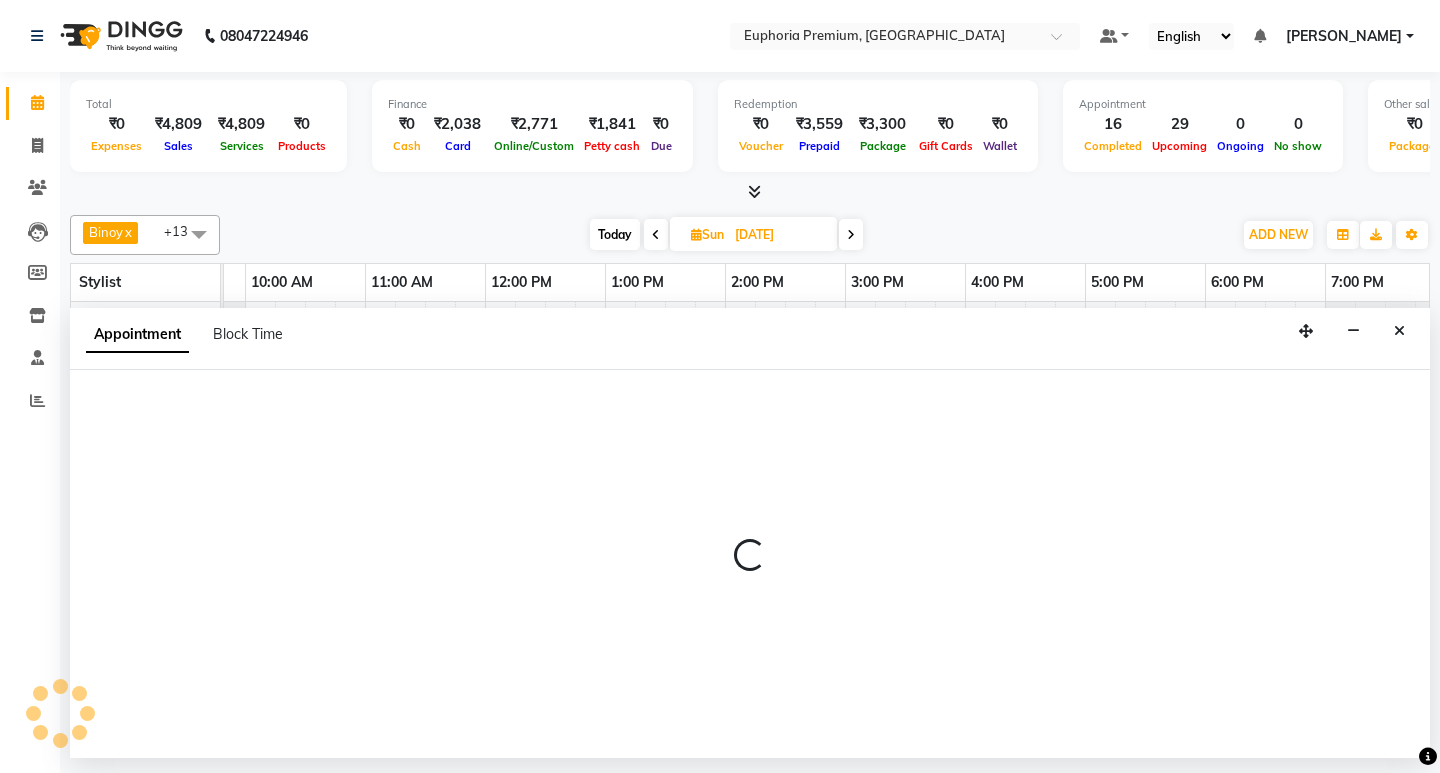 select on "71603" 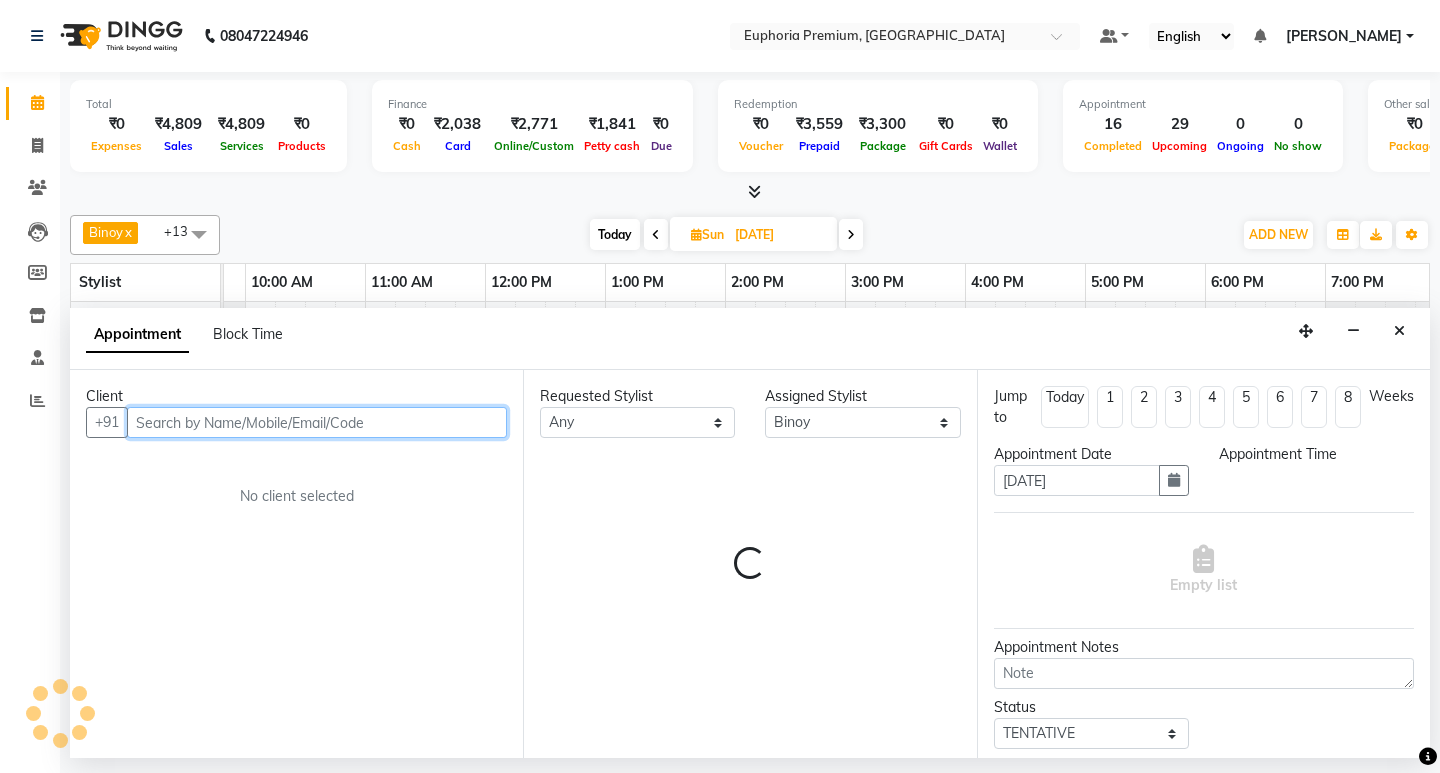 select on "660" 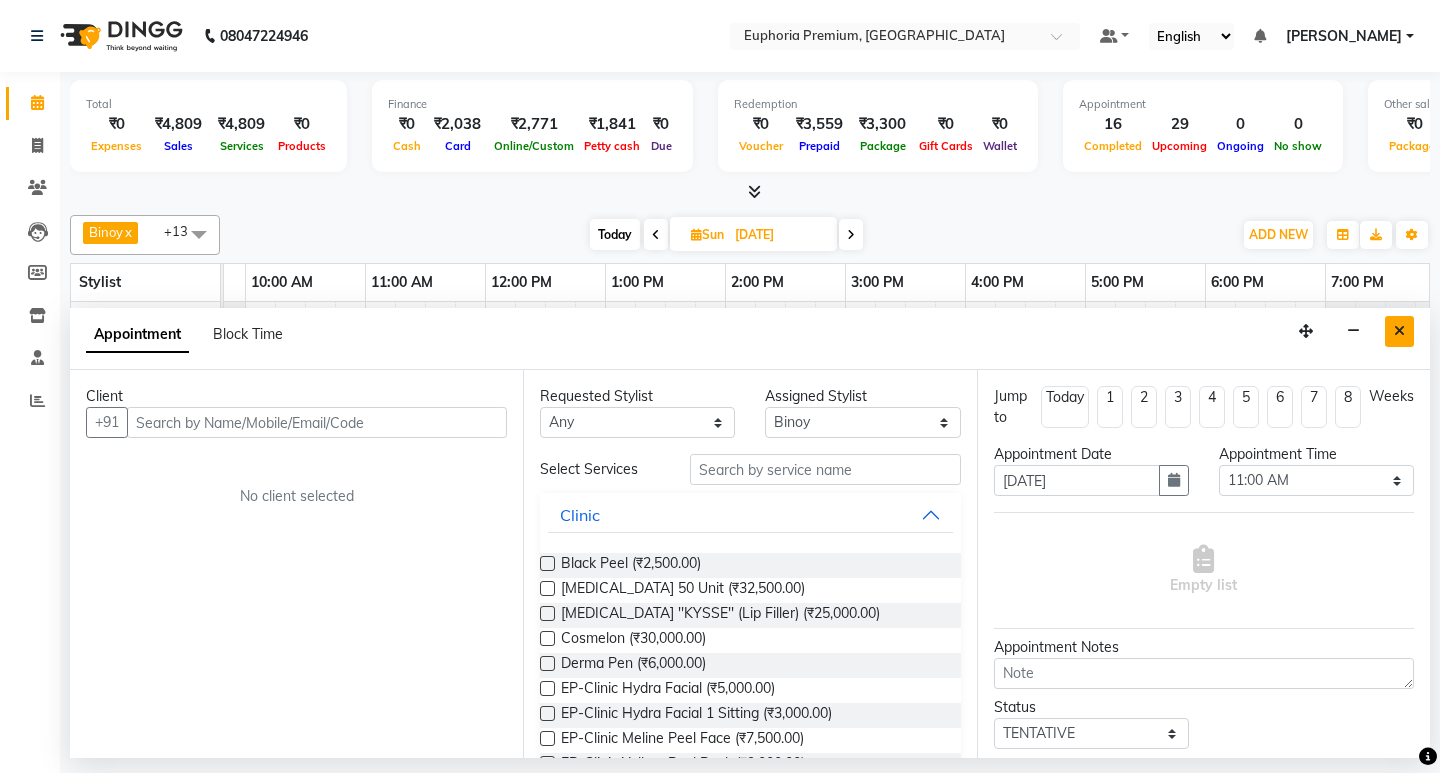 click at bounding box center [1399, 331] 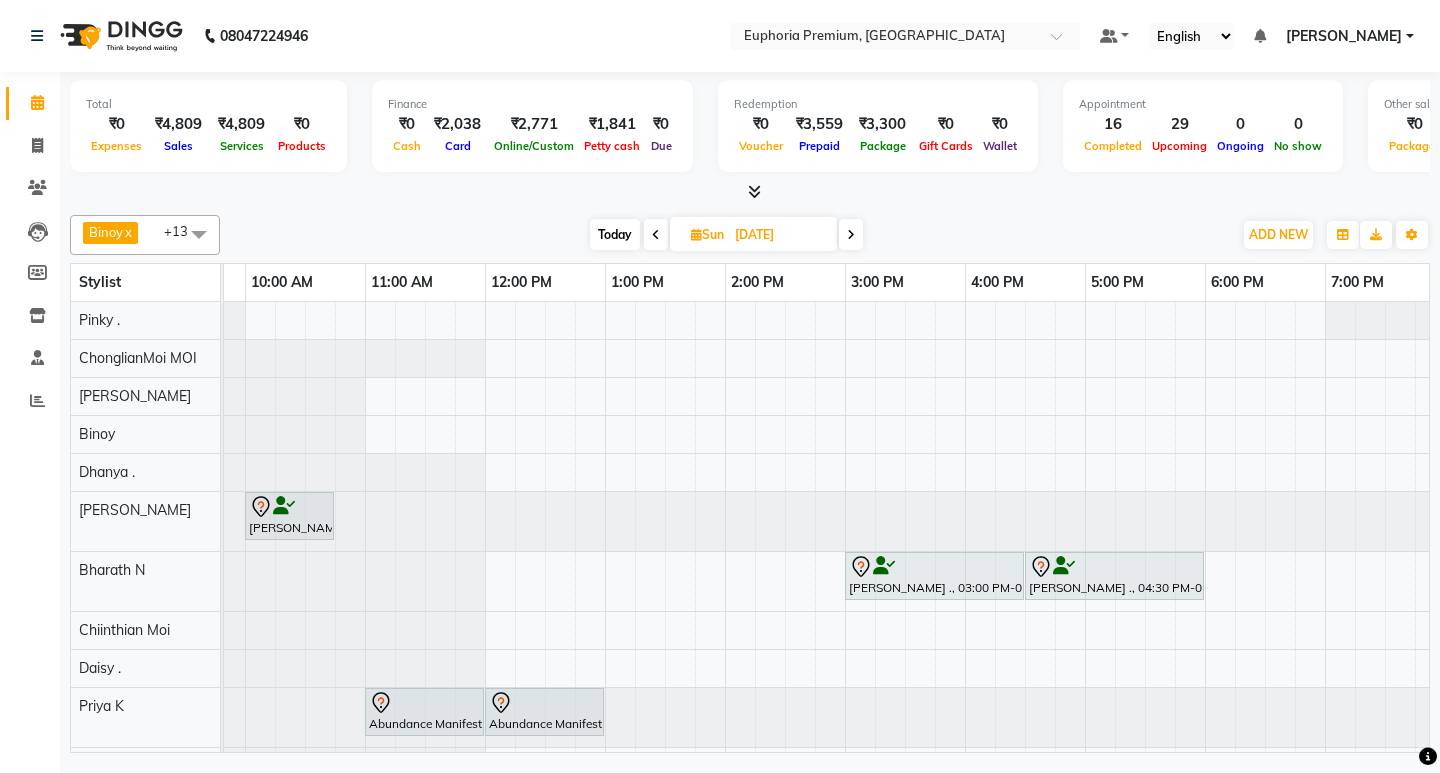 scroll, scrollTop: 0, scrollLeft: 65, axis: horizontal 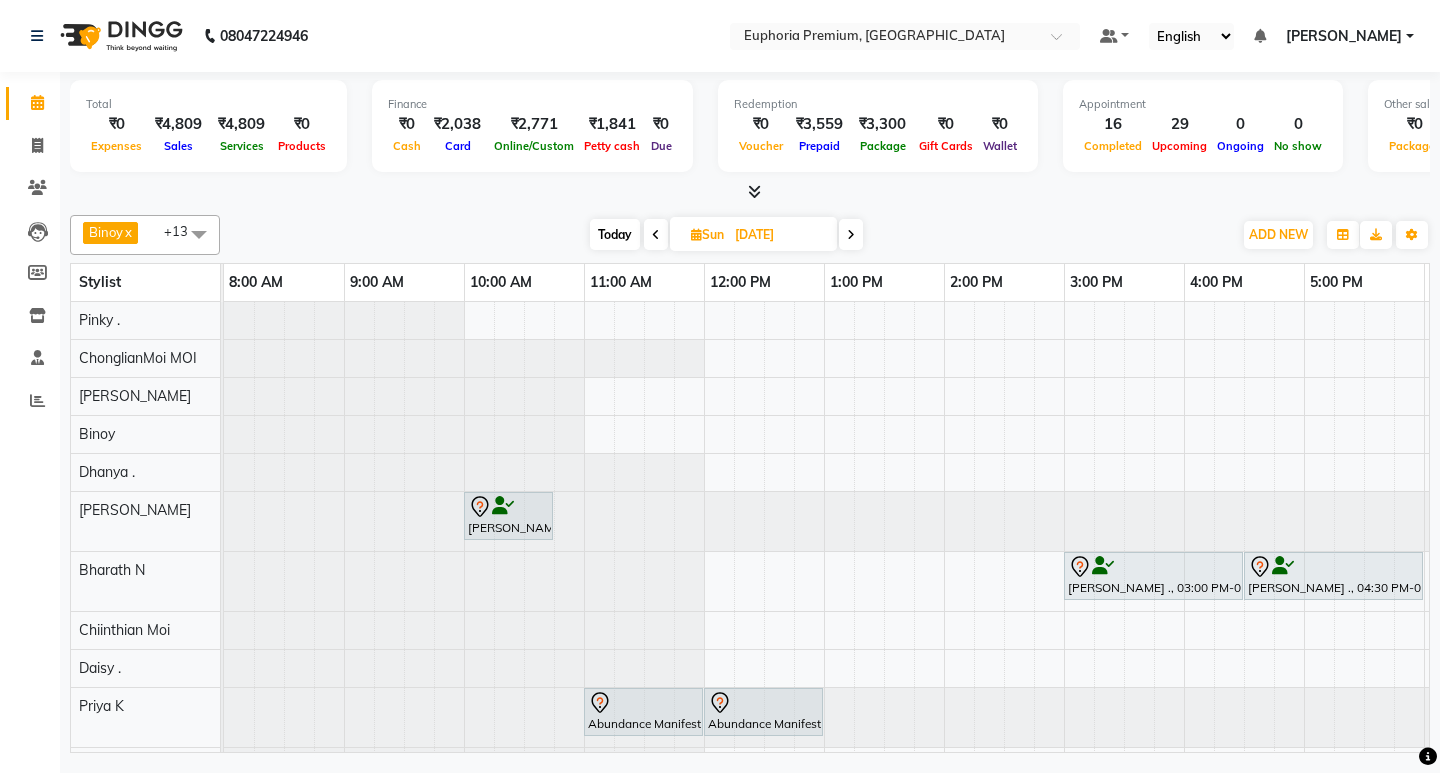 click at bounding box center (224, 434) 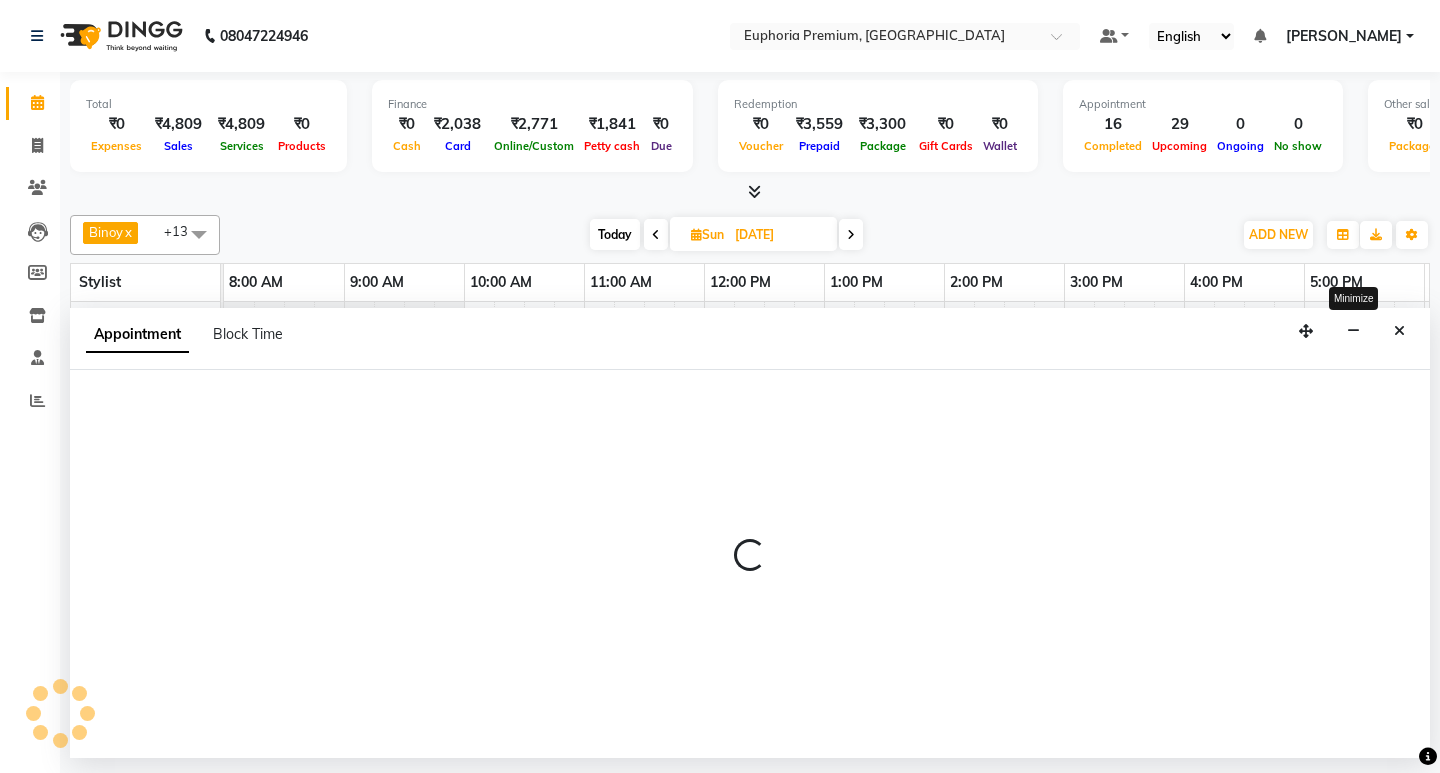 select on "71603" 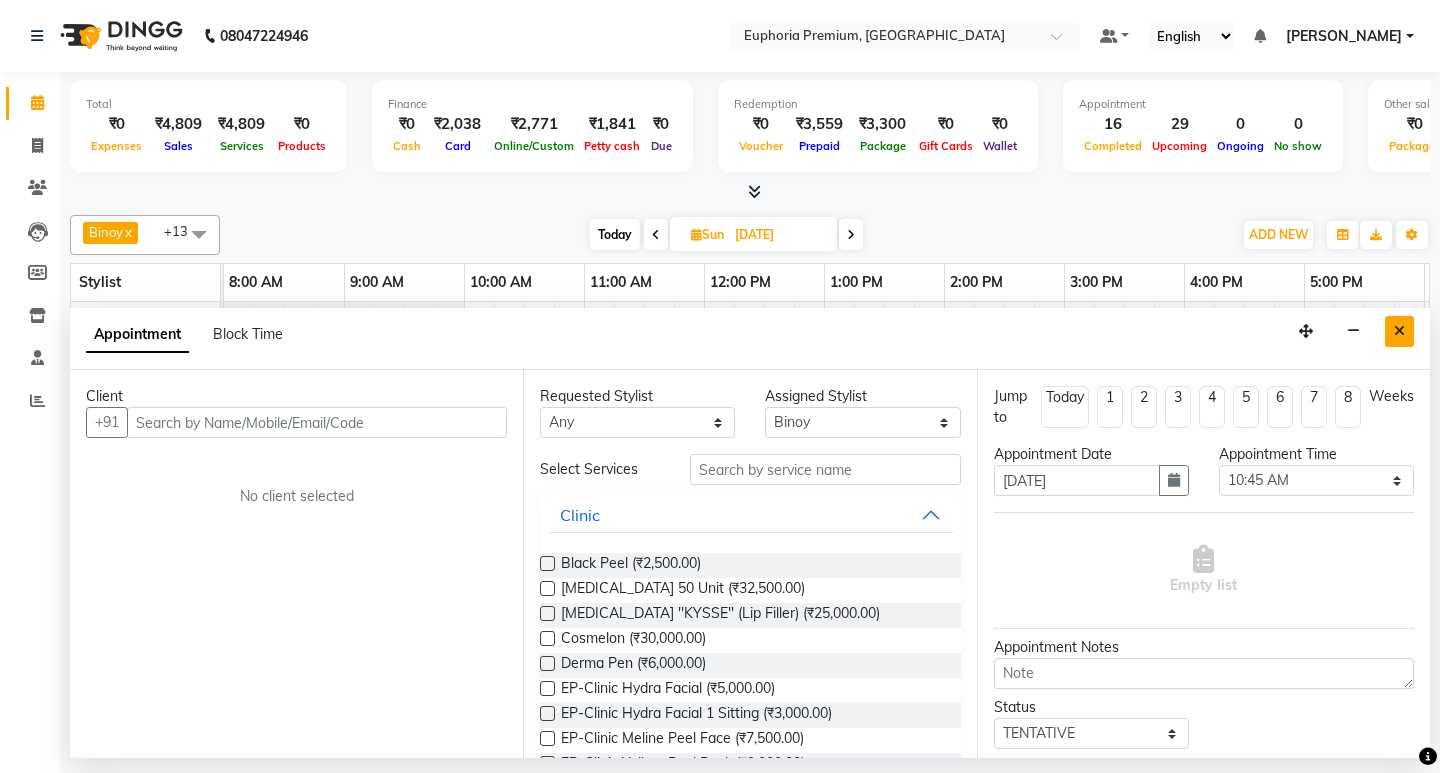 click at bounding box center (1399, 331) 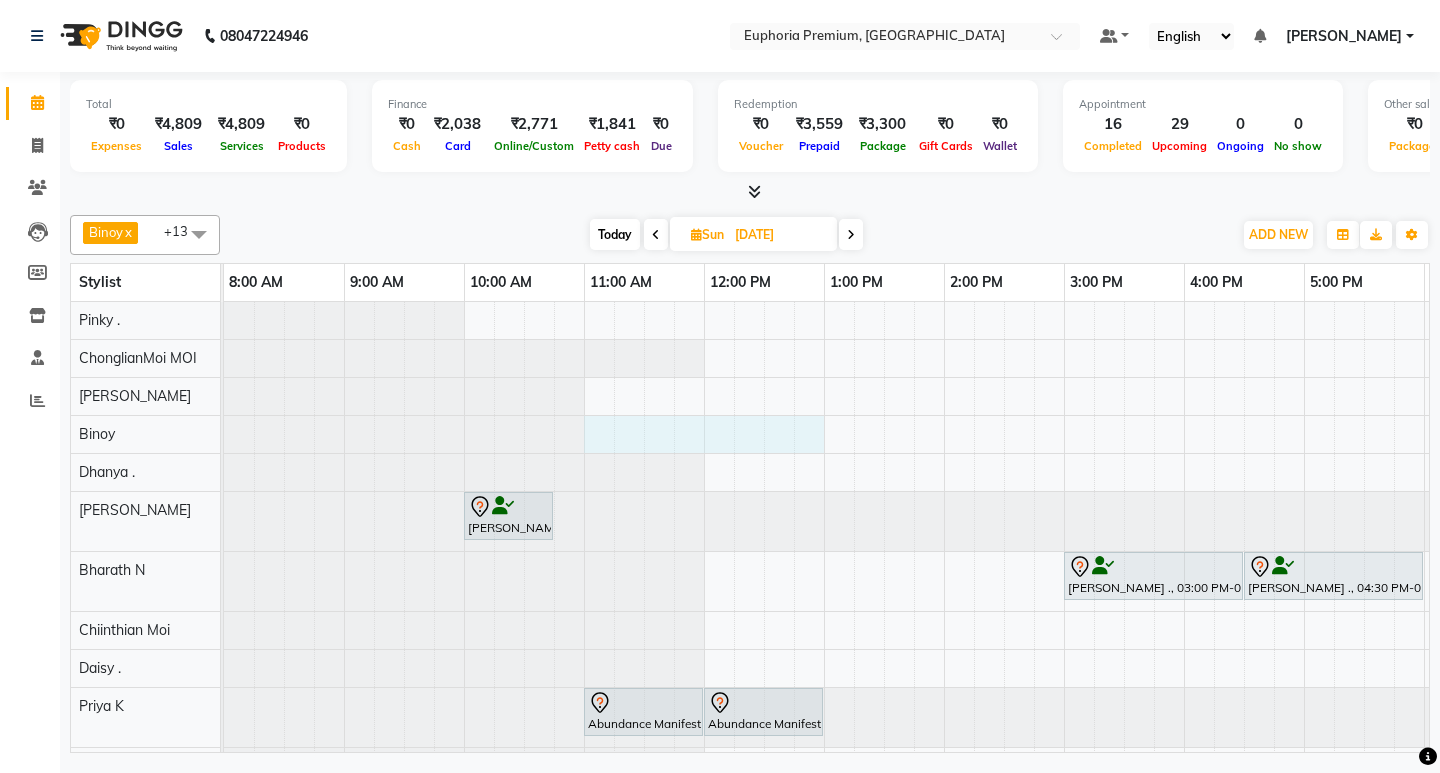 drag, startPoint x: 588, startPoint y: 429, endPoint x: 823, endPoint y: 445, distance: 235.54405 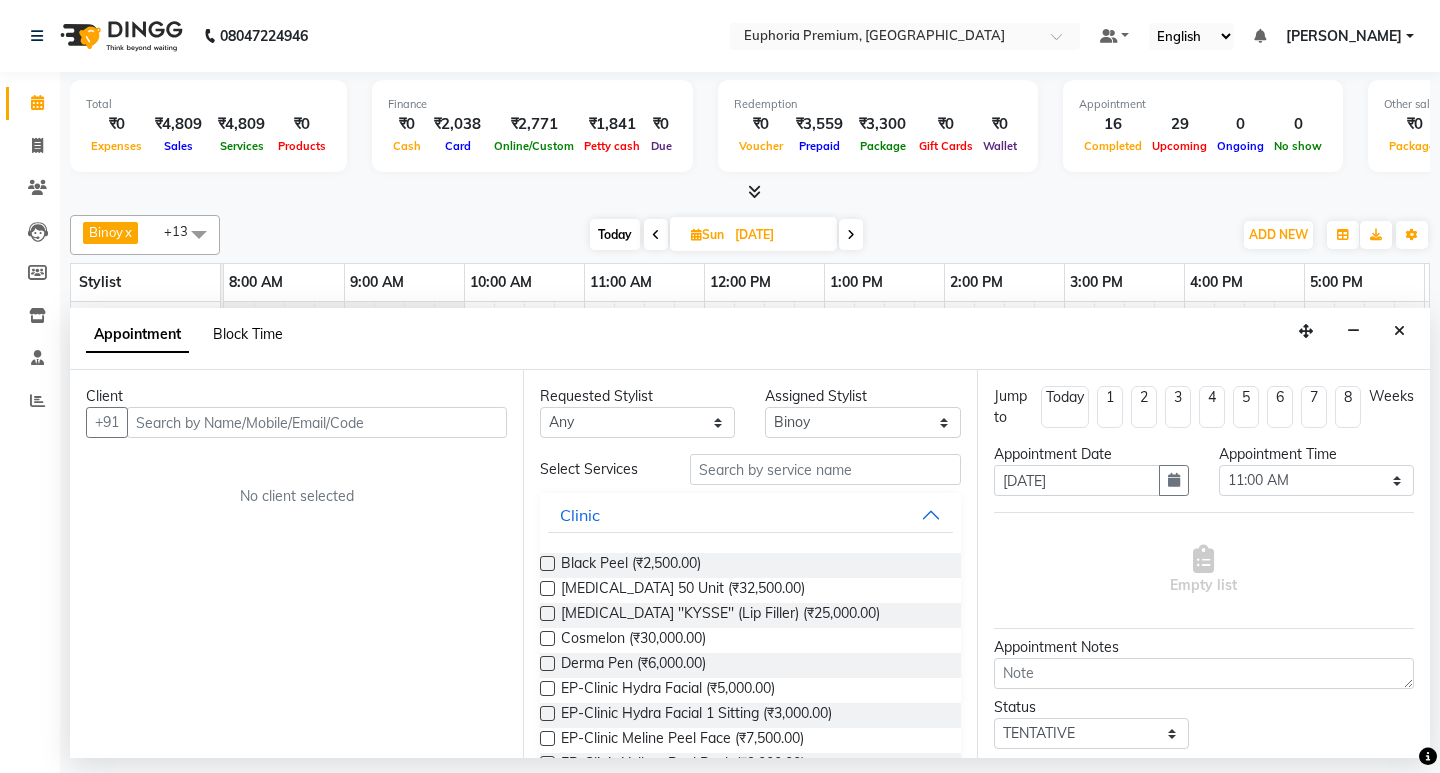 click on "Block Time" at bounding box center [248, 334] 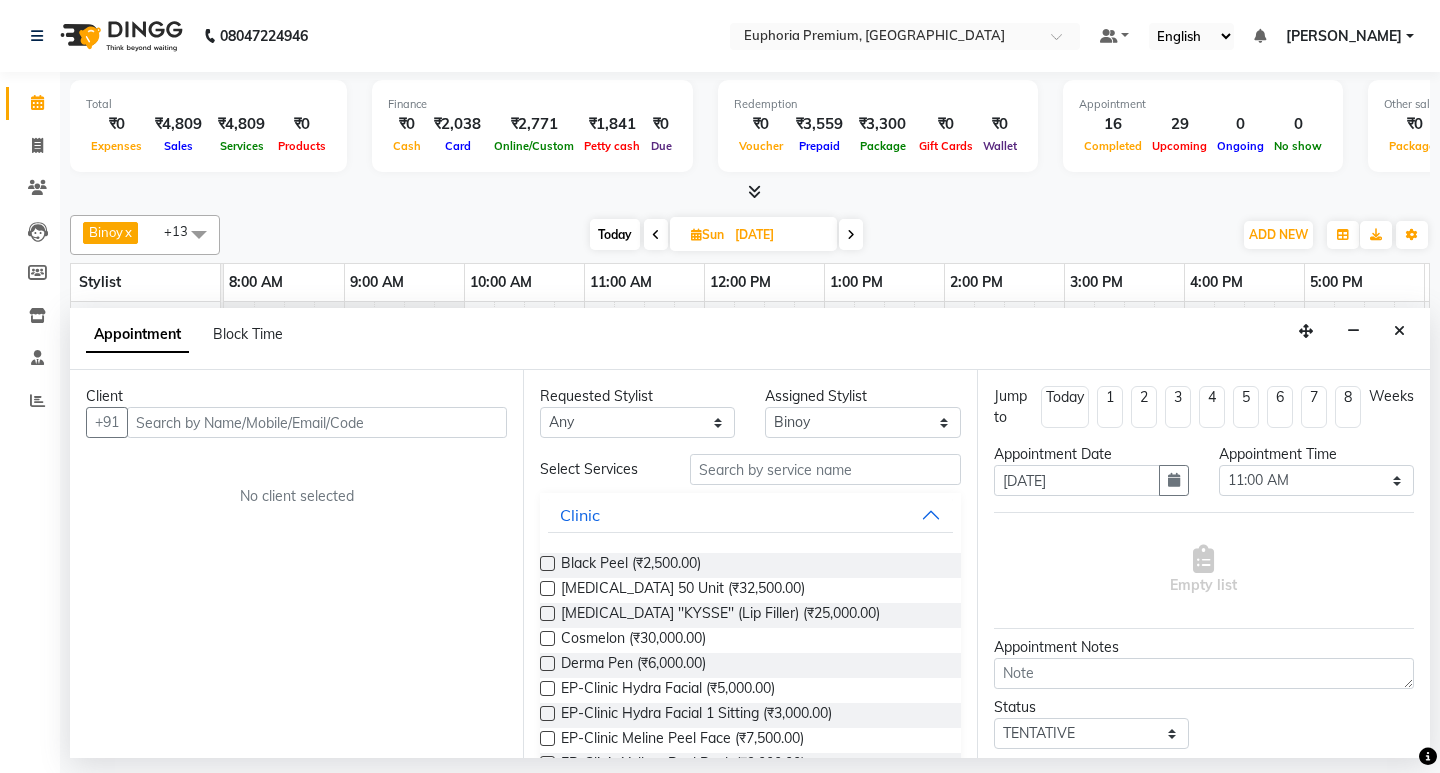 select on "71603" 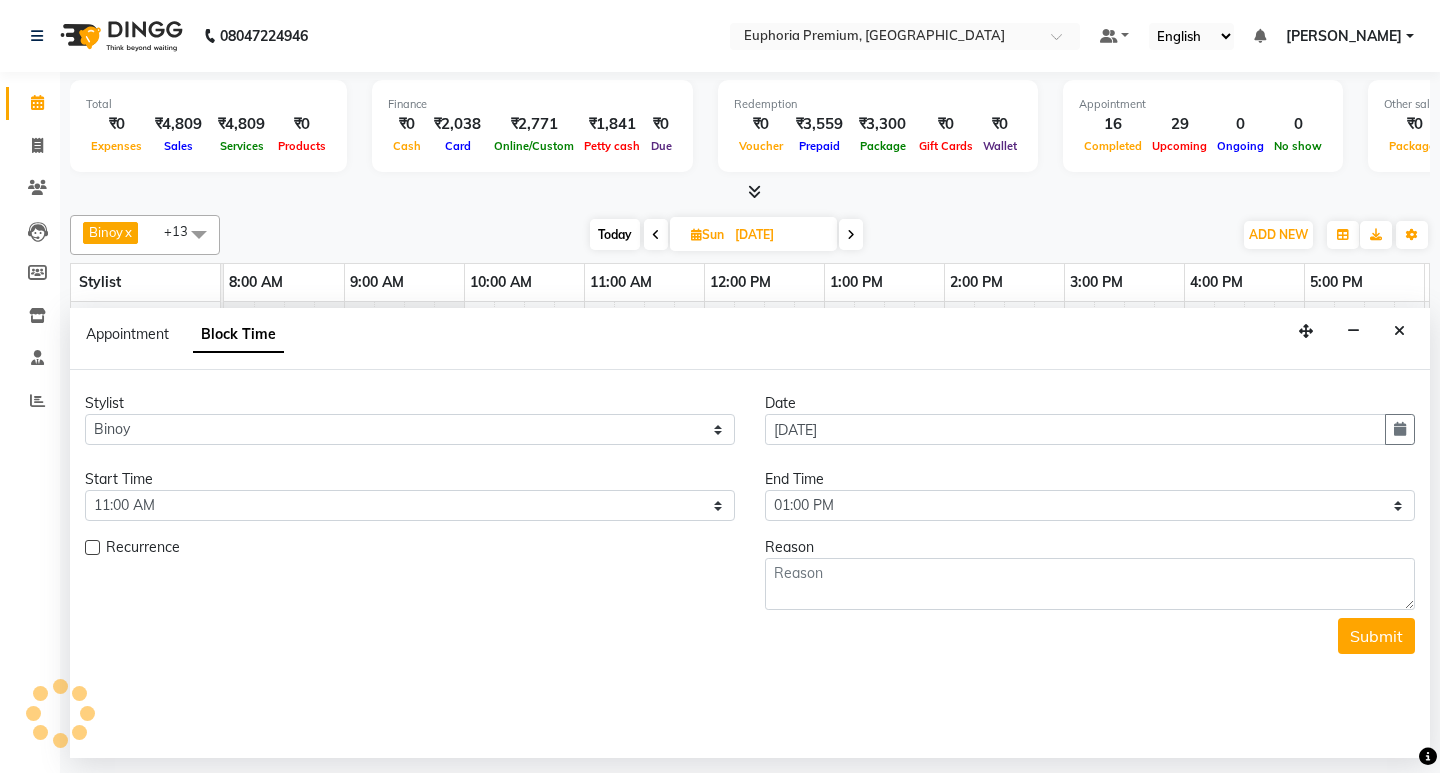 scroll, scrollTop: 0, scrollLeft: 475, axis: horizontal 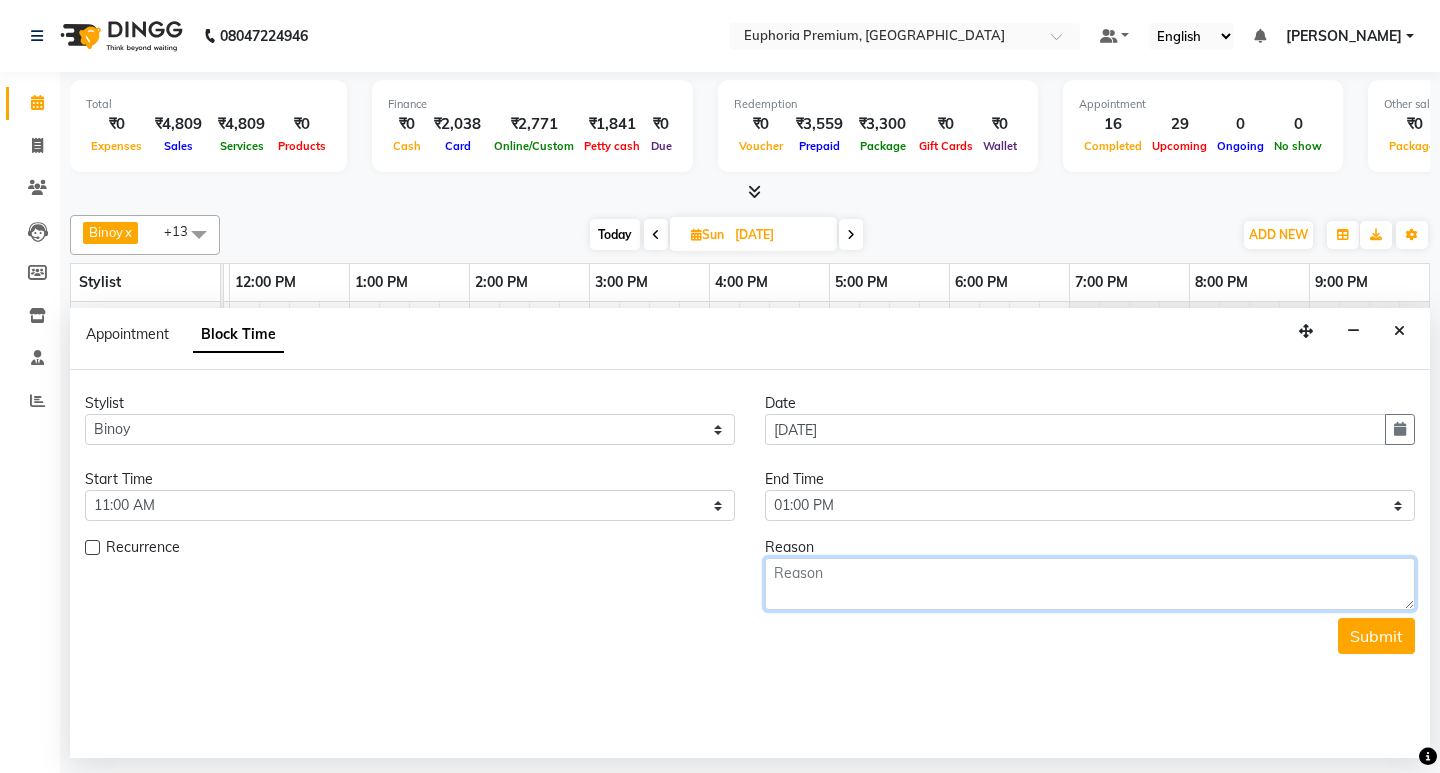 click at bounding box center (1090, 584) 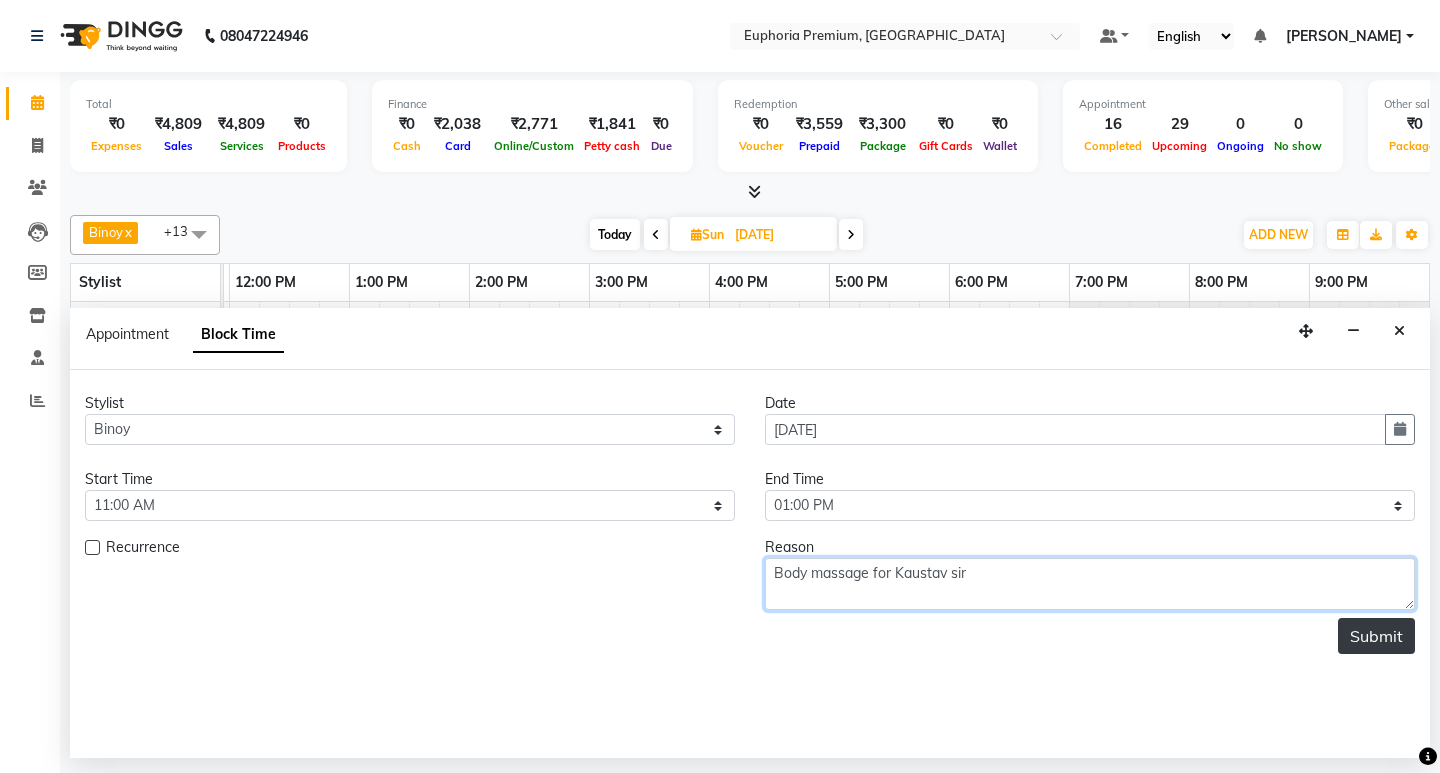 type on "Body massage for Kaustav sir" 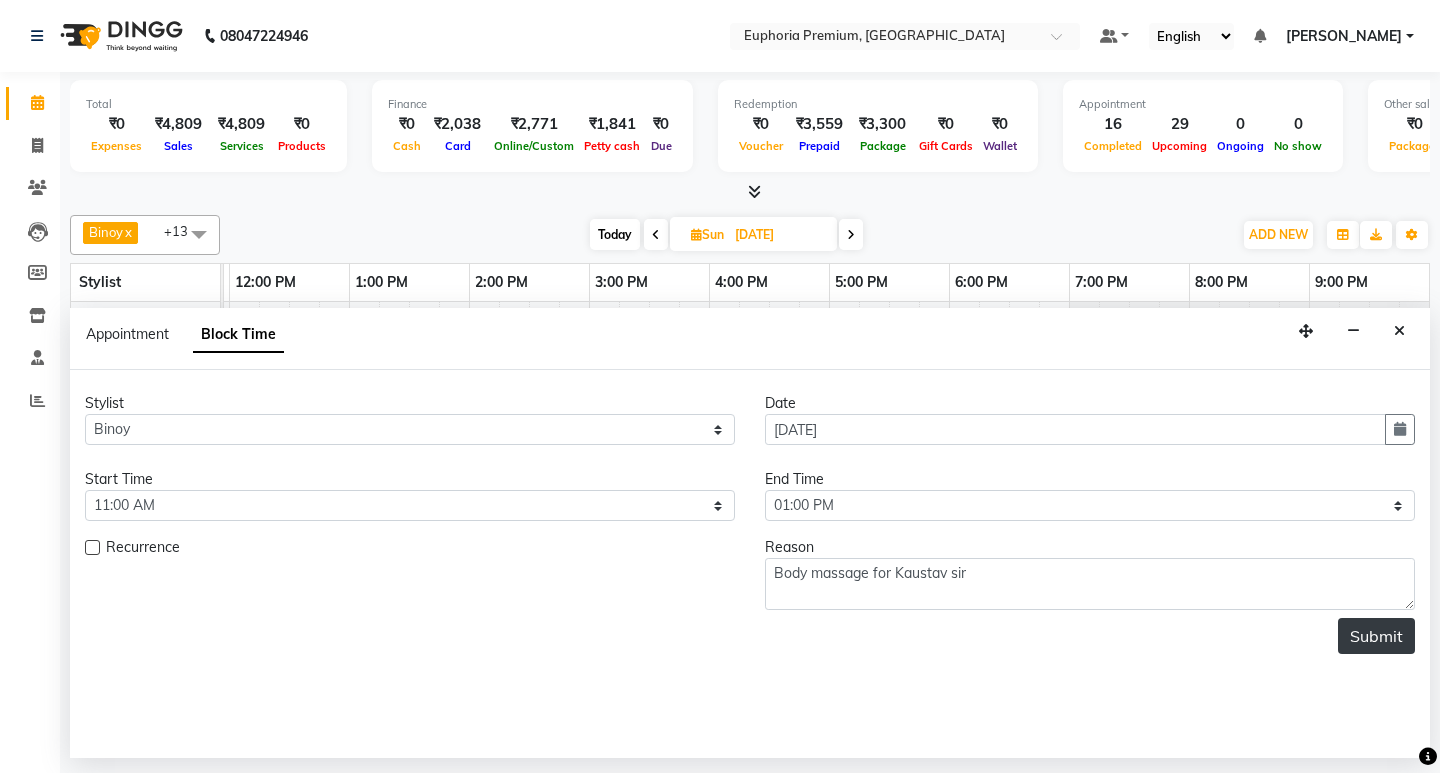 click on "Submit" at bounding box center [1376, 636] 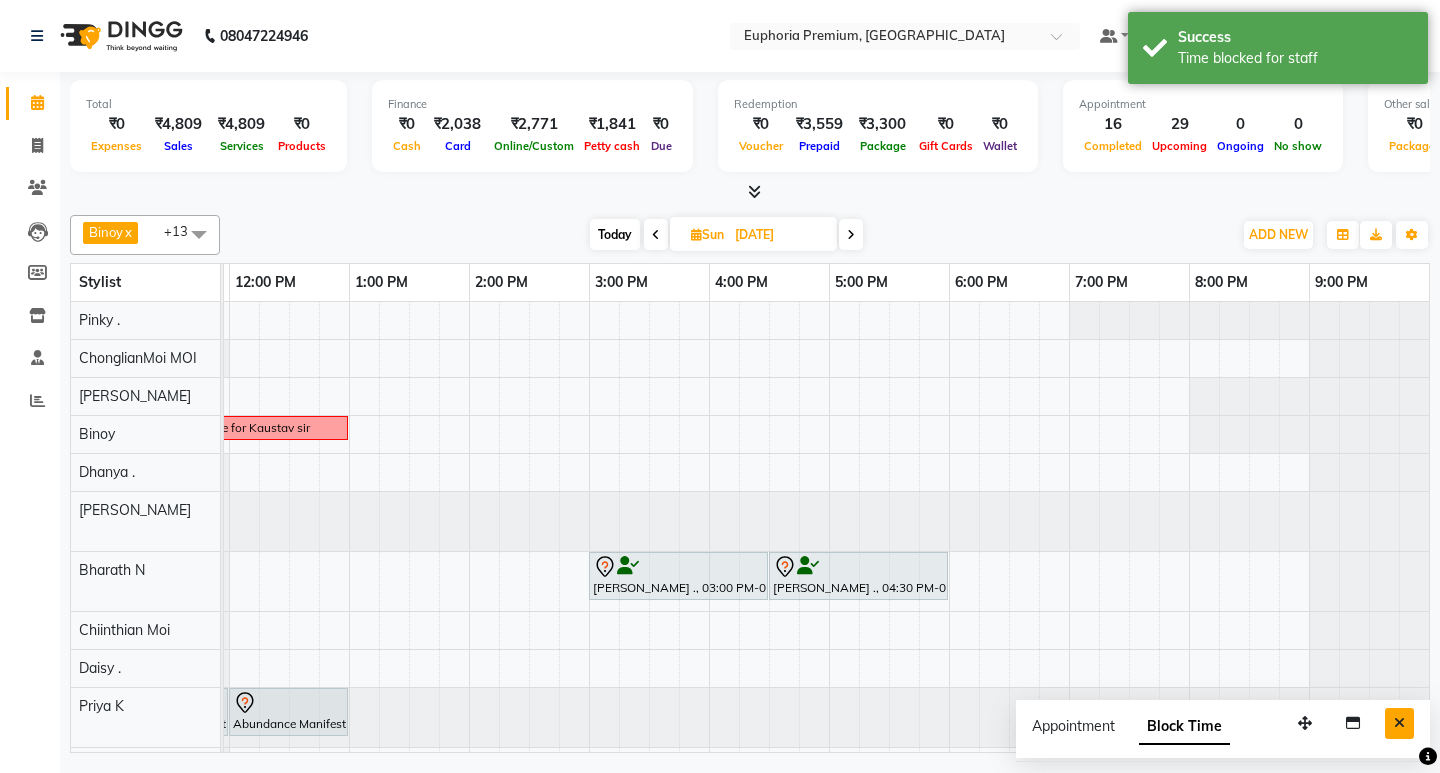 click at bounding box center (1399, 723) 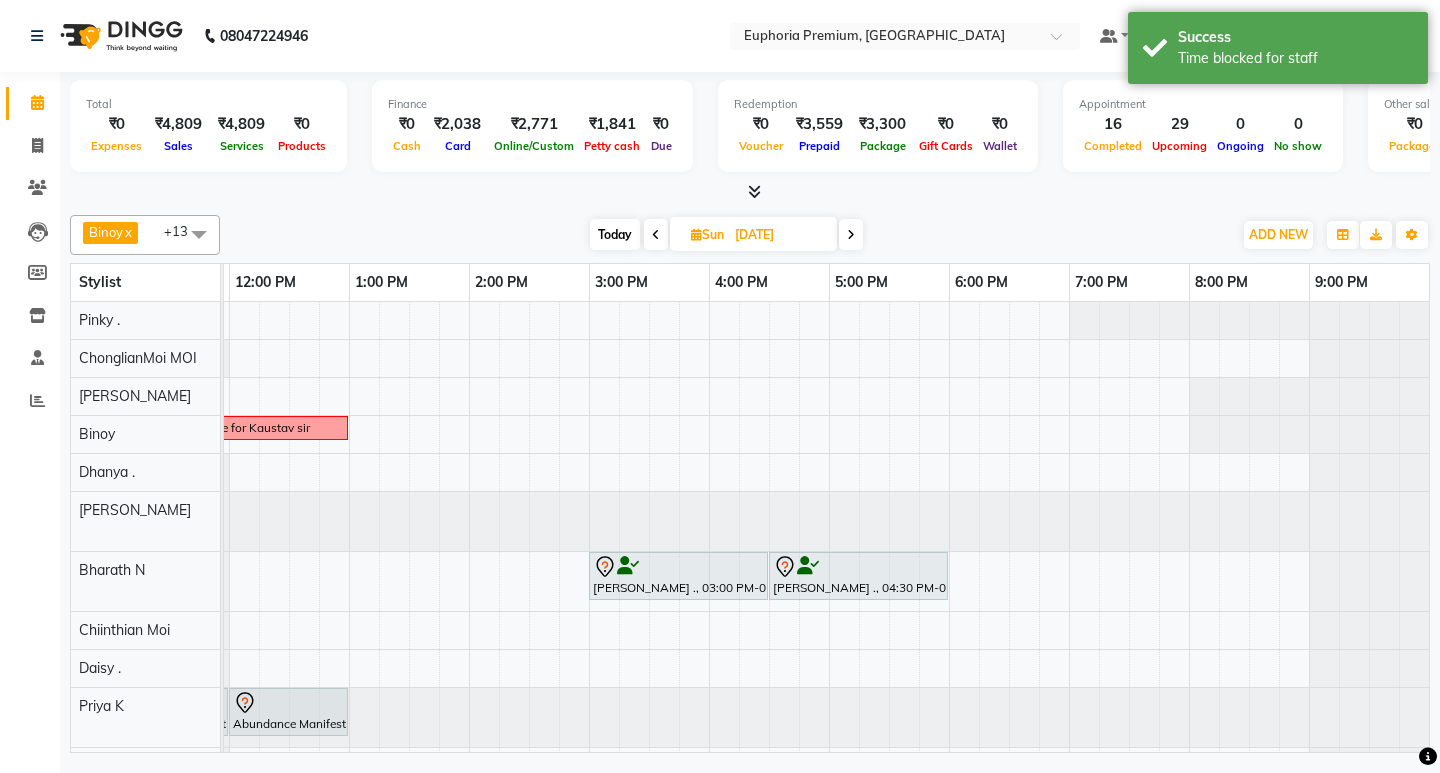 scroll, scrollTop: 0, scrollLeft: 460, axis: horizontal 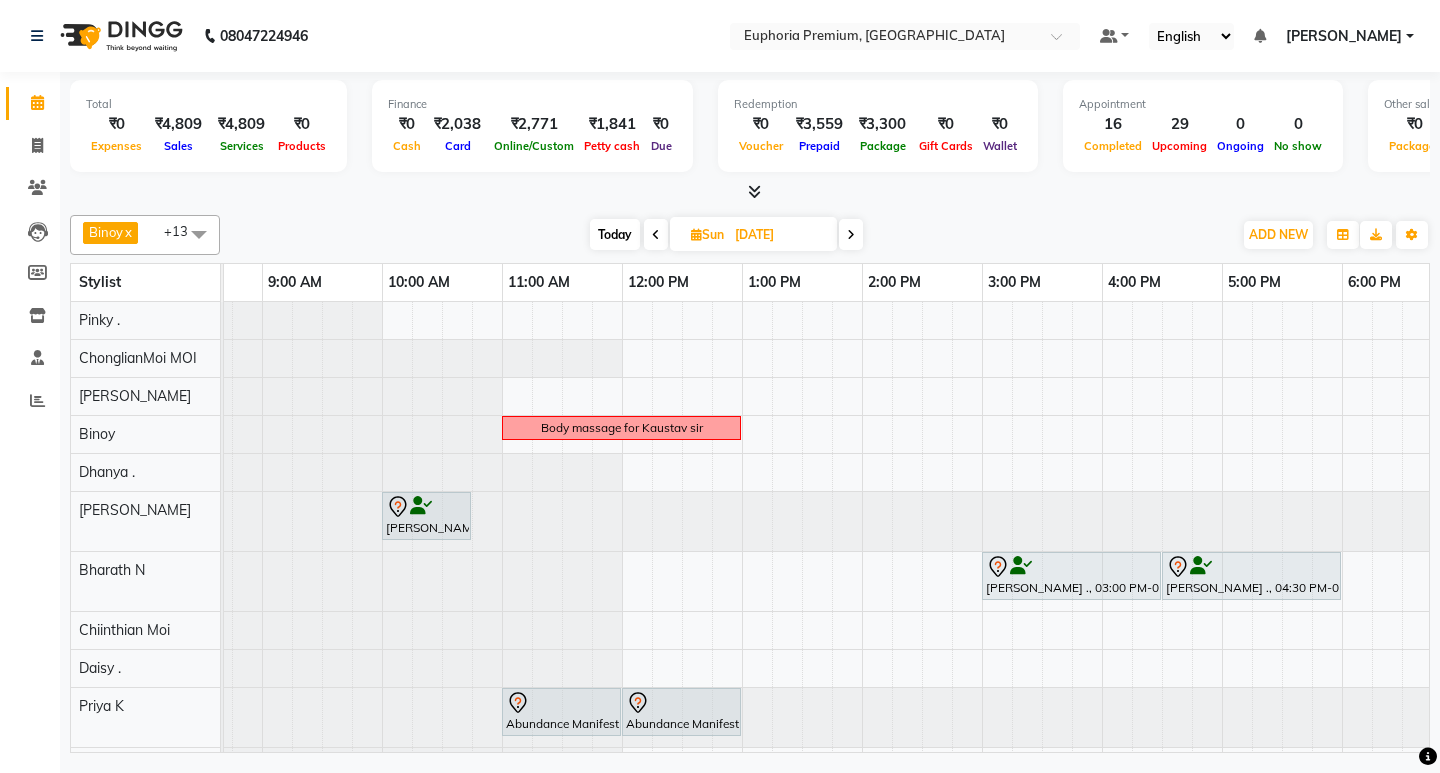 click on "Today" at bounding box center [615, 234] 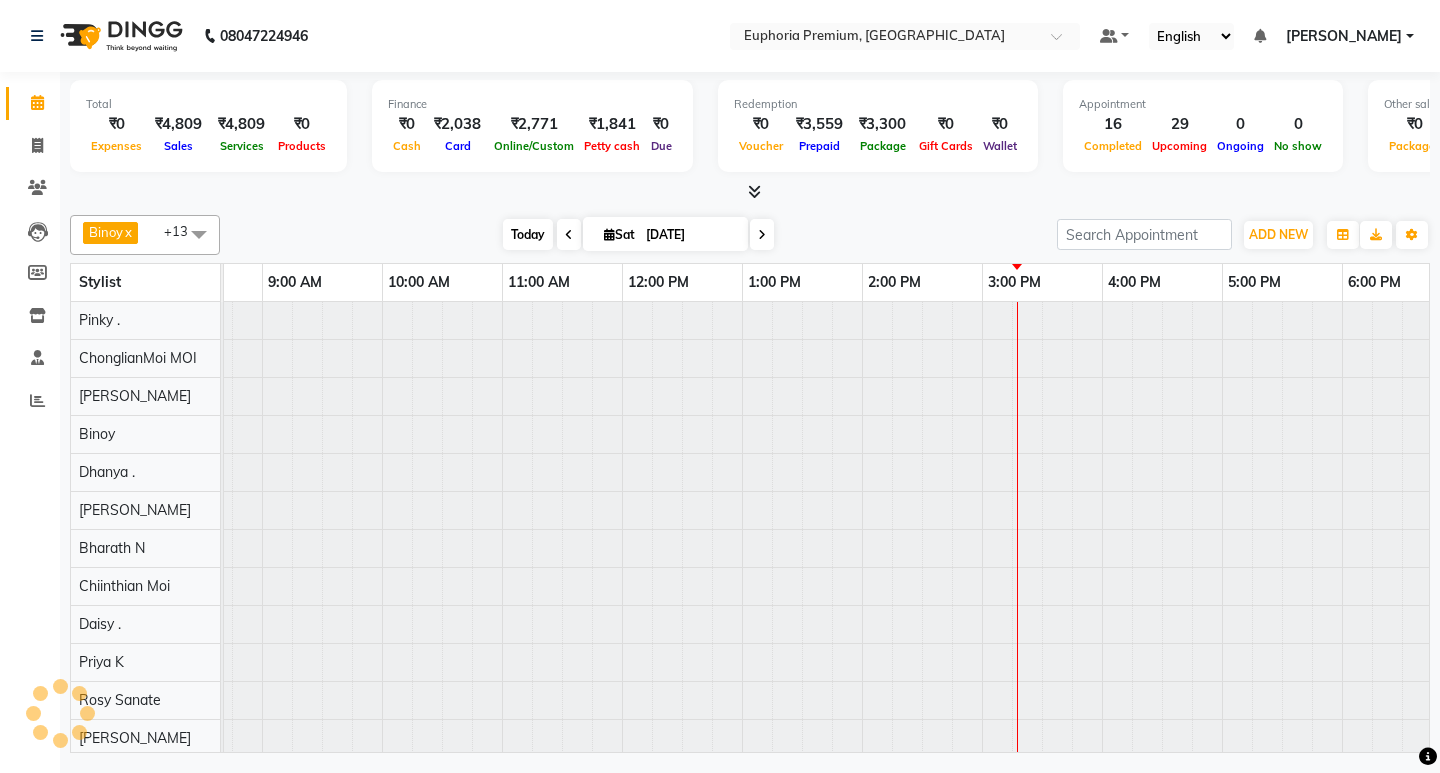 scroll, scrollTop: 0, scrollLeft: 0, axis: both 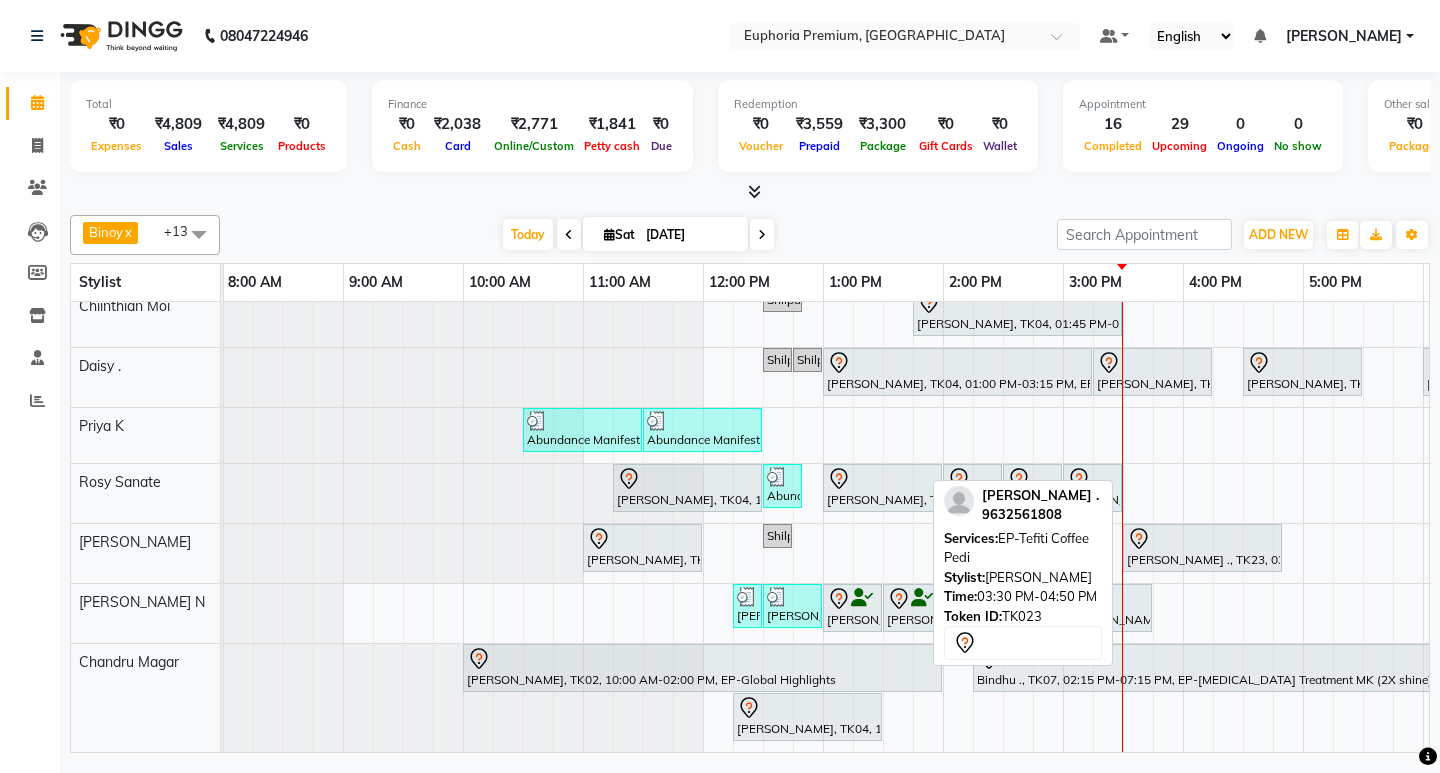 click at bounding box center (1202, 539) 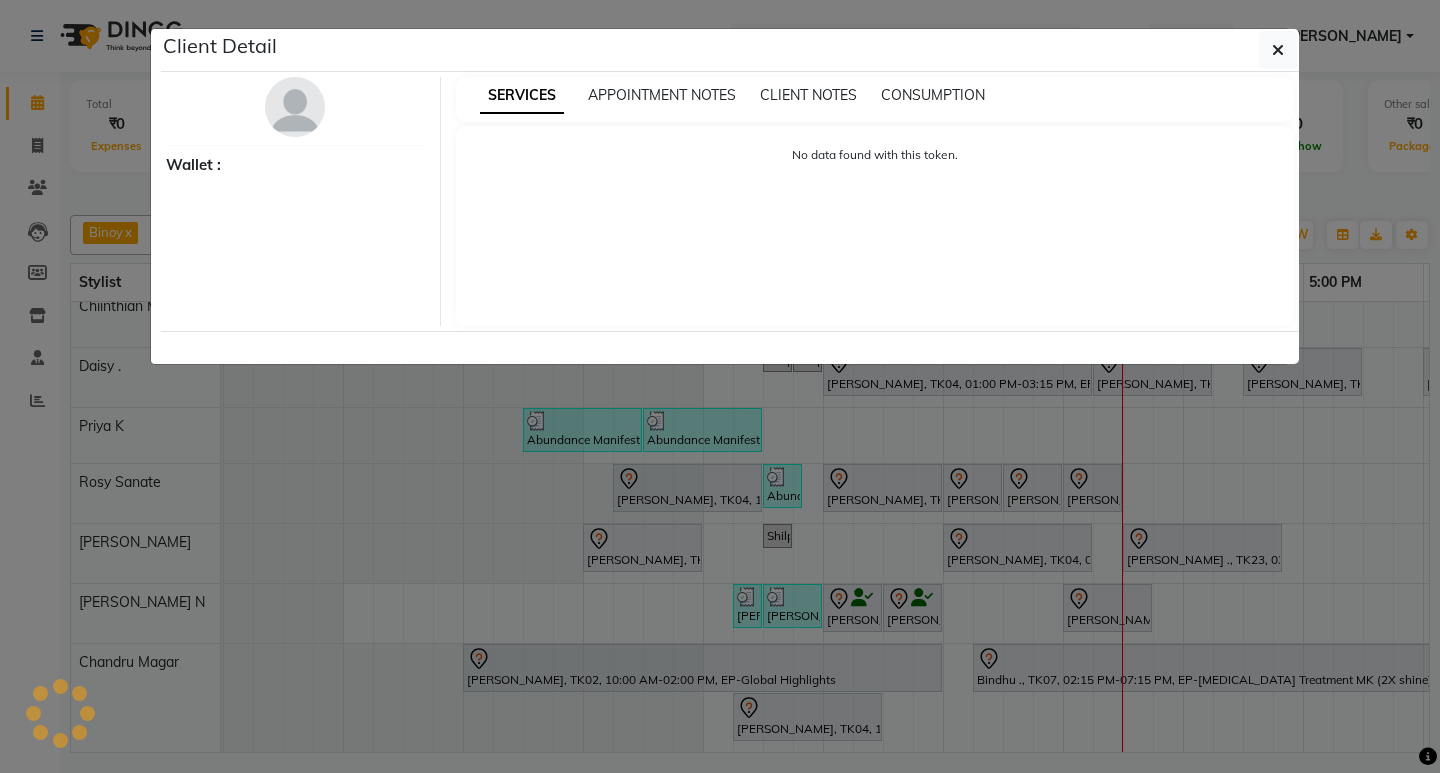 select on "7" 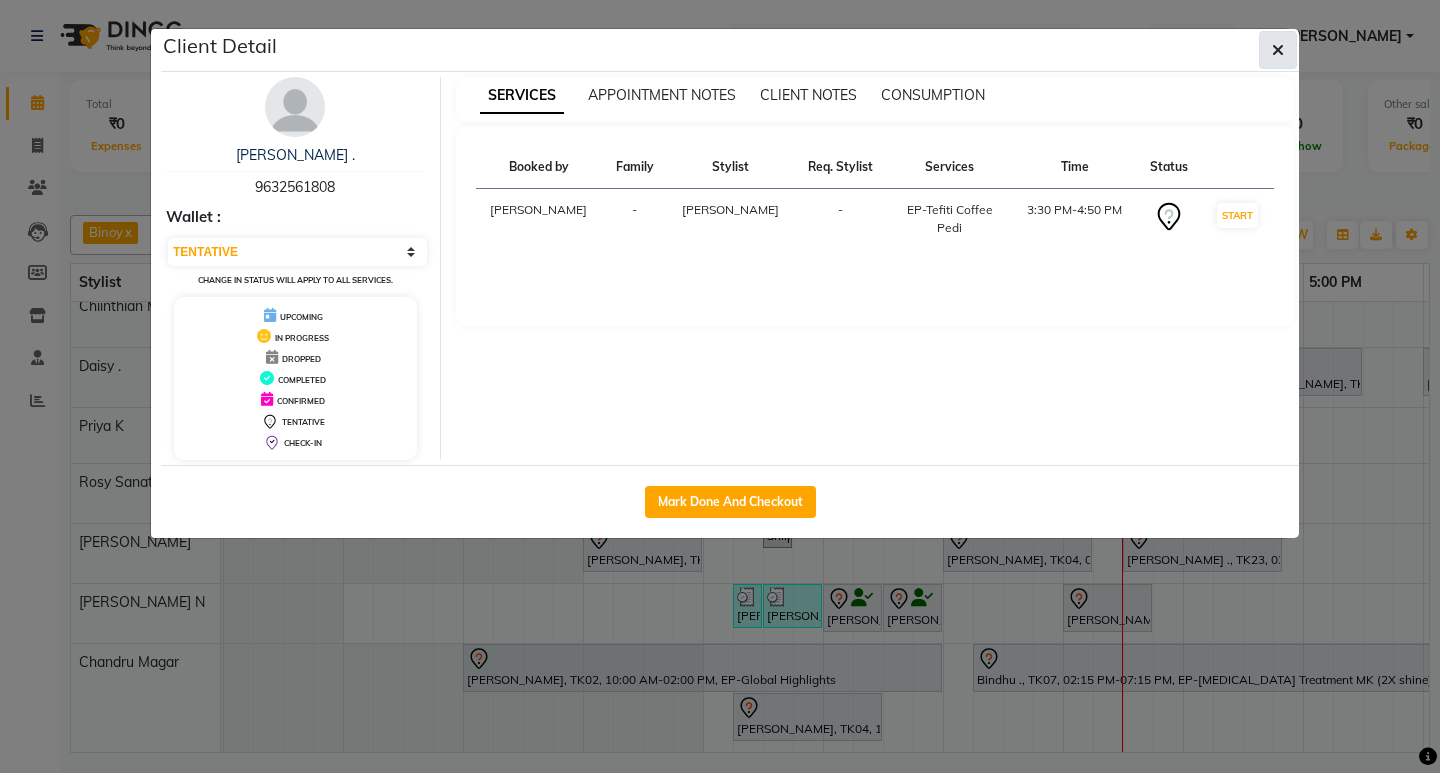 click 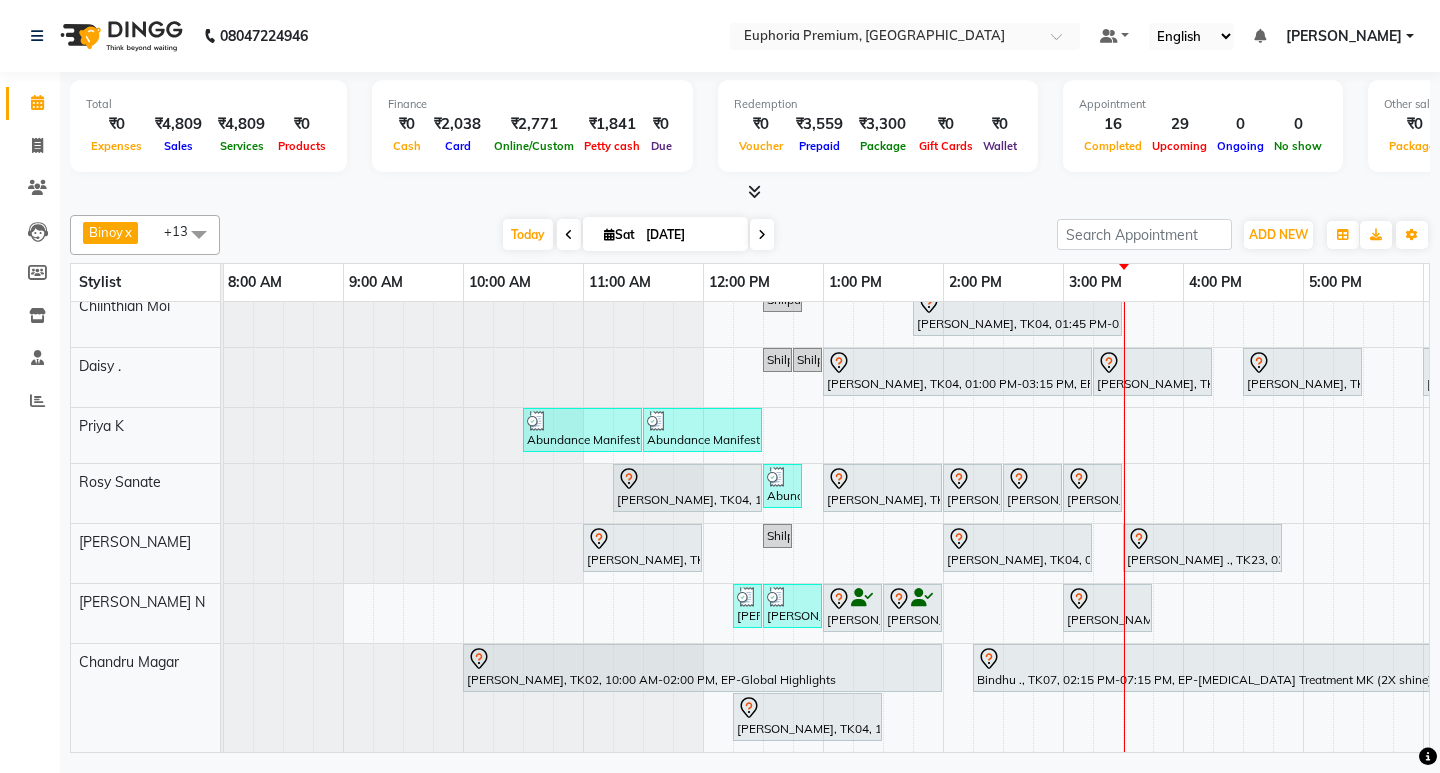 scroll, scrollTop: 342, scrollLeft: 1, axis: both 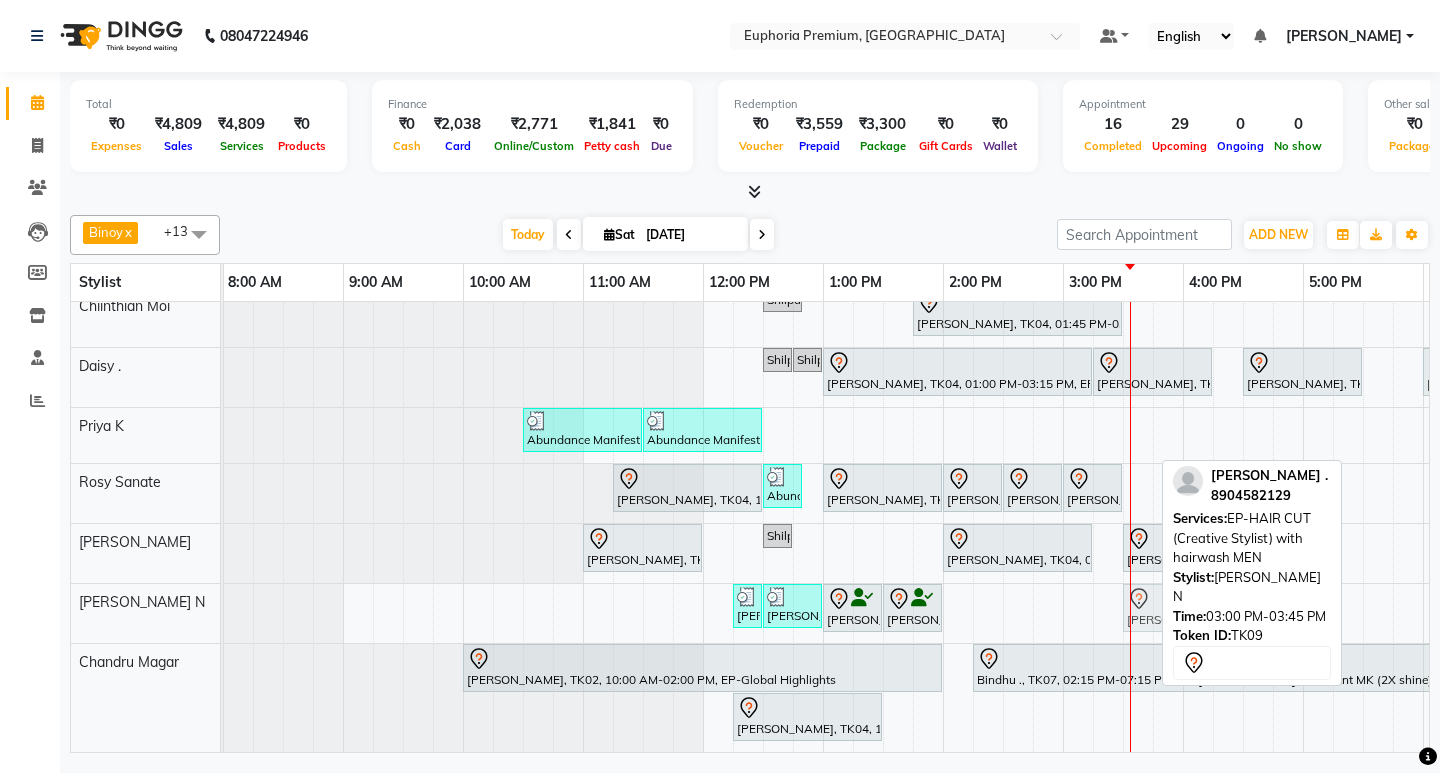 drag, startPoint x: 1105, startPoint y: 591, endPoint x: 1166, endPoint y: 591, distance: 61 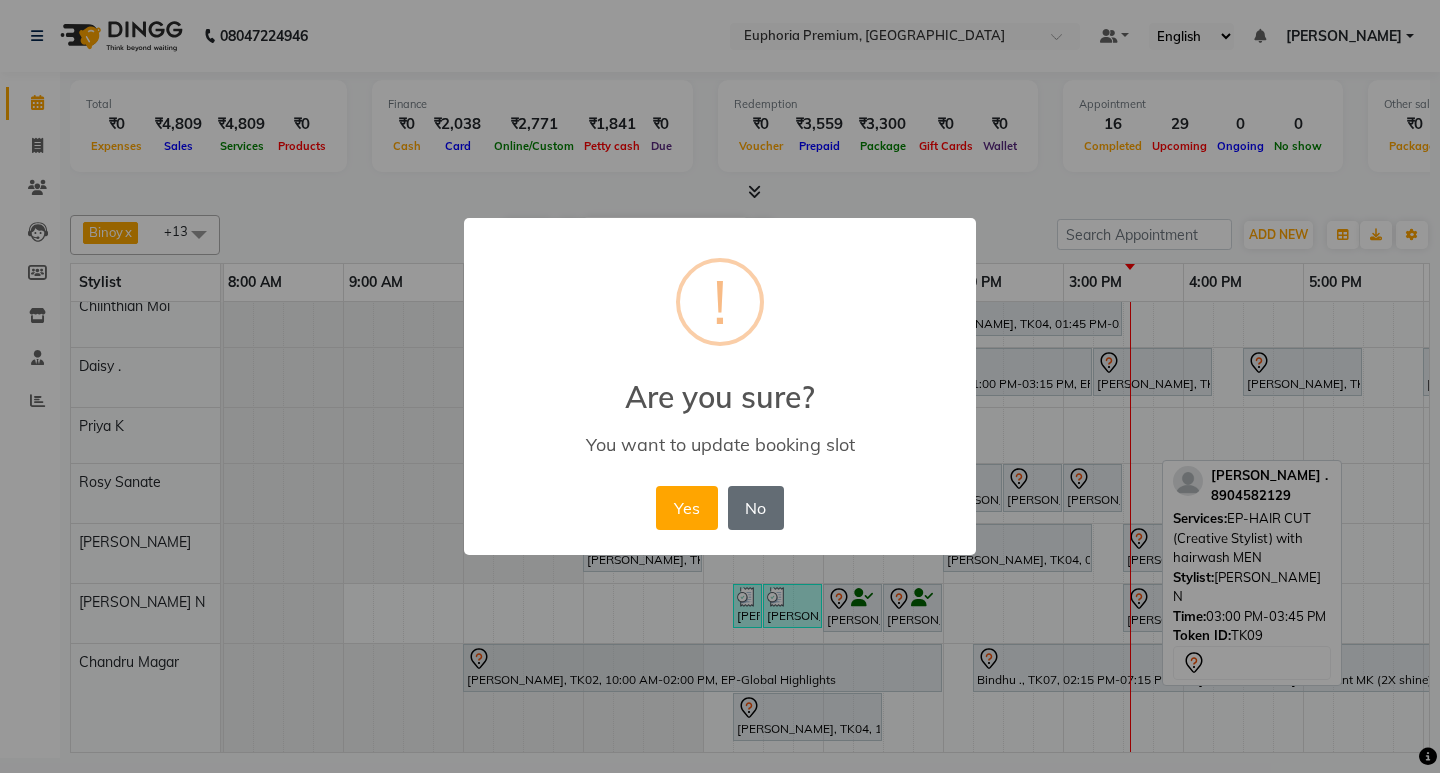 click on "No" at bounding box center [756, 508] 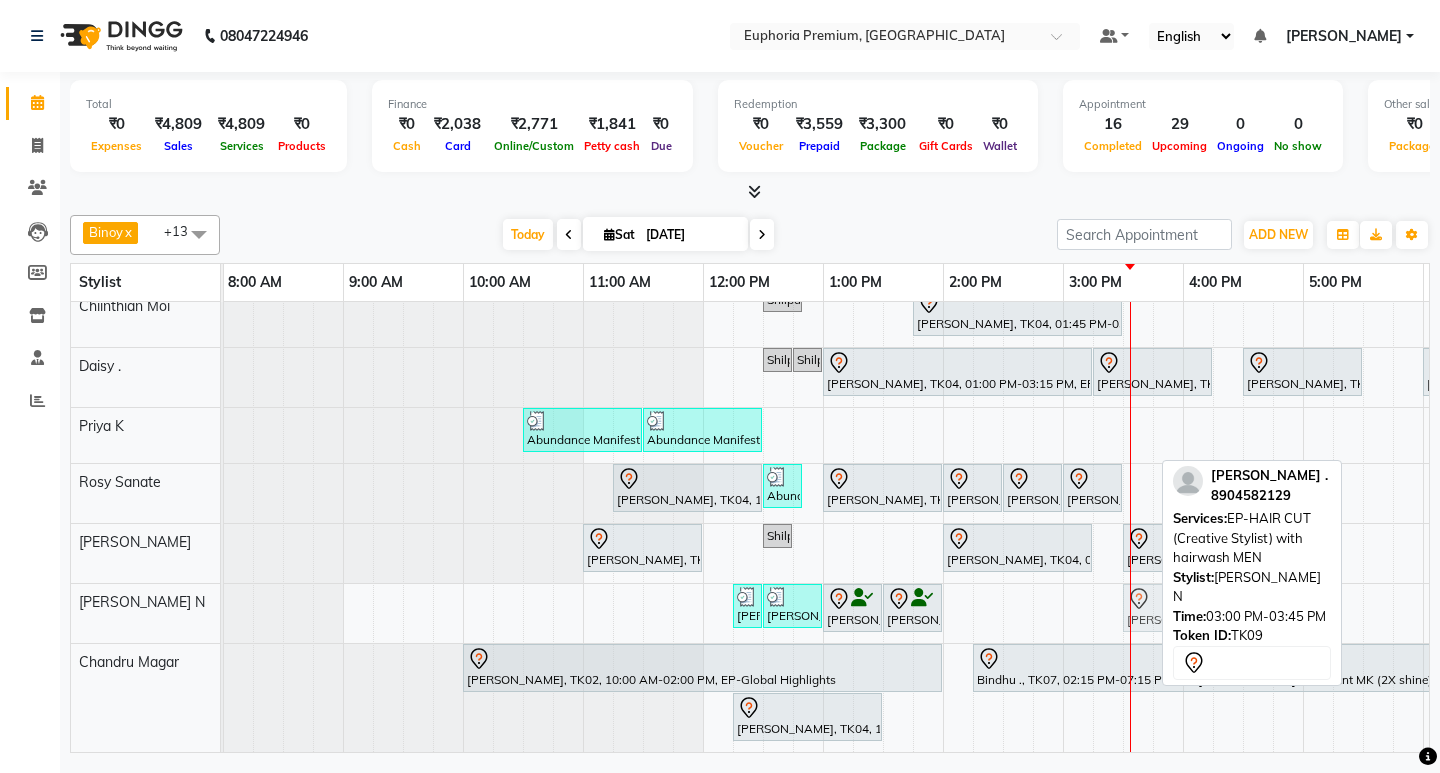 drag, startPoint x: 1089, startPoint y: 584, endPoint x: 1149, endPoint y: 616, distance: 68 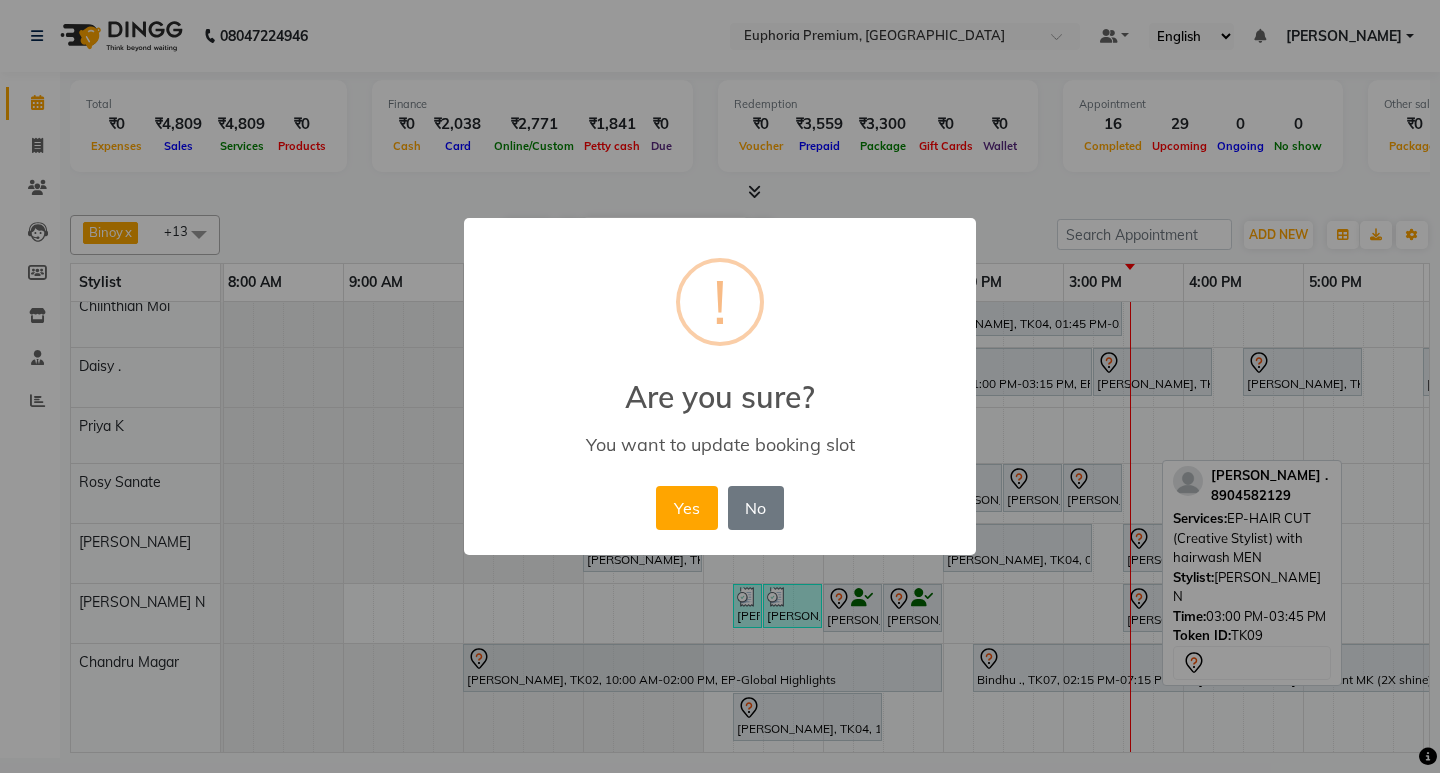 click on "× ! Are you sure? You want to update booking slot Yes No No" at bounding box center (720, 386) 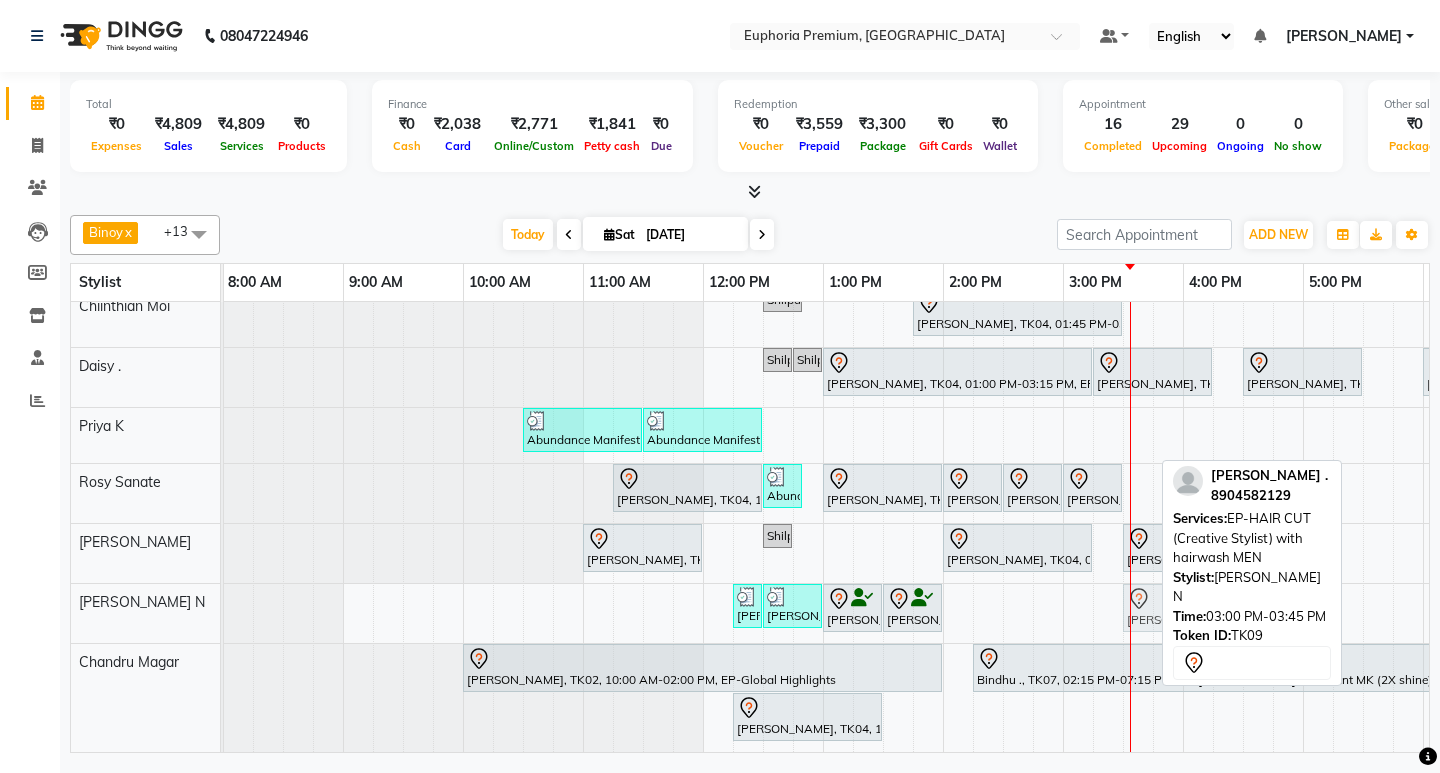 drag, startPoint x: 1076, startPoint y: 589, endPoint x: 1135, endPoint y: 595, distance: 59.3043 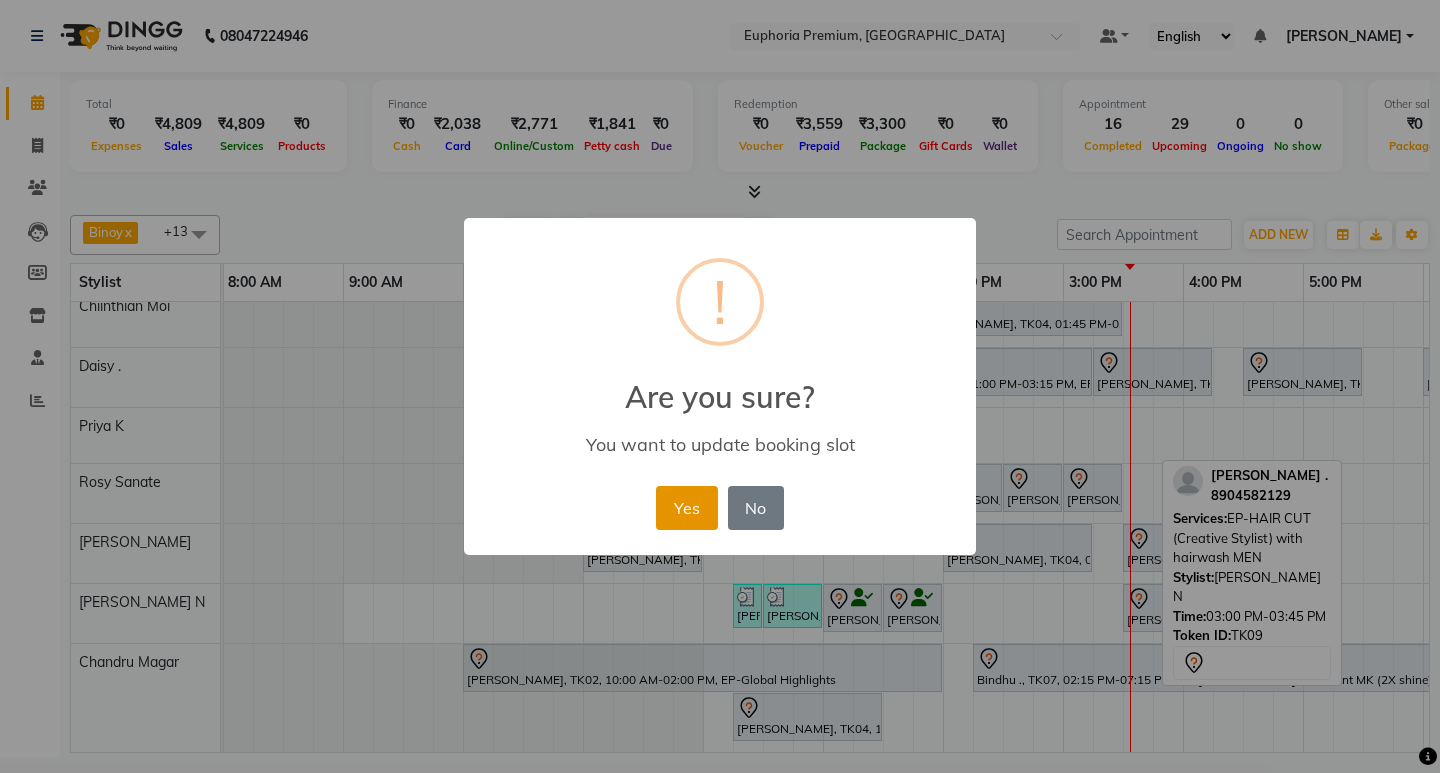 click on "Yes" at bounding box center (686, 508) 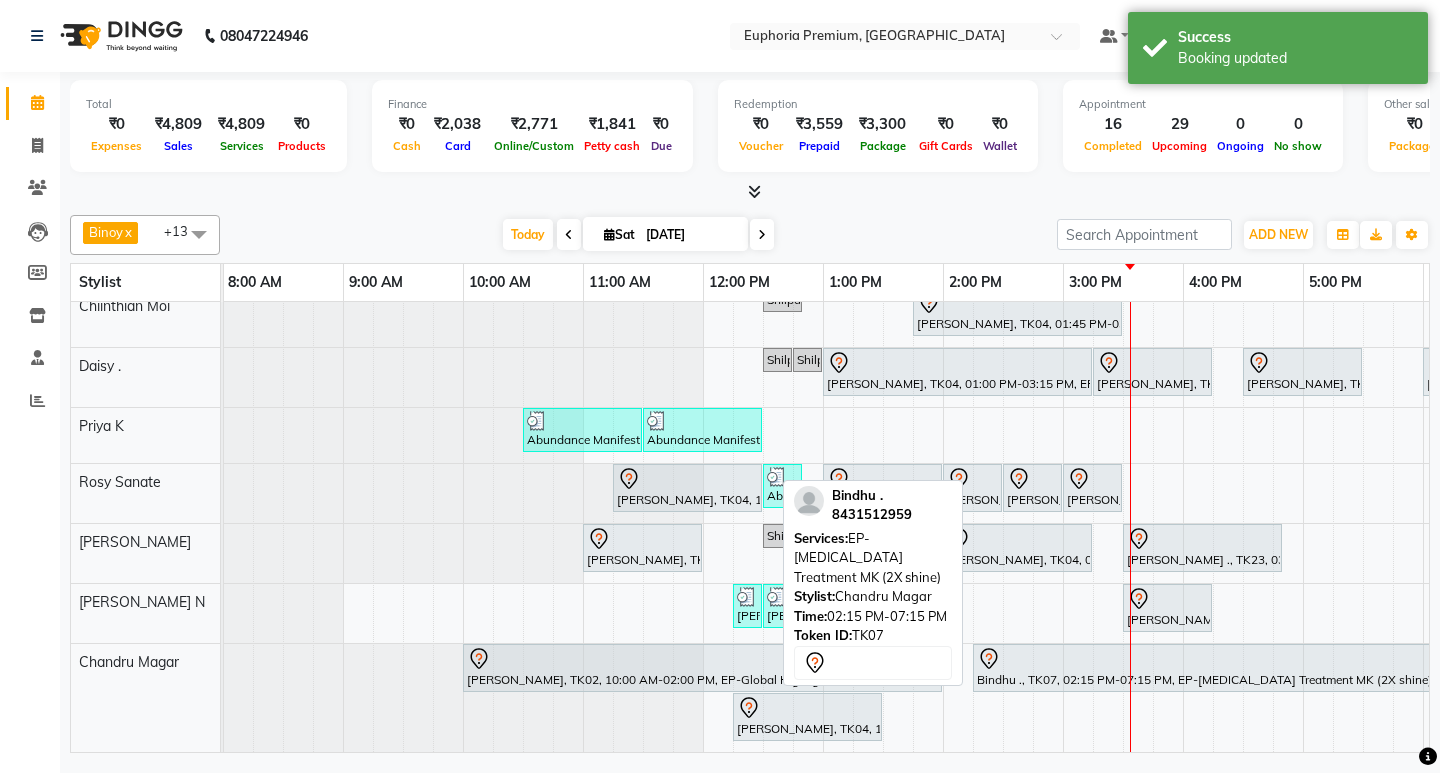 drag, startPoint x: 1093, startPoint y: 643, endPoint x: 1100, endPoint y: 630, distance: 14.764823 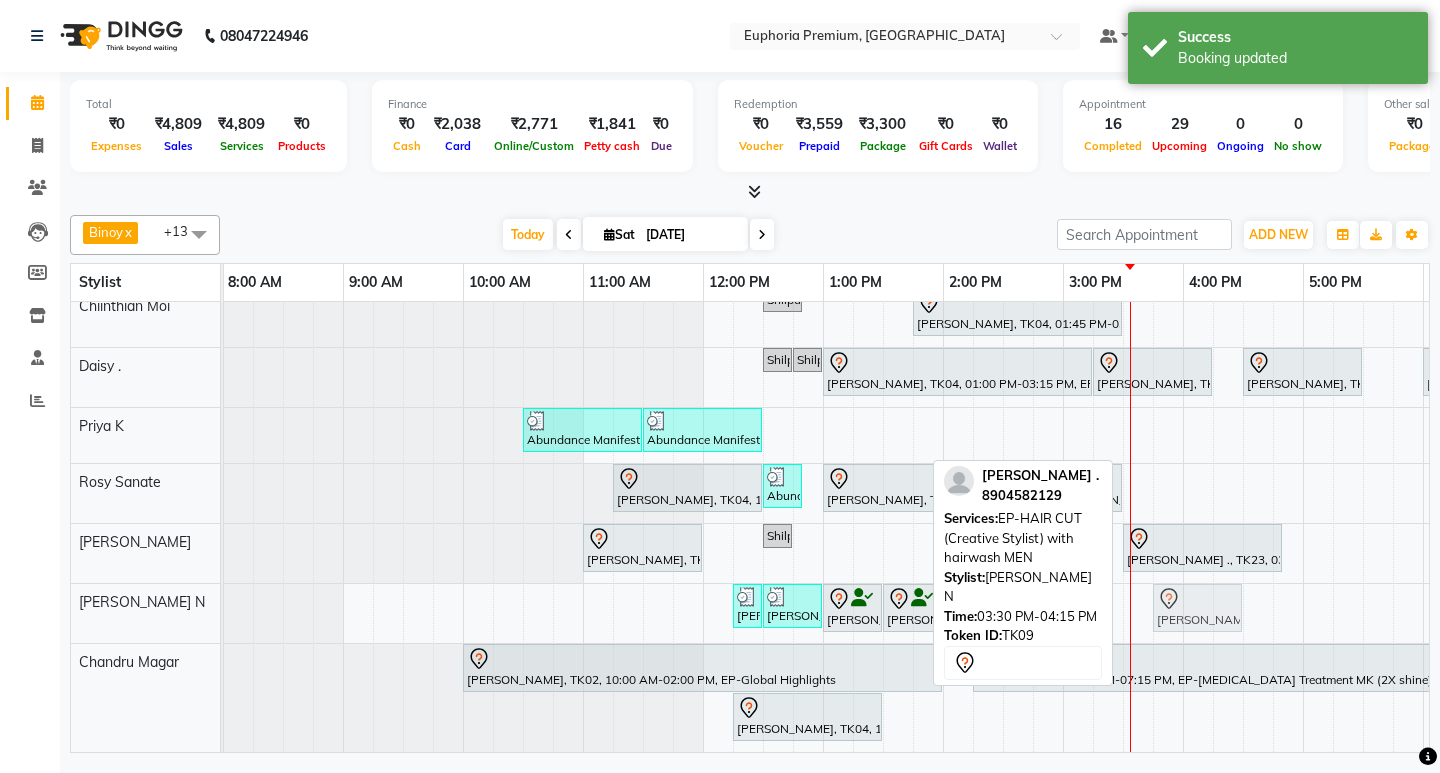 drag, startPoint x: 1157, startPoint y: 592, endPoint x: 1177, endPoint y: 602, distance: 22.36068 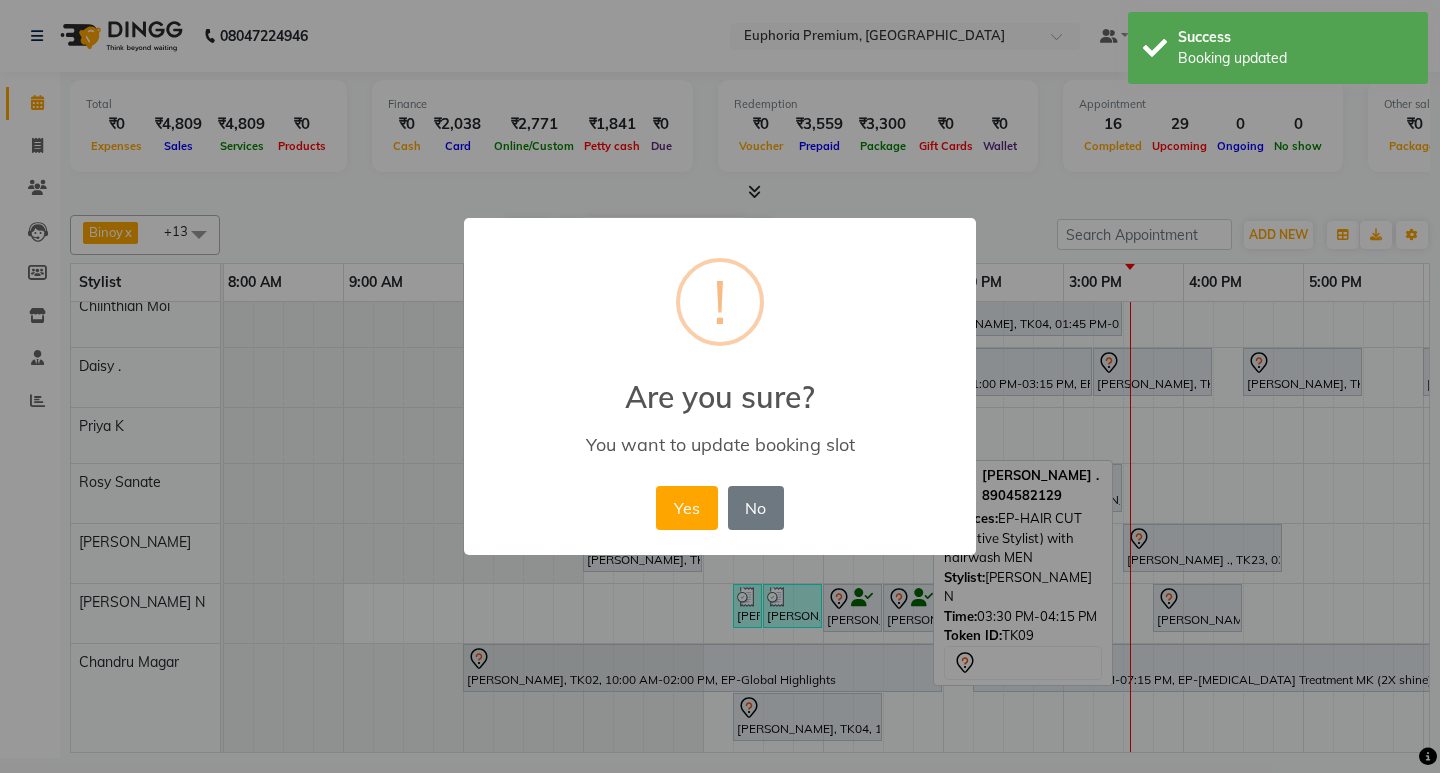 drag, startPoint x: 711, startPoint y: 519, endPoint x: 699, endPoint y: 516, distance: 12.369317 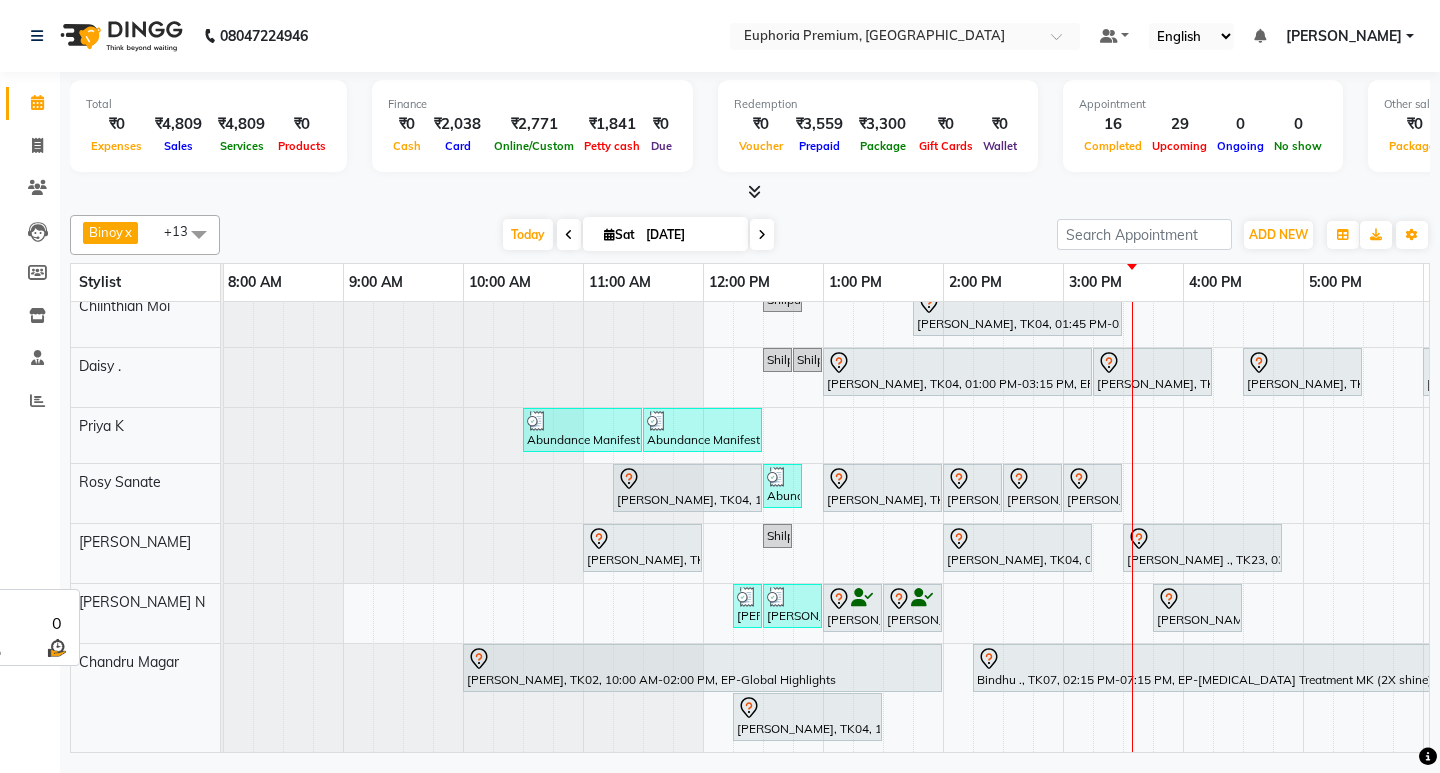 scroll, scrollTop: 271, scrollLeft: 0, axis: vertical 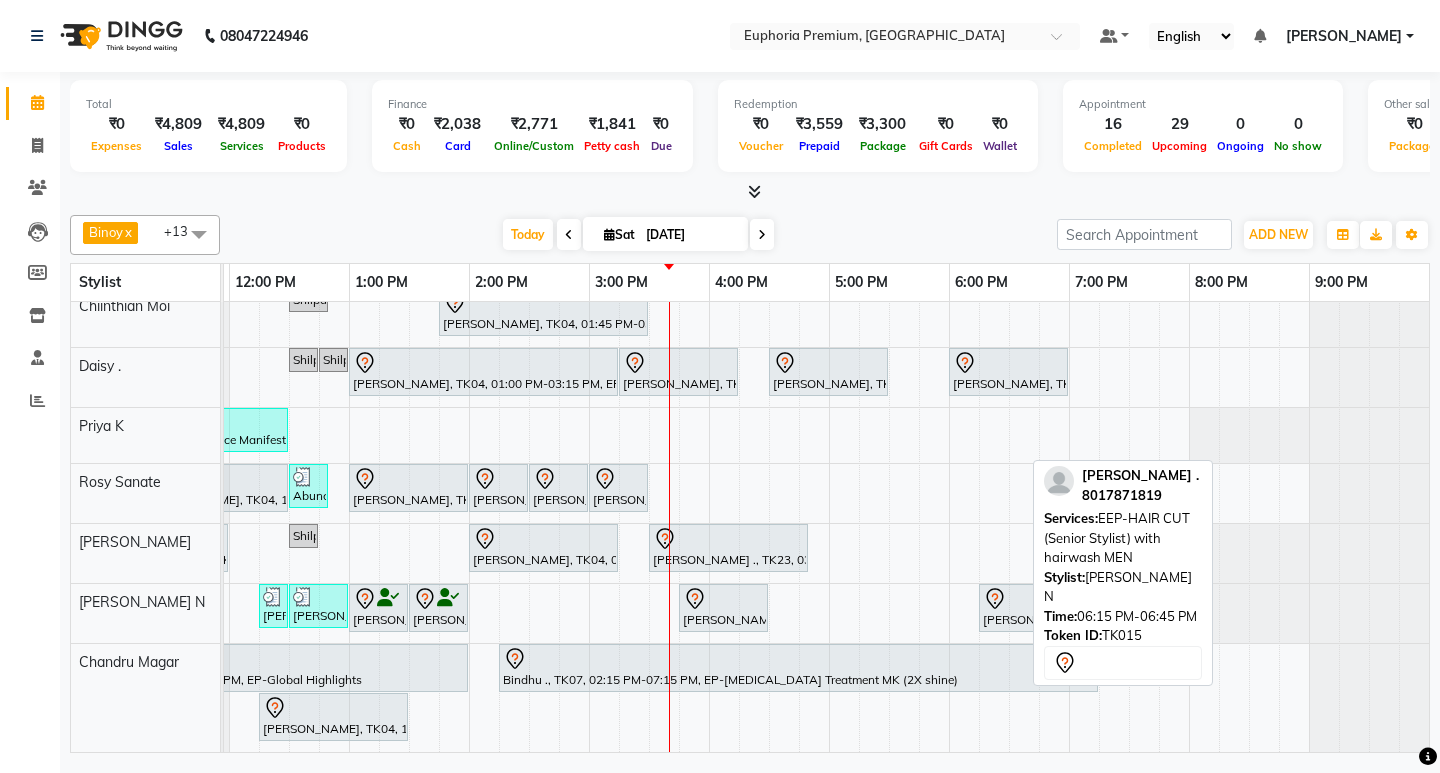 click 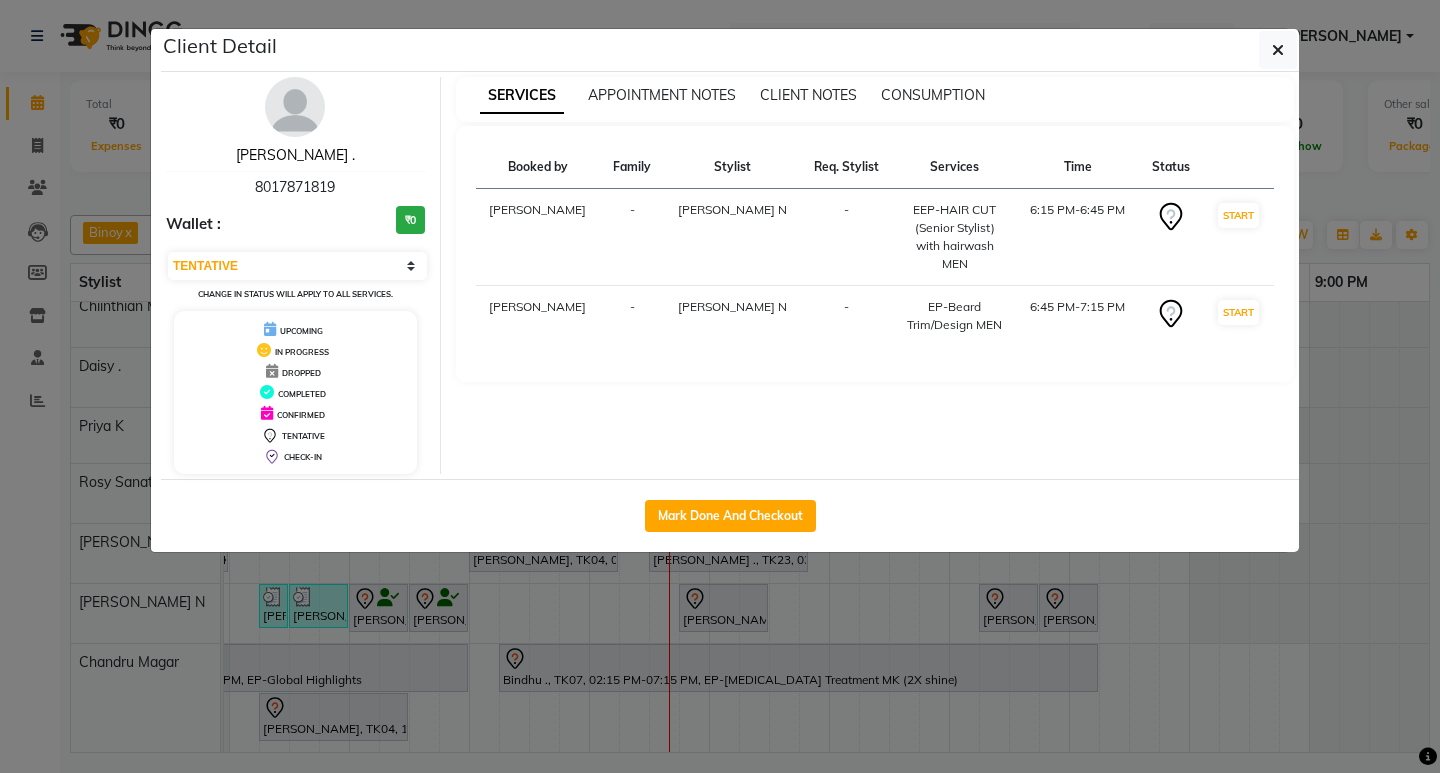 click on "[PERSON_NAME] ." at bounding box center (295, 155) 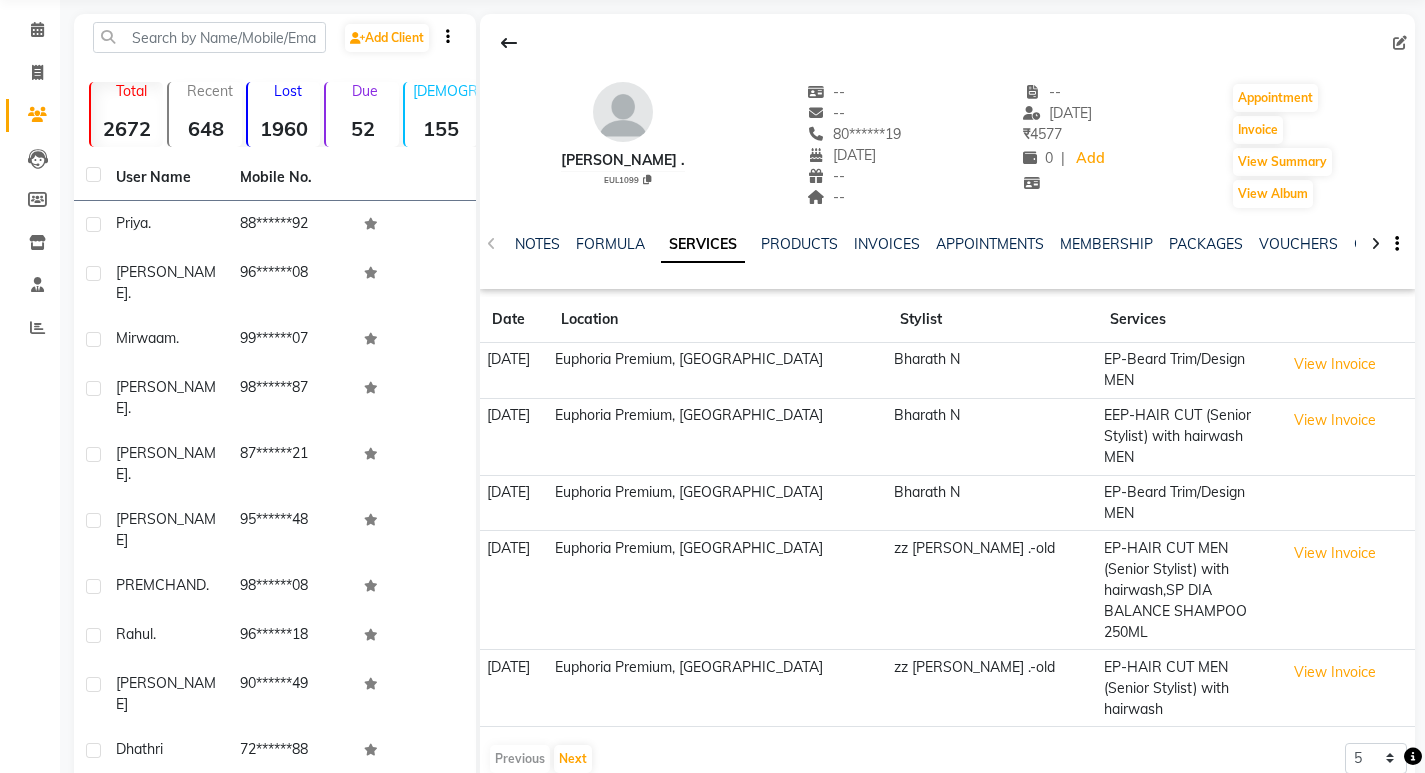 scroll, scrollTop: 77, scrollLeft: 0, axis: vertical 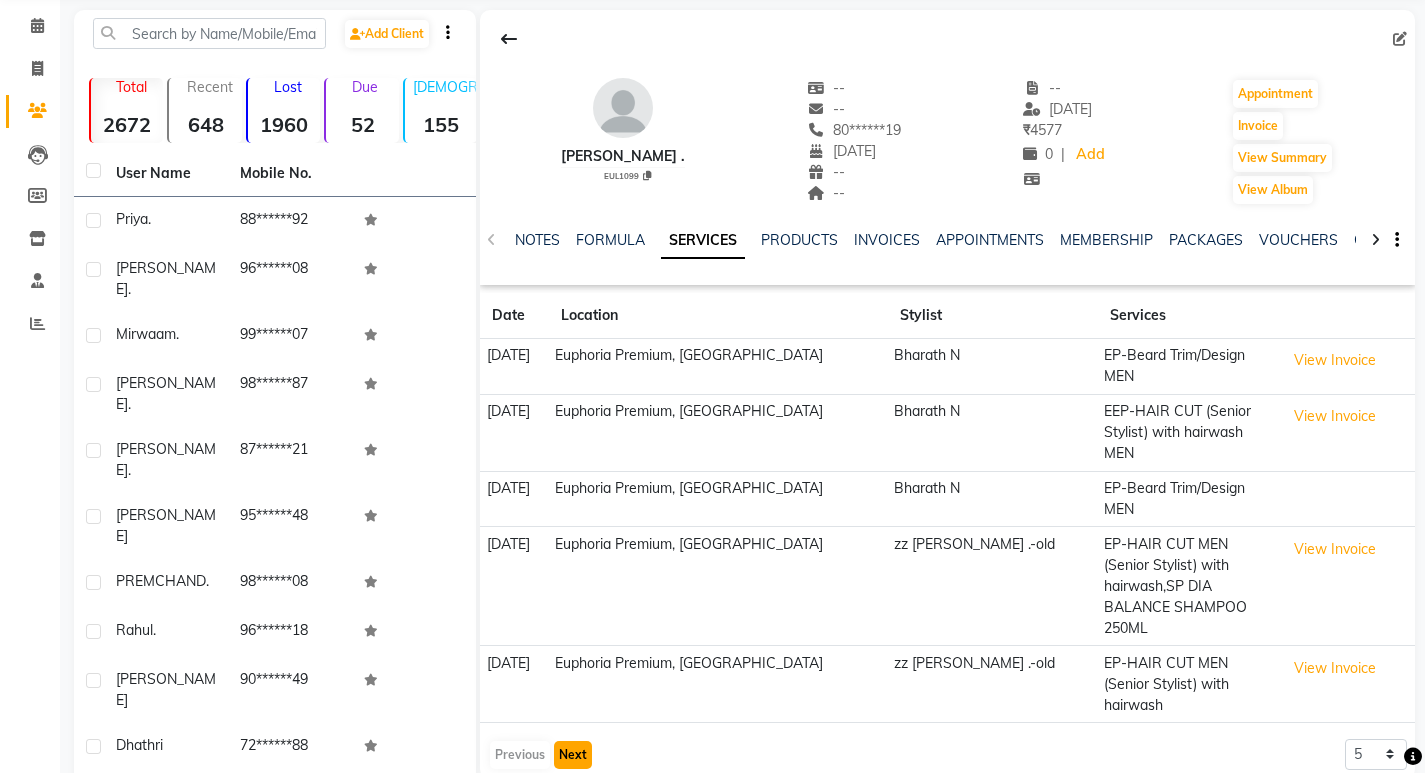 click on "Next" 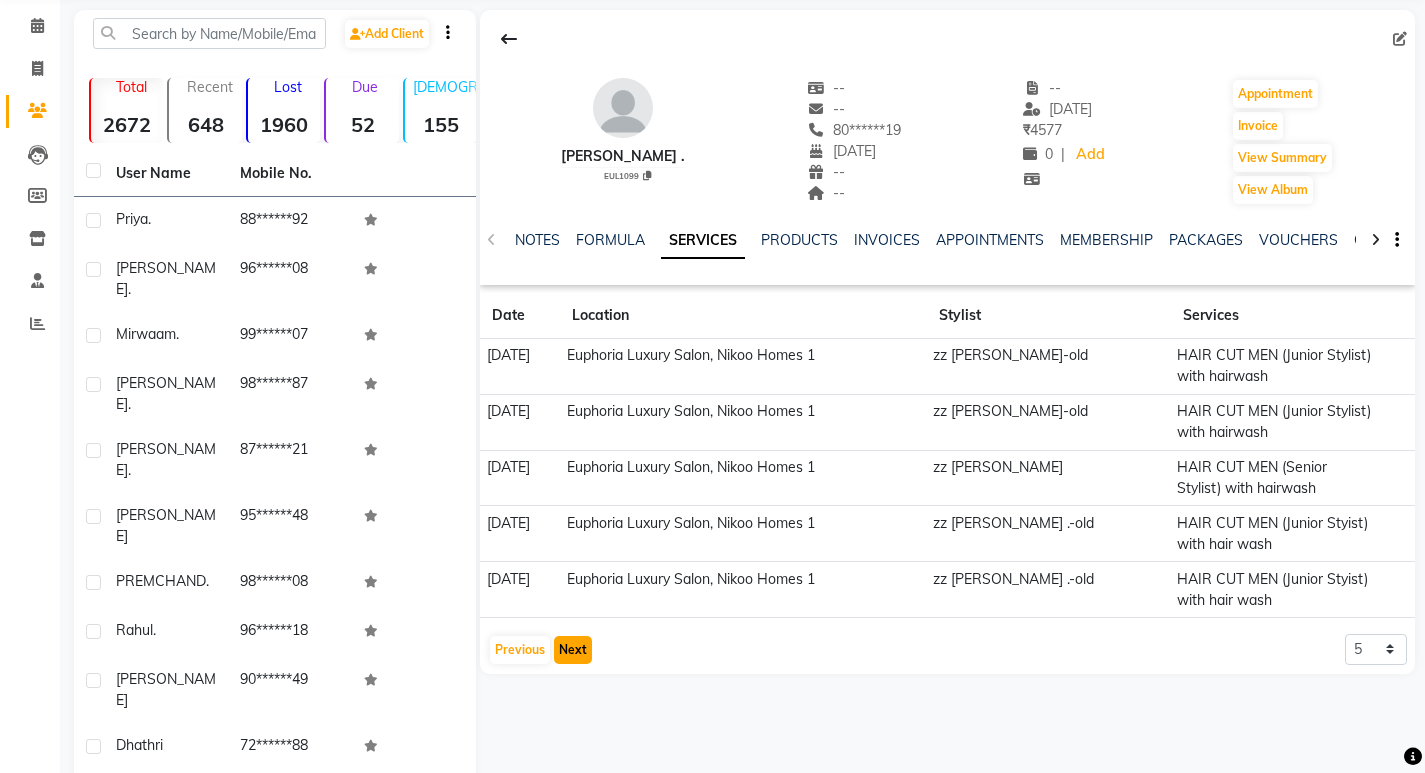 click on "Next" 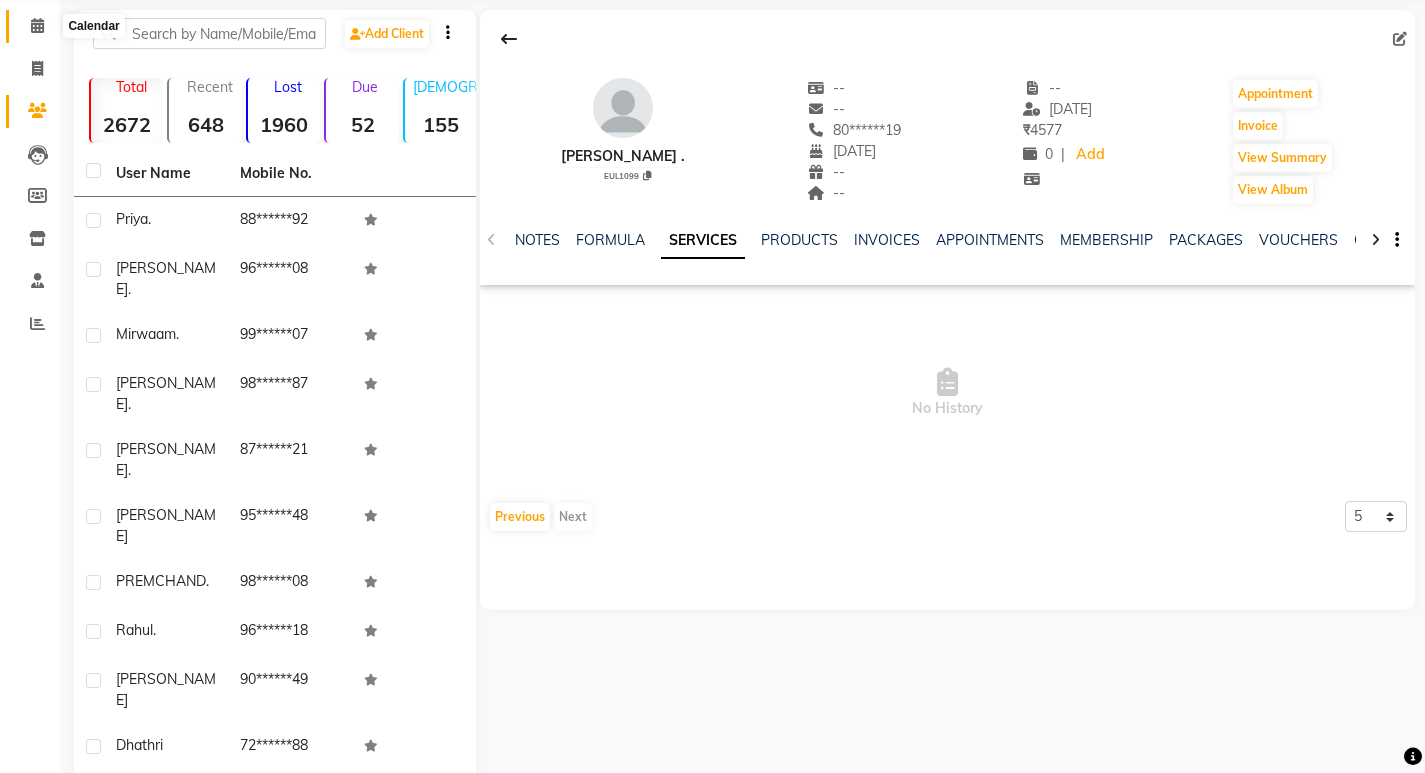 drag, startPoint x: 26, startPoint y: 33, endPoint x: 82, endPoint y: 51, distance: 58.821766 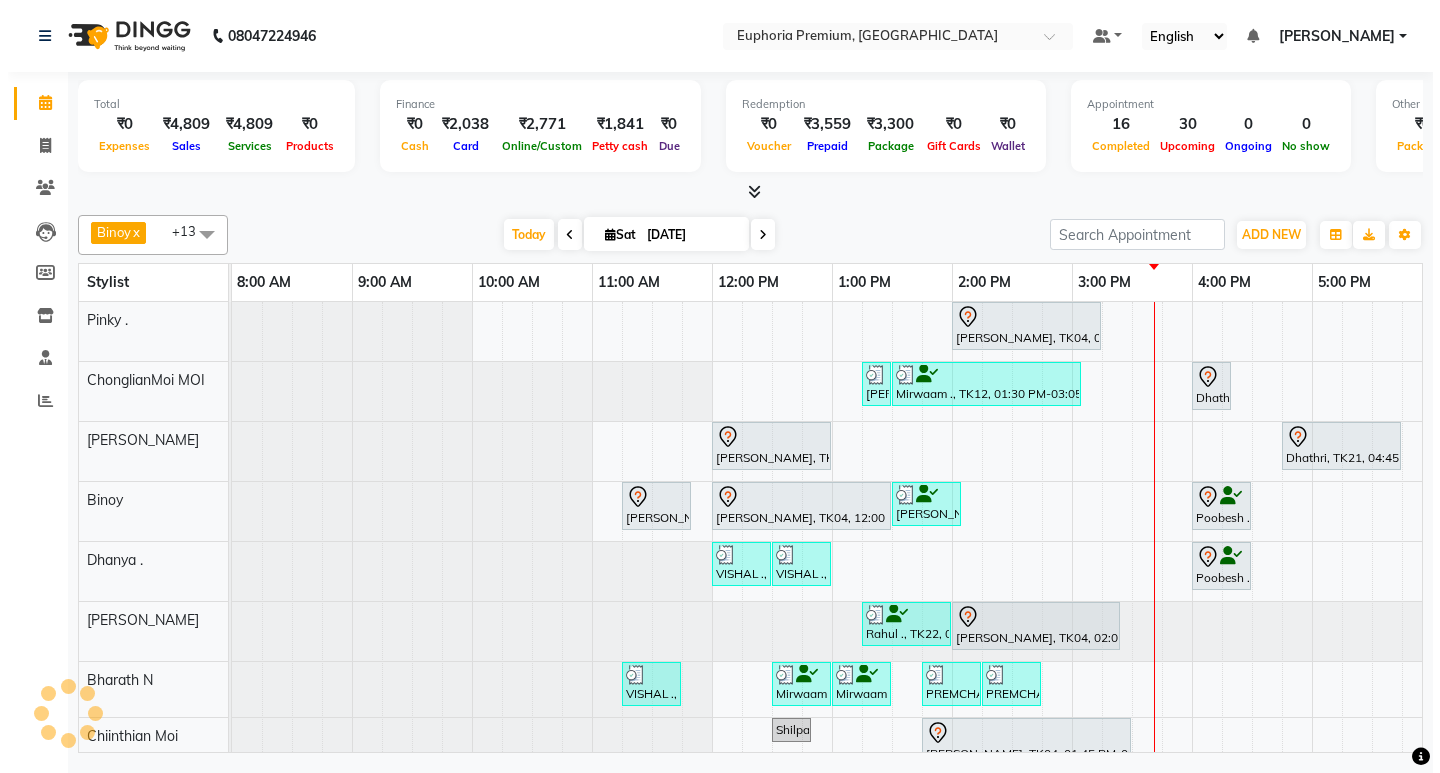 scroll, scrollTop: 0, scrollLeft: 0, axis: both 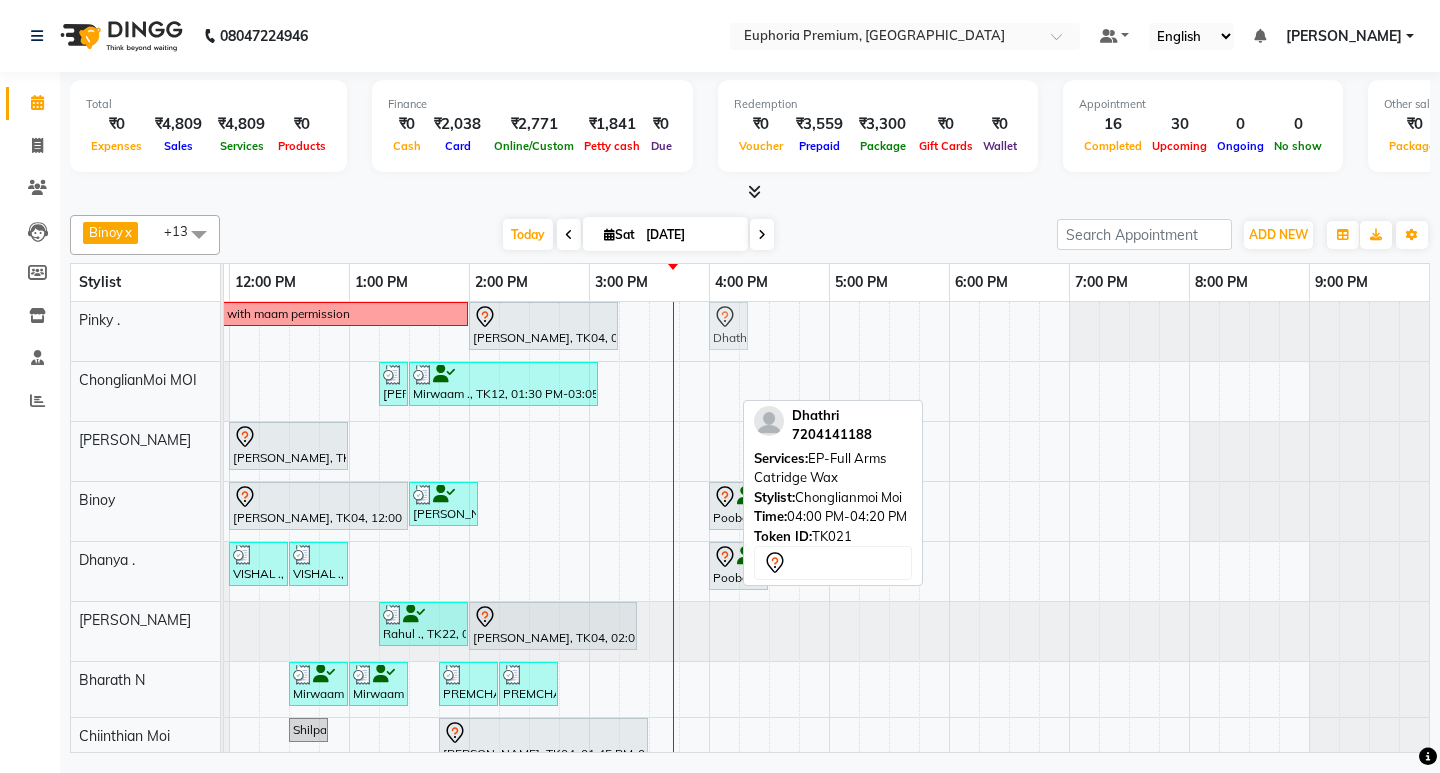 drag, startPoint x: 707, startPoint y: 393, endPoint x: 714, endPoint y: 340, distance: 53.460266 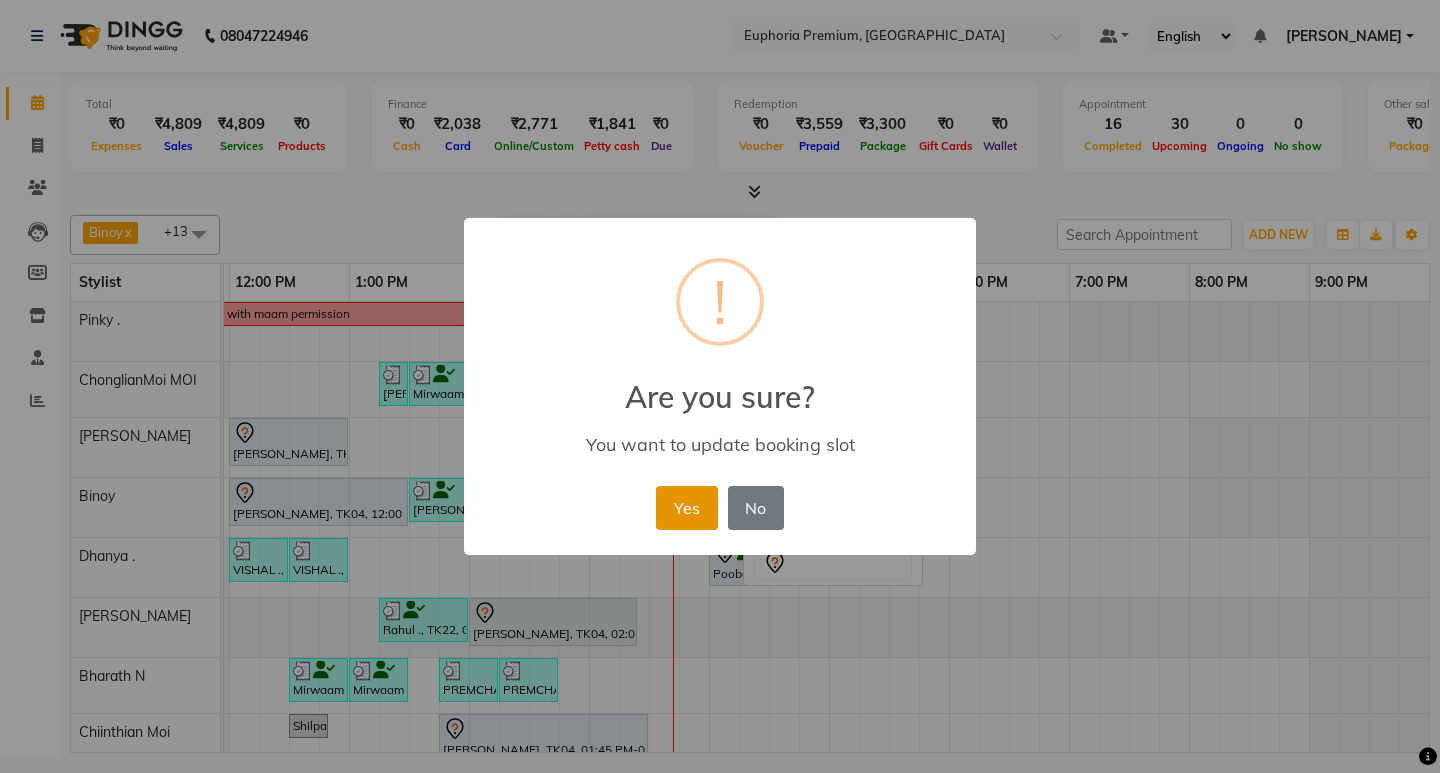 click on "Yes" at bounding box center (686, 508) 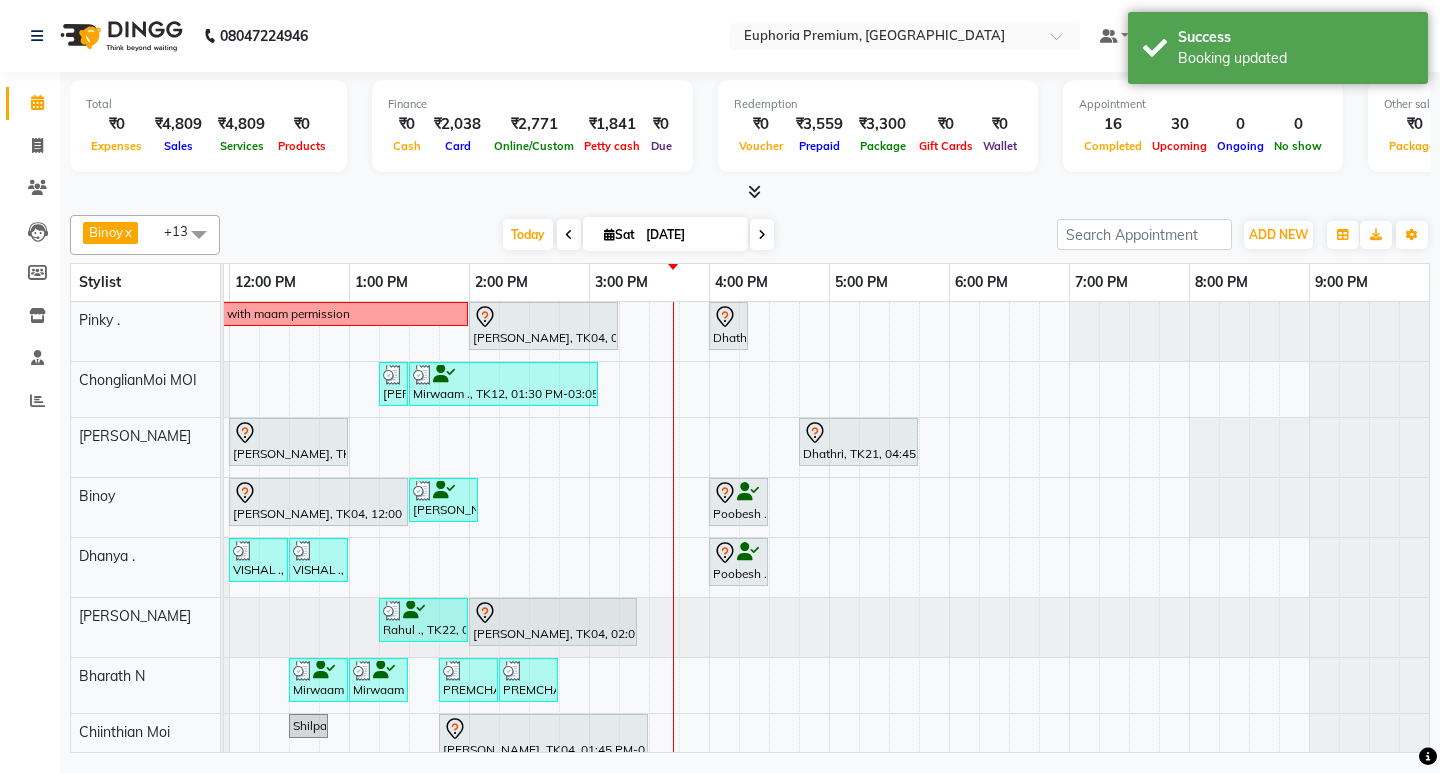 scroll, scrollTop: 104, scrollLeft: 490, axis: both 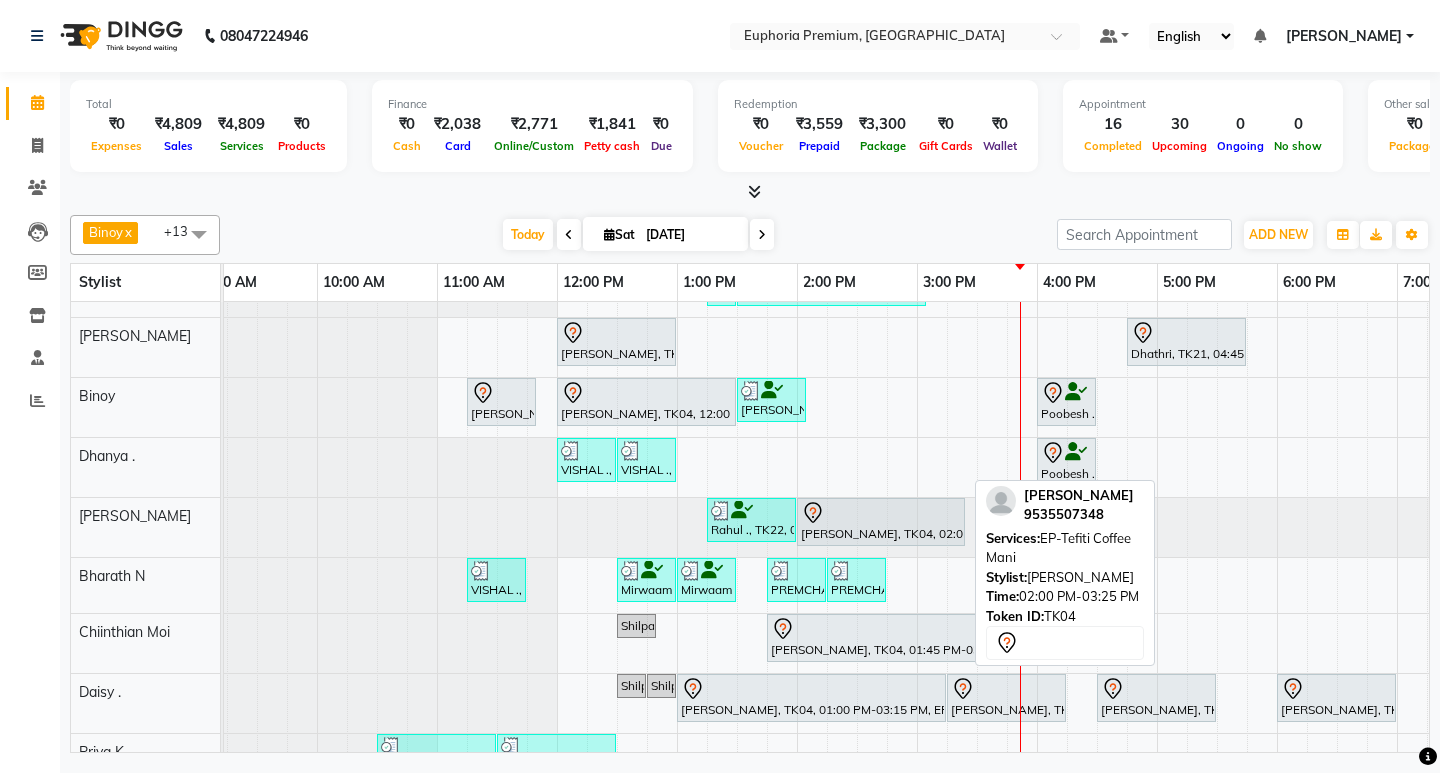 click on "[PERSON_NAME], TK04, 02:00 PM-03:25 PM, EP-Tefiti Coffee Mani" at bounding box center [881, 522] 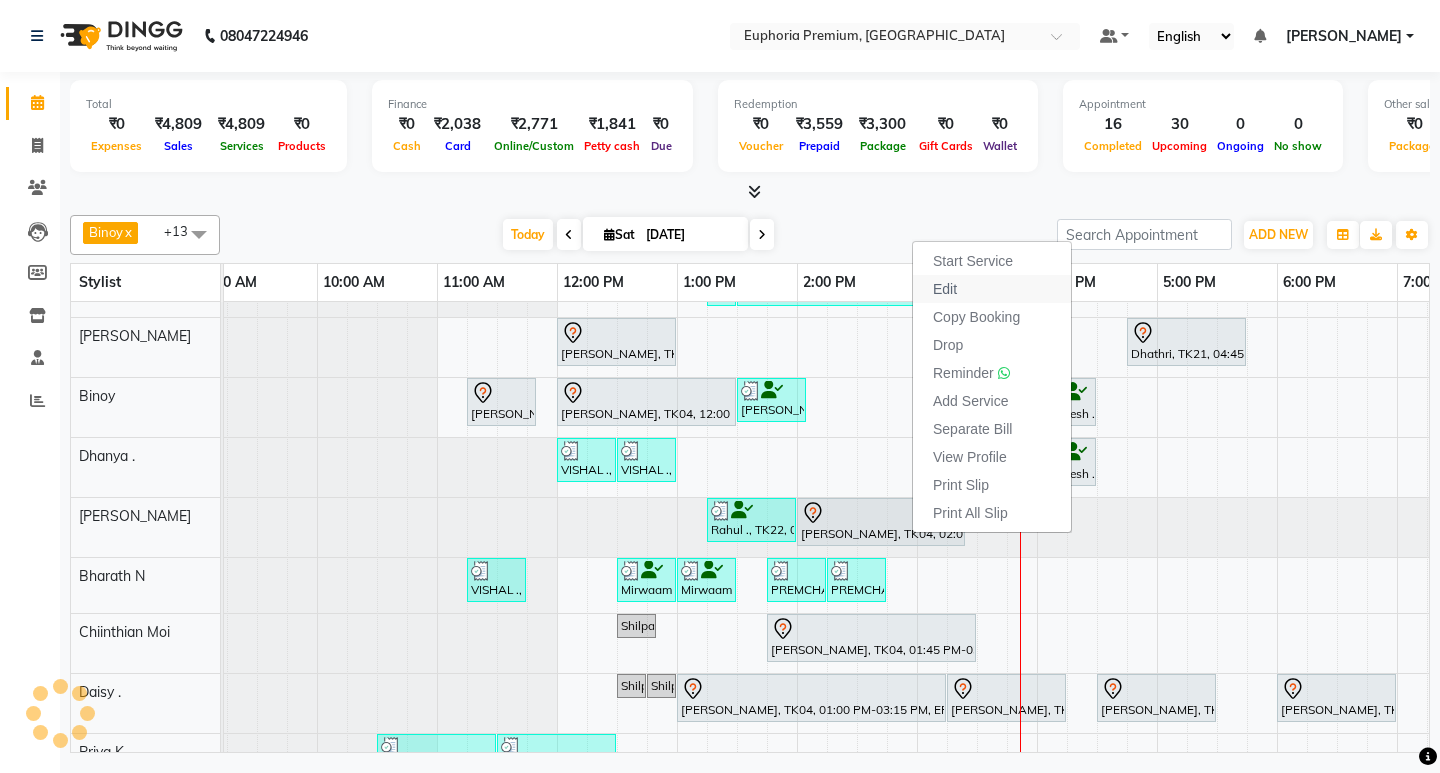 click on "Edit" at bounding box center [945, 289] 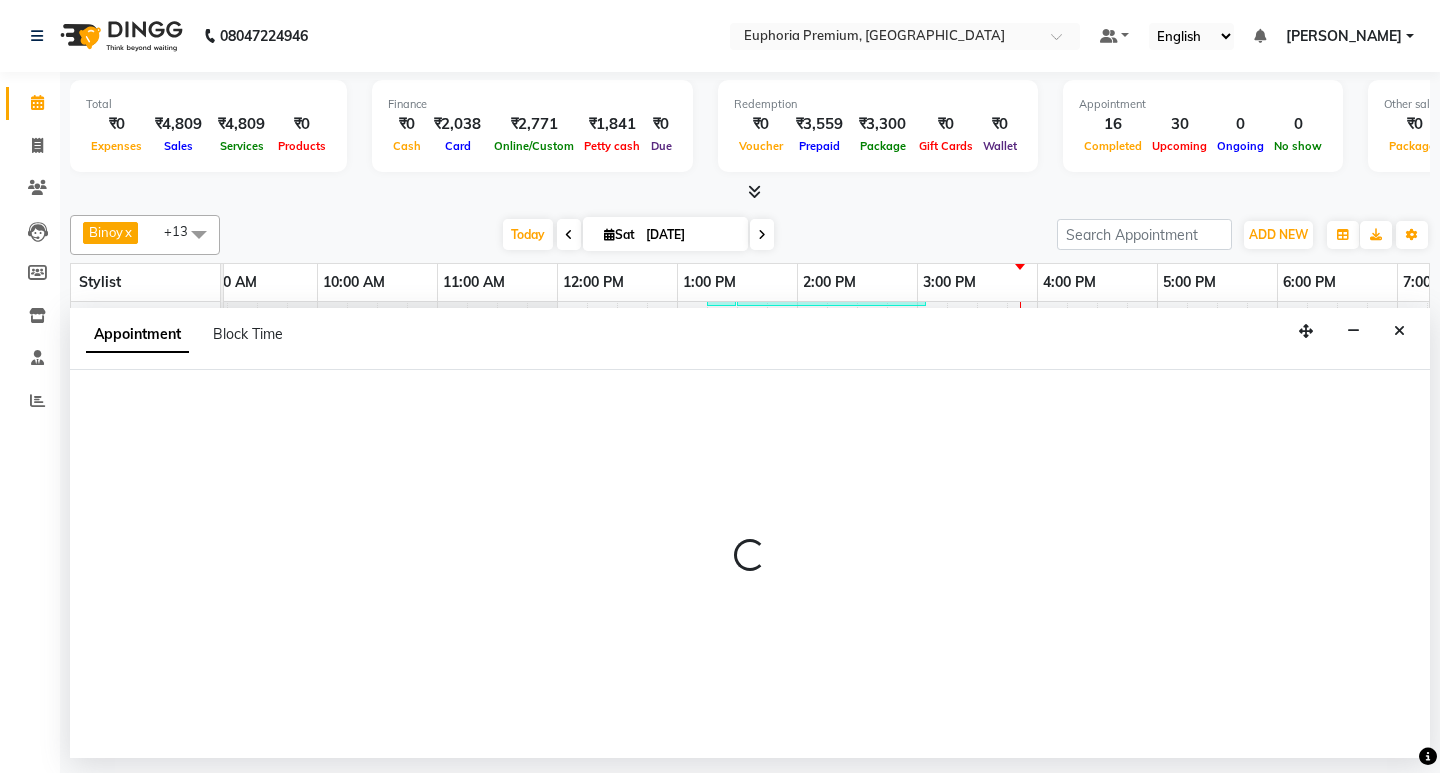 select on "tentative" 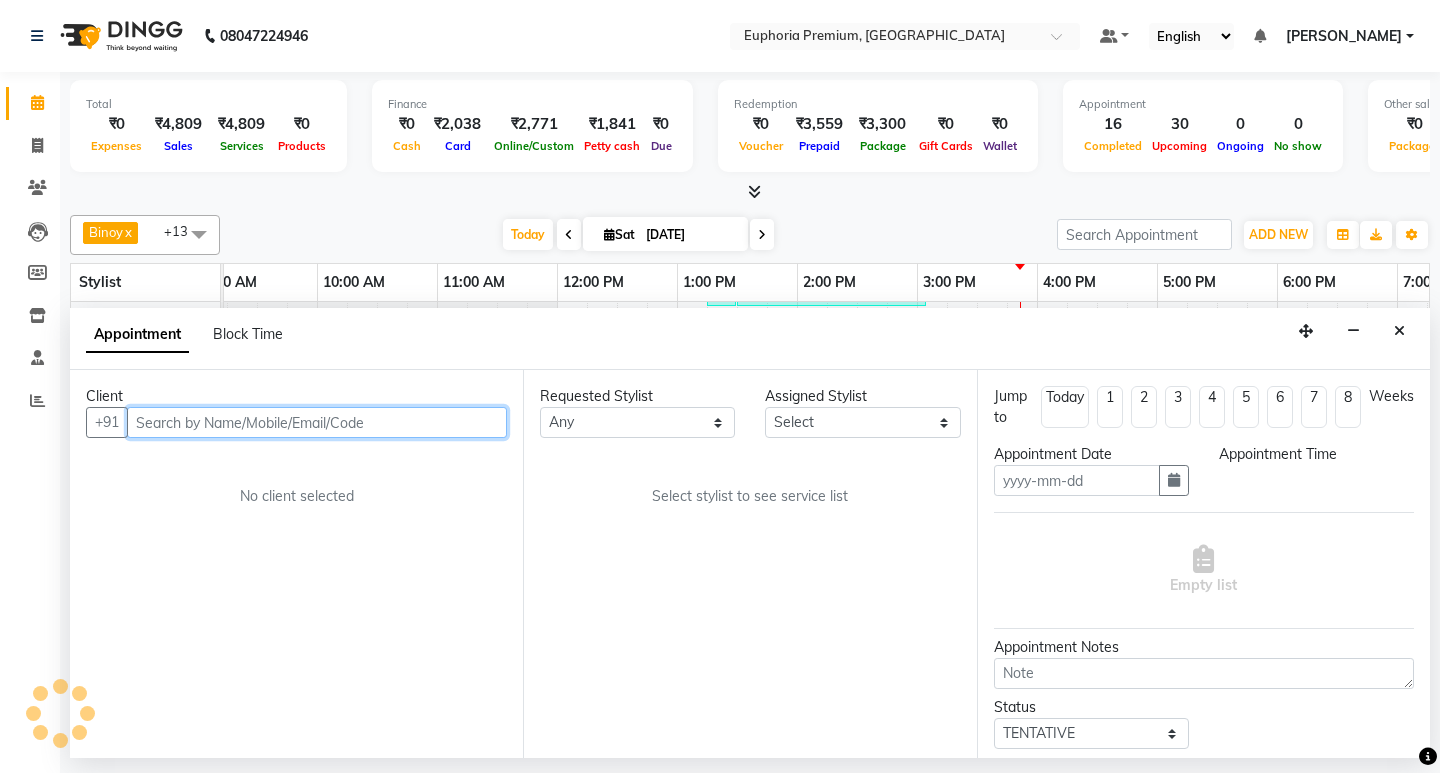 type on "[DATE]" 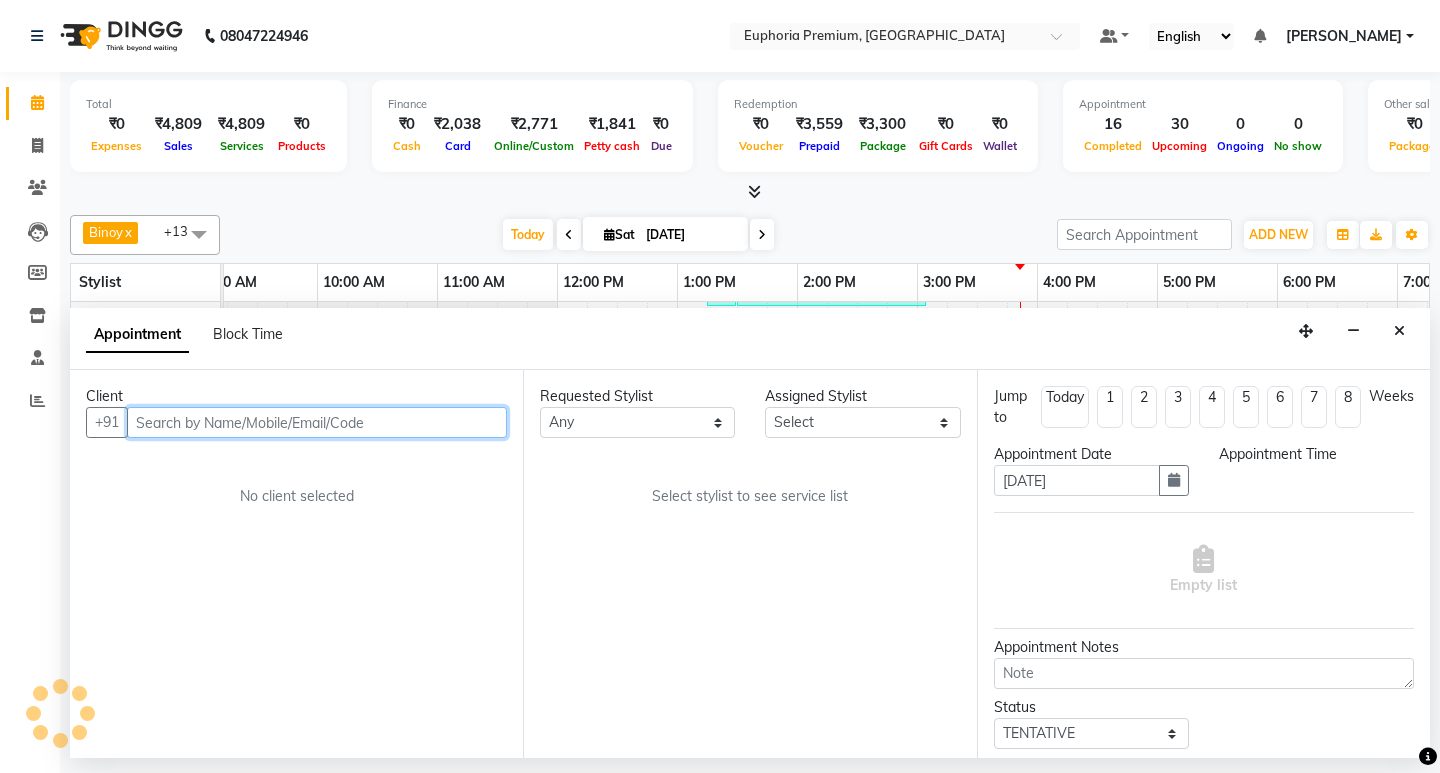 select on "660" 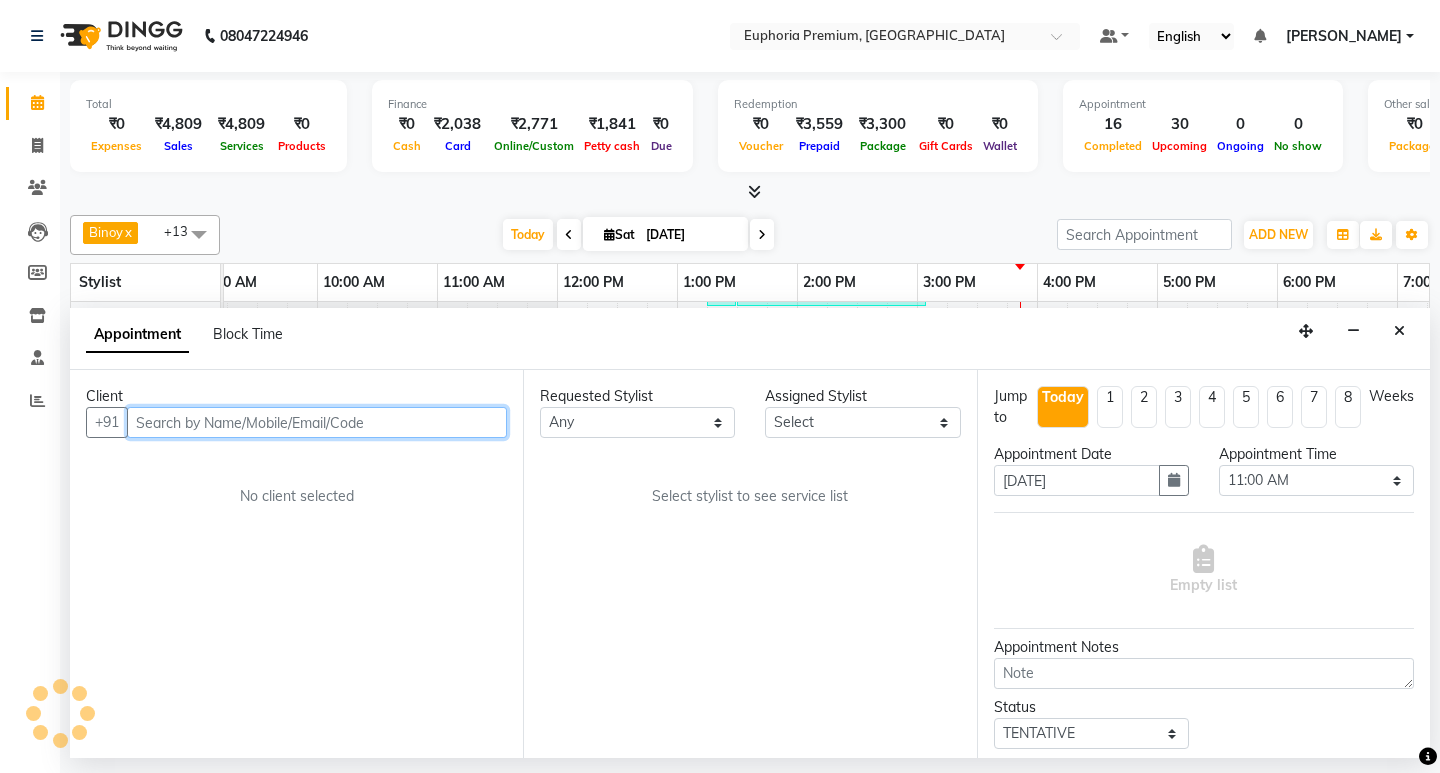 select on "71625" 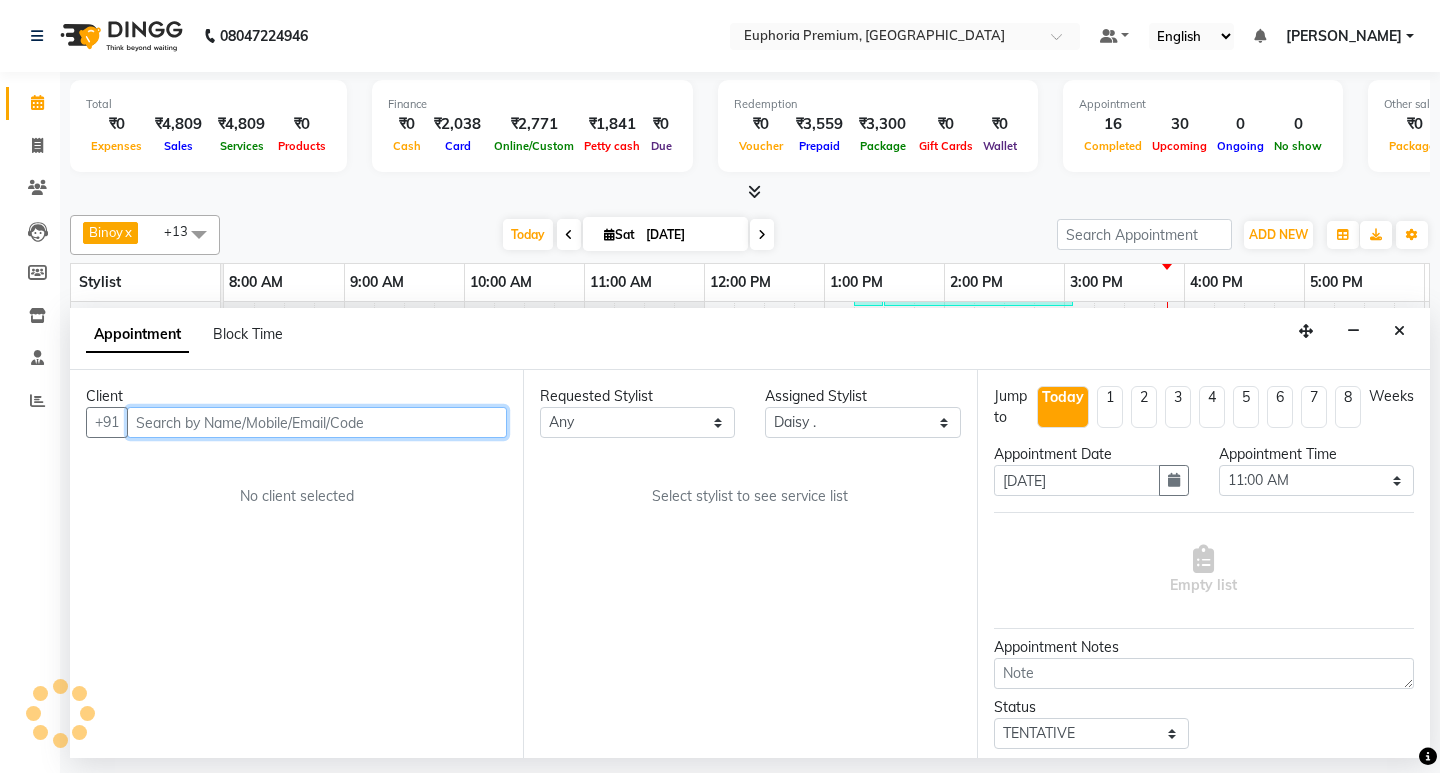 select on "4006" 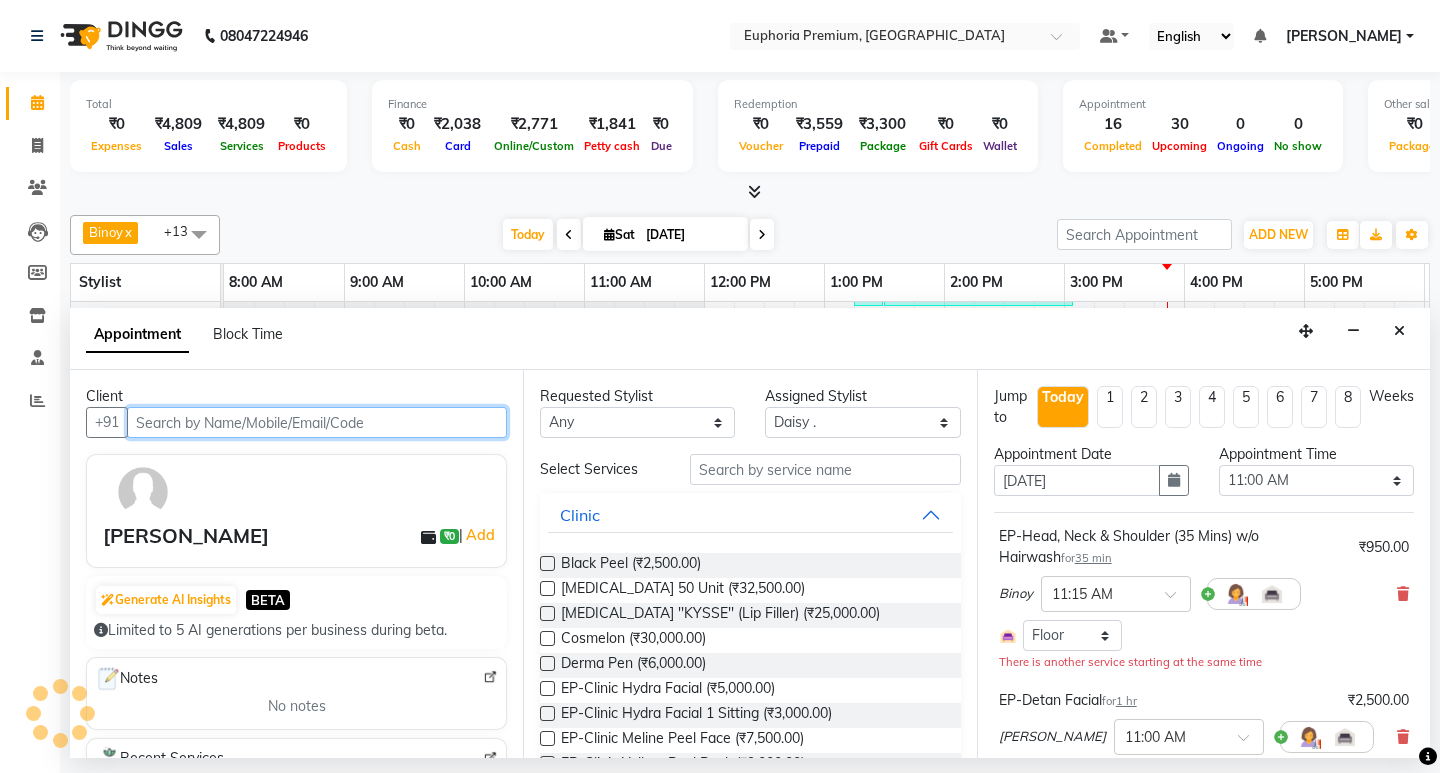select on "4006" 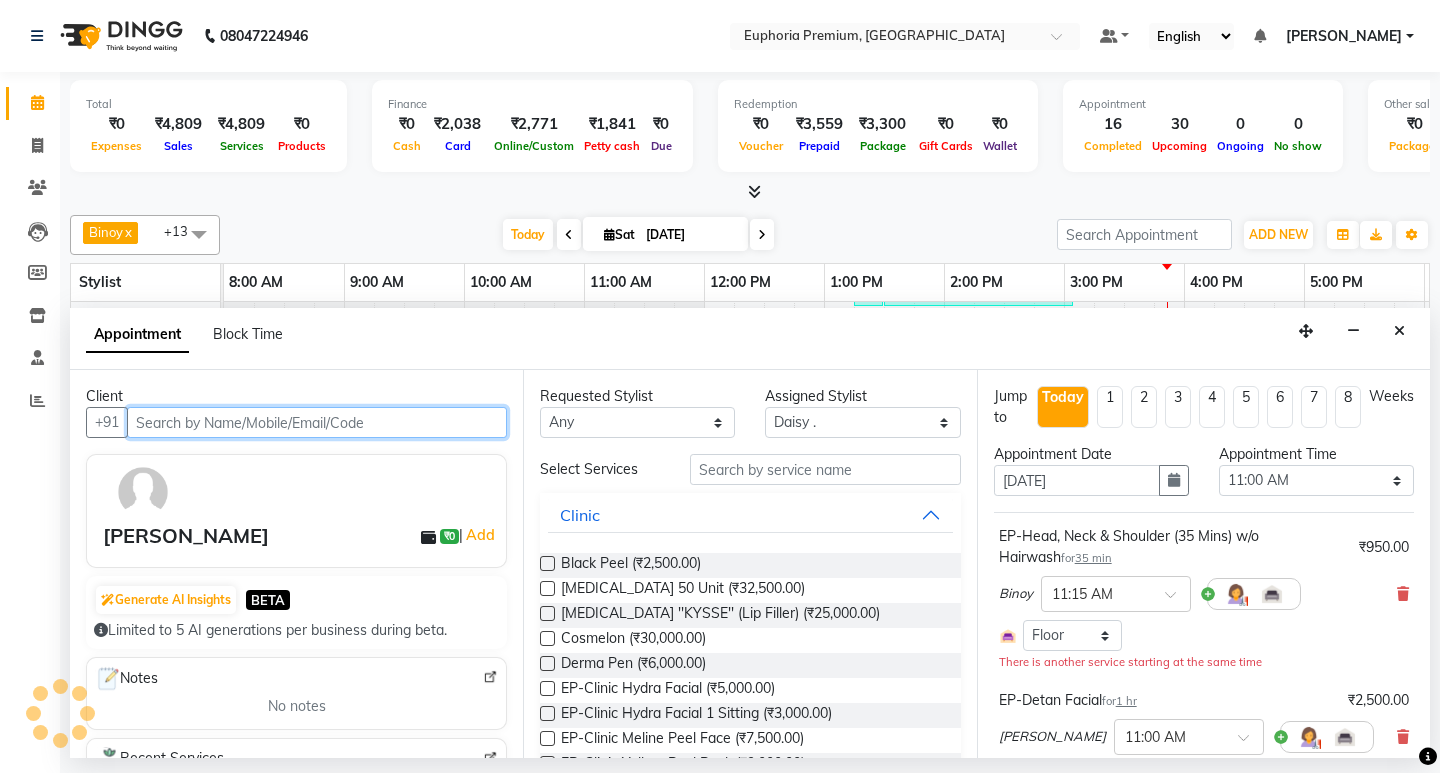 select on "4006" 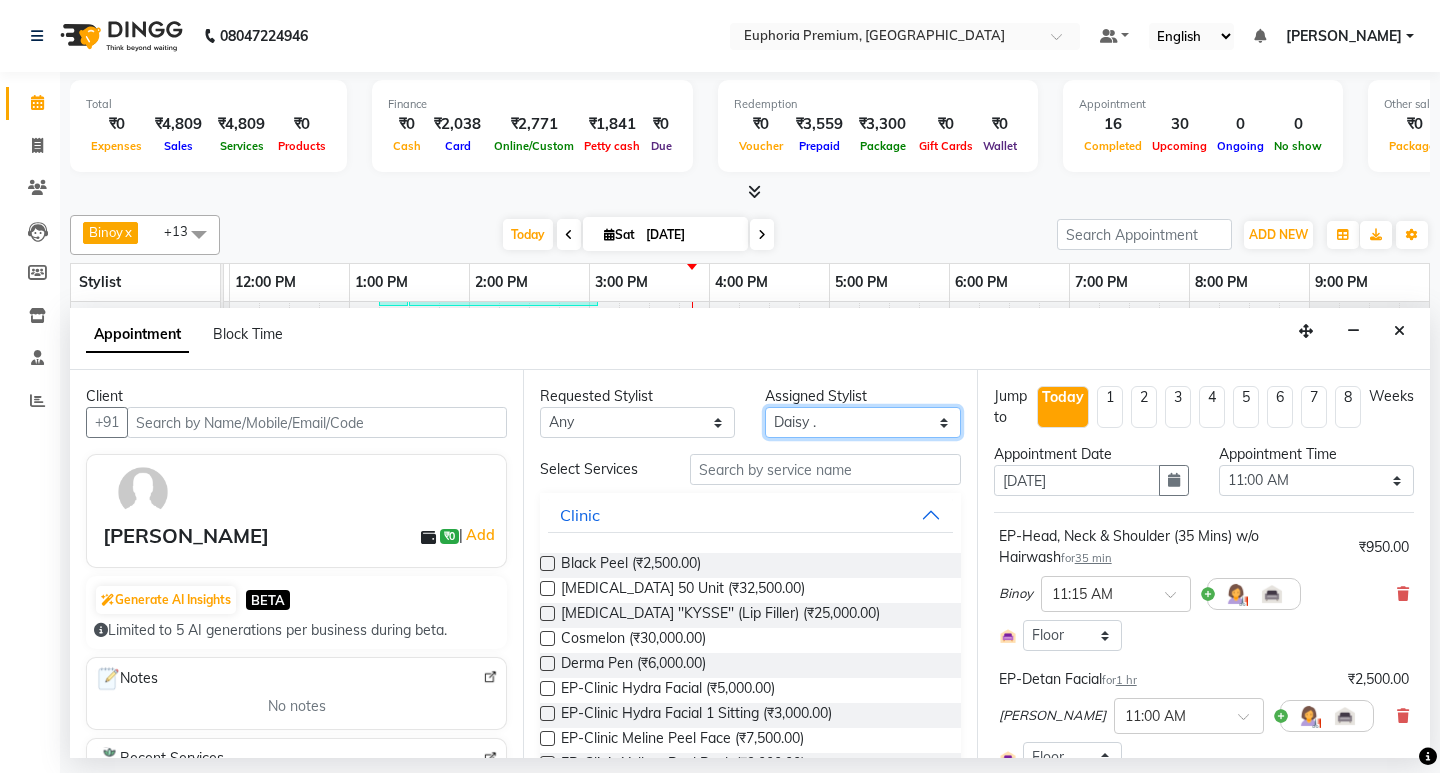 click on "Select Babu V Bharath N [PERSON_NAME] [PERSON_NAME] N  Chiinthian [PERSON_NAME] MOI [PERSON_NAME] . [PERSON_NAME] . [PERSON_NAME] [PERSON_NAME] K [PERSON_NAME] [PERSON_NAME] [MEDICAL_DATA] Pinky . Priya  K Rosy Sanate [PERSON_NAME] [PERSON_NAME] Shishi L [PERSON_NAME] M [PERSON_NAME]" at bounding box center (862, 422) 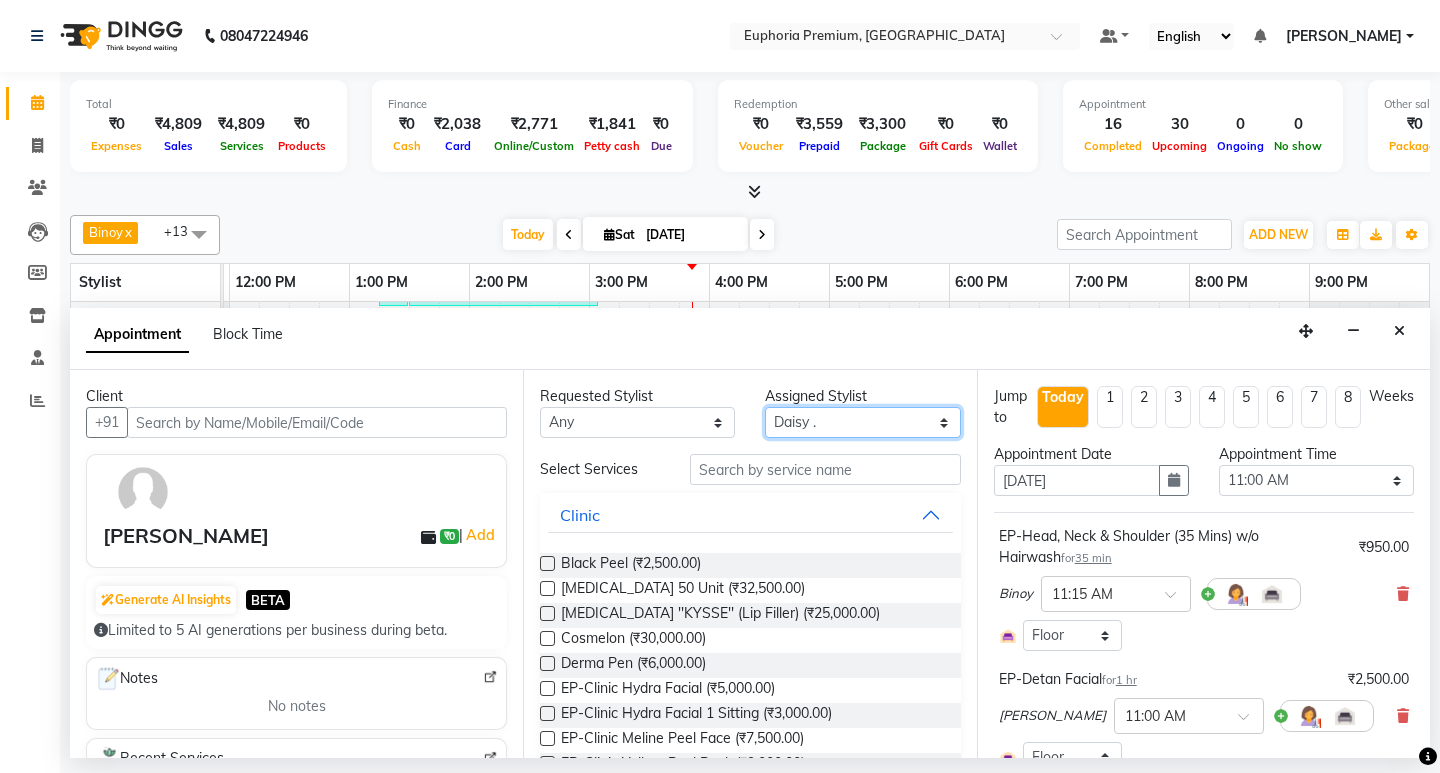 select on "71598" 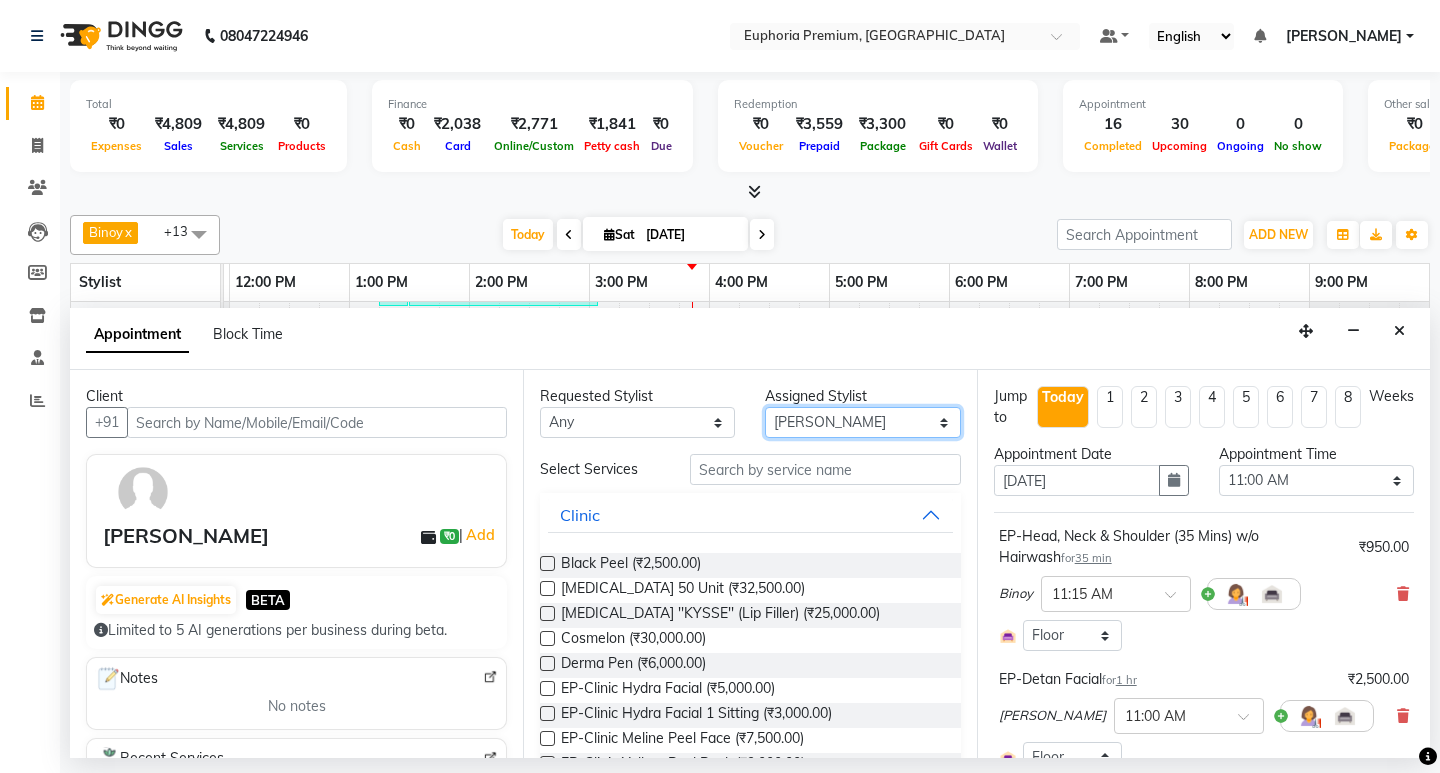 click on "Select Babu V Bharath N [PERSON_NAME] [PERSON_NAME] N  Chiinthian [PERSON_NAME] MOI [PERSON_NAME] . [PERSON_NAME] . [PERSON_NAME] [PERSON_NAME] K [PERSON_NAME] [PERSON_NAME] [MEDICAL_DATA] Pinky . Priya  K Rosy Sanate [PERSON_NAME] [PERSON_NAME] Shishi L [PERSON_NAME] M [PERSON_NAME]" at bounding box center (862, 422) 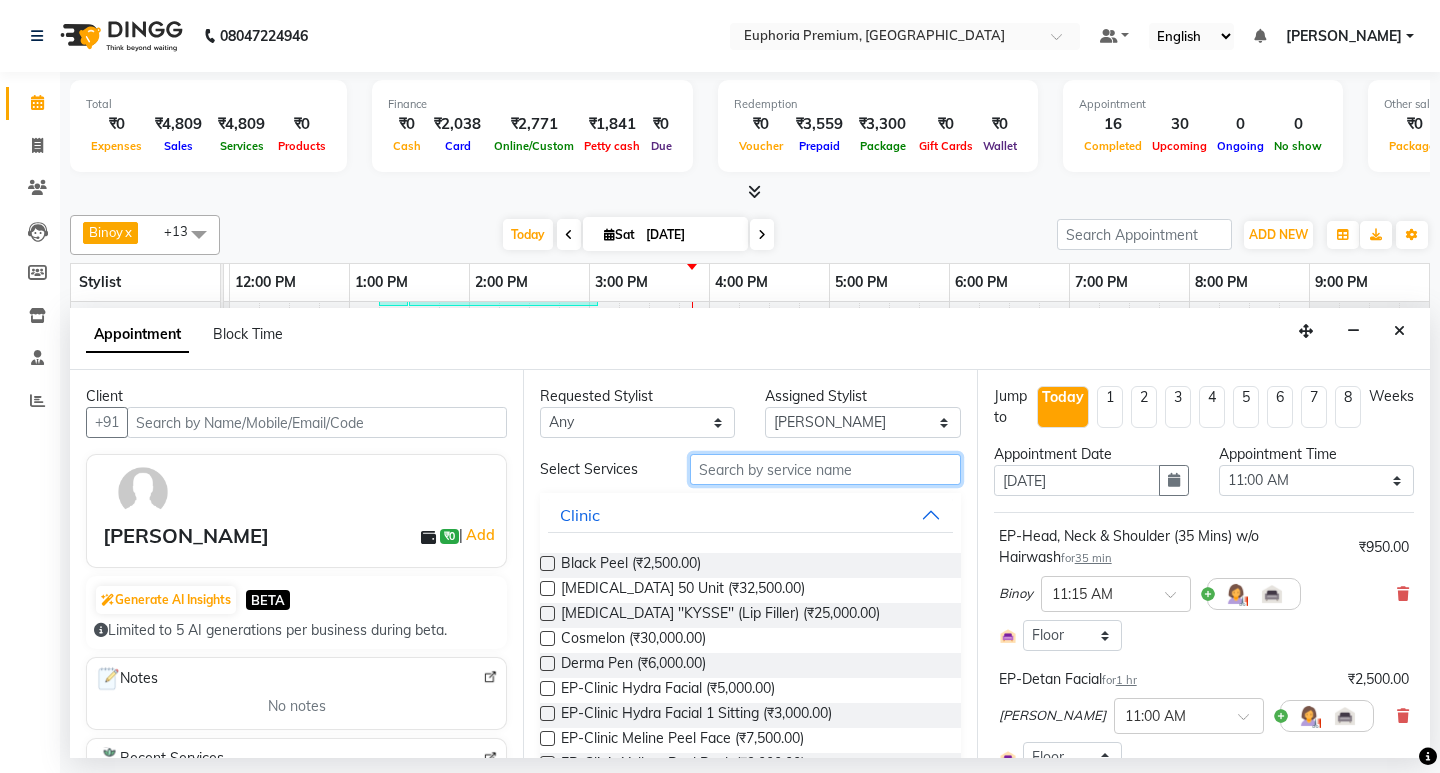 click at bounding box center (825, 469) 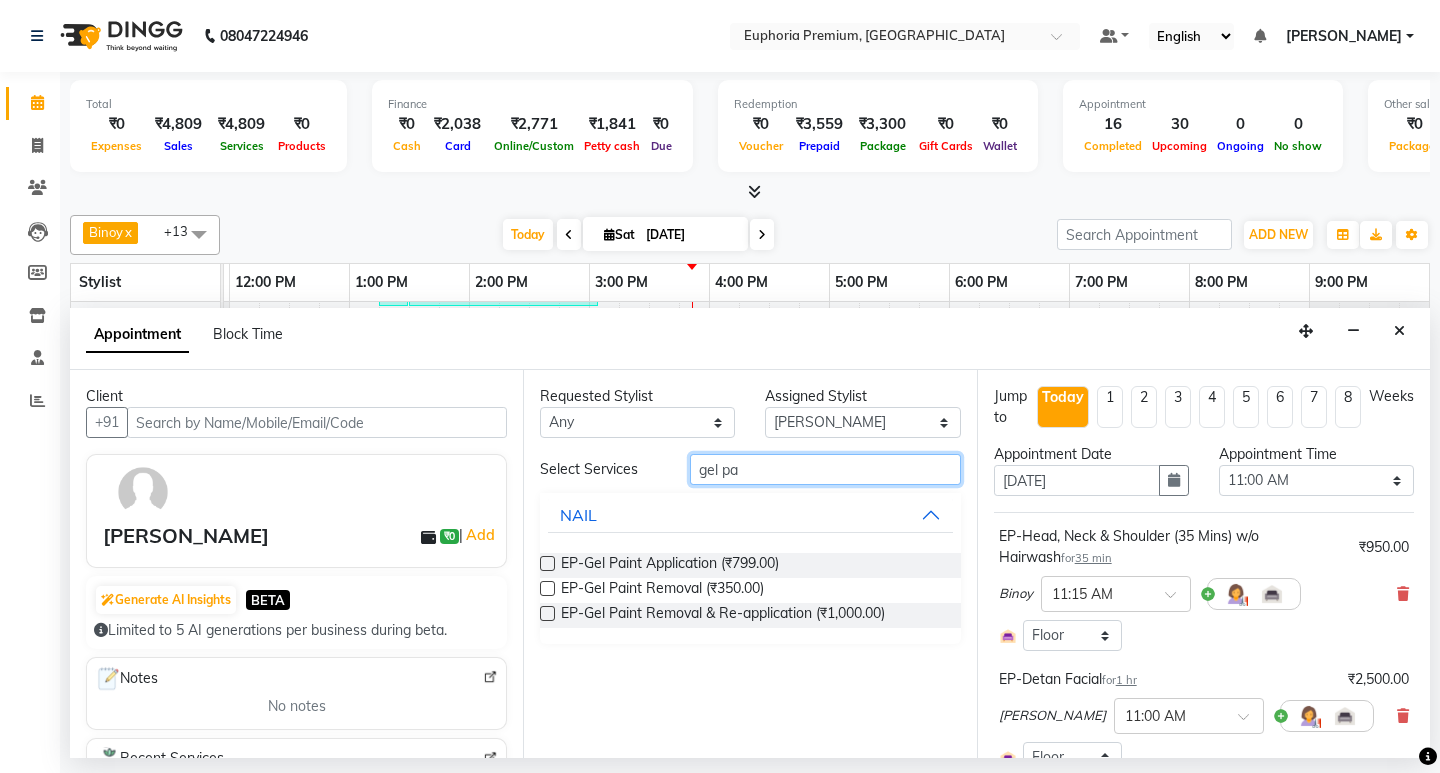 type on "gel pa" 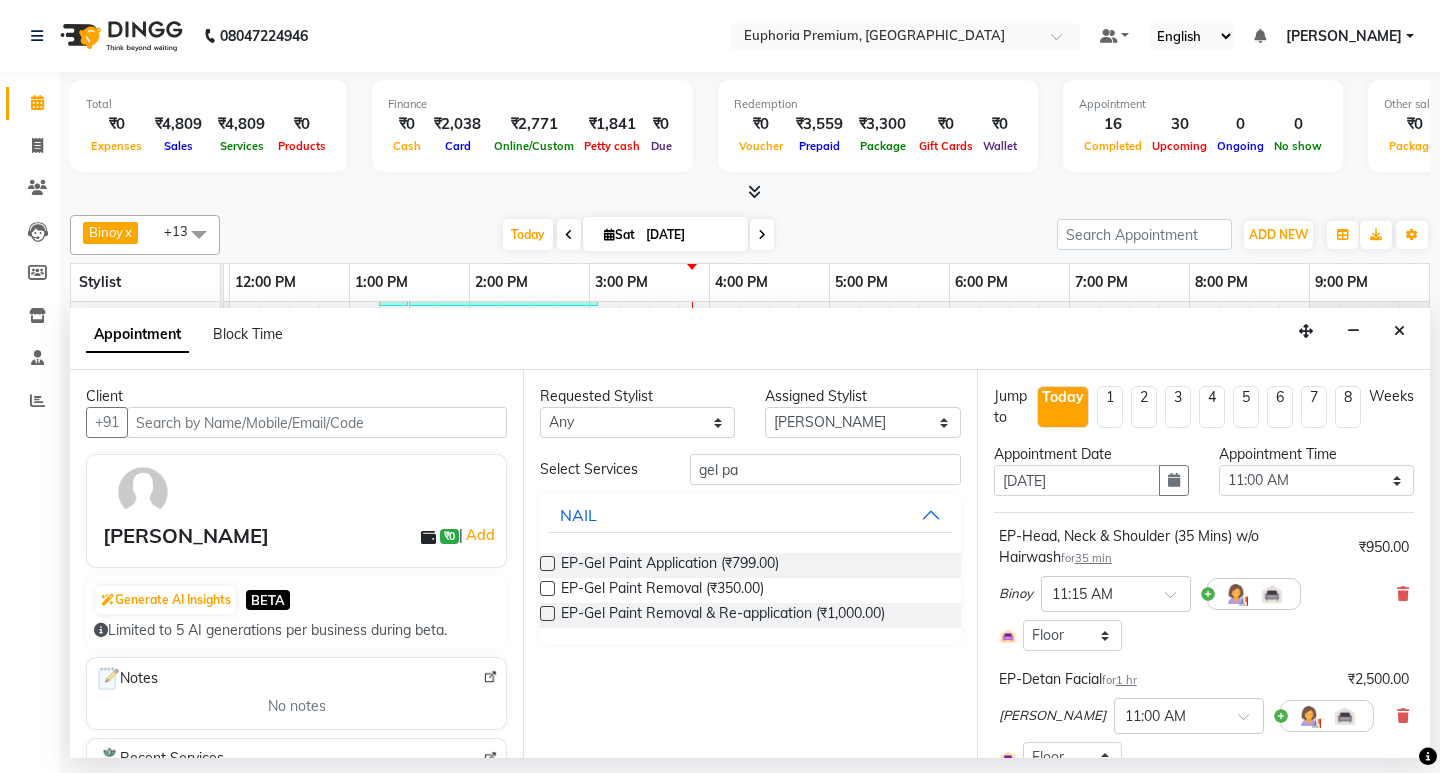 click at bounding box center (547, 563) 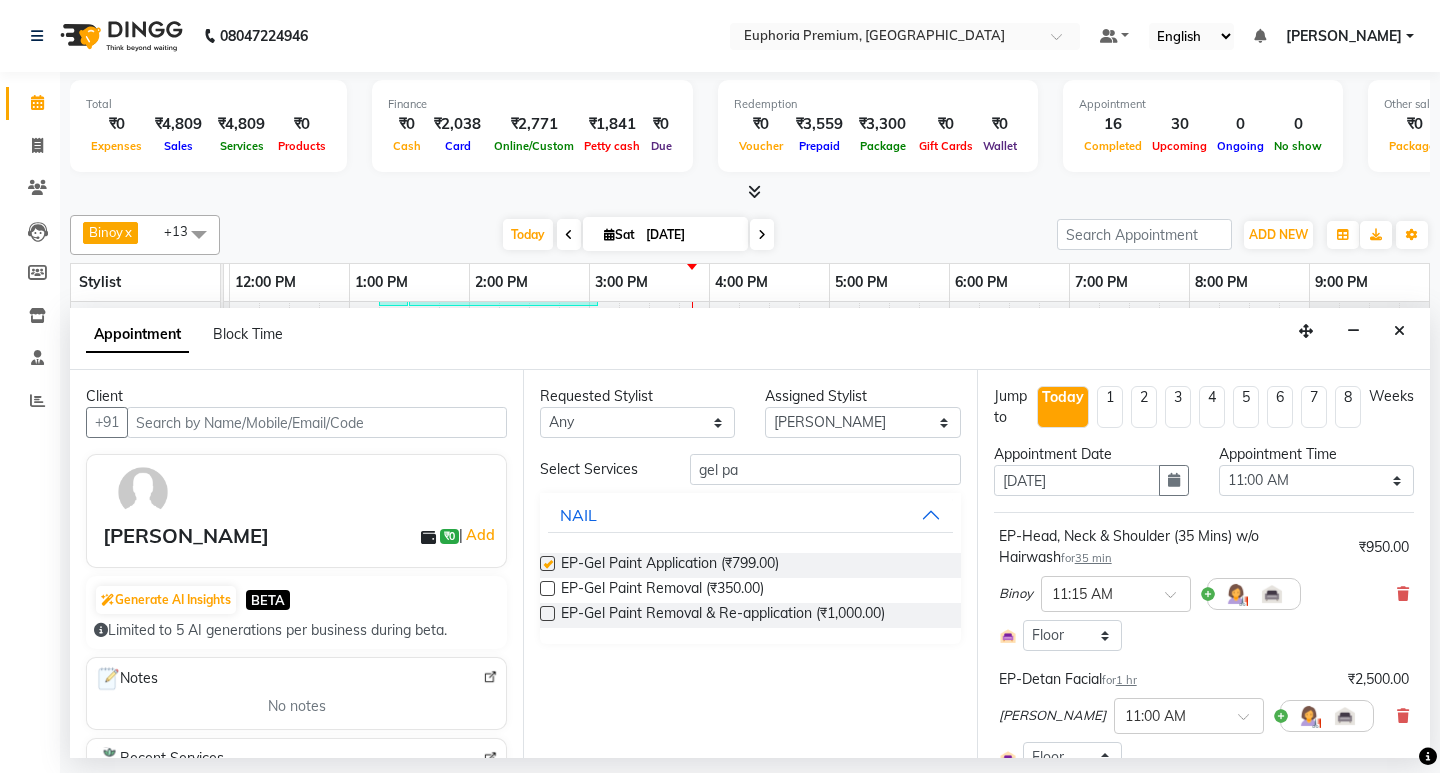 checkbox on "false" 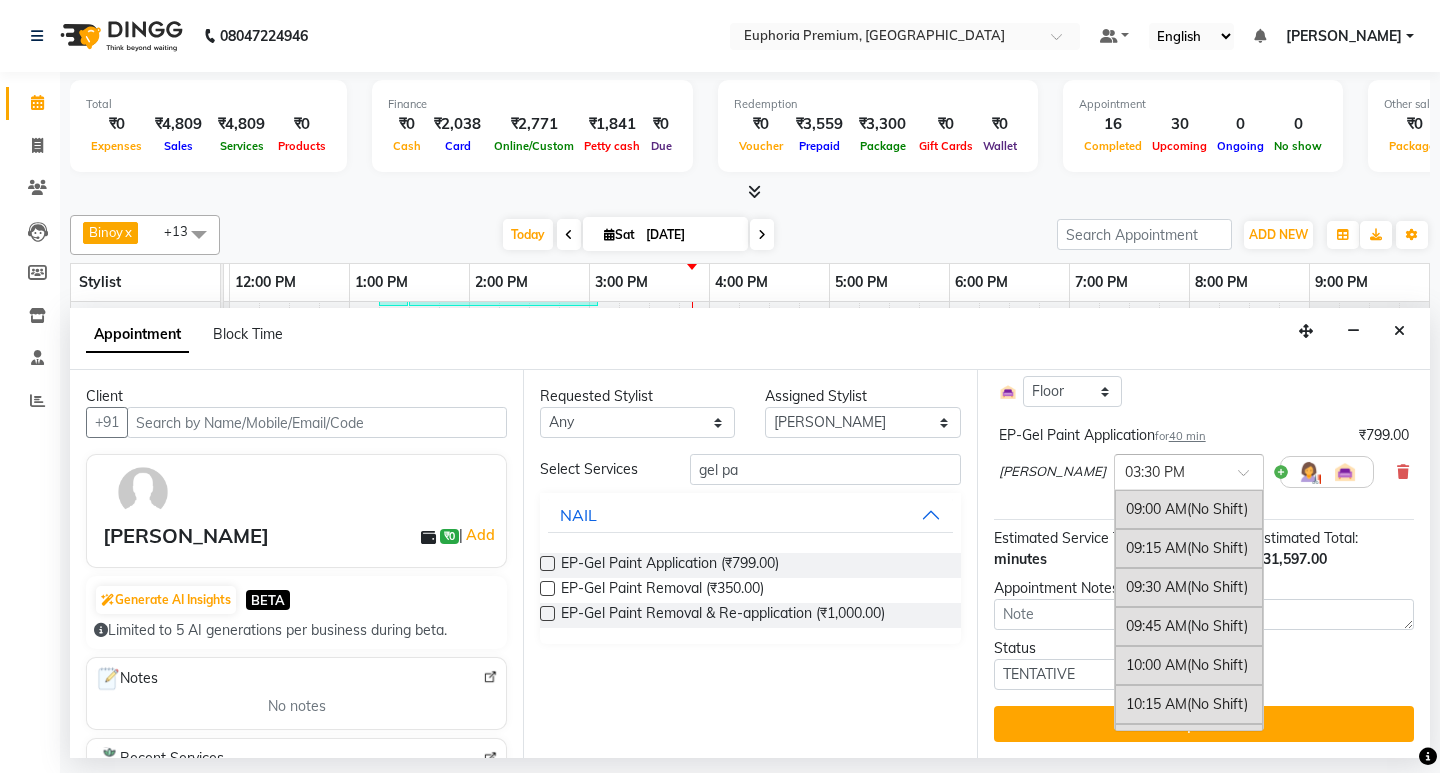 click at bounding box center [1250, 478] 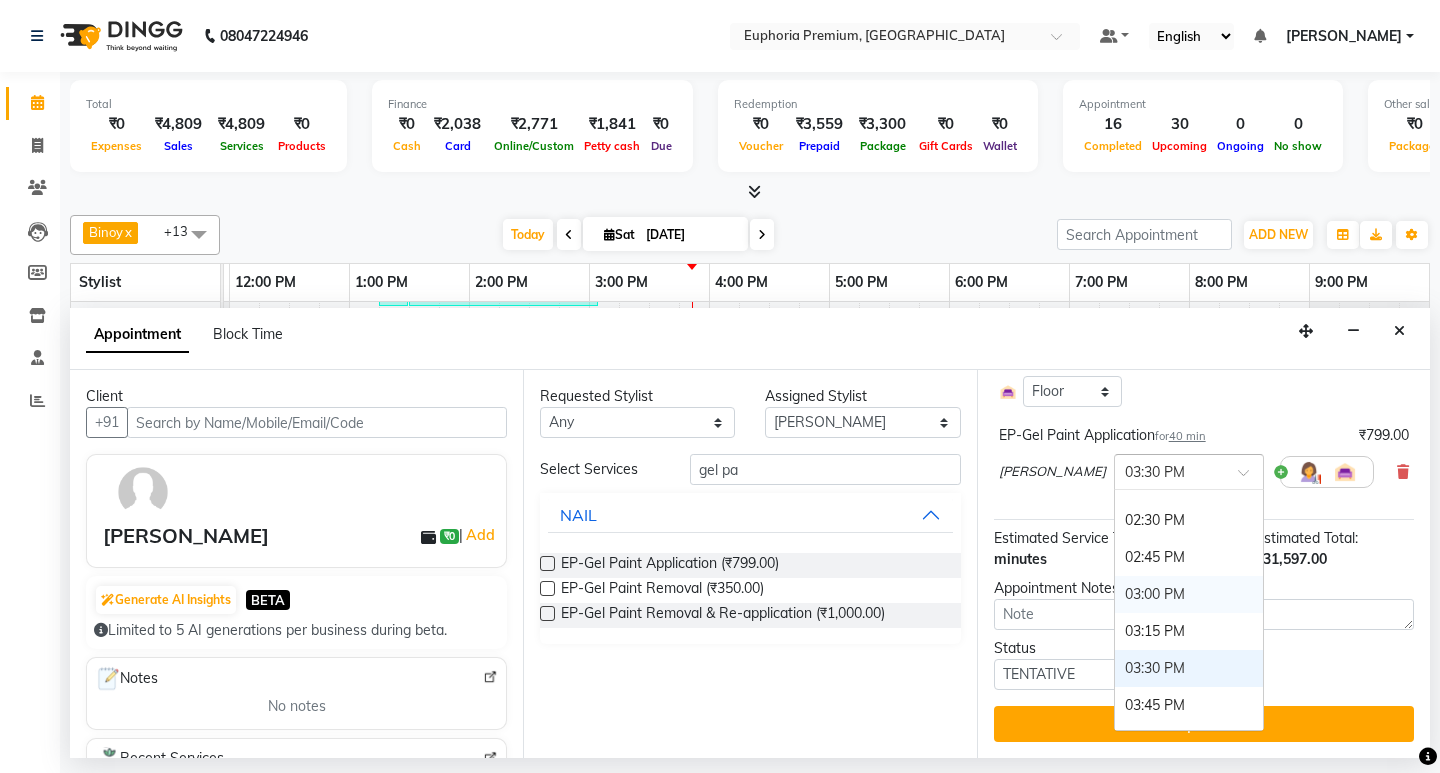click on "03:00 PM" at bounding box center (1189, 594) 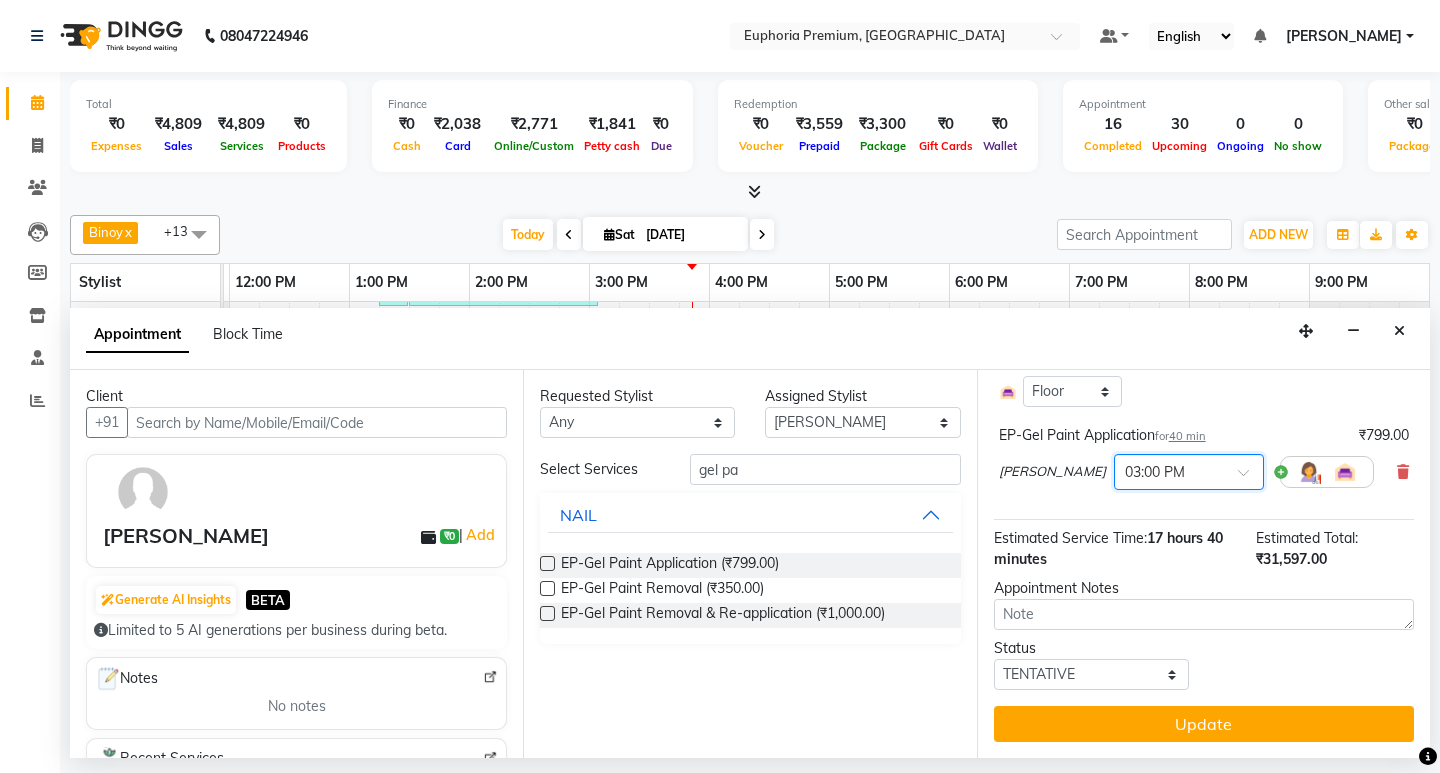 click on "EP-Head, Neck & Shoulder (35 Mins) w/o Hairwash   for  35 min ₹950.00 [PERSON_NAME]  × 11:15 AM Select Room Floor There is another service starting at the same time EP-Detan Facial   for  1 hr ₹2,500.00 Diya [PERSON_NAME] × 11:00 AM Select Room Floor EP-Regenerate (Intense Alchemy) MEN   for  1 hr 15 min ₹1,500.00 [PERSON_NAME] × 12:15 PM Select Room Floor EP-Cookies & Cup Cake Pedi   for  1 hr 45 min ₹1,500.00 Chiinthian Moi × 01:45 PM Select Room Floor EP-Tefiti Coffee Mani   for  1 hr 25 min ₹650.00 Kishore K × 02:00 PM Select Room Floor EP-SK-Perfect Eyes   for  30 min ₹2,500.00 Rosy Sanate × 02:00 PM Select Room Floor EP-Tefiti Coffee Mani   for  1 hr 15 min ₹650.00 Pinky . × 02:00 PM Select Room Floor EP-Tefiti Coffee Pedi   for  1 hr 15 min ₹780.00 Diya [PERSON_NAME] × 02:00 PM Select Room Floor EEP-SK-Eternal Facial   for  1 hr ₹7,999.00 Rosy Sanate × 01:00 PM Select Room Floor EP-Sports Massage (Oil) 45+15   for  1 hr 30 min ₹2,650.00 [PERSON_NAME]  × 12:00 PM Select Room Floor EP-Cover Fusion CT  ×" at bounding box center (1204, -471) 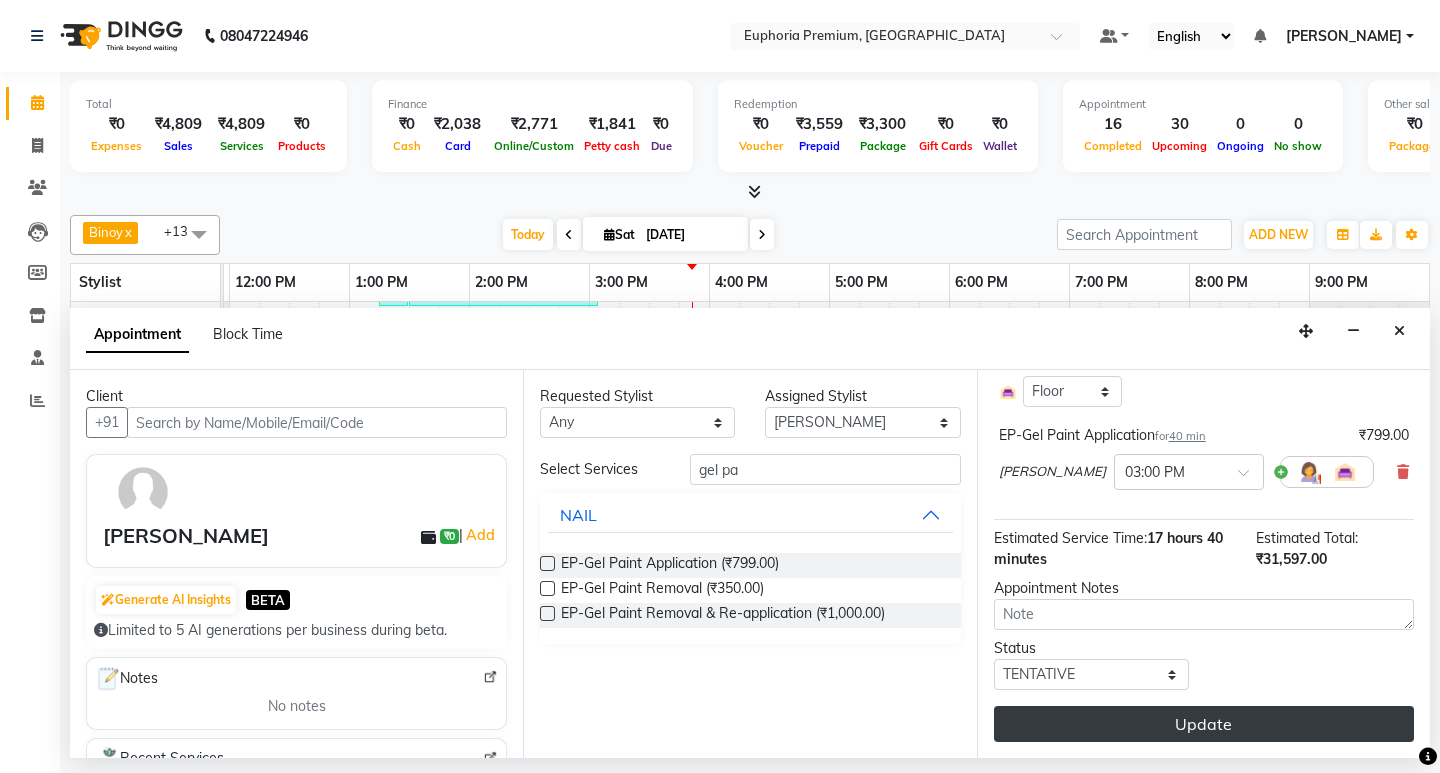 click on "Update" at bounding box center (1204, 724) 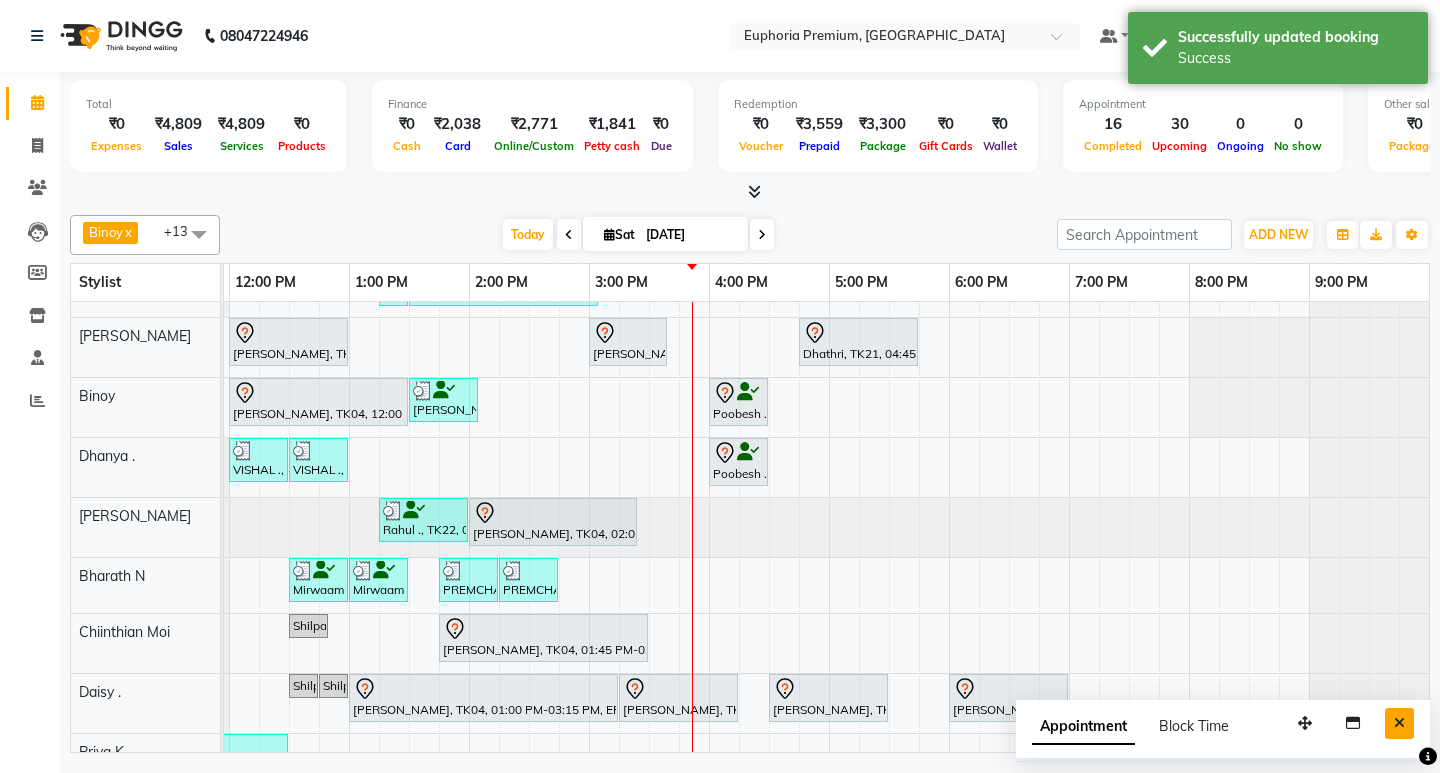 click at bounding box center [1399, 723] 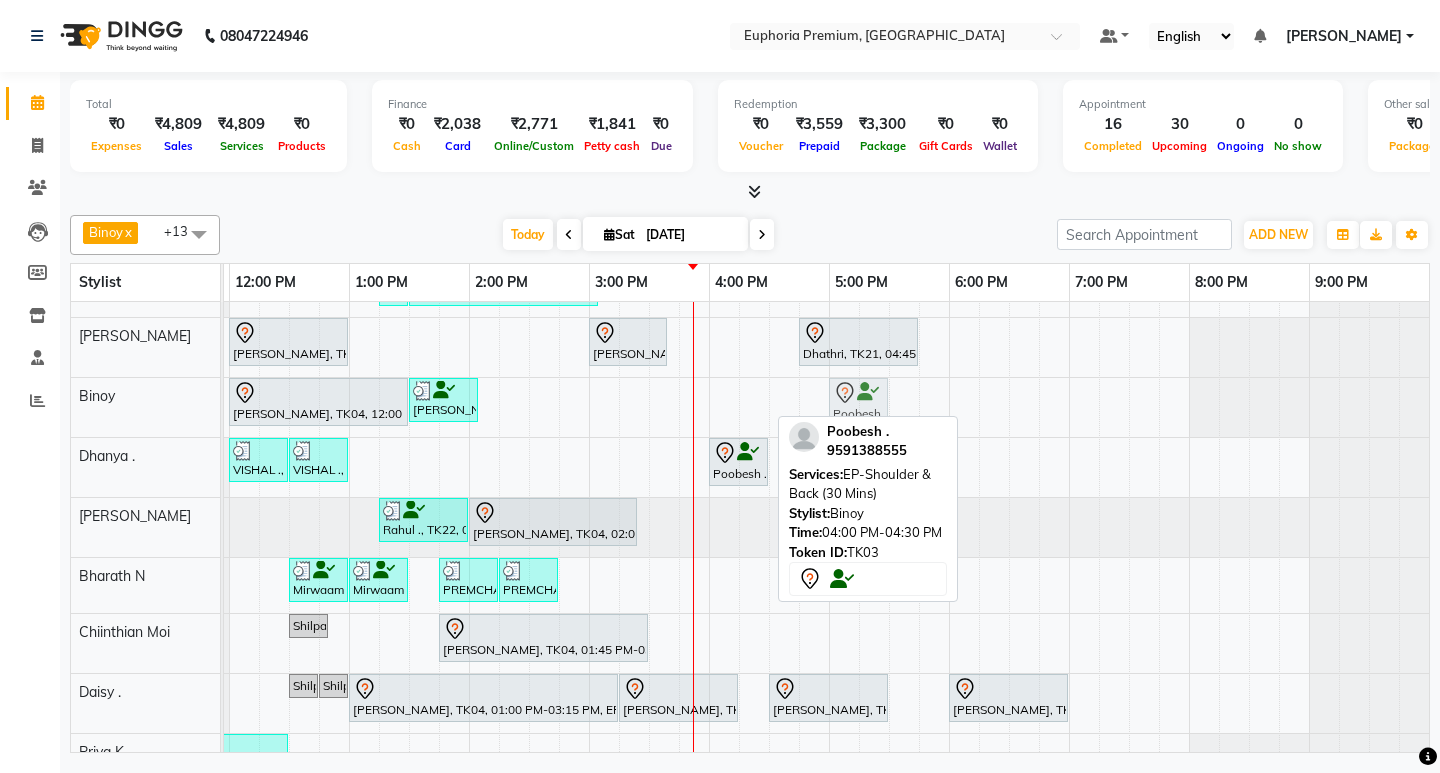 drag, startPoint x: 736, startPoint y: 402, endPoint x: 852, endPoint y: 404, distance: 116.01724 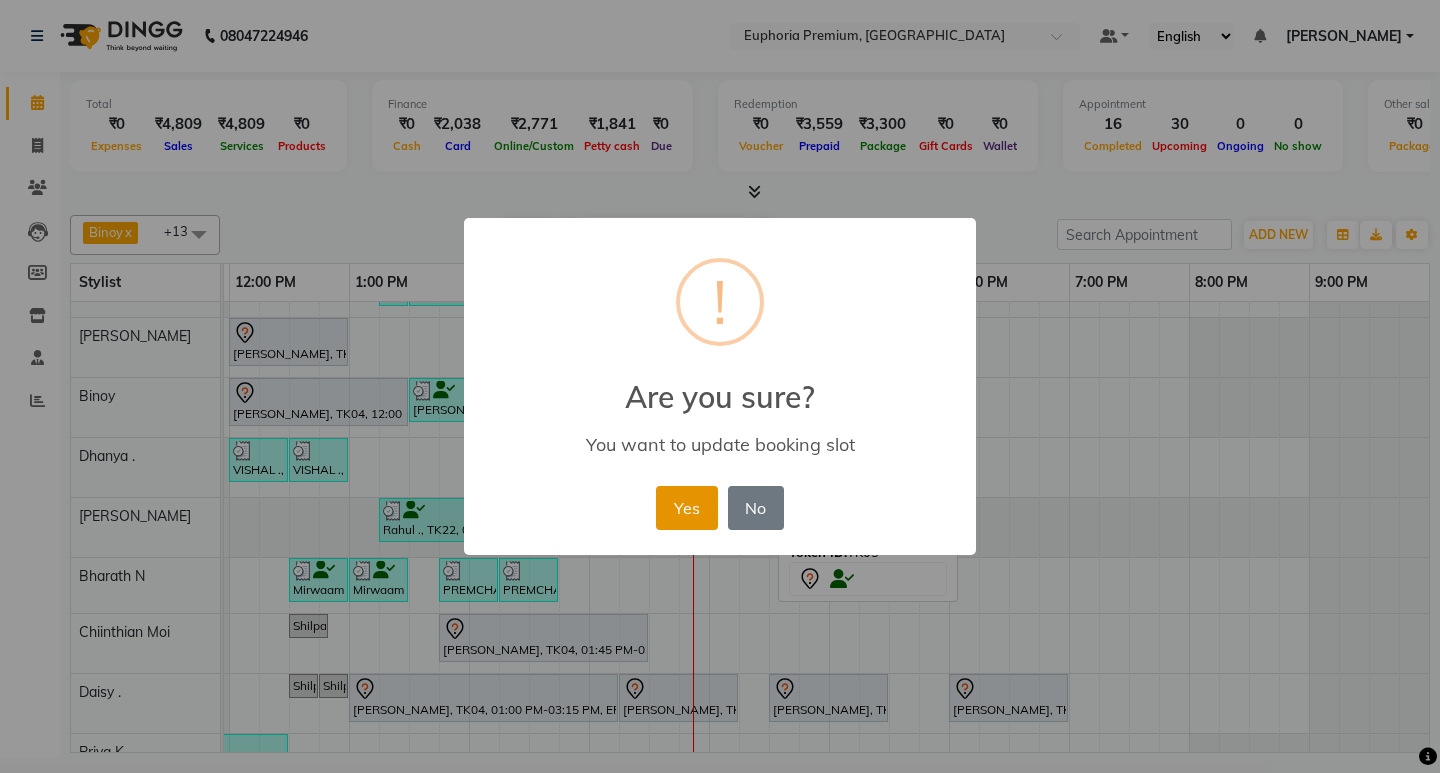 click on "Yes" at bounding box center (686, 508) 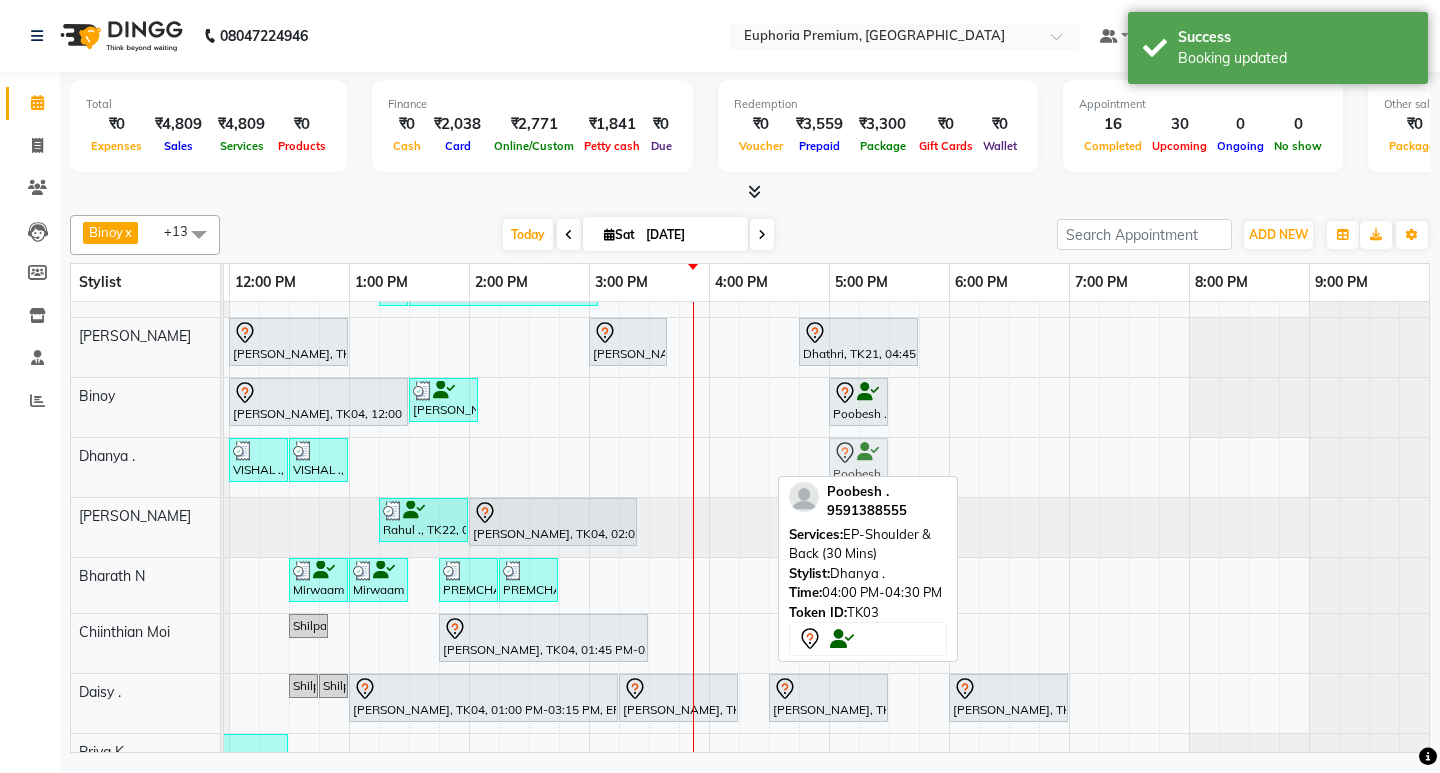 drag, startPoint x: 732, startPoint y: 462, endPoint x: 848, endPoint y: 465, distance: 116.03879 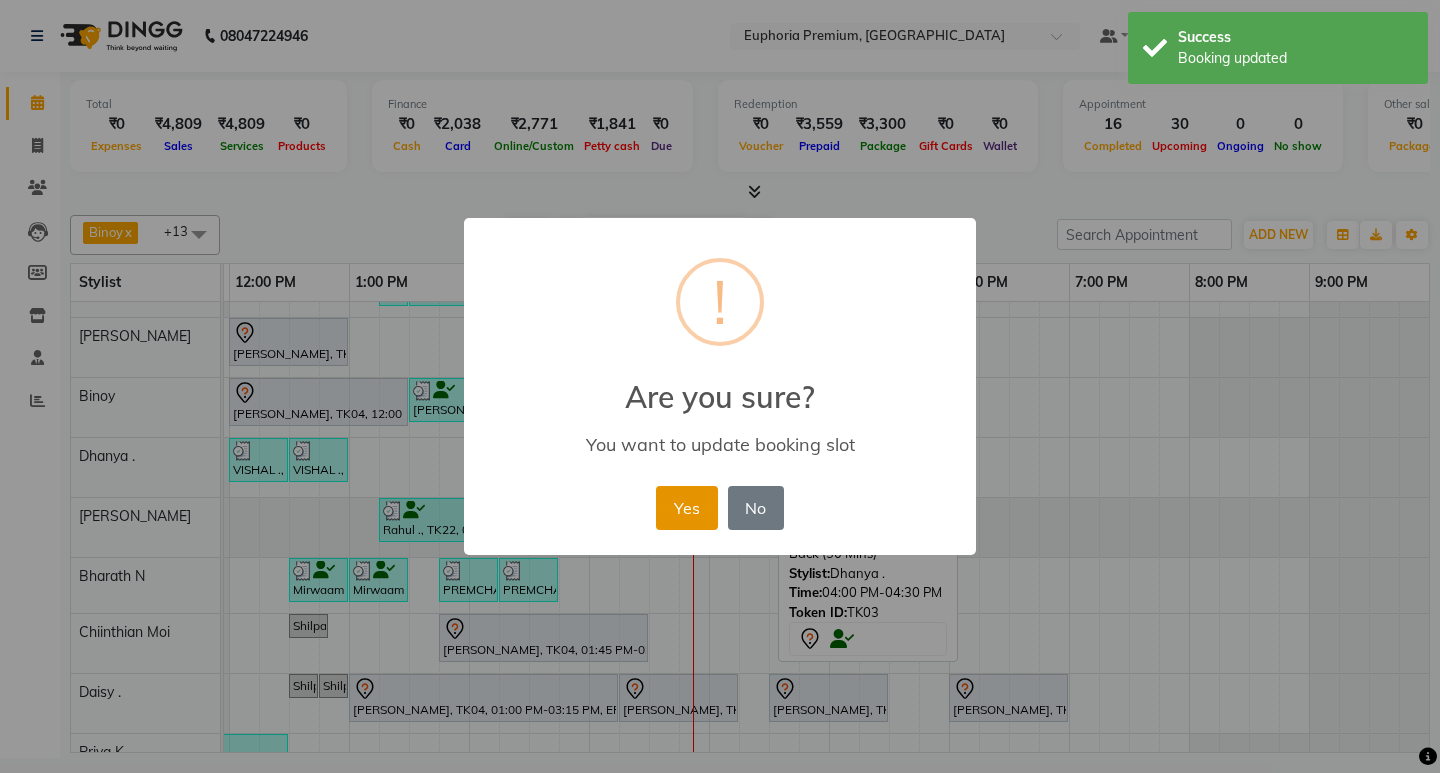 click on "Yes" at bounding box center (686, 508) 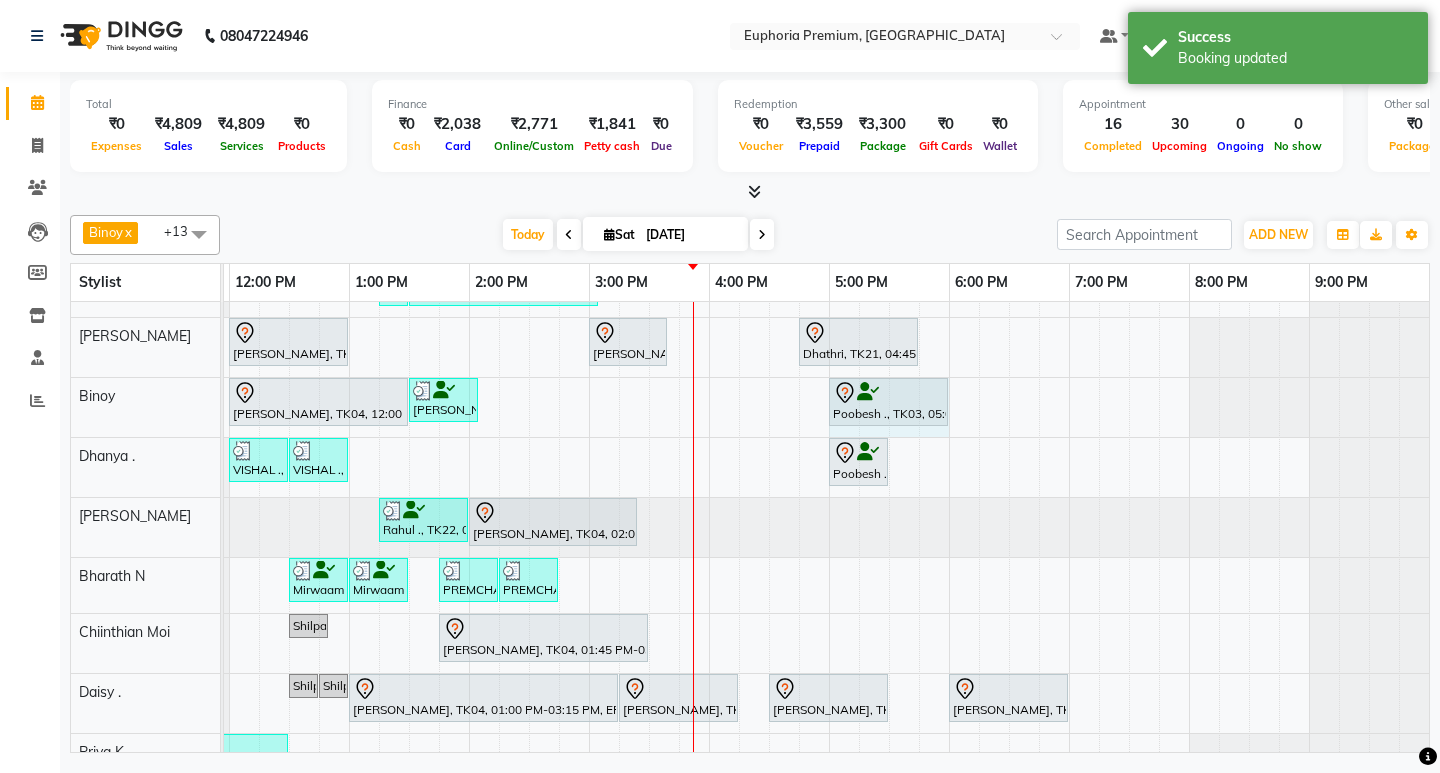 drag, startPoint x: 886, startPoint y: 399, endPoint x: 923, endPoint y: 399, distance: 37 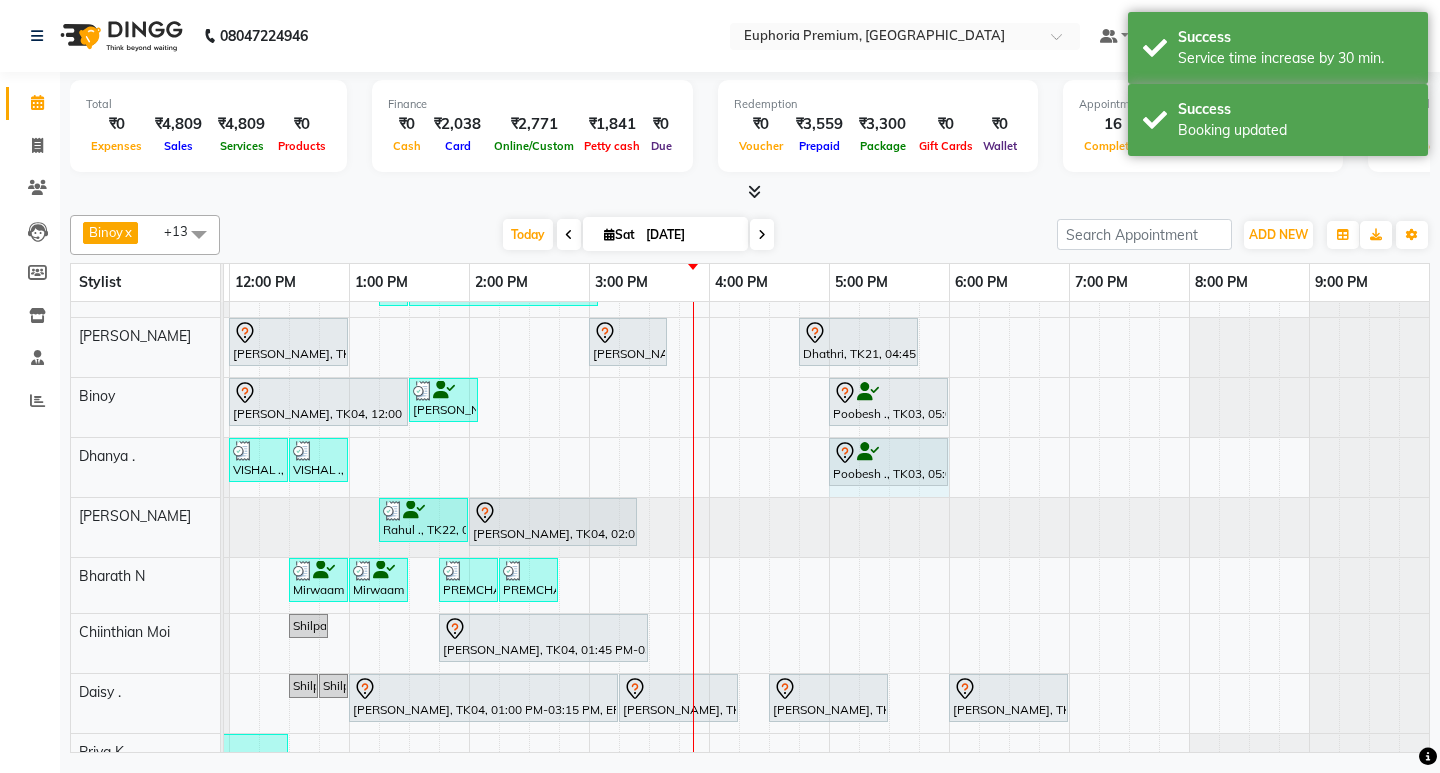 drag, startPoint x: 886, startPoint y: 463, endPoint x: 938, endPoint y: 463, distance: 52 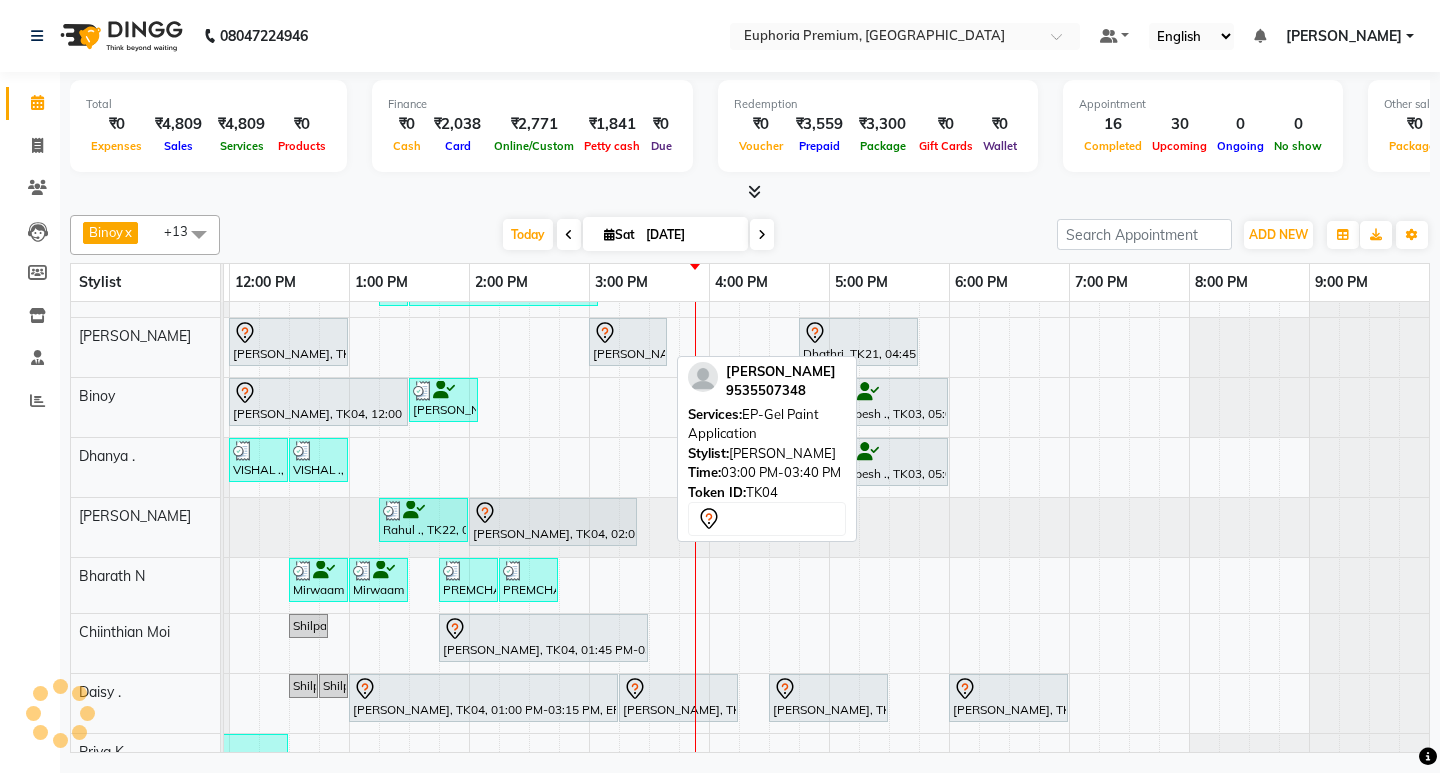 click on "[PERSON_NAME], TK04, 03:00 PM-03:40 PM, EP-Gel Paint Application" at bounding box center (628, 342) 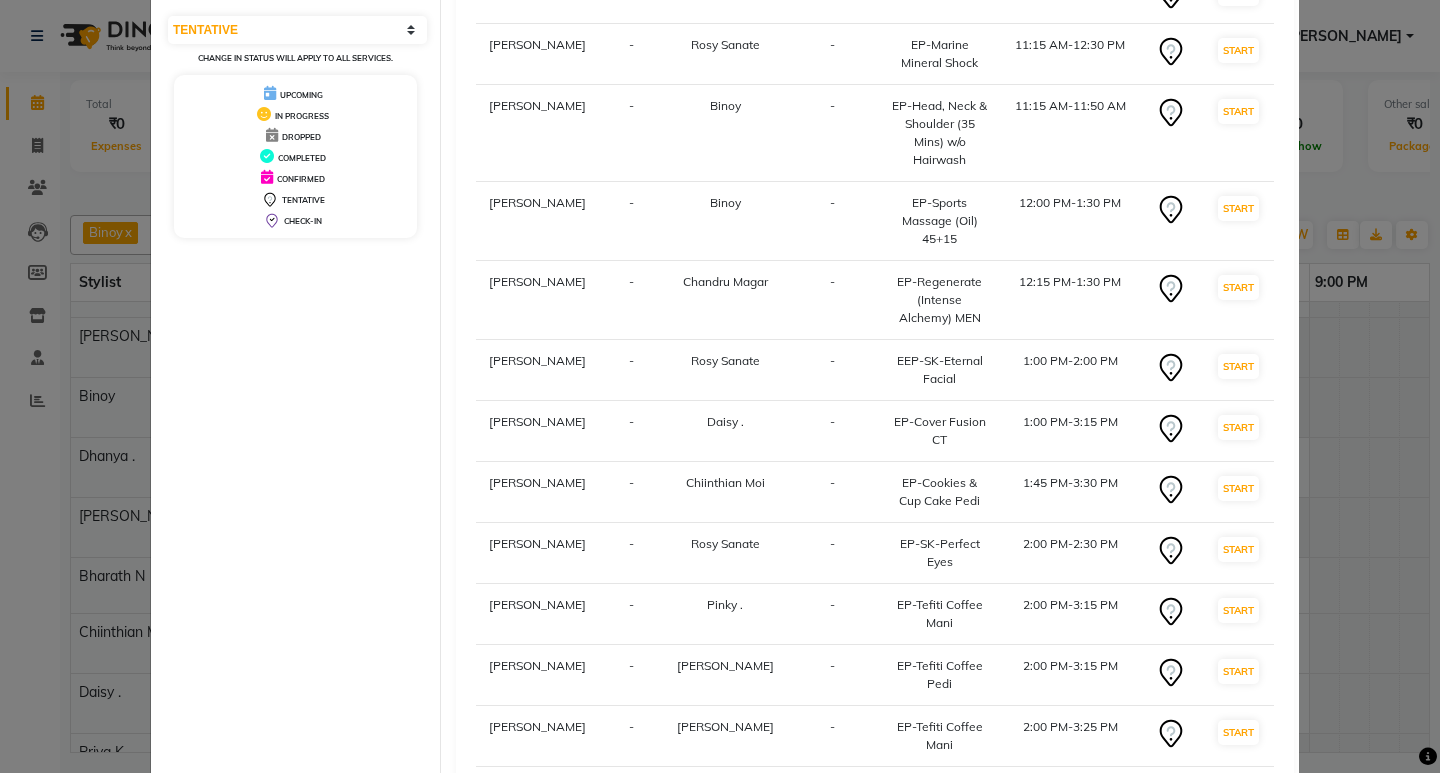 scroll, scrollTop: 0, scrollLeft: 0, axis: both 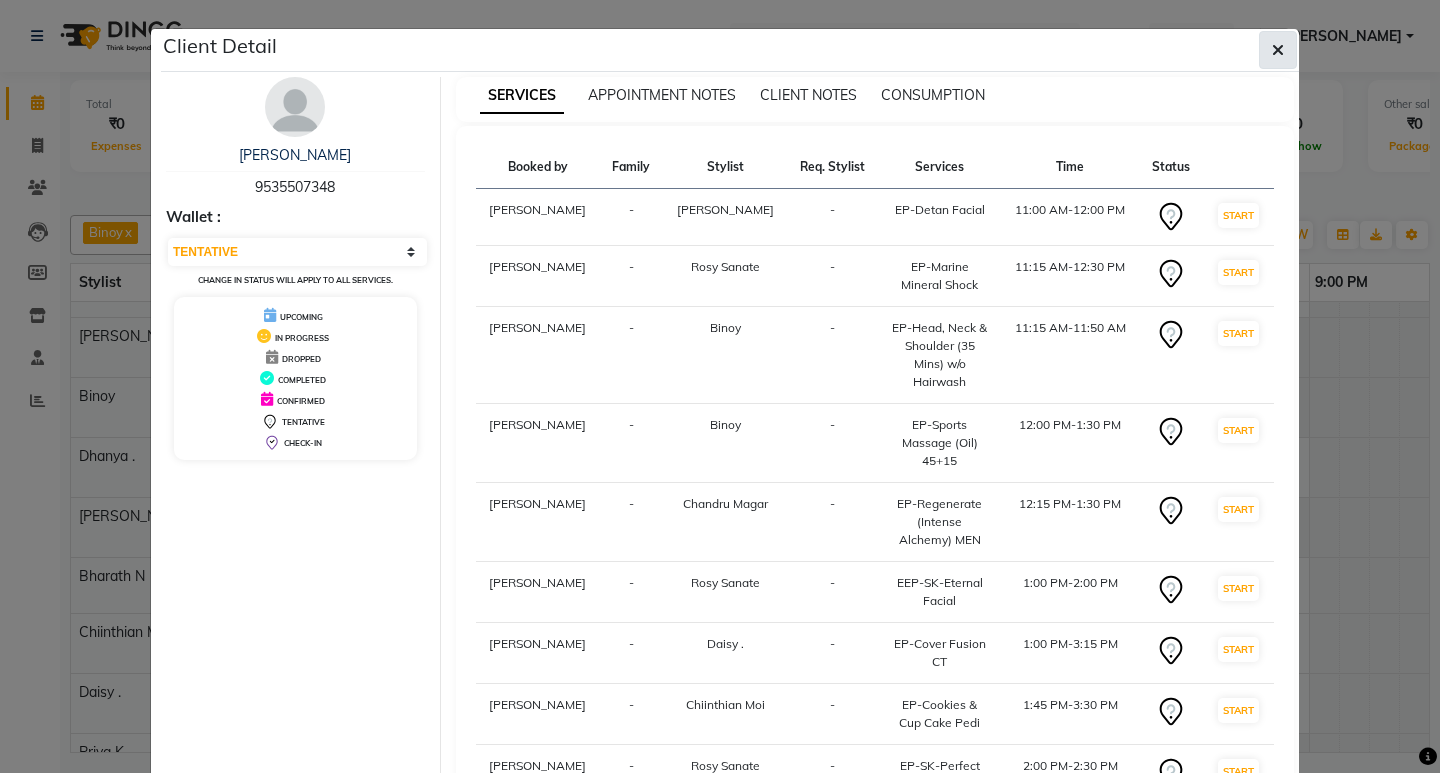 click 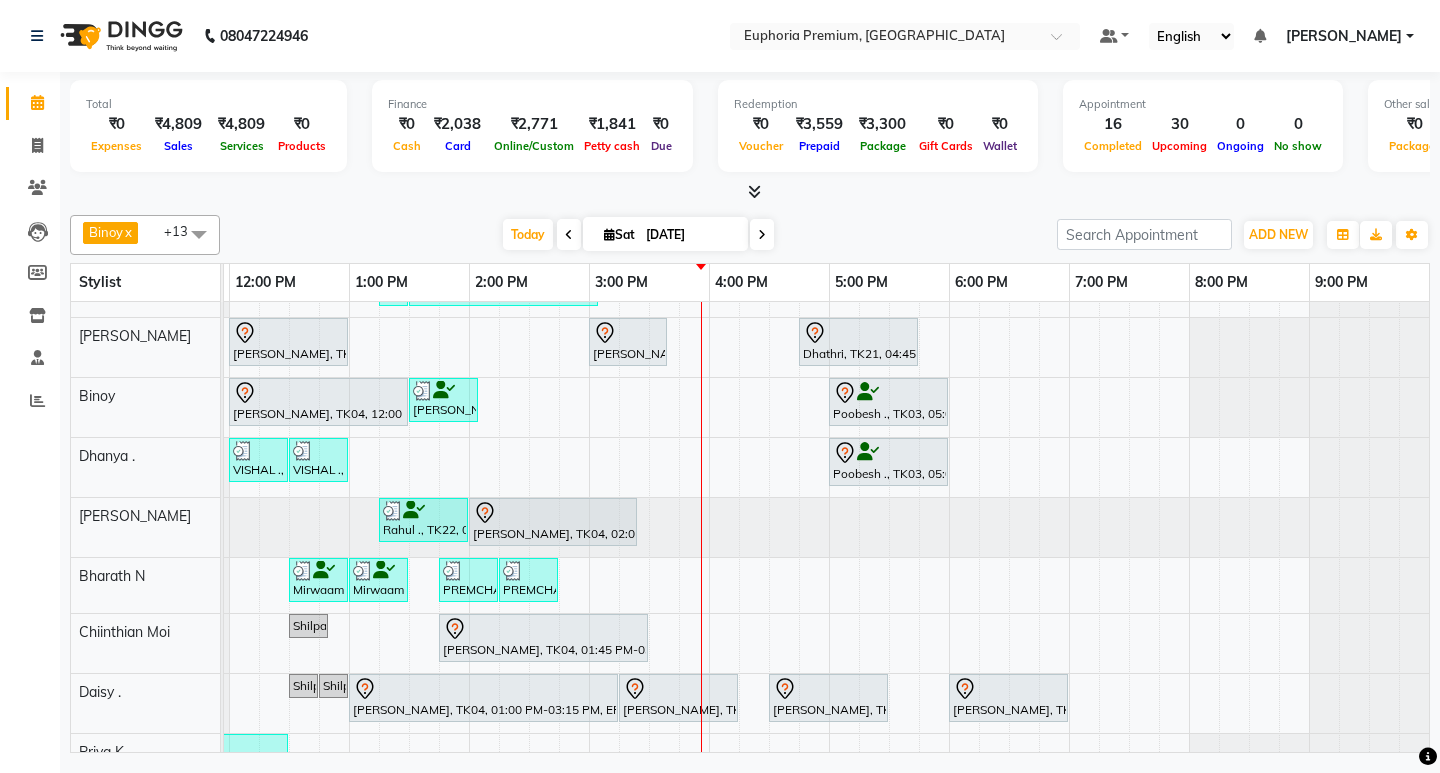 scroll, scrollTop: 301, scrollLeft: 475, axis: both 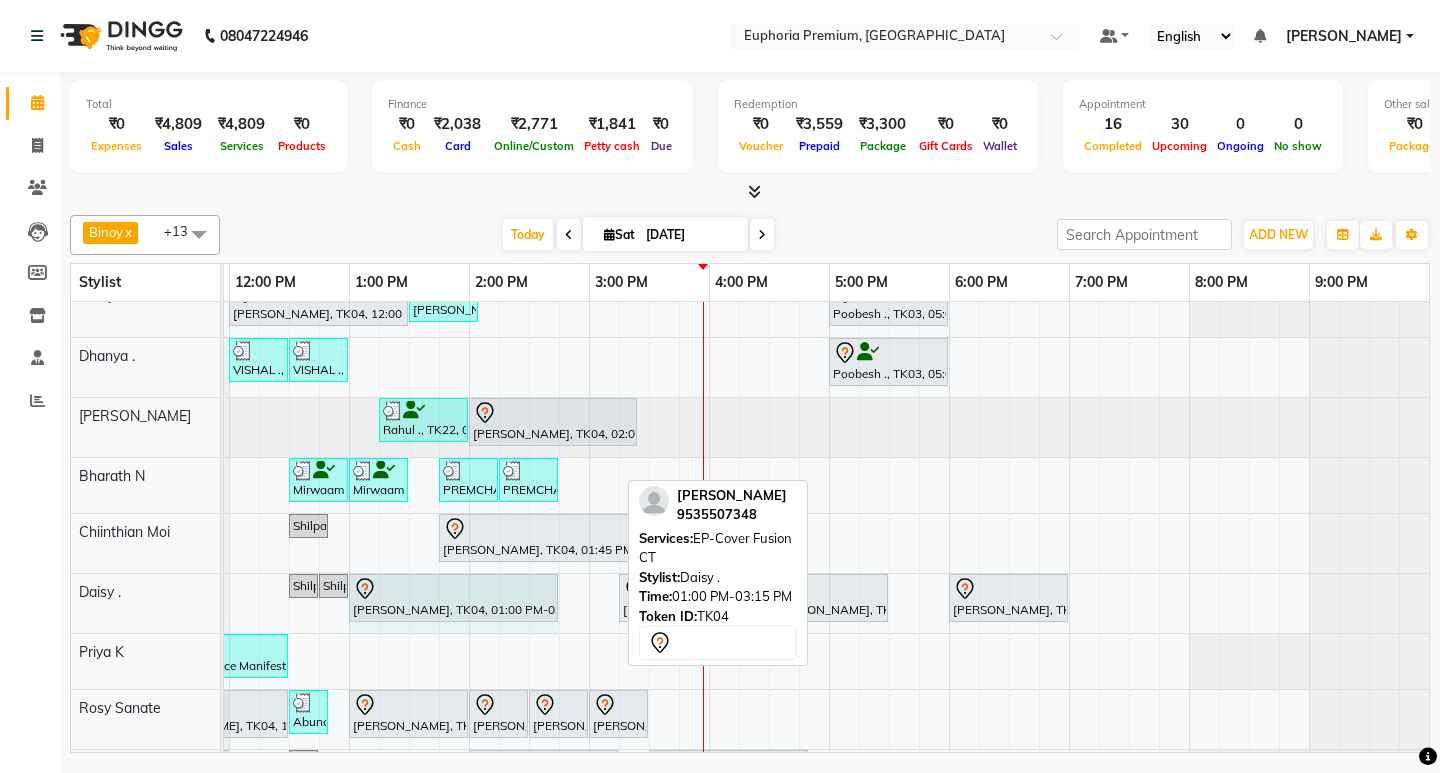 drag, startPoint x: 616, startPoint y: 602, endPoint x: 548, endPoint y: 602, distance: 68 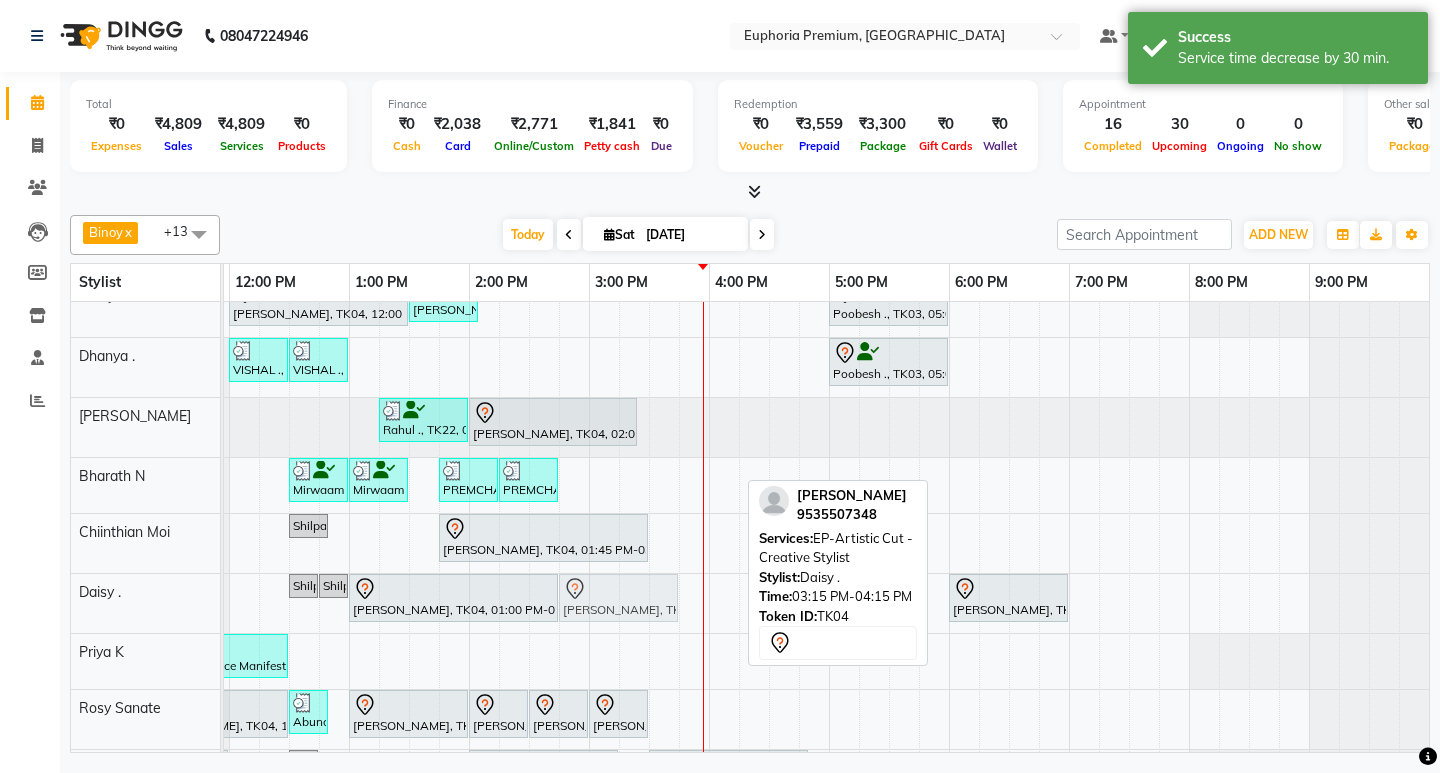 drag, startPoint x: 679, startPoint y: 597, endPoint x: 624, endPoint y: 599, distance: 55.03635 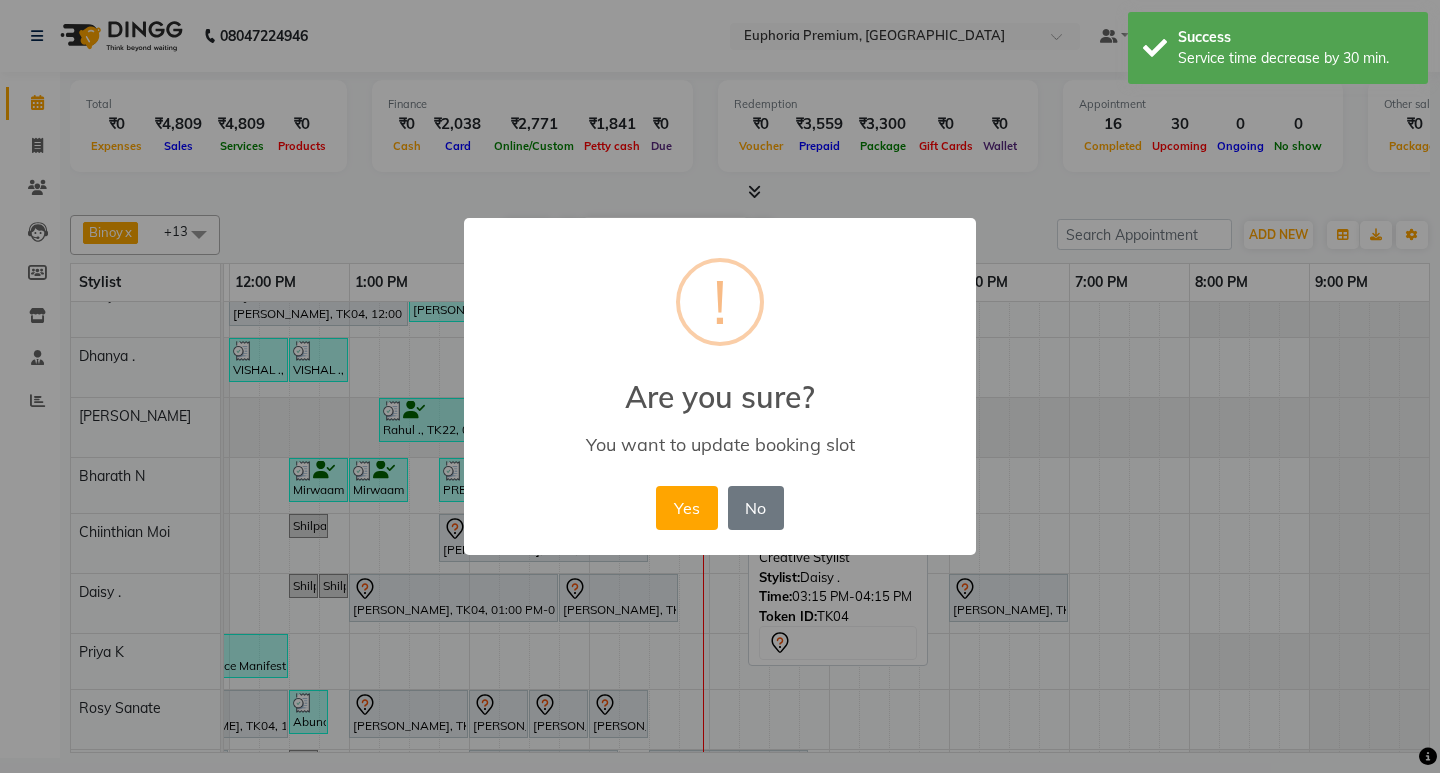 click on "Yes" at bounding box center [686, 508] 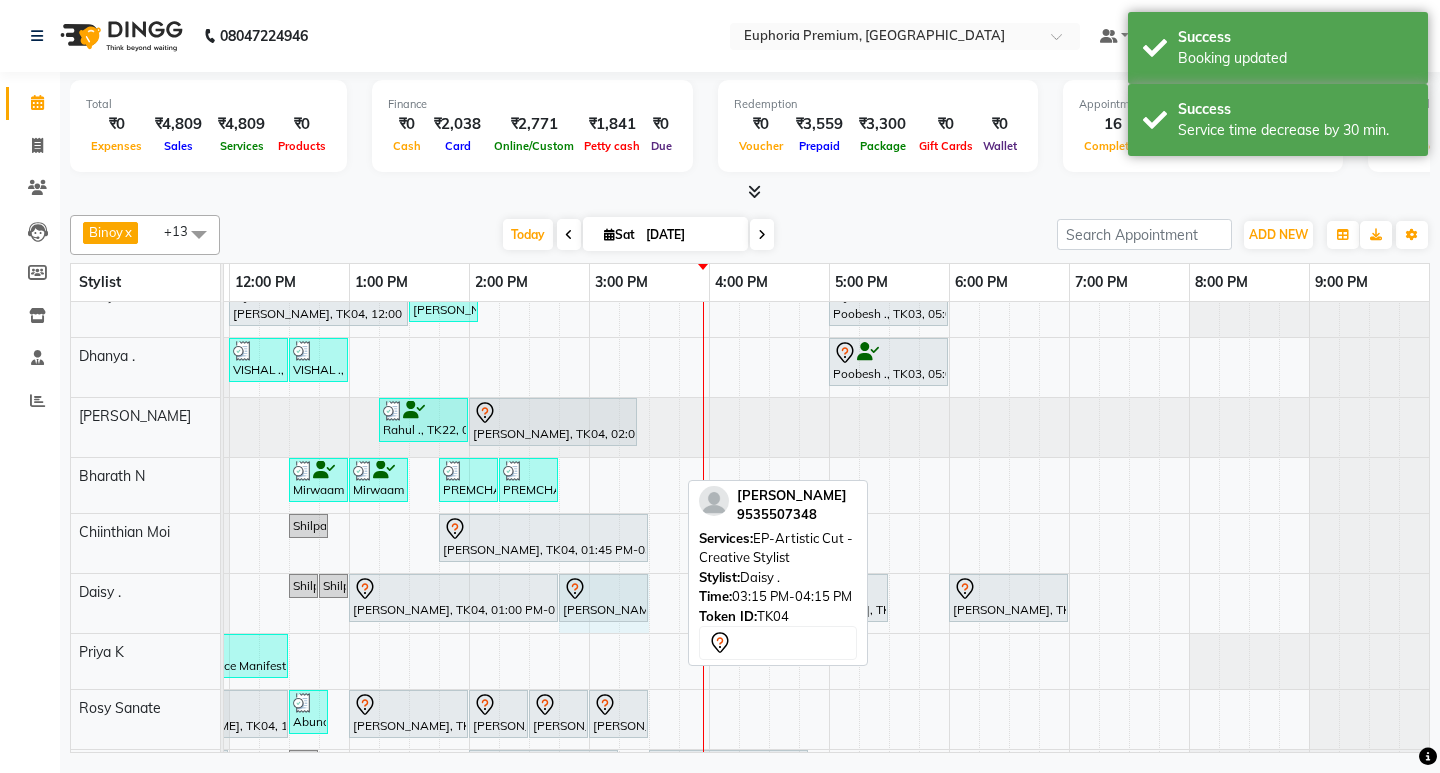 drag, startPoint x: 674, startPoint y: 595, endPoint x: 648, endPoint y: 599, distance: 26.305893 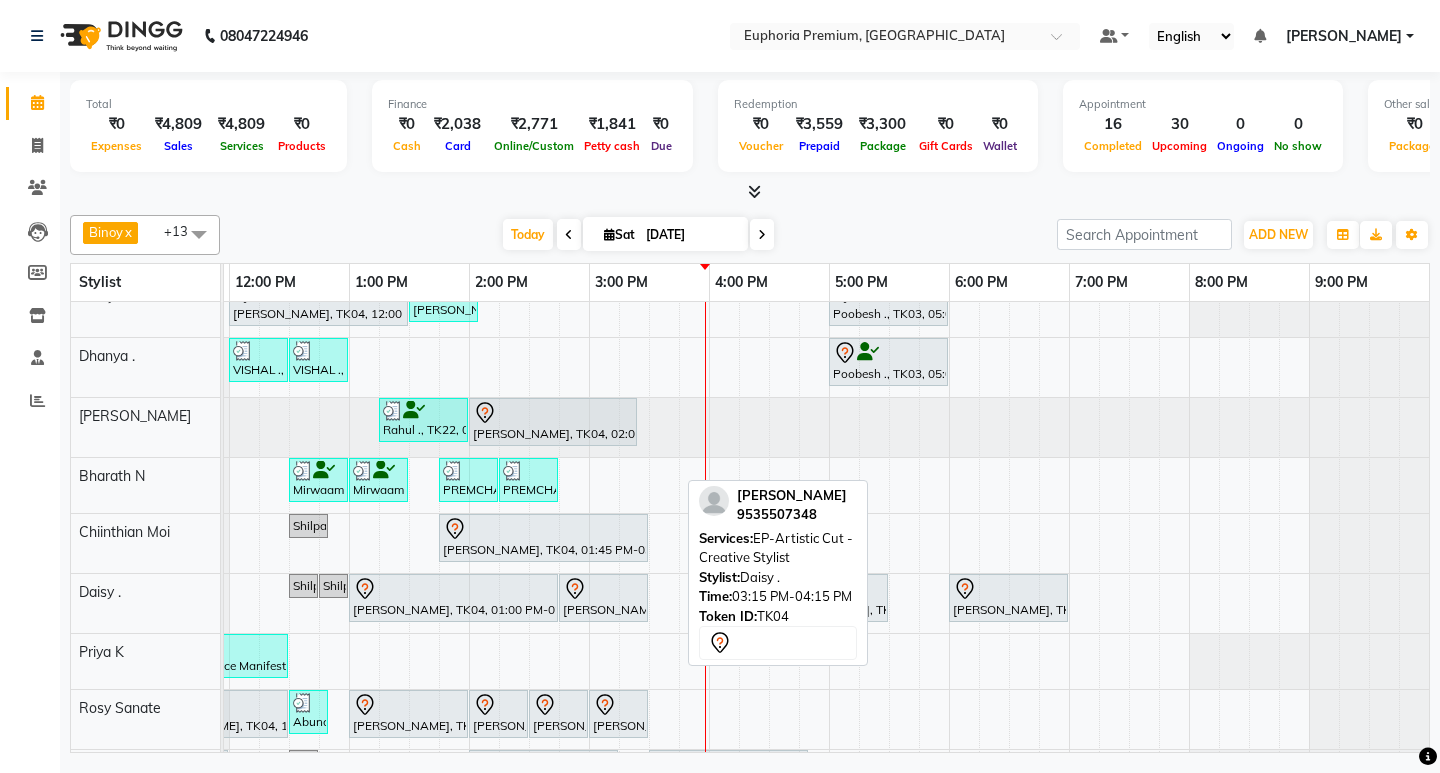 scroll, scrollTop: 4, scrollLeft: 475, axis: both 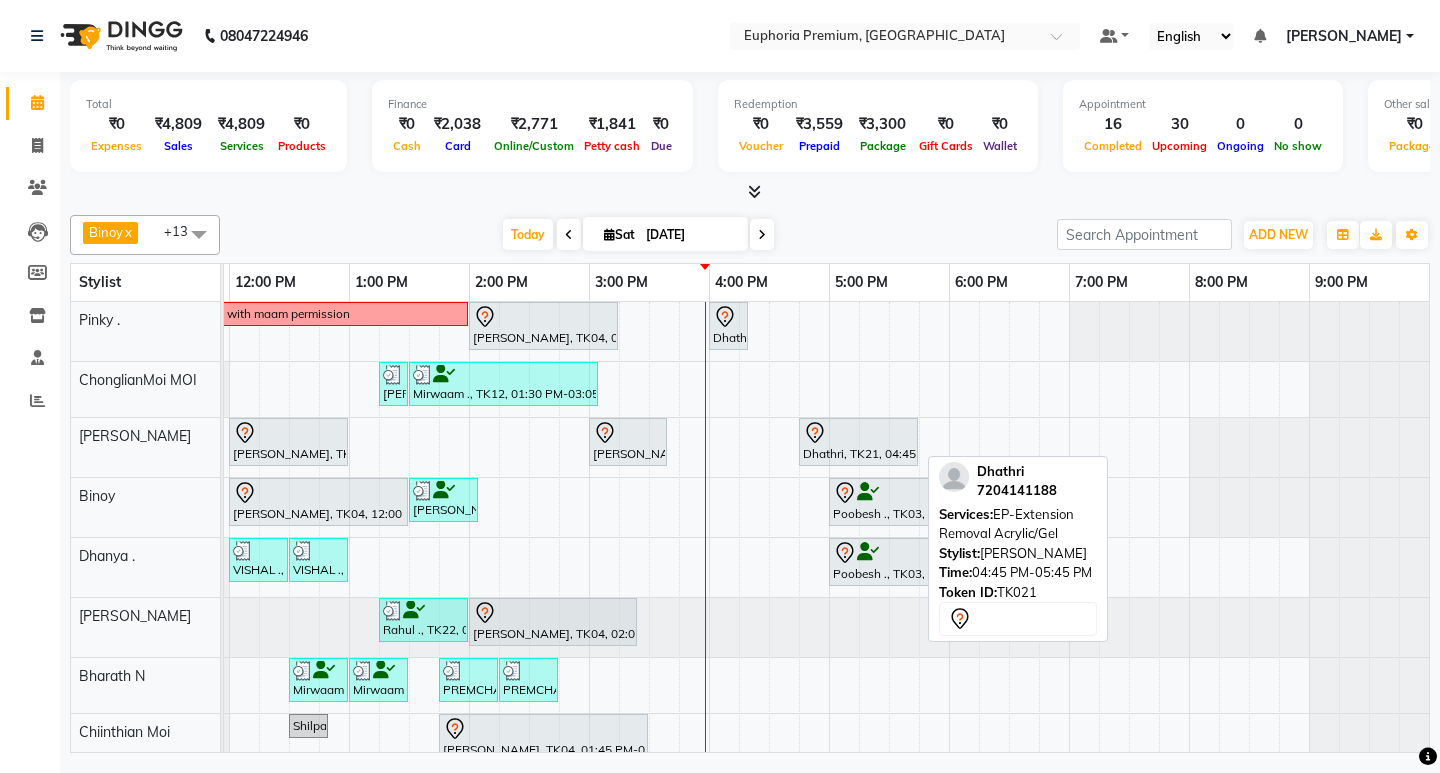click on "Dhathri, TK21, 04:45 PM-05:45 PM, EP-Extension Removal Acrylic/Gel" at bounding box center (858, 442) 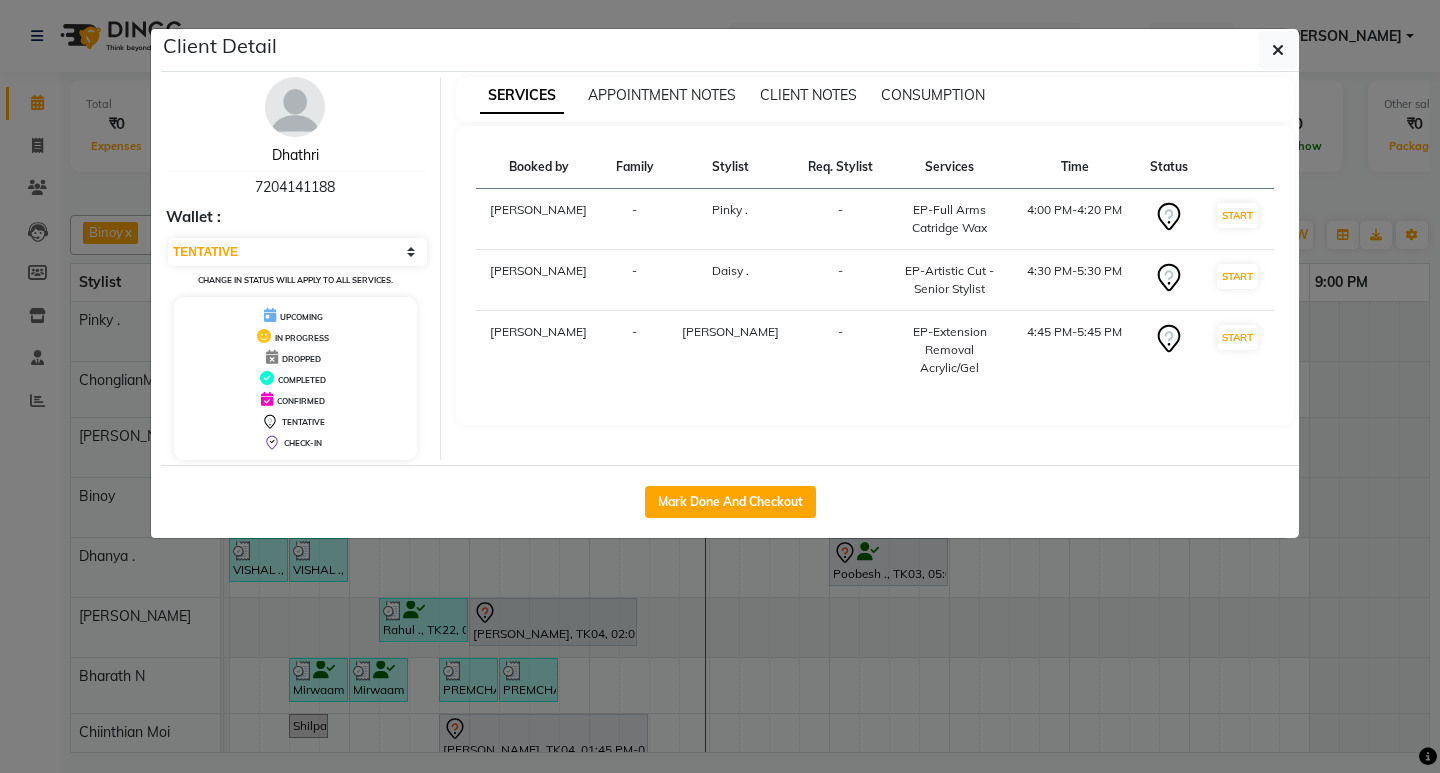 click on "Dhathri" at bounding box center (295, 155) 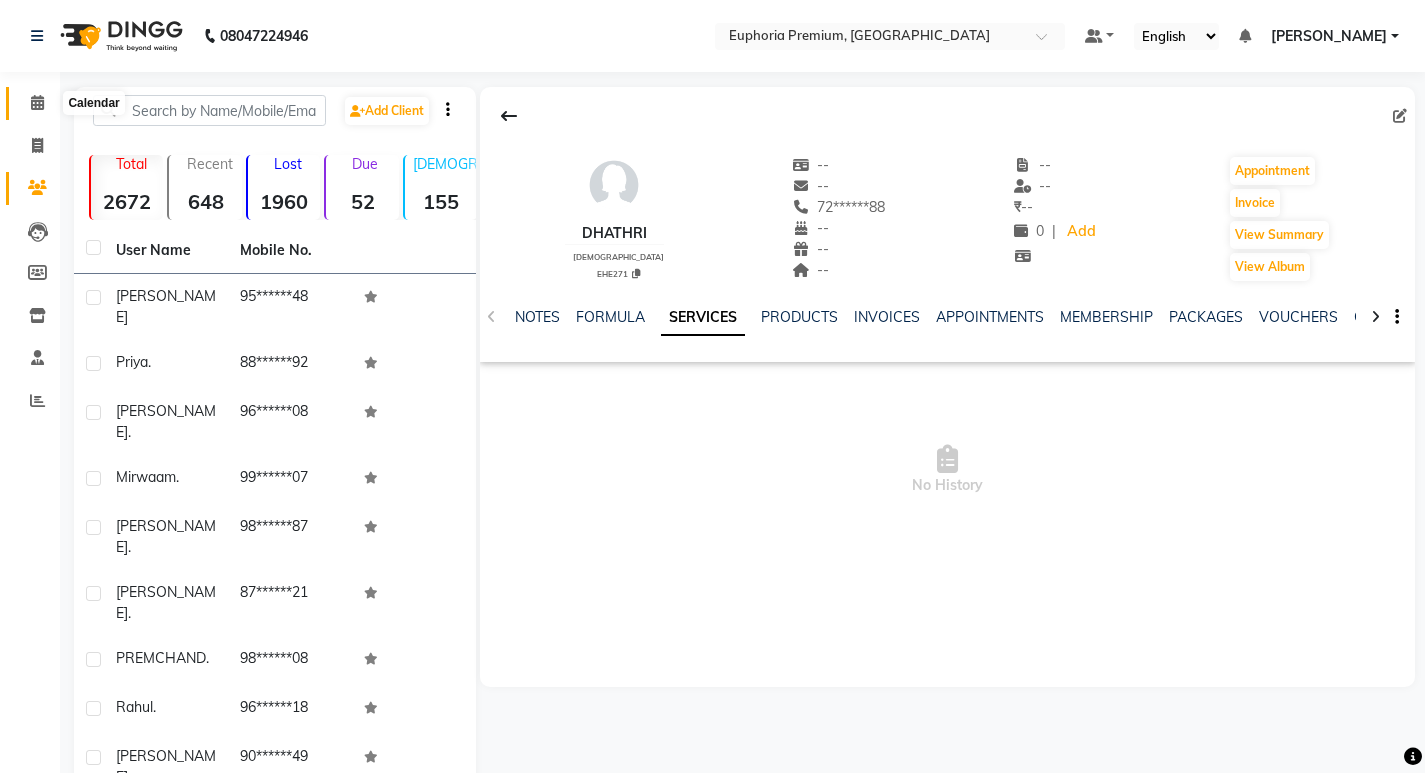 click 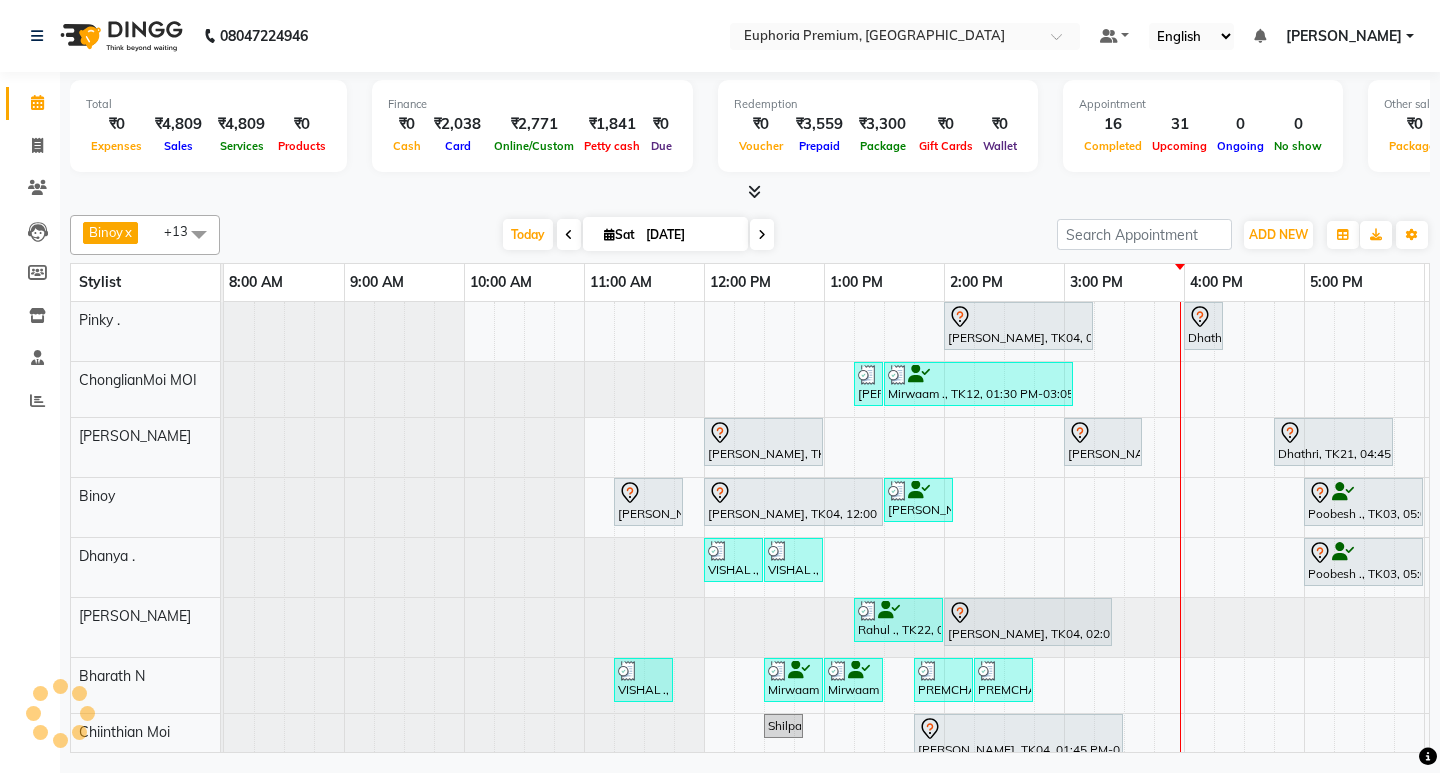 scroll, scrollTop: 0, scrollLeft: 0, axis: both 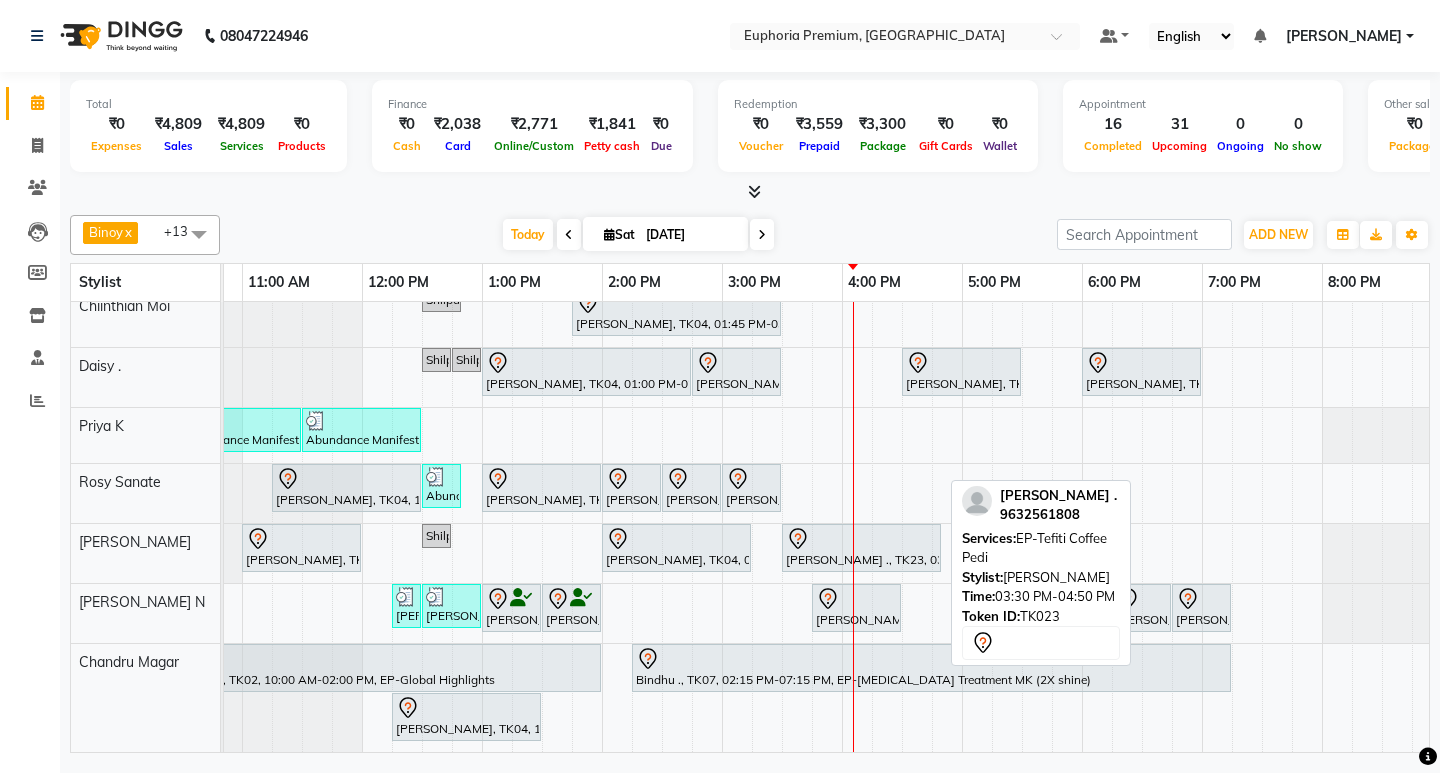 click at bounding box center (861, 539) 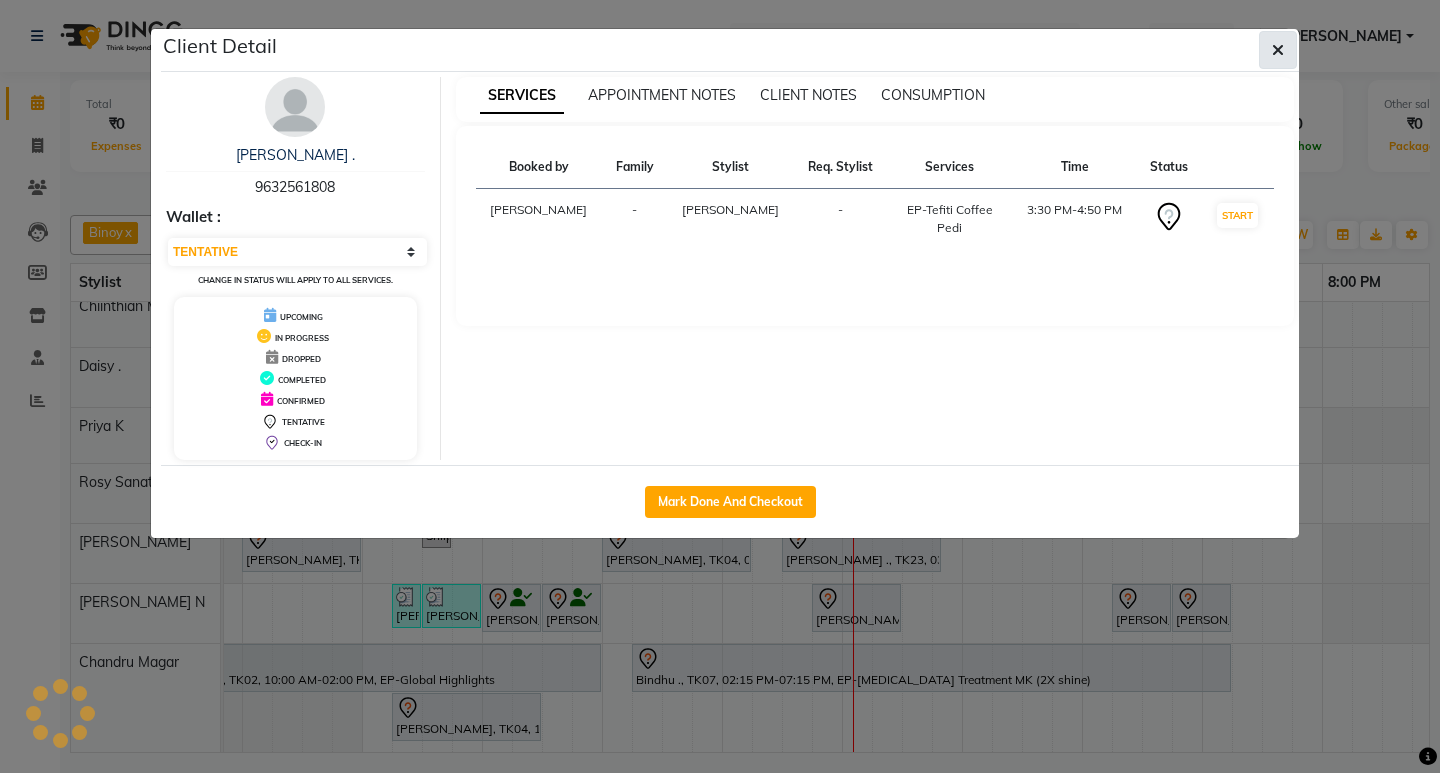 click 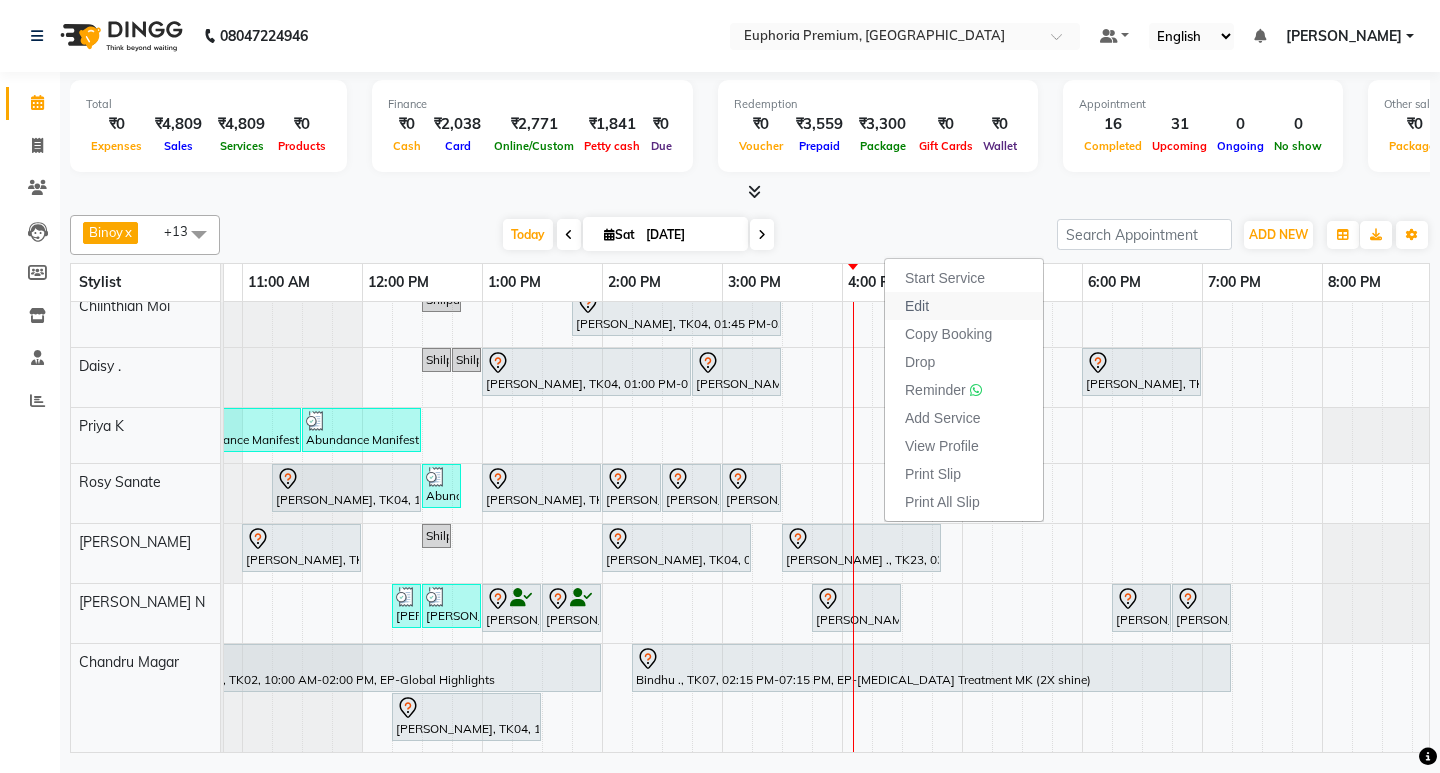 click on "Edit" at bounding box center (917, 306) 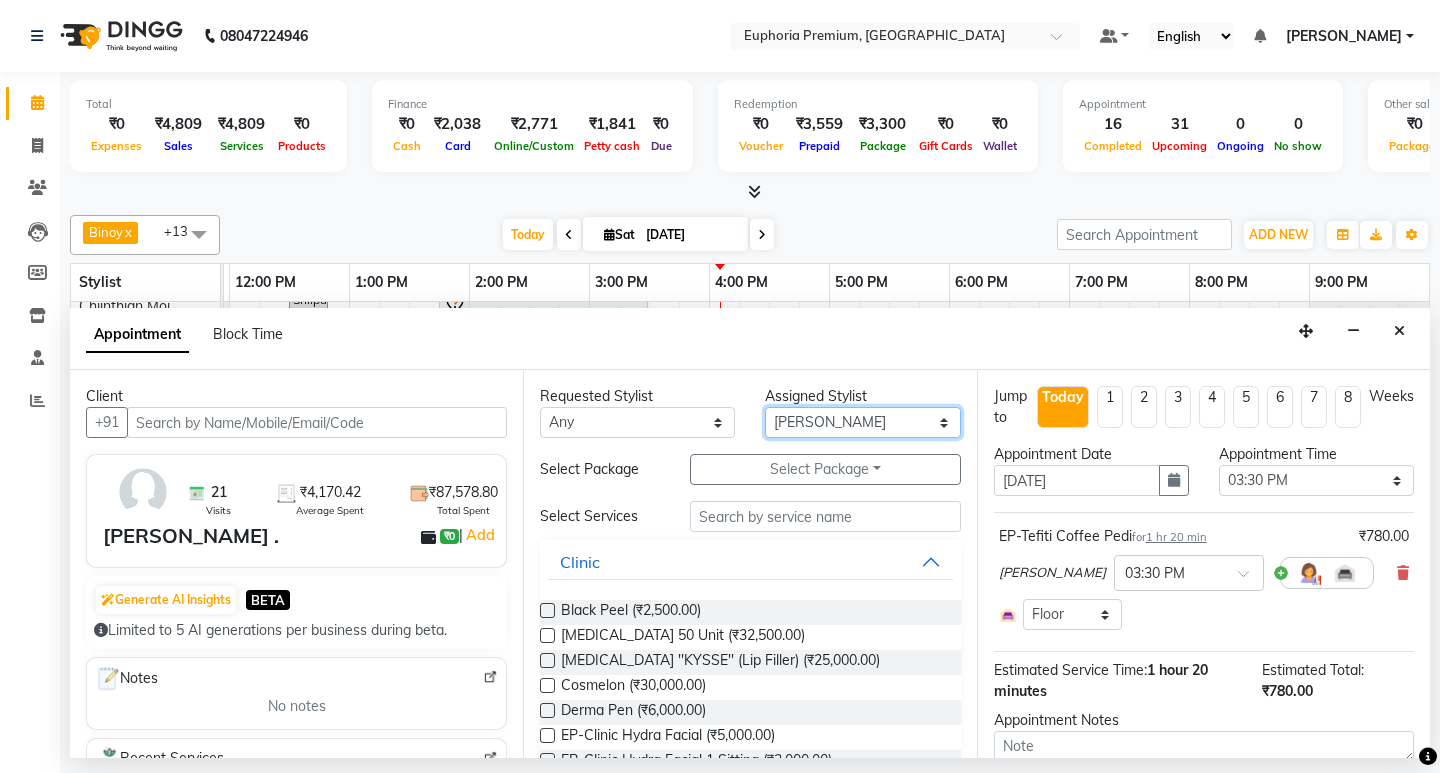 click on "Select Babu V Bharath N [PERSON_NAME] [PERSON_NAME] N  Chiinthian [PERSON_NAME] MOI [PERSON_NAME] . [PERSON_NAME] . [PERSON_NAME] [PERSON_NAME] K [PERSON_NAME] [PERSON_NAME] [MEDICAL_DATA] Pinky . Priya  K Rosy Sanate [PERSON_NAME] [PERSON_NAME] Shishi L [PERSON_NAME] M [PERSON_NAME]" at bounding box center [862, 422] 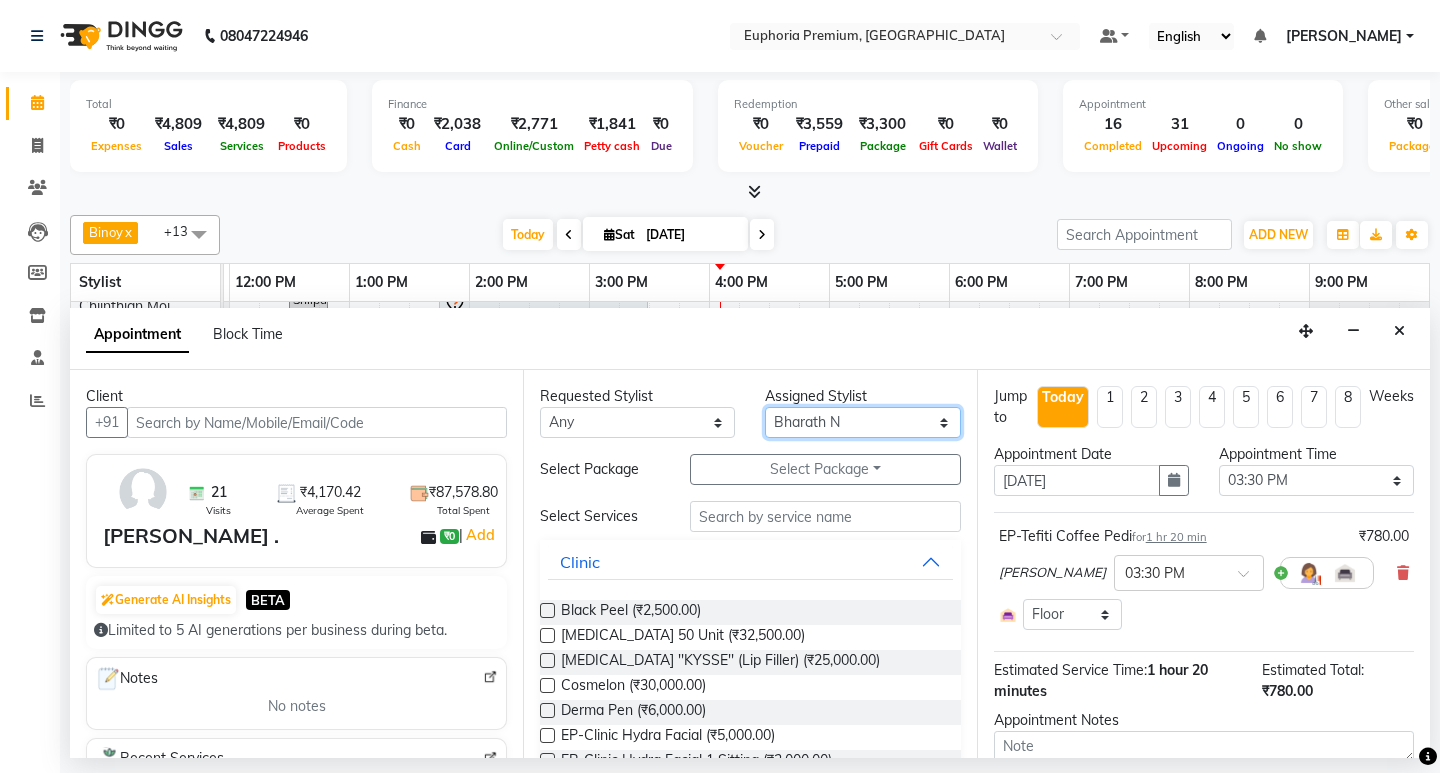 click on "Select Babu V Bharath N [PERSON_NAME] [PERSON_NAME] N  Chiinthian [PERSON_NAME] MOI [PERSON_NAME] . [PERSON_NAME] . [PERSON_NAME] [PERSON_NAME] K [PERSON_NAME] [PERSON_NAME] [MEDICAL_DATA] Pinky . Priya  K Rosy Sanate [PERSON_NAME] [PERSON_NAME] Shishi L [PERSON_NAME] M [PERSON_NAME]" at bounding box center (862, 422) 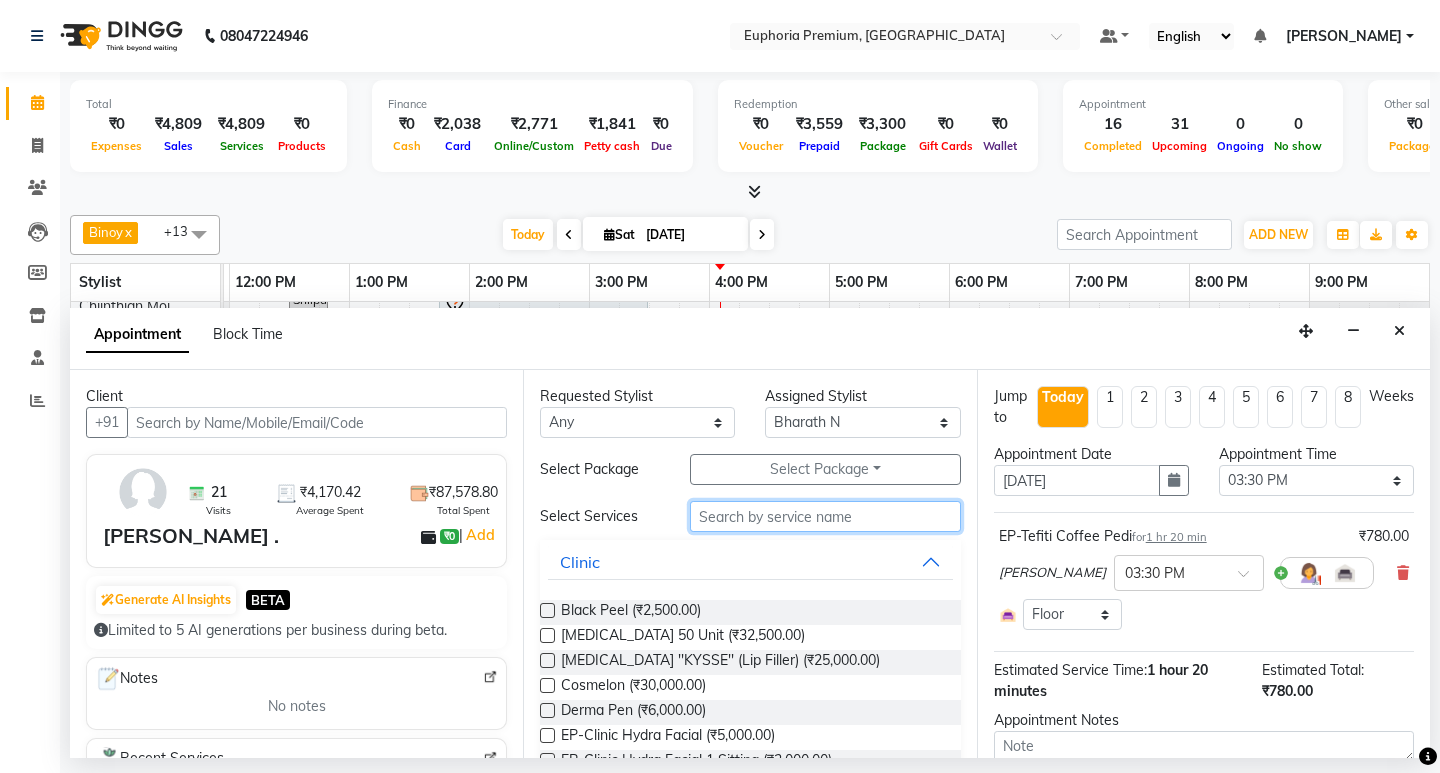 click at bounding box center (825, 516) 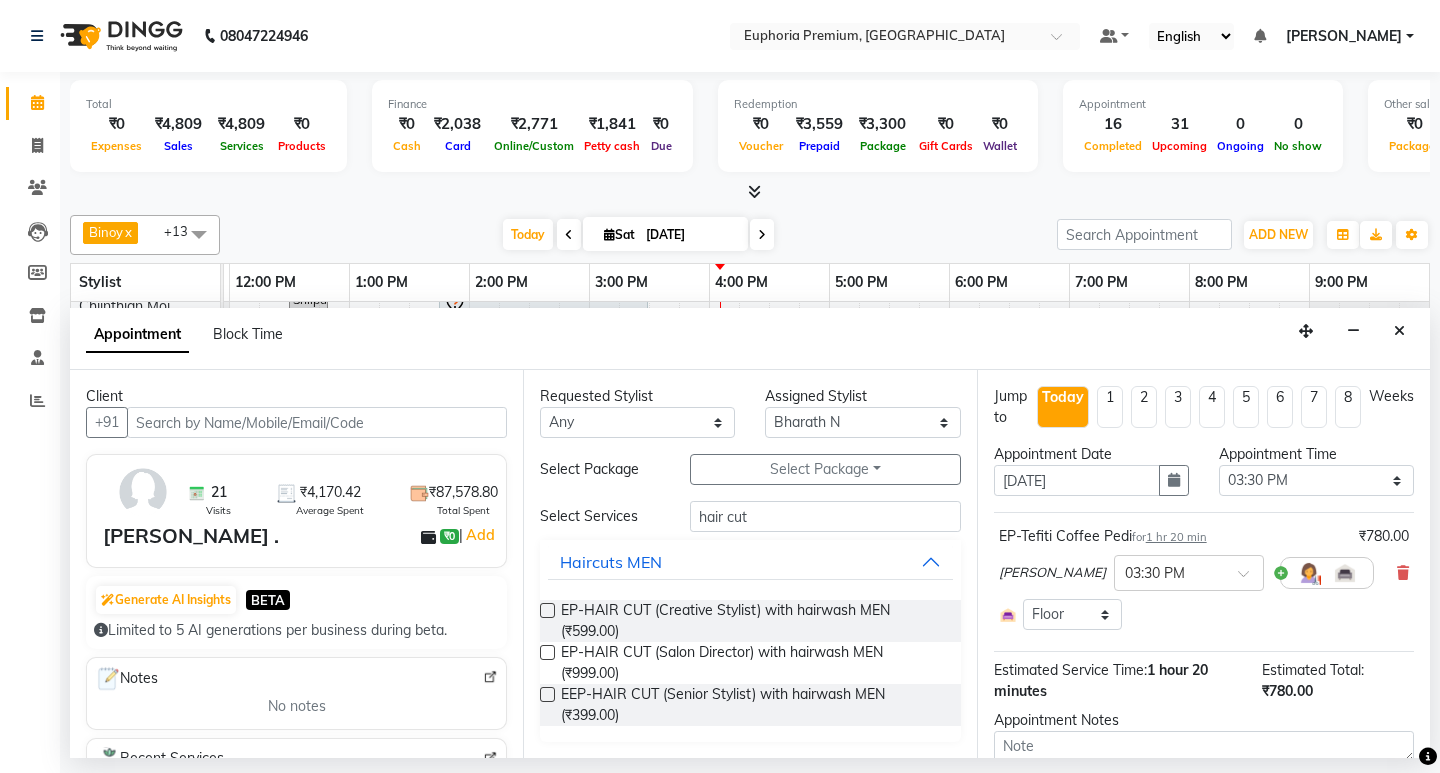 click at bounding box center [547, 610] 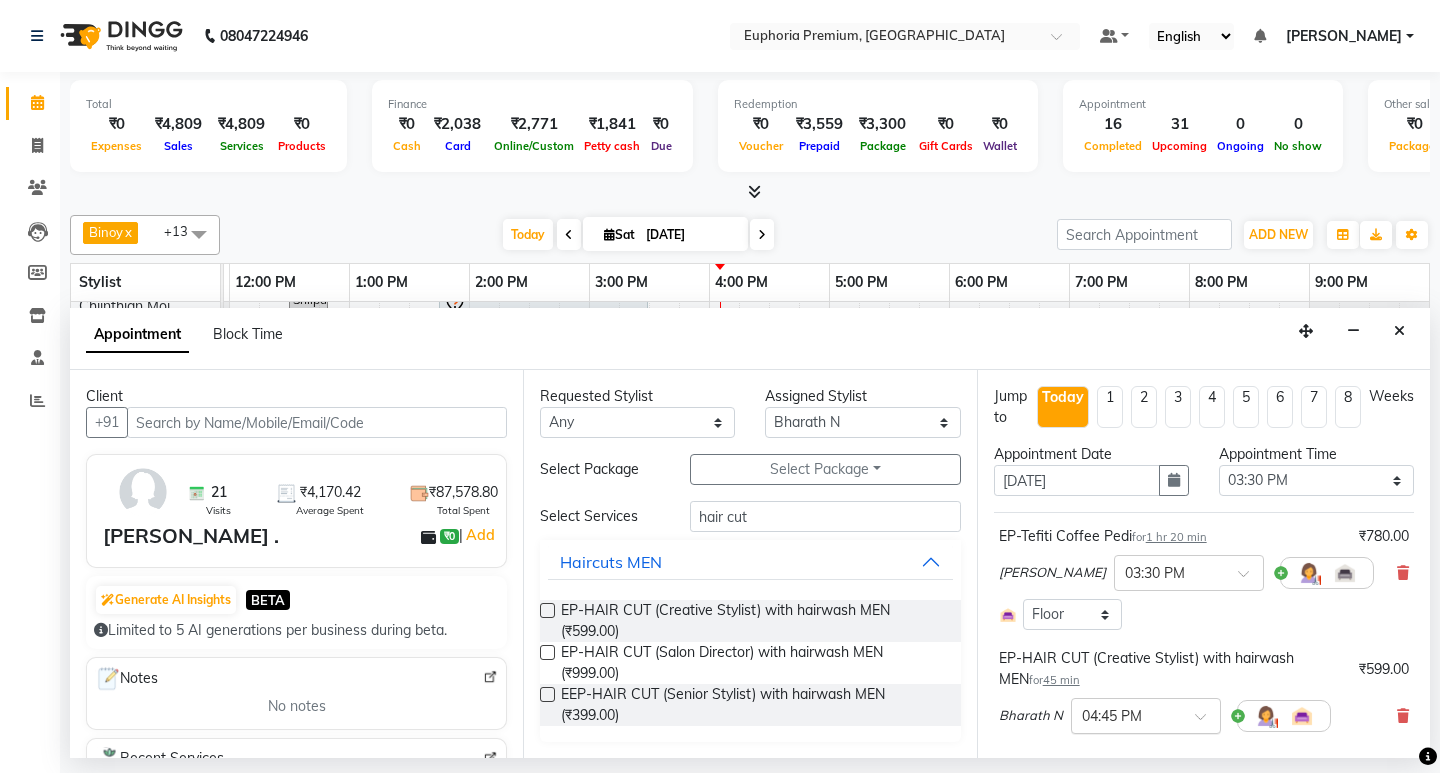 click at bounding box center (1207, 722) 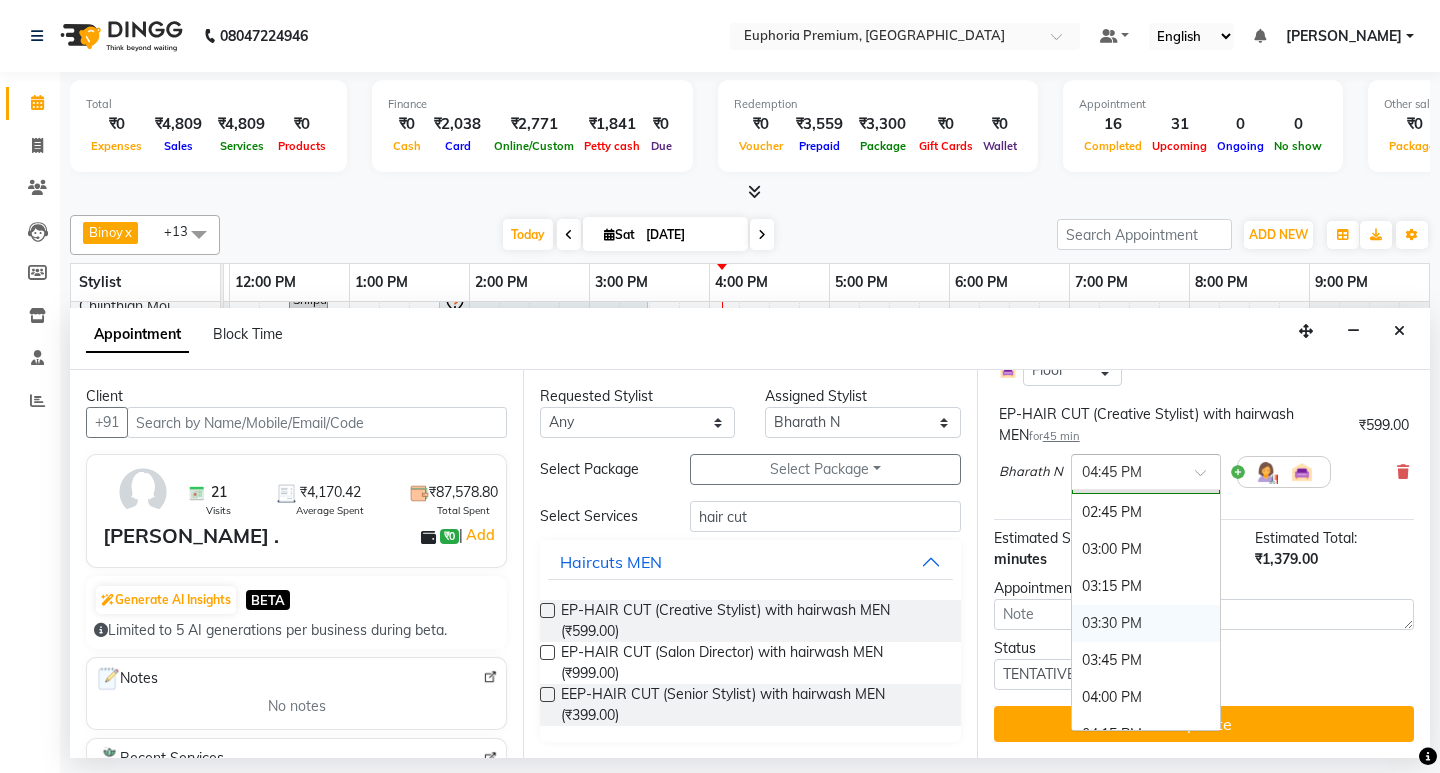 click on "03:30 PM" at bounding box center [1146, 623] 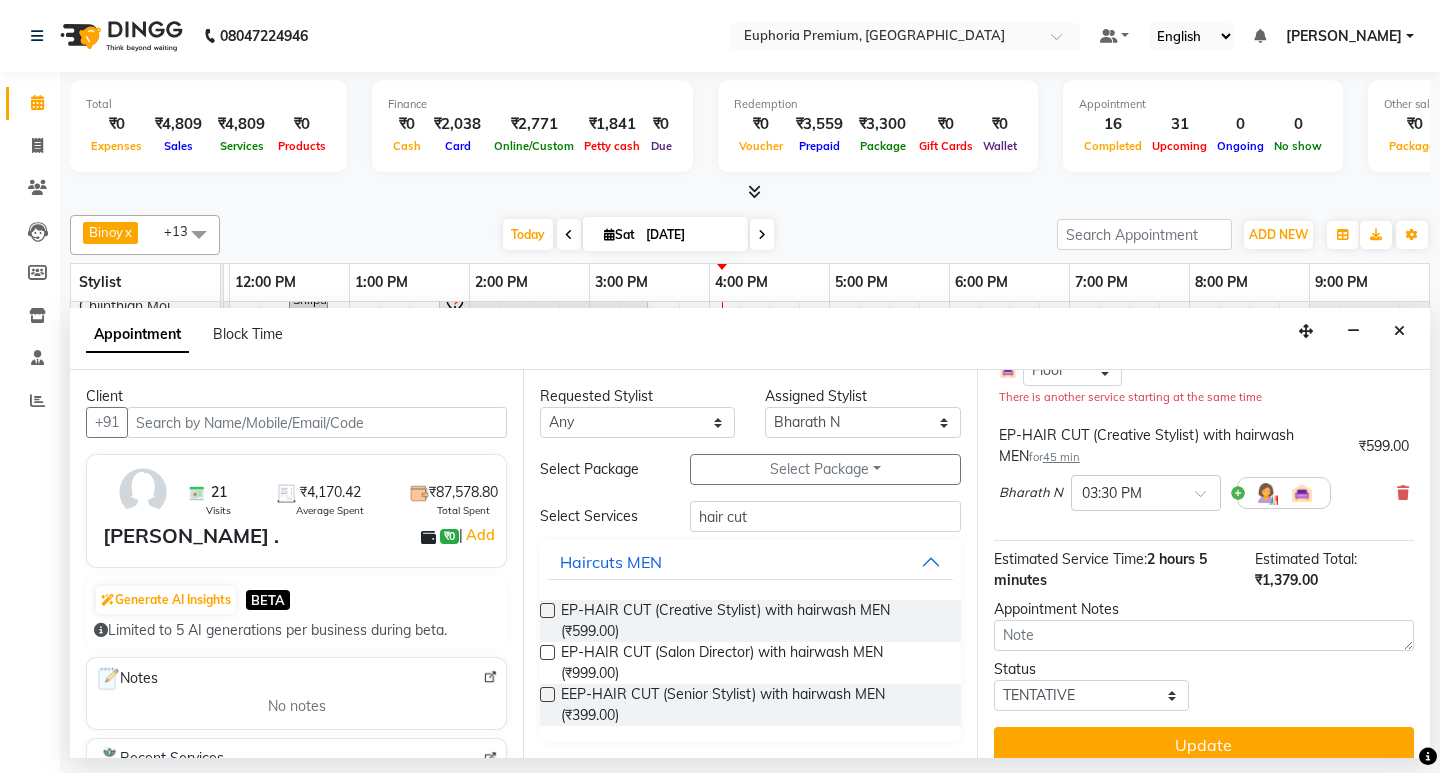 click on "EP-Tefiti Coffee Pedi   for  1 hr 20 min ₹780.00 Diya [PERSON_NAME] × 03:30 PM Select Room Floor There is another service starting at the same time EP-HAIR CUT (Creative Stylist) with hairwash MEN   for  45 min ₹599.00 [PERSON_NAME] N × 03:30 PM" at bounding box center (1204, 404) 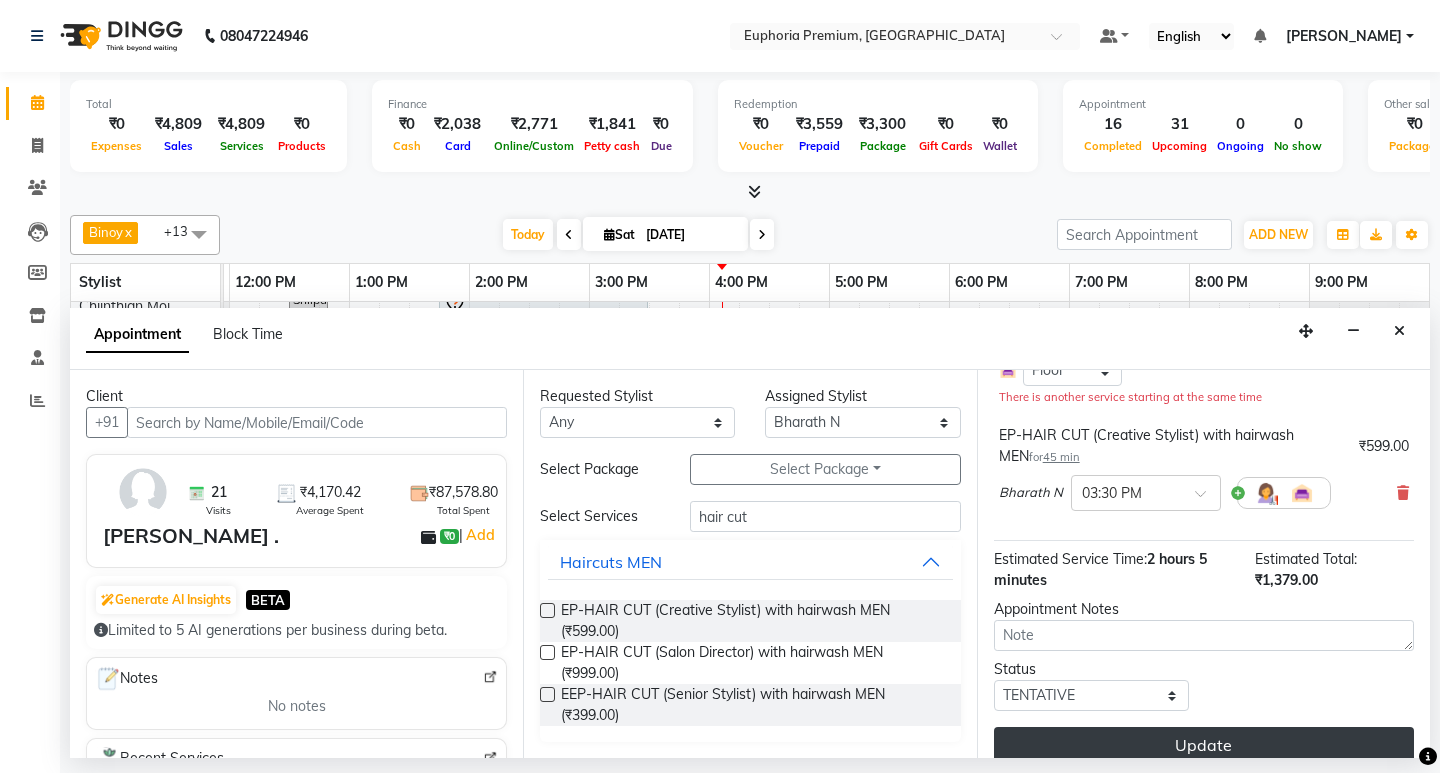 click on "Update" at bounding box center (1204, 745) 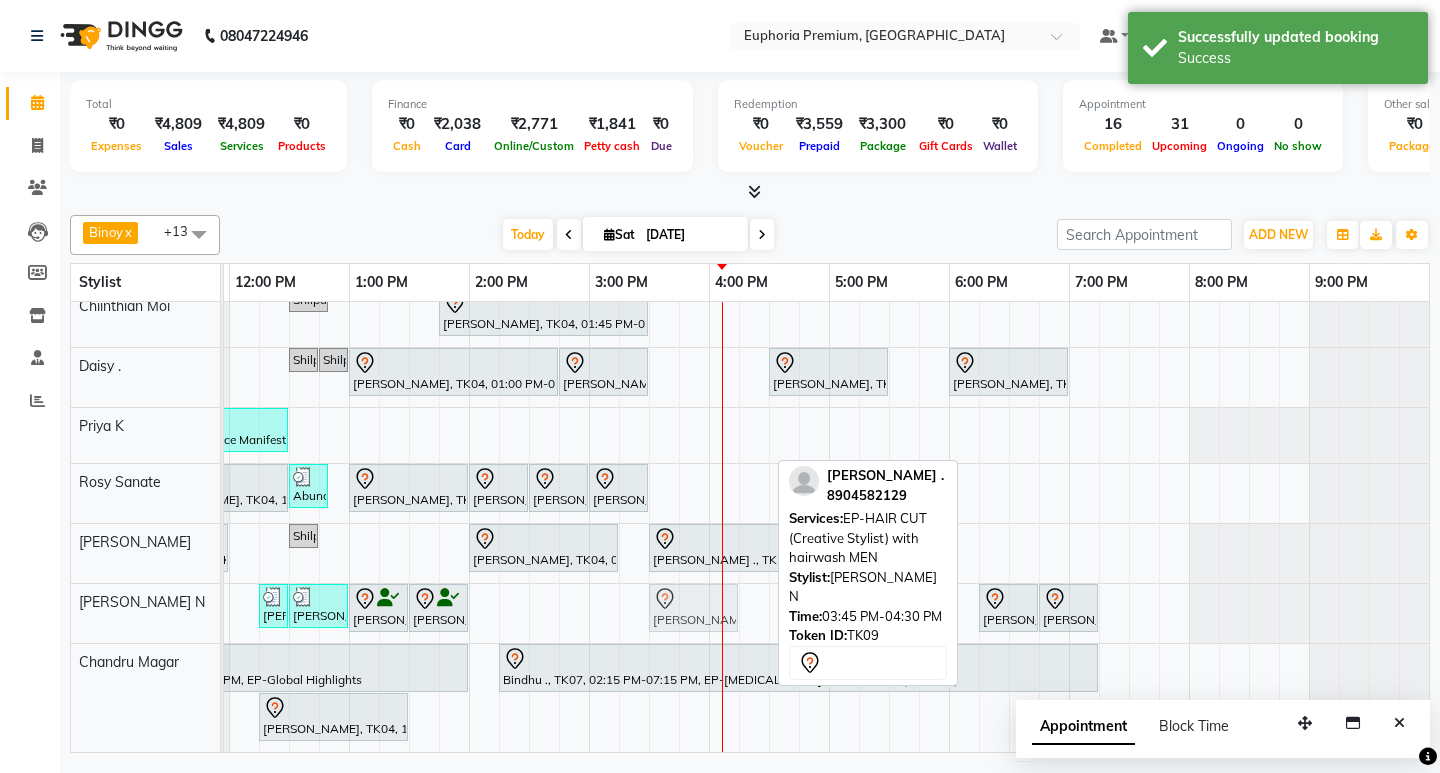 drag, startPoint x: 736, startPoint y: 592, endPoint x: 719, endPoint y: 593, distance: 17.029387 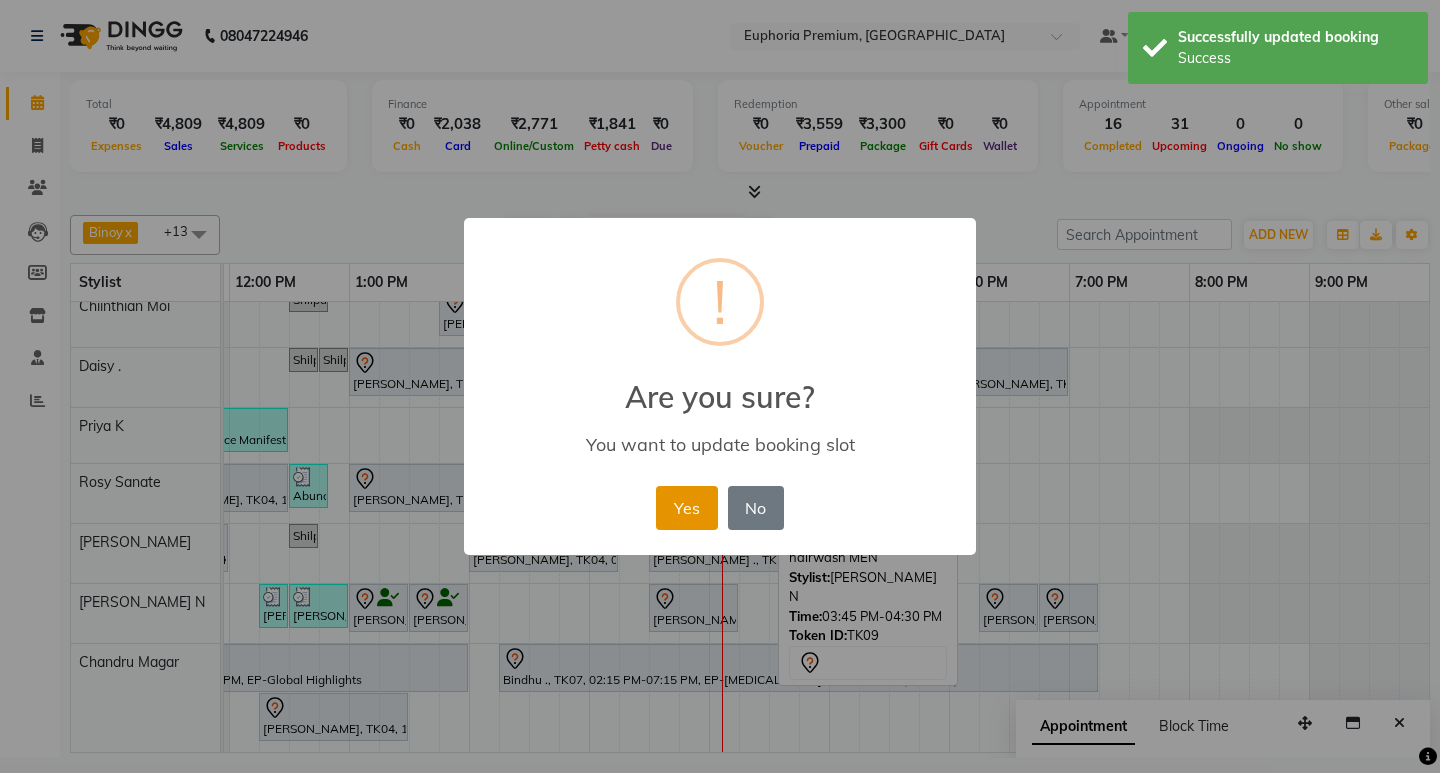 click on "Yes" at bounding box center [686, 508] 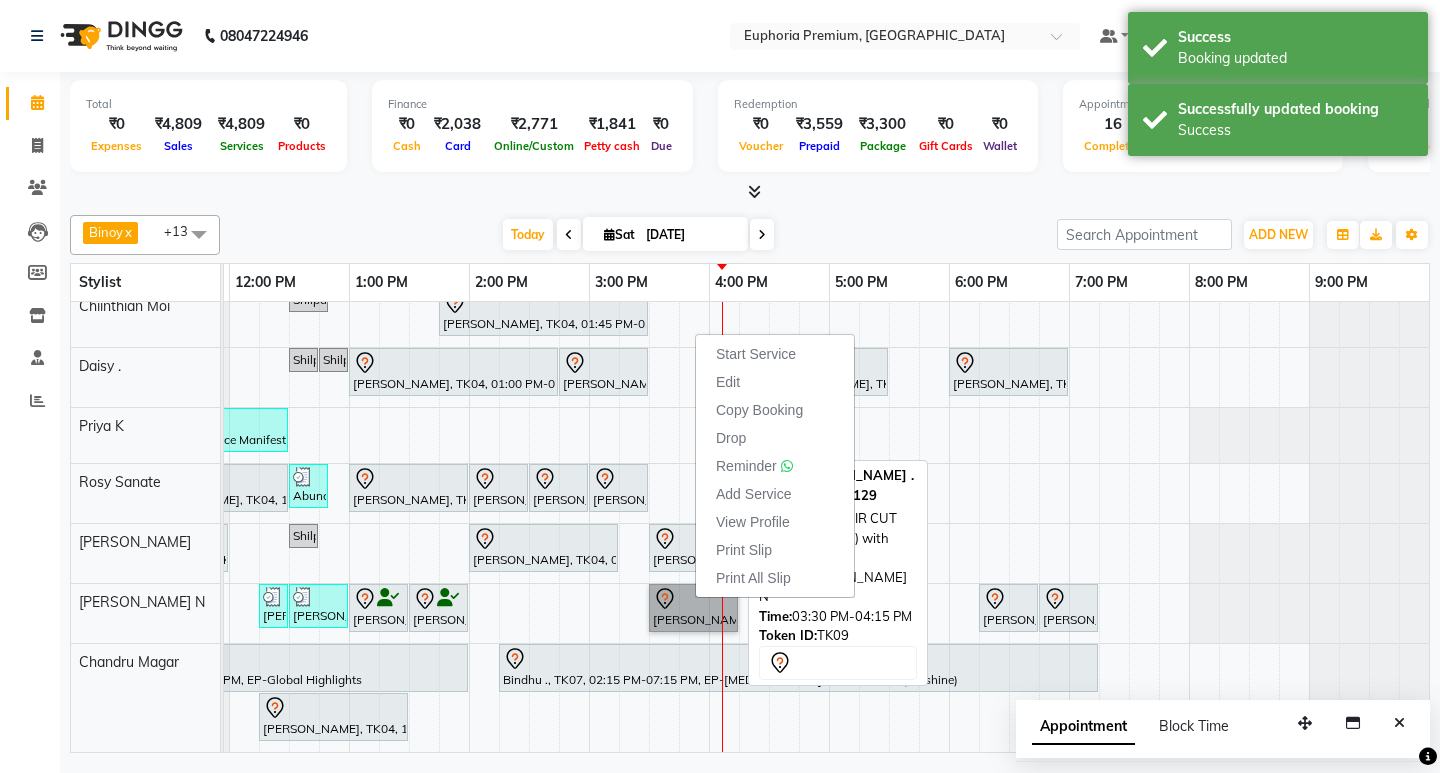 click on "[PERSON_NAME] ., TK09, 03:30 PM-04:15 PM, EP-HAIR CUT (Creative Stylist) with hairwash MEN" at bounding box center (693, 608) 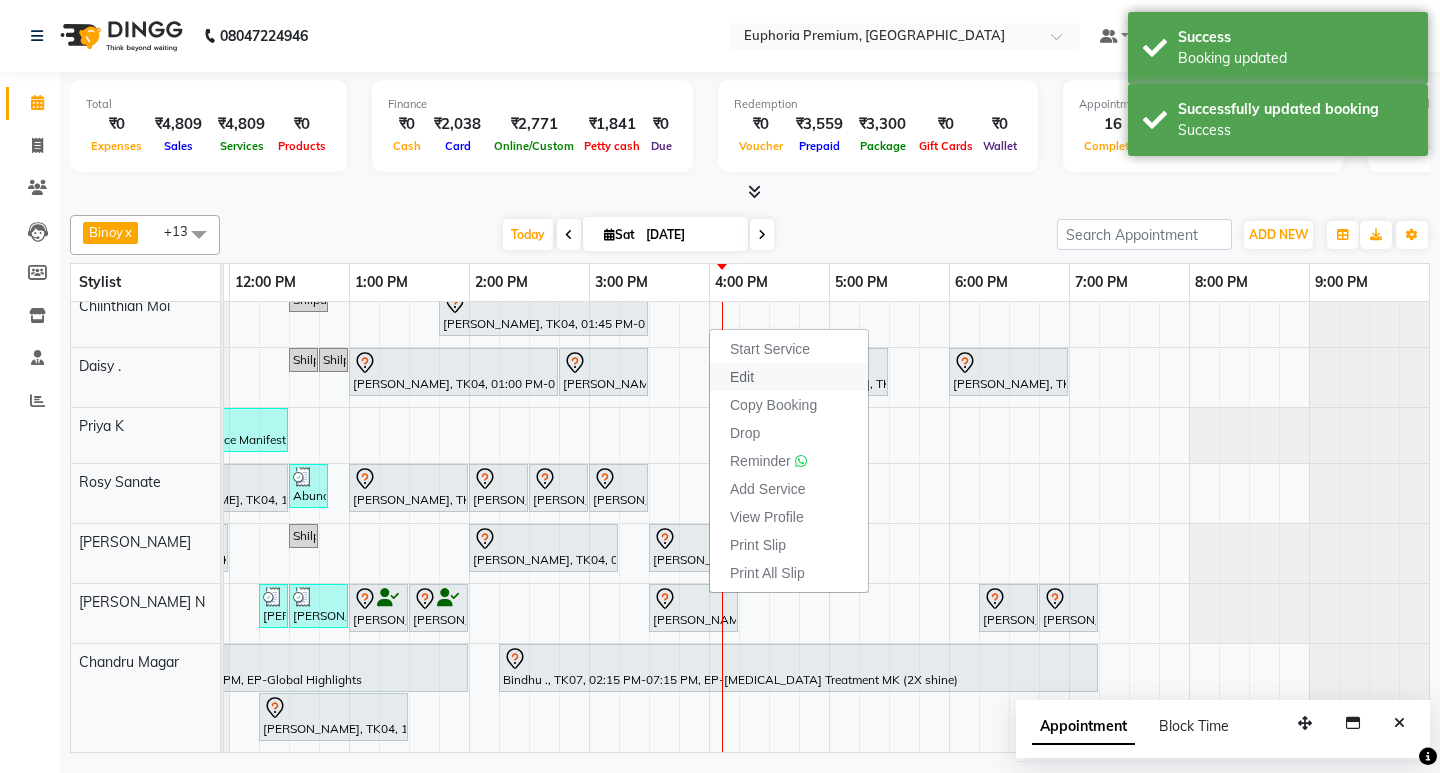 click on "Edit" at bounding box center [789, 377] 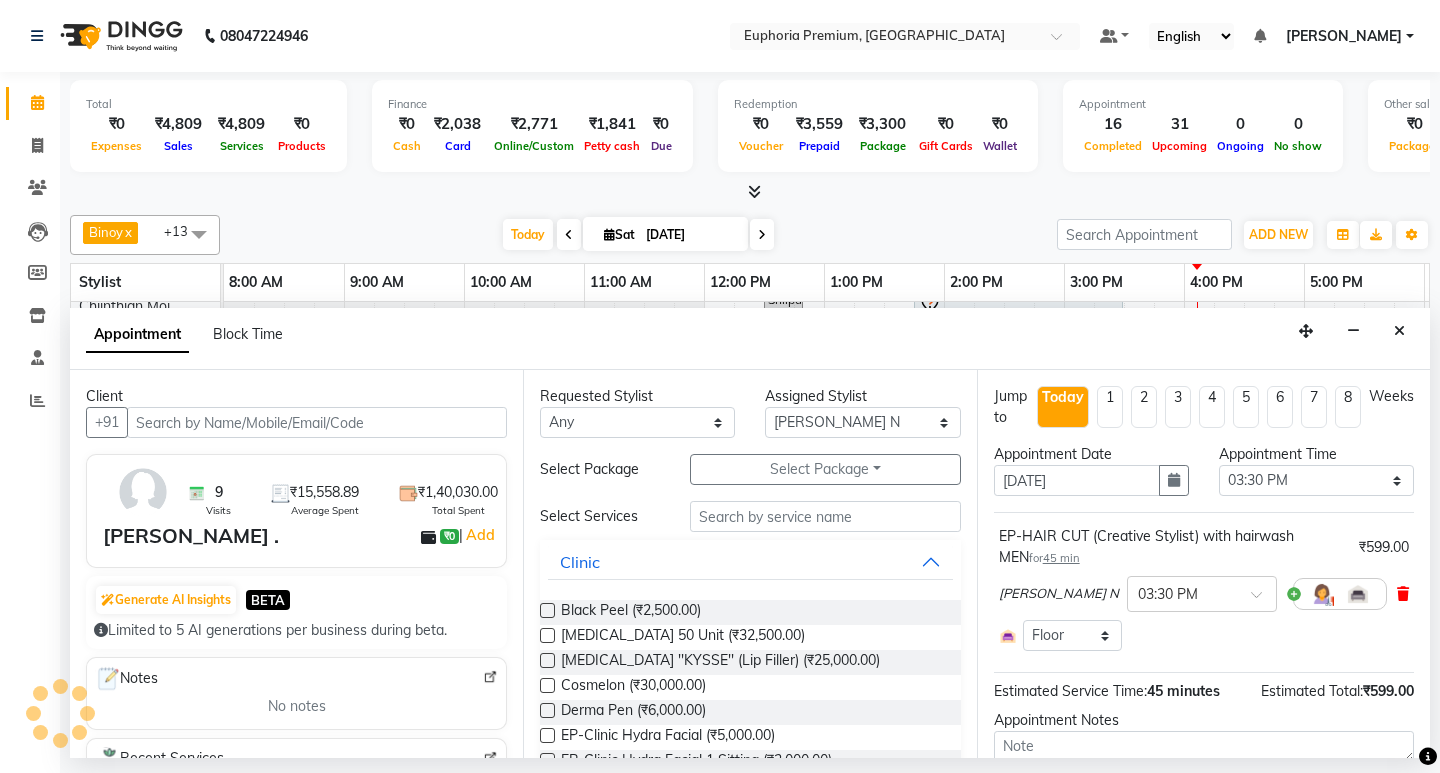 click at bounding box center (1403, 594) 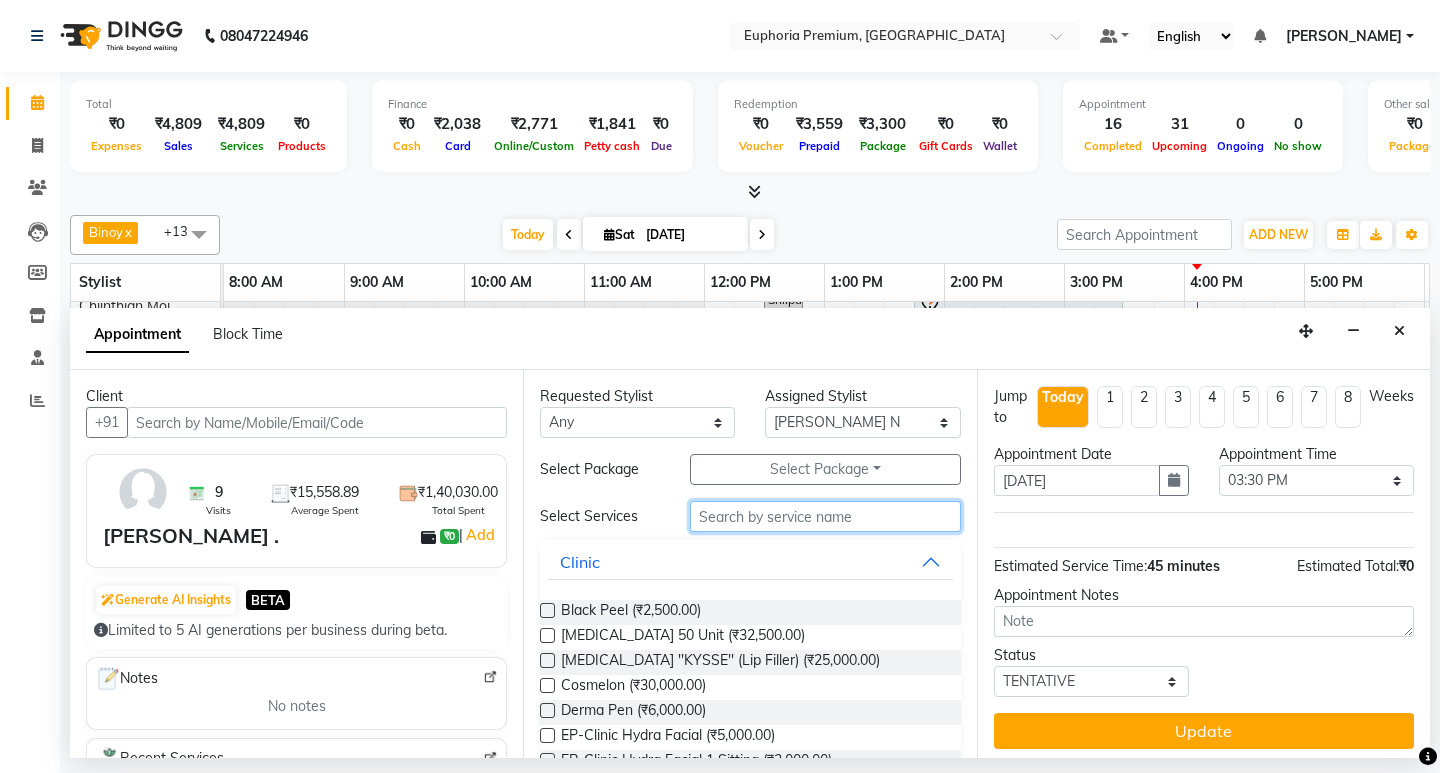 click at bounding box center [825, 516] 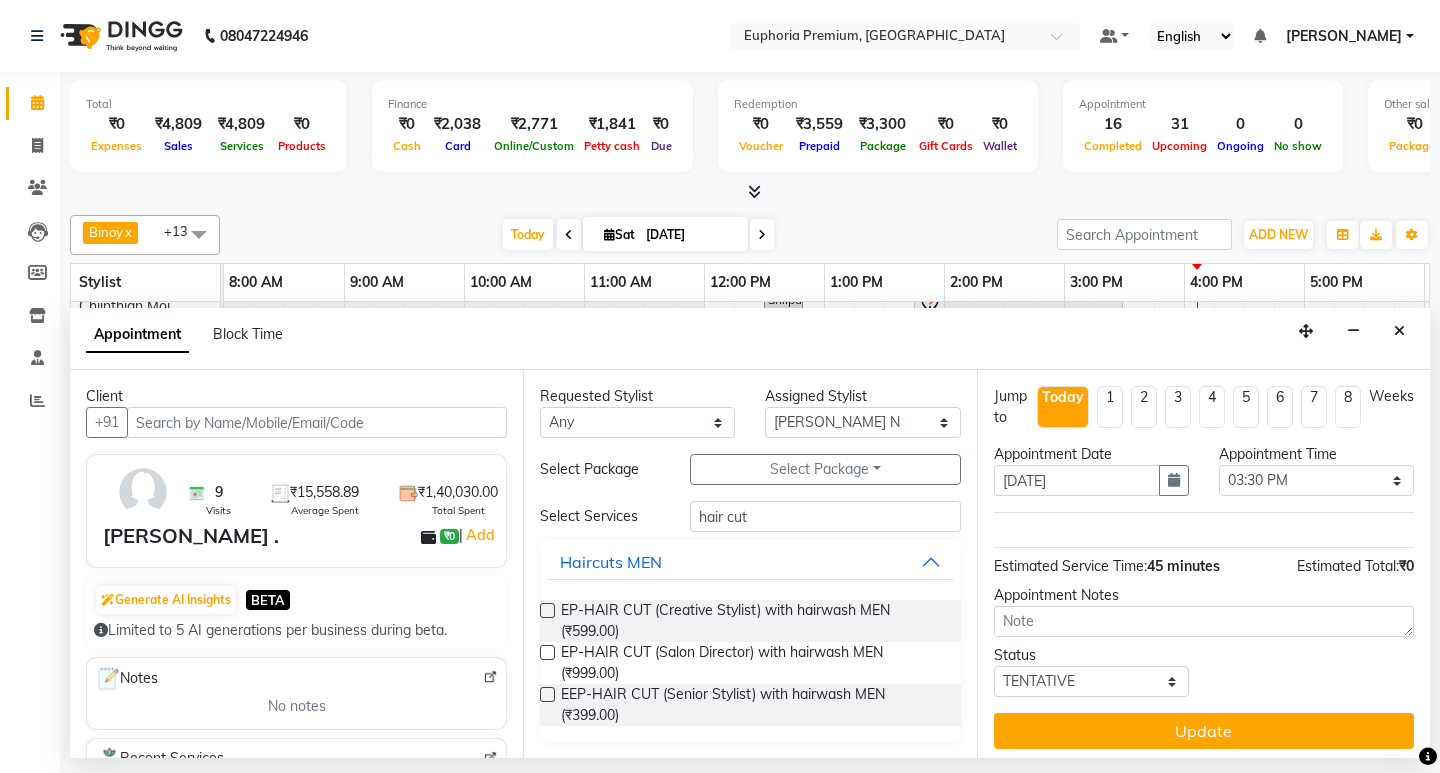 click at bounding box center [547, 694] 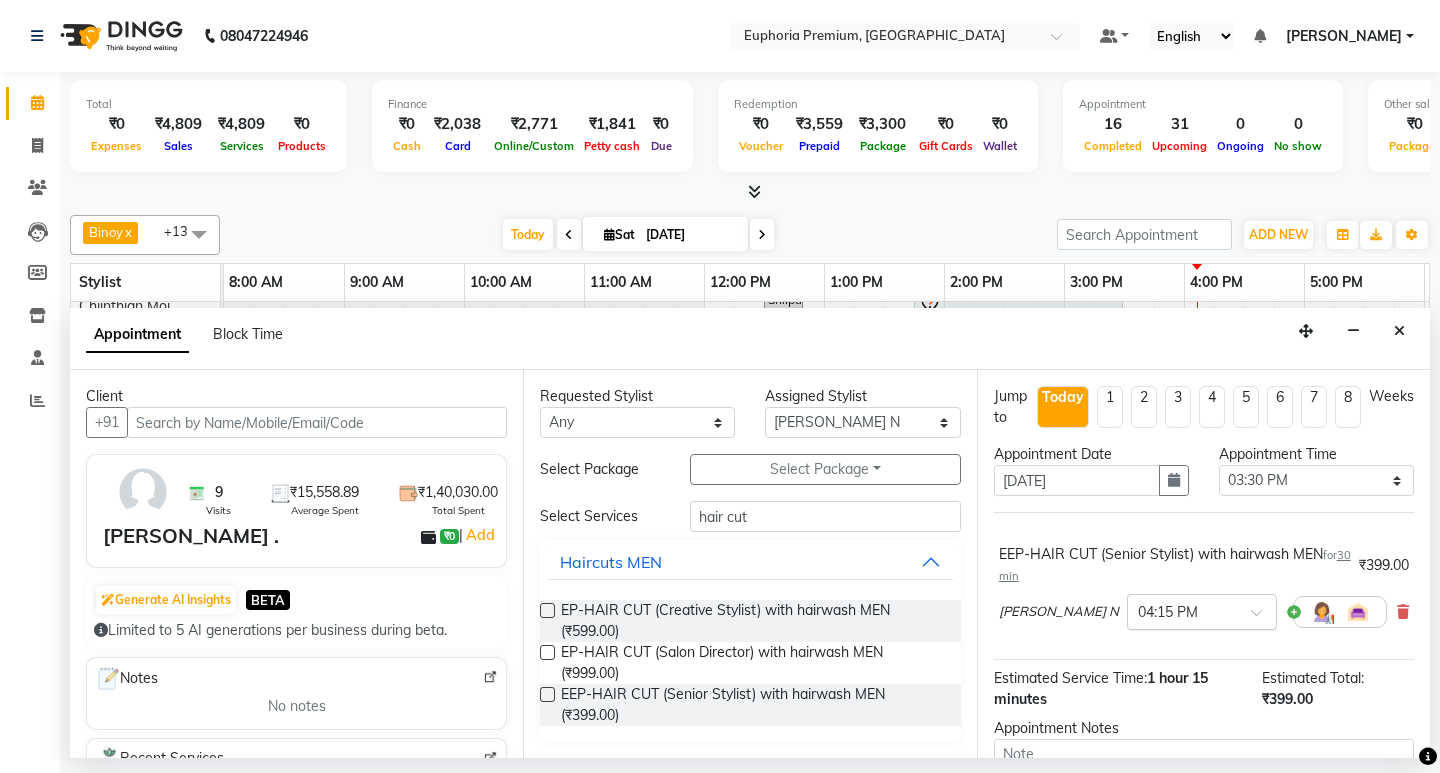 click at bounding box center (1263, 618) 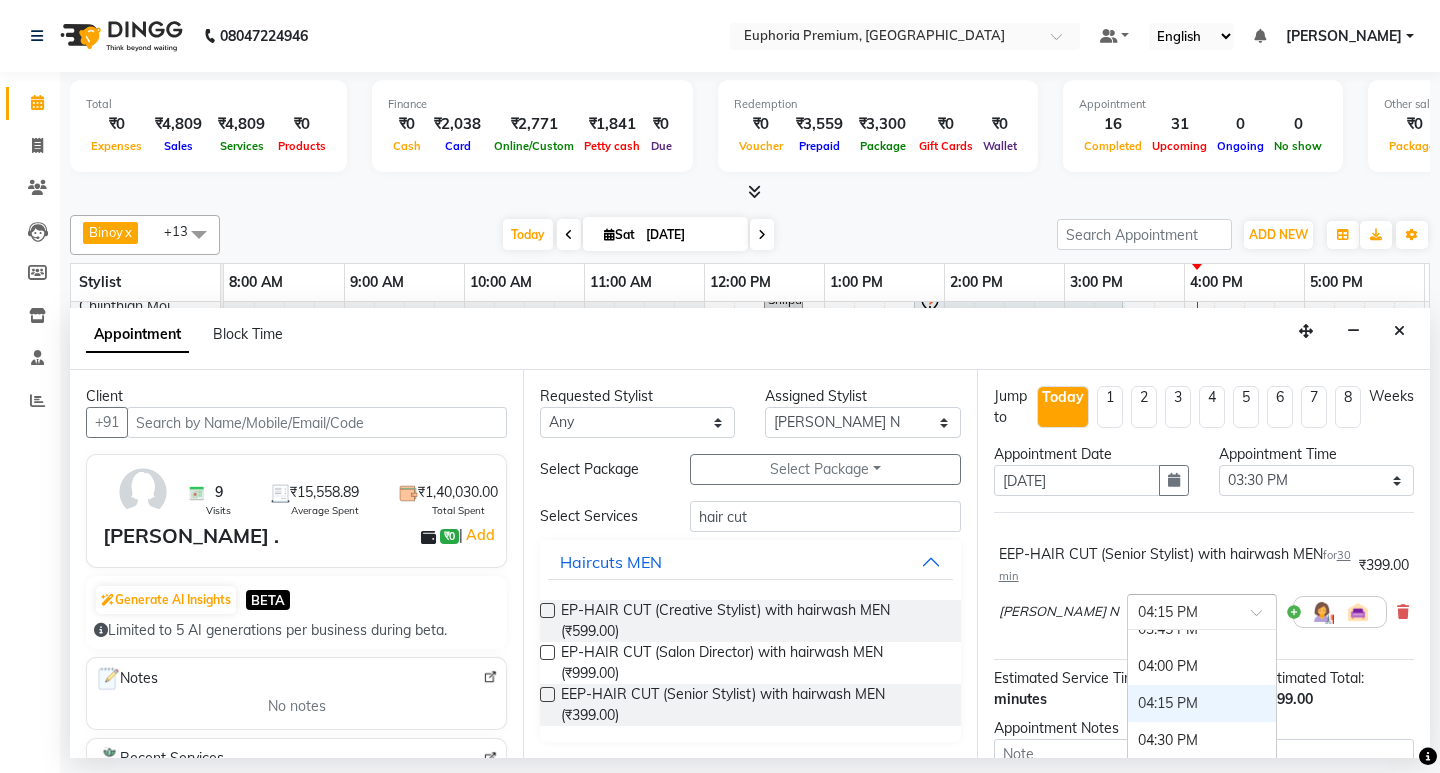scroll, scrollTop: 987, scrollLeft: 0, axis: vertical 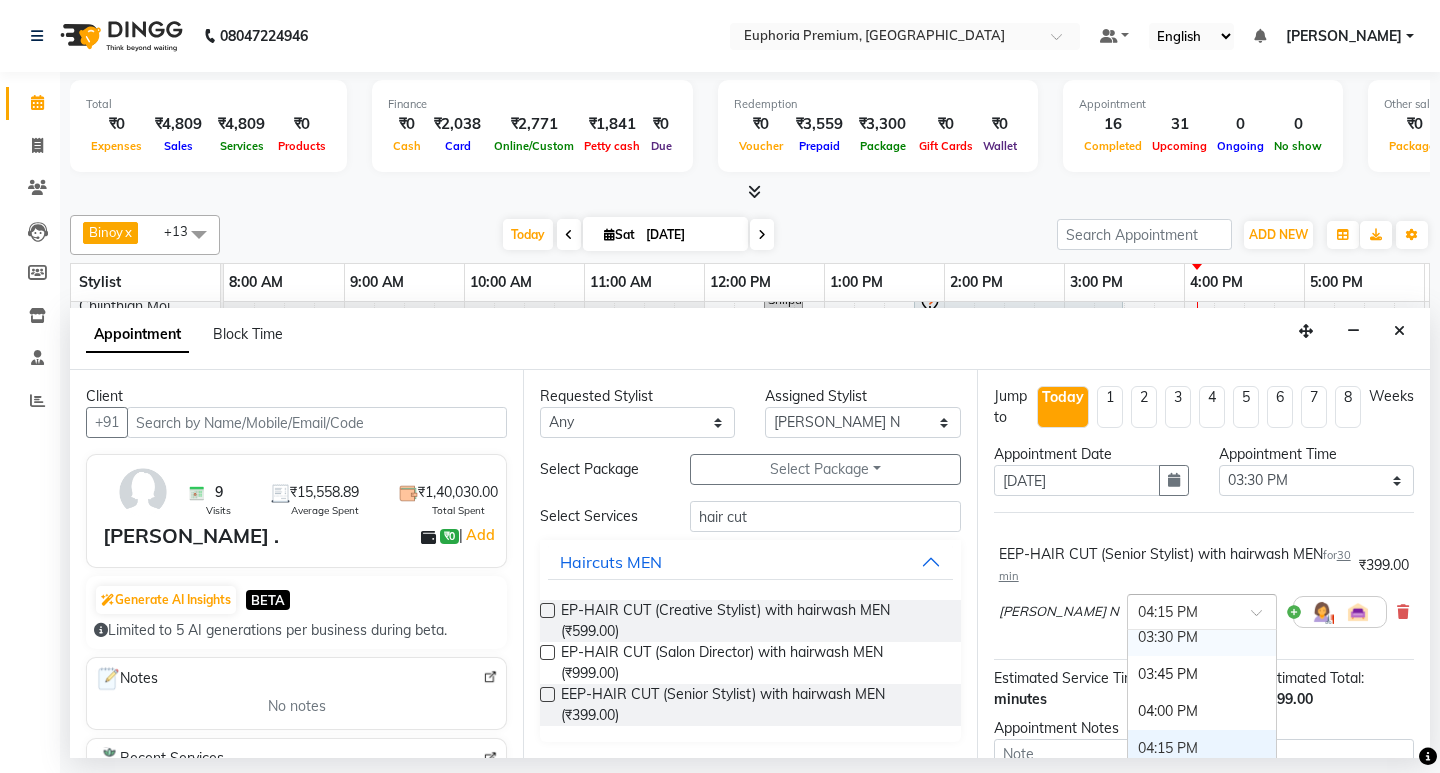 click on "03:30 PM" at bounding box center (1202, 637) 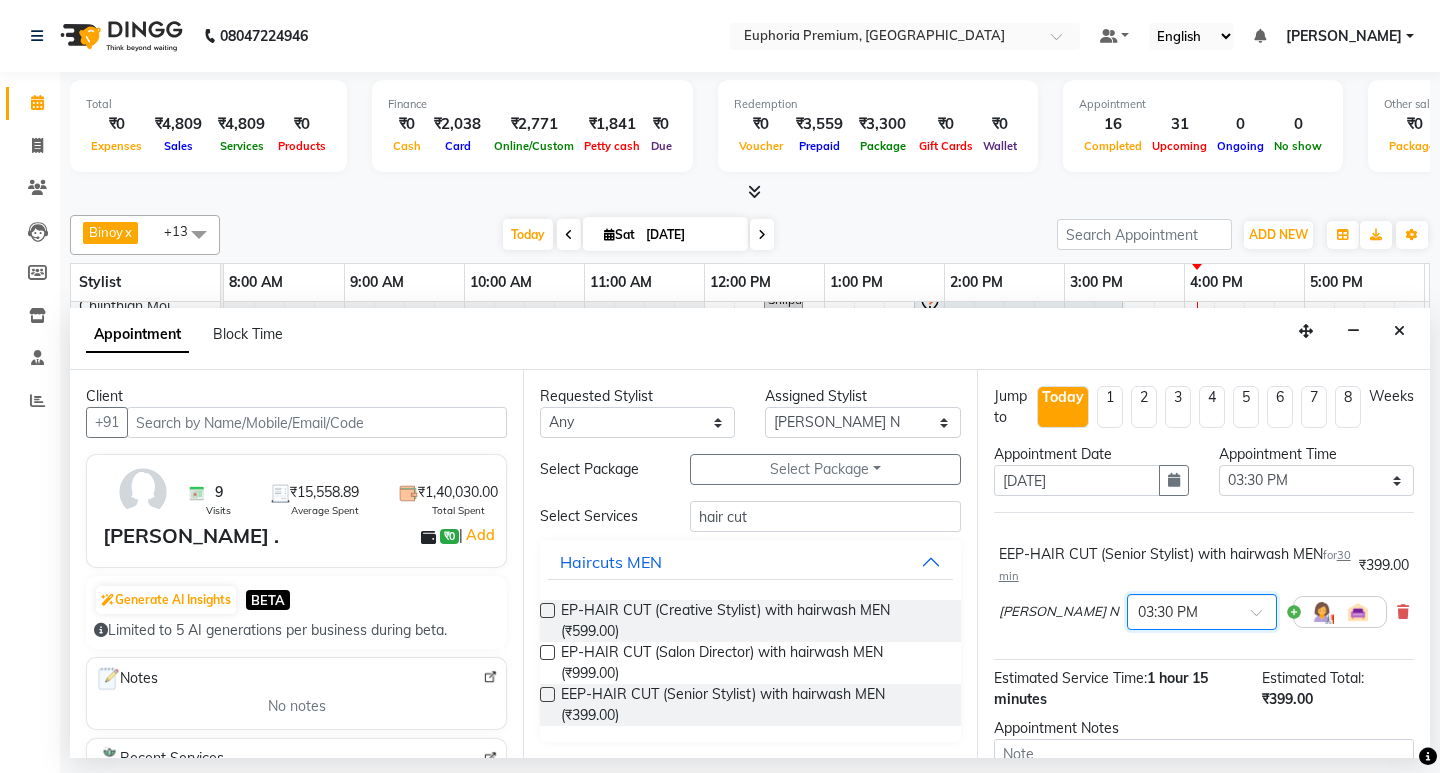click on "EEP-HAIR CUT (Senior Stylist) with hairwash MEN   for  30 min ₹399.00 [PERSON_NAME] N  × 03:30 PM" at bounding box center (1204, 591) 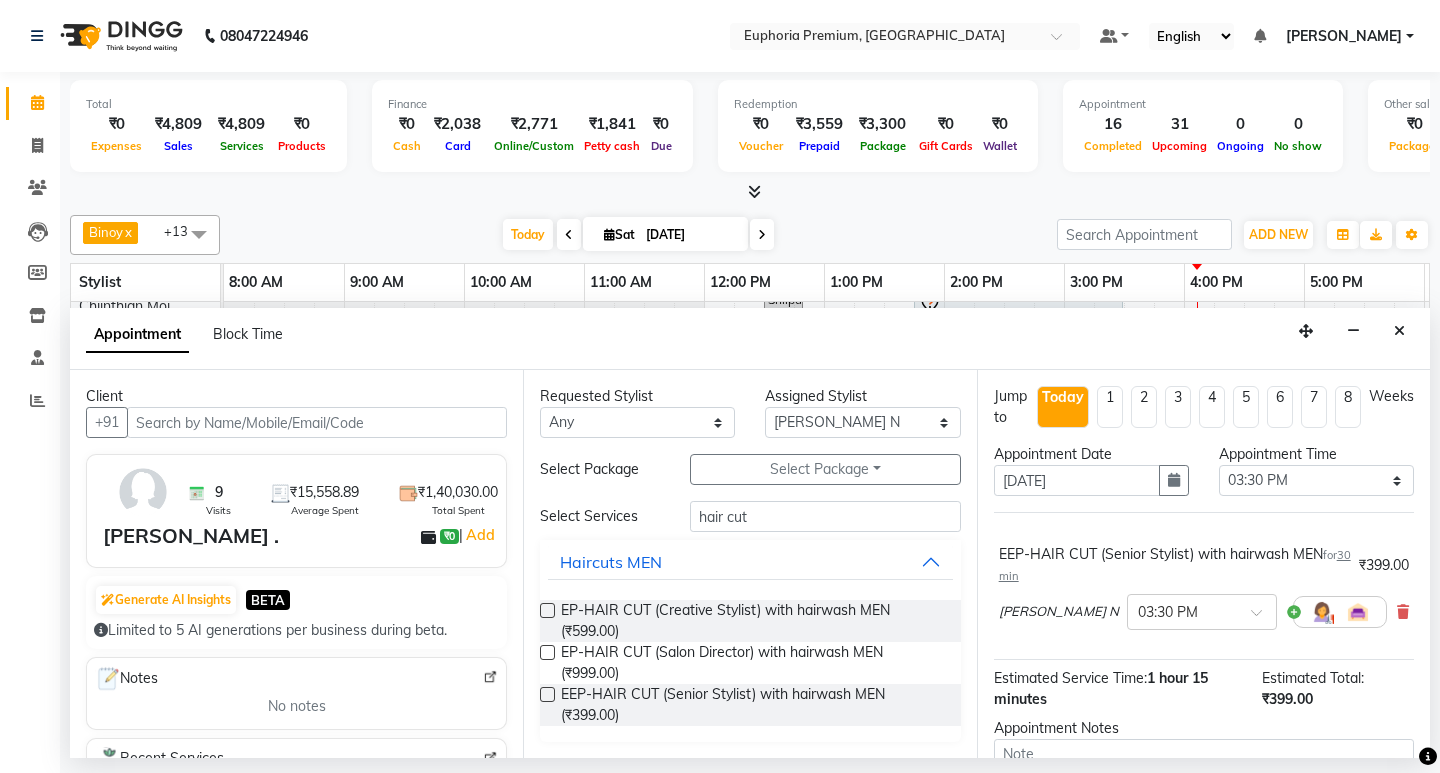 scroll, scrollTop: 140, scrollLeft: 0, axis: vertical 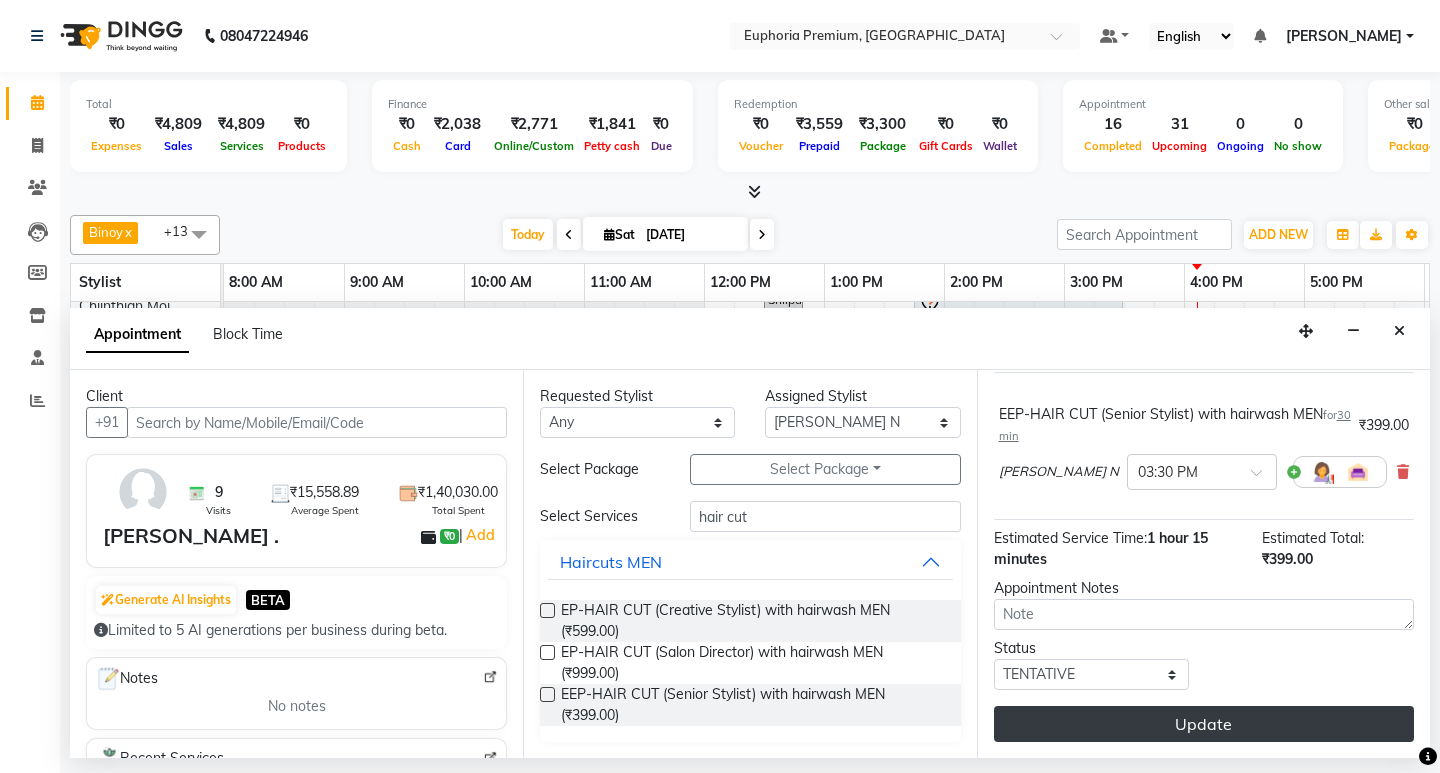 click on "Update" at bounding box center (1204, 724) 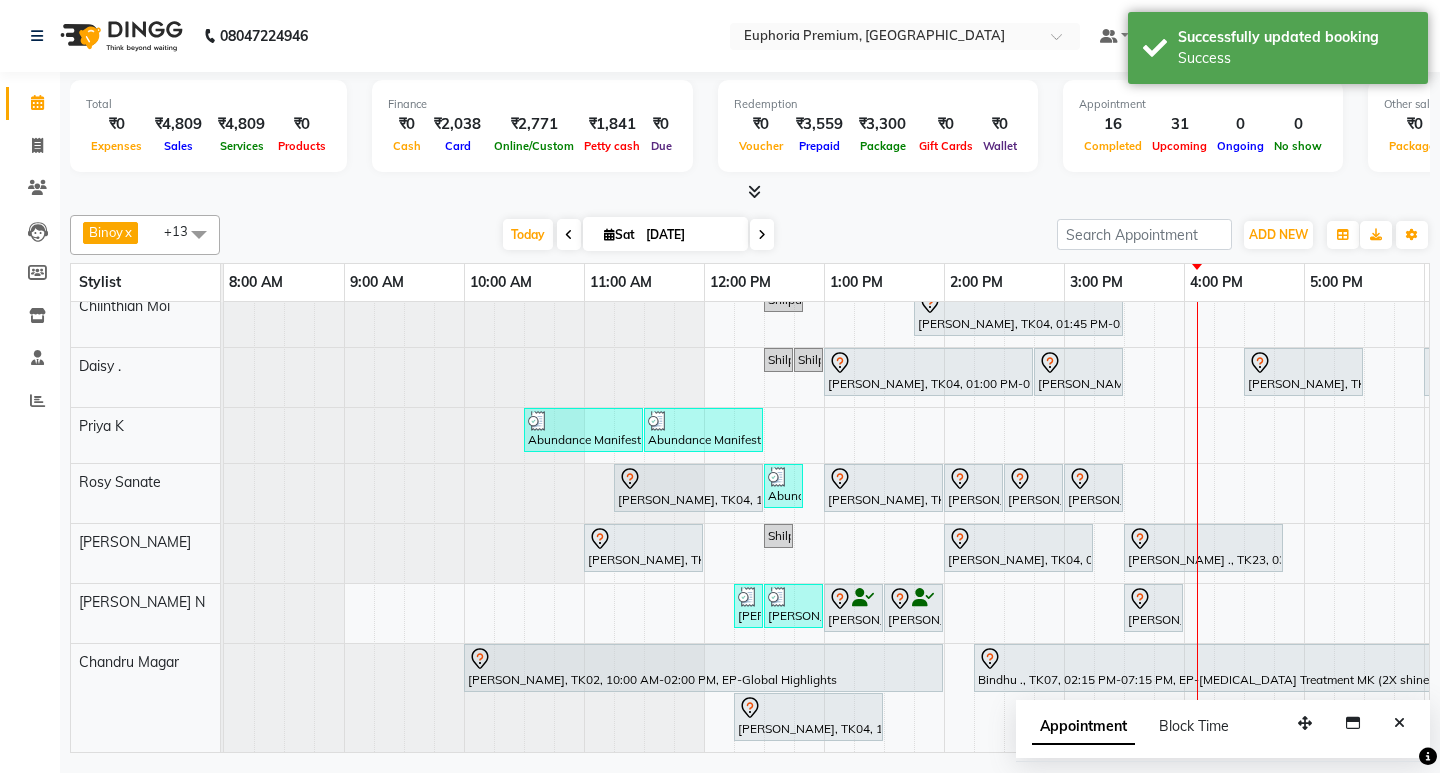 scroll, scrollTop: 445, scrollLeft: 0, axis: vertical 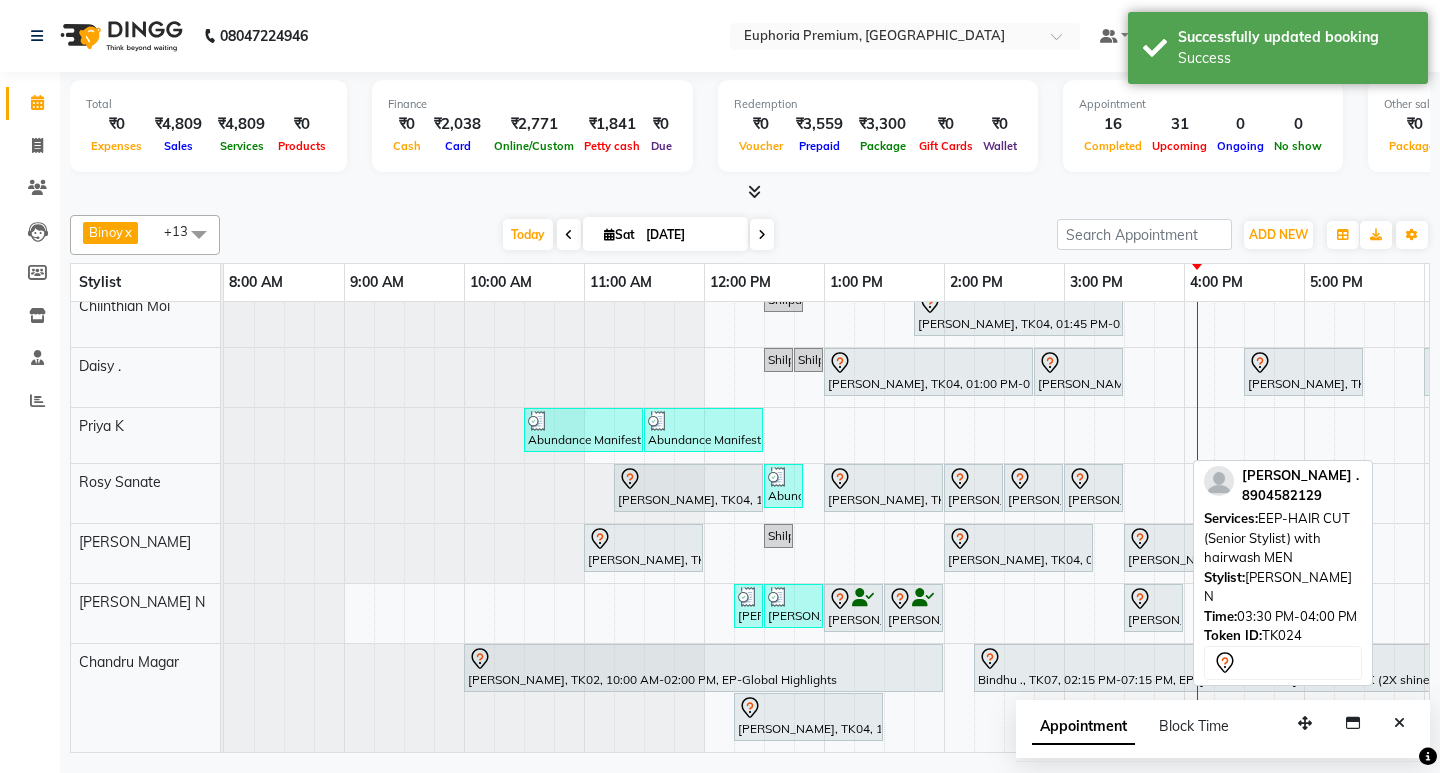click on "[PERSON_NAME] ., TK24, 03:30 PM-04:00 PM, EEP-HAIR CUT (Senior Stylist) with hairwash MEN" at bounding box center [1153, 608] 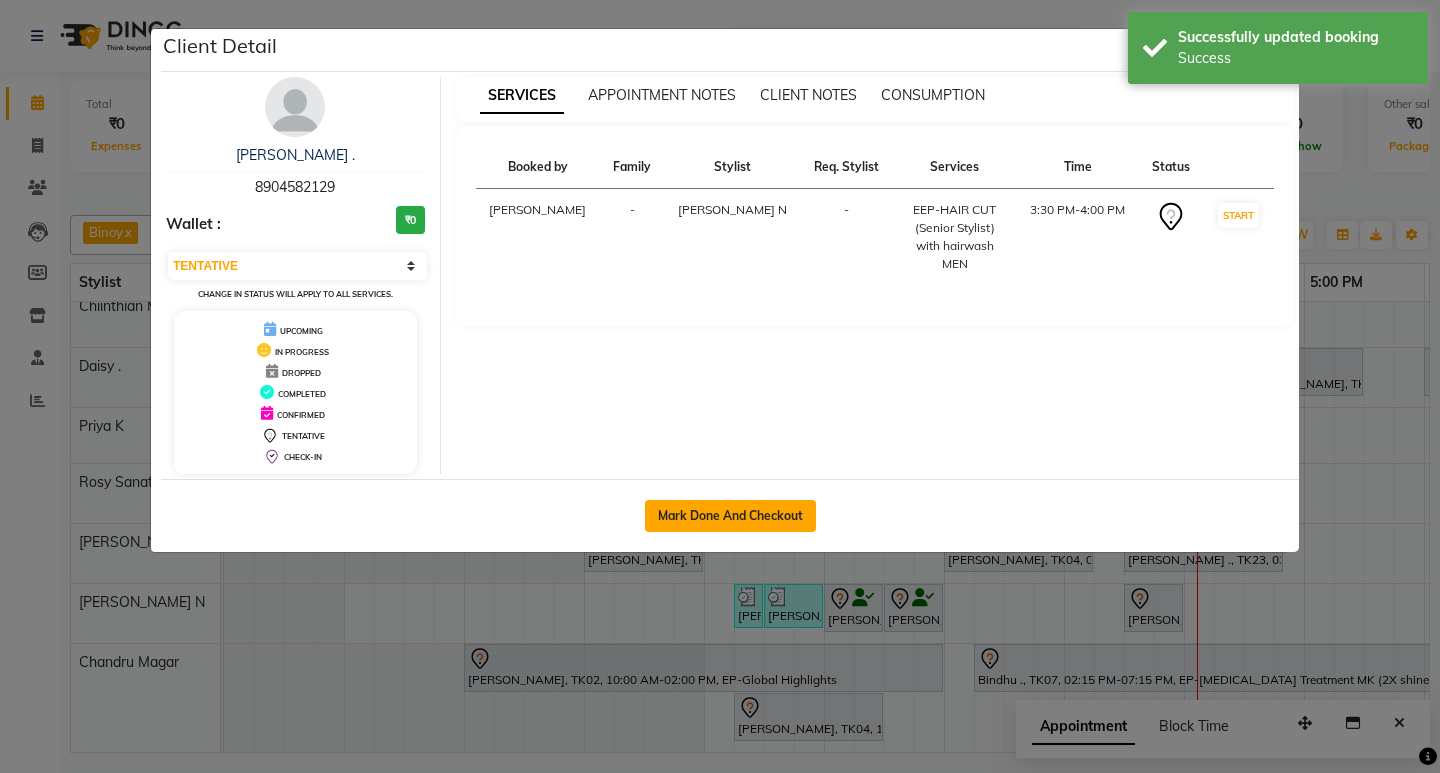 click on "Mark Done And Checkout" 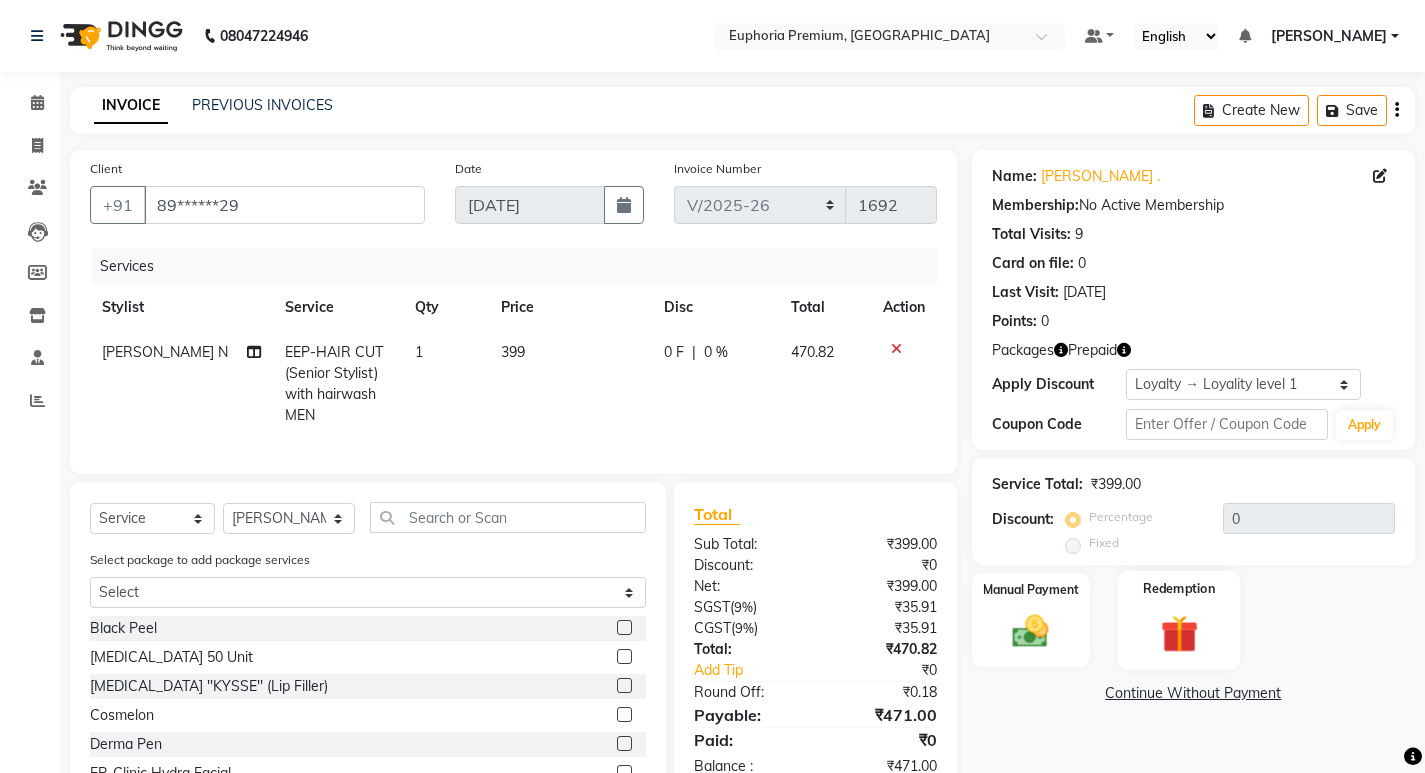 click on "Redemption" 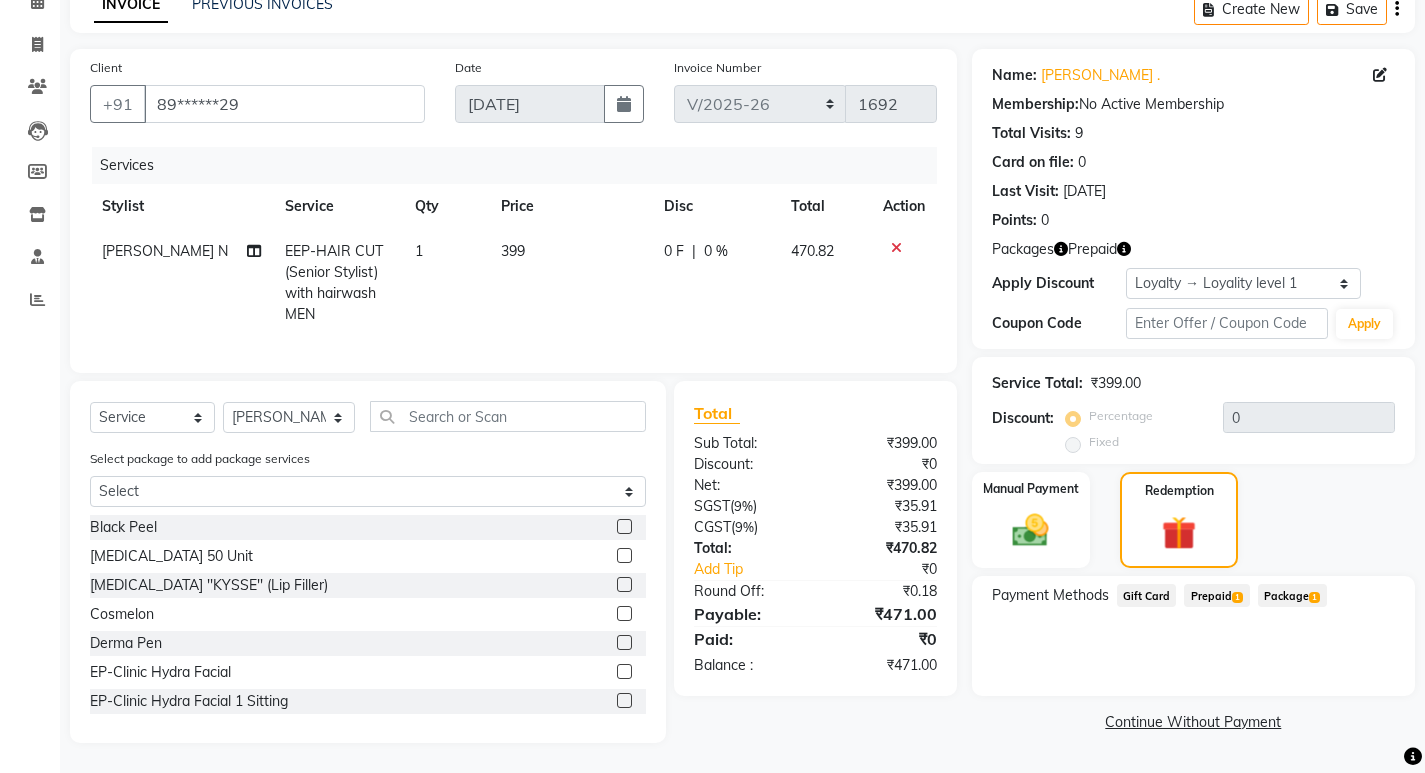 scroll, scrollTop: 116, scrollLeft: 0, axis: vertical 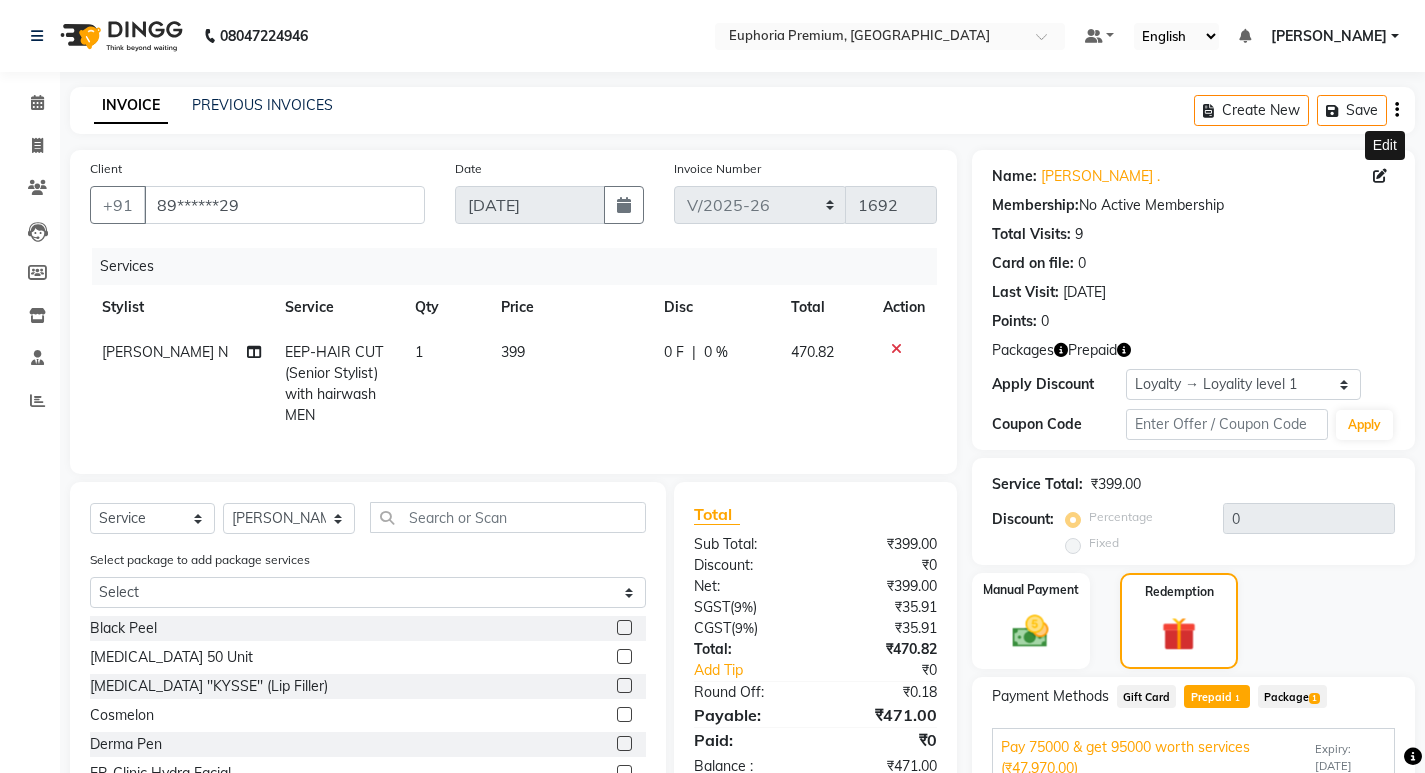 click 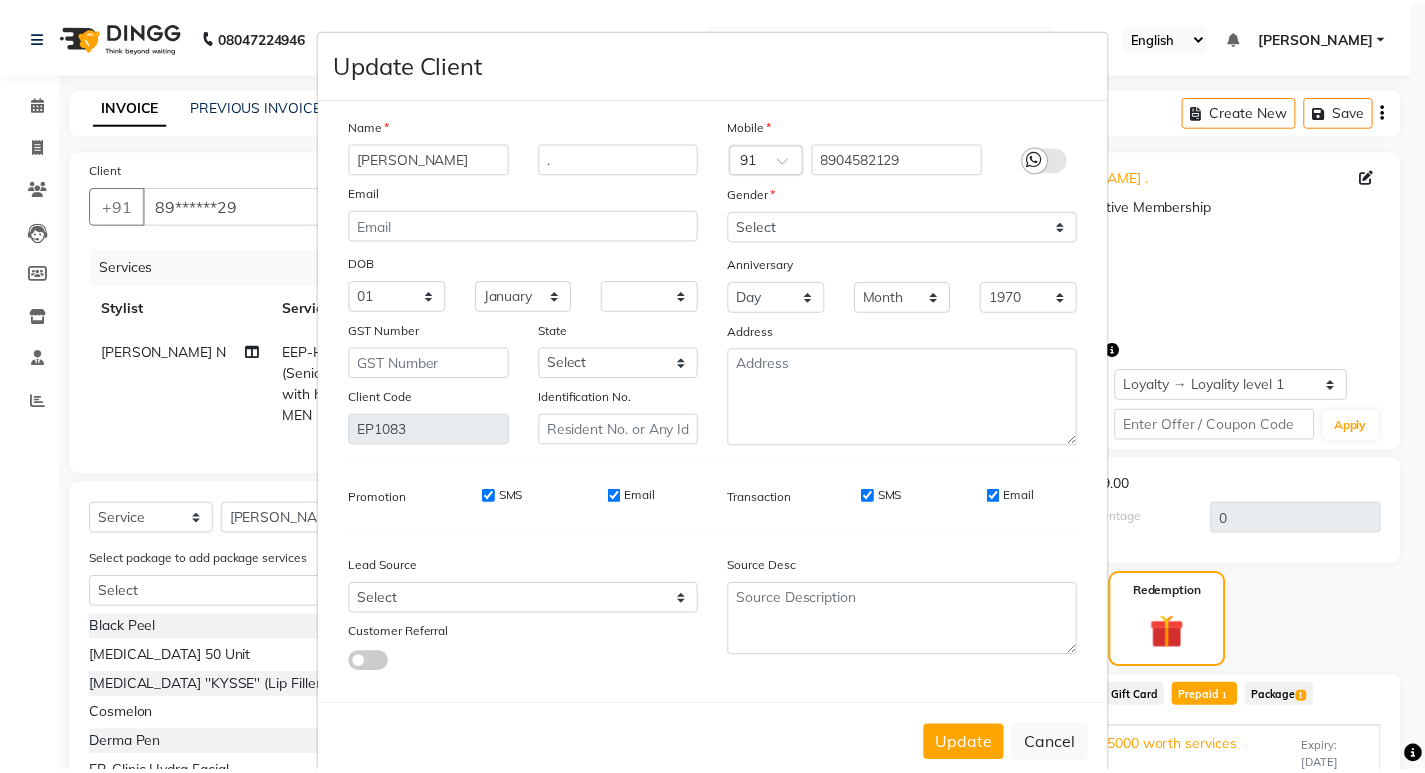 scroll, scrollTop: 40, scrollLeft: 0, axis: vertical 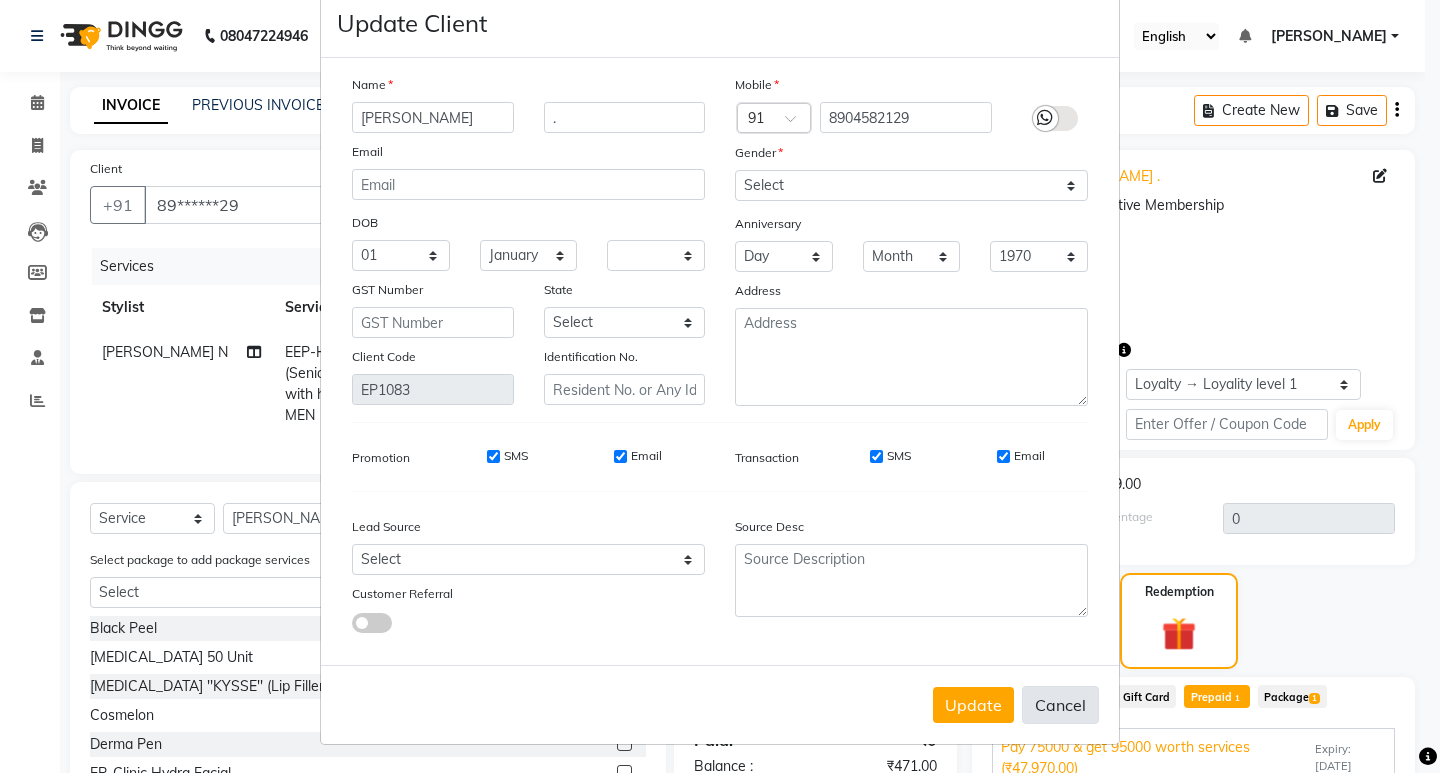 click on "Cancel" at bounding box center [1060, 705] 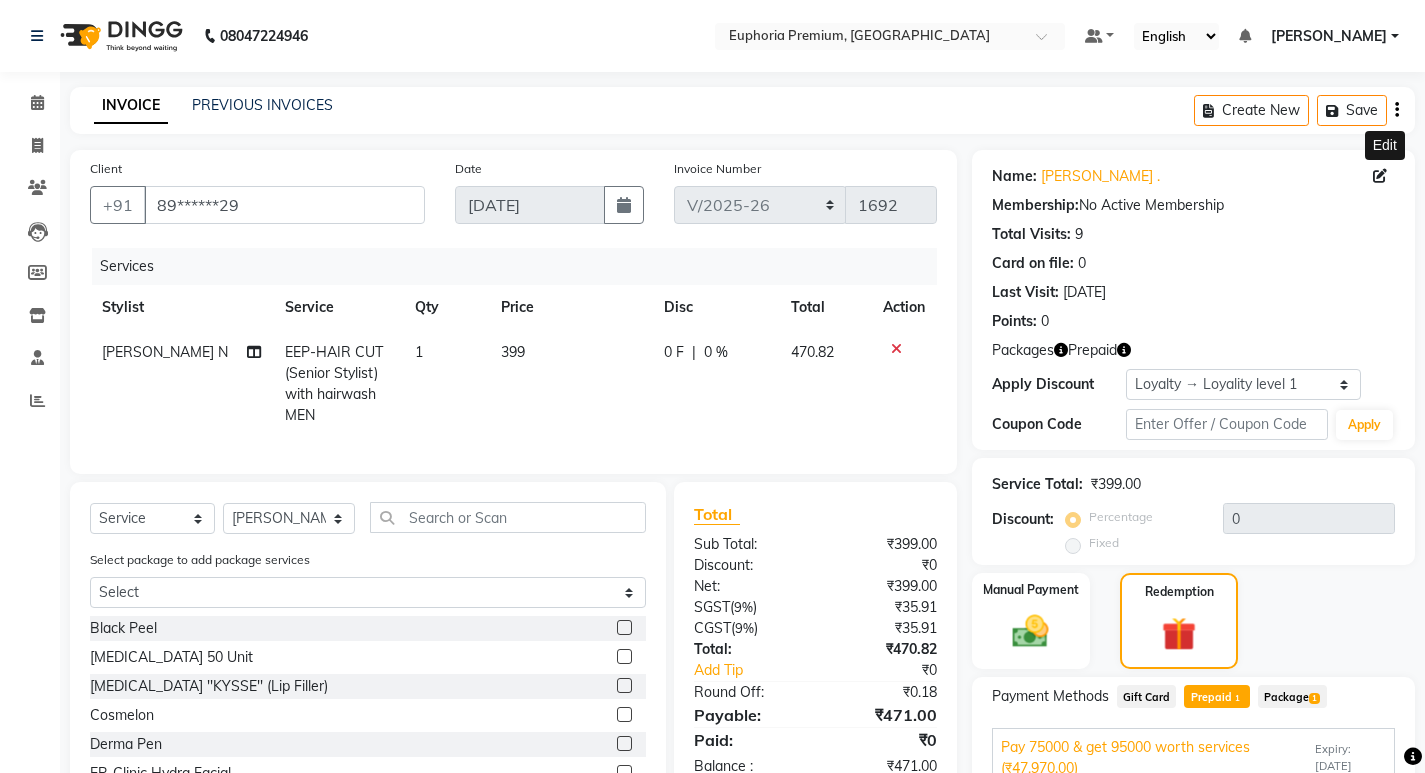 scroll, scrollTop: 132, scrollLeft: 0, axis: vertical 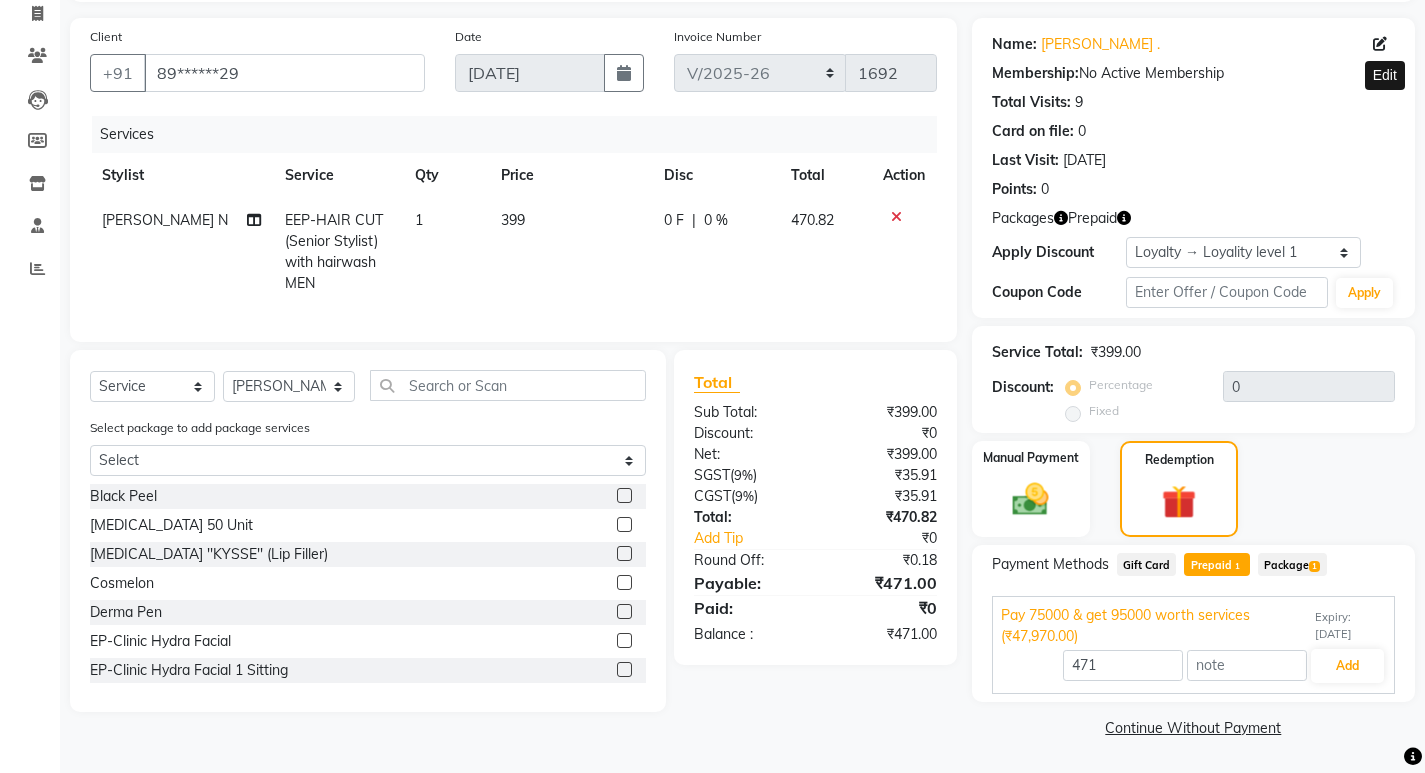 click on "Package  1" 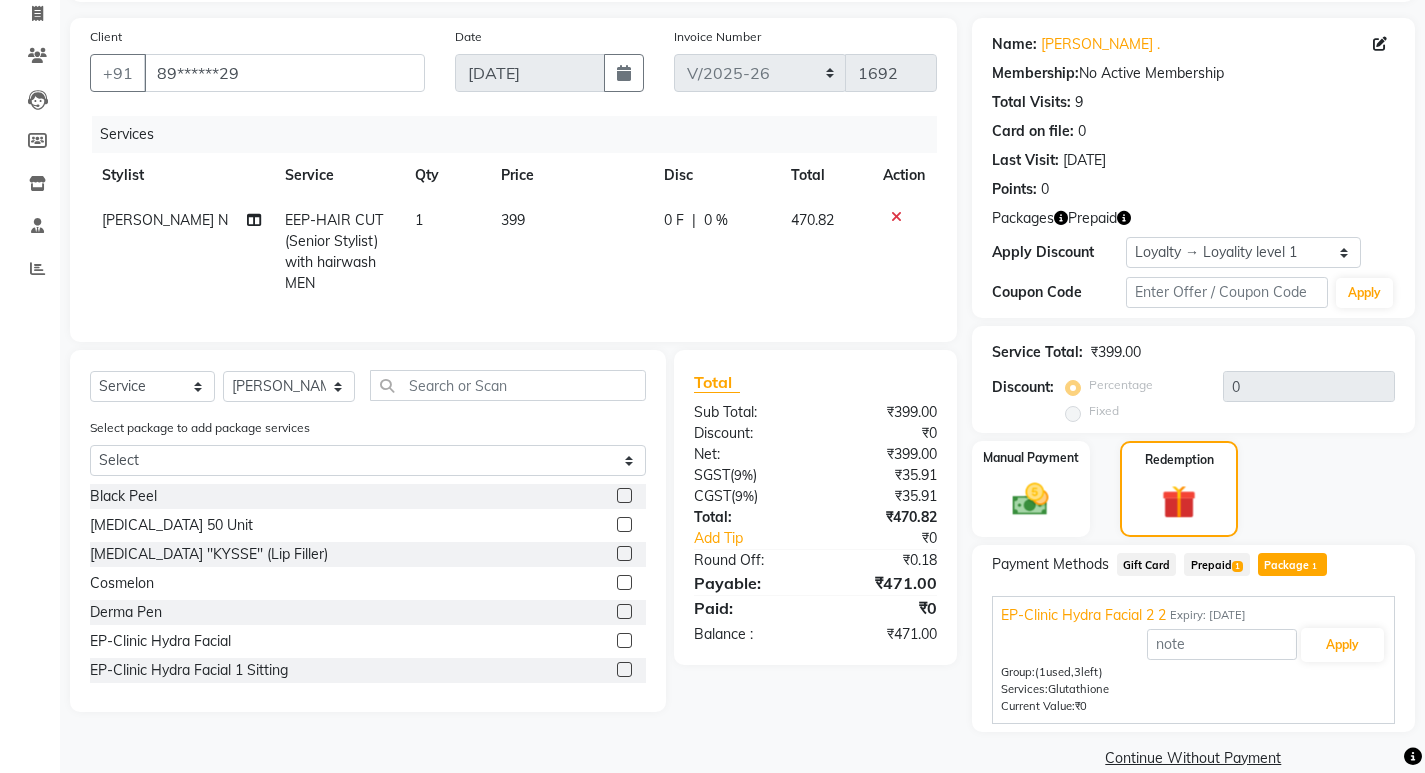 click on "Prepaid  1" 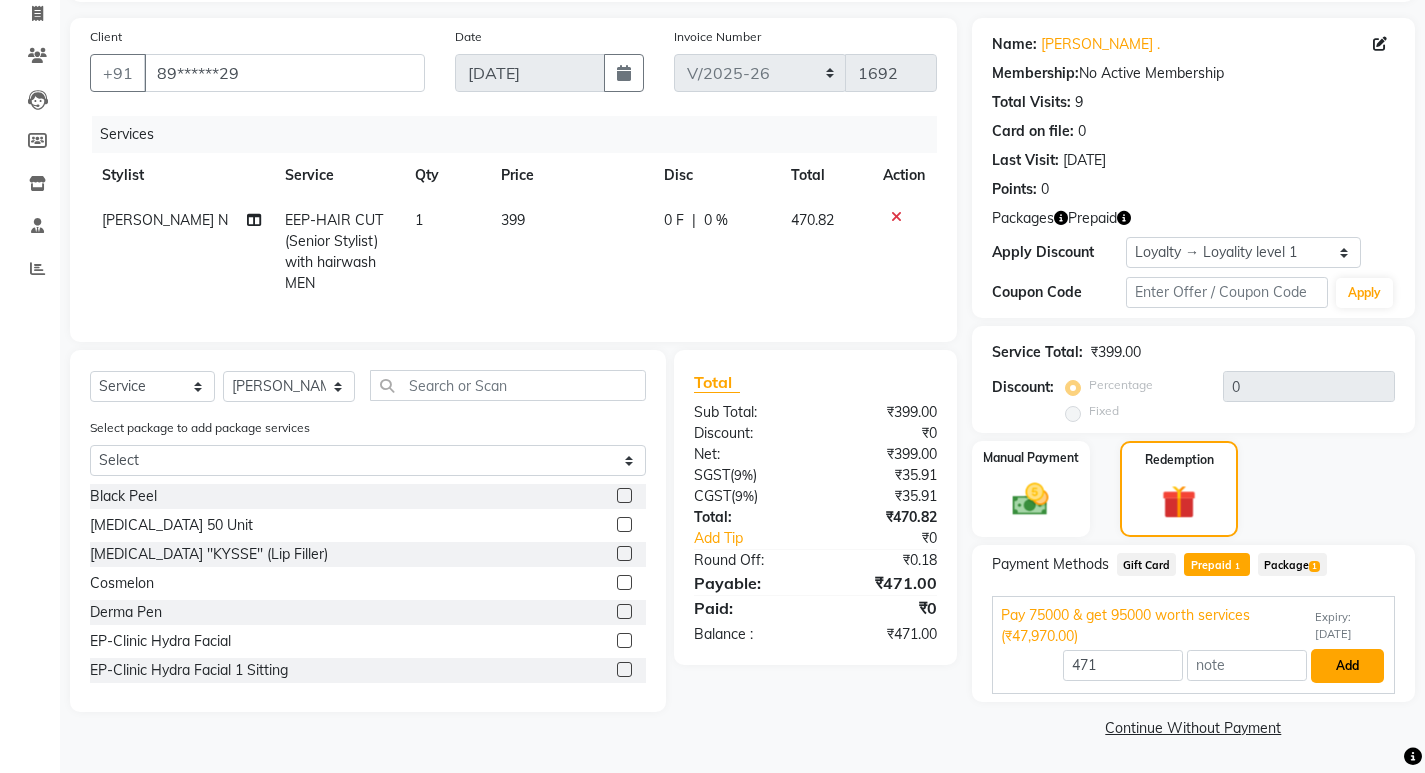 click on "Add" at bounding box center (1347, 666) 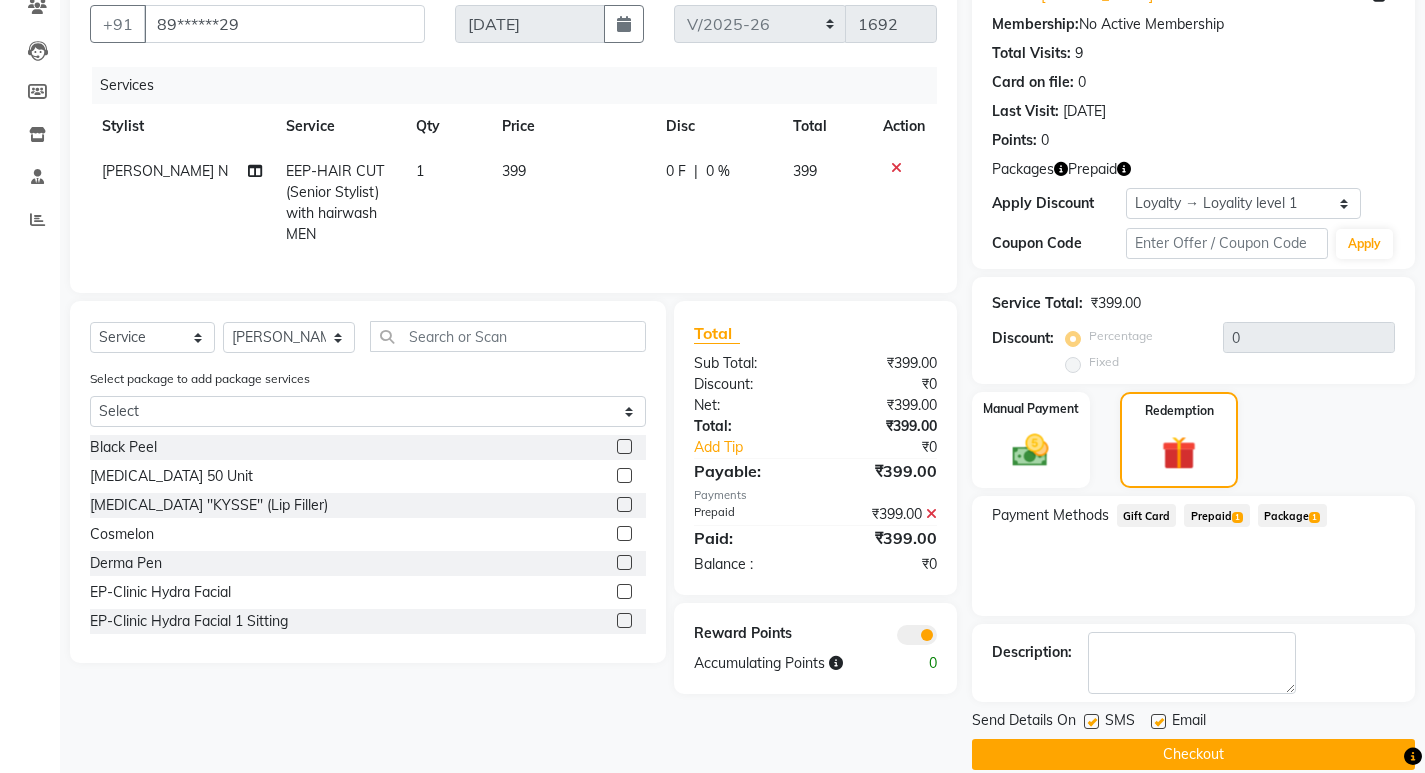 scroll, scrollTop: 208, scrollLeft: 0, axis: vertical 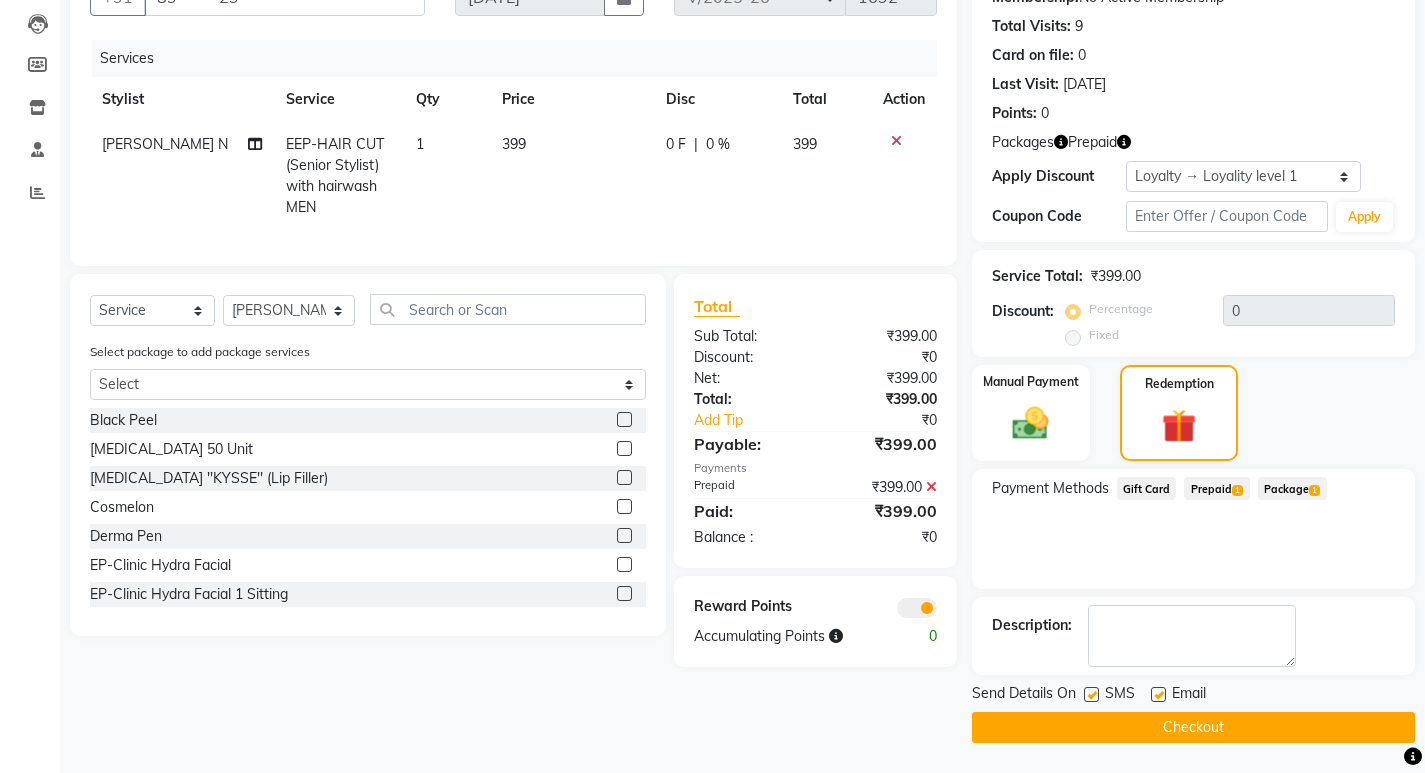 click on "Checkout" 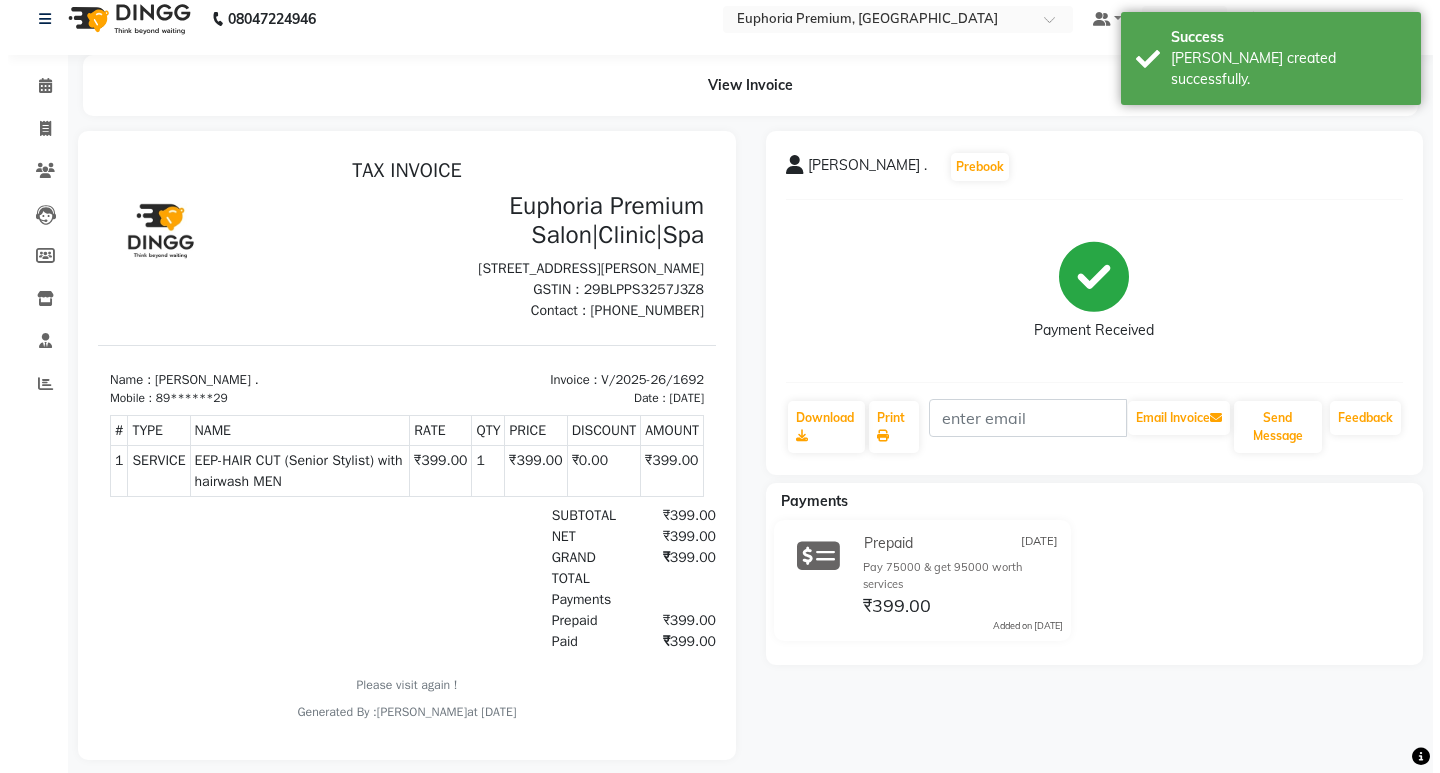 scroll, scrollTop: 0, scrollLeft: 0, axis: both 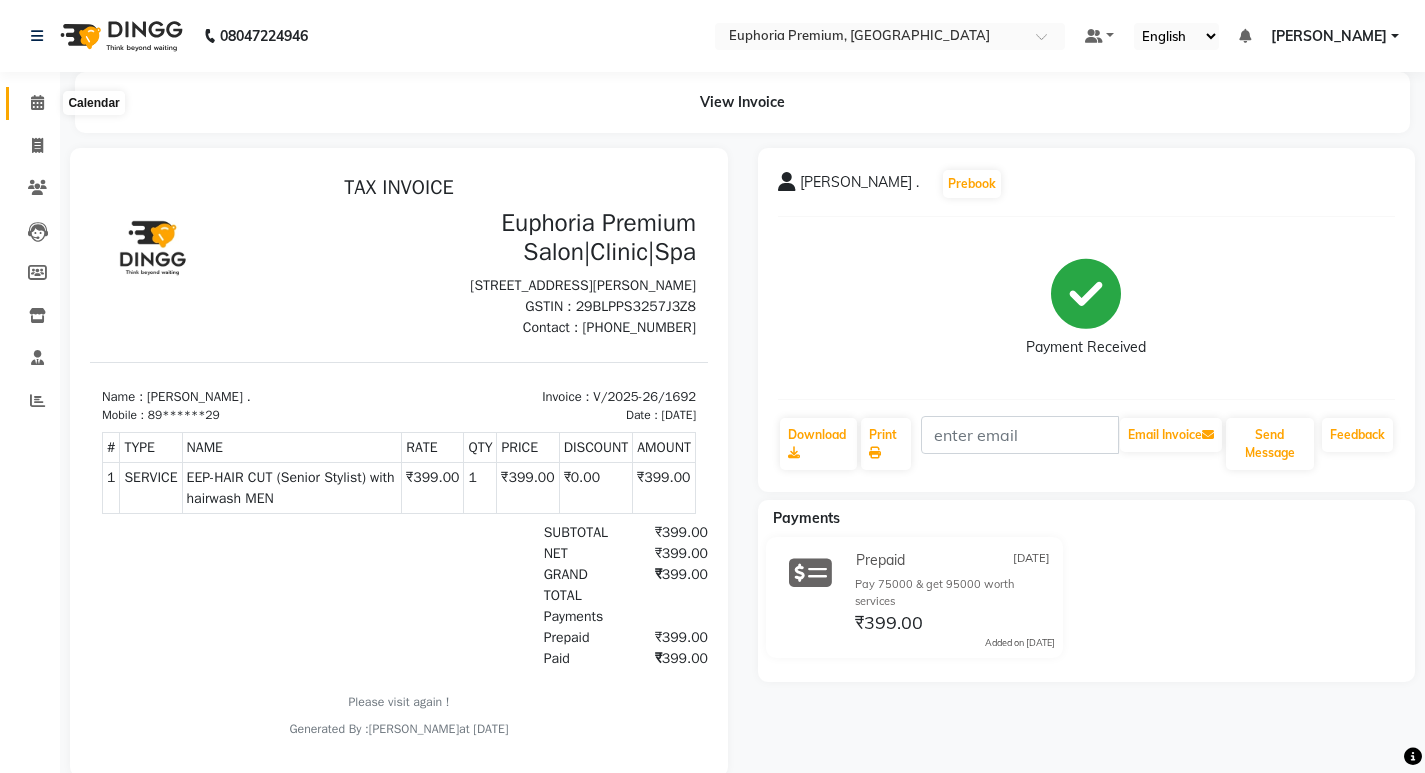 click 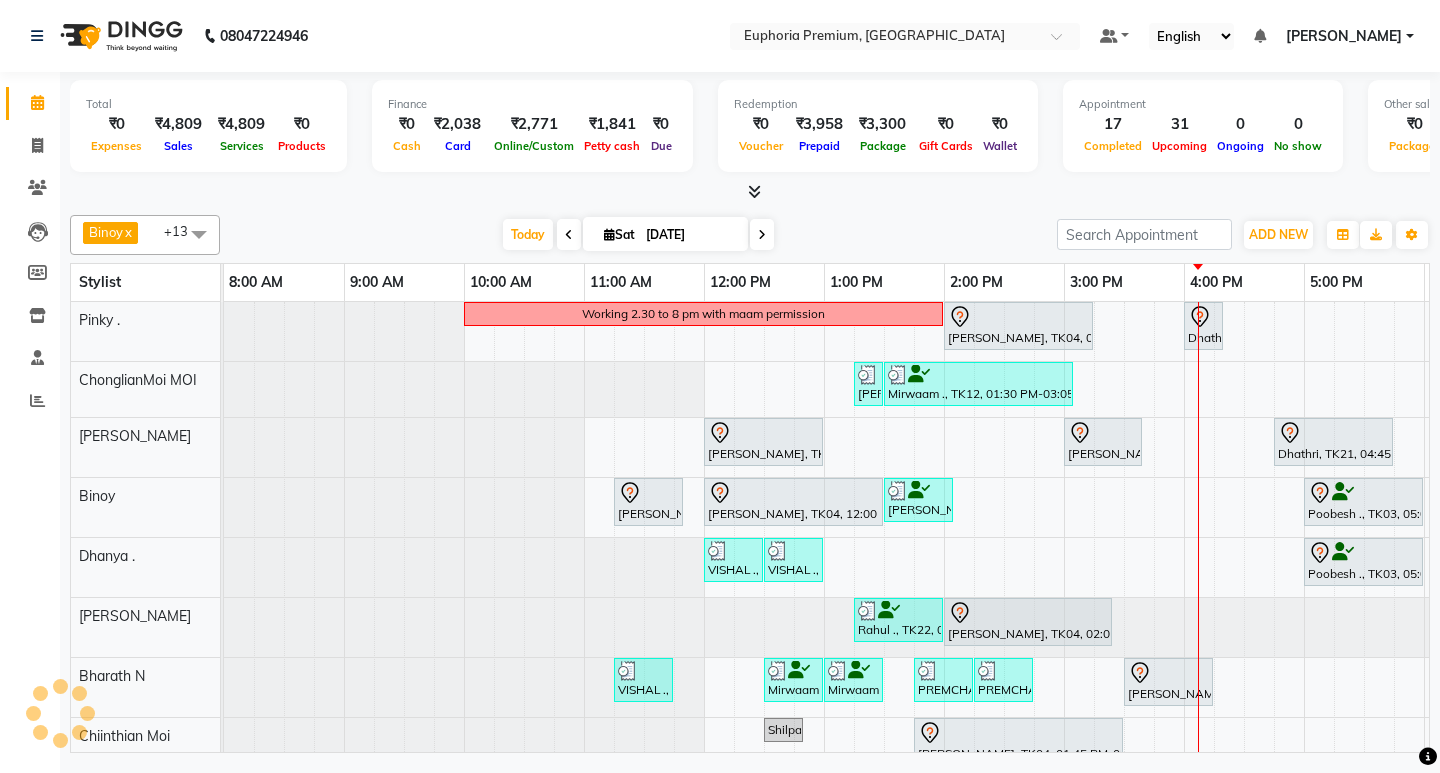 scroll, scrollTop: 0, scrollLeft: 0, axis: both 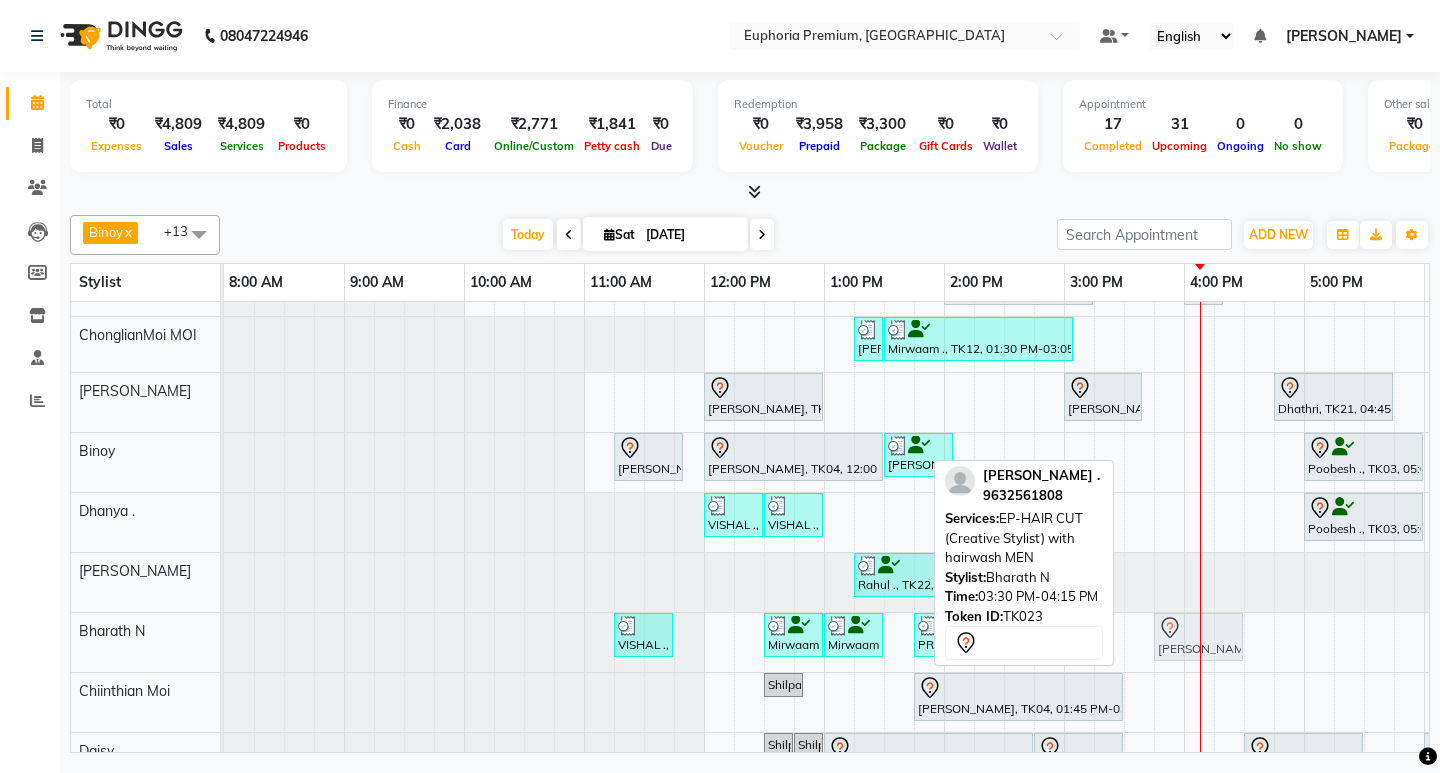 drag, startPoint x: 1176, startPoint y: 638, endPoint x: 1196, endPoint y: 637, distance: 20.024984 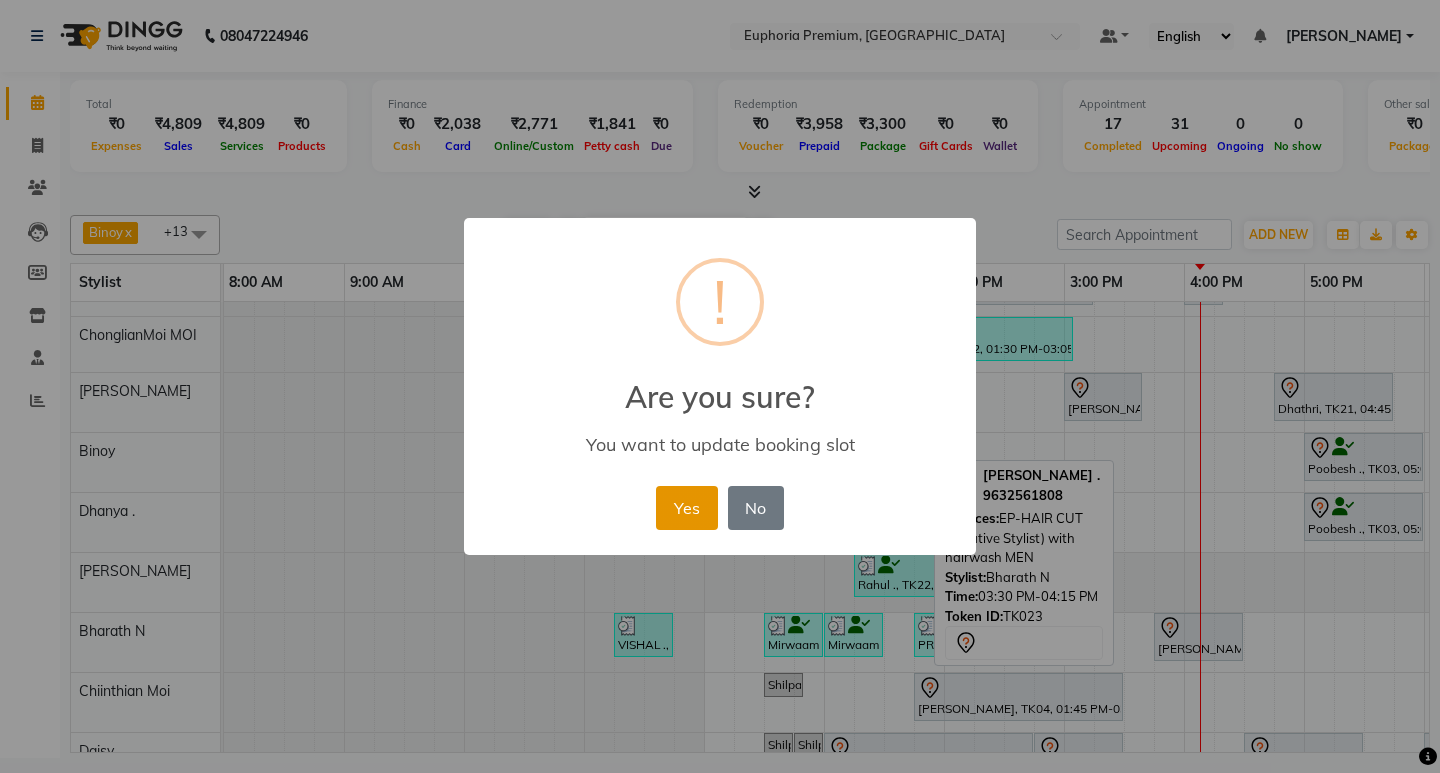 click on "Yes" at bounding box center (686, 508) 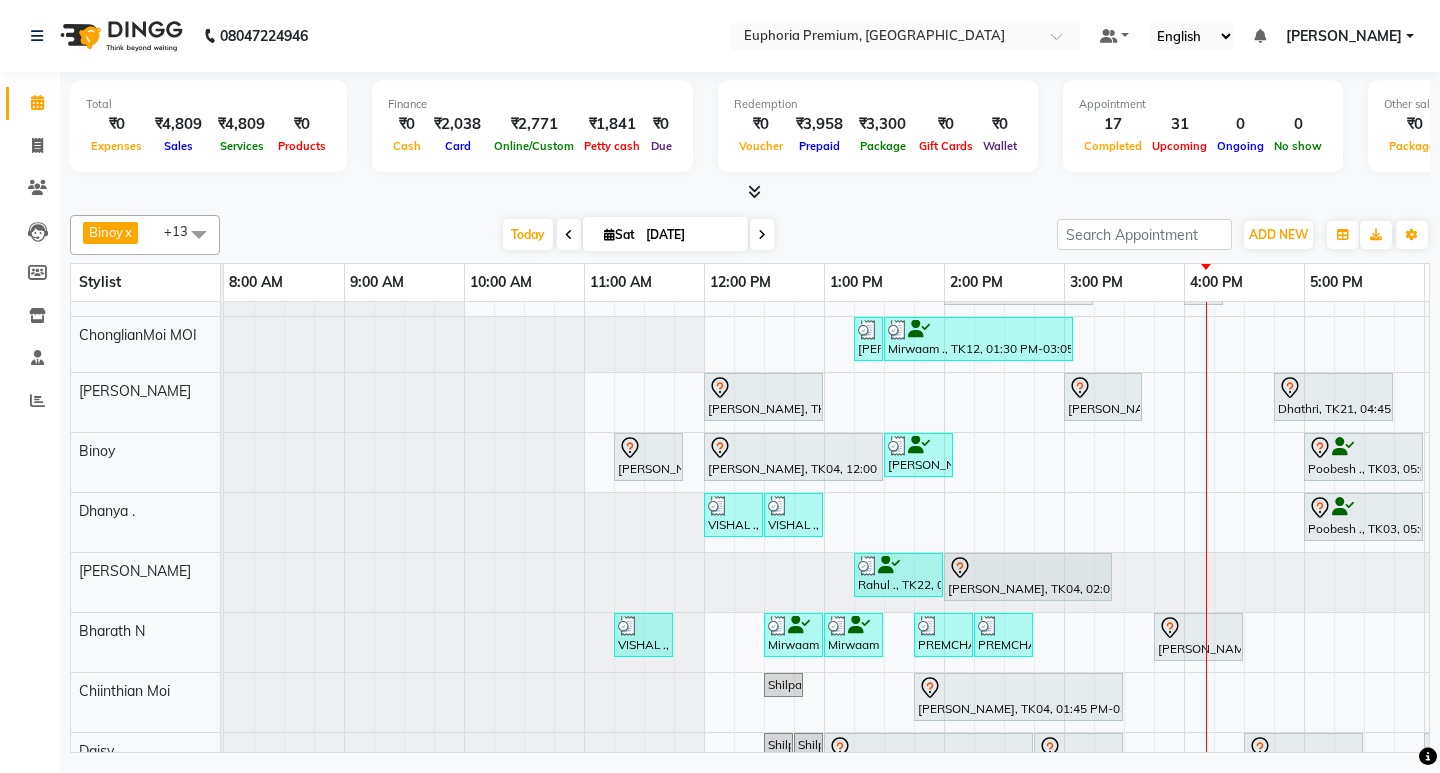 scroll, scrollTop: 332, scrollLeft: 0, axis: vertical 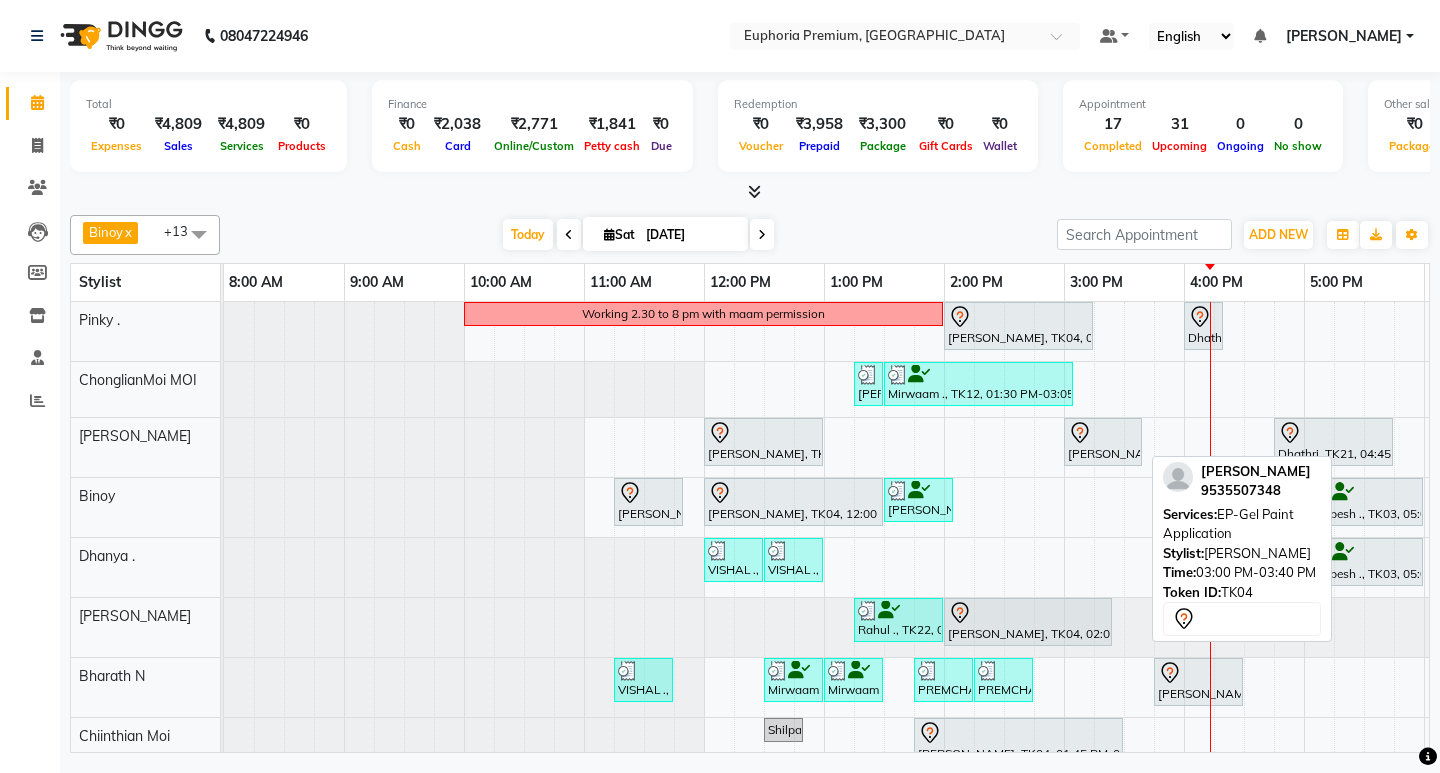 click on "[PERSON_NAME], TK04, 03:00 PM-03:40 PM, EP-Gel Paint Application" at bounding box center [1103, 442] 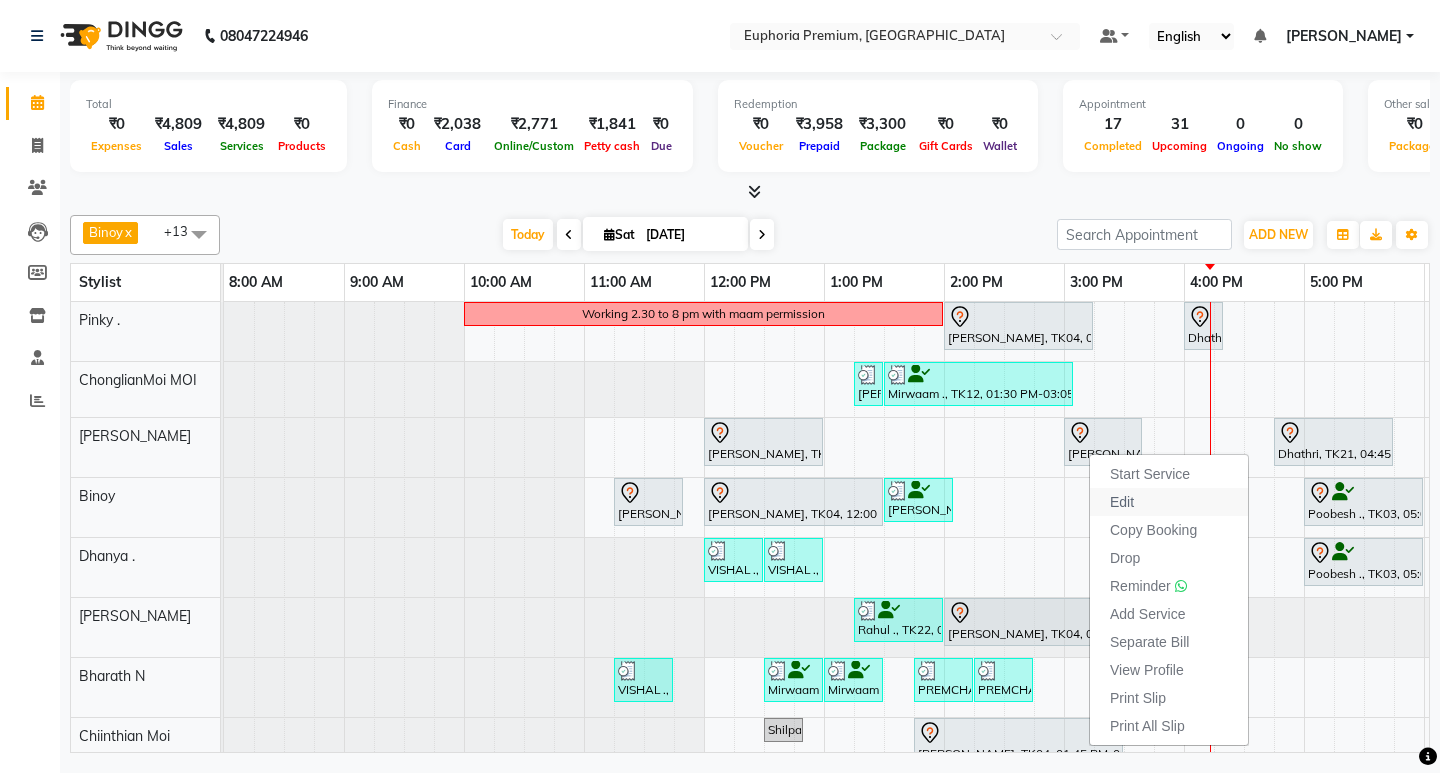 click on "Edit" at bounding box center (1169, 502) 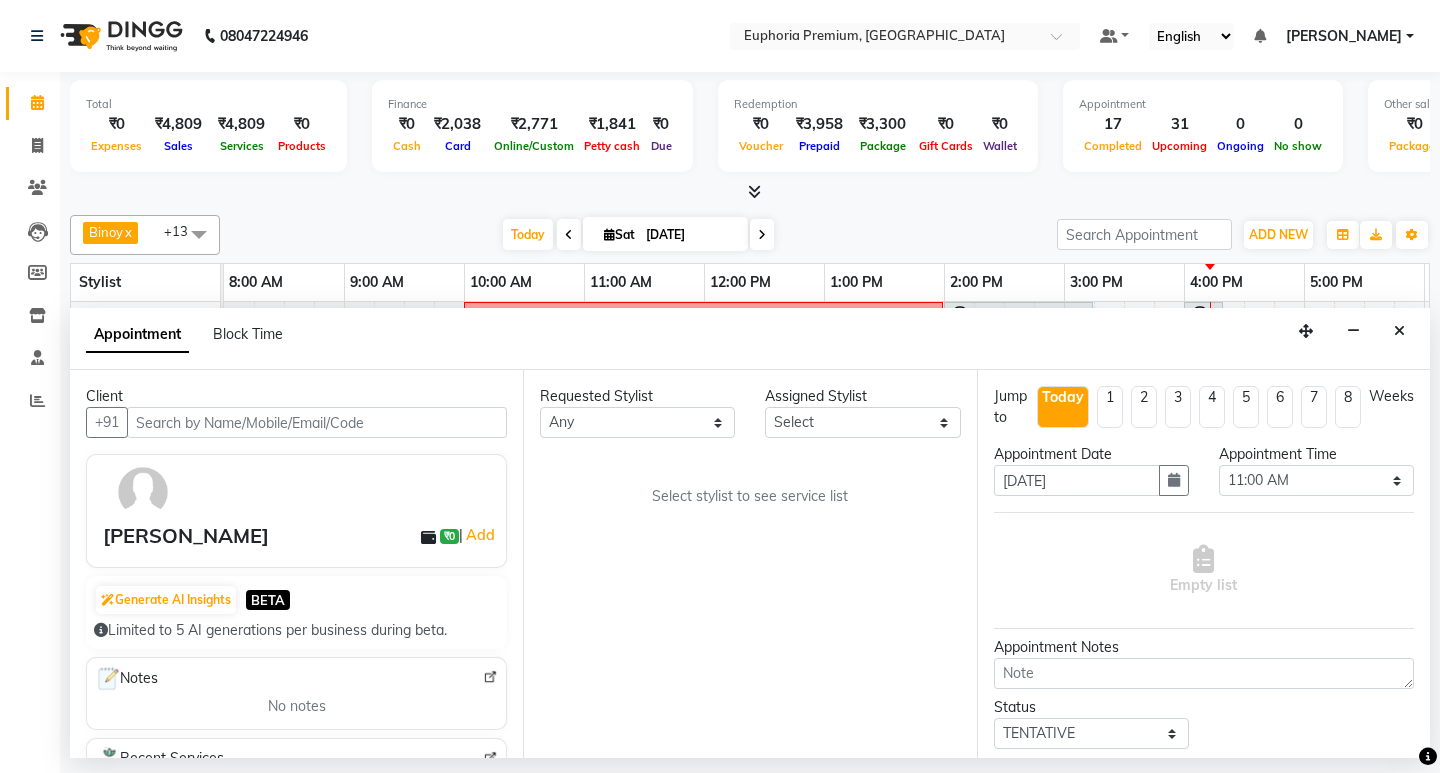 scroll, scrollTop: 0, scrollLeft: 475, axis: horizontal 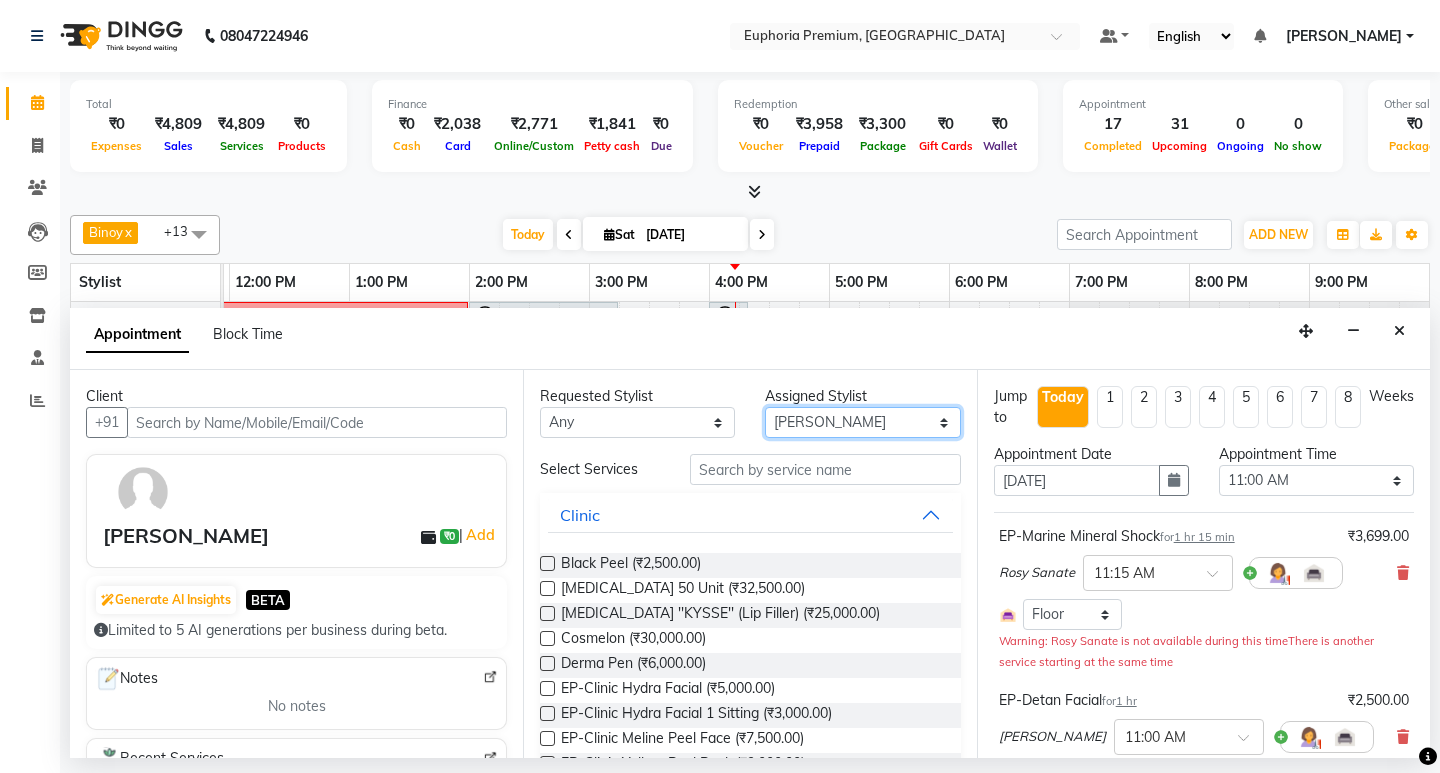click on "Select Babu V Bharath N [PERSON_NAME] [PERSON_NAME] N  Chiinthian [PERSON_NAME] MOI [PERSON_NAME] . [PERSON_NAME] . [PERSON_NAME] [PERSON_NAME] K [PERSON_NAME] [PERSON_NAME] [MEDICAL_DATA] Pinky . Priya  K Rosy Sanate [PERSON_NAME] [PERSON_NAME] Shishi L [PERSON_NAME] M [PERSON_NAME]" at bounding box center [862, 422] 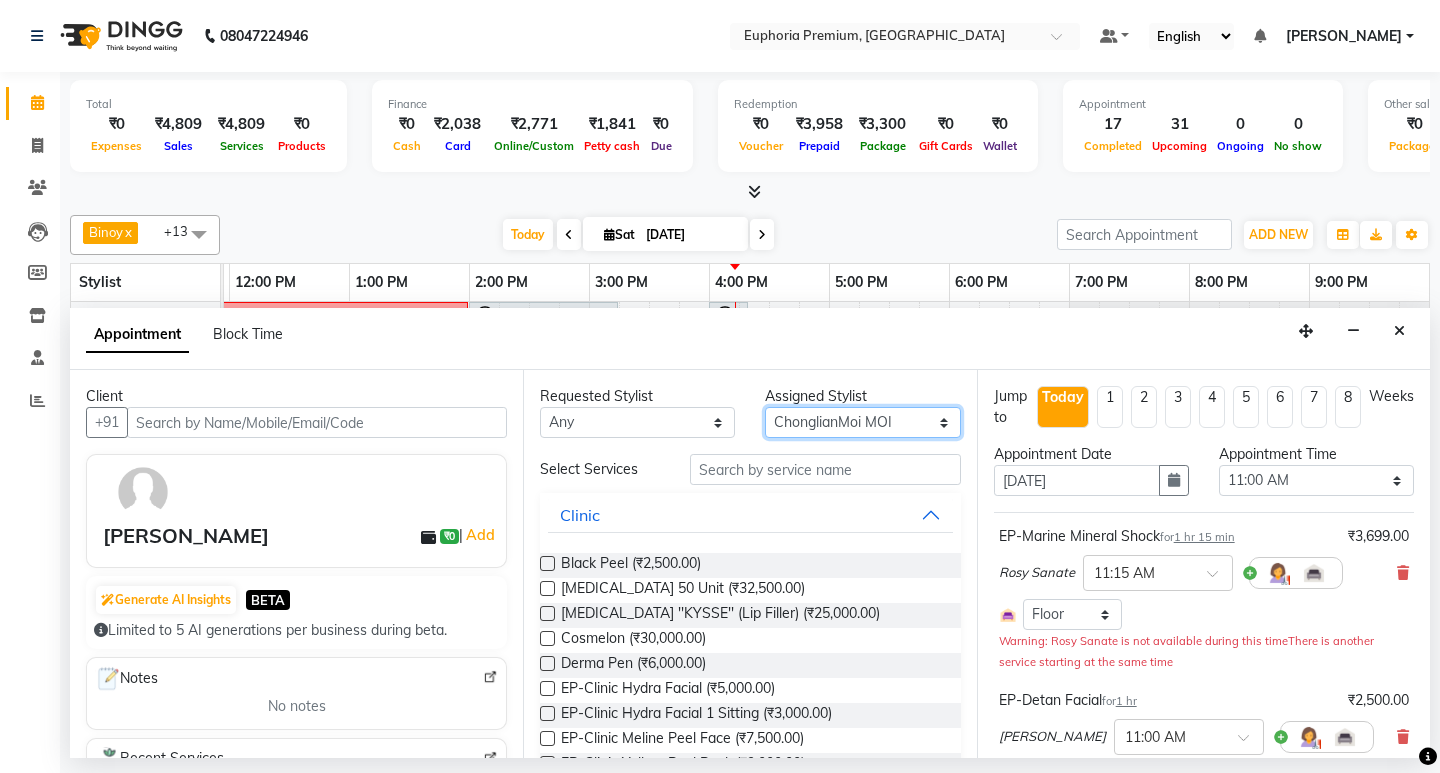 click on "Select Babu V Bharath N [PERSON_NAME] [PERSON_NAME] N  Chiinthian [PERSON_NAME] MOI [PERSON_NAME] . [PERSON_NAME] . [PERSON_NAME] [PERSON_NAME] K [PERSON_NAME] [PERSON_NAME] [MEDICAL_DATA] Pinky . Priya  K Rosy Sanate [PERSON_NAME] [PERSON_NAME] Shishi L [PERSON_NAME] M [PERSON_NAME]" at bounding box center (862, 422) 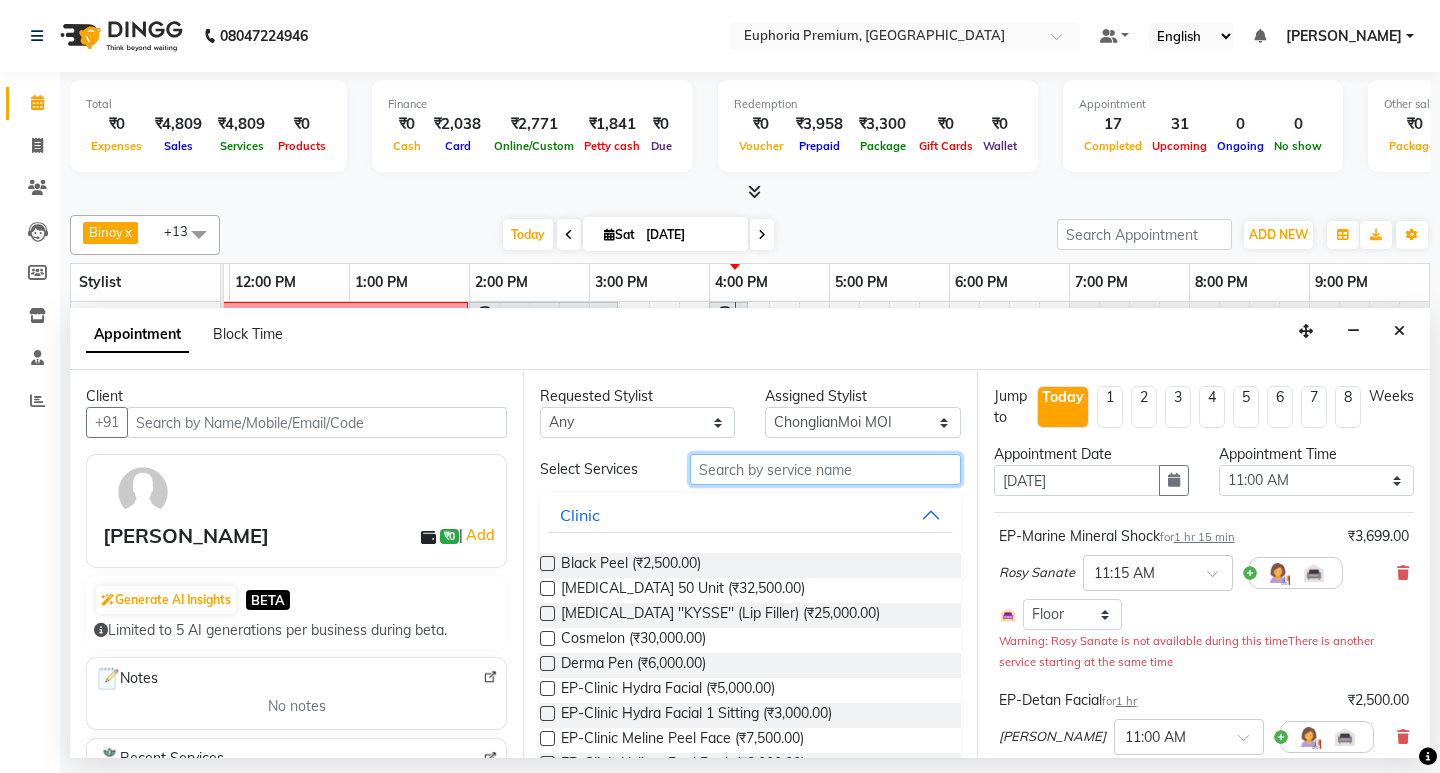 click at bounding box center (825, 469) 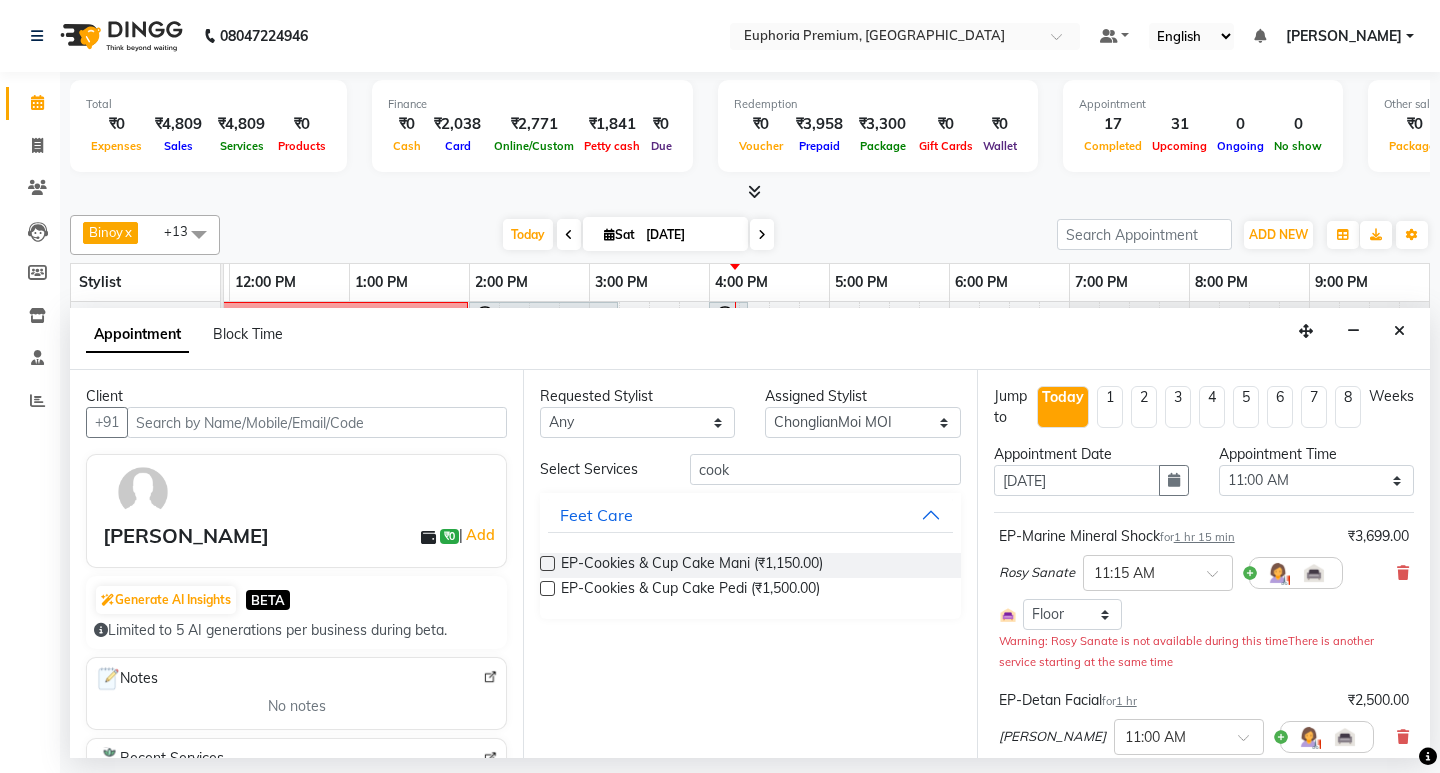 click at bounding box center (547, 588) 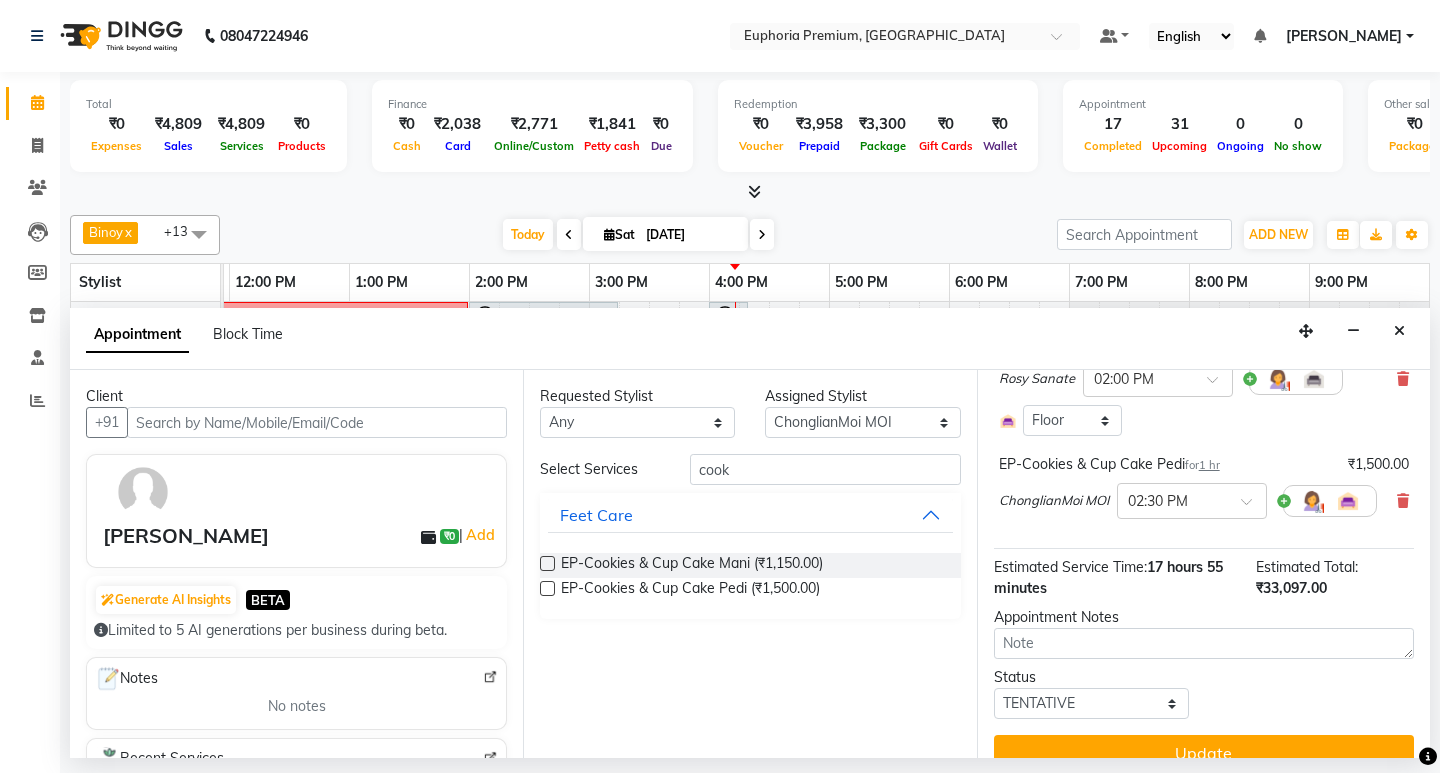 scroll, scrollTop: 2040, scrollLeft: 0, axis: vertical 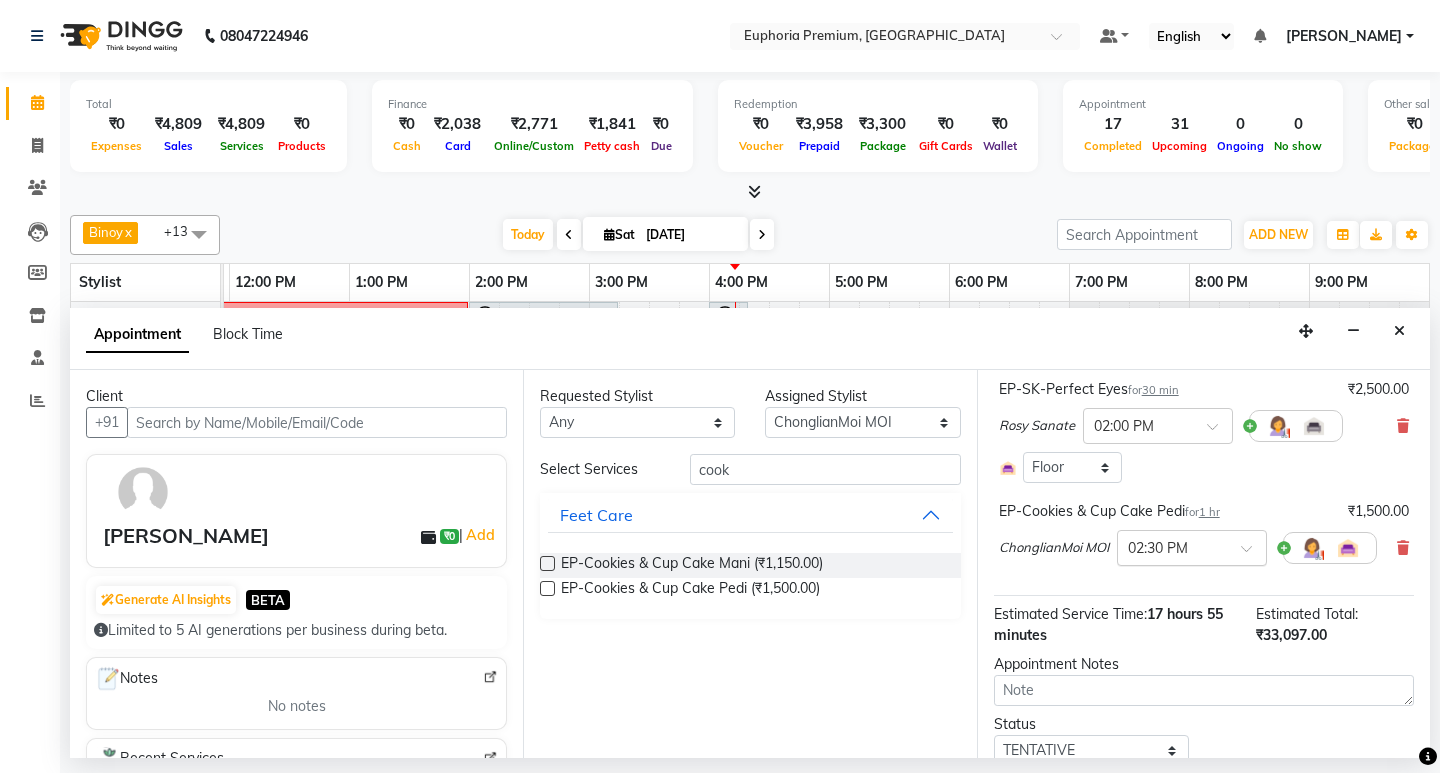 click at bounding box center [1253, 554] 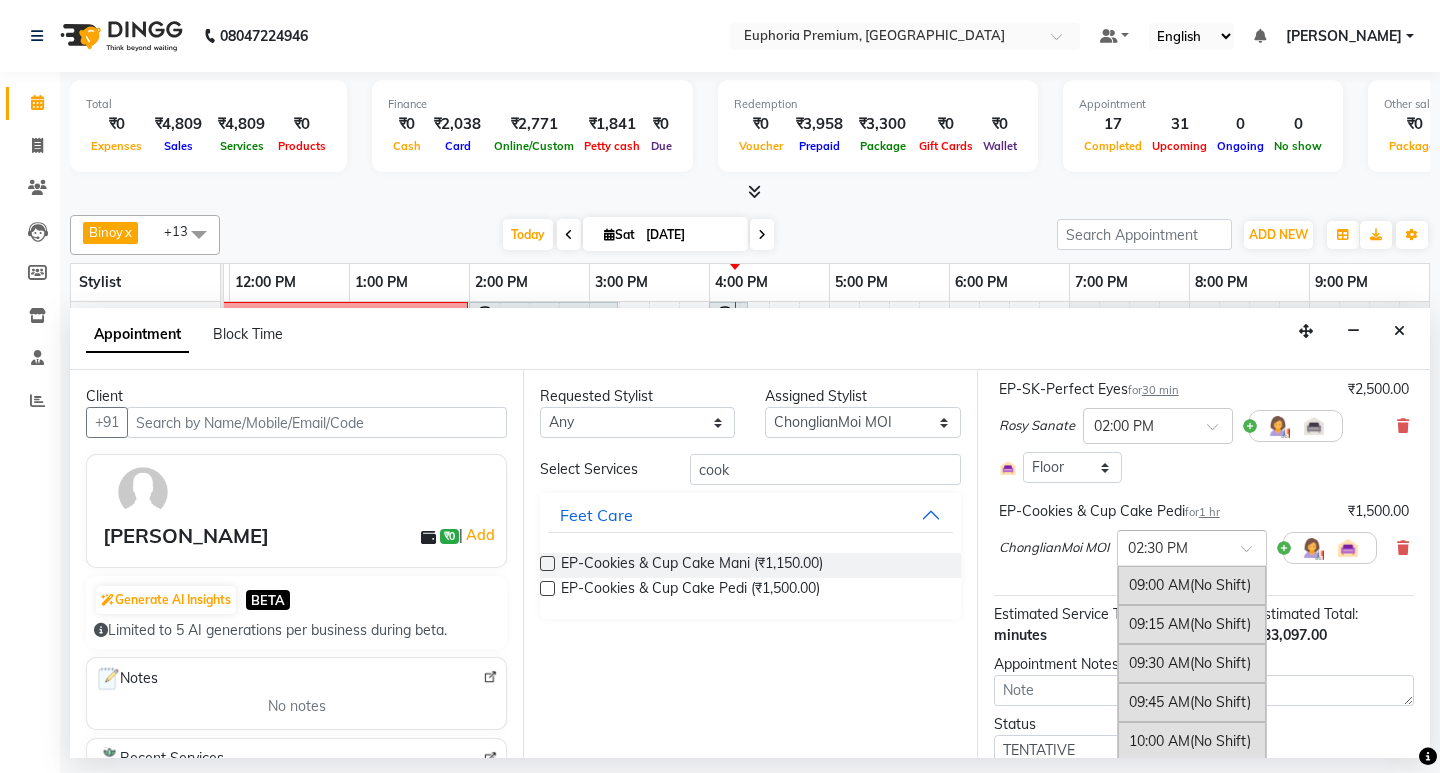 scroll, scrollTop: 848, scrollLeft: 0, axis: vertical 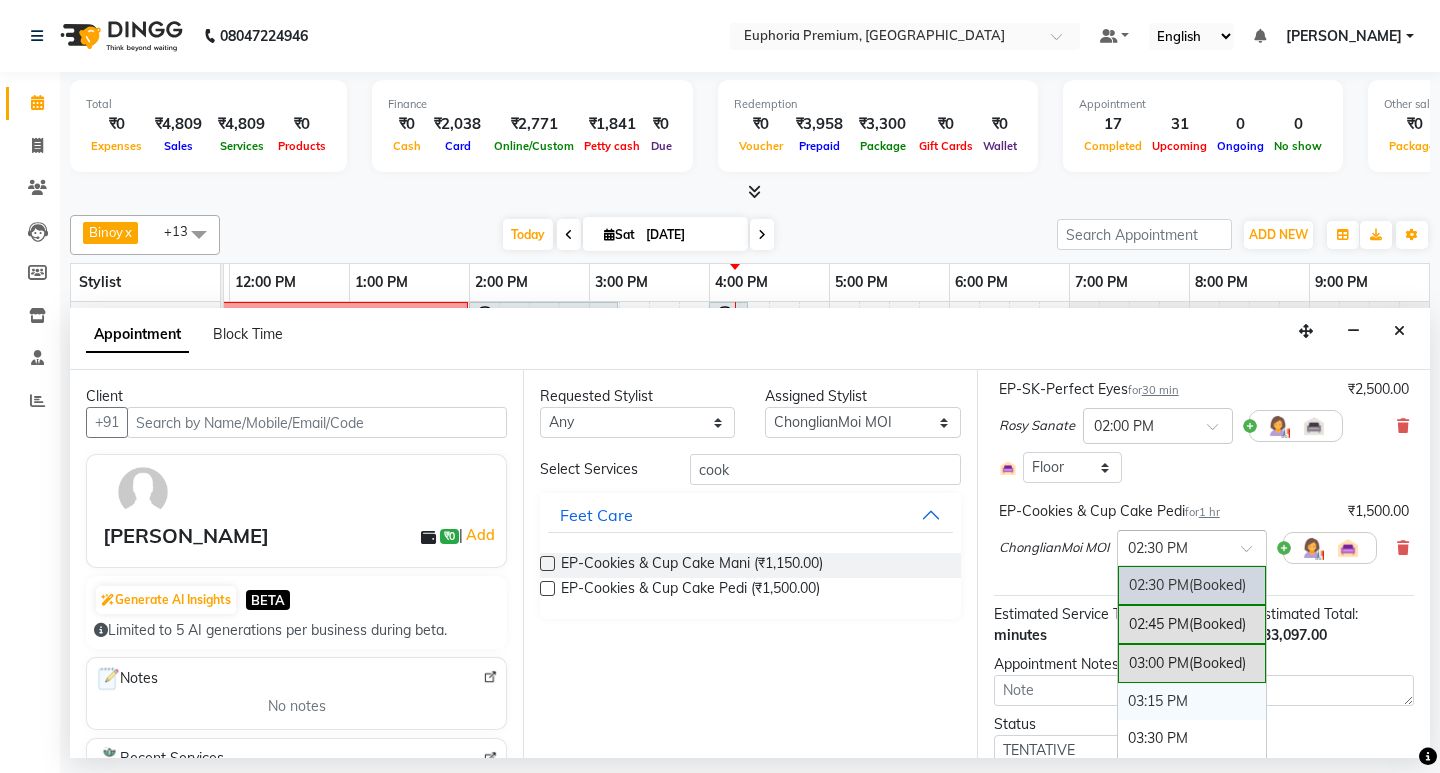 click on "03:15 PM" at bounding box center (1192, 701) 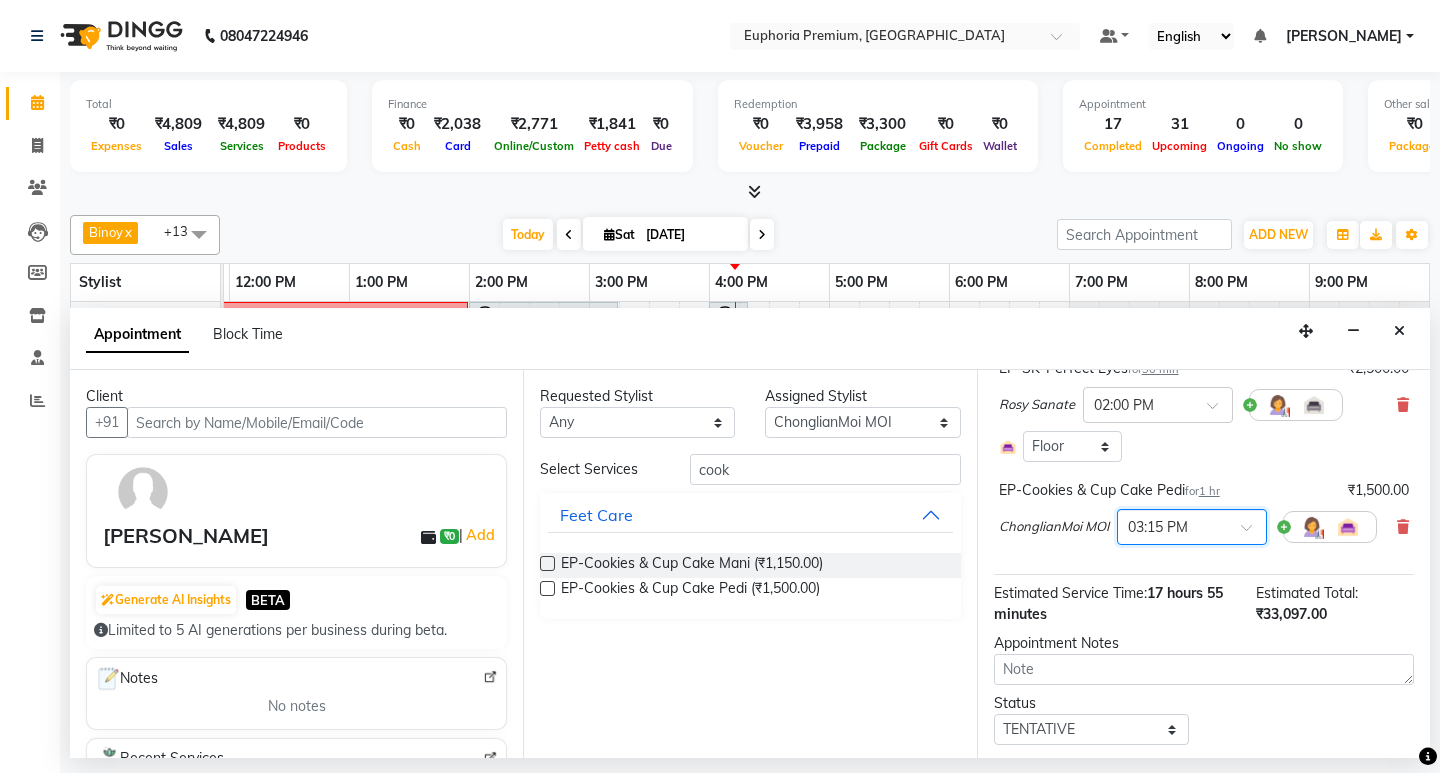 scroll, scrollTop: 2019, scrollLeft: 0, axis: vertical 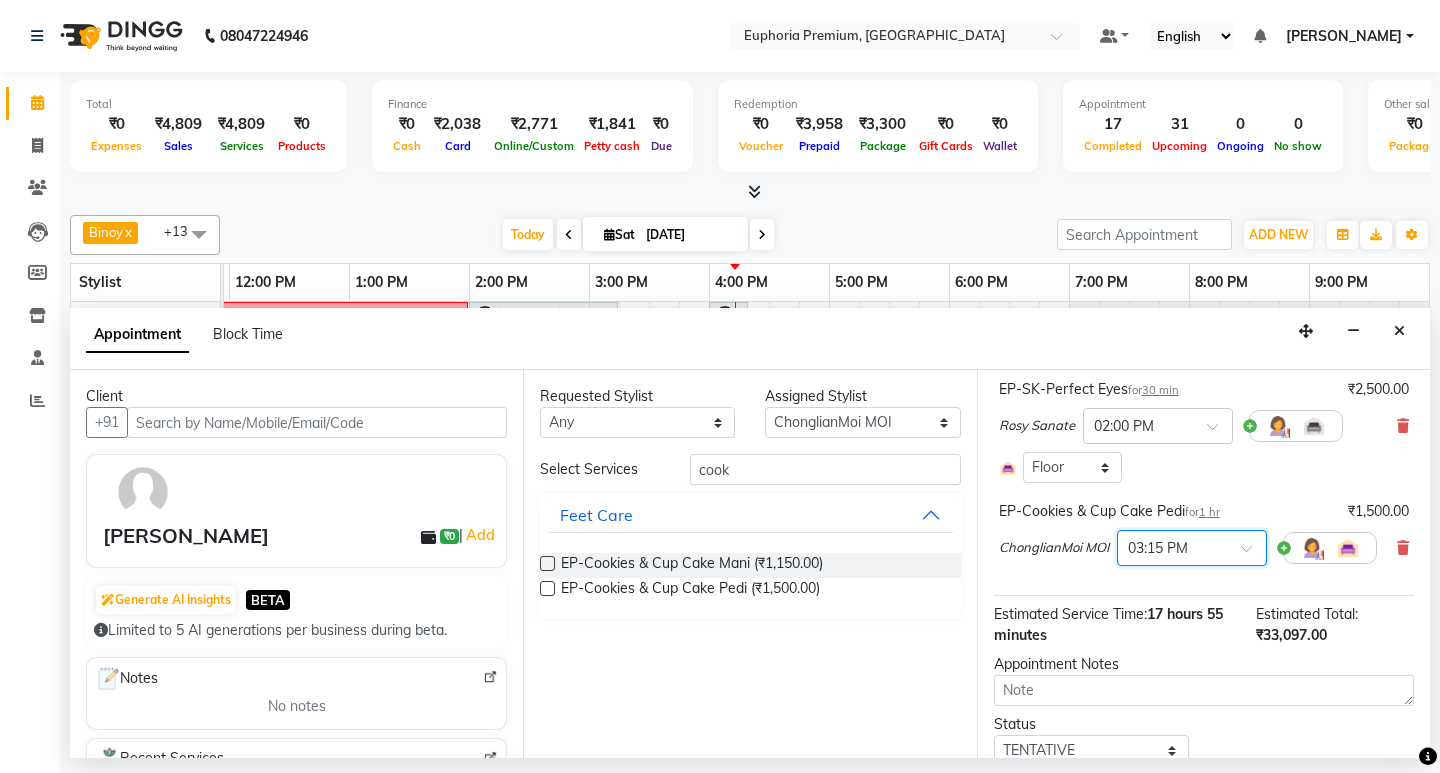 click on "EP-Marine Mineral Shock   for  1 hr 15 min ₹3,699.00 Rosy Sanate × 11:15 AM Select Room Floor Warning: Rosy Sanate is not available during this time EP-Detan Facial   for  1 hr ₹2,500.00 Diya [PERSON_NAME] × 11:00 AM Select Room Floor EP-Tefiti Coffee Mani   for  1 hr 15 min ₹650.00 Pinky . × 02:00 PM Select Room Floor EP-Cover Fusion CT   for  1 hr 45 min ₹2,520.00 Daisy . × 01:00 PM Select Room Floor EP-Gel Paint Application   for  40 min ₹799.00 [PERSON_NAME] × 03:00 PM Select Room Floor EP-Regenerate (Intense Alchemy) MEN   for  1 hr 15 min ₹1,500.00 [PERSON_NAME] × 12:15 PM Select Room Floor EP-Tefiti Coffee Mani   for  1 hr 25 min ₹650.00 Kishore K × 02:00 PM Select Room Floor EEP-SK-Eternal Facial   for  1 hr ₹7,999.00 Rosy Sanate × 01:00 PM Select Room Floor EP-Tefiti Coffee Pedi   for  1 hr 15 min ₹780.00 Diya [PERSON_NAME] × 02:00 PM Select Room Floor EP-Artistic Cut - Creative Stylist   for  45 min ₹1,500.00 Daisy . × 02:45 PM Select Room Floor EP-Sports Massage (Oil) 45+15   for" at bounding box center (1204, -456) 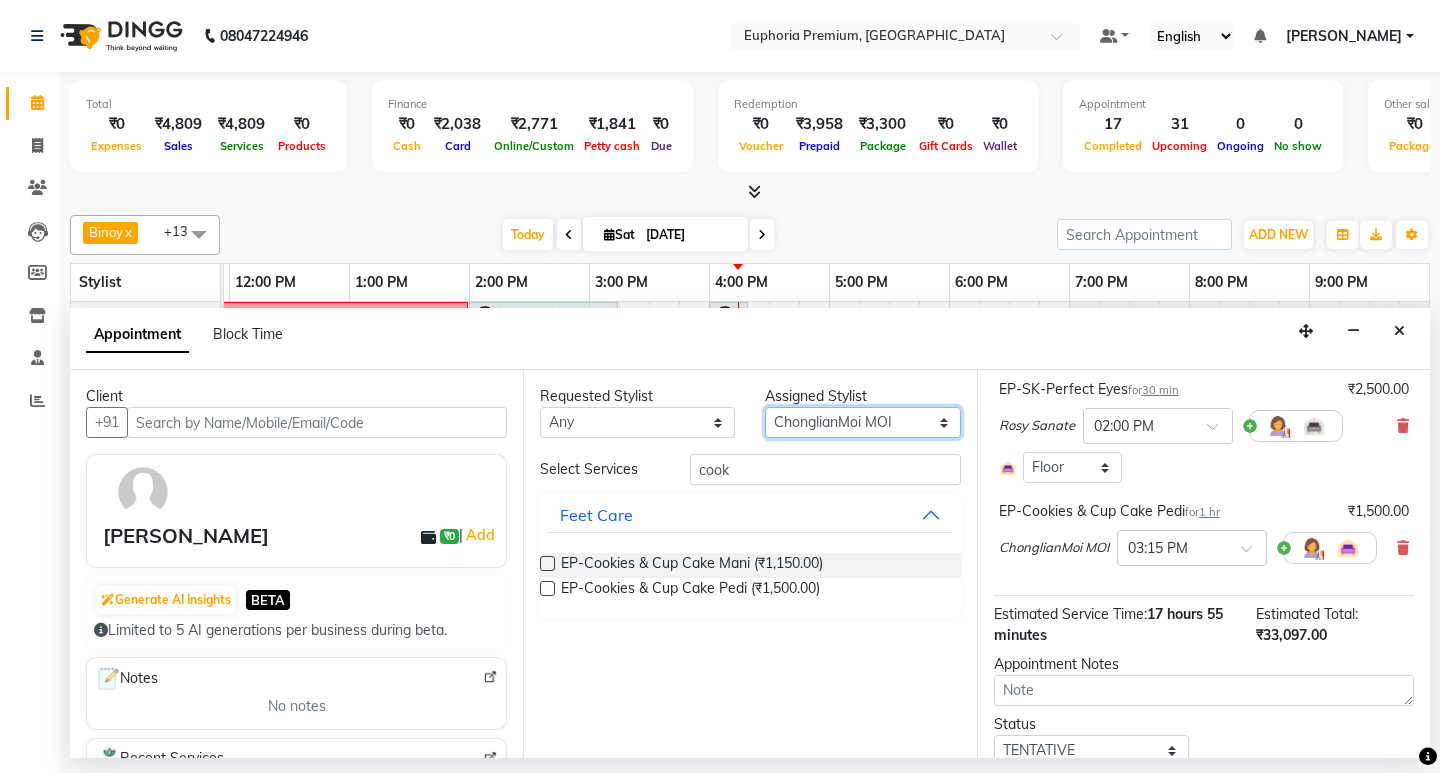 click on "Select Babu V Bharath N [PERSON_NAME] [PERSON_NAME] N  Chiinthian [PERSON_NAME] MOI [PERSON_NAME] . [PERSON_NAME] . [PERSON_NAME] [PERSON_NAME] K [PERSON_NAME] [PERSON_NAME] [MEDICAL_DATA] Pinky . Priya  K Rosy Sanate [PERSON_NAME] [PERSON_NAME] Shishi L [PERSON_NAME] M [PERSON_NAME]" at bounding box center (862, 422) 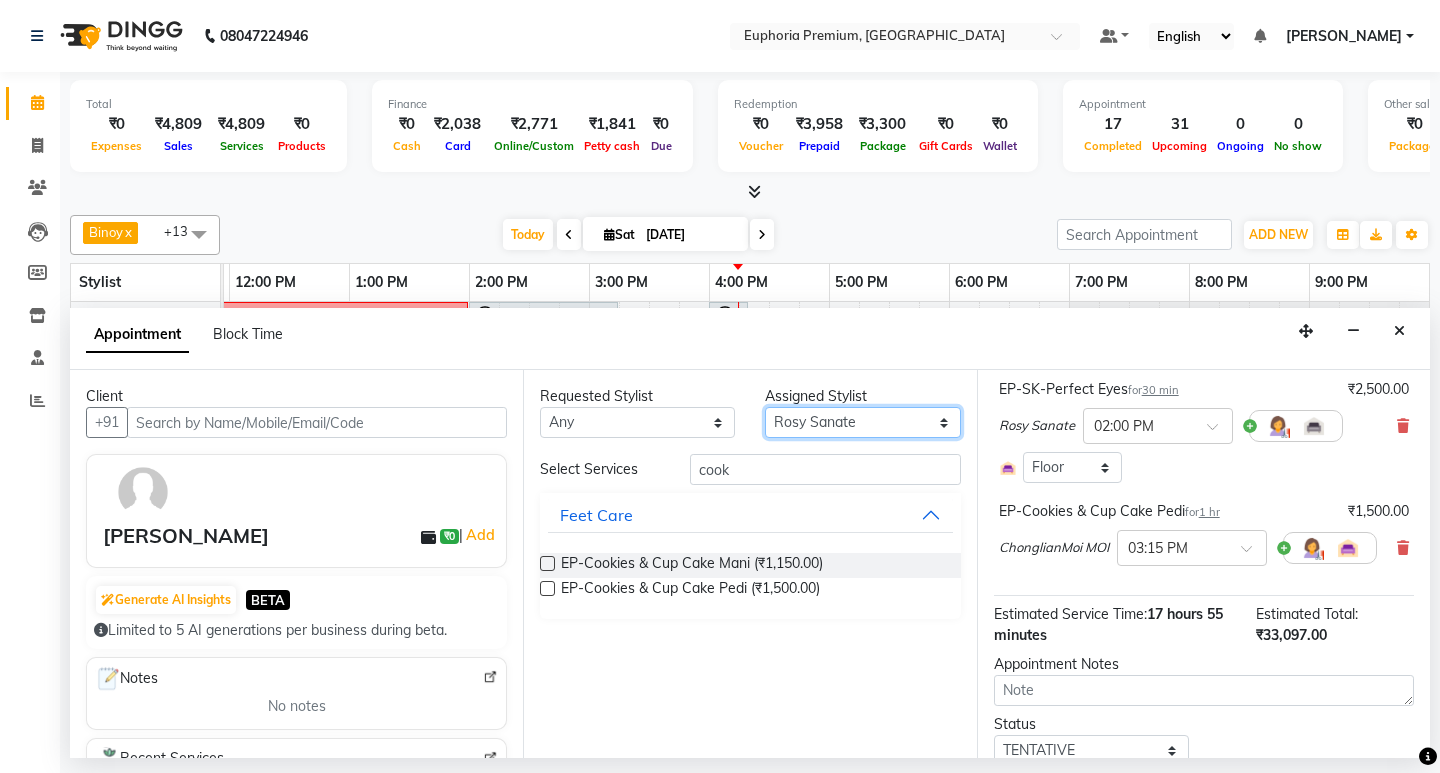 click on "Select Babu V Bharath N [PERSON_NAME] [PERSON_NAME] N  Chiinthian [PERSON_NAME] MOI [PERSON_NAME] . [PERSON_NAME] . [PERSON_NAME] [PERSON_NAME] K [PERSON_NAME] [PERSON_NAME] [MEDICAL_DATA] Pinky . Priya  K Rosy Sanate [PERSON_NAME] [PERSON_NAME] Shishi L [PERSON_NAME] M [PERSON_NAME]" at bounding box center (862, 422) 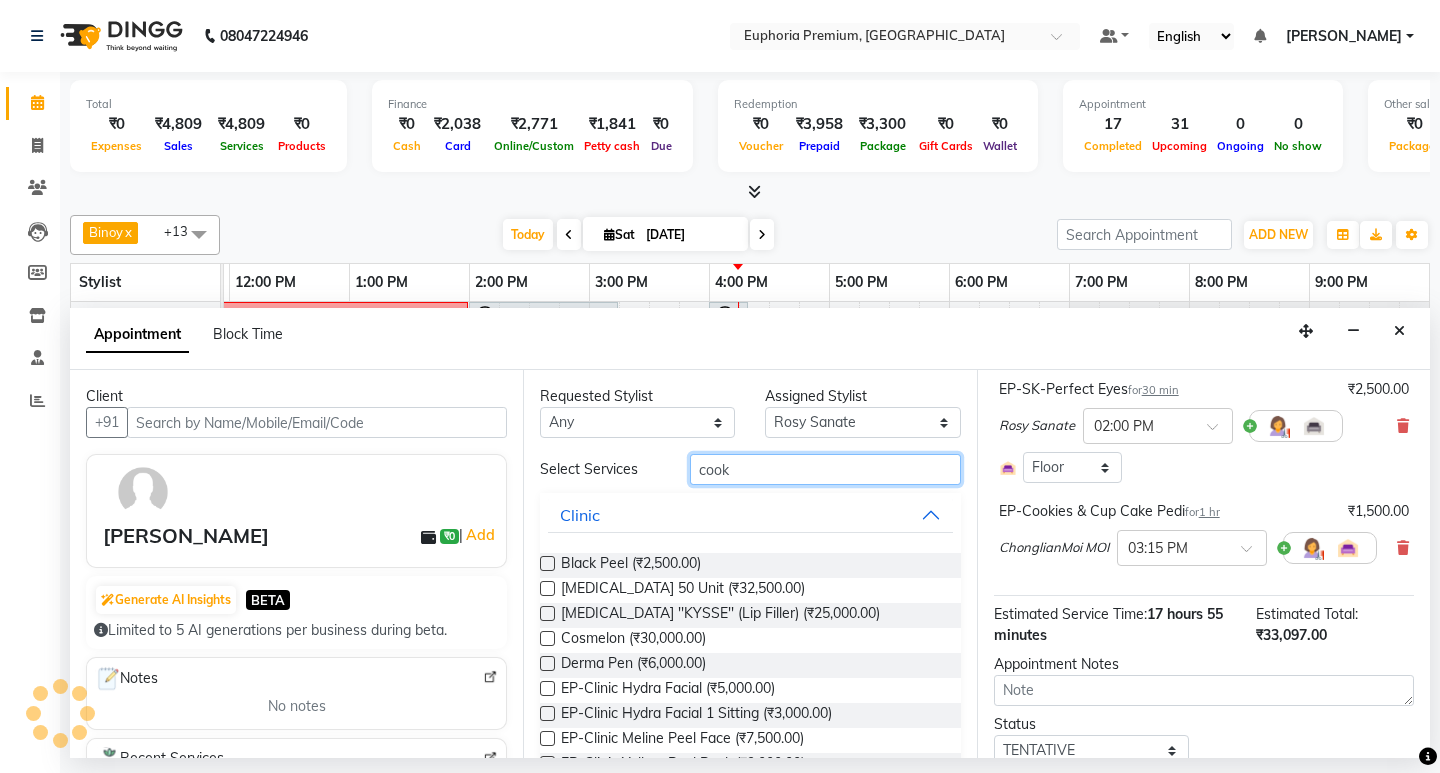 click on "cook" at bounding box center (825, 469) 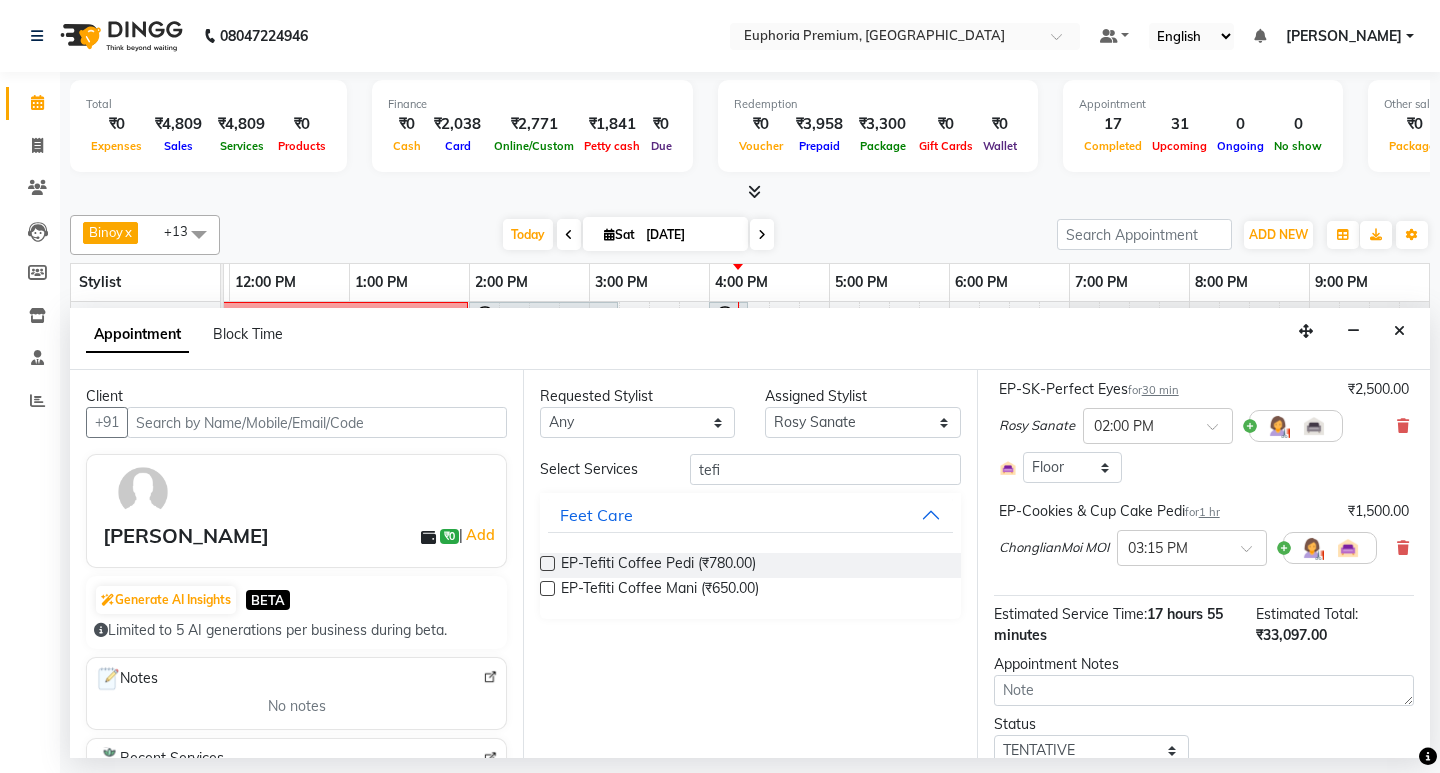 click at bounding box center (547, 588) 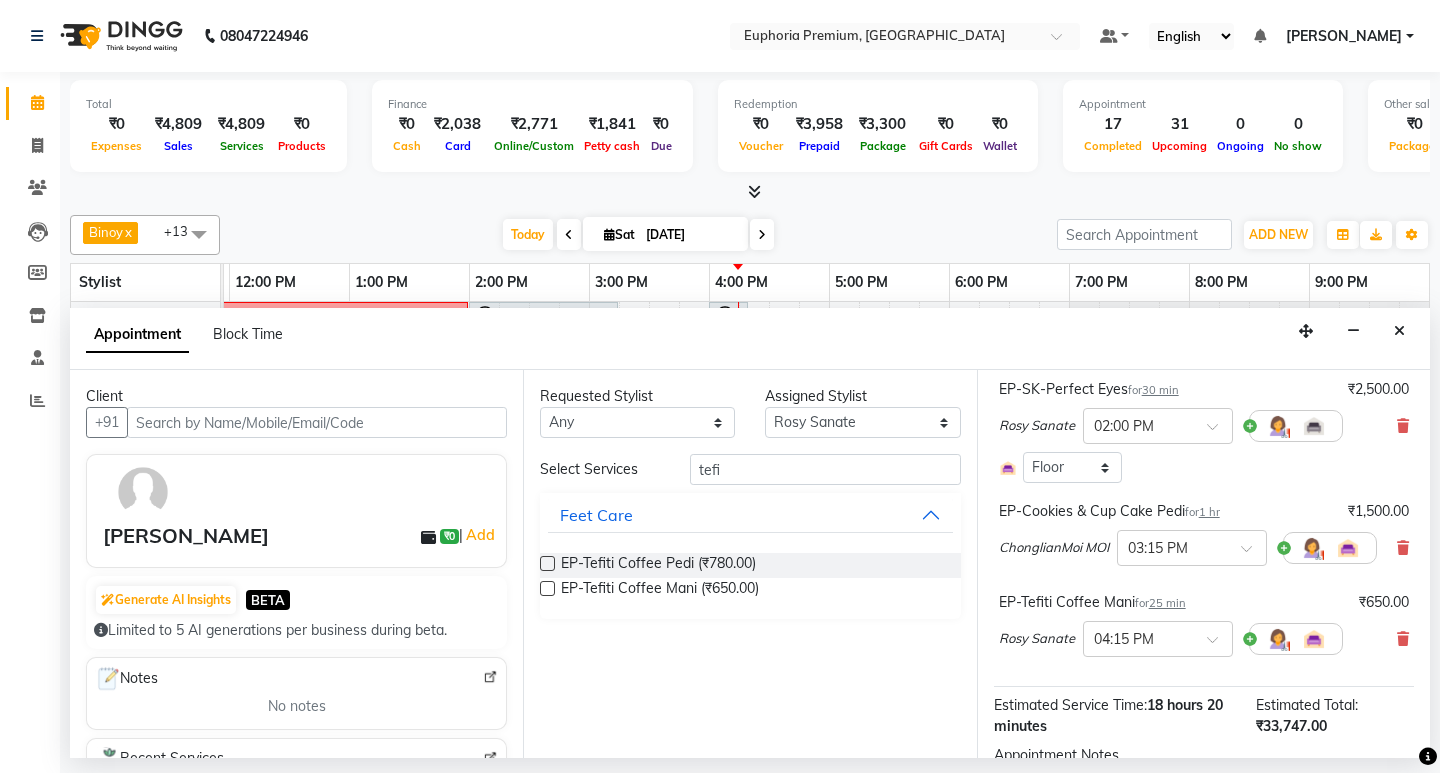 scroll, scrollTop: 2119, scrollLeft: 0, axis: vertical 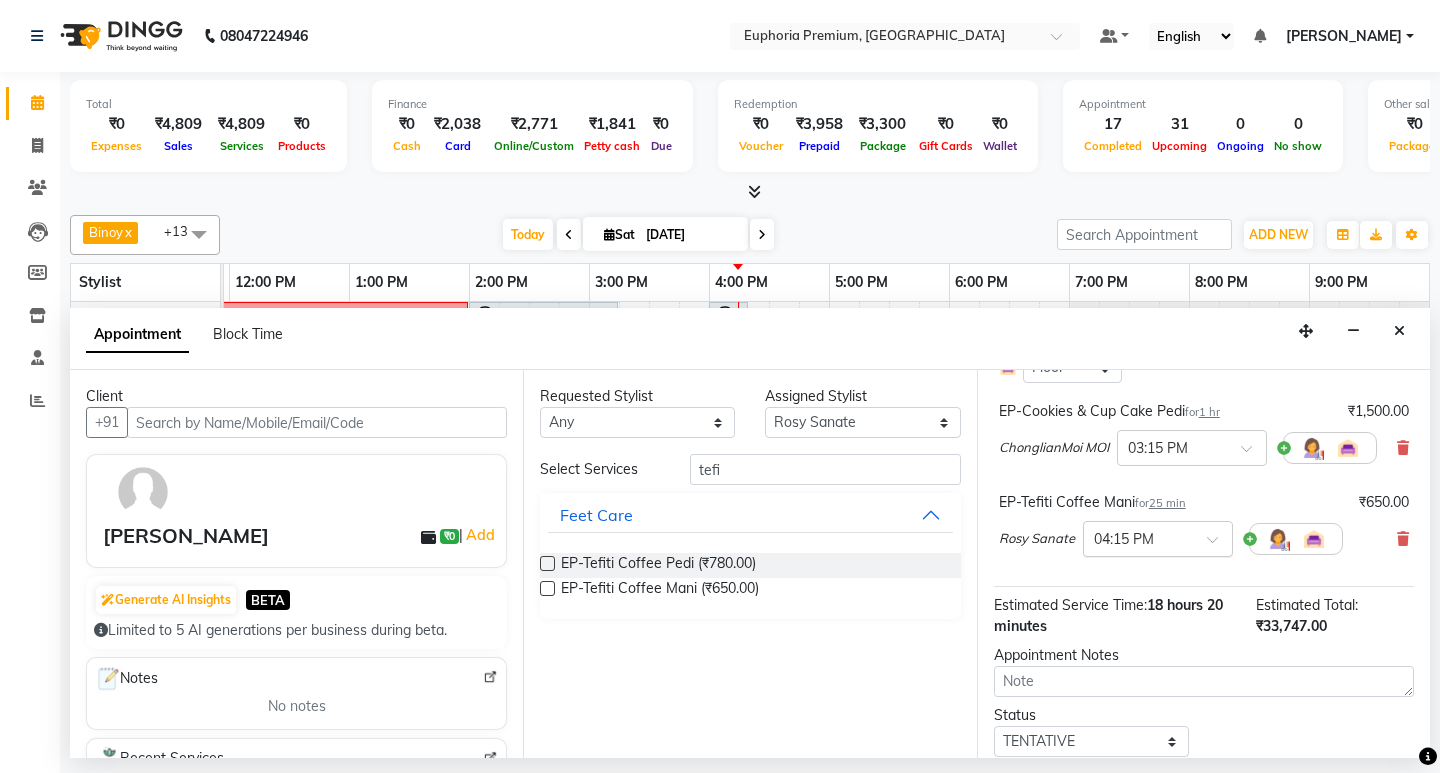 click at bounding box center [1219, 545] 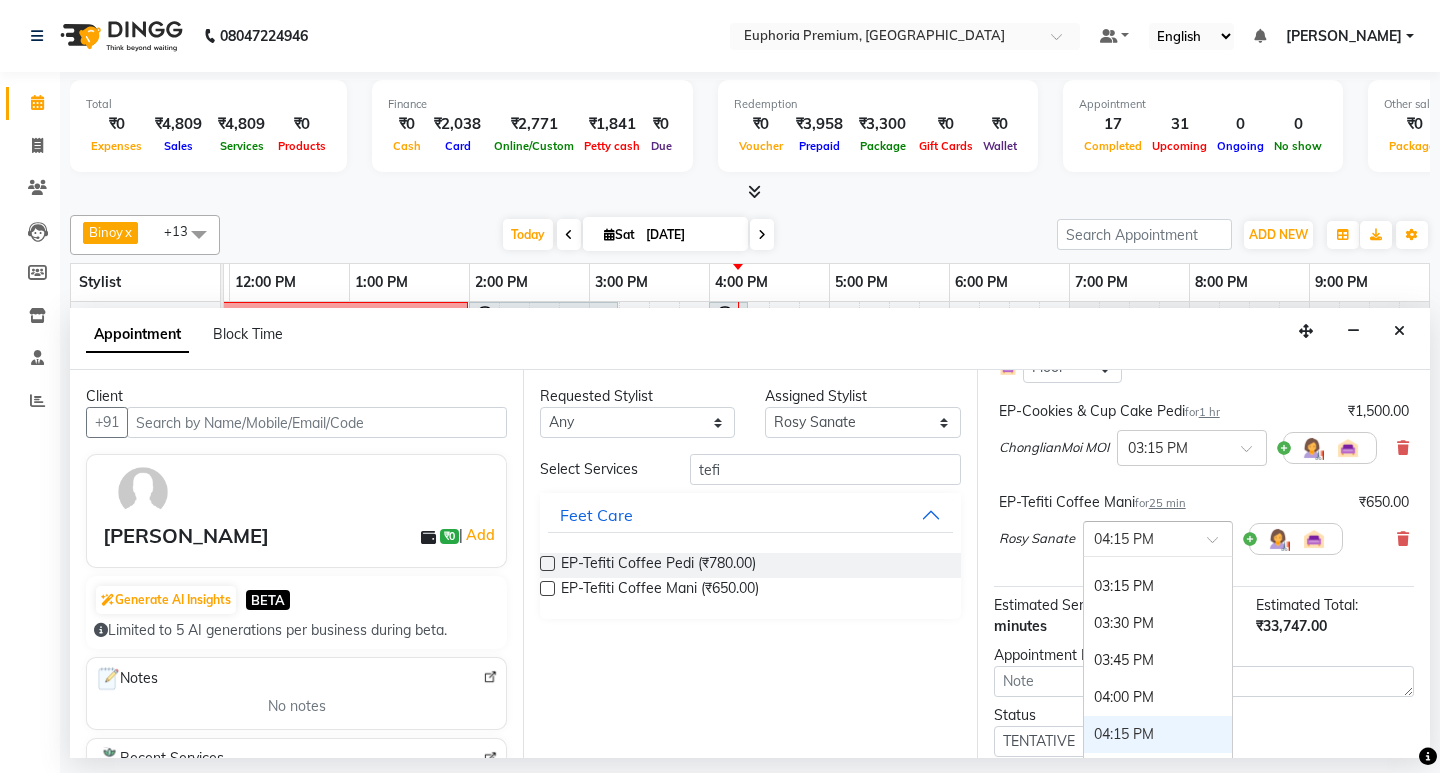 scroll, scrollTop: 941, scrollLeft: 0, axis: vertical 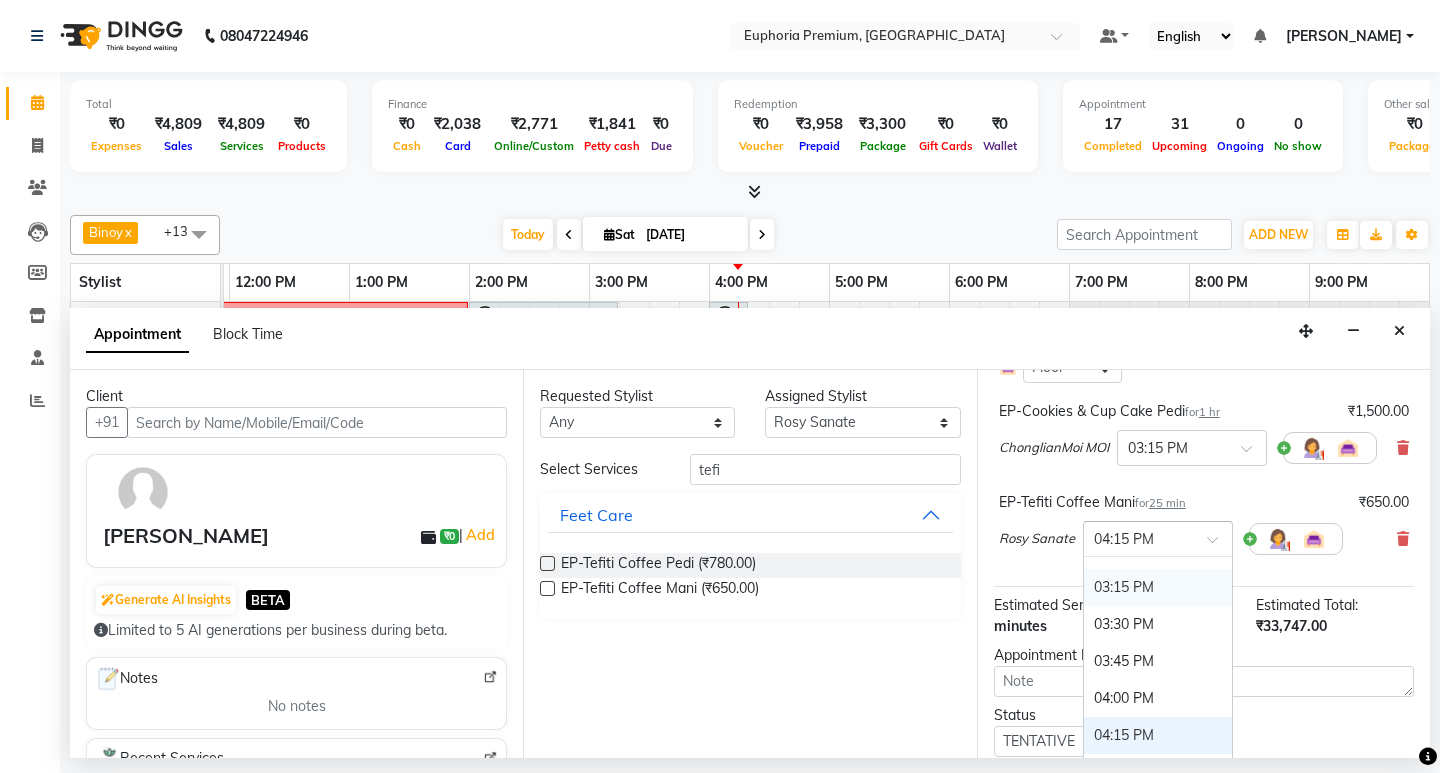 click on "03:15 PM" at bounding box center [1158, 587] 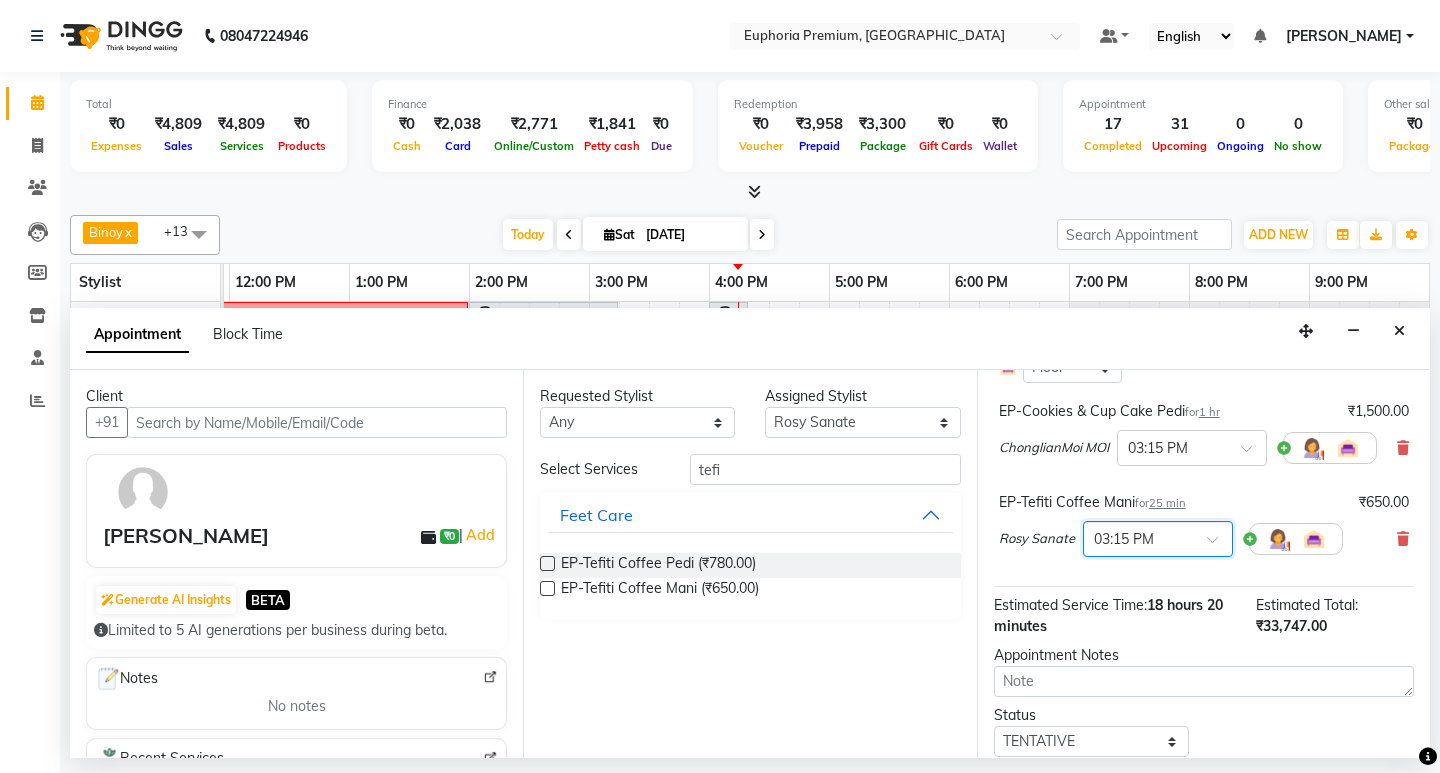 click on "Rosy Sanate × 03:15 PM" at bounding box center [1171, 539] 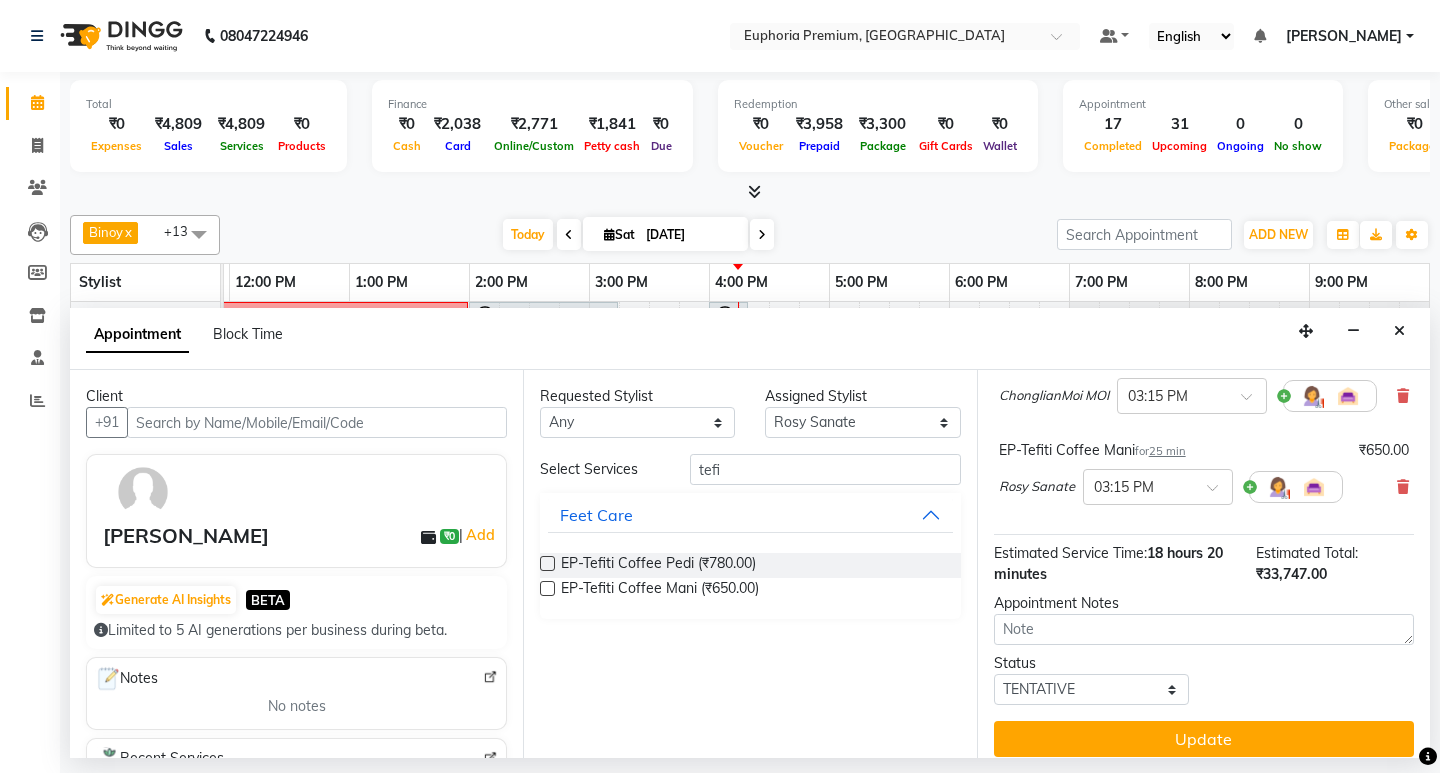 scroll, scrollTop: 2231, scrollLeft: 0, axis: vertical 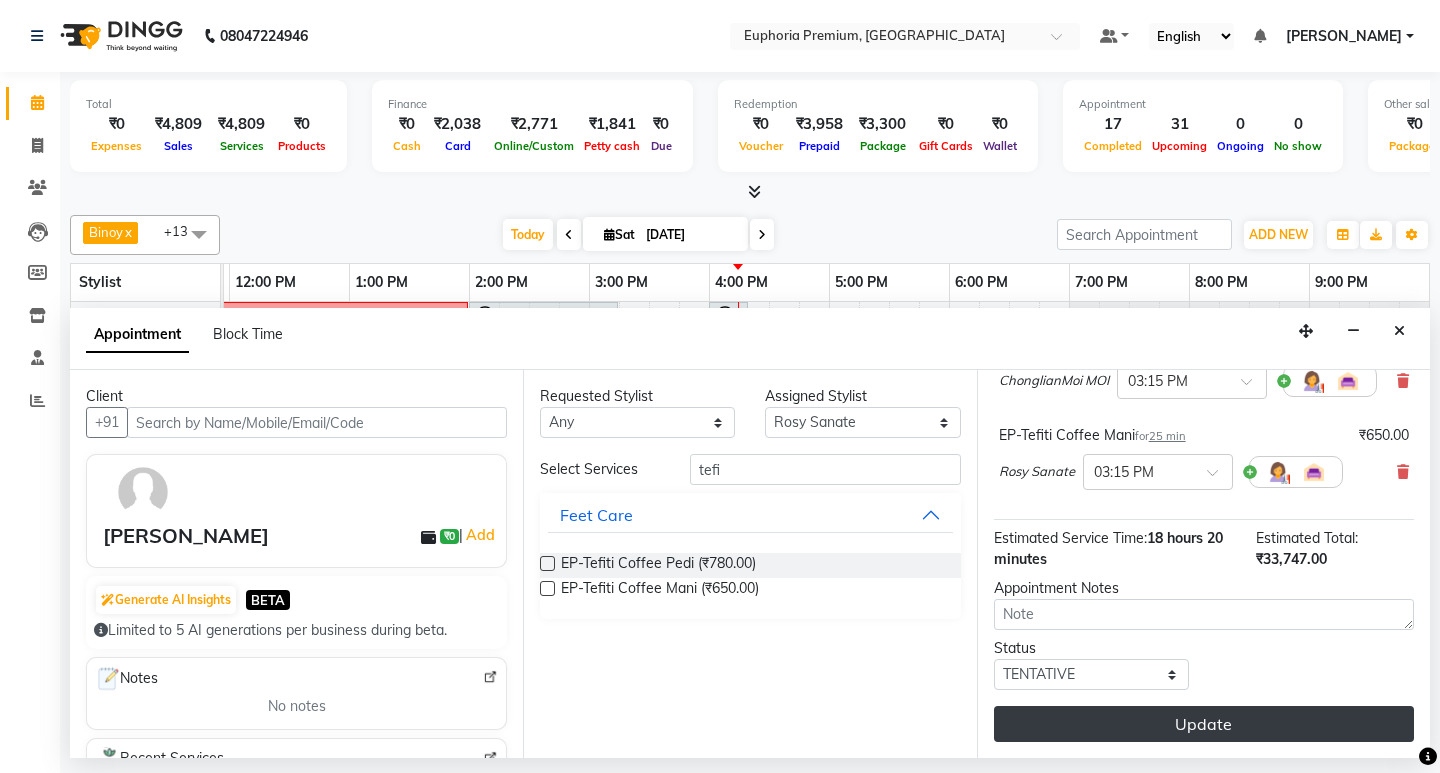 click on "Update" at bounding box center [1204, 724] 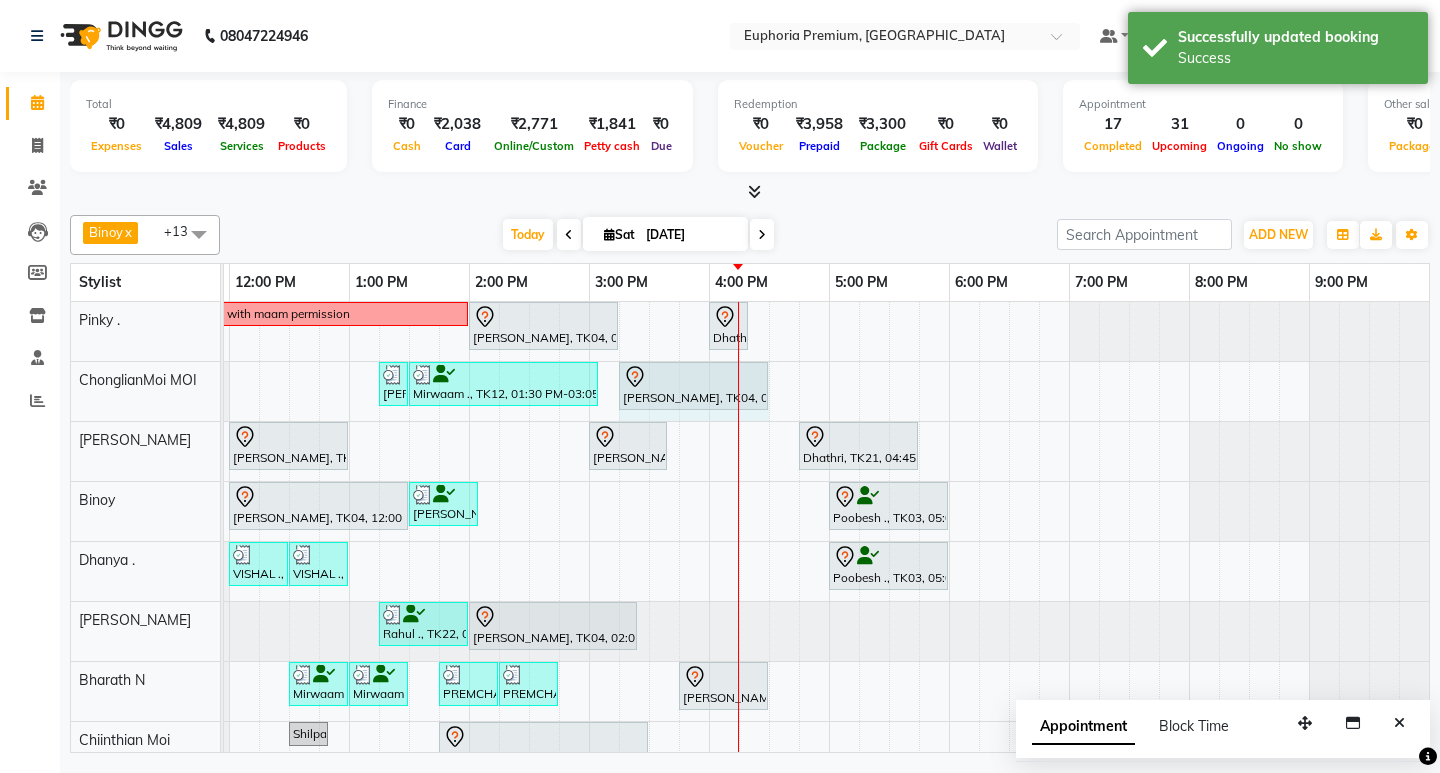 drag, startPoint x: 735, startPoint y: 384, endPoint x: 756, endPoint y: 382, distance: 21.095022 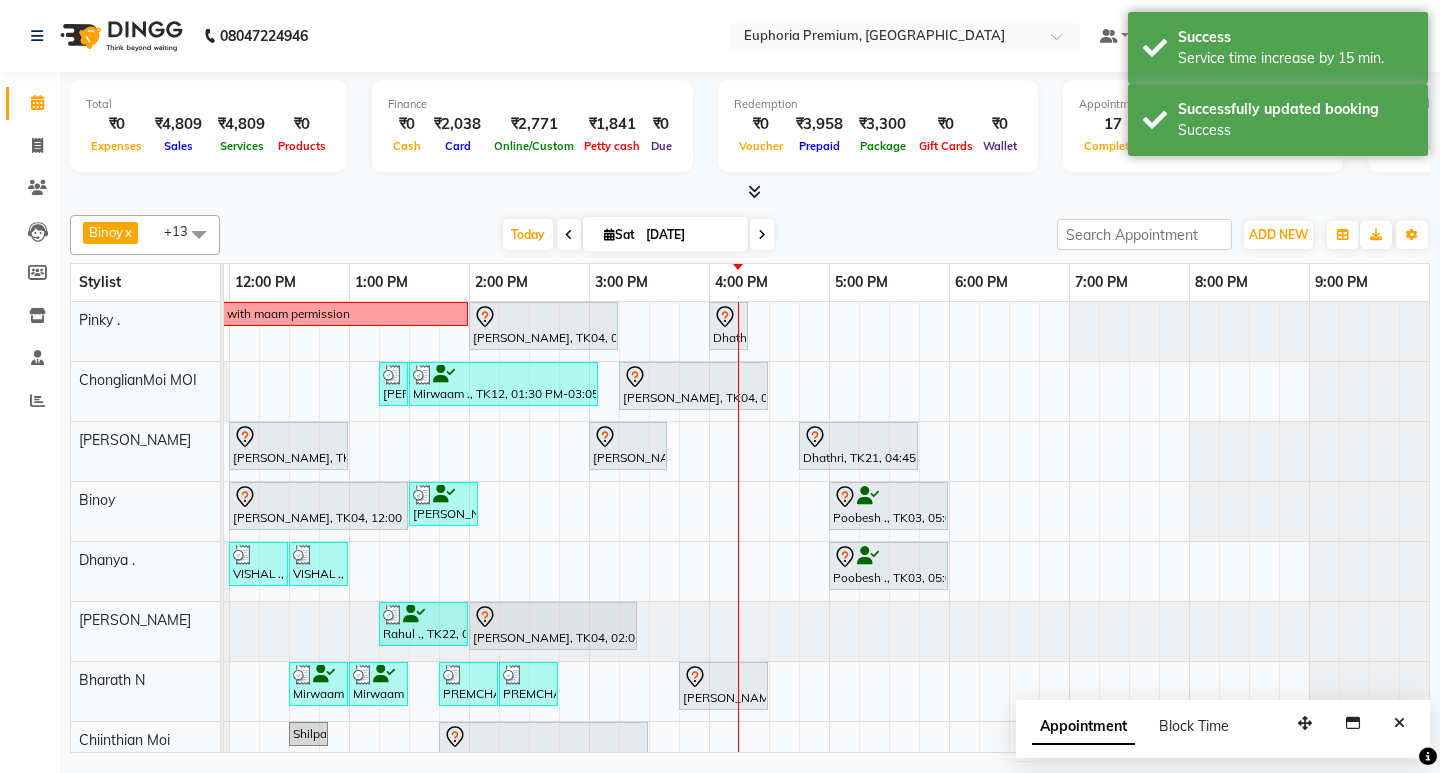 scroll, scrollTop: 80, scrollLeft: 475, axis: both 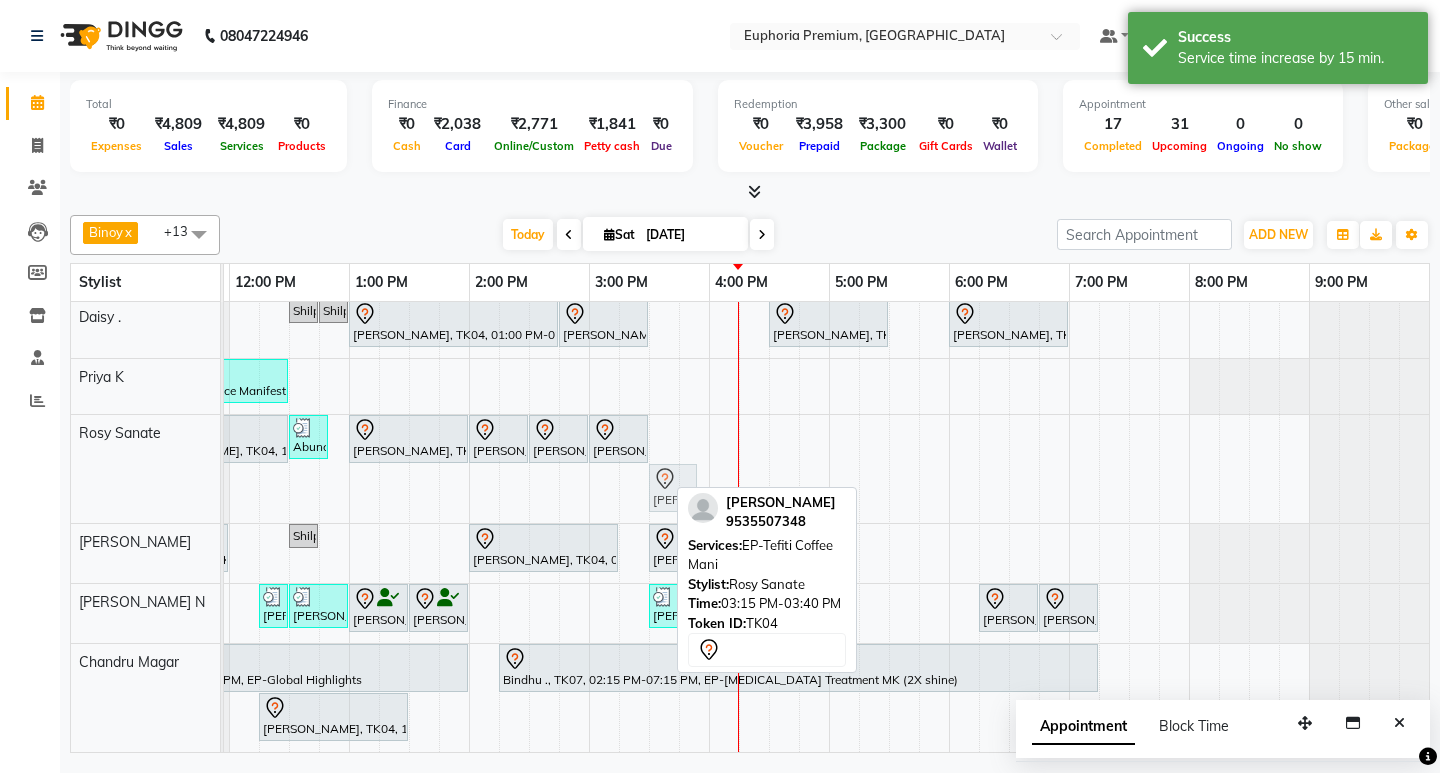 drag, startPoint x: 638, startPoint y: 471, endPoint x: 670, endPoint y: 472, distance: 32.01562 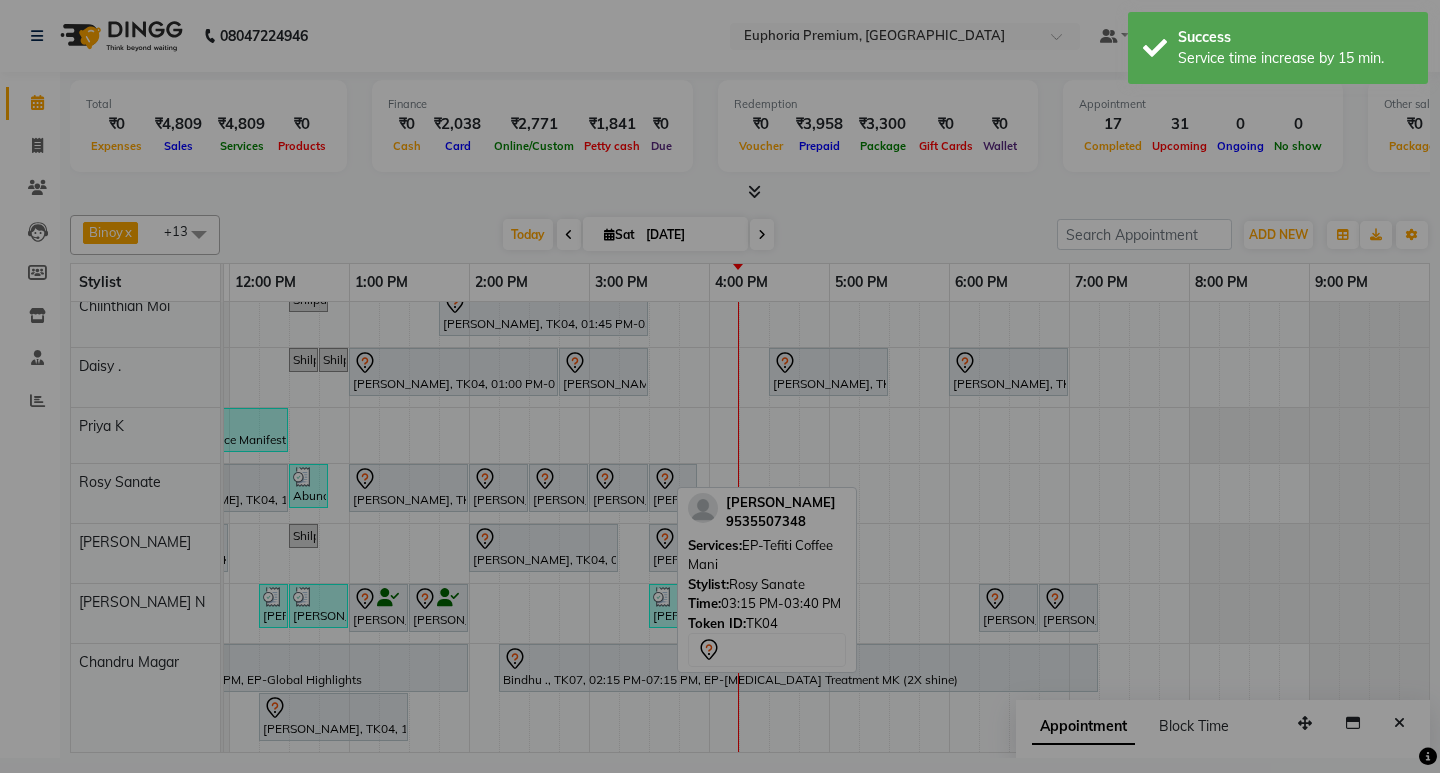 scroll, scrollTop: 449, scrollLeft: 0, axis: vertical 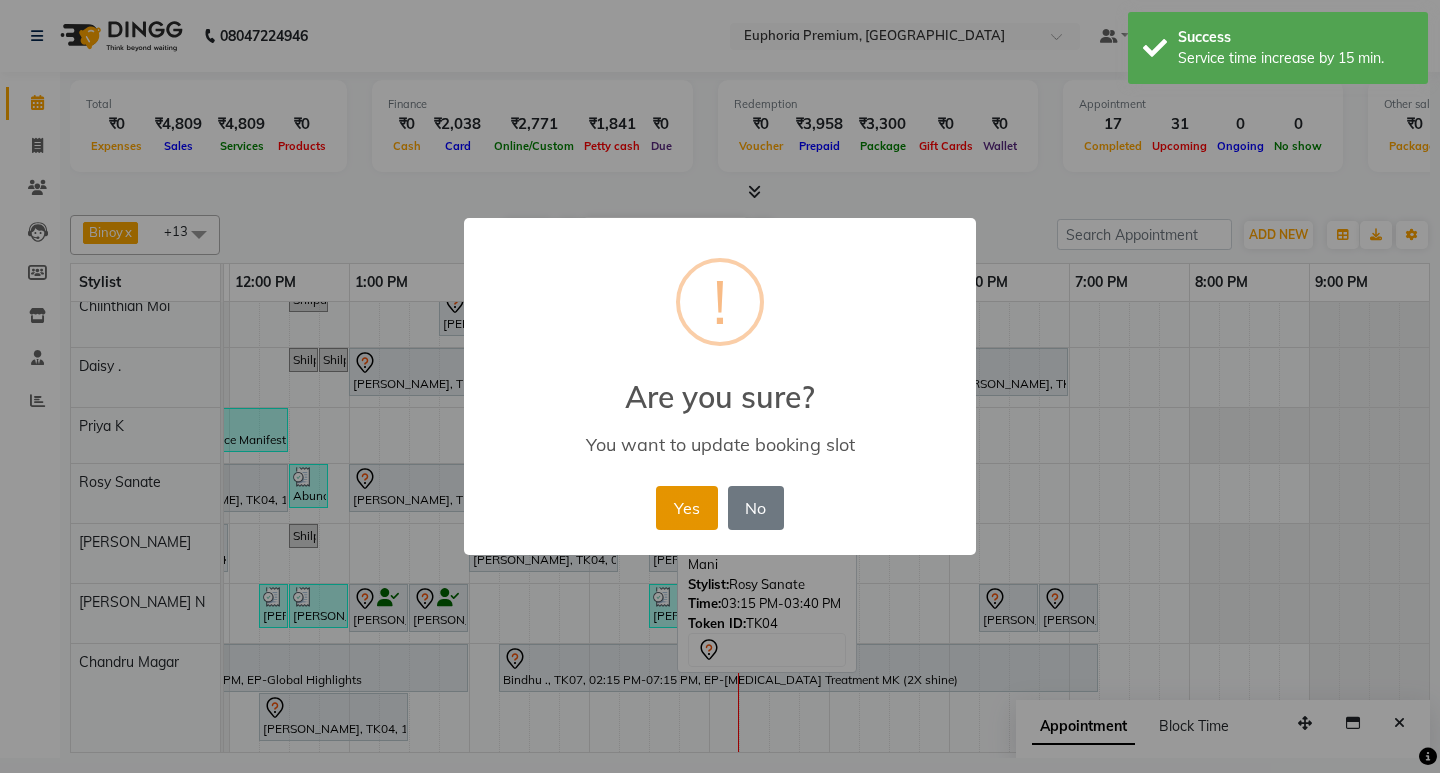 click on "Yes" at bounding box center [686, 508] 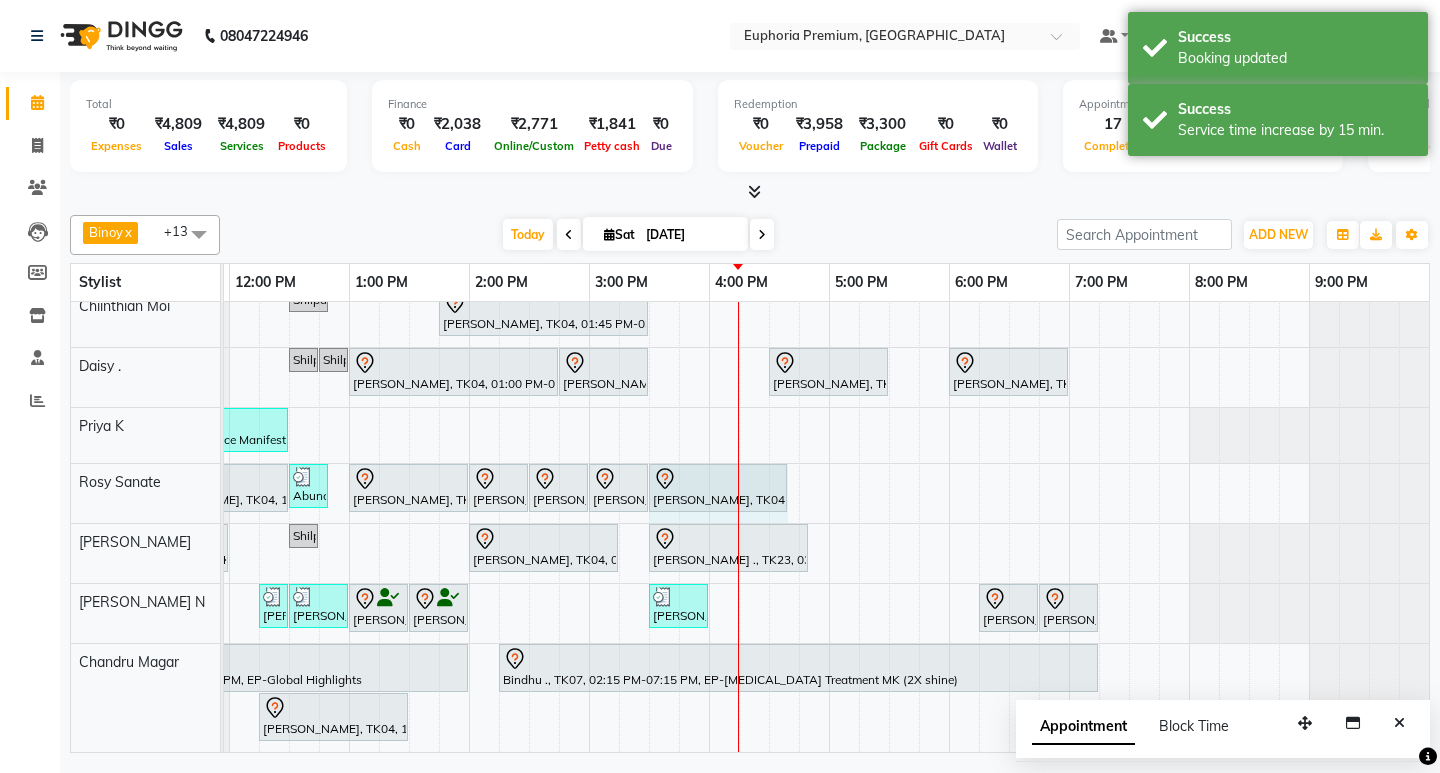 drag, startPoint x: 695, startPoint y: 470, endPoint x: 786, endPoint y: 477, distance: 91.26884 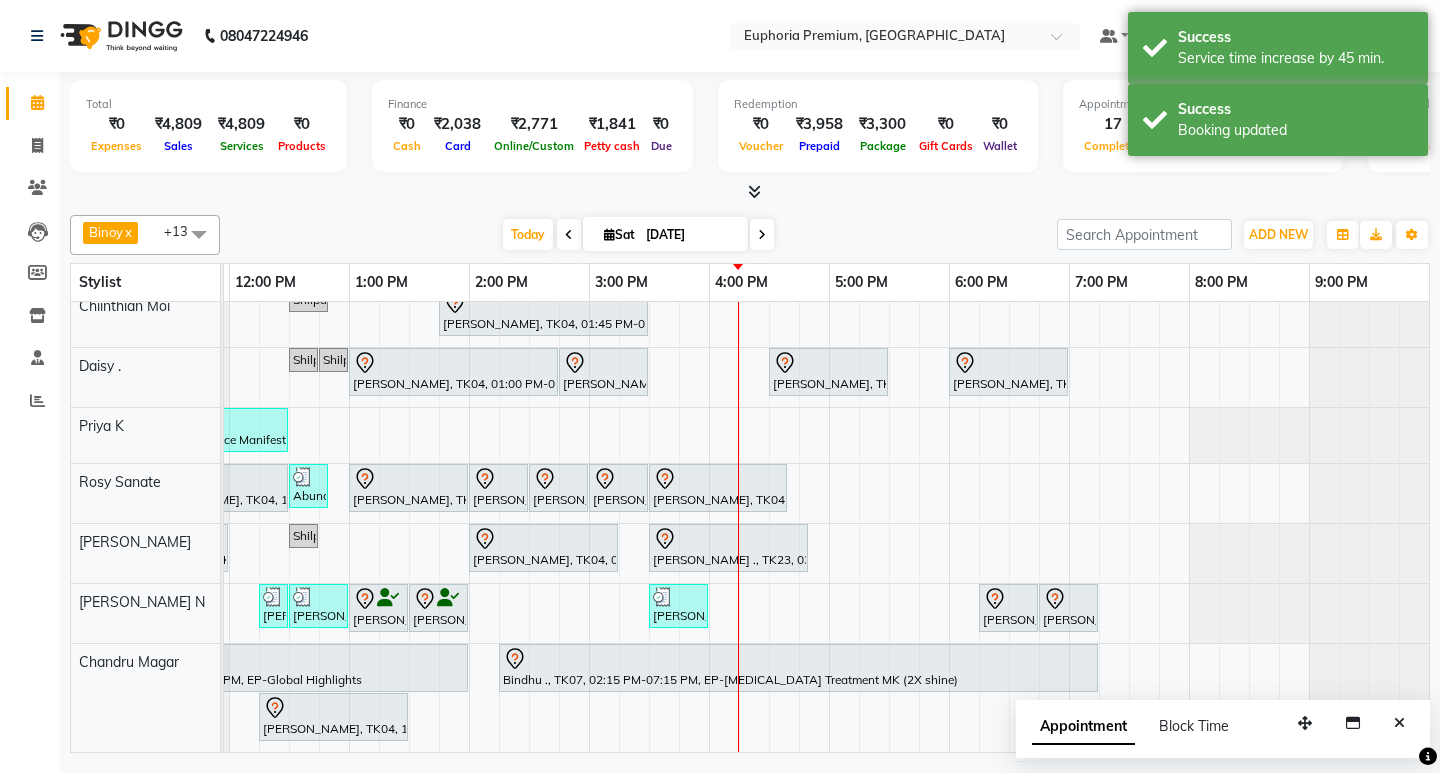 scroll, scrollTop: 381, scrollLeft: 475, axis: both 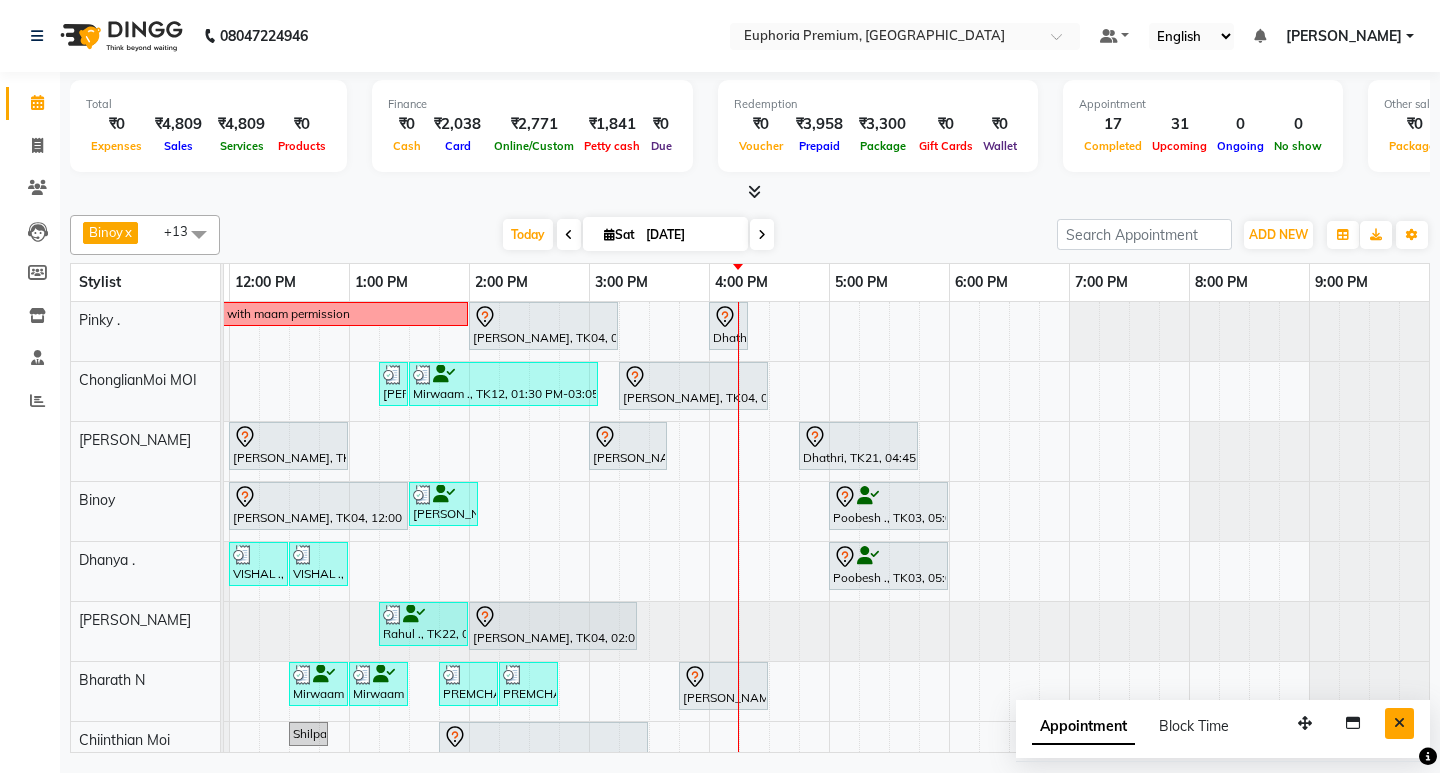 click at bounding box center (1399, 723) 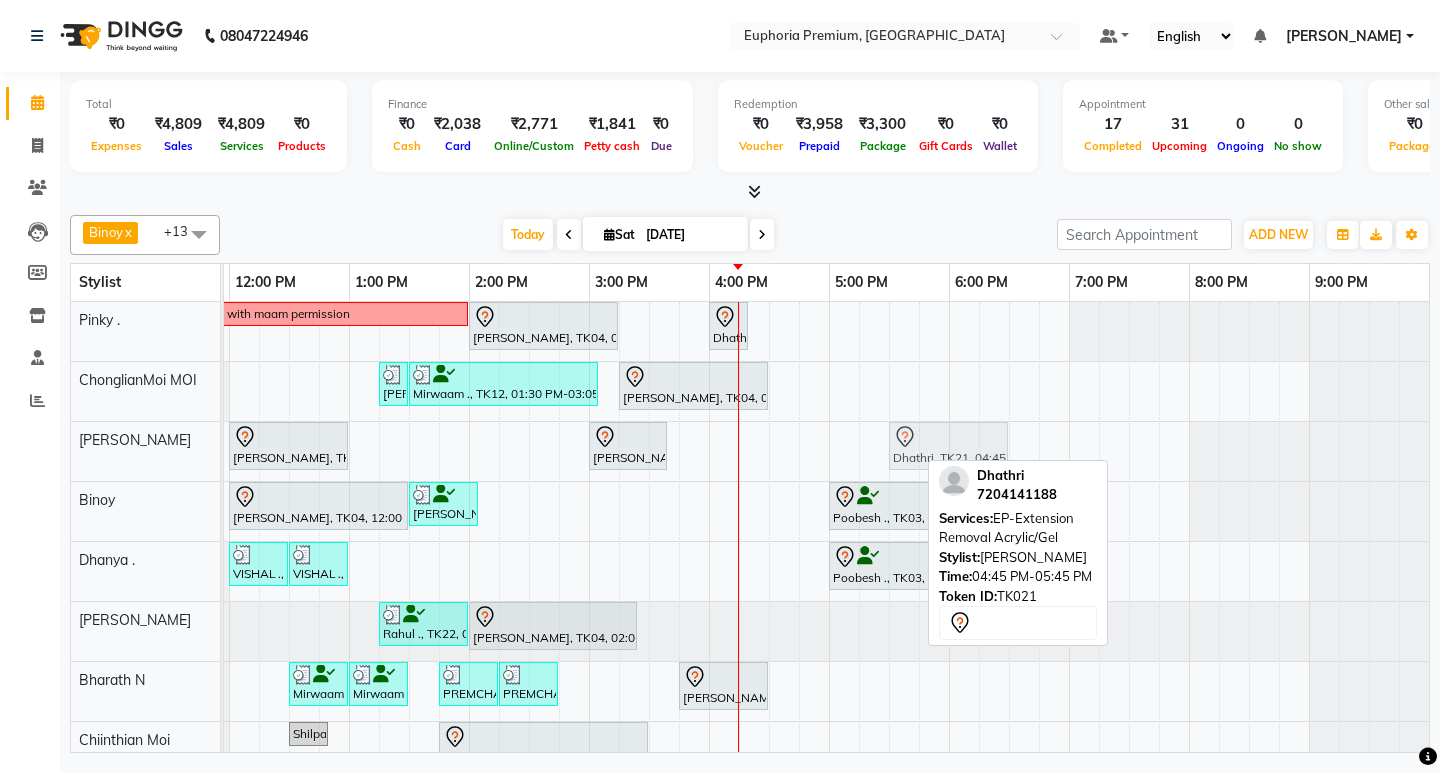 drag, startPoint x: 888, startPoint y: 444, endPoint x: 972, endPoint y: 452, distance: 84.38009 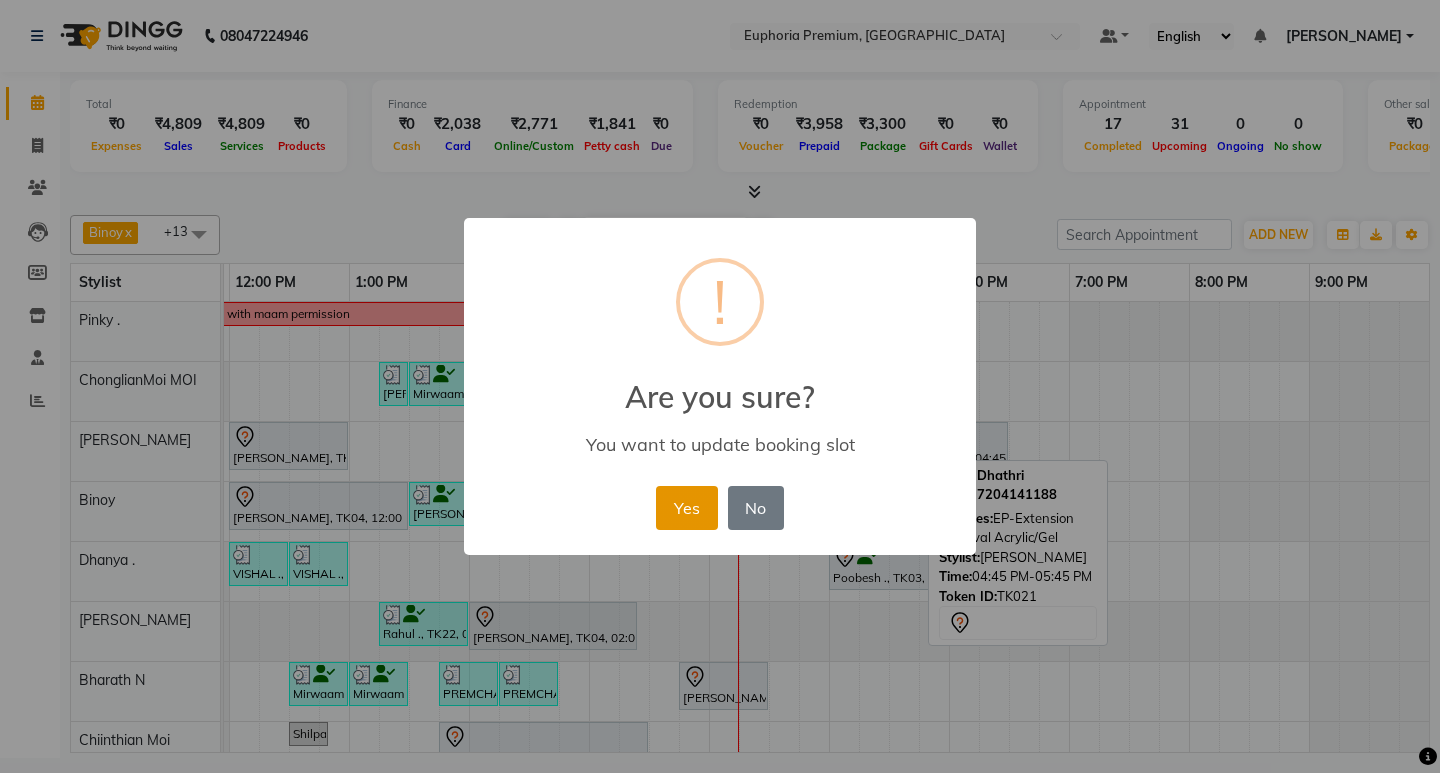 click on "Yes" at bounding box center [686, 508] 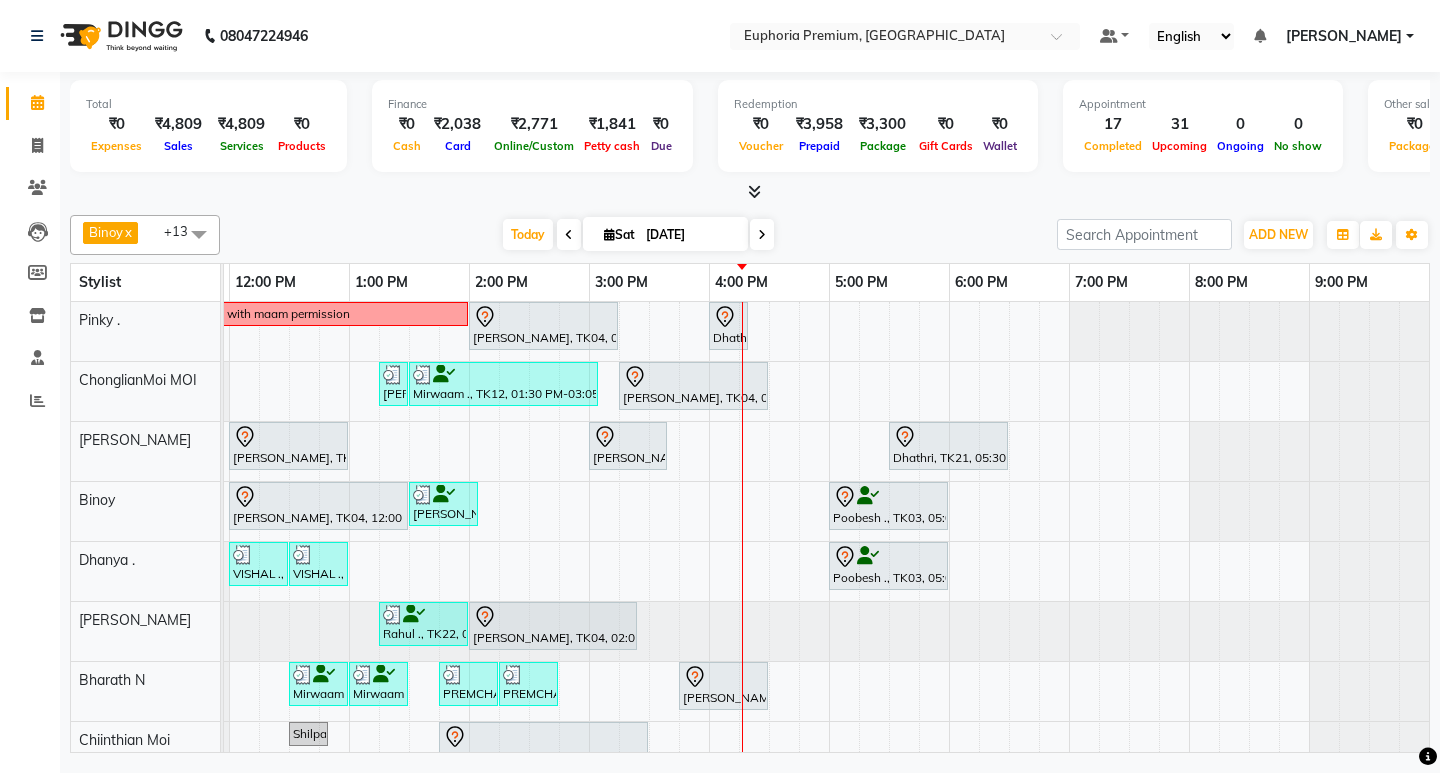 scroll, scrollTop: 100, scrollLeft: 475, axis: both 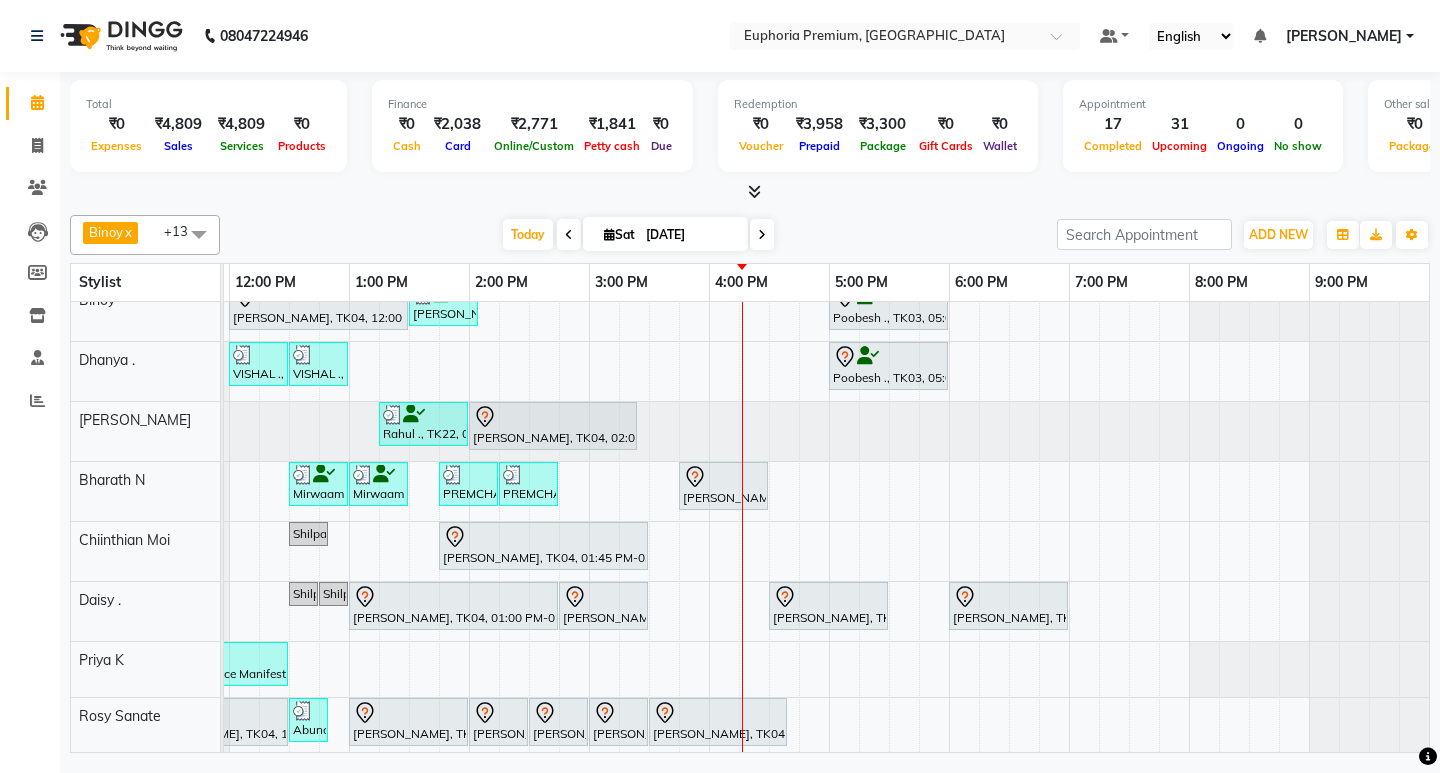 click on "Working 2.30 to 8 pm with maam permission              [PERSON_NAME], TK04, 02:00 PM-03:15 PM, EP-Tefiti Coffee Mani             Dhathri, TK21, 04:00 PM-04:20 PM, EP-Full Arms Catridge Wax     [PERSON_NAME] ., TK20, 01:15 PM-01:25 PM, EP-Nail Cutting & Filing (Hands/Feet) Lacquer     Mirwaam ., TK12, 01:30 PM-03:05 PM, EP-Tefiti Coffee [PERSON_NAME], TK04, 03:15 PM-04:30 PM, EP-Cookies & Cup Cake [PERSON_NAME], TK02, 12:00 PM-01:00 PM, EP-Natural & Clear - Acrylic             [PERSON_NAME], TK04, 03:00 PM-03:40 PM, EP-Gel Paint Application             Dhathri, TK21, 05:30 PM-06:30 PM, EP-Extension Removal Acrylic/Gel             [PERSON_NAME], TK04, 11:15 AM-11:50 AM, EP-Head, Neck & Shoulder (35 Mins) w/o Hairwash             [PERSON_NAME], TK04, 12:00 PM-01:30 PM, EP-Sports Massage (Oil) 45+15     [PERSON_NAME] ., TK20, 01:30 PM-02:05 PM, EP-Feet Reflexology (30 Mins)             Poobesh ., TK03, 05:00 PM-06:00 PM, EP-Shoulder & Back (30 Mins)     VISHAL ., TK08, 12:00 PM-12:30 PM, EP-Shoulder & Back (30 Mins)" at bounding box center [589, 544] 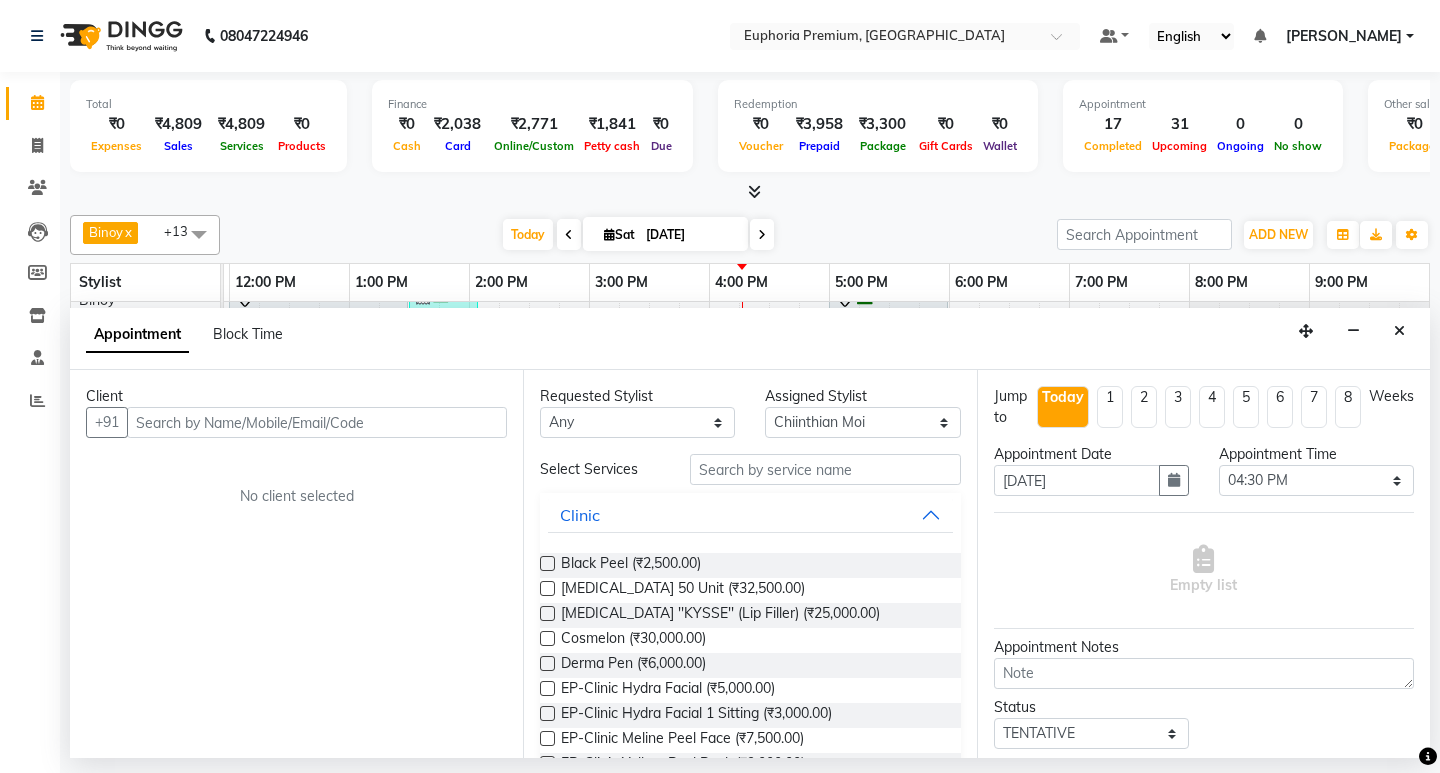 click at bounding box center (317, 422) 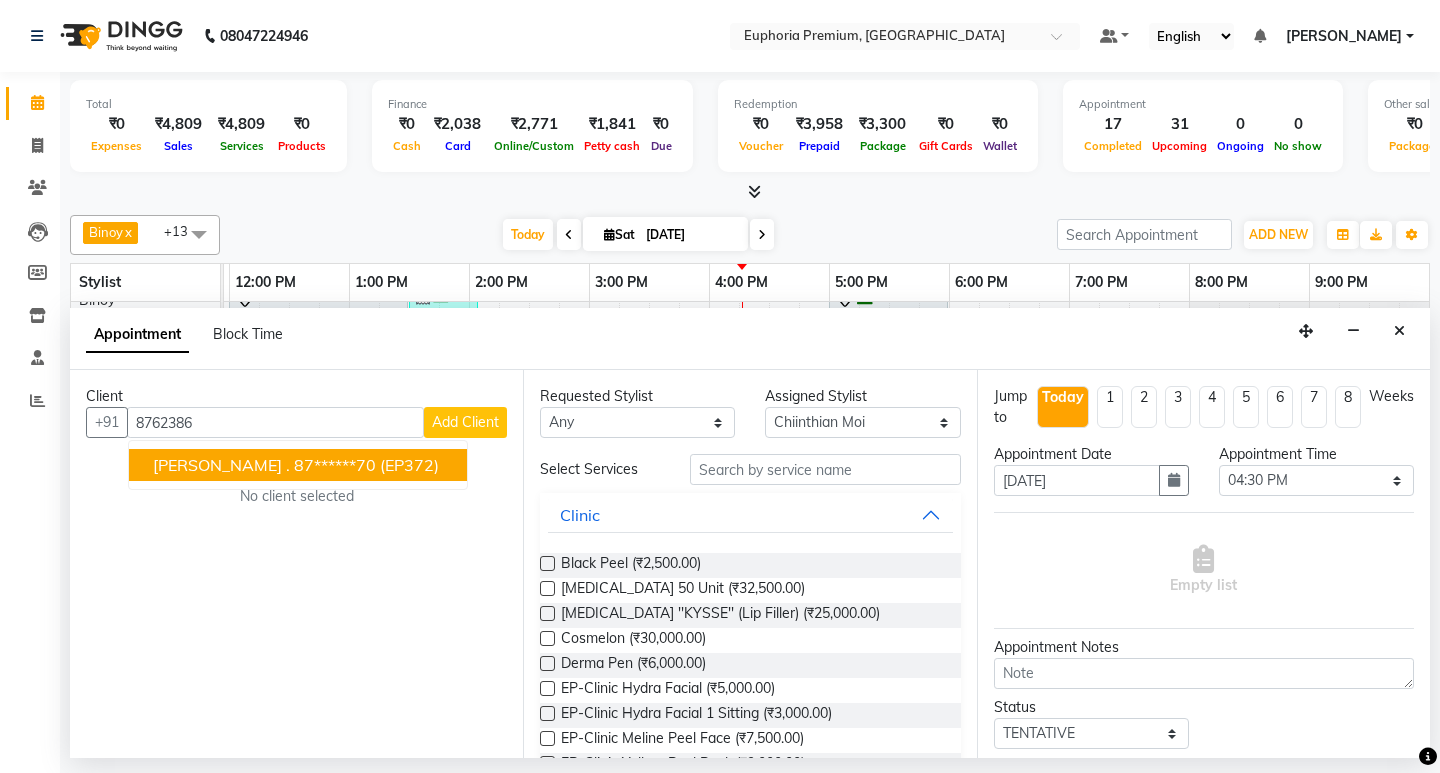 click on "(EP372)" at bounding box center (409, 465) 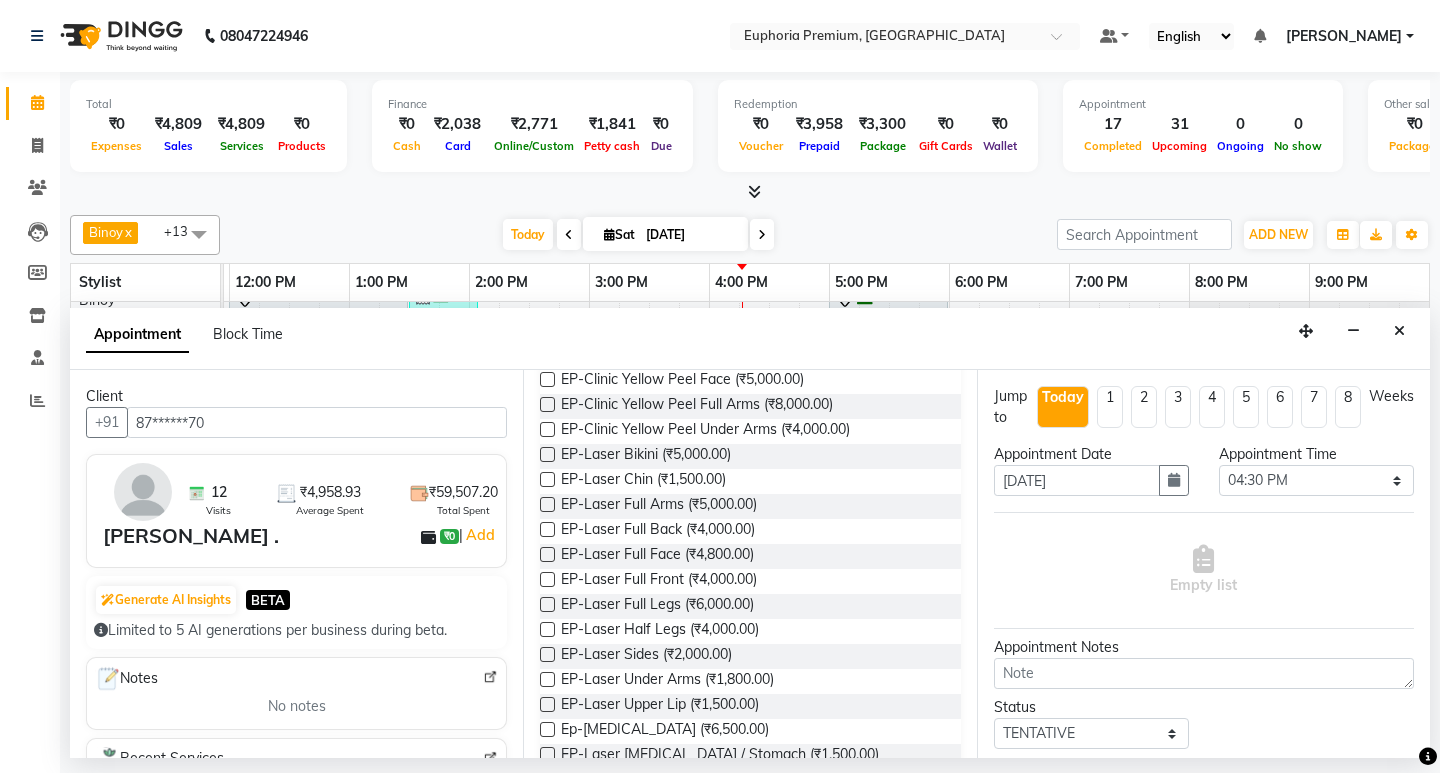scroll, scrollTop: 600, scrollLeft: 0, axis: vertical 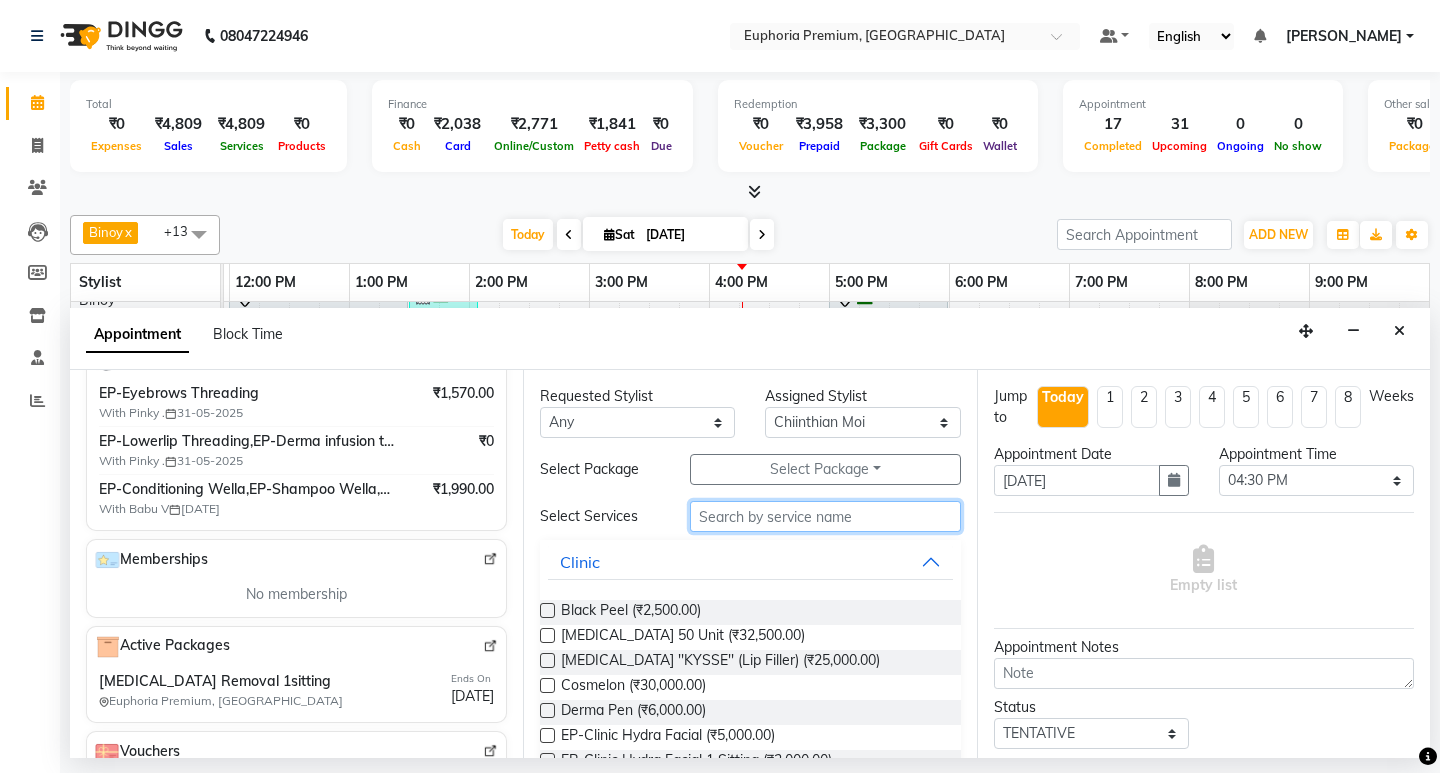 click at bounding box center (825, 516) 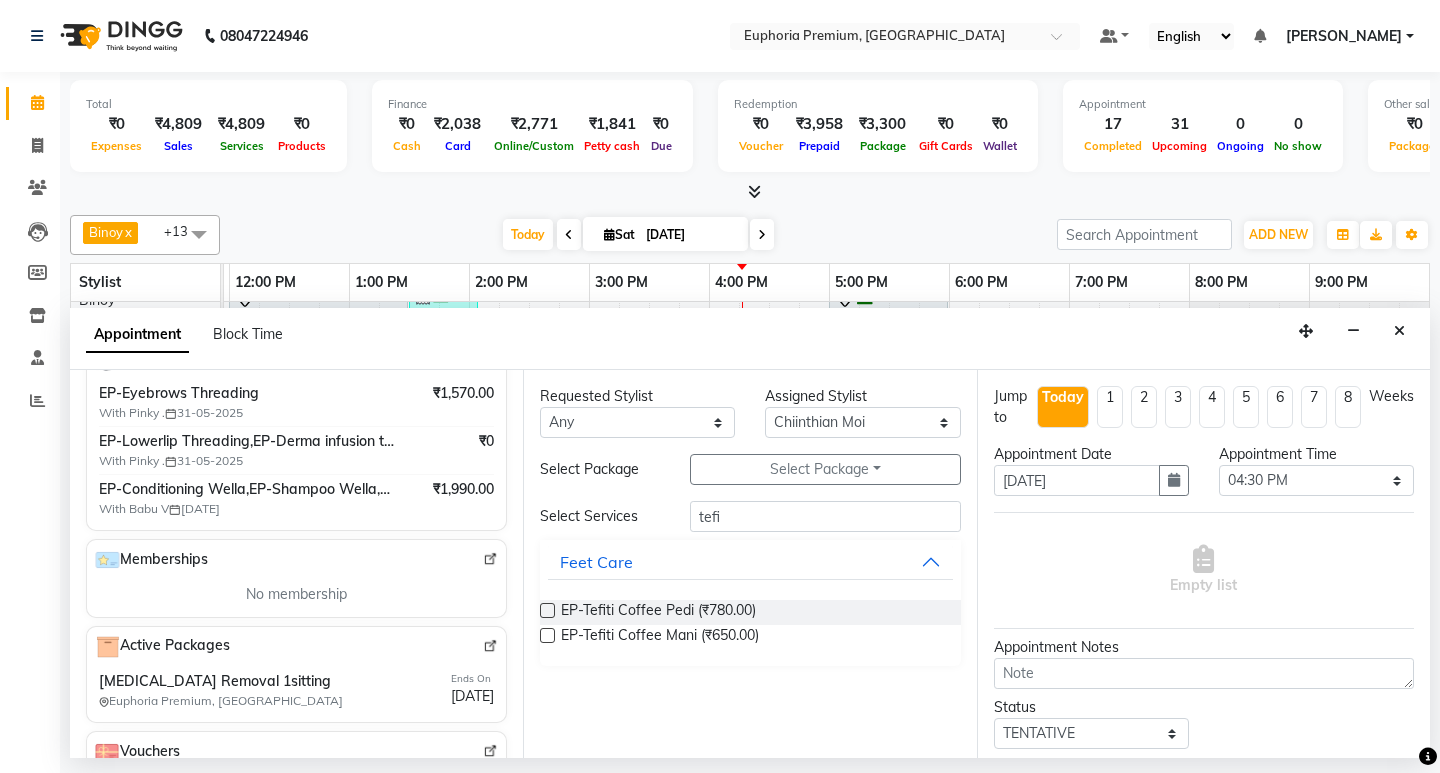click at bounding box center [547, 610] 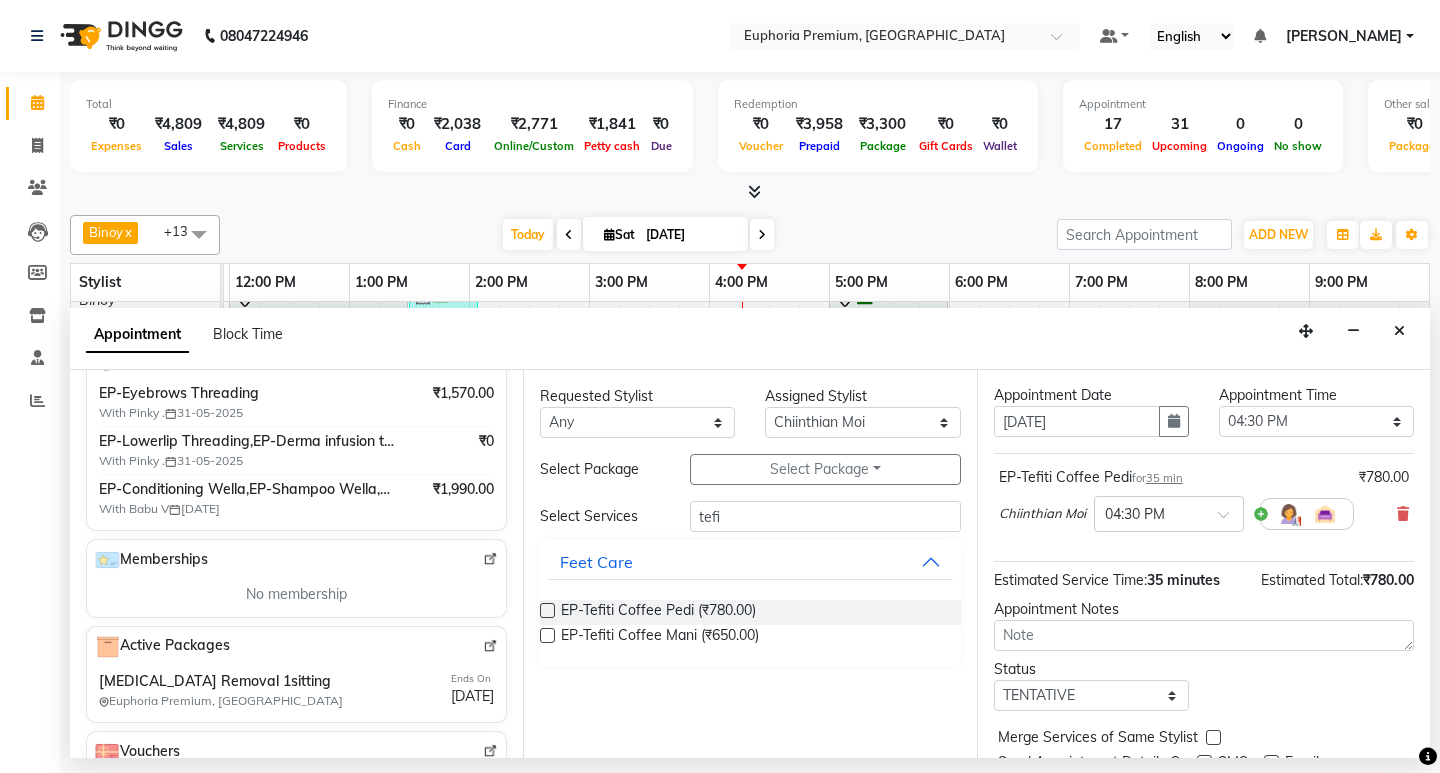 scroll, scrollTop: 138, scrollLeft: 0, axis: vertical 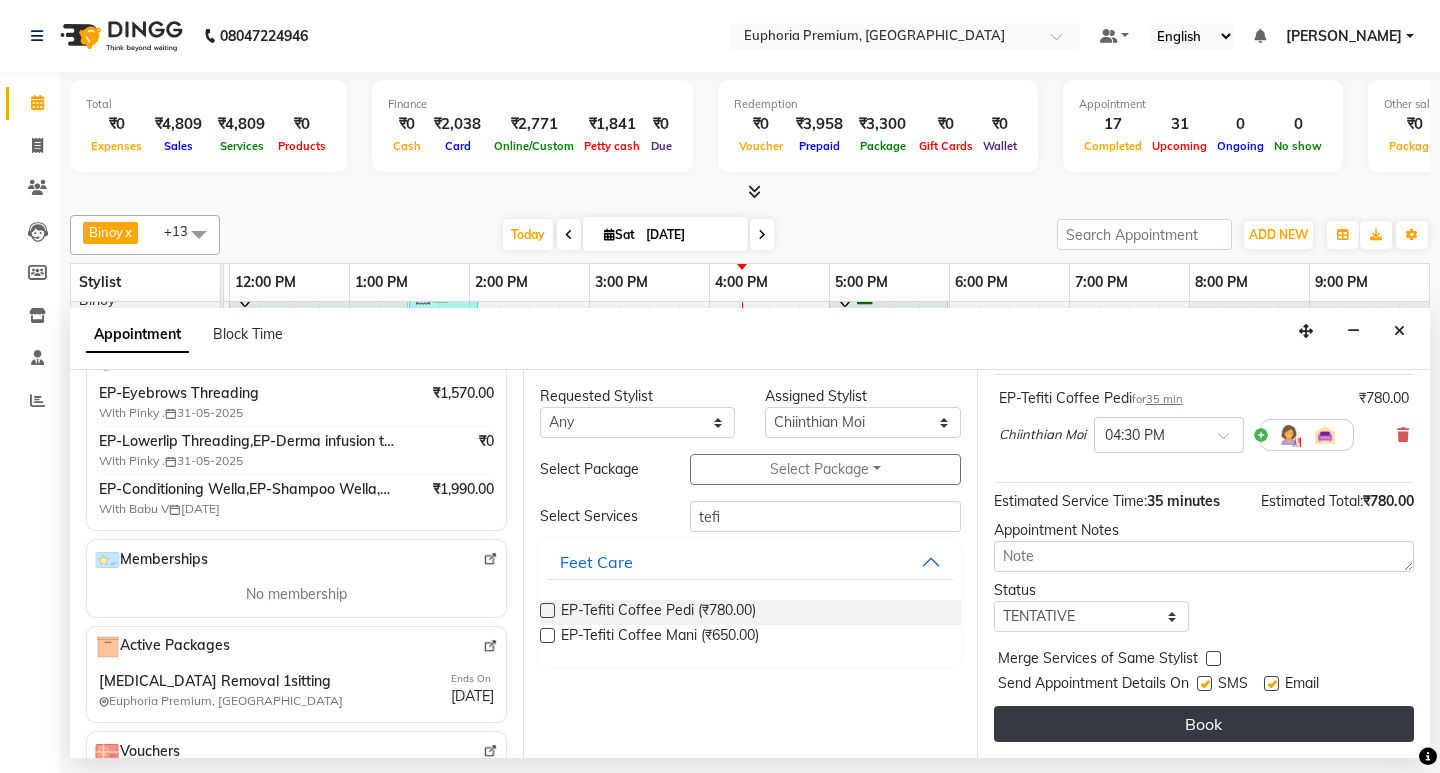 click on "Book" at bounding box center [1204, 724] 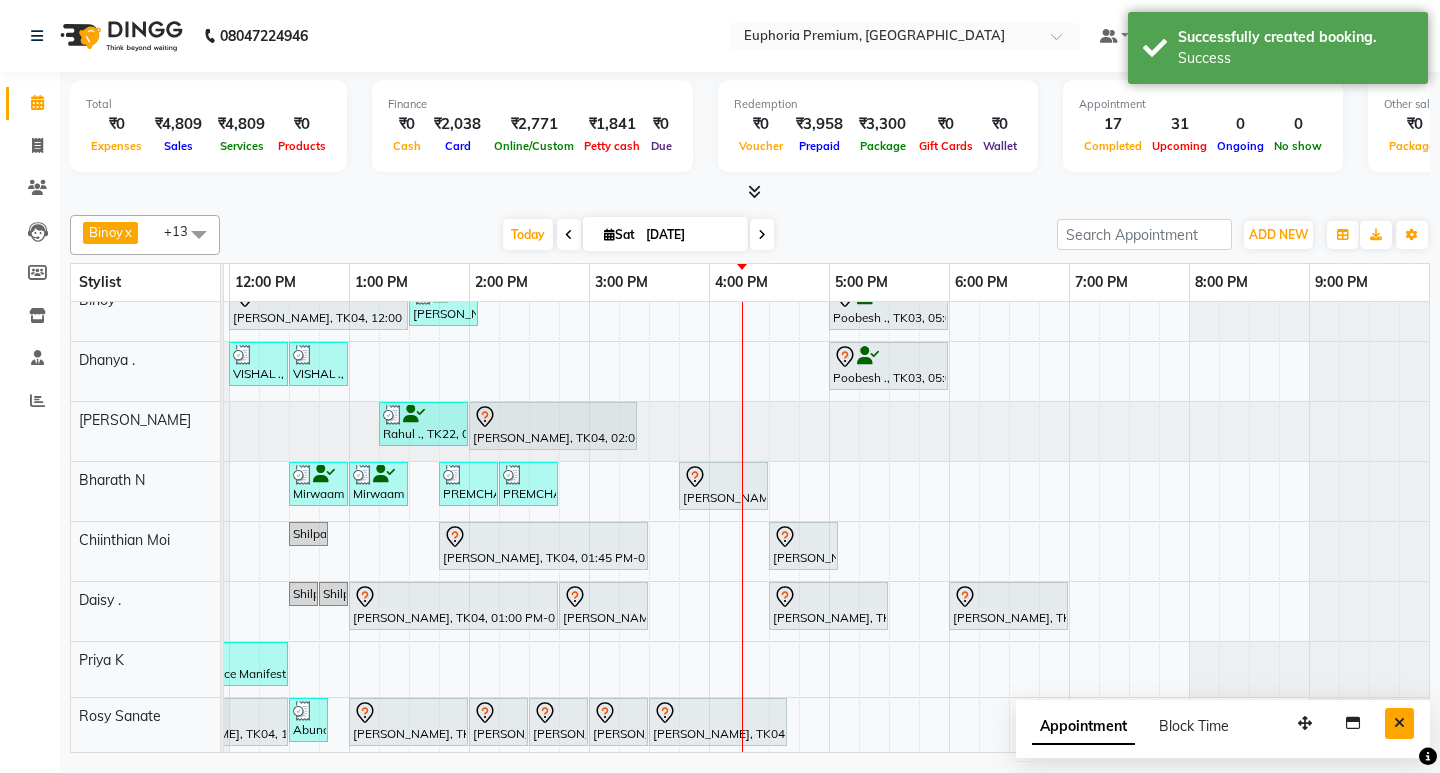 click at bounding box center [1399, 723] 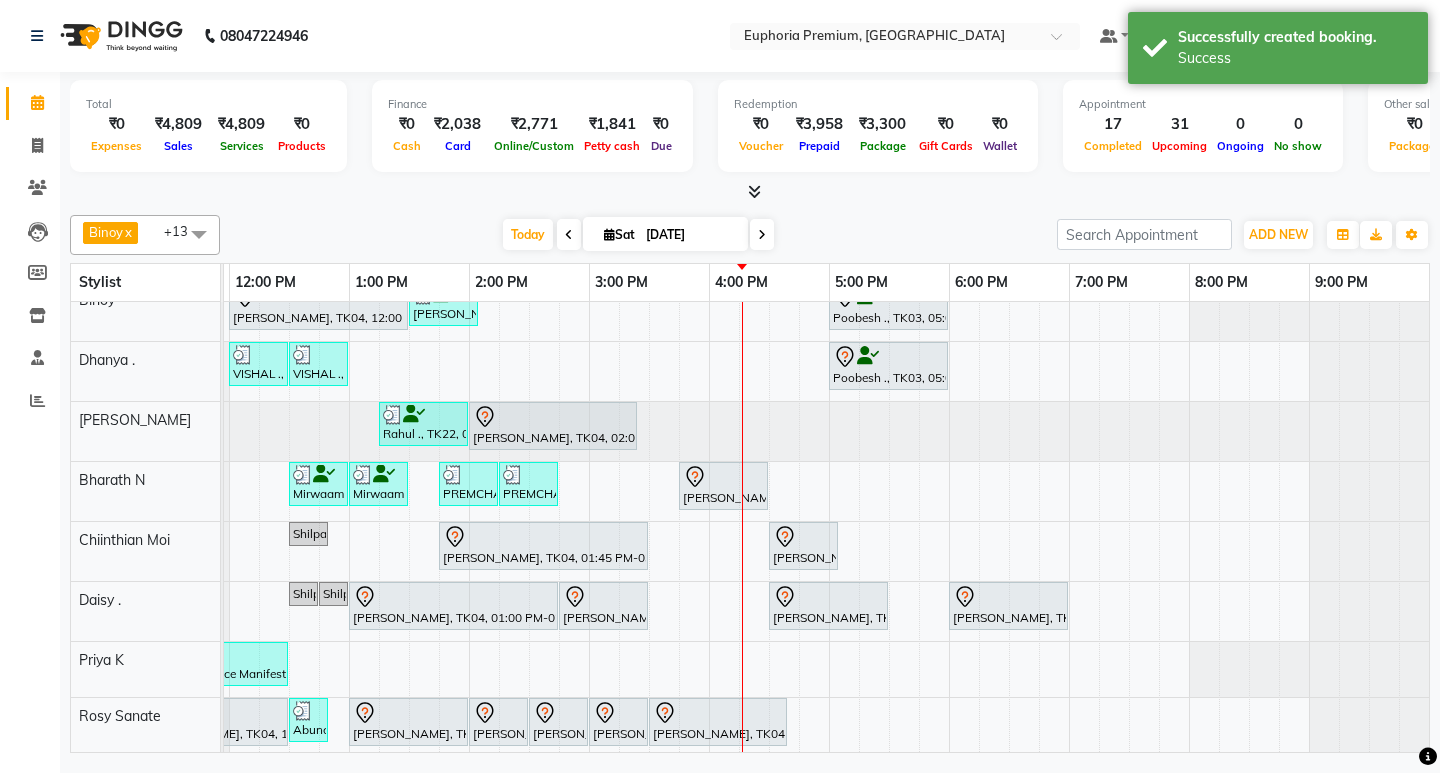 scroll, scrollTop: 303, scrollLeft: 475, axis: both 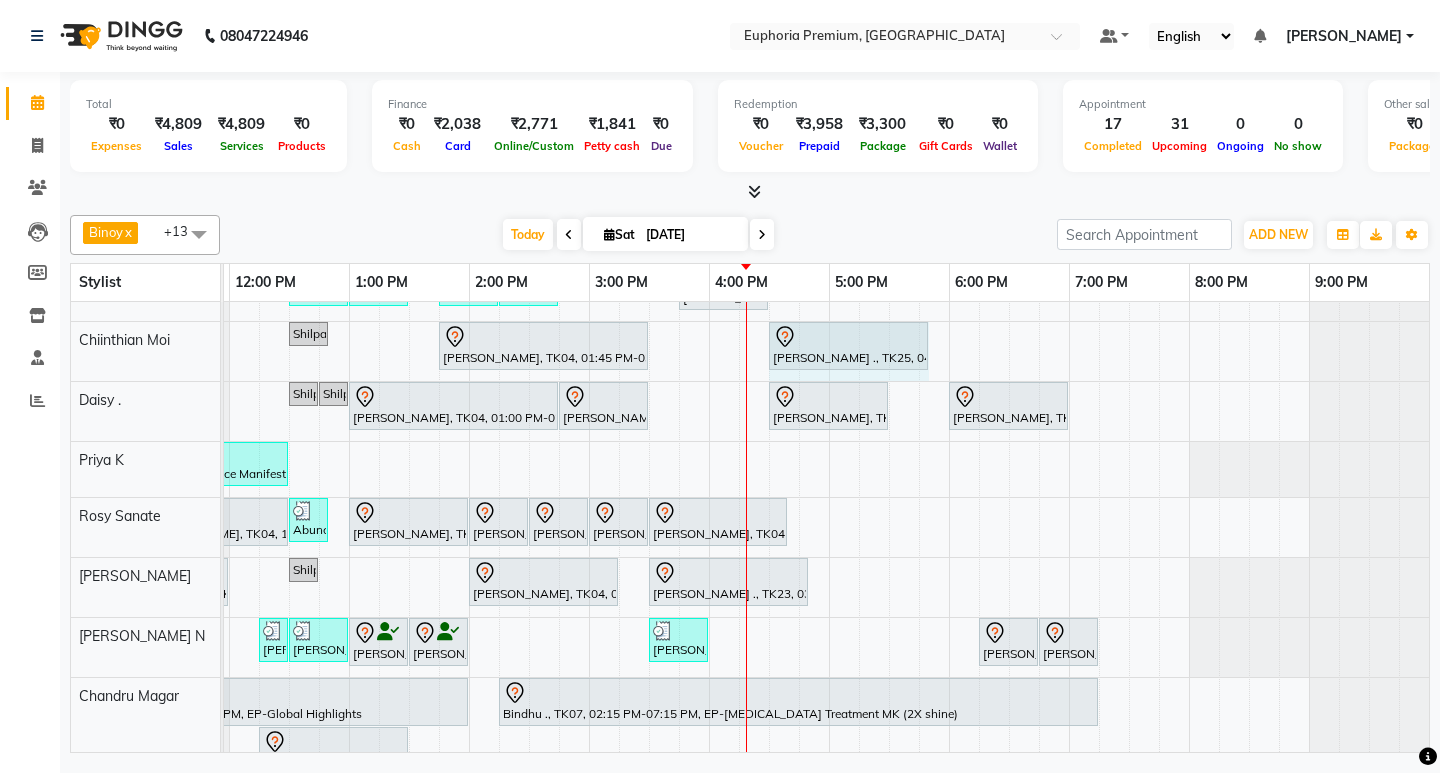 drag, startPoint x: 822, startPoint y: 345, endPoint x: 912, endPoint y: 348, distance: 90.04999 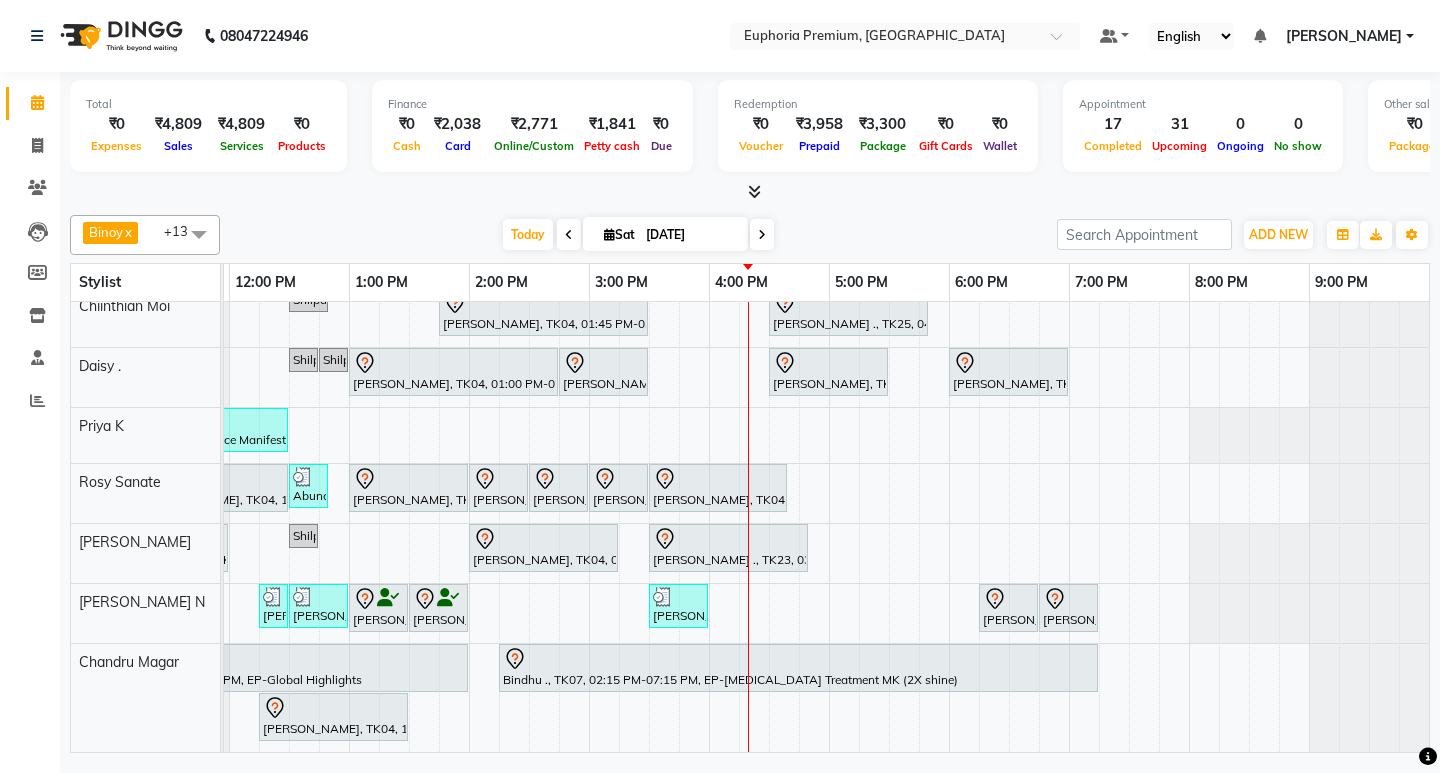 scroll, scrollTop: 63, scrollLeft: 490, axis: both 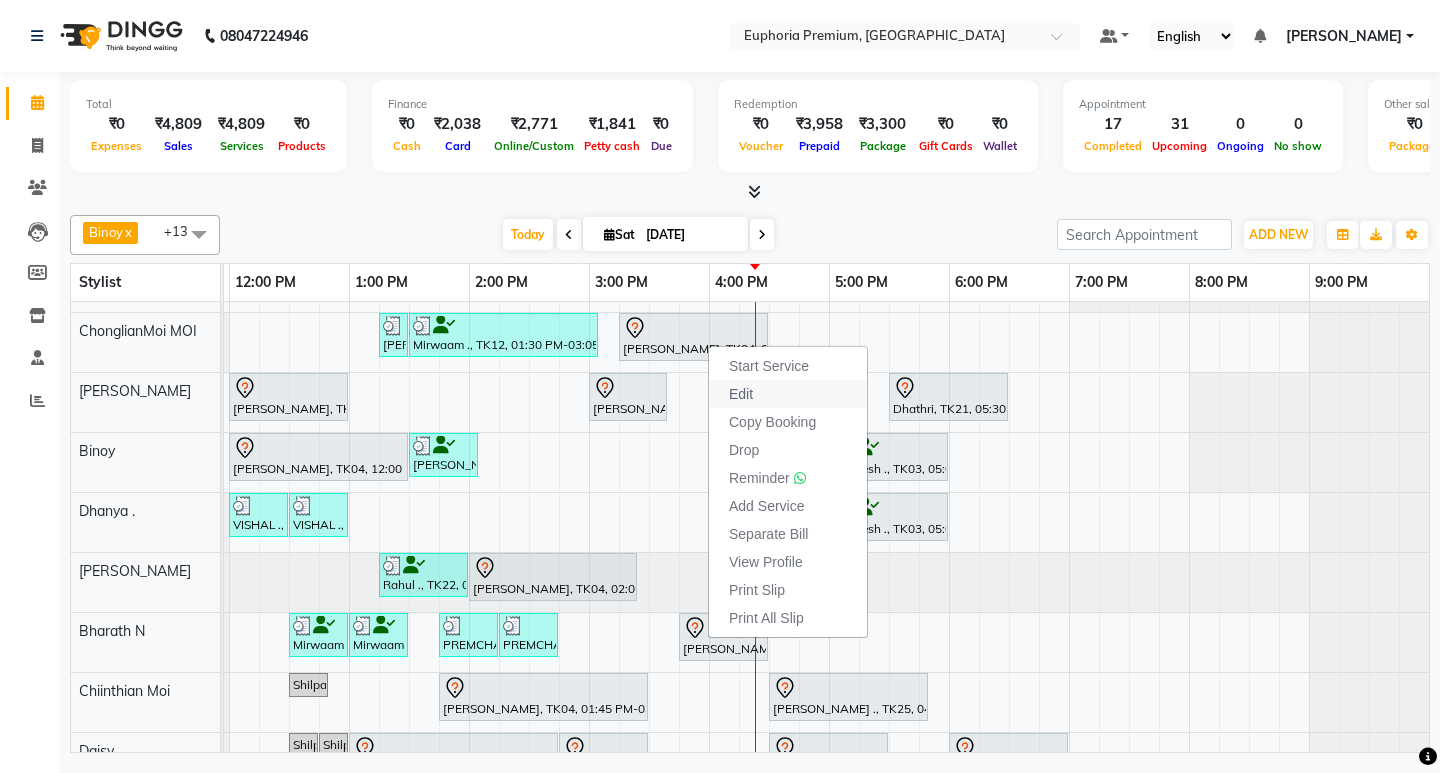 click on "Edit" at bounding box center (788, 394) 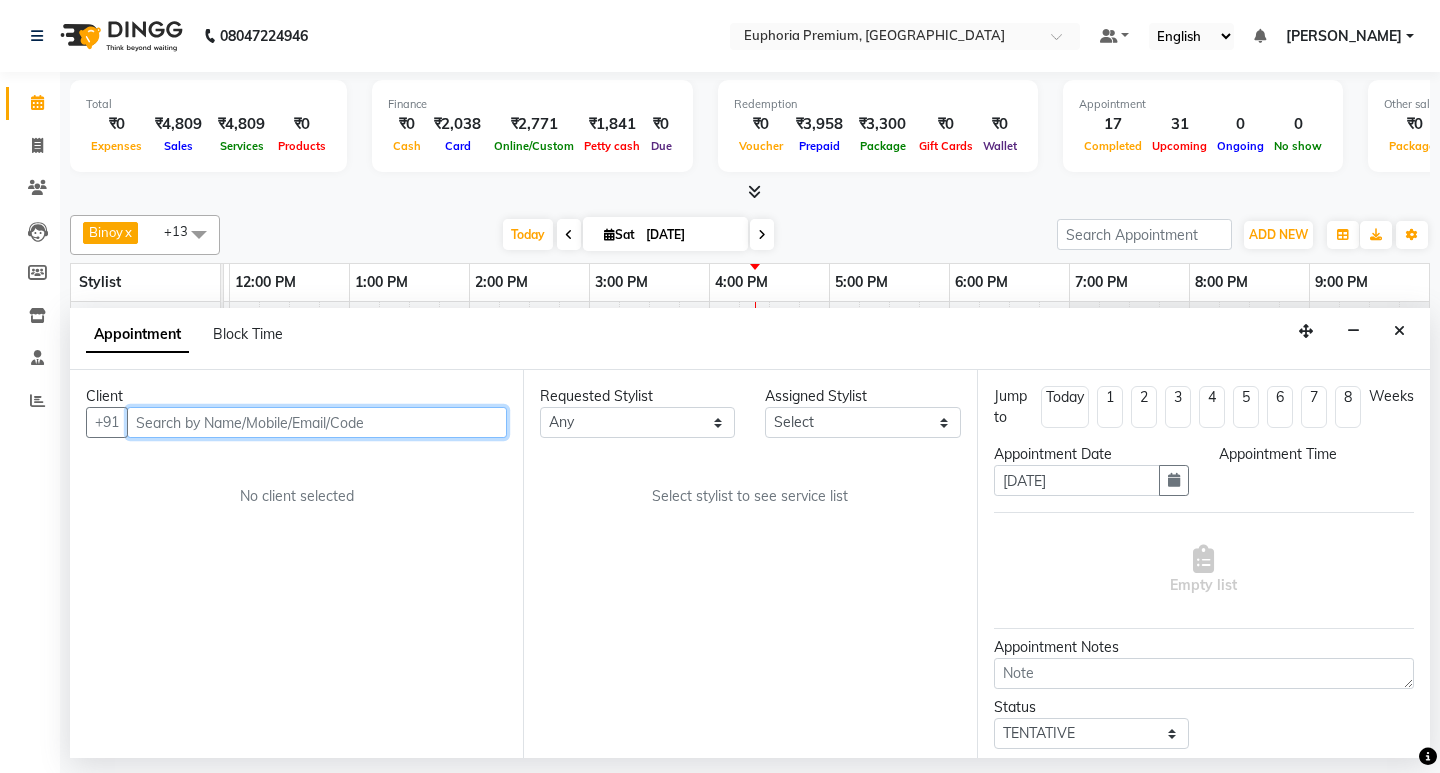 scroll, scrollTop: 0, scrollLeft: 0, axis: both 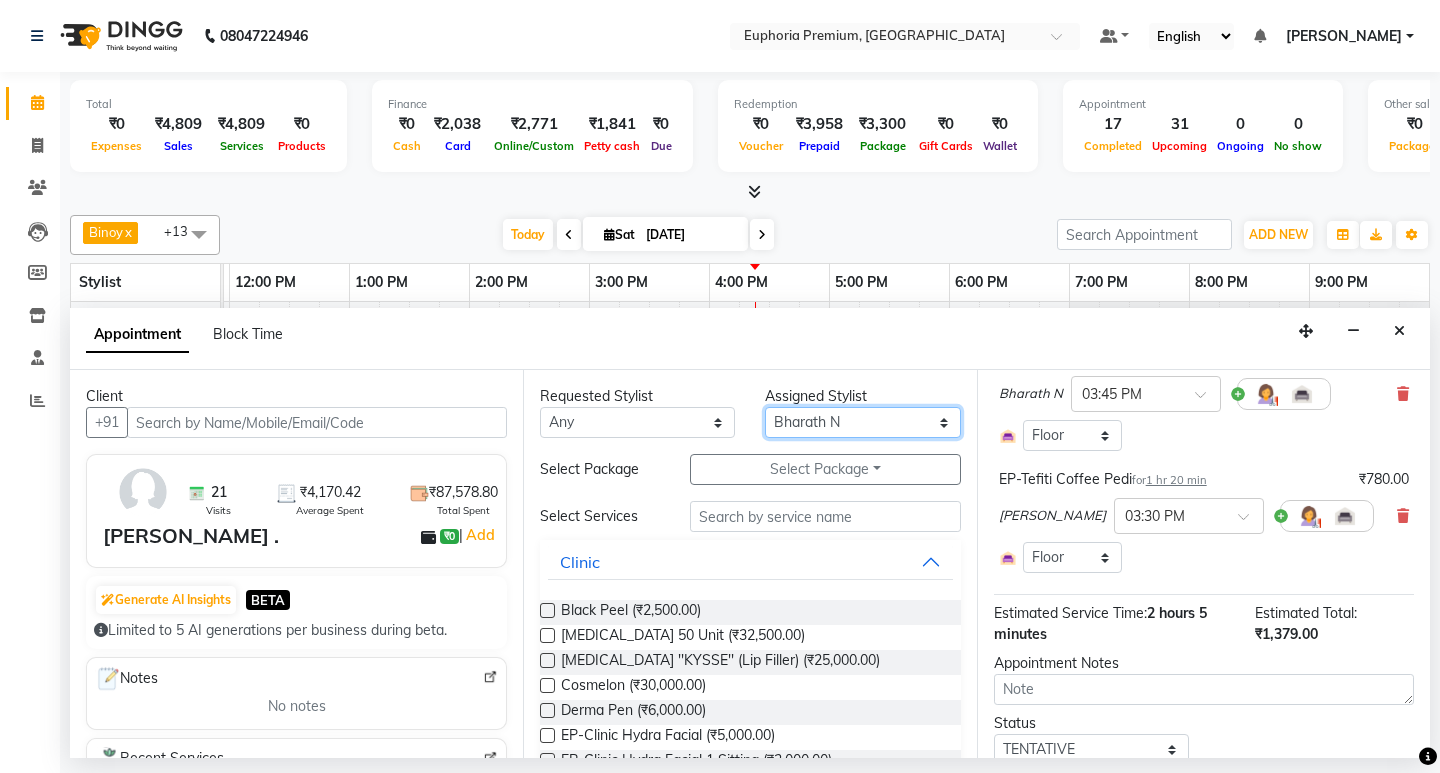 click on "Select Babu V Bharath N [PERSON_NAME] [PERSON_NAME] N  Chiinthian [PERSON_NAME] MOI [PERSON_NAME] . [PERSON_NAME] . [PERSON_NAME] [PERSON_NAME] K [PERSON_NAME] [PERSON_NAME] [MEDICAL_DATA] Pinky . Priya  K Rosy Sanate [PERSON_NAME] [PERSON_NAME] Shishi L [PERSON_NAME] M [PERSON_NAME]" at bounding box center (862, 422) 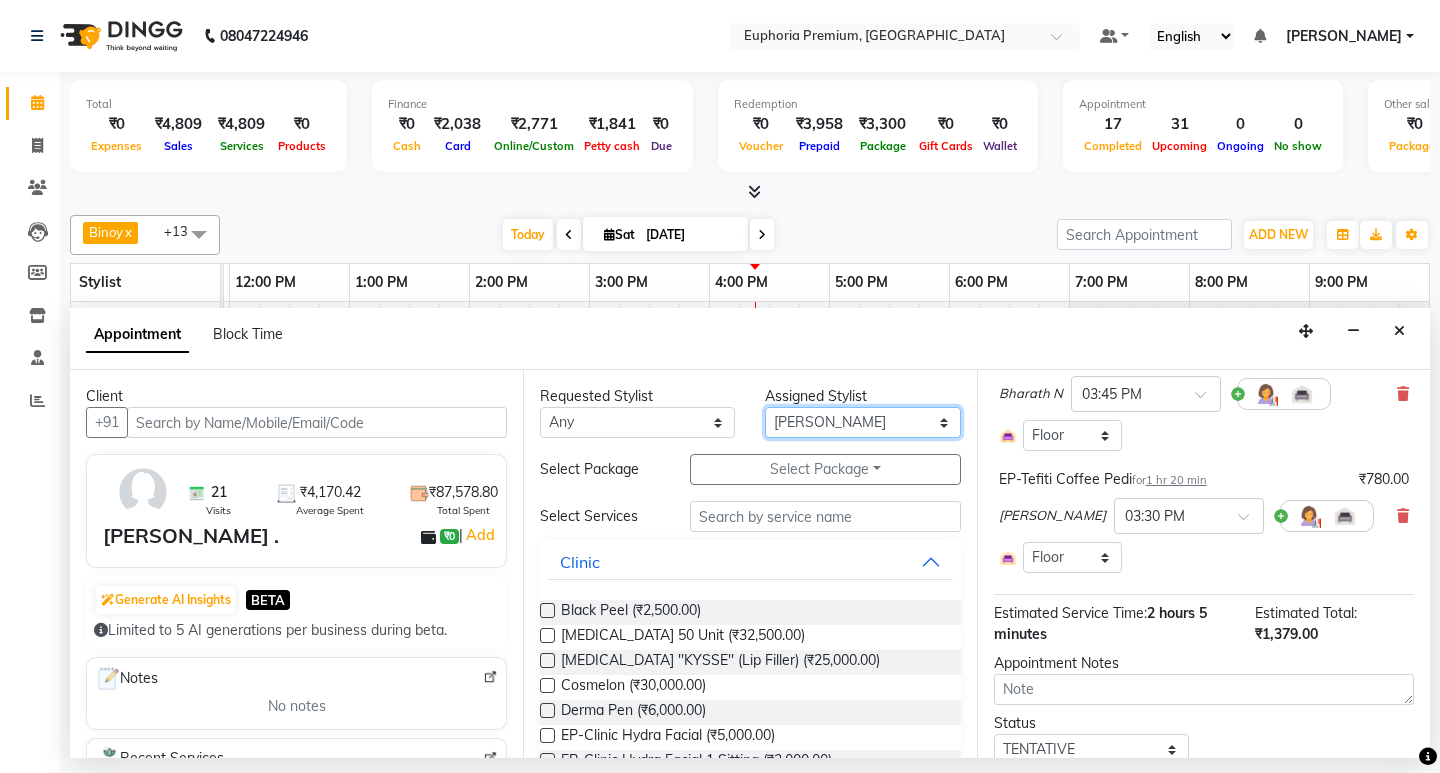 click on "Select Babu V Bharath N [PERSON_NAME] [PERSON_NAME] N  Chiinthian [PERSON_NAME] MOI [PERSON_NAME] . [PERSON_NAME] . [PERSON_NAME] [PERSON_NAME] K [PERSON_NAME] [PERSON_NAME] [MEDICAL_DATA] Pinky . Priya  K Rosy Sanate [PERSON_NAME] [PERSON_NAME] Shishi L [PERSON_NAME] M [PERSON_NAME]" at bounding box center (862, 422) 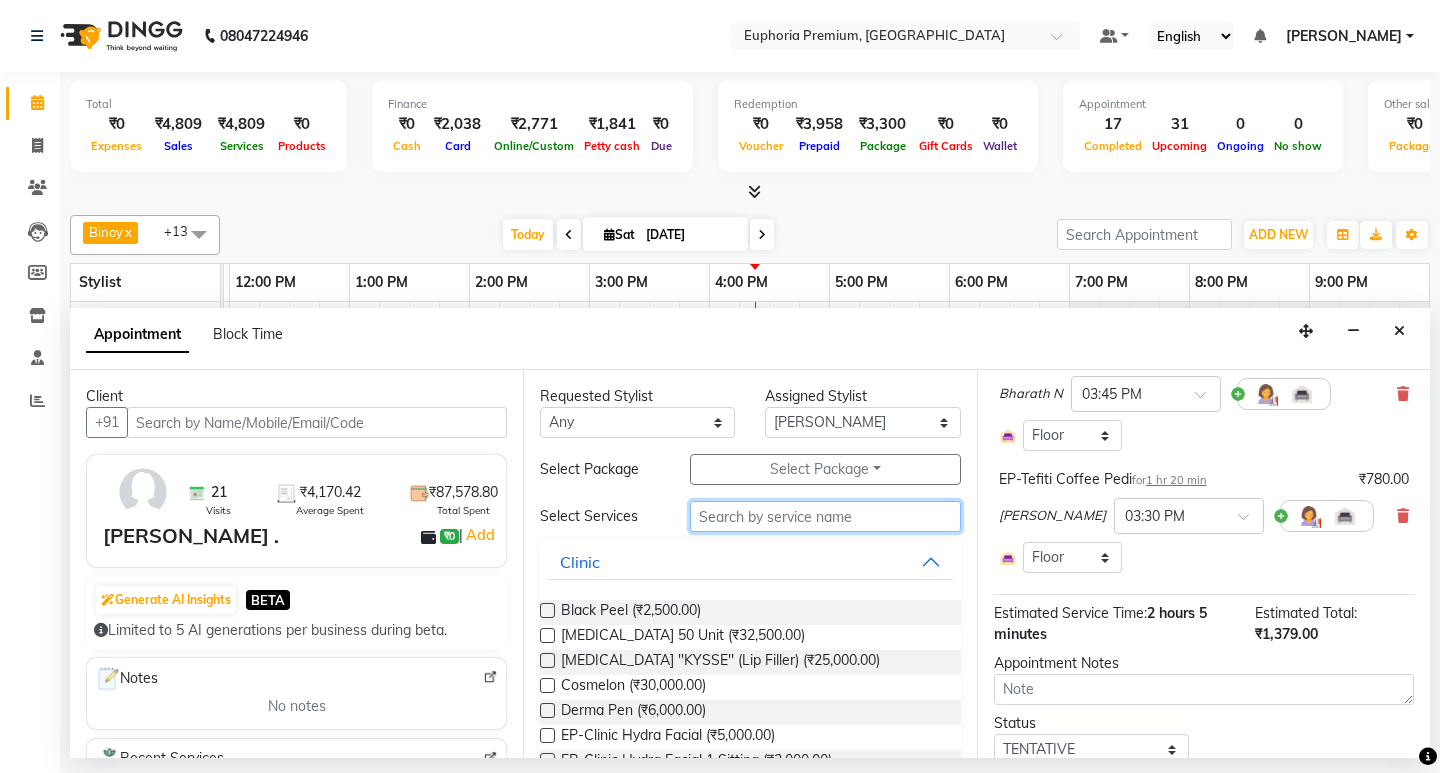 click at bounding box center (825, 516) 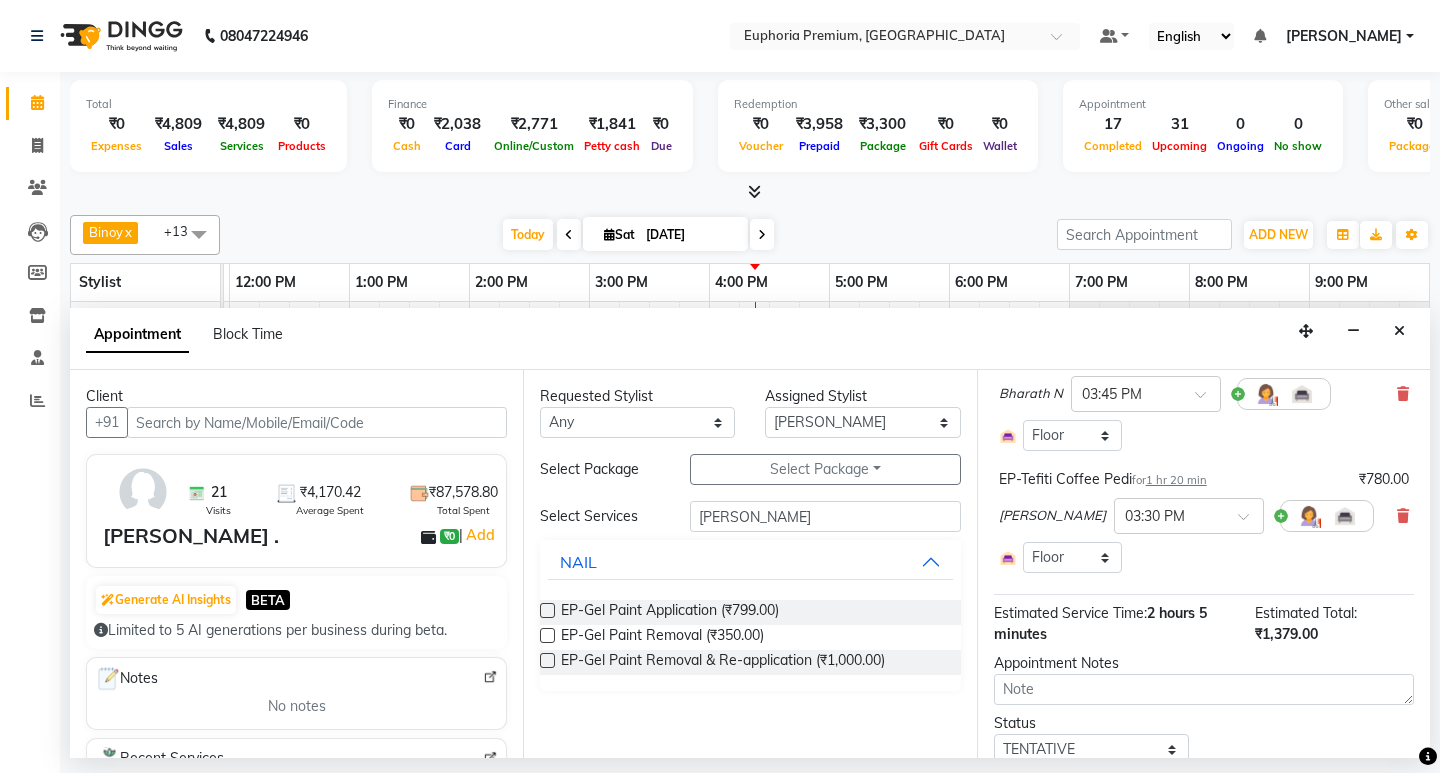 click at bounding box center [547, 610] 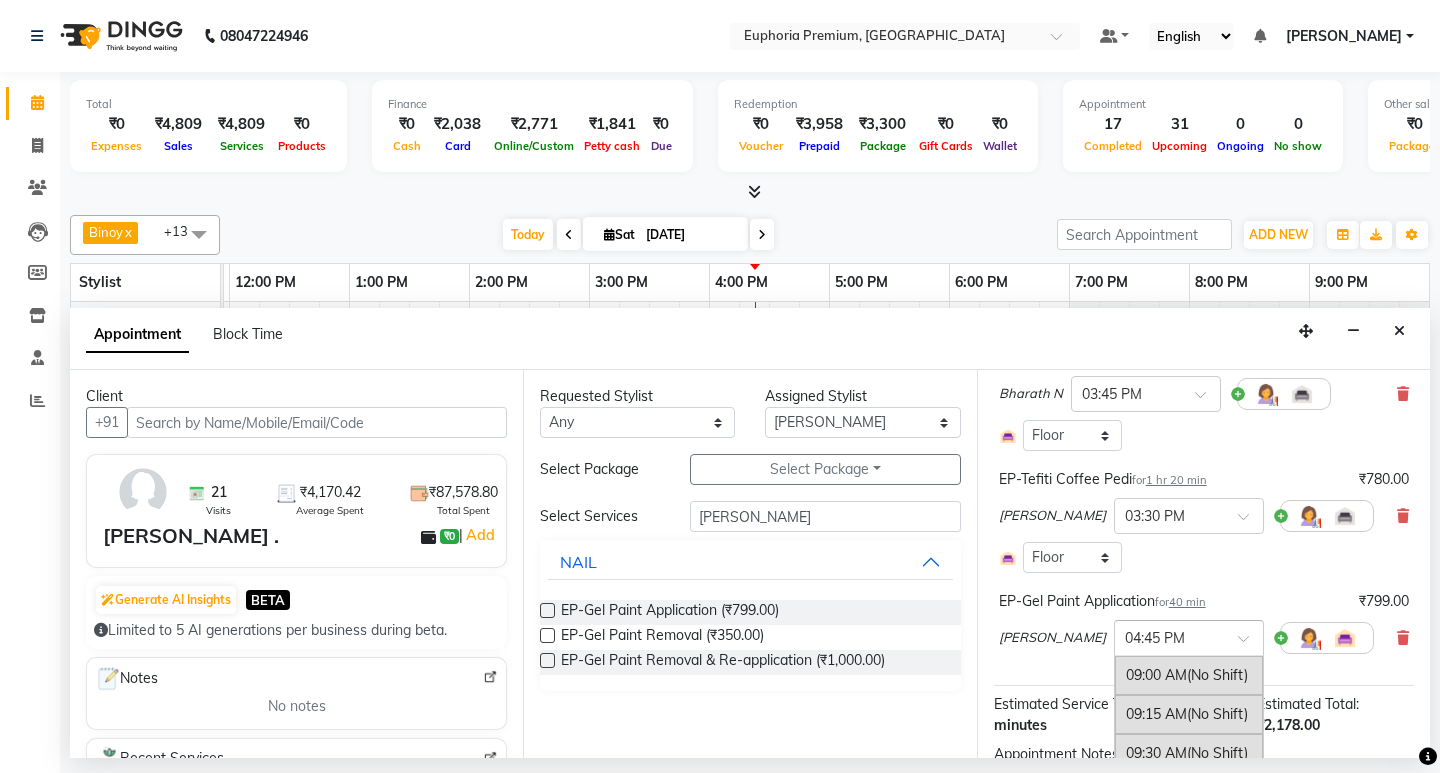 click at bounding box center (1250, 644) 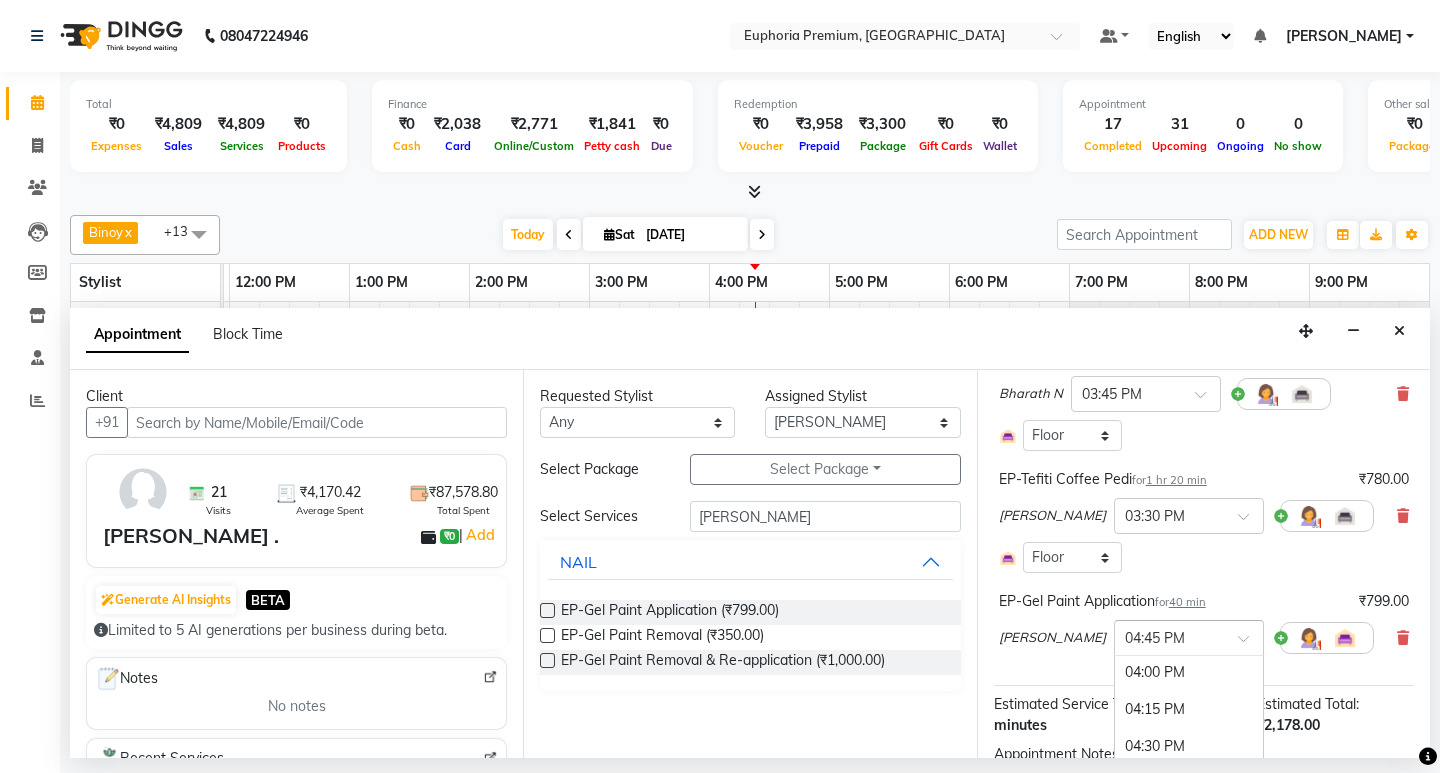 scroll, scrollTop: 1057, scrollLeft: 0, axis: vertical 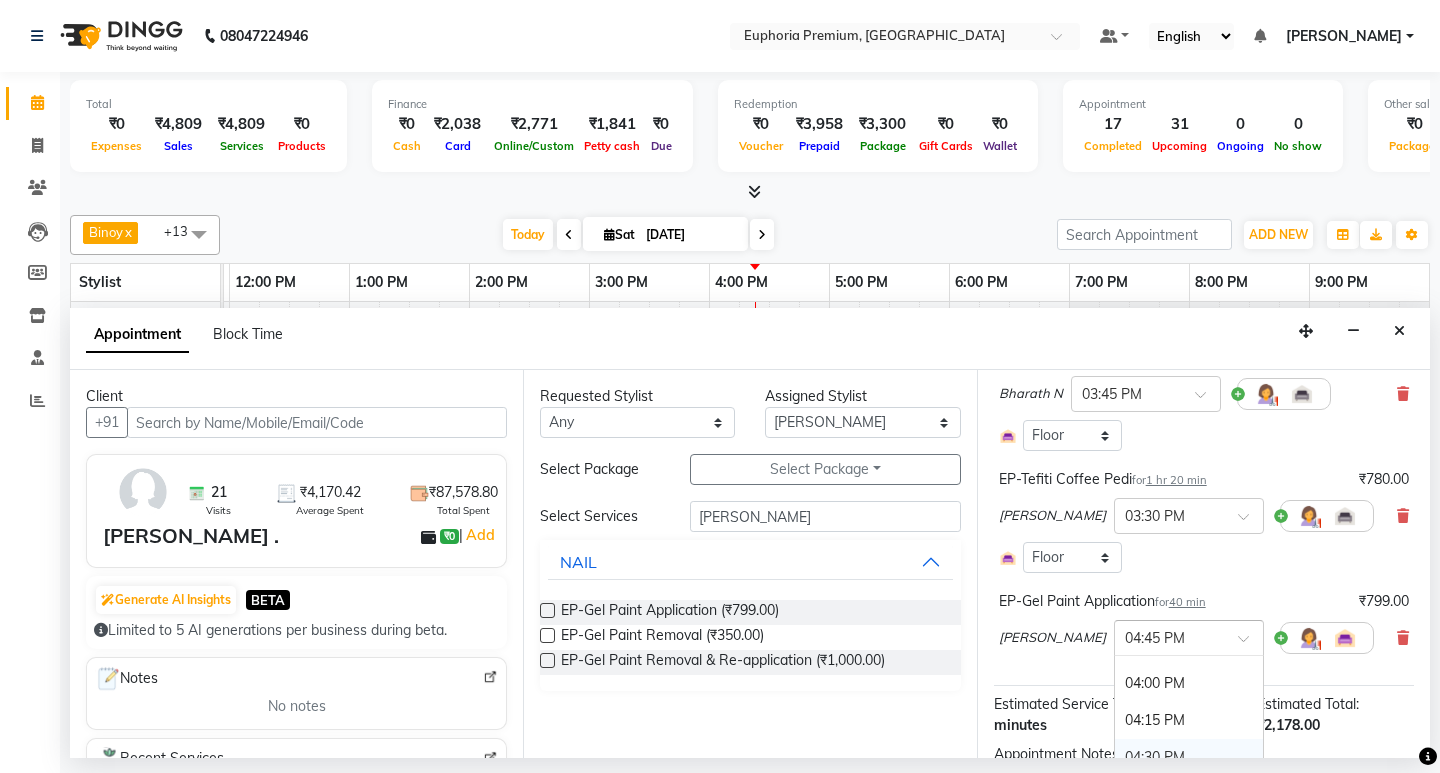 click on "04:30 PM" at bounding box center (1189, 757) 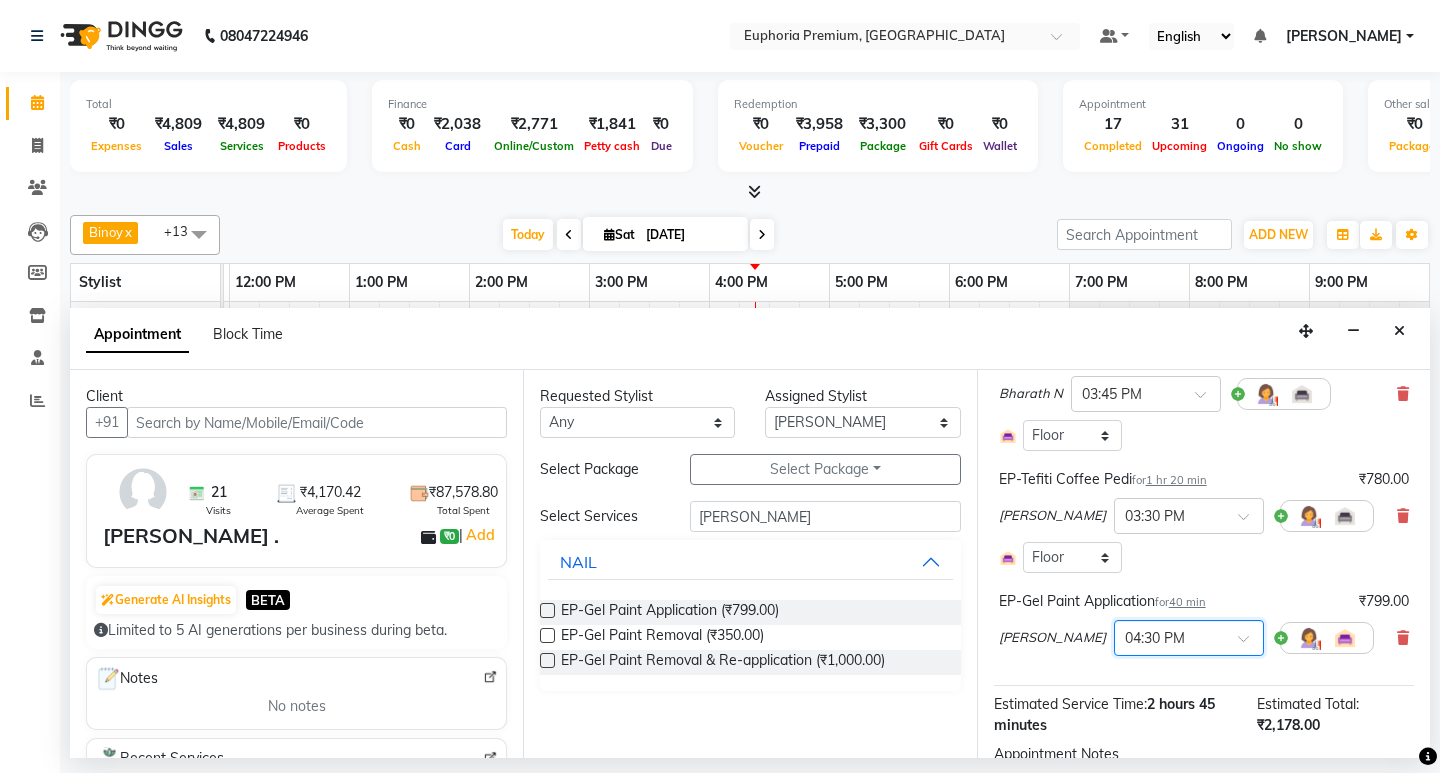 click on "EP-HAIR CUT (Creative Stylist) with hairwash MEN   for  45 min ₹599.00 [PERSON_NAME] N × 03:45 PM Select Room Floor EP-Tefiti Coffee Pedi   for  1 hr 20 min ₹780.00 Diya [PERSON_NAME] × 03:30 PM Select Room Floor EP-Gel Paint Application   for  40 min ₹799.00 [PERSON_NAME] × 04:30 PM" at bounding box center [1204, 499] 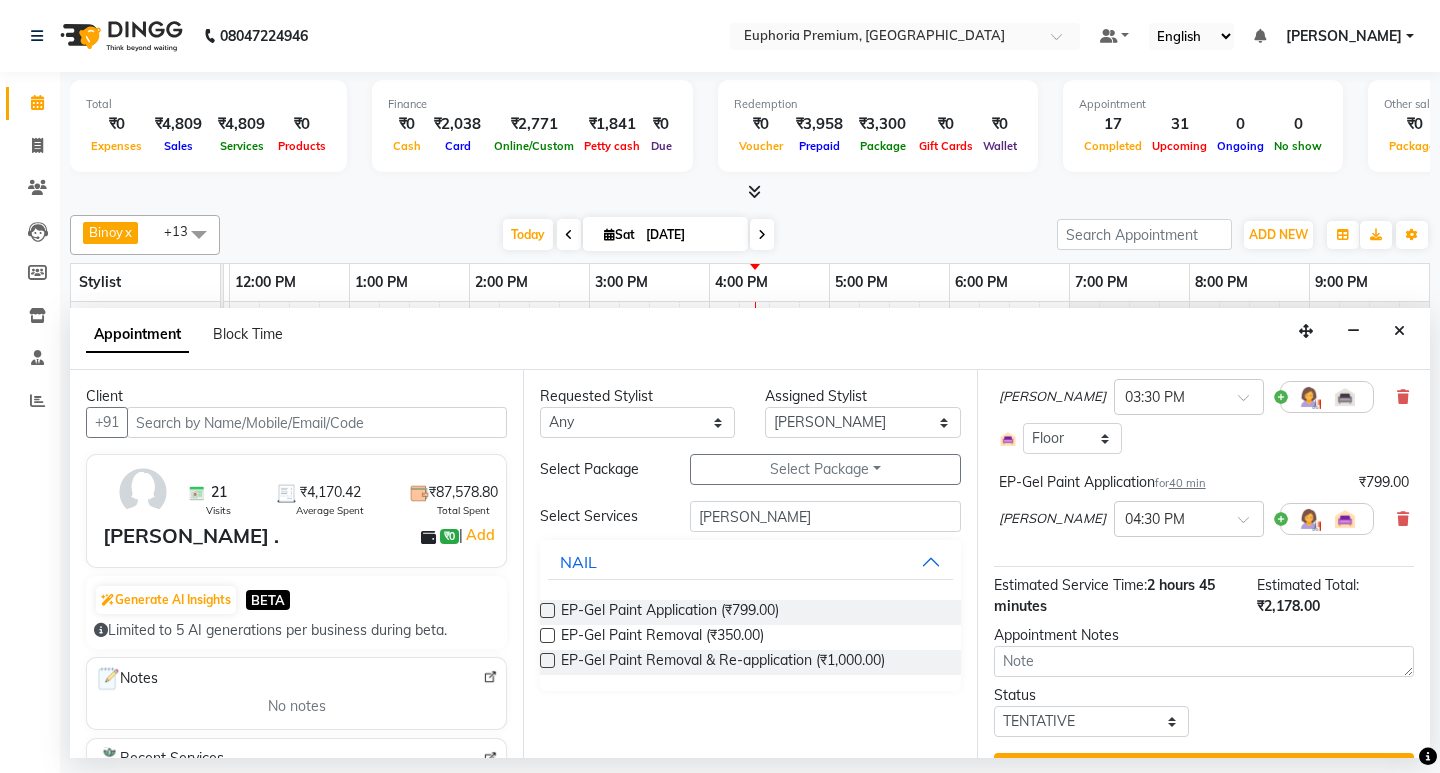 scroll, scrollTop: 366, scrollLeft: 0, axis: vertical 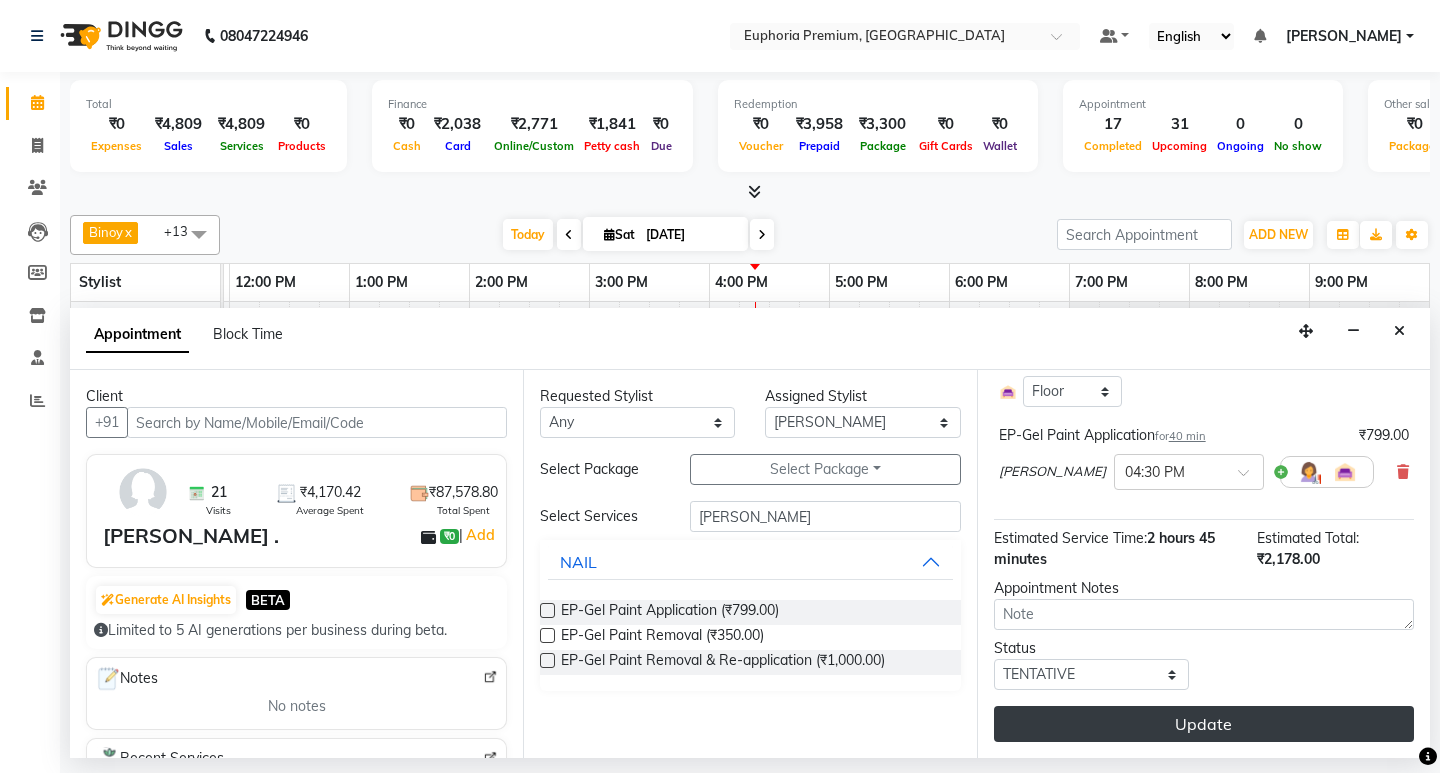 click on "Update" at bounding box center (1204, 724) 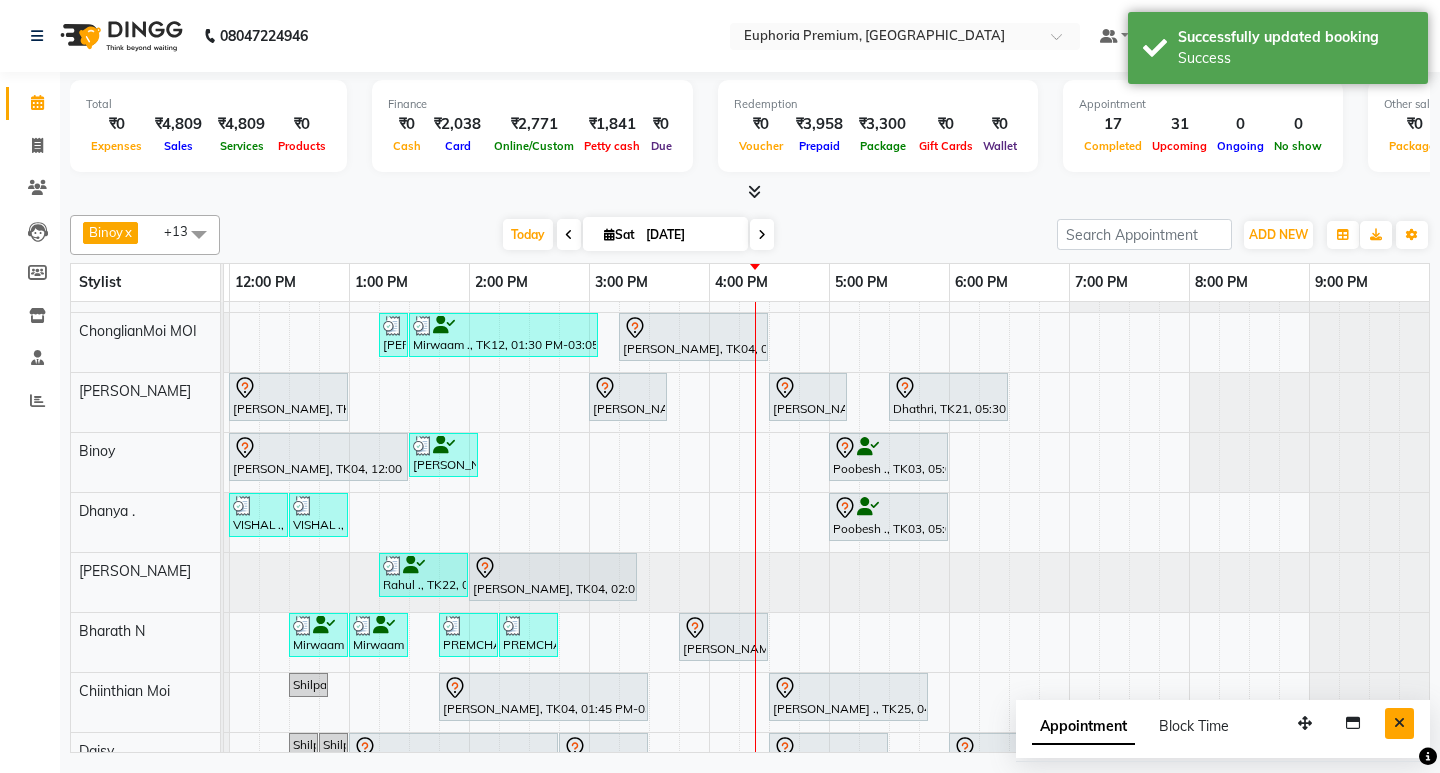 click at bounding box center [1399, 723] 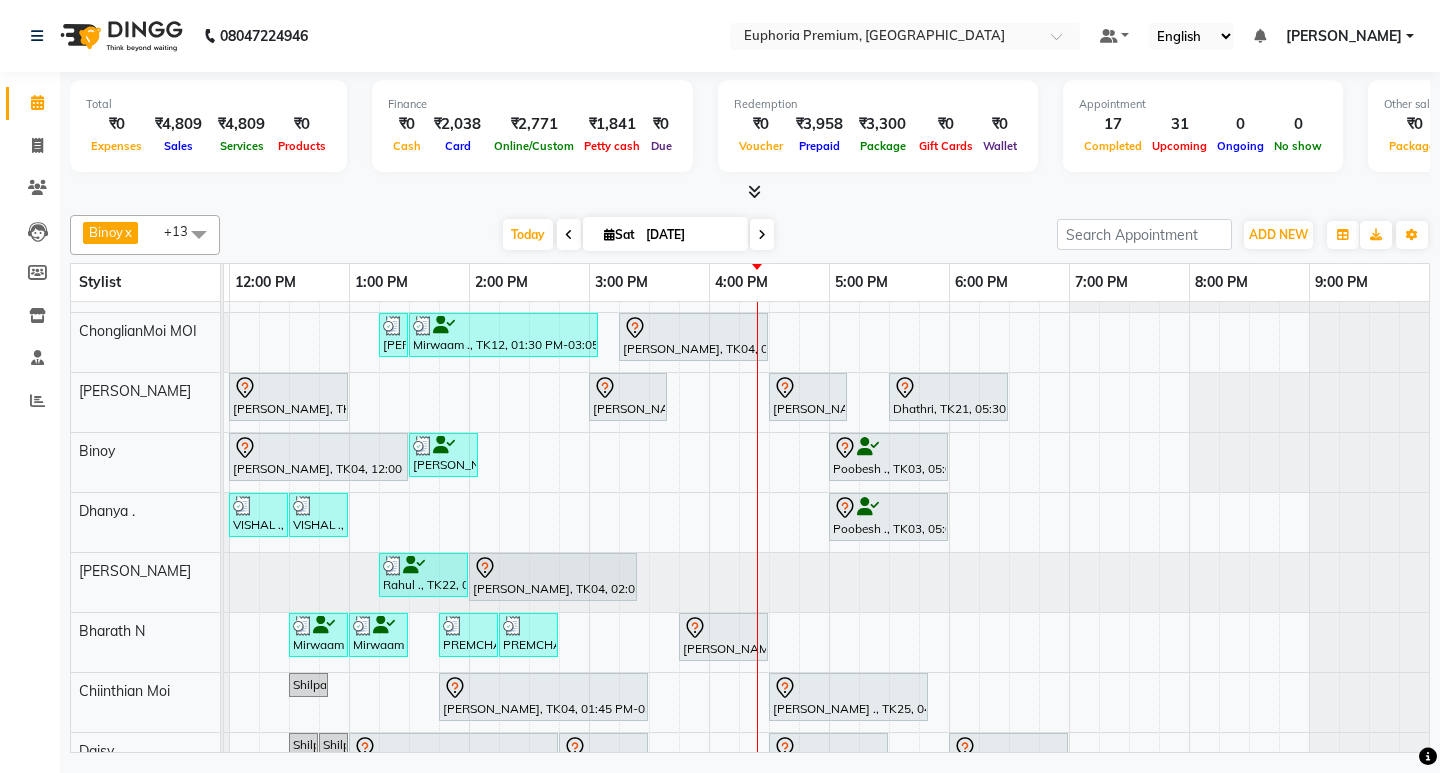 scroll, scrollTop: 0, scrollLeft: 475, axis: horizontal 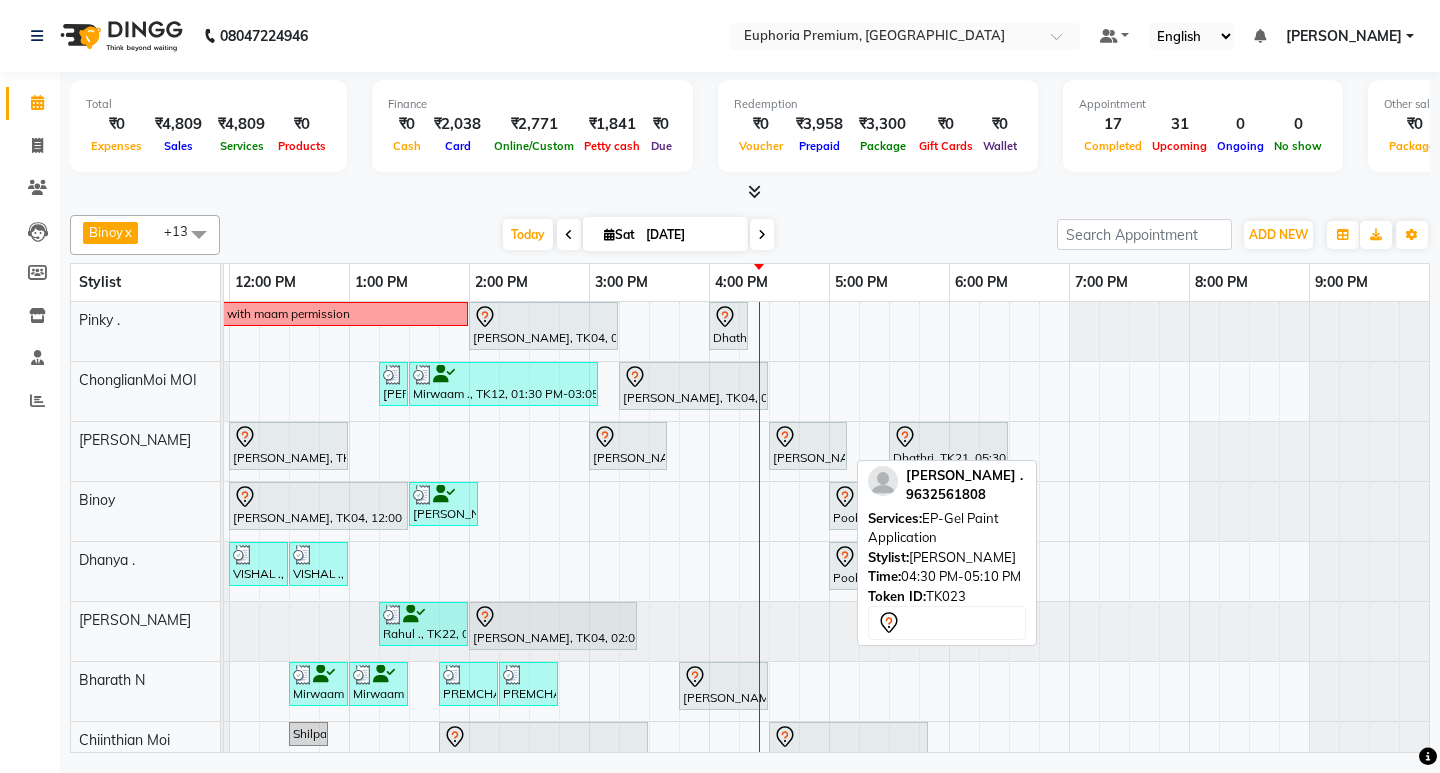 click at bounding box center [808, 437] 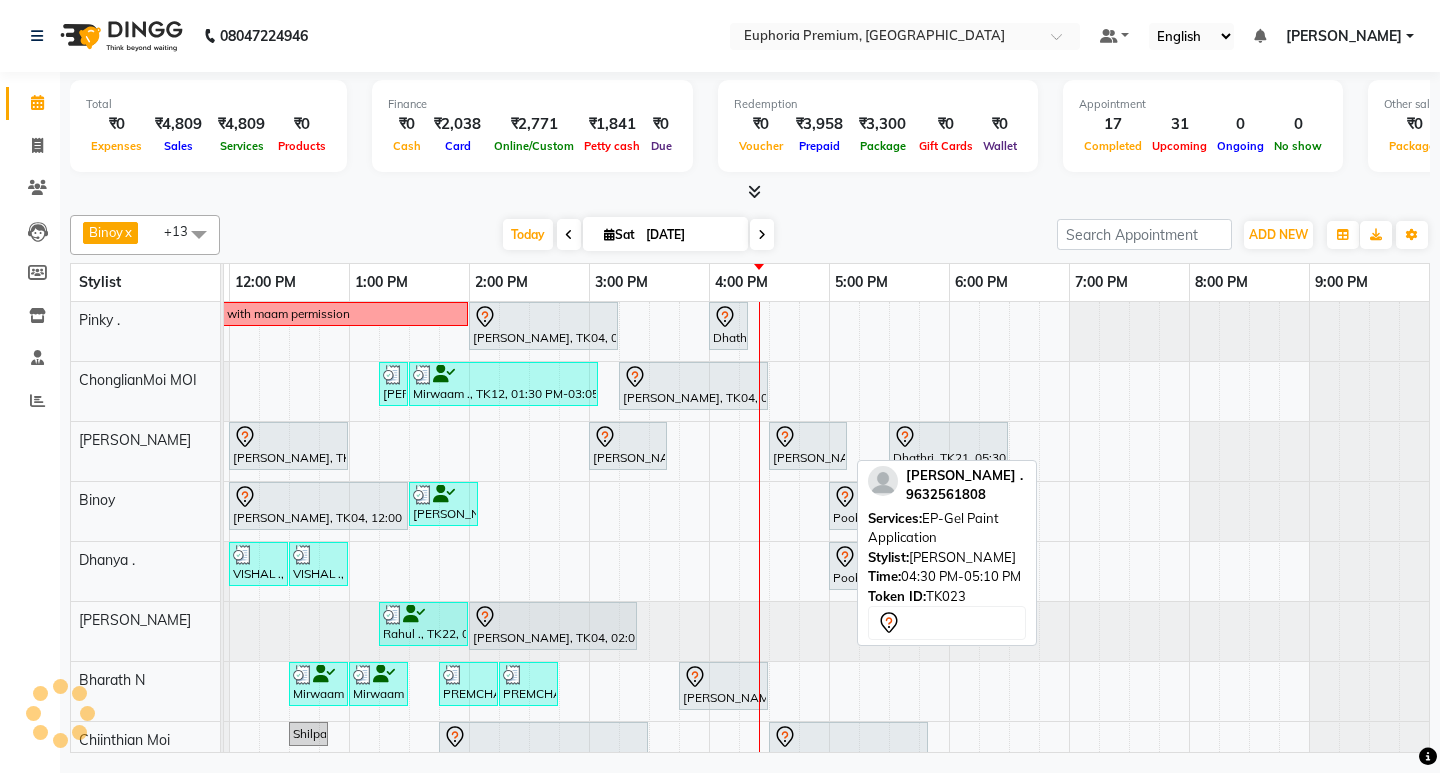 click at bounding box center (808, 437) 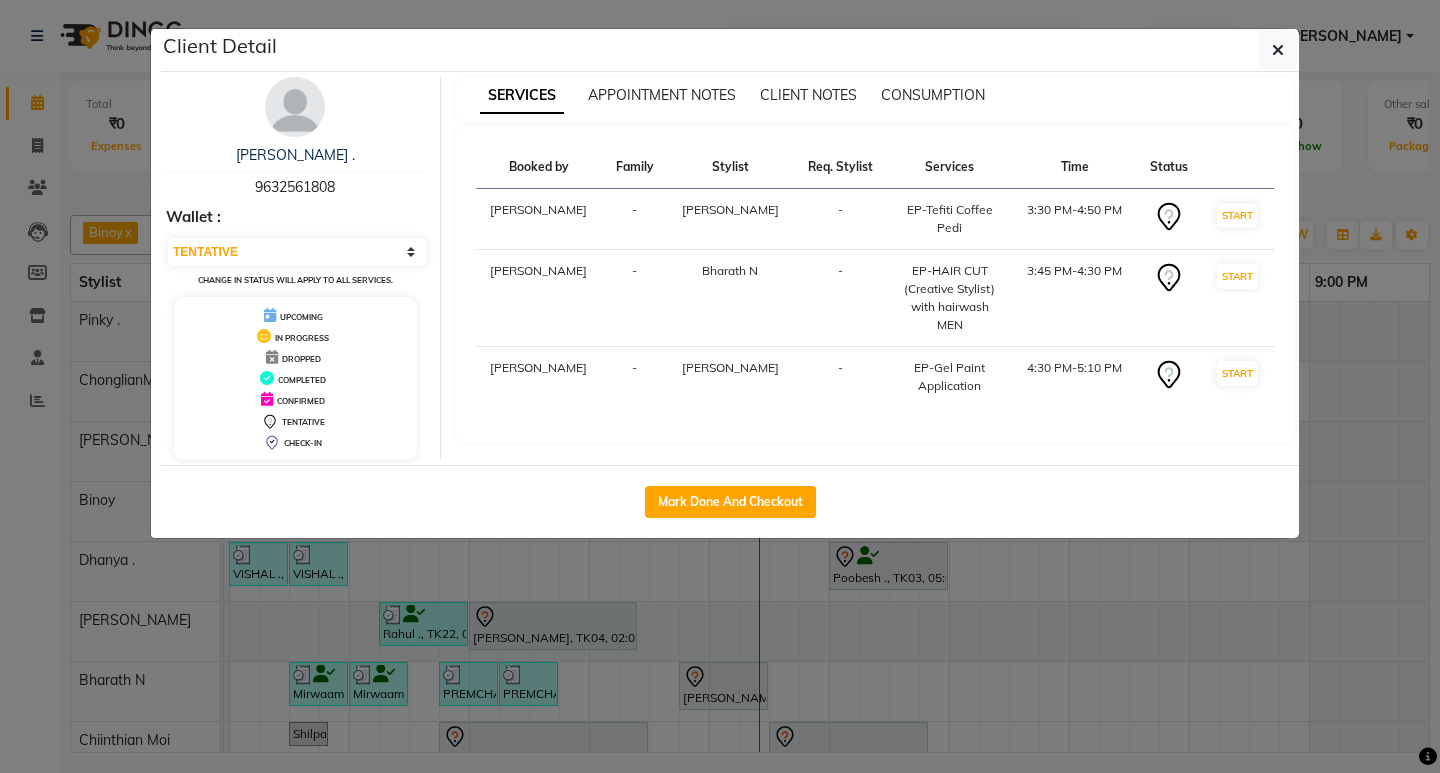click on "9632561808" at bounding box center (295, 187) 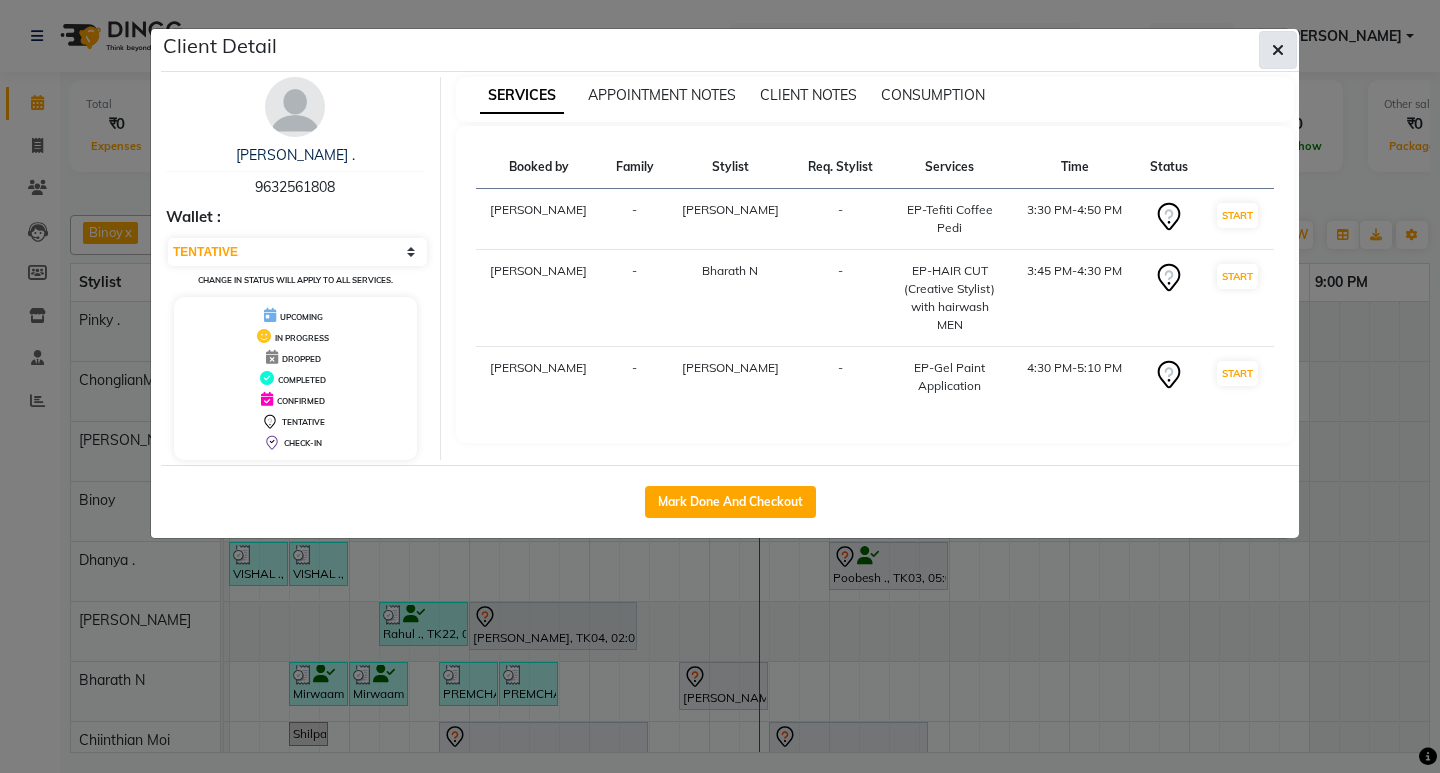 click 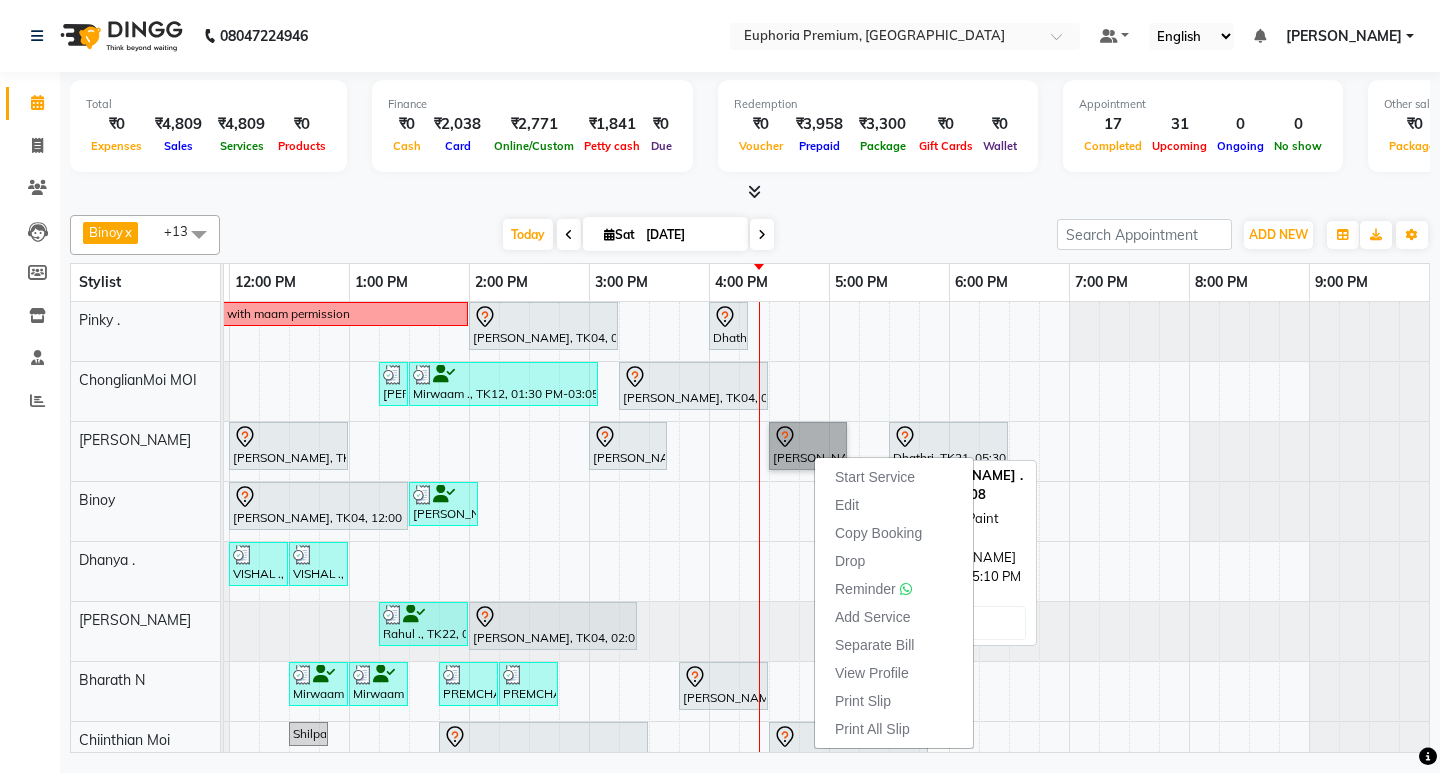 click on "[PERSON_NAME] ., TK23, 04:30 PM-05:10 PM, EP-Gel Paint Application" at bounding box center [808, 446] 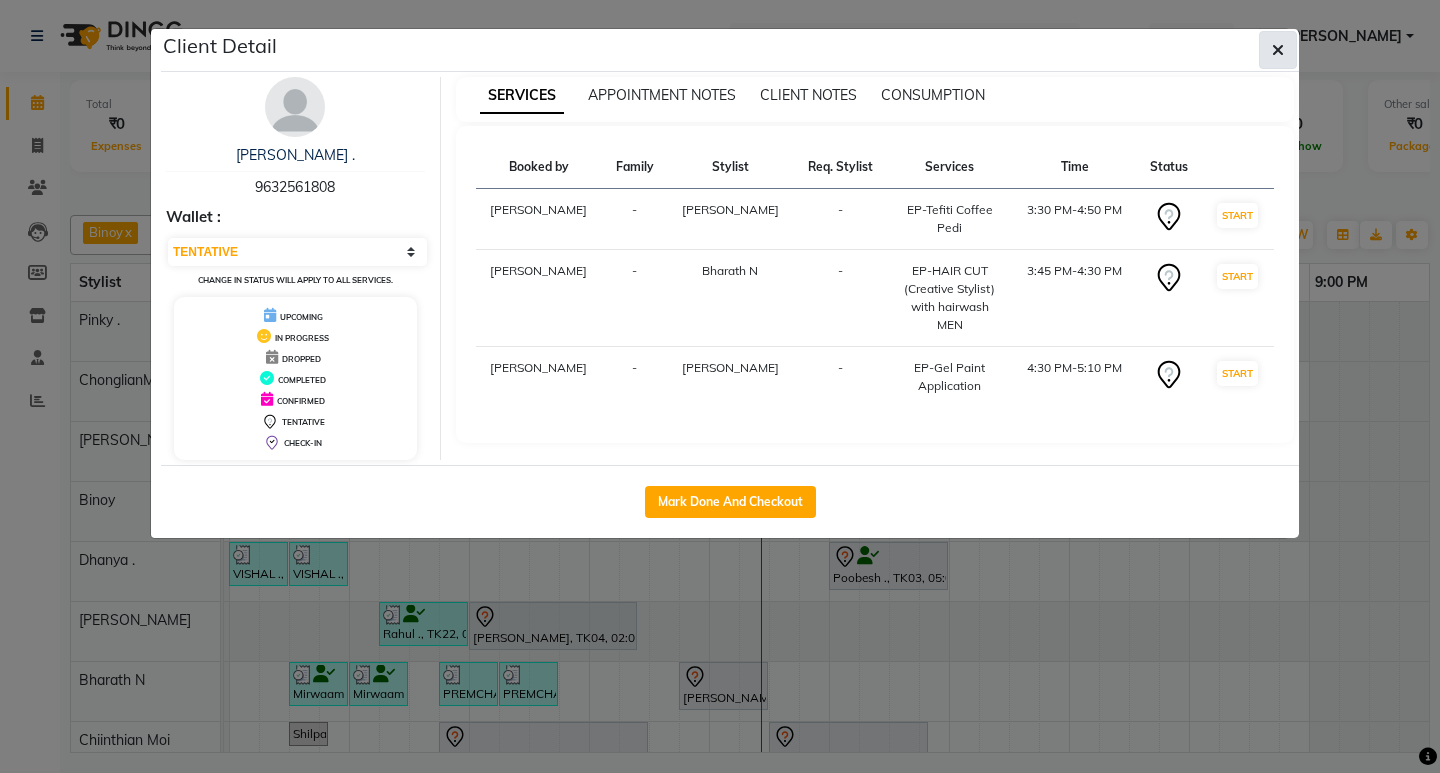 click 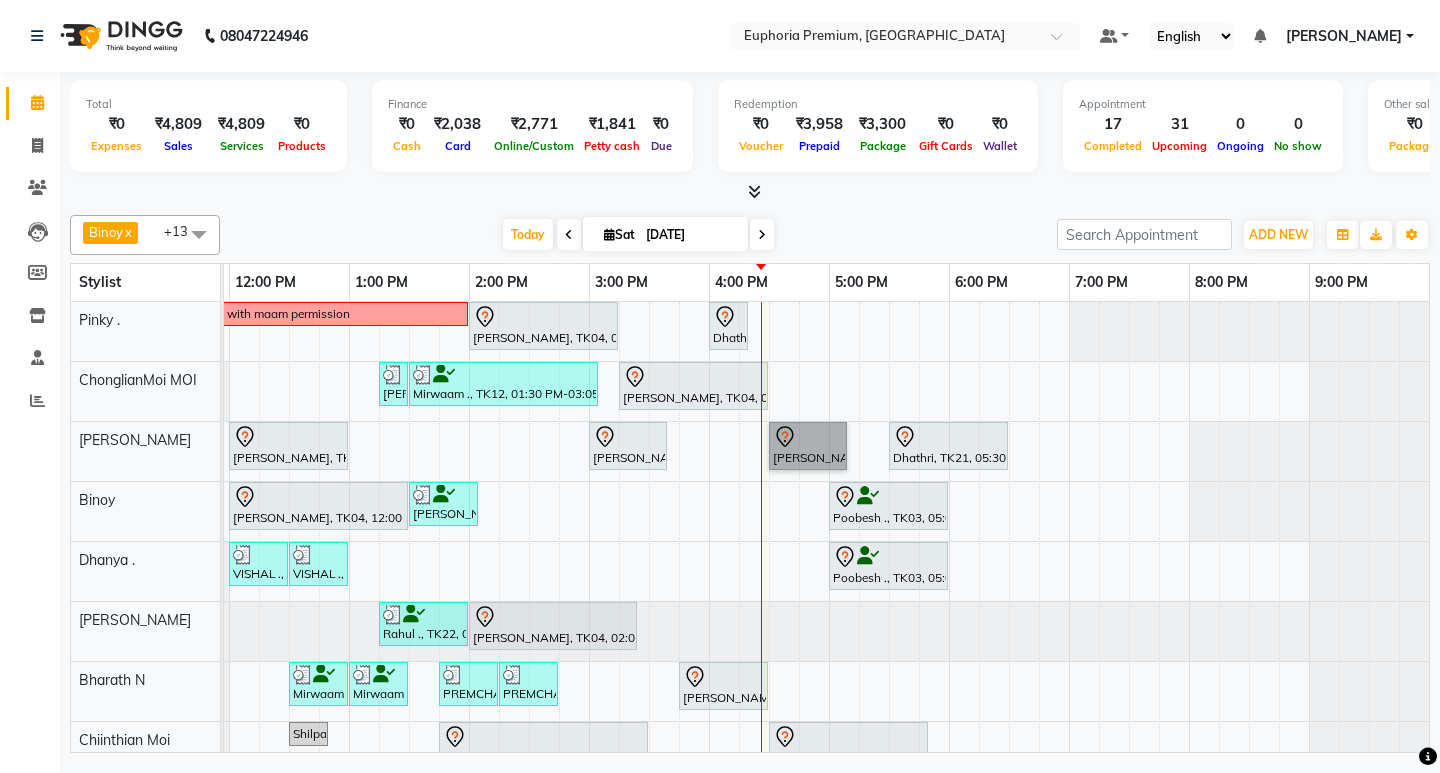 scroll, scrollTop: 107, scrollLeft: 475, axis: both 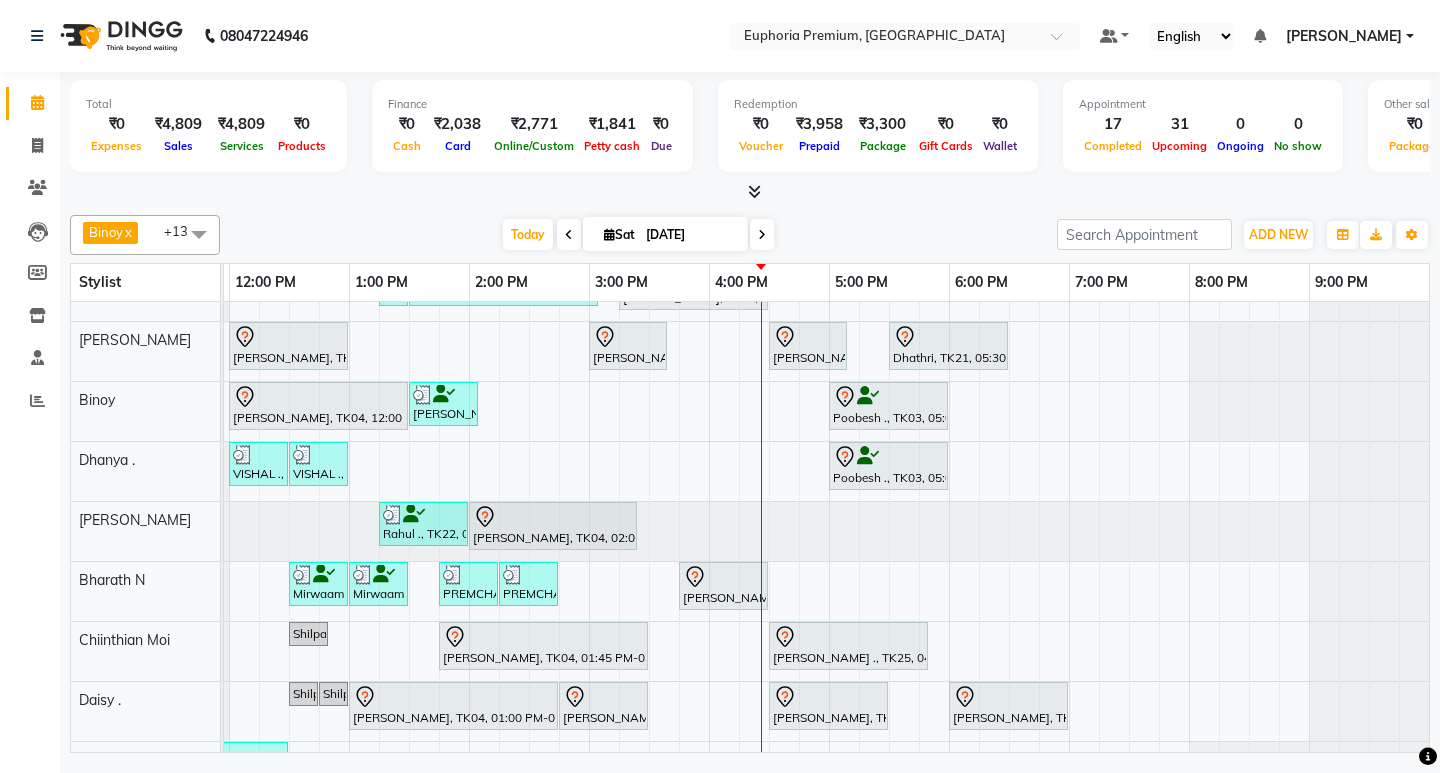 click at bounding box center [762, 235] 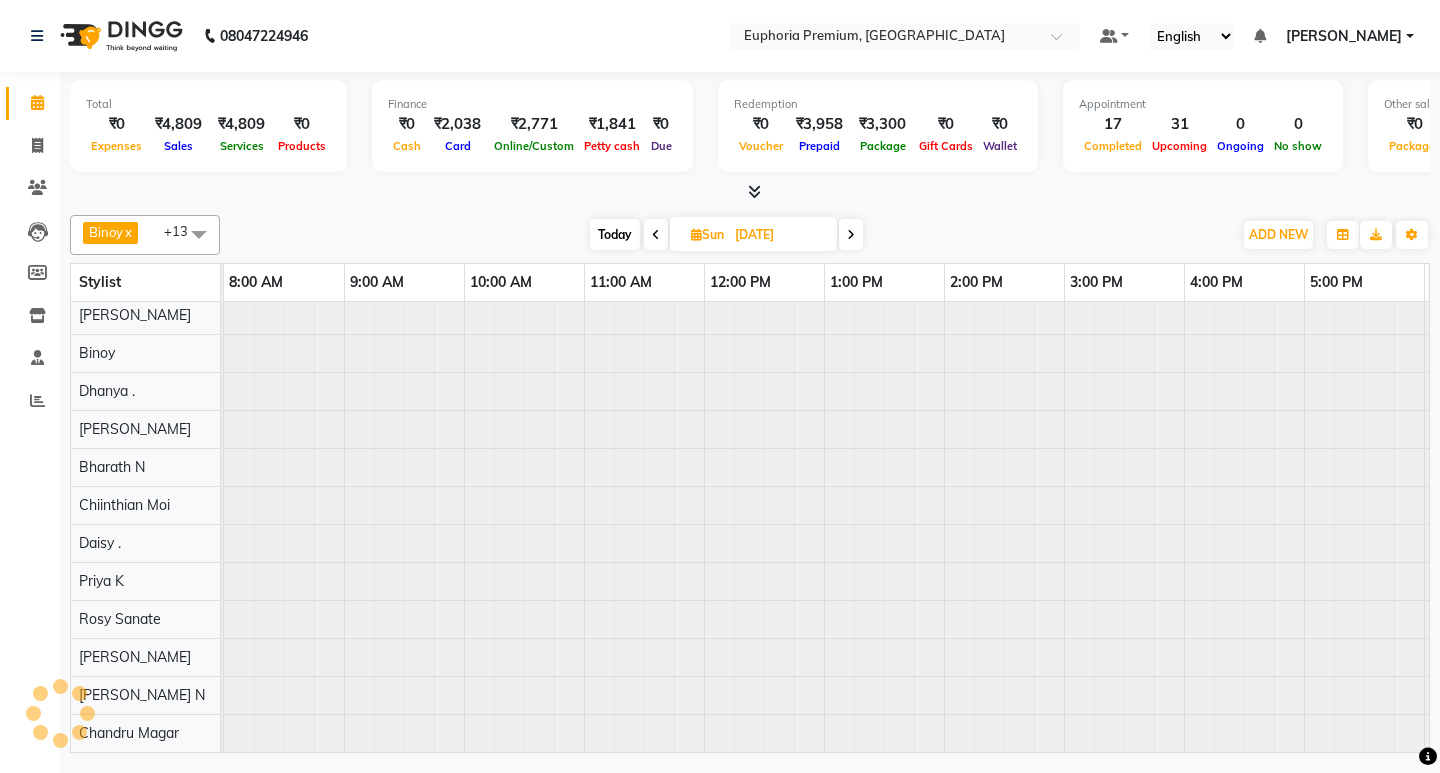 scroll, scrollTop: 0, scrollLeft: 475, axis: horizontal 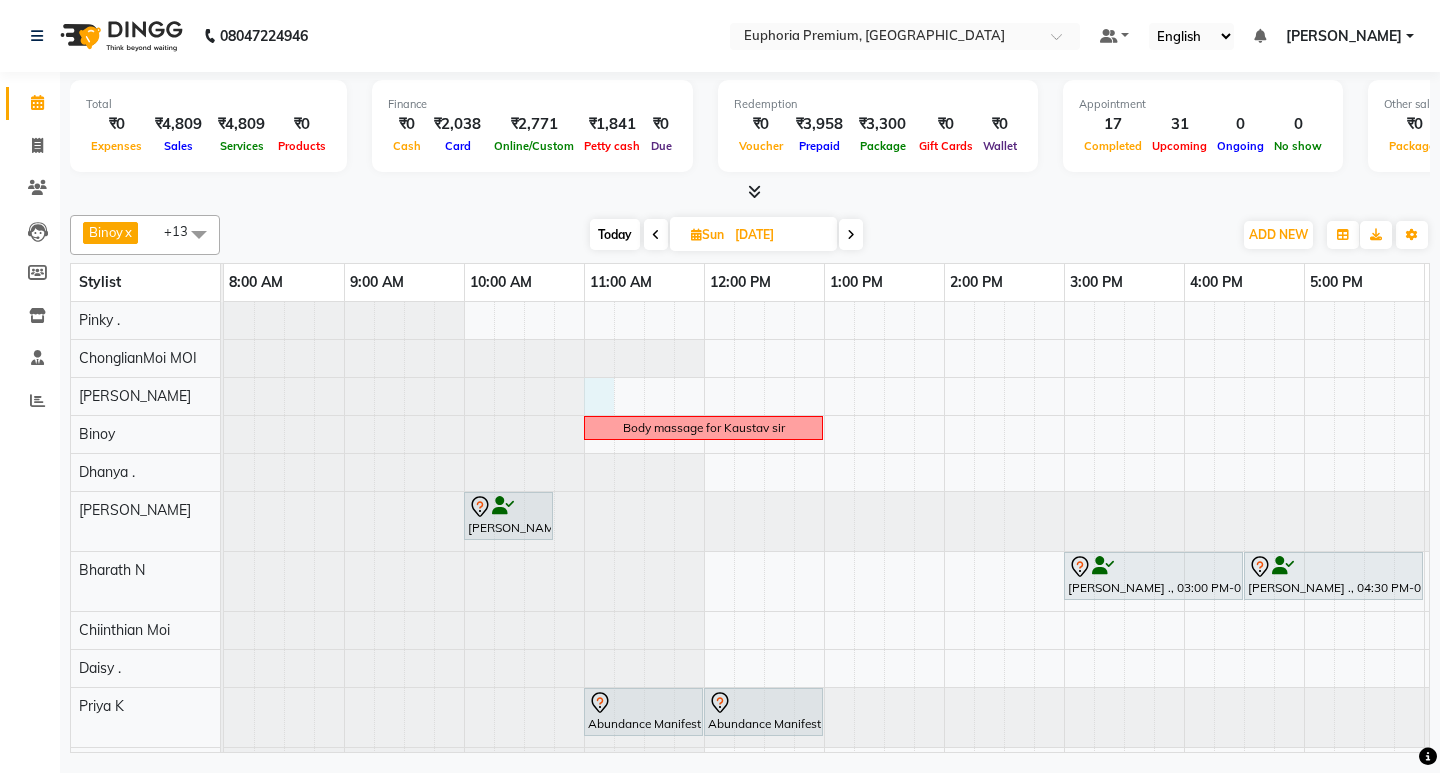 click on "Body massage for [PERSON_NAME] [PERSON_NAME] ., 10:00 AM-10:45 AM, EP-HAIR CUT (Salon Director) with hairwash MEN             [PERSON_NAME] ., 03:00 PM-04:30 PM, EEP-HAIR CUT (Senior Stylist) with hairwash MEN             Anand ., 04:30 PM-06:00 PM, EP-[PERSON_NAME] Trim/Design MEN             Abundance Manifestation 29AASCA8886B1Z0, 11:00 AM-12:00 PM, EP-Laser Full Arms             Abundance Manifestation 29AASCA8886B1Z0, 12:00 PM-01:00 PM, EP-Laser Full Legs" at bounding box center (1064, 600) 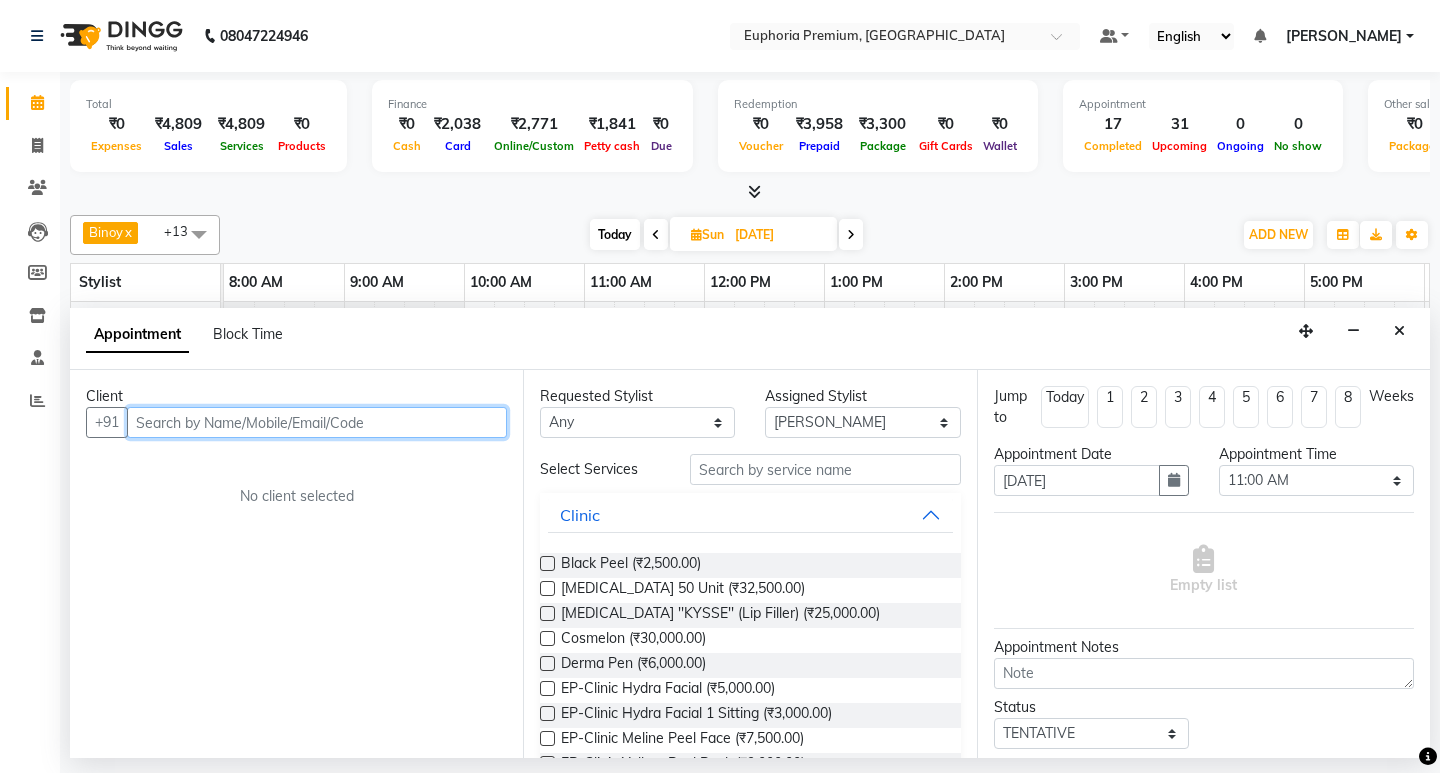 click at bounding box center (317, 422) 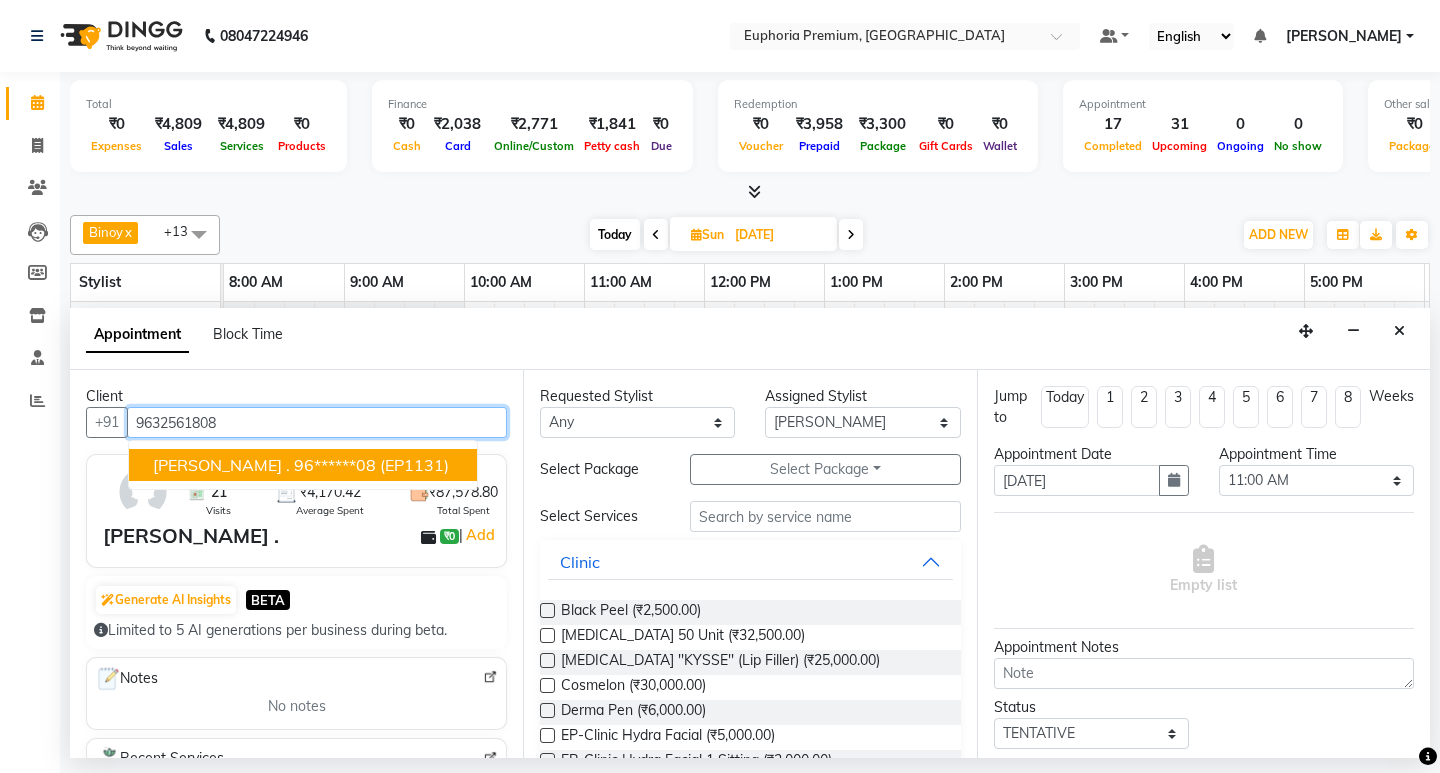 click on "(EP1131)" at bounding box center (414, 465) 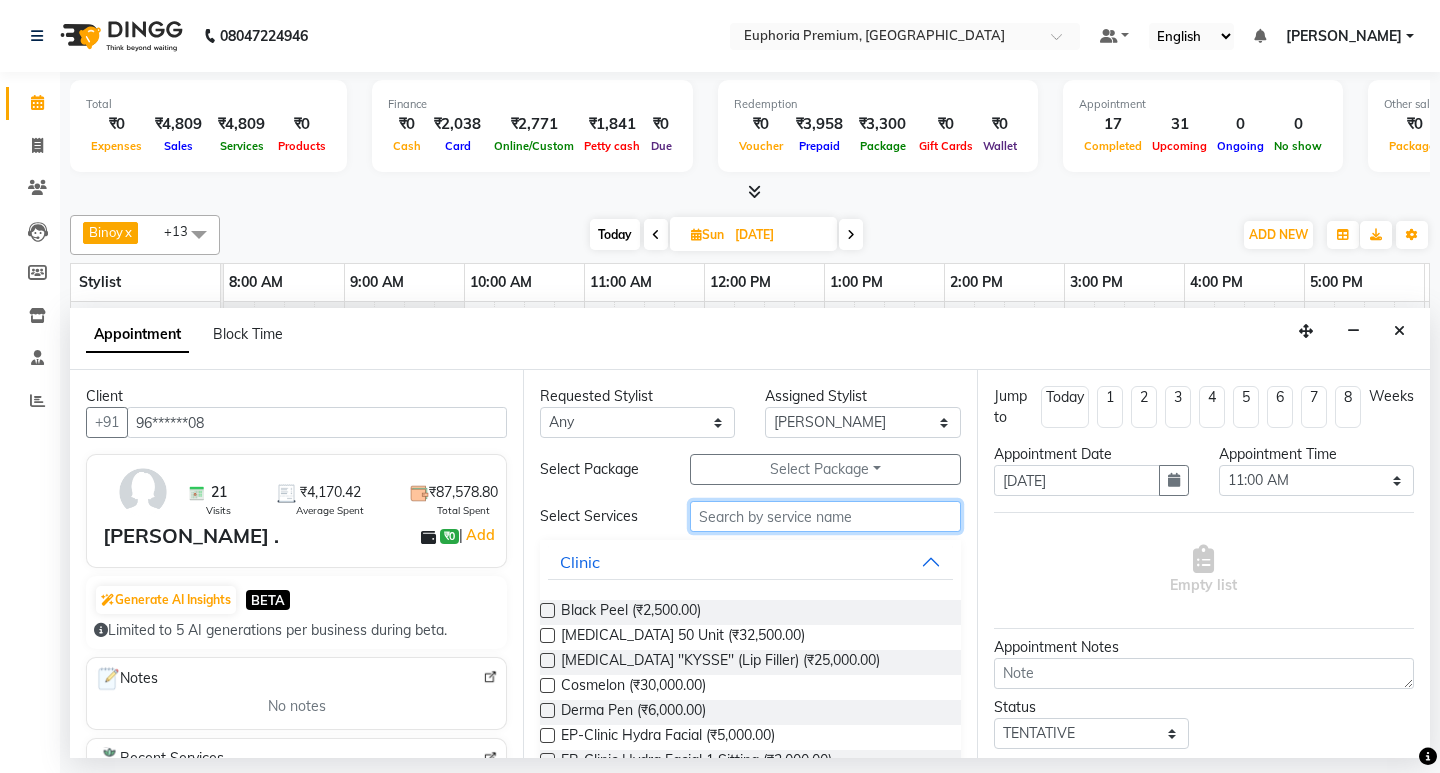 click at bounding box center (825, 516) 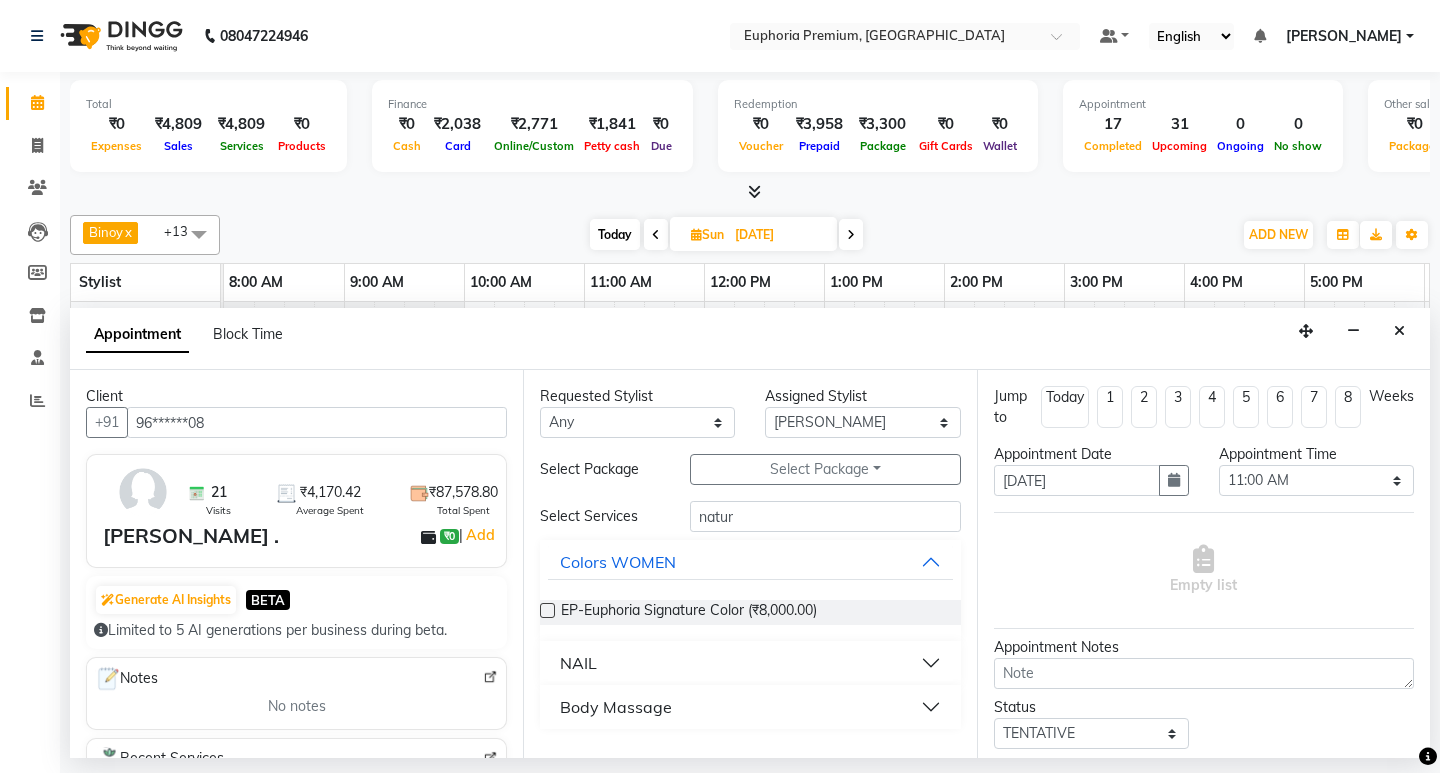 click on "NAIL" at bounding box center (750, 663) 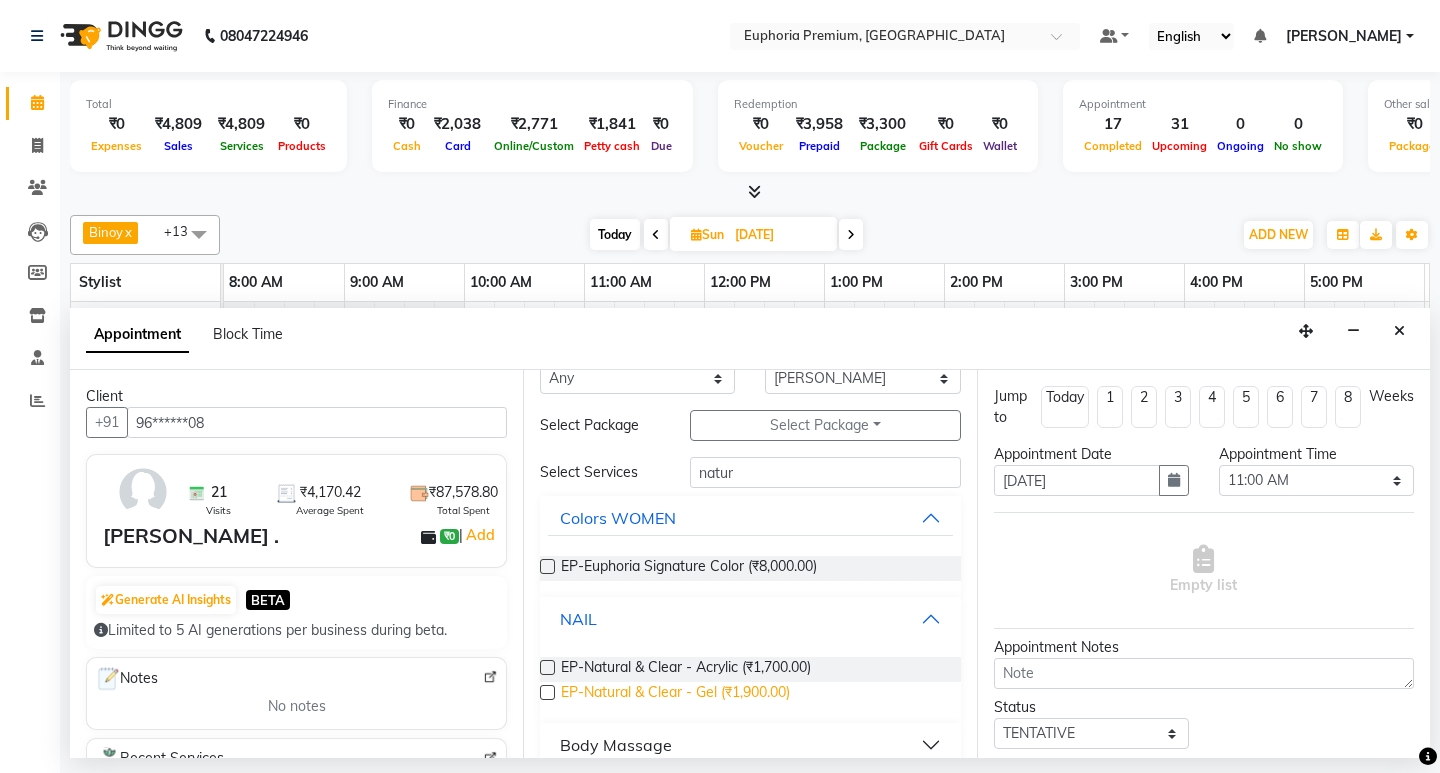 scroll, scrollTop: 67, scrollLeft: 0, axis: vertical 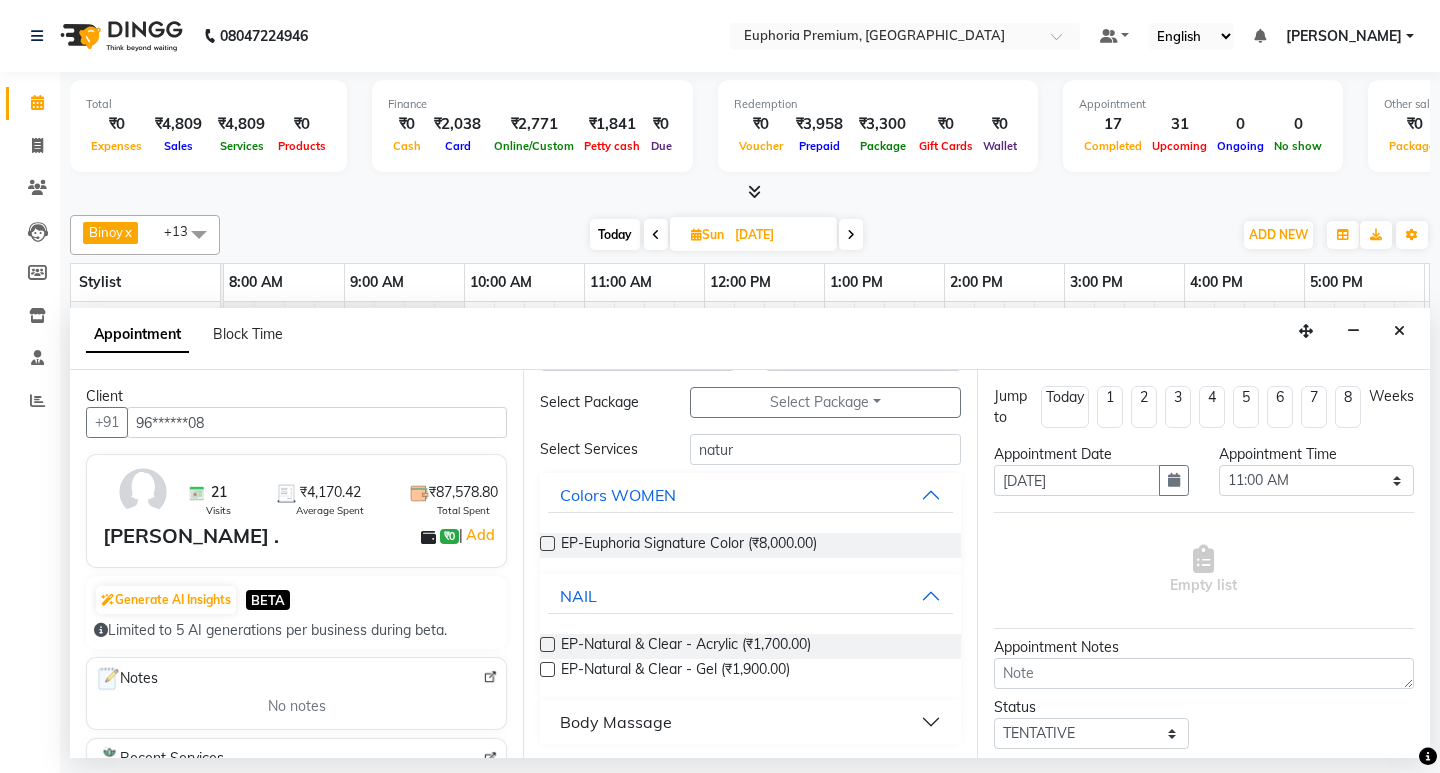 click at bounding box center (547, 644) 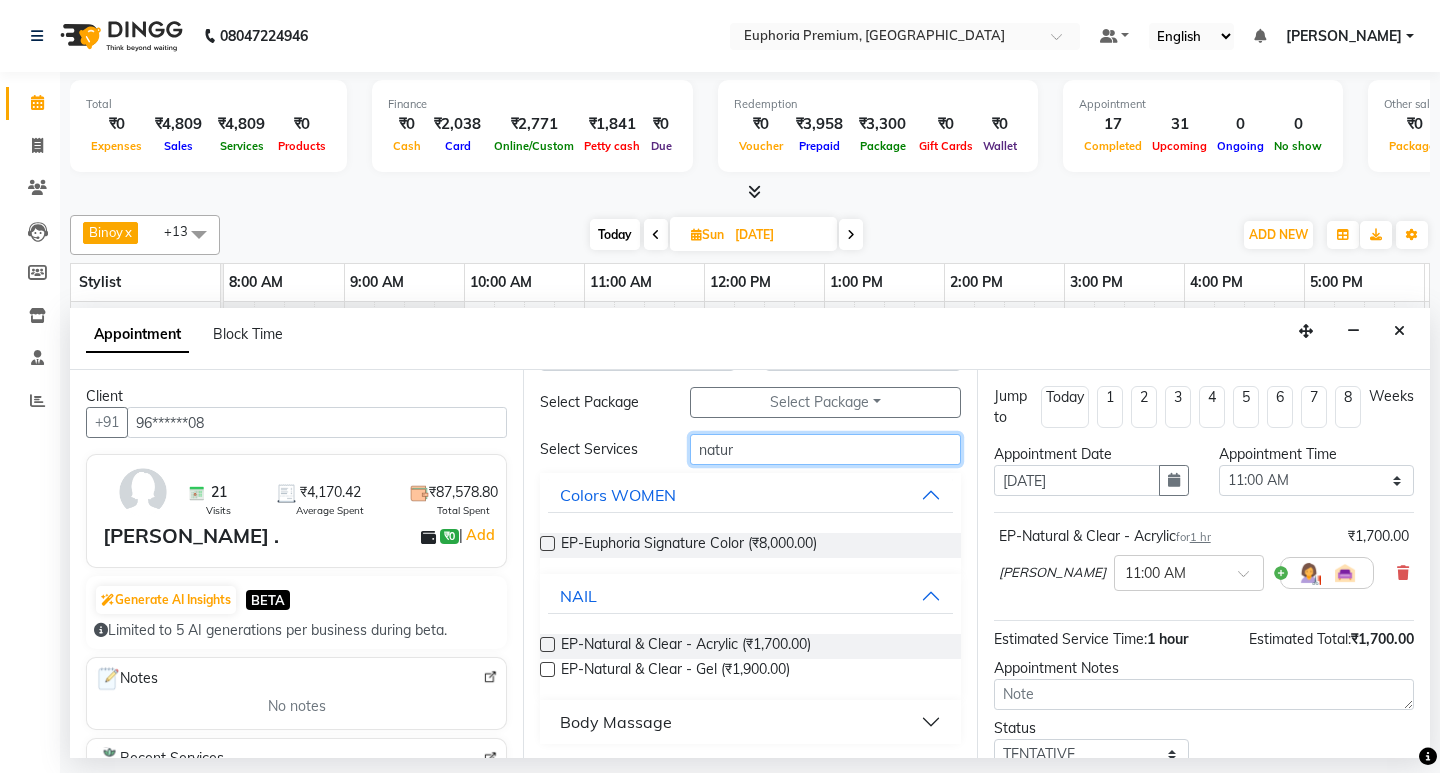 click on "natur" at bounding box center [825, 449] 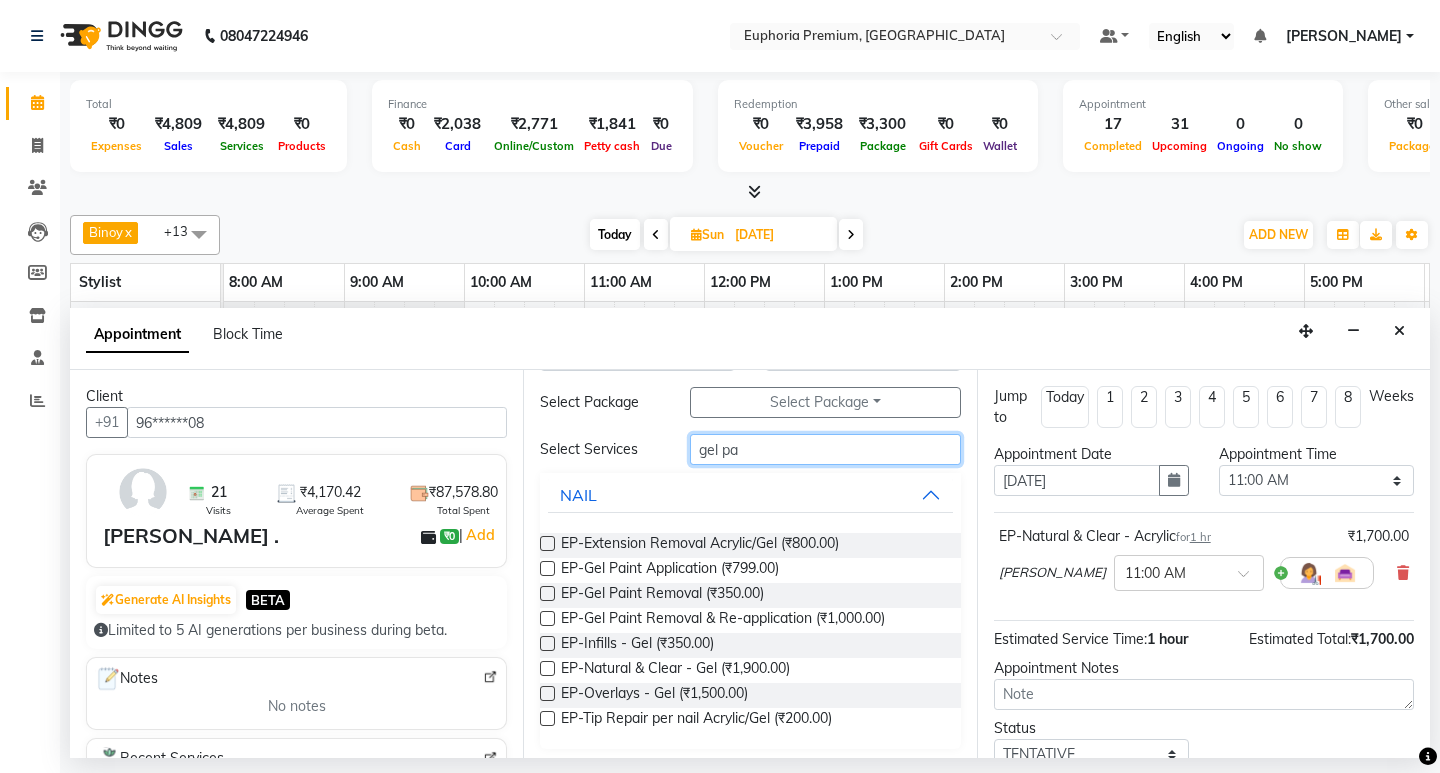 scroll, scrollTop: 0, scrollLeft: 0, axis: both 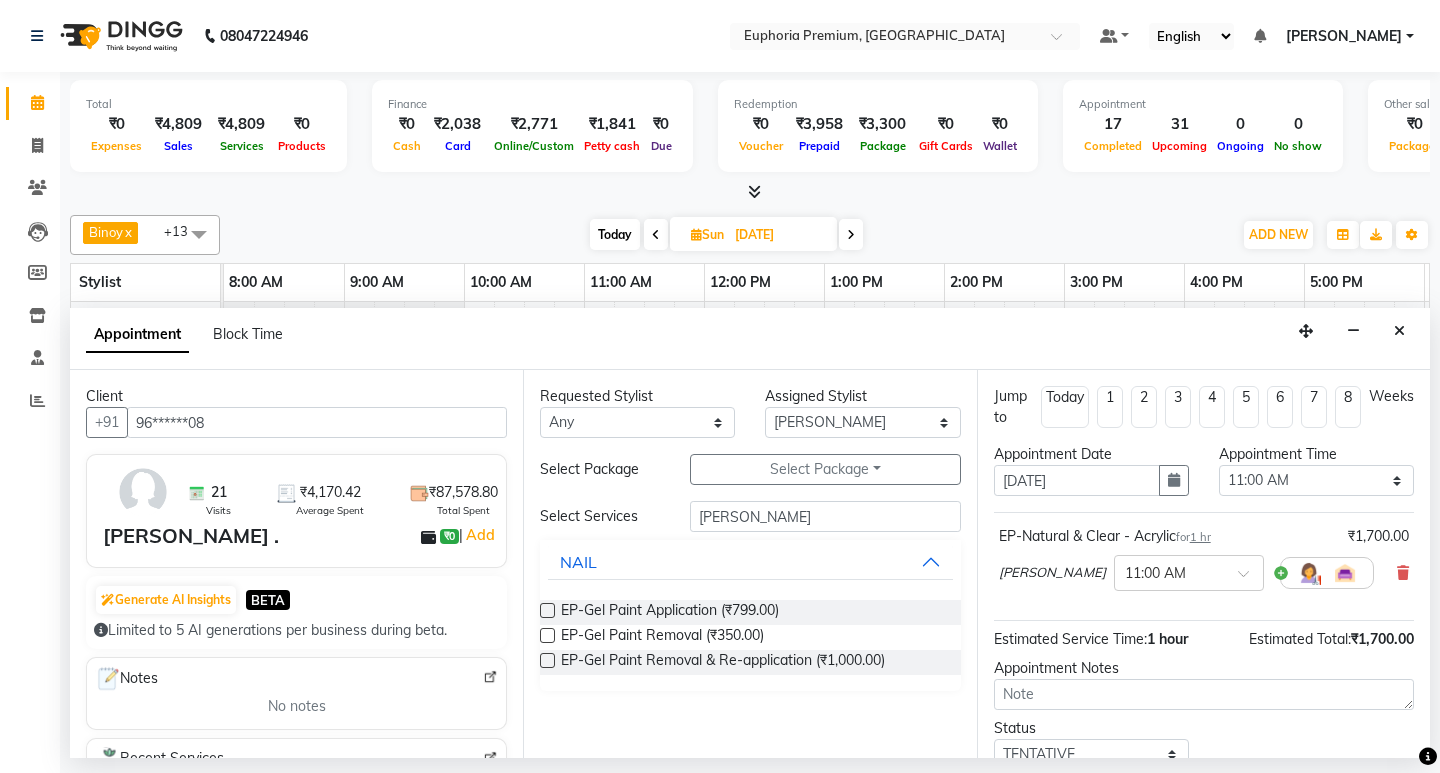 click at bounding box center [547, 610] 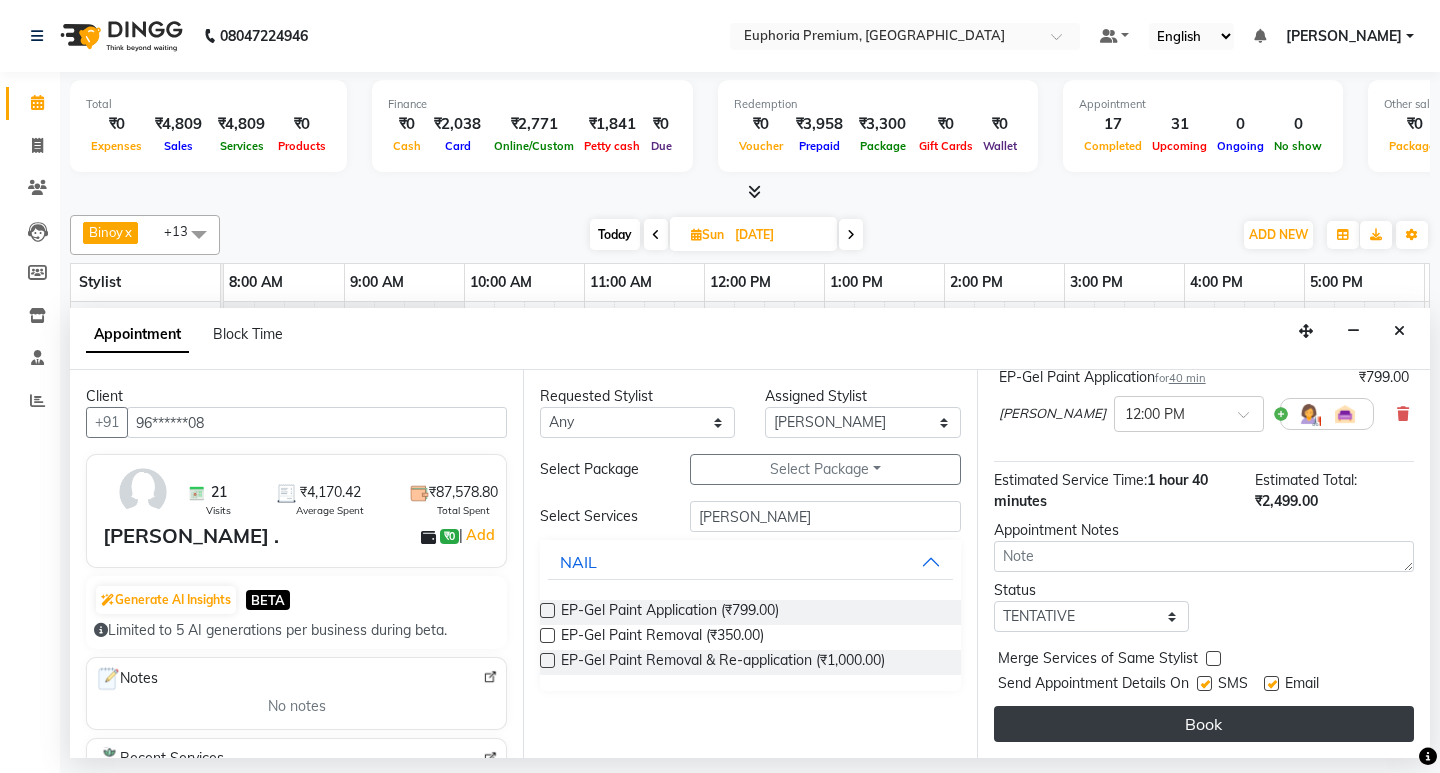 click on "Book" at bounding box center [1204, 724] 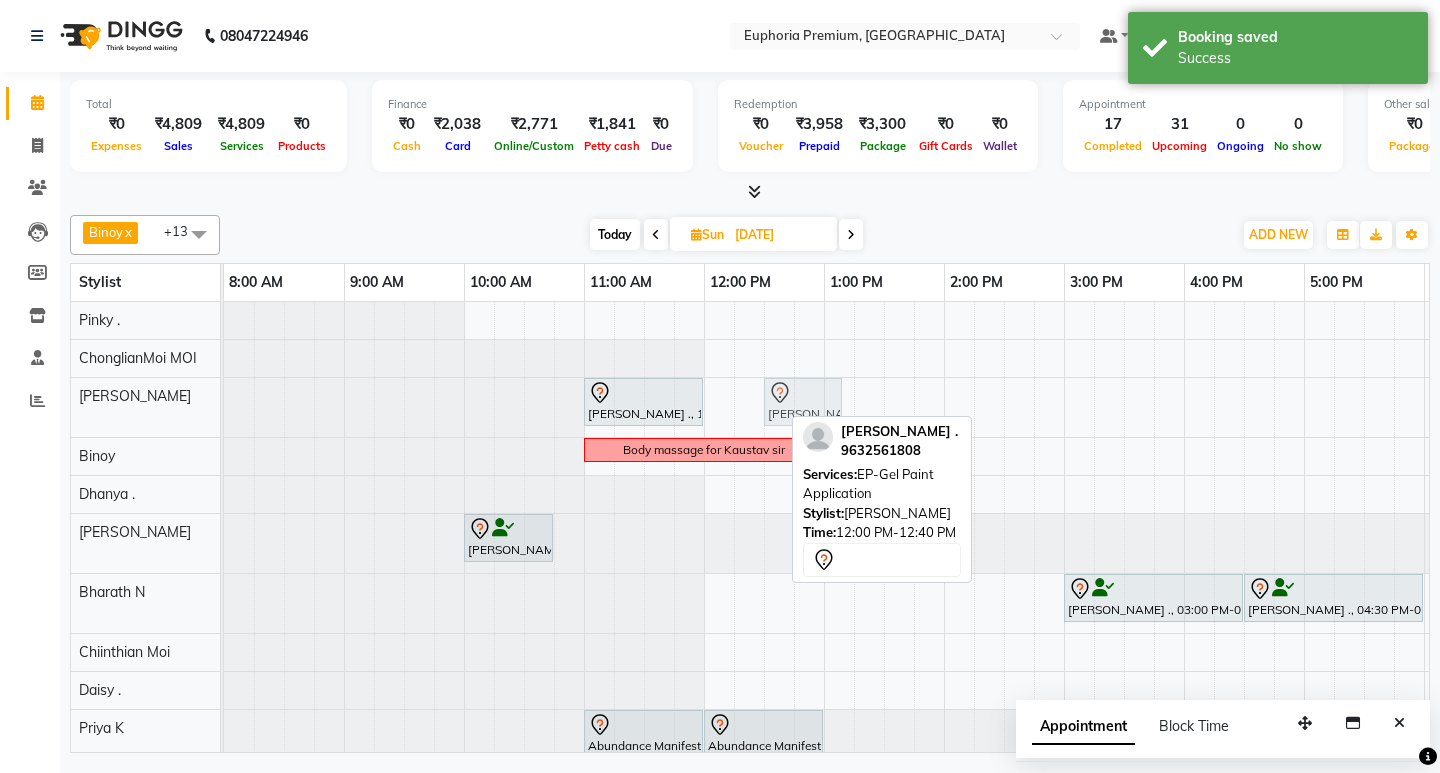 drag, startPoint x: 753, startPoint y: 390, endPoint x: 804, endPoint y: 391, distance: 51.009804 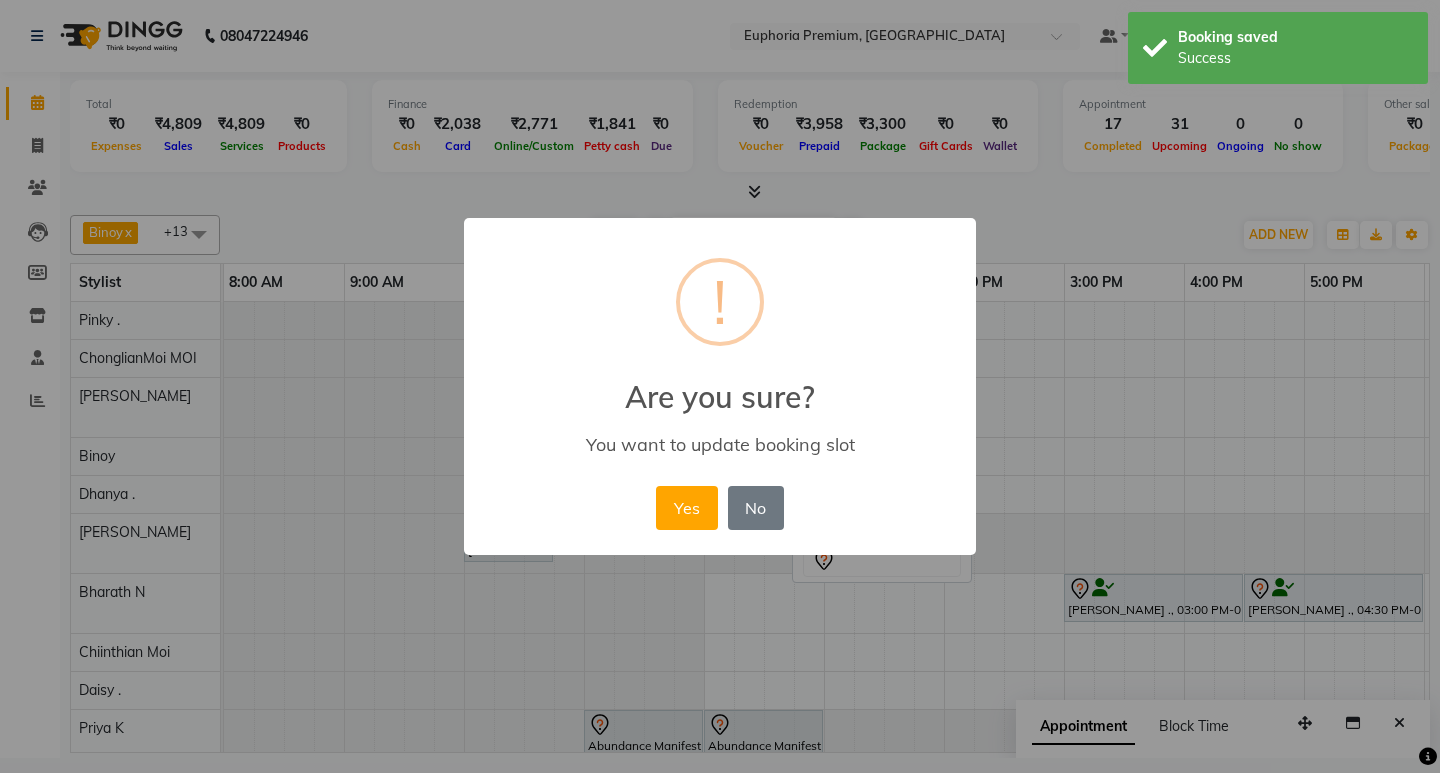 click on "Yes" at bounding box center [686, 508] 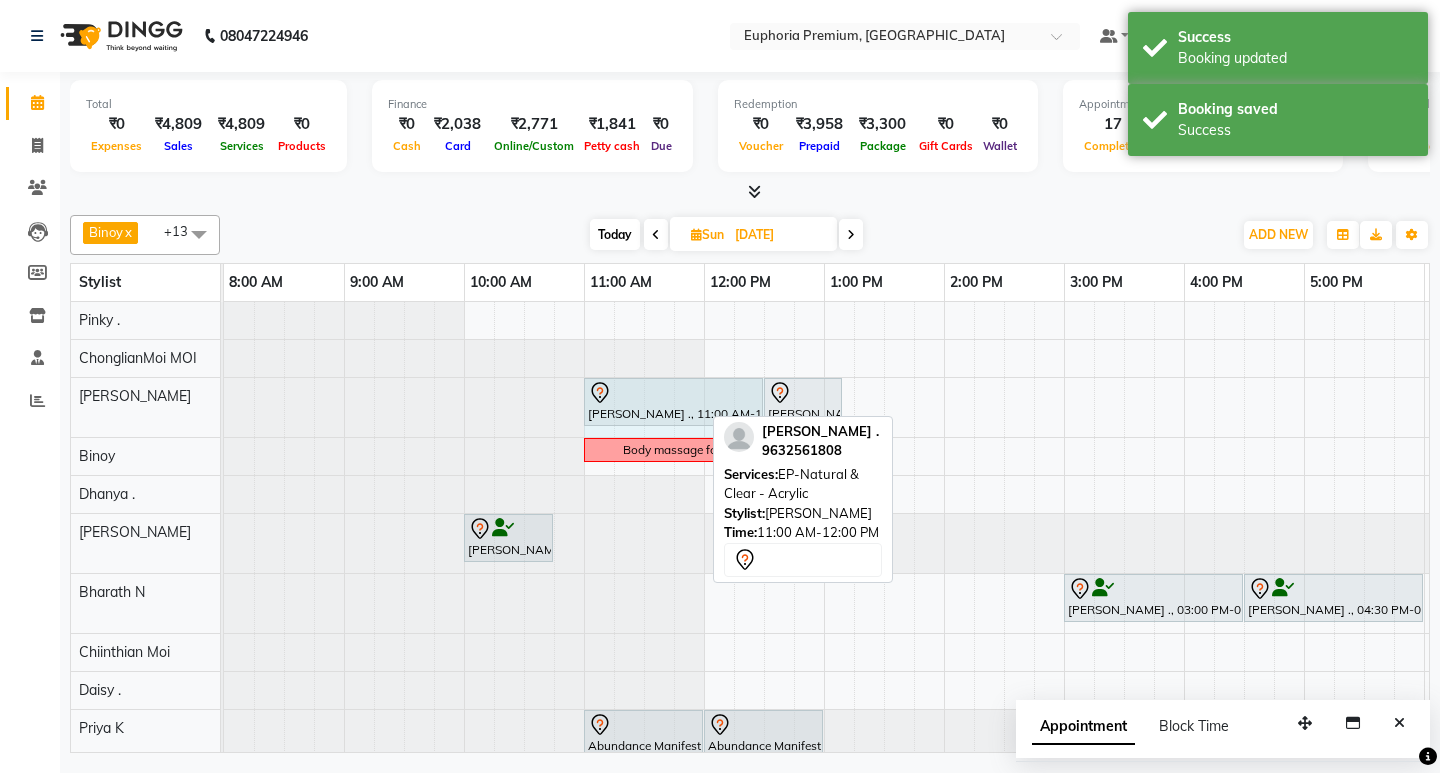 drag, startPoint x: 700, startPoint y: 402, endPoint x: 737, endPoint y: 402, distance: 37 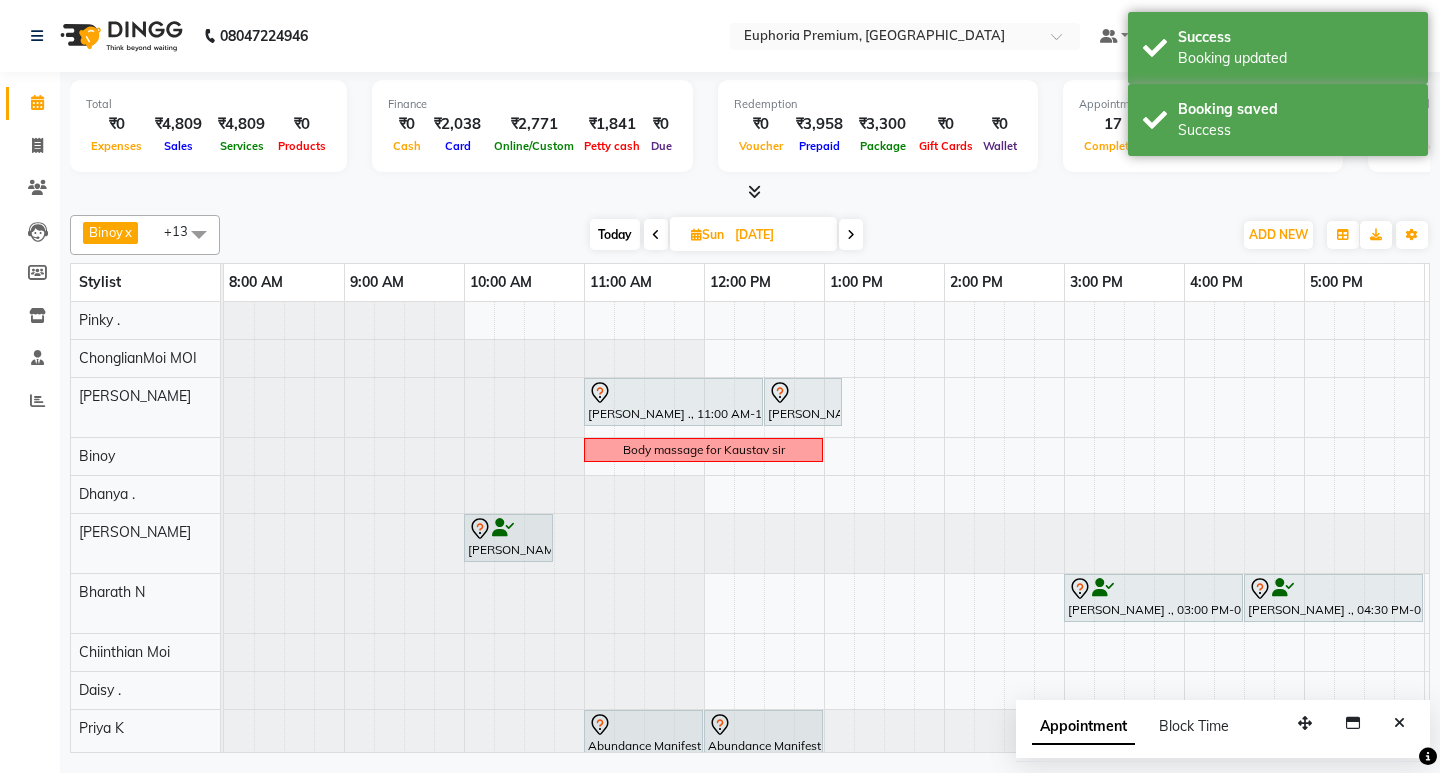click on "Today" at bounding box center [615, 234] 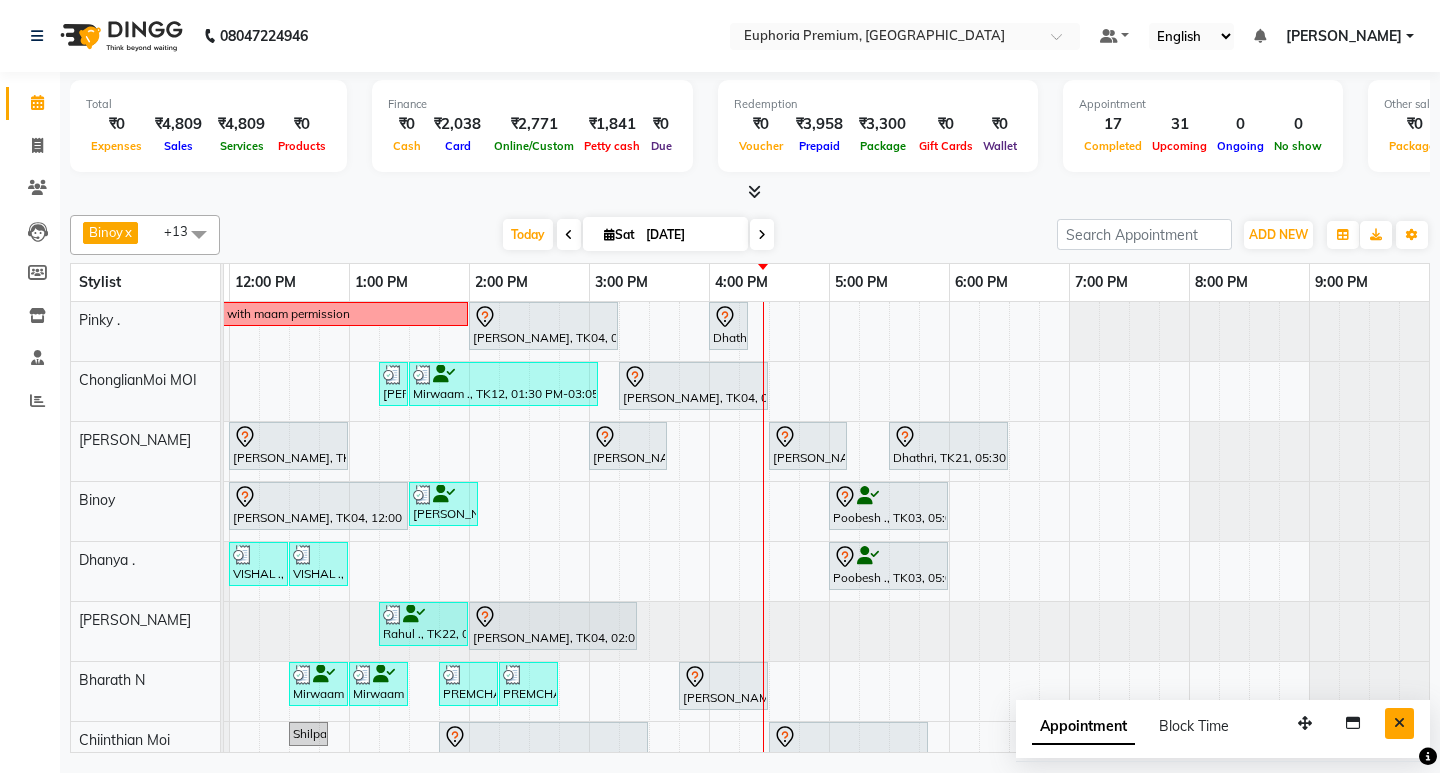 click at bounding box center (1399, 723) 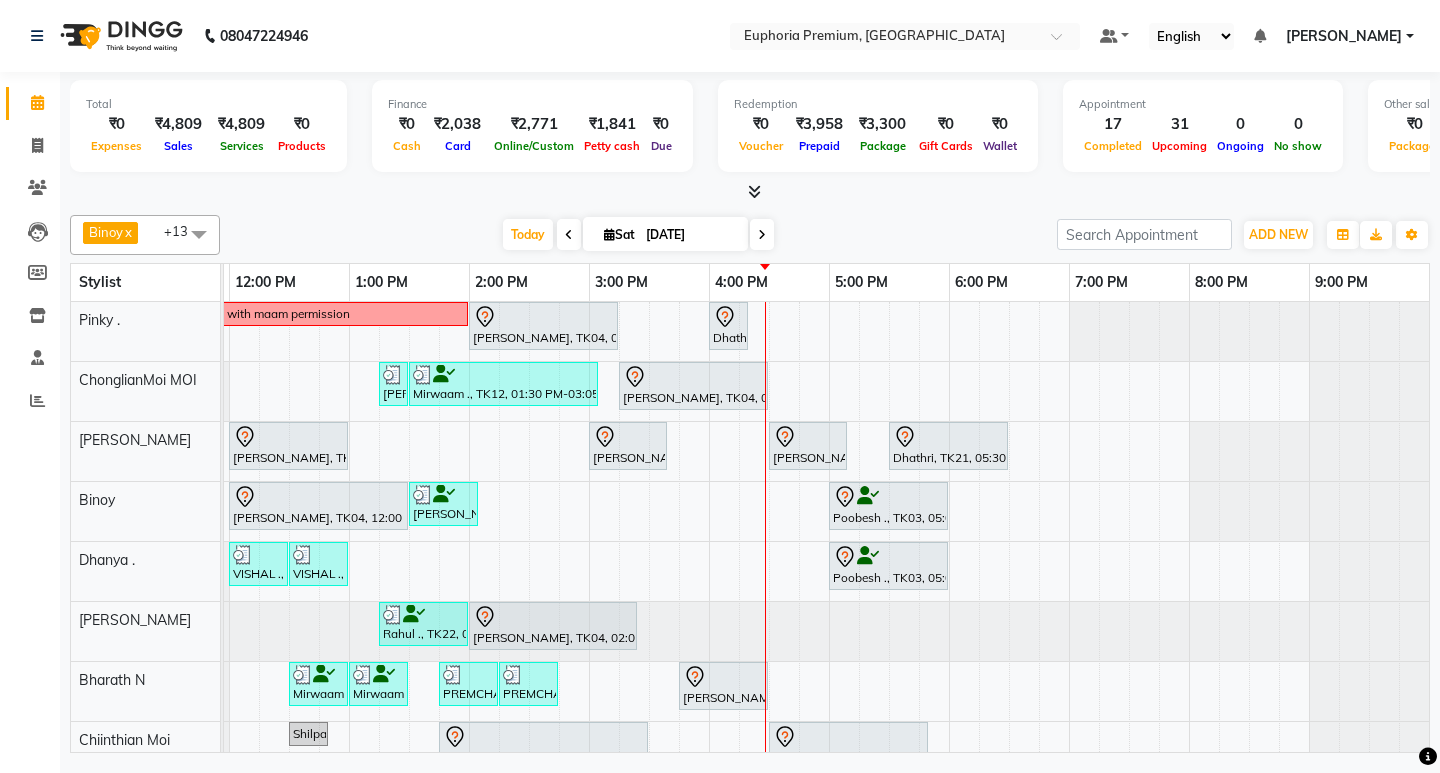 scroll, scrollTop: 83, scrollLeft: 475, axis: both 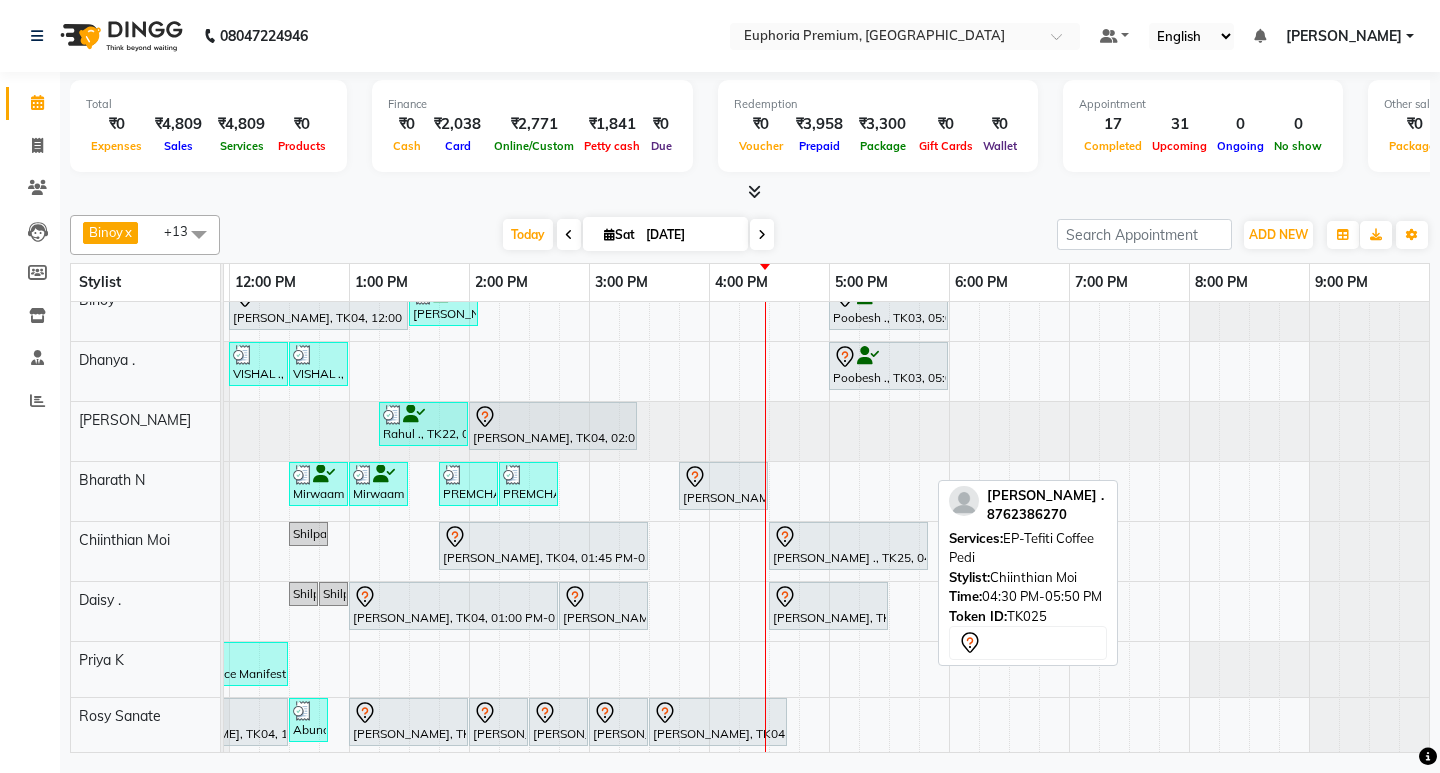click at bounding box center (848, 537) 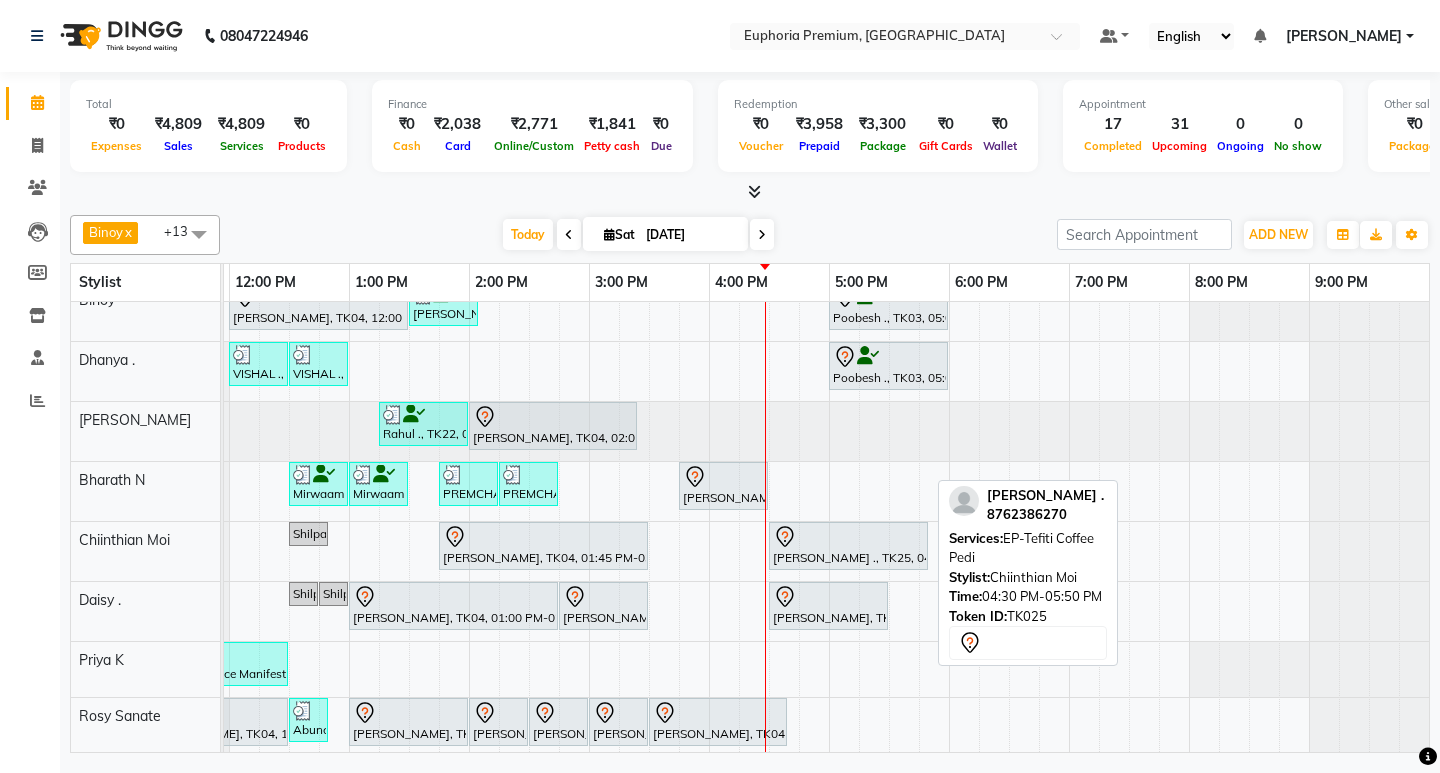 click on "[PERSON_NAME] ., TK25, 04:30 PM-05:50 PM, EP-Tefiti Coffee Pedi" at bounding box center [848, 546] 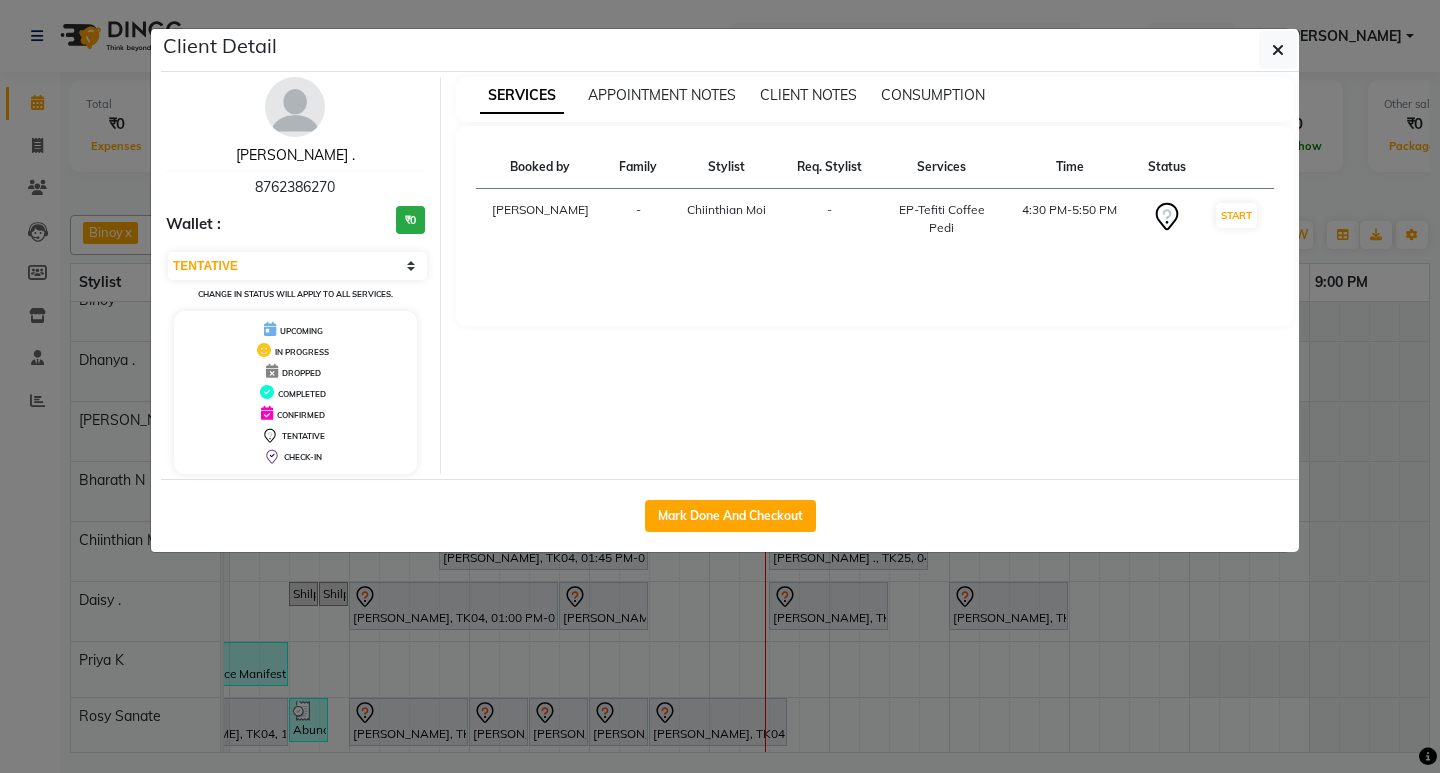 click on "[PERSON_NAME] ." at bounding box center [295, 155] 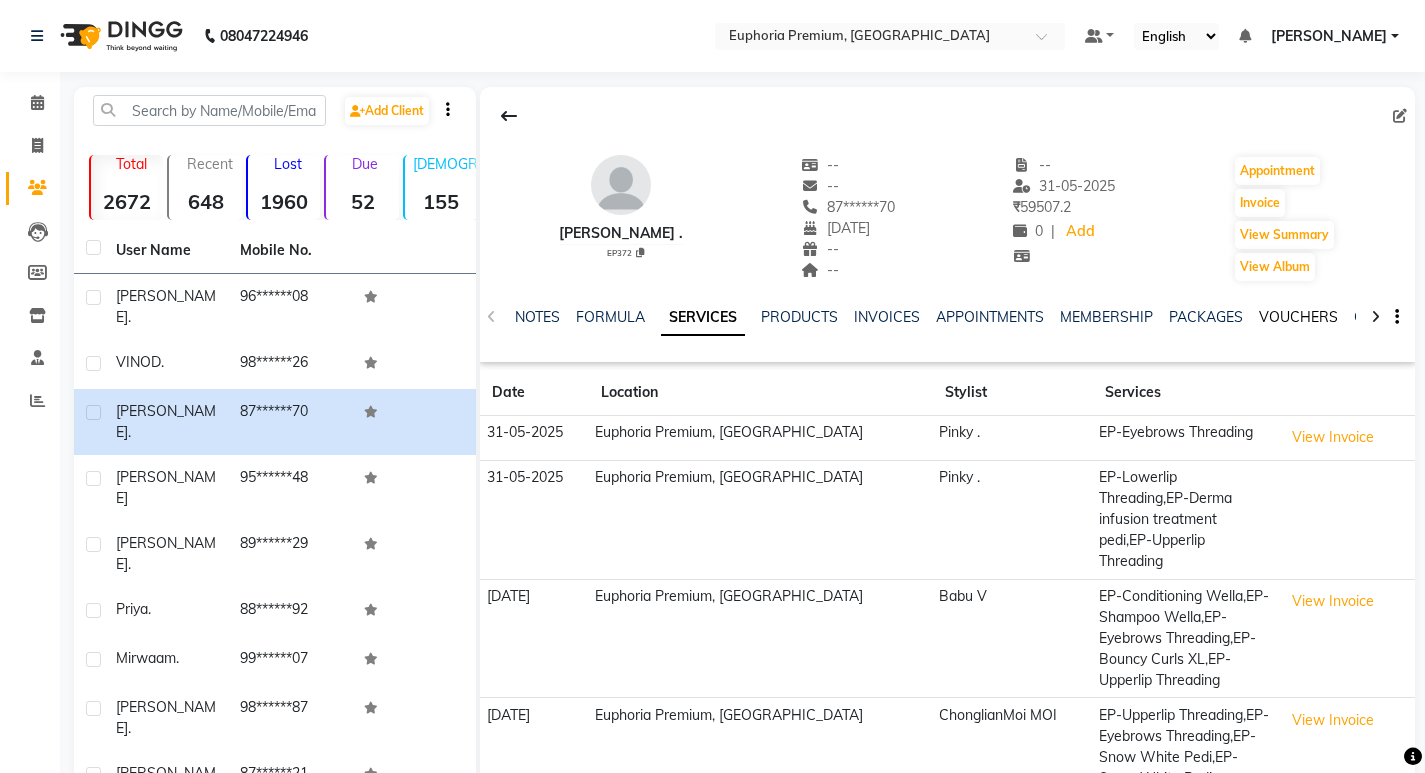 click on "VOUCHERS" 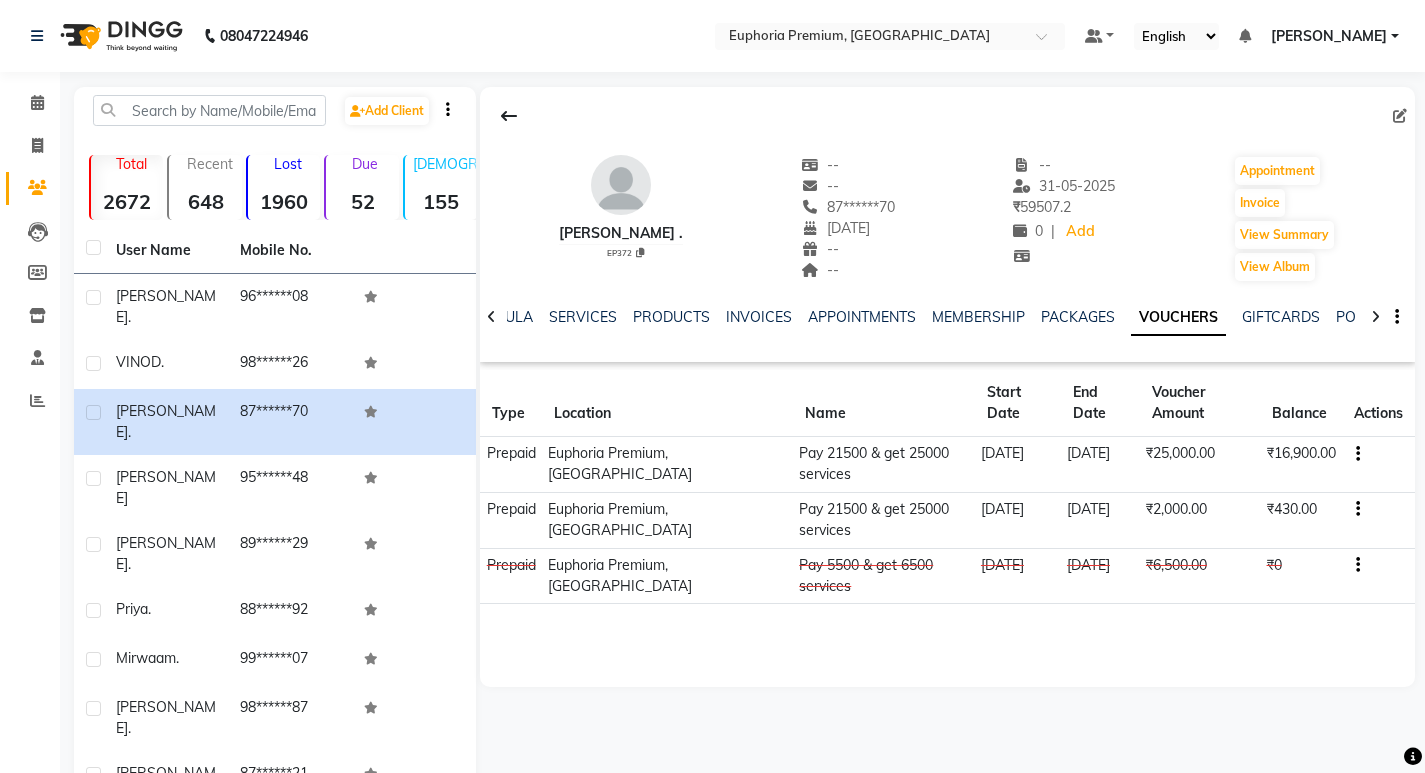 click on "Calendar" 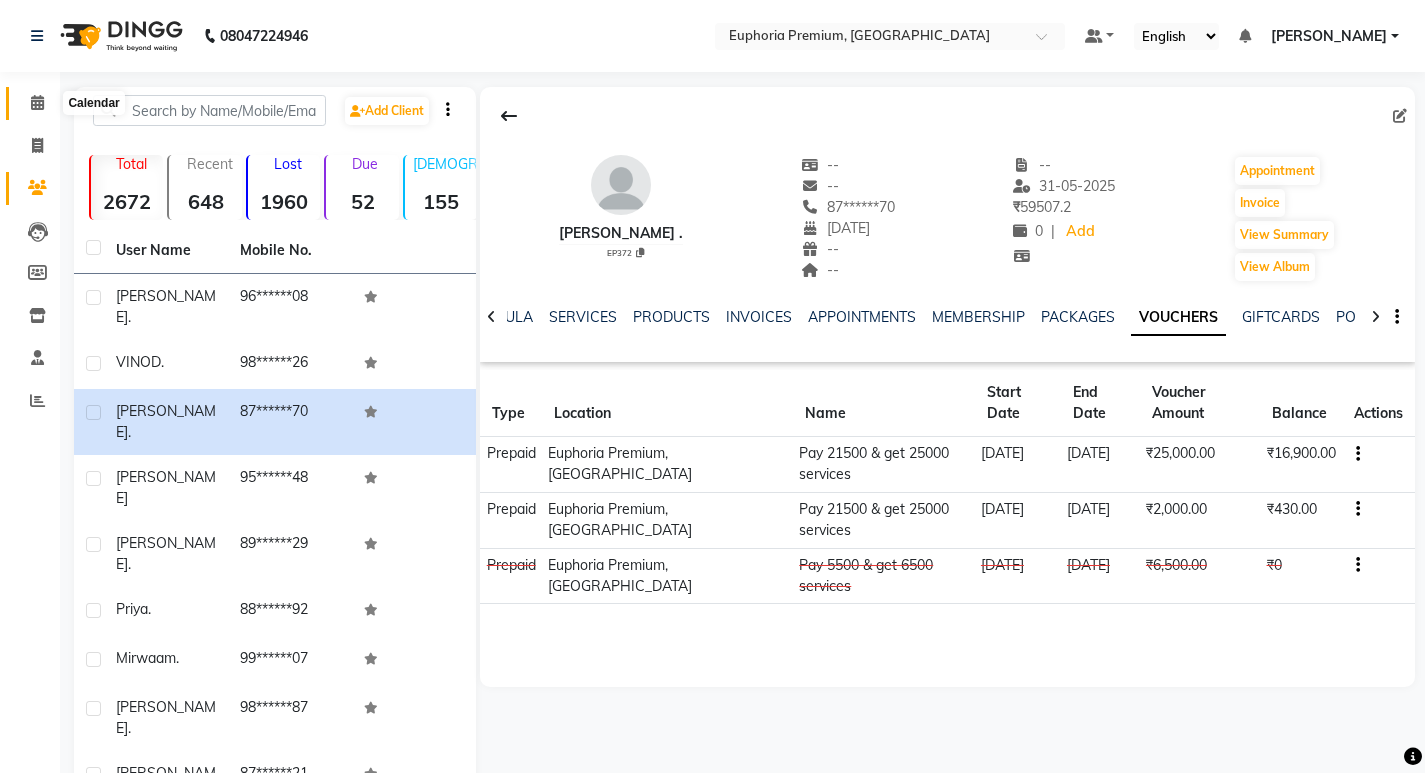 click 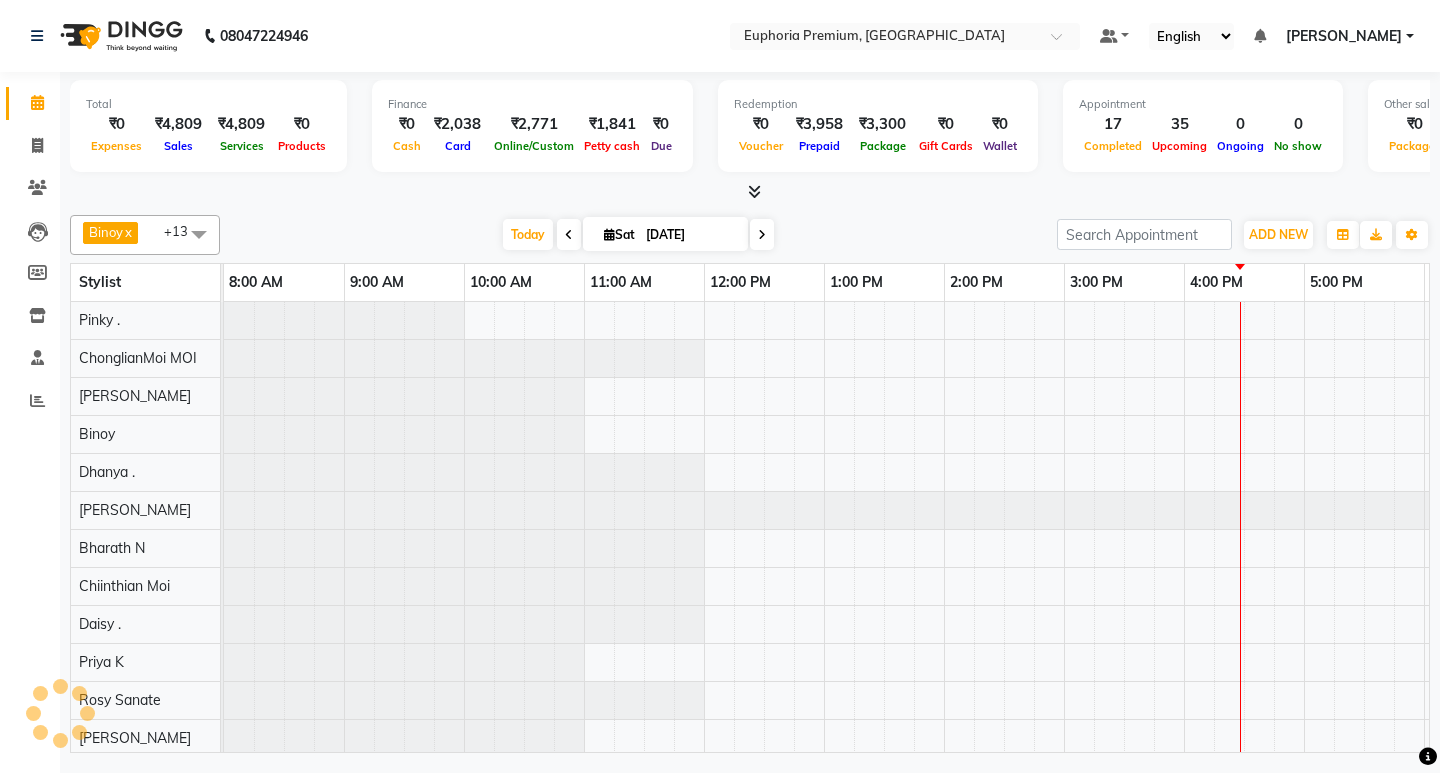 scroll, scrollTop: 0, scrollLeft: 0, axis: both 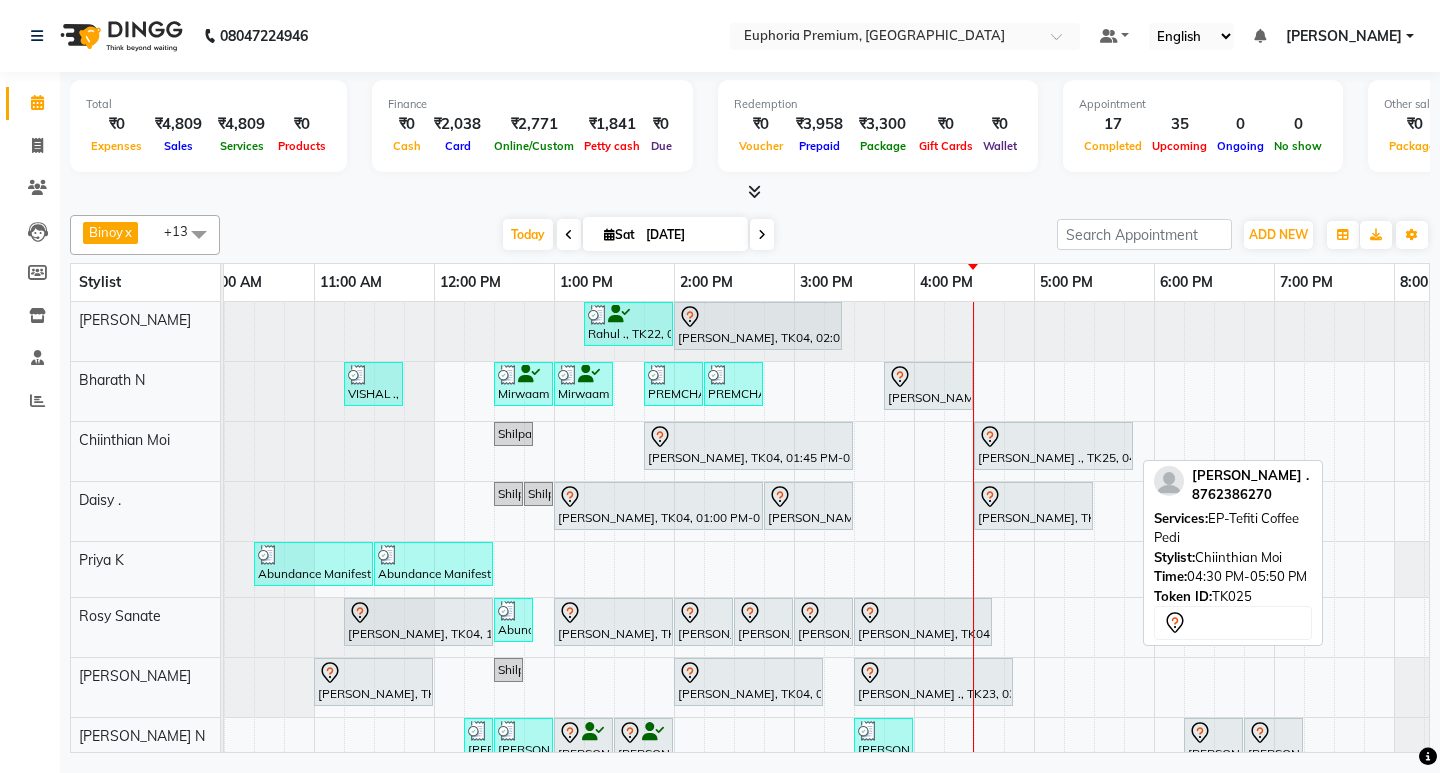 click on "[PERSON_NAME] ., TK25, 04:30 PM-05:50 PM, EP-Tefiti Coffee Pedi" at bounding box center [1053, 446] 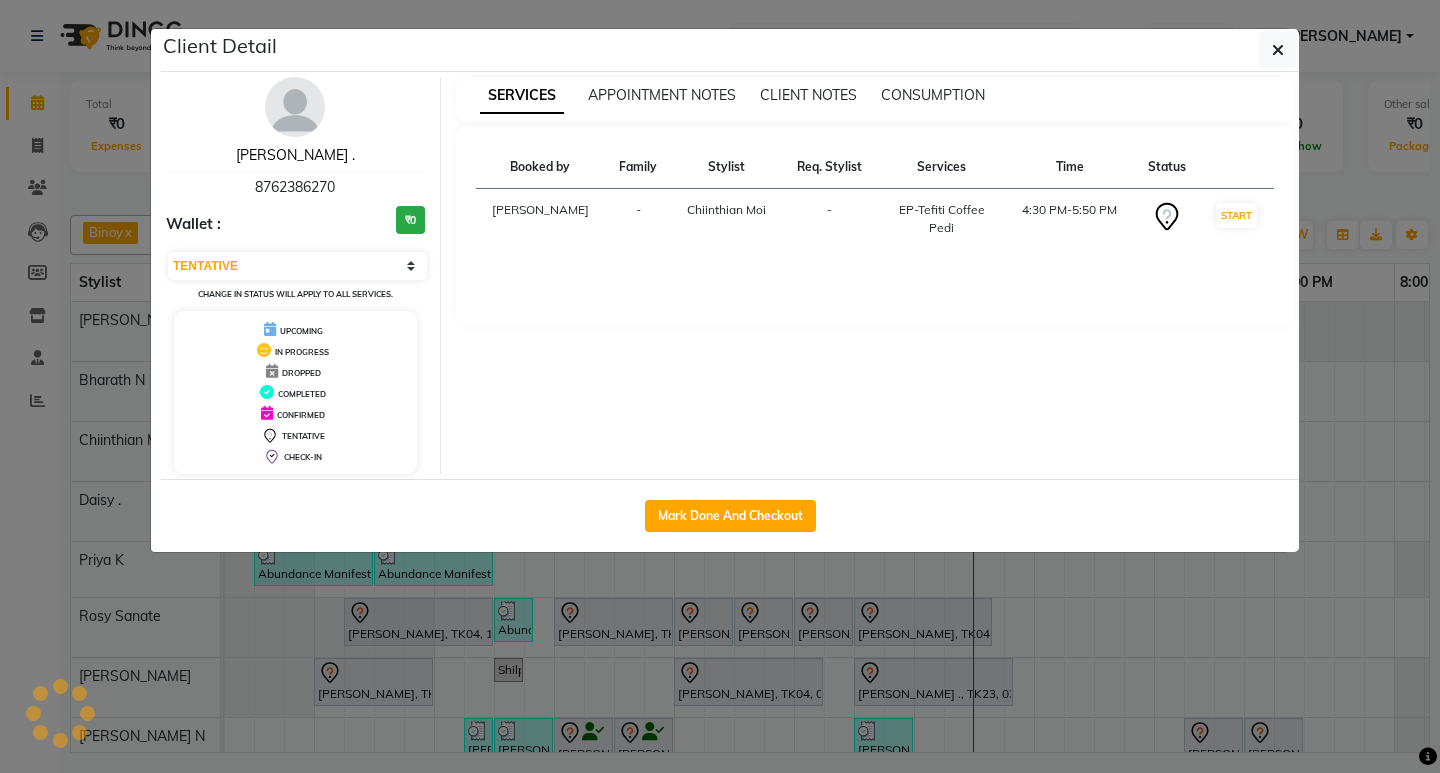 click on "[PERSON_NAME] ." at bounding box center [295, 155] 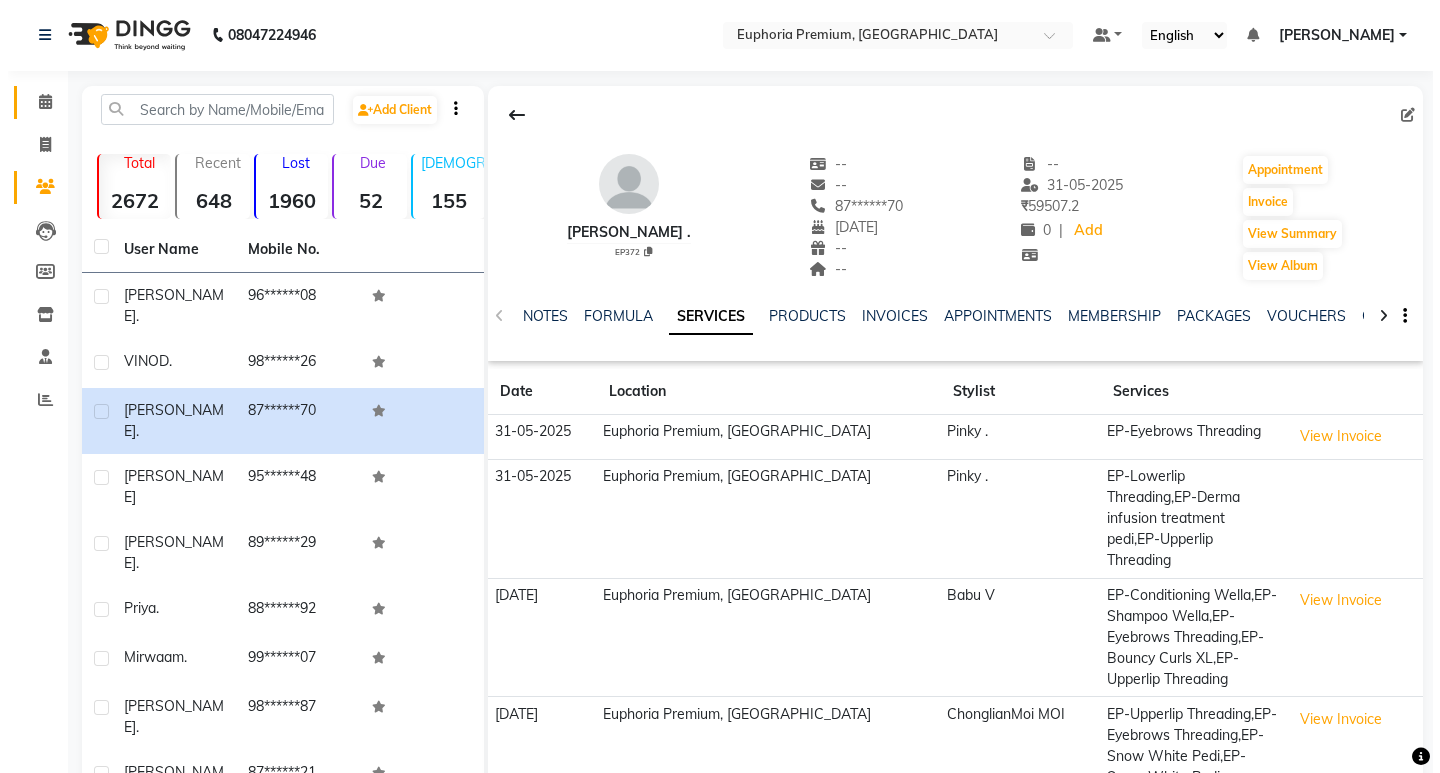 scroll, scrollTop: 0, scrollLeft: 0, axis: both 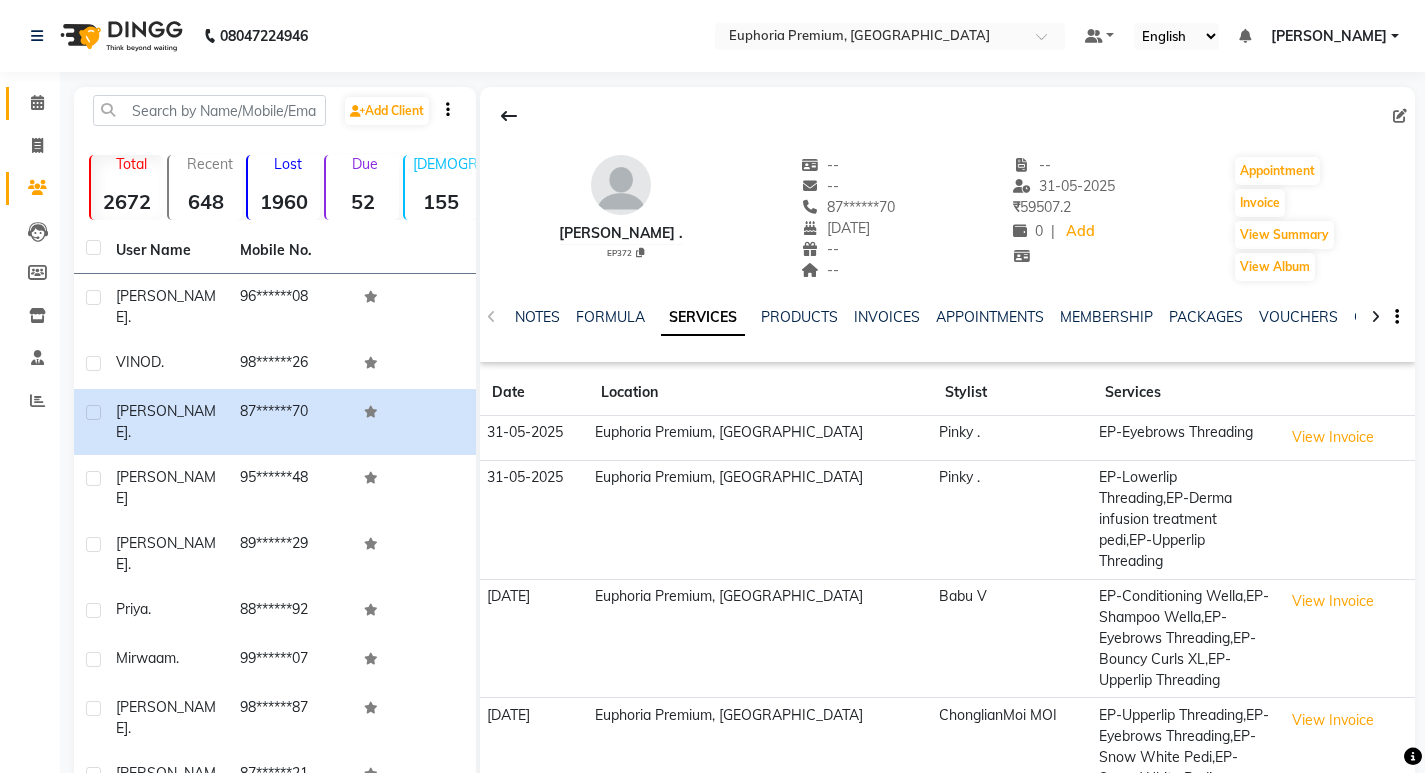 click 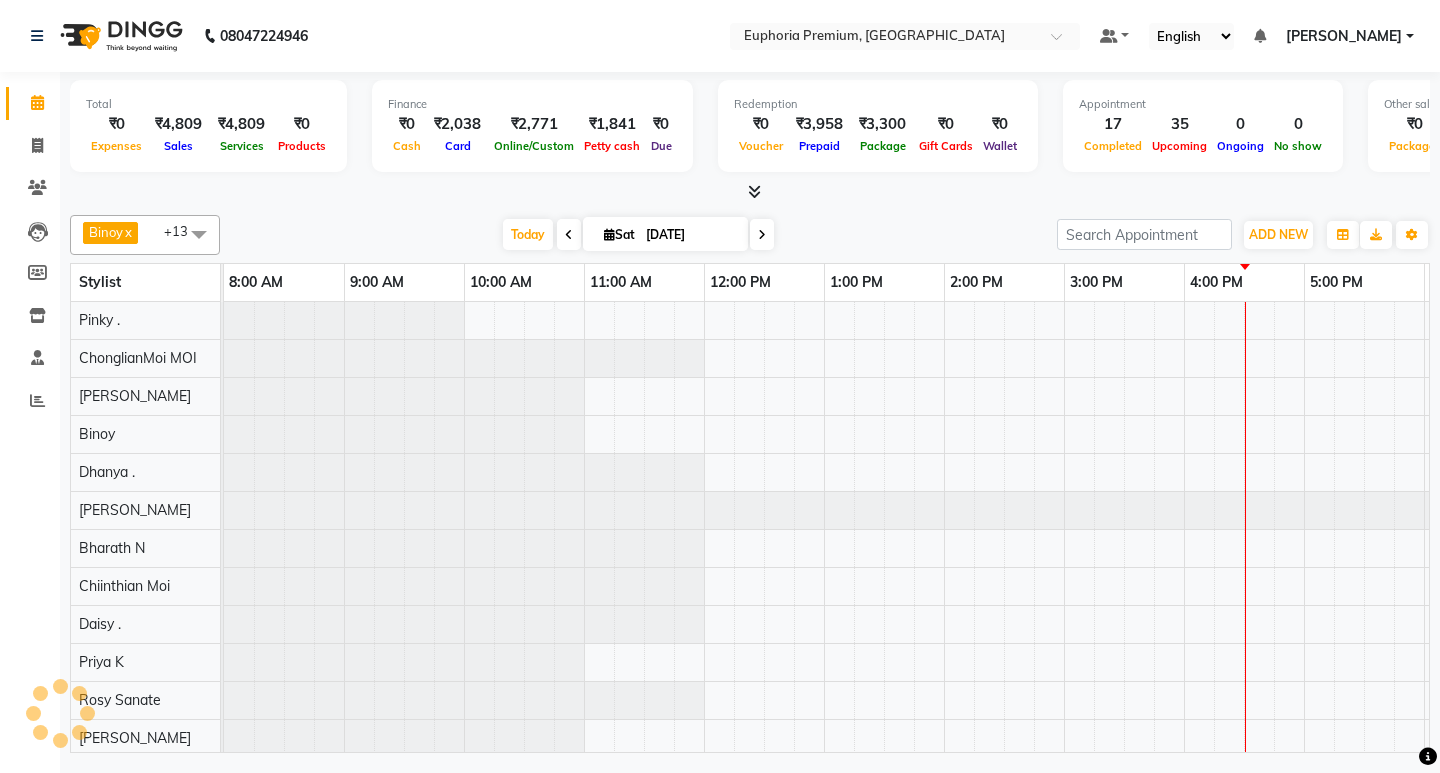 scroll, scrollTop: 0, scrollLeft: 0, axis: both 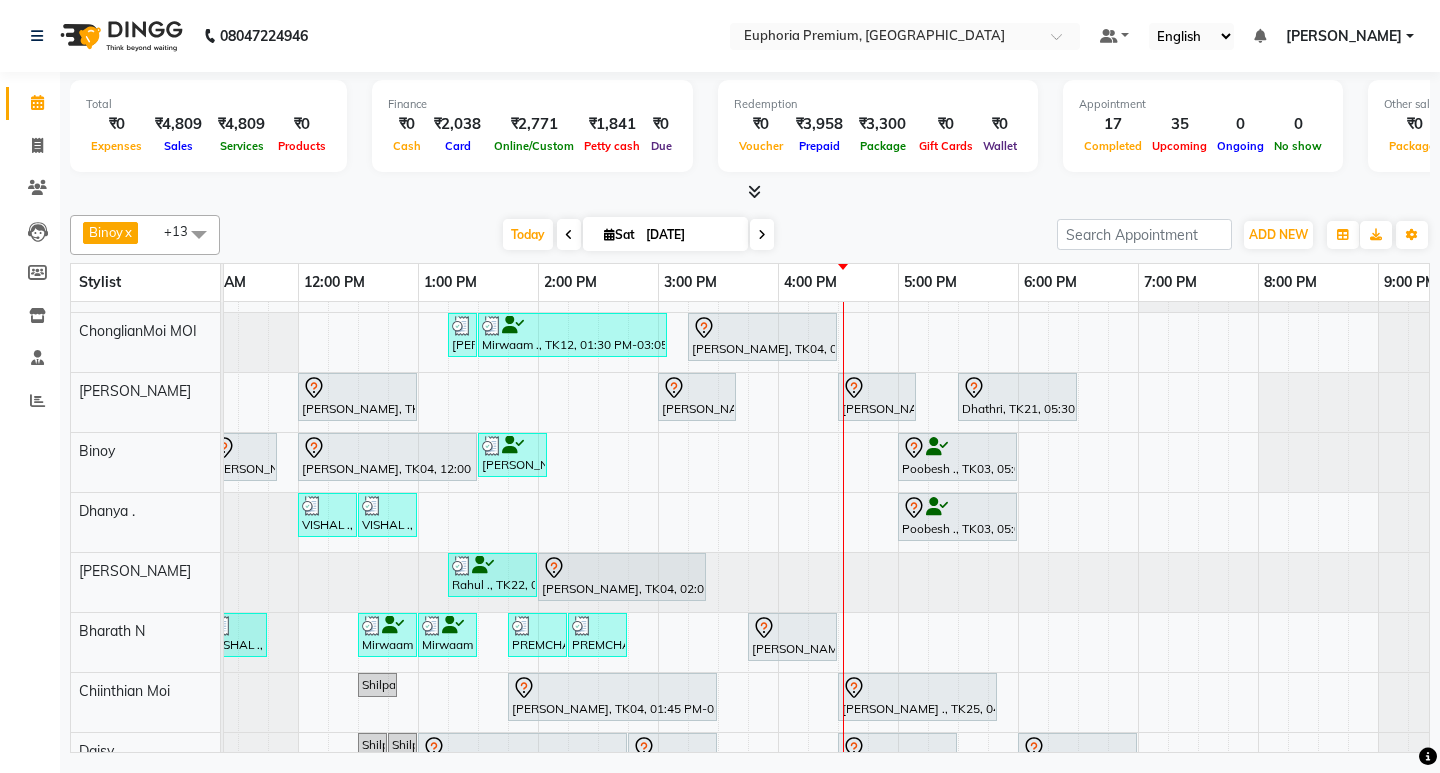 click on "Working 2.30 to 8 pm with maam permission              [PERSON_NAME], TK04, 02:00 PM-03:15 PM, EP-Tefiti Coffee Mani             Dhathri, TK21, 04:00 PM-04:20 PM, EP-Full Arms Catridge Wax     [PERSON_NAME] ., TK20, 01:15 PM-01:25 PM, EP-Nail Cutting & Filing (Hands/Feet) Lacquer     Mirwaam ., TK12, 01:30 PM-03:05 PM, EP-Tefiti Coffee [PERSON_NAME], TK04, 03:15 PM-04:30 PM, EP-Cookies & Cup Cake [PERSON_NAME], TK02, 12:00 PM-01:00 PM, EP-Natural & Clear - Acrylic             [PERSON_NAME], TK04, 03:00 PM-03:40 PM, EP-Gel Paint Application             [PERSON_NAME] ., TK23, 04:30 PM-05:10 PM, EP-Gel Paint Application             Dhathri, TK21, 05:30 PM-06:30 PM, EP-Extension Removal Acrylic/Gel             [PERSON_NAME], TK04, 11:15 AM-11:50 AM, EP-Head, Neck & Shoulder (35 Mins) w/o Hairwash             [PERSON_NAME], TK04, 12:00 PM-01:30 PM, EP-Sports Massage (Oil) 45+15     [PERSON_NAME] ., TK20, 01:30 PM-02:05 PM, EP-Feet Reflexology (30 Mins)" at bounding box center [658, 695] 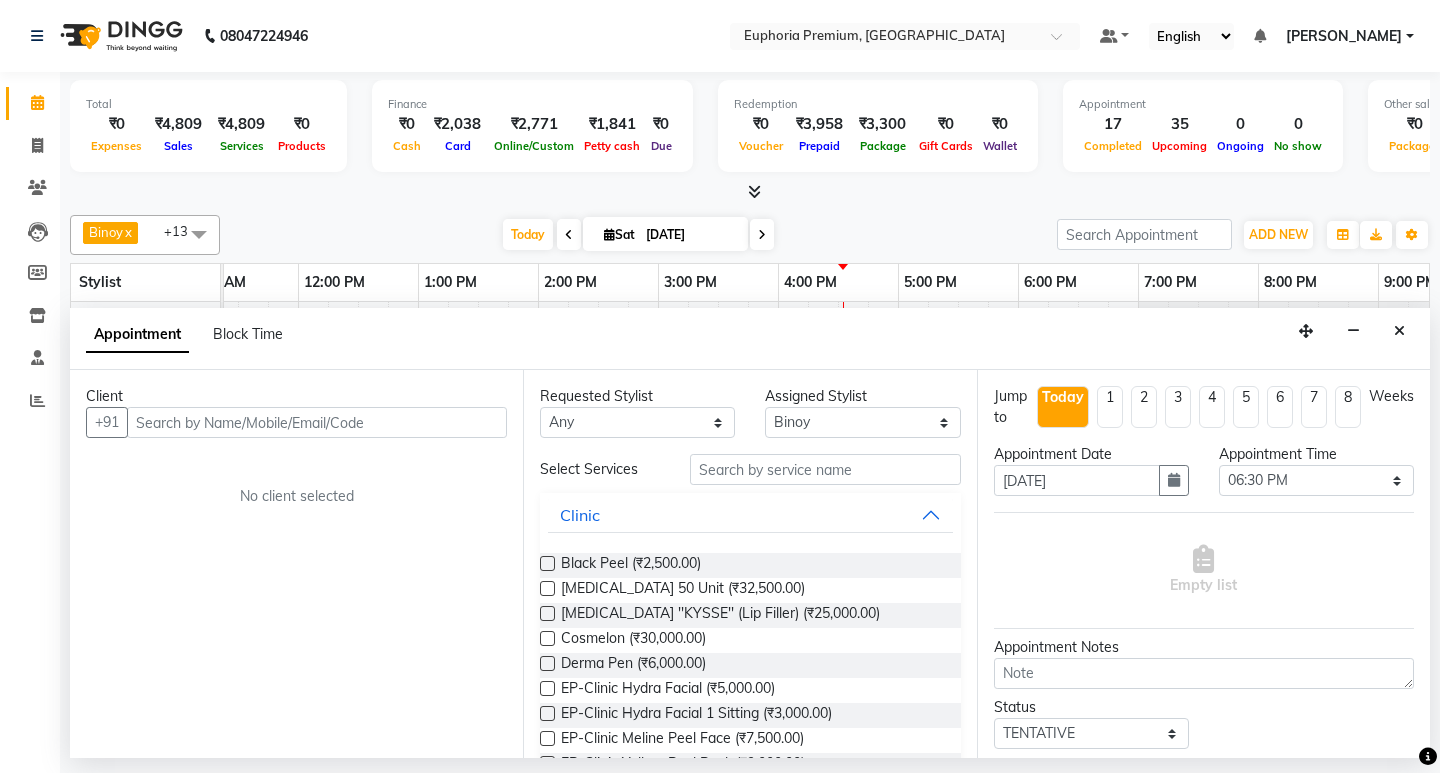 click at bounding box center (317, 422) 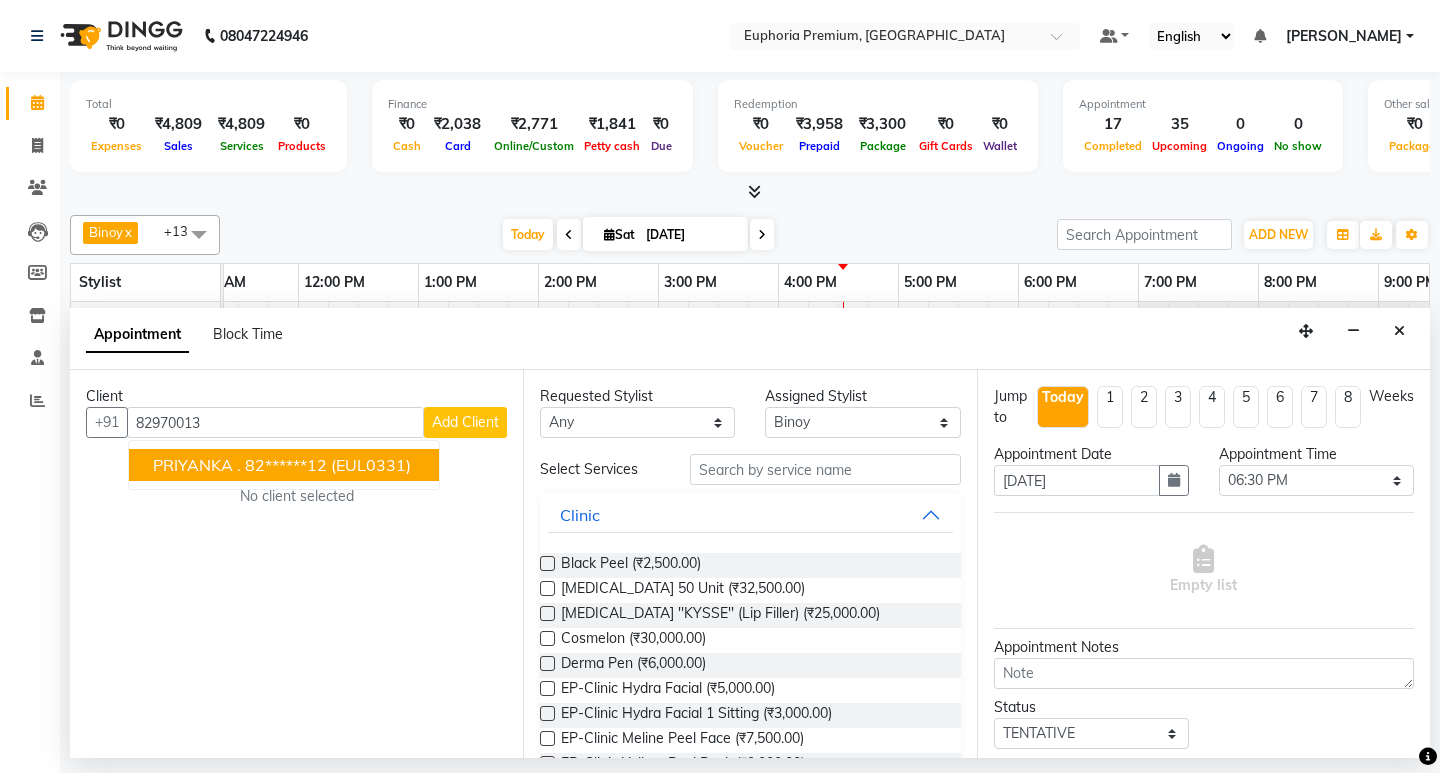 click on "(EUL0331)" at bounding box center (371, 465) 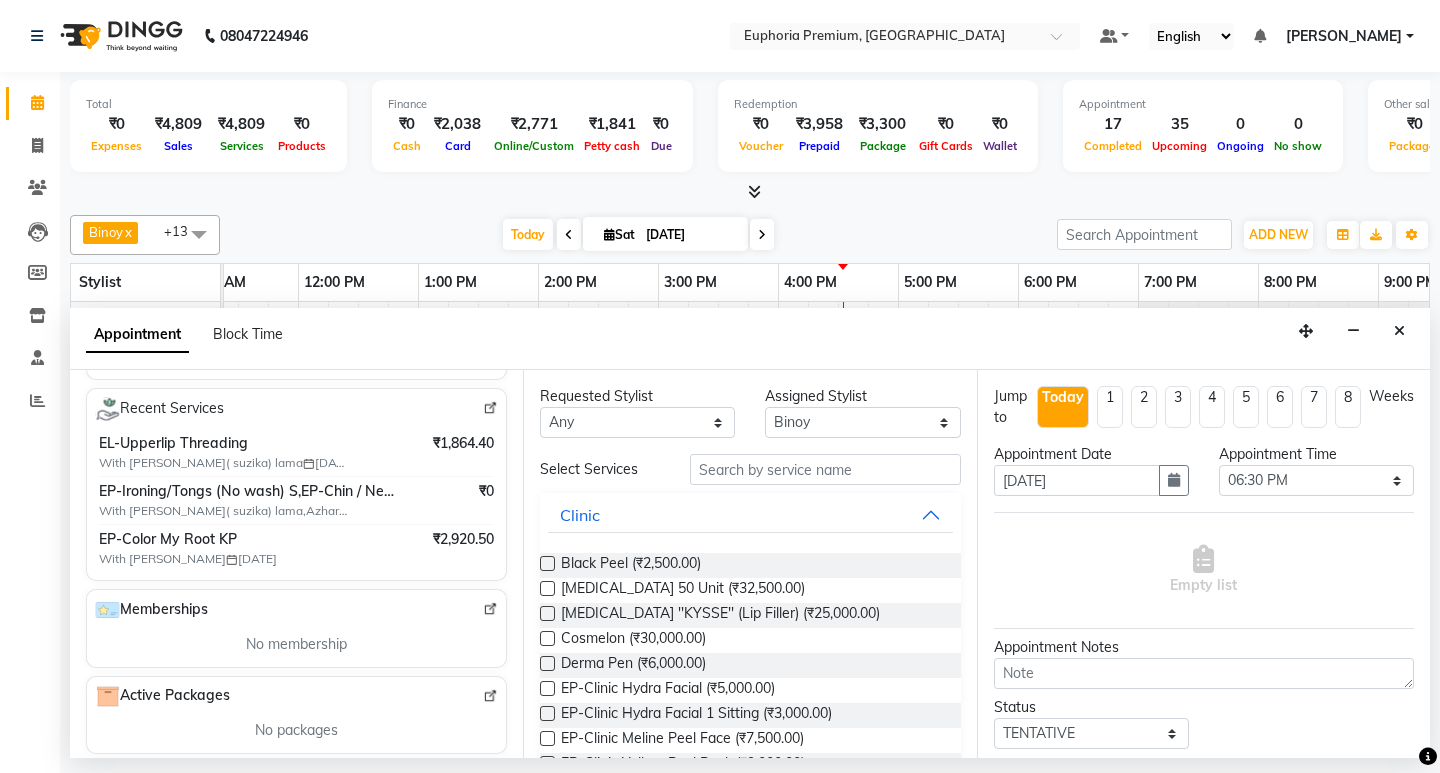 scroll, scrollTop: 0, scrollLeft: 0, axis: both 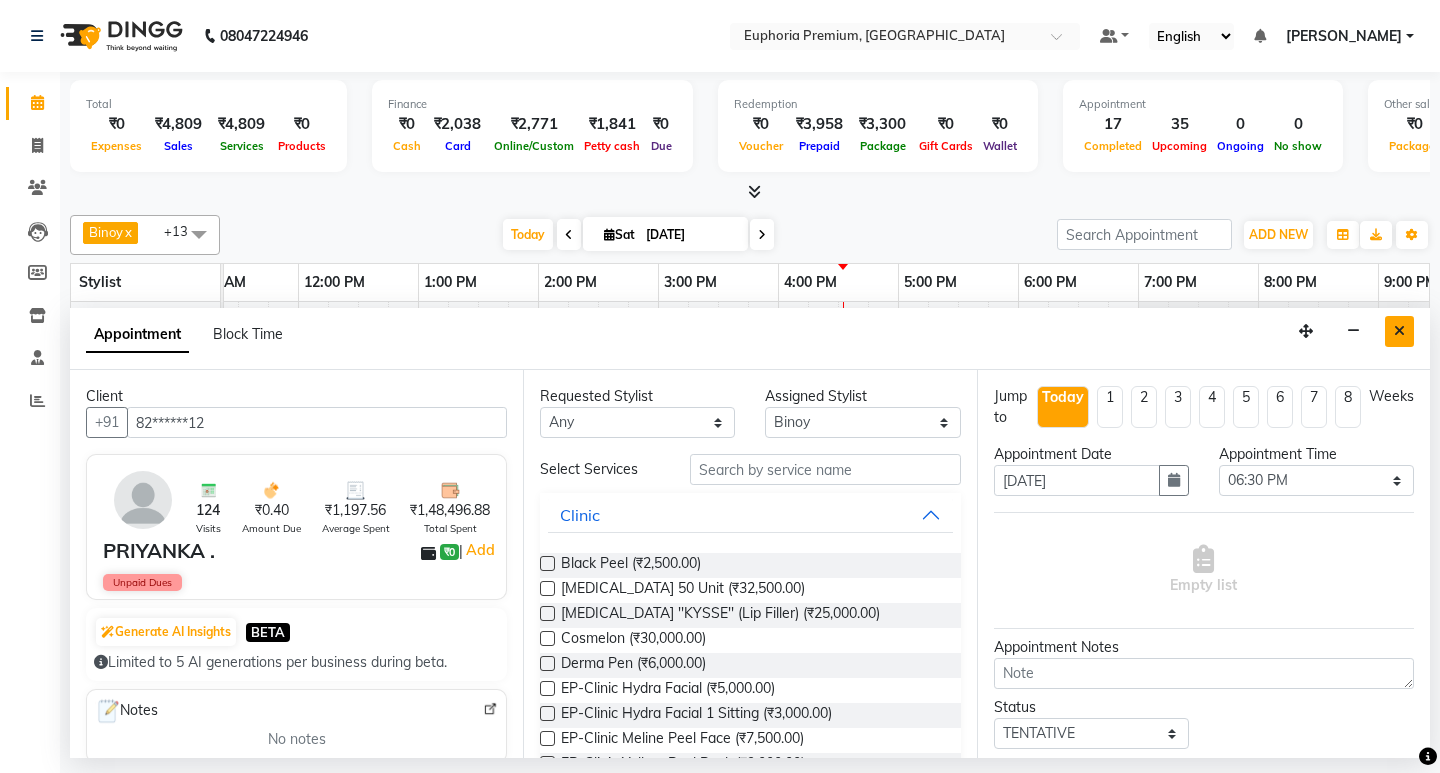 click at bounding box center (1399, 331) 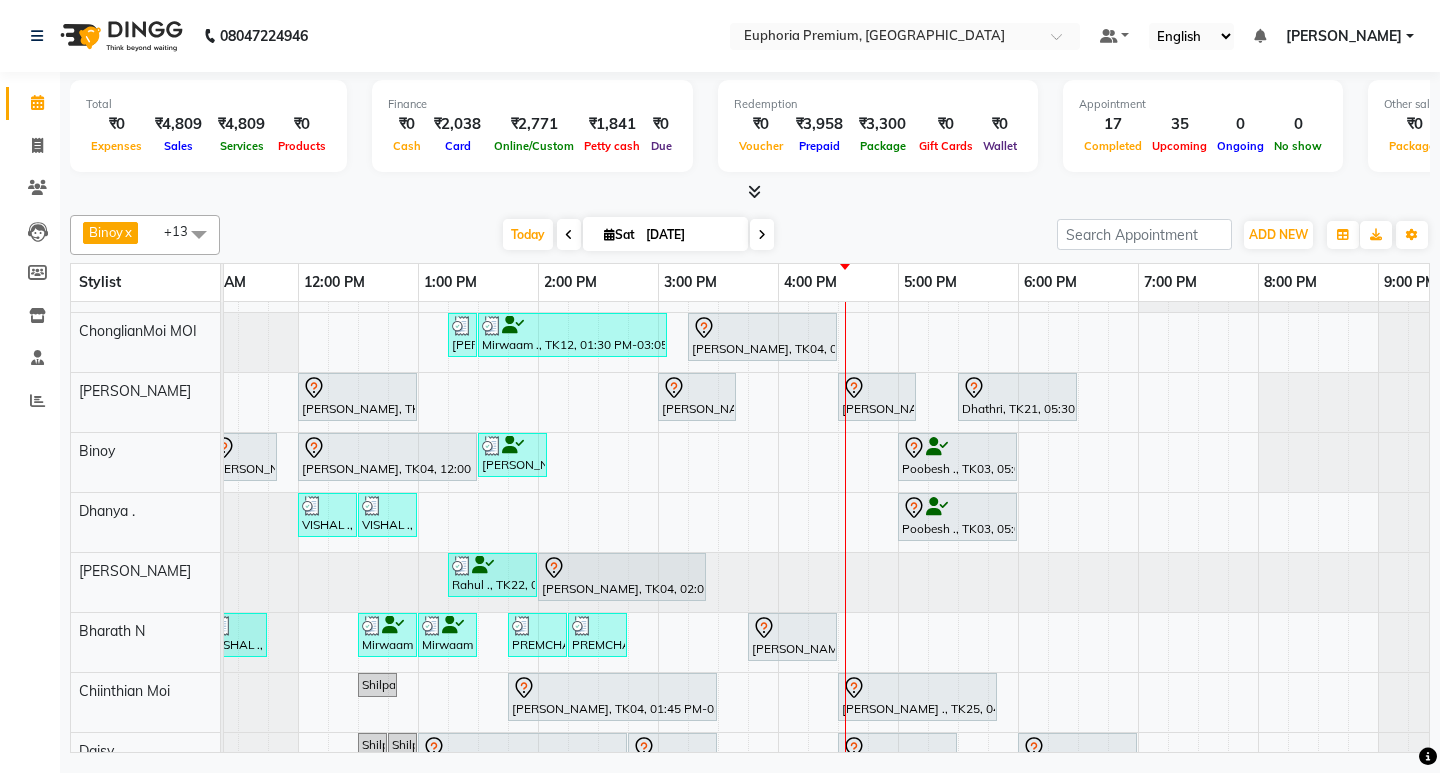 scroll, scrollTop: 249, scrollLeft: 406, axis: both 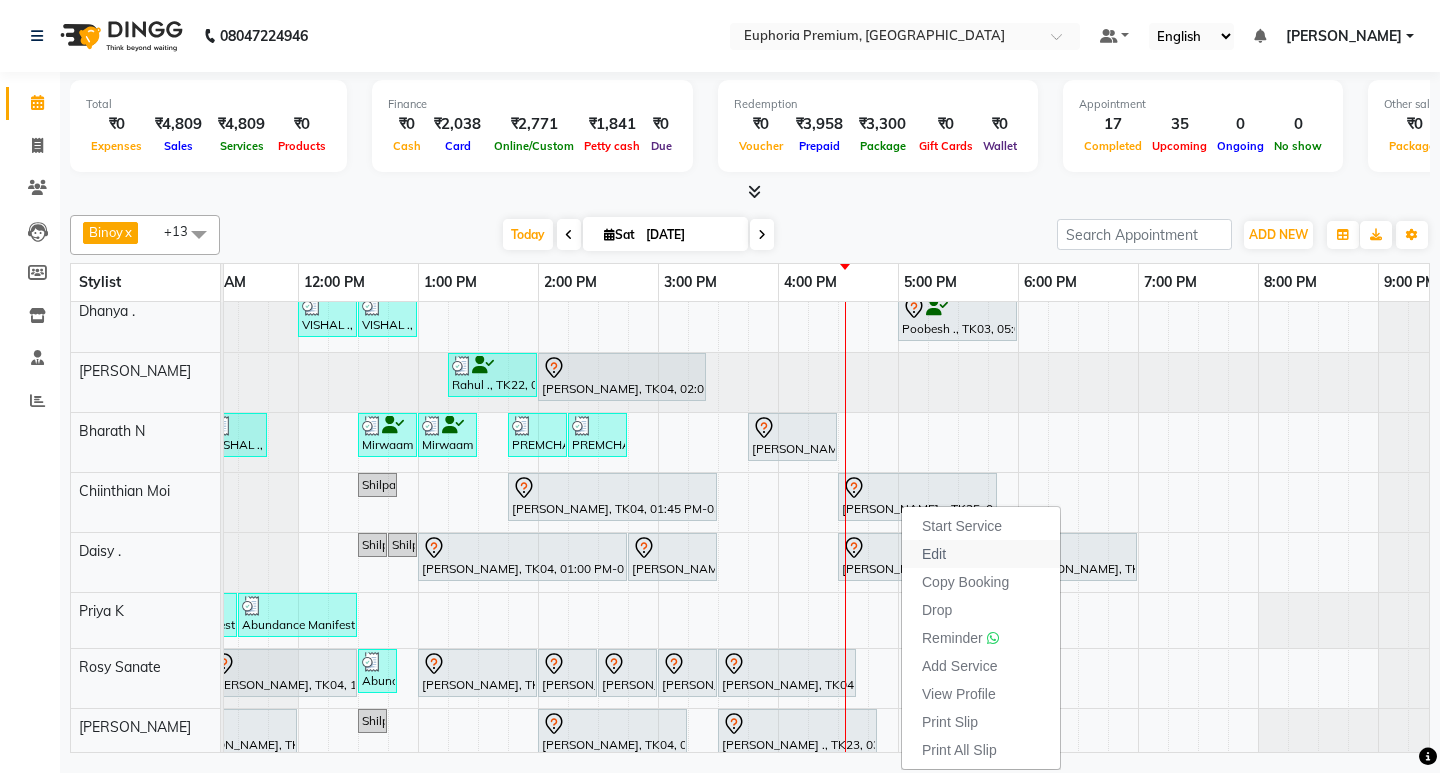 click on "Edit" at bounding box center [981, 554] 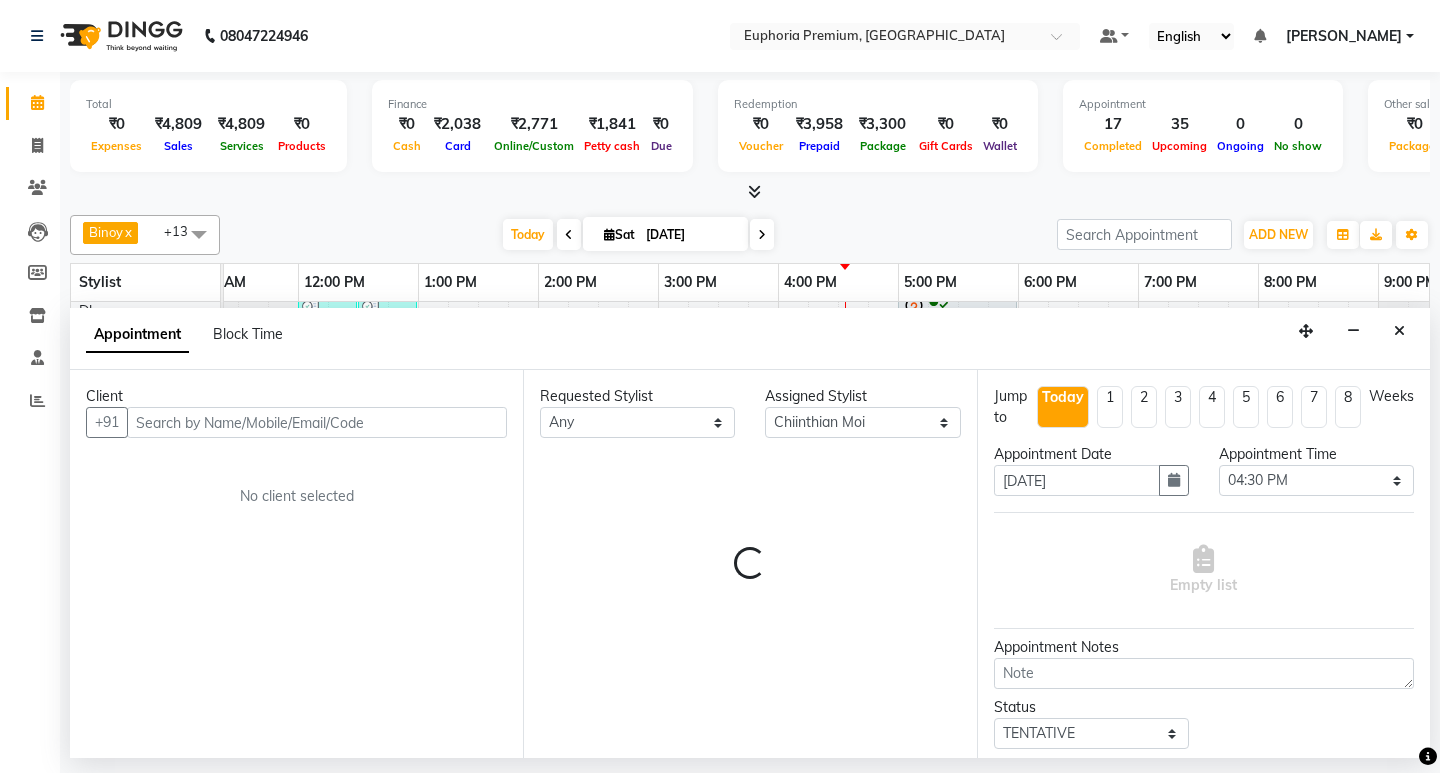 scroll, scrollTop: 0, scrollLeft: 475, axis: horizontal 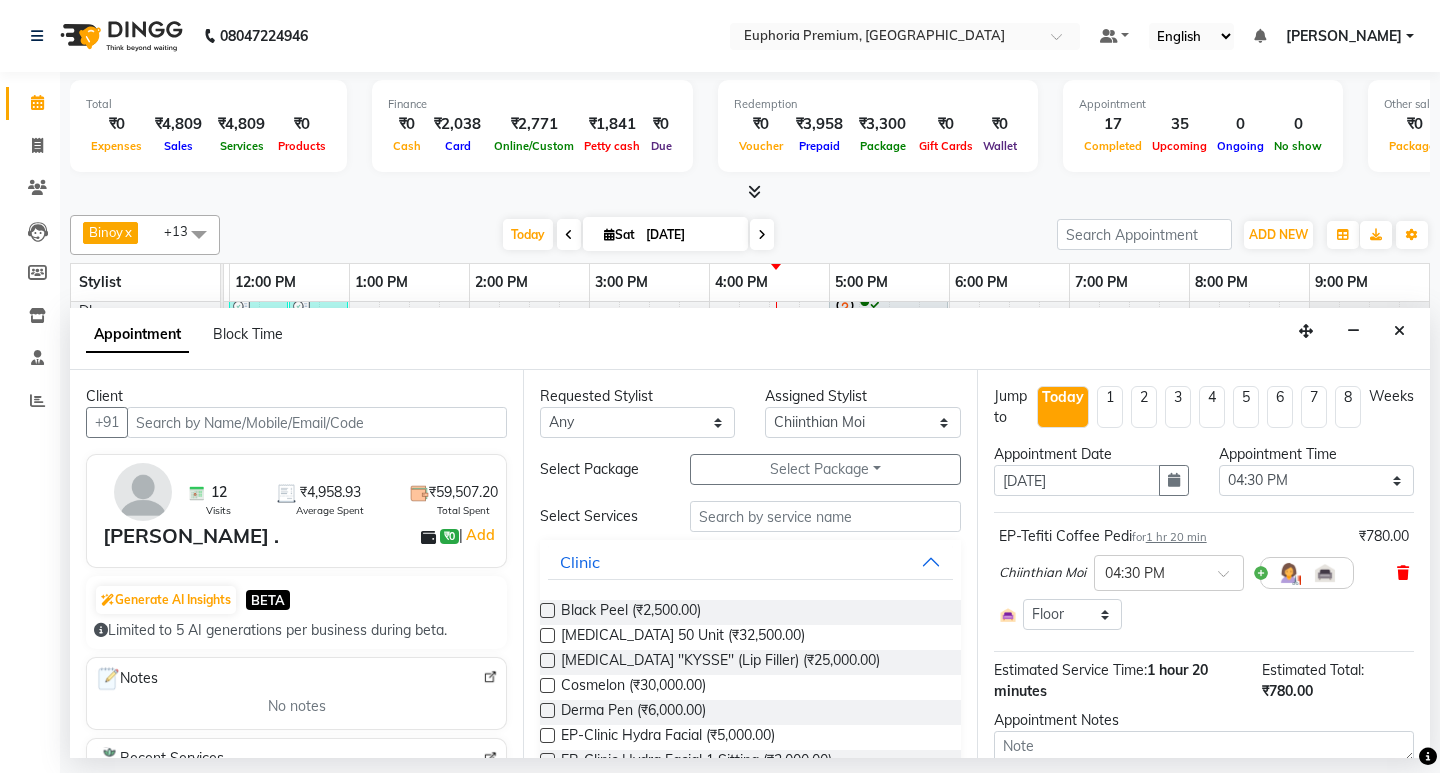 click at bounding box center [1403, 573] 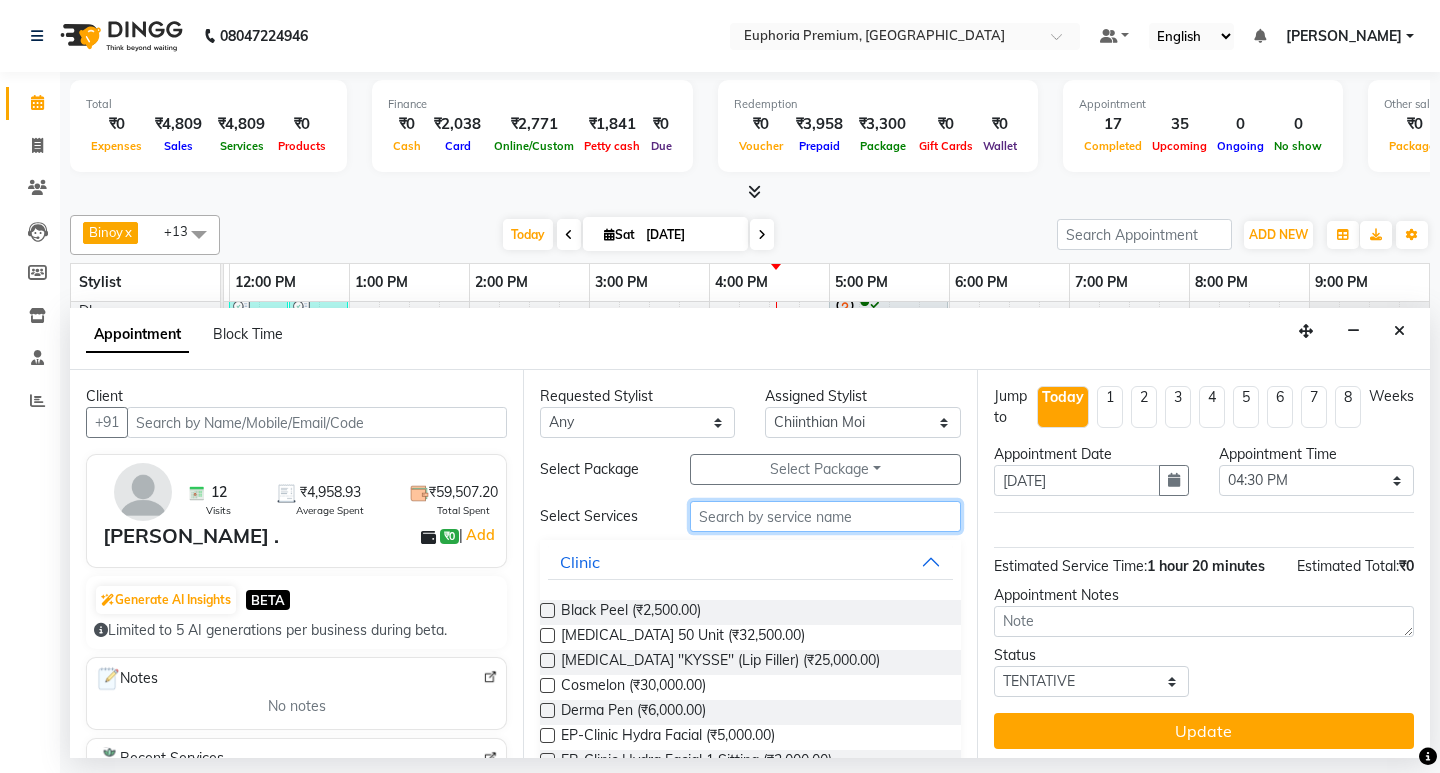click at bounding box center (825, 516) 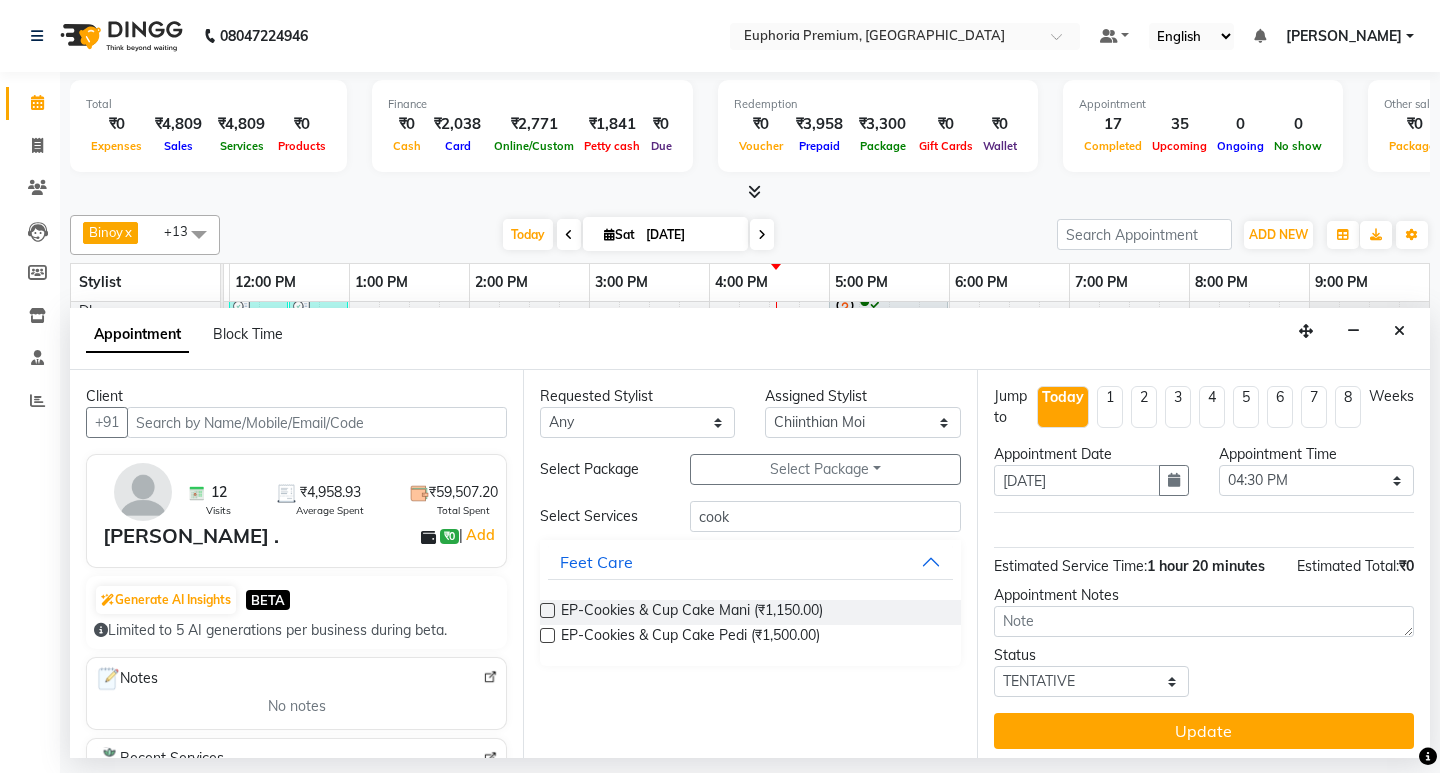 click at bounding box center [547, 635] 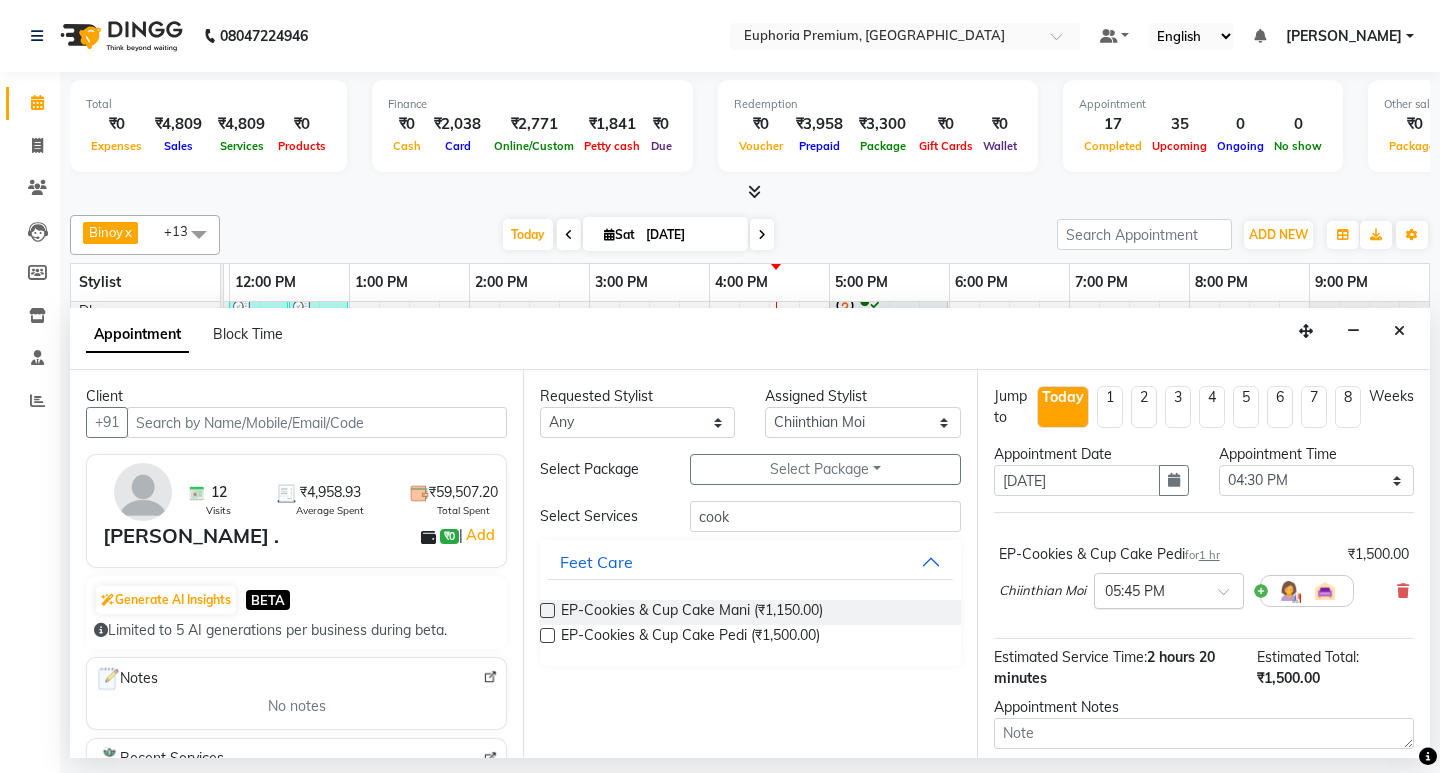 click at bounding box center [1230, 597] 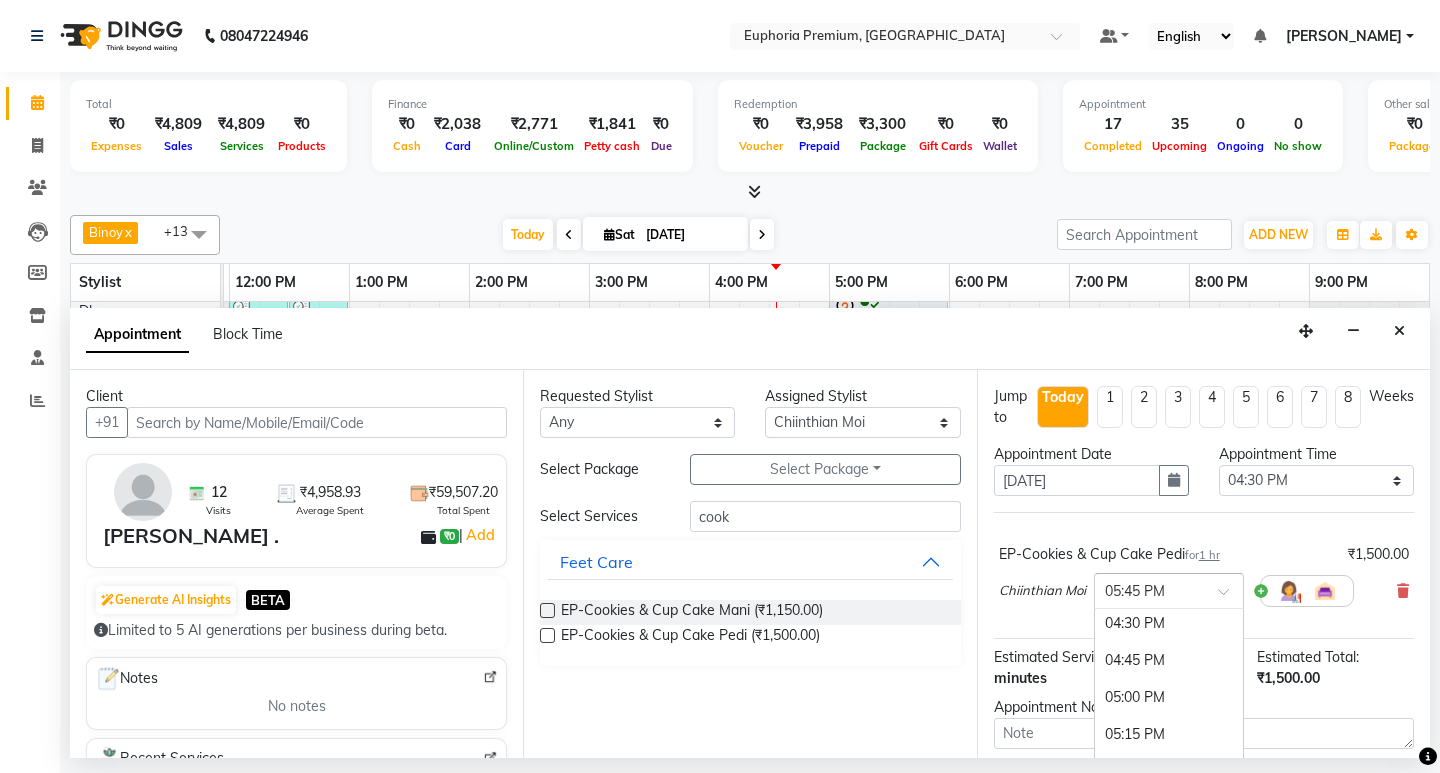 scroll, scrollTop: 1133, scrollLeft: 0, axis: vertical 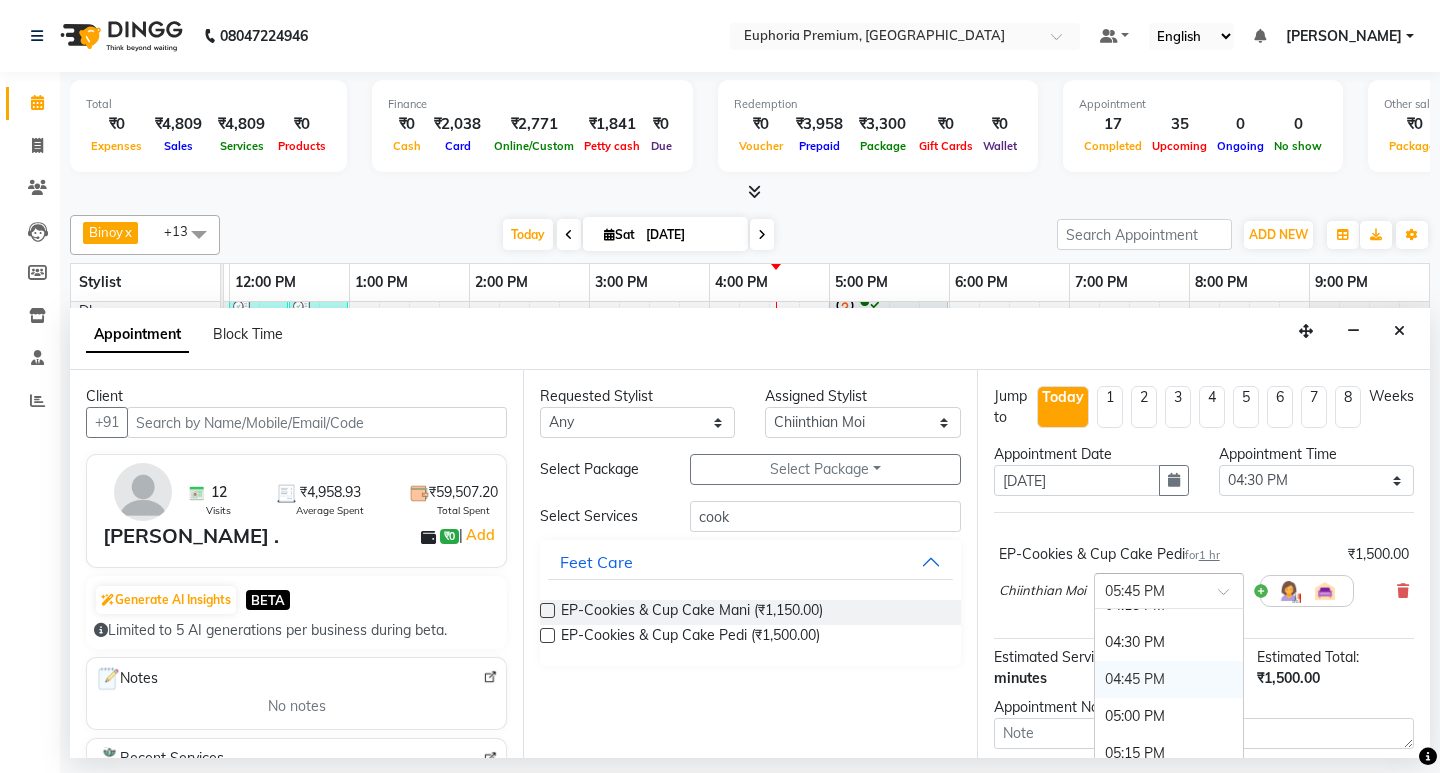 click on "04:45 PM" at bounding box center [1169, 679] 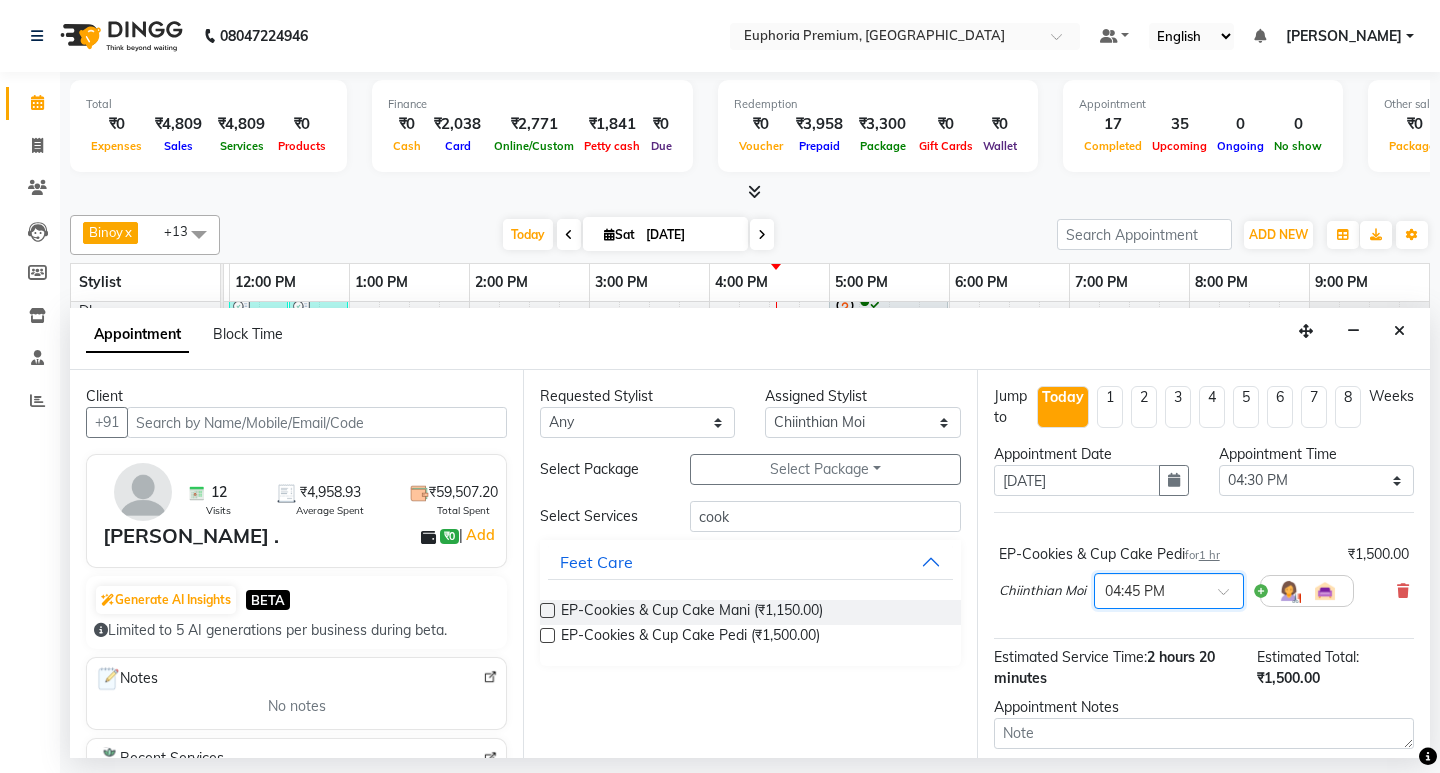 click on "EP-Cookies & Cup Cake Pedi   for  1 hr ₹1,500.00 Chiinthian Moi × 04:45 PM" at bounding box center [1204, 575] 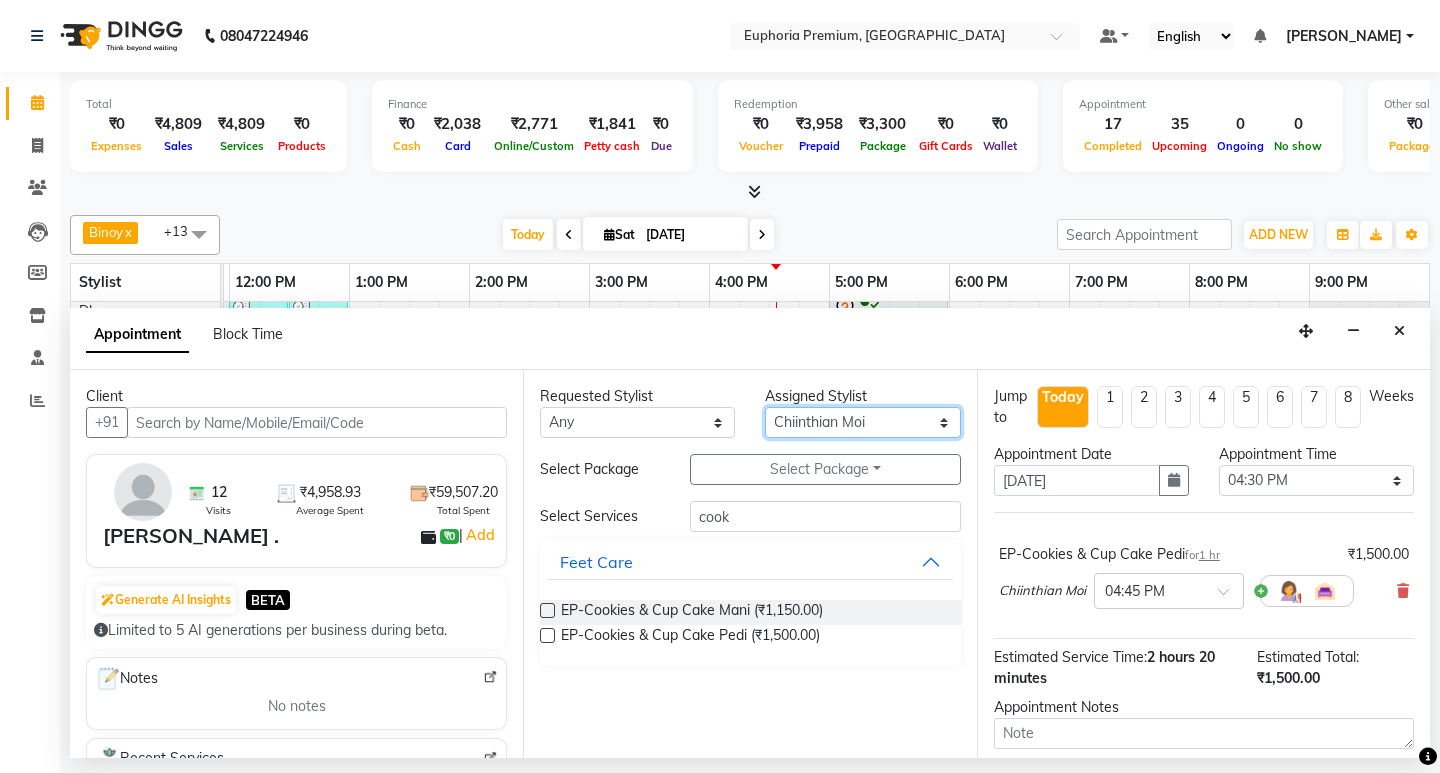 click on "Select Babu V Bharath N [PERSON_NAME] [PERSON_NAME] N  Chiinthian [PERSON_NAME] MOI [PERSON_NAME] . [PERSON_NAME] . [PERSON_NAME] [PERSON_NAME] K [PERSON_NAME] [PERSON_NAME] [MEDICAL_DATA] Pinky . Priya  K Rosy Sanate [PERSON_NAME] [PERSON_NAME] Shishi L [PERSON_NAME] M [PERSON_NAME]" at bounding box center (862, 422) 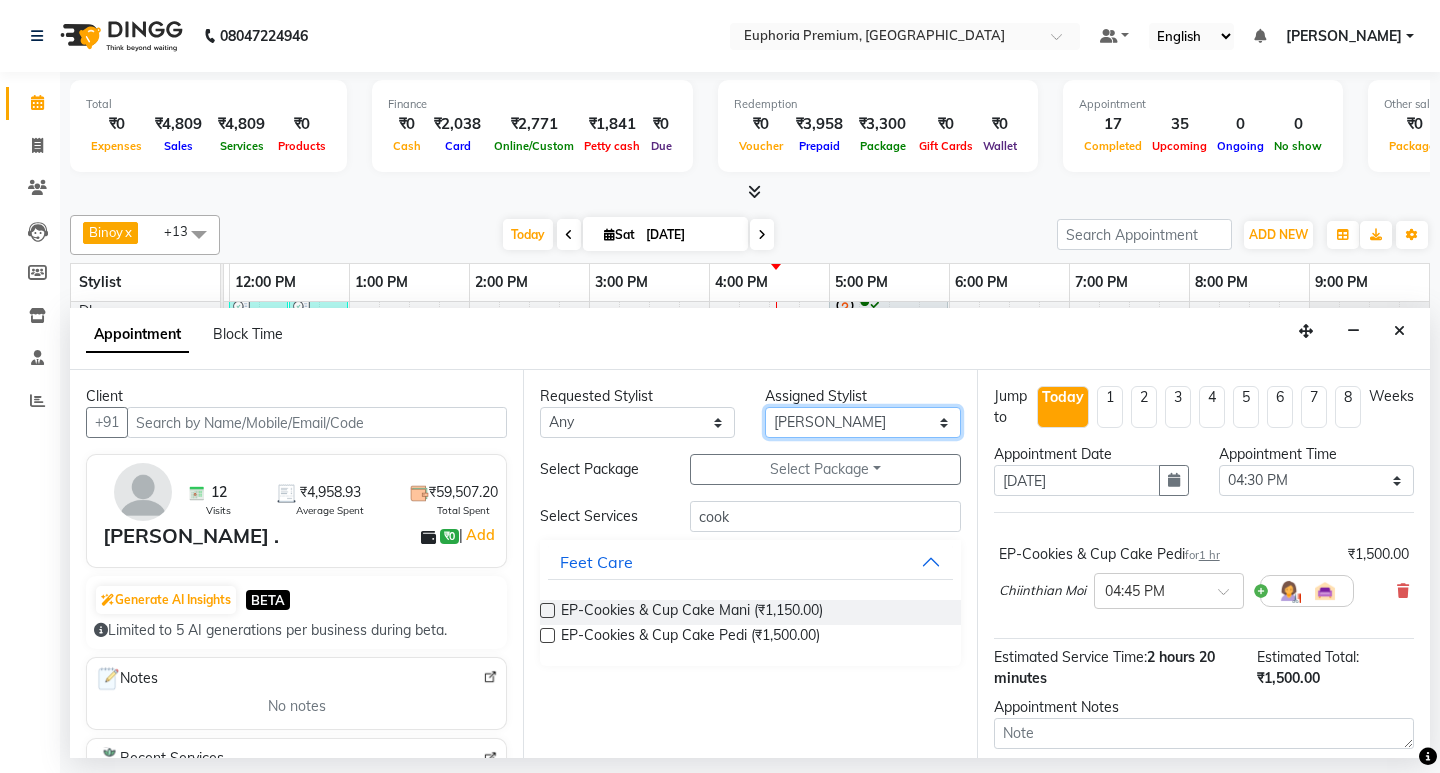 click on "Select Babu V Bharath N [PERSON_NAME] [PERSON_NAME] N  Chiinthian [PERSON_NAME] MOI [PERSON_NAME] . [PERSON_NAME] . [PERSON_NAME] [PERSON_NAME] K [PERSON_NAME] [PERSON_NAME] [MEDICAL_DATA] Pinky . Priya  K Rosy Sanate [PERSON_NAME] [PERSON_NAME] Shishi L [PERSON_NAME] M [PERSON_NAME]" at bounding box center [862, 422] 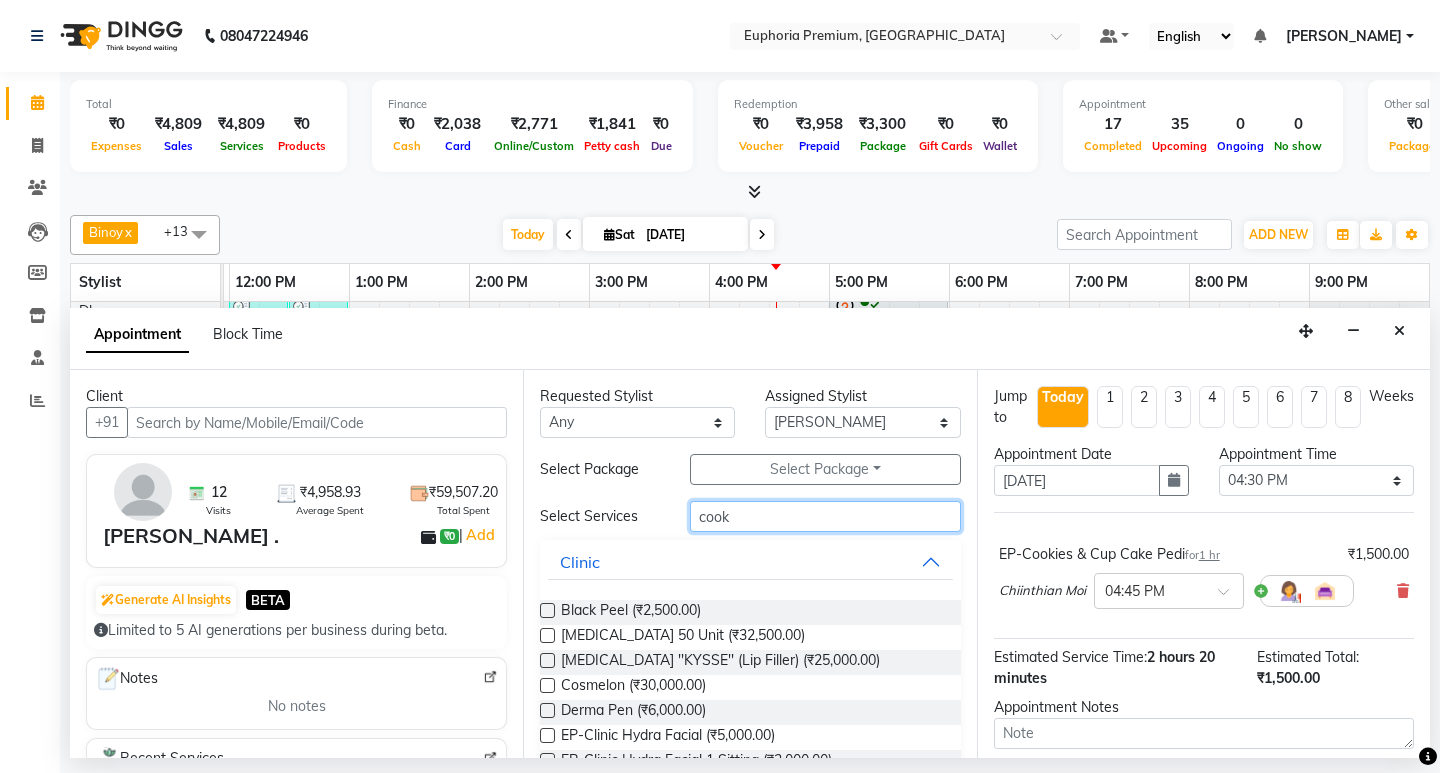 click on "cook" at bounding box center (825, 516) 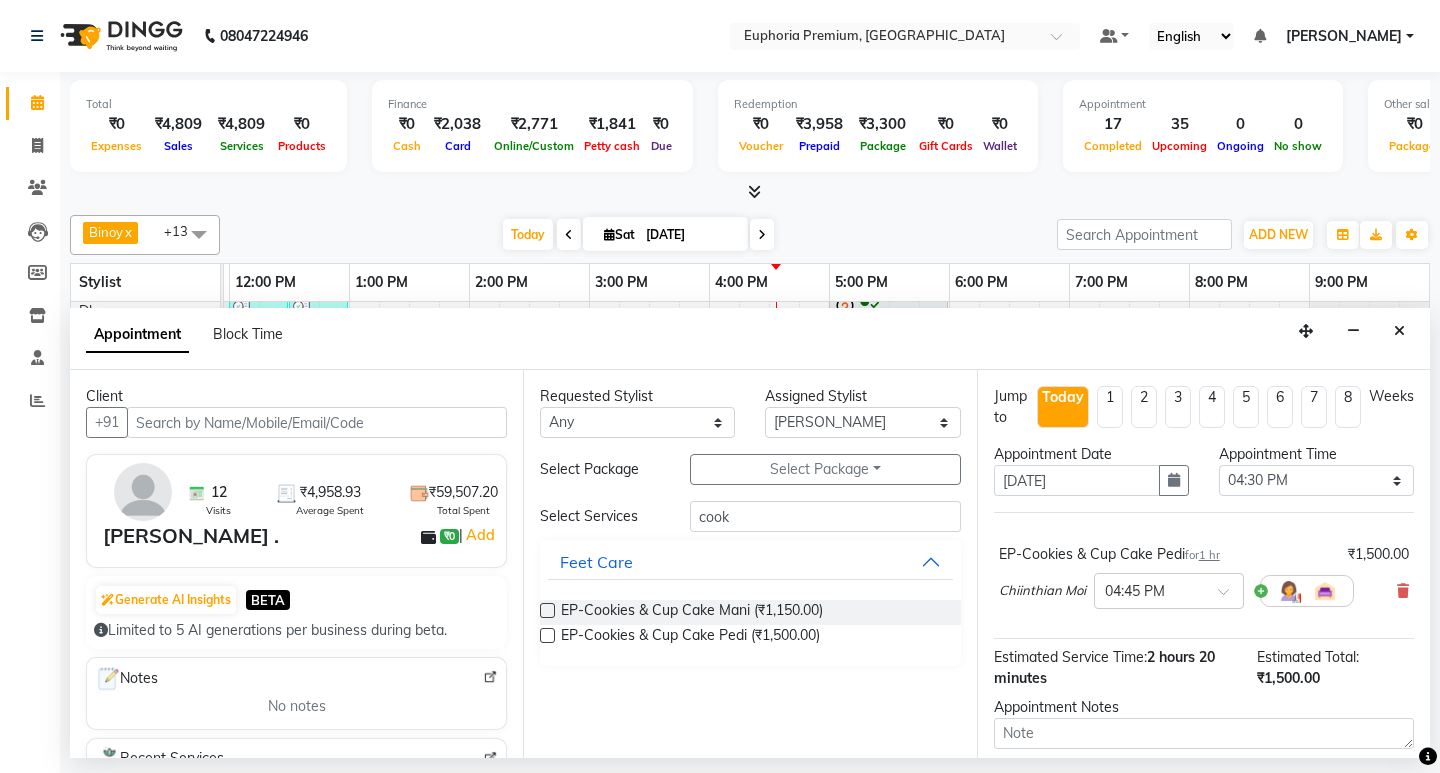 click at bounding box center [547, 635] 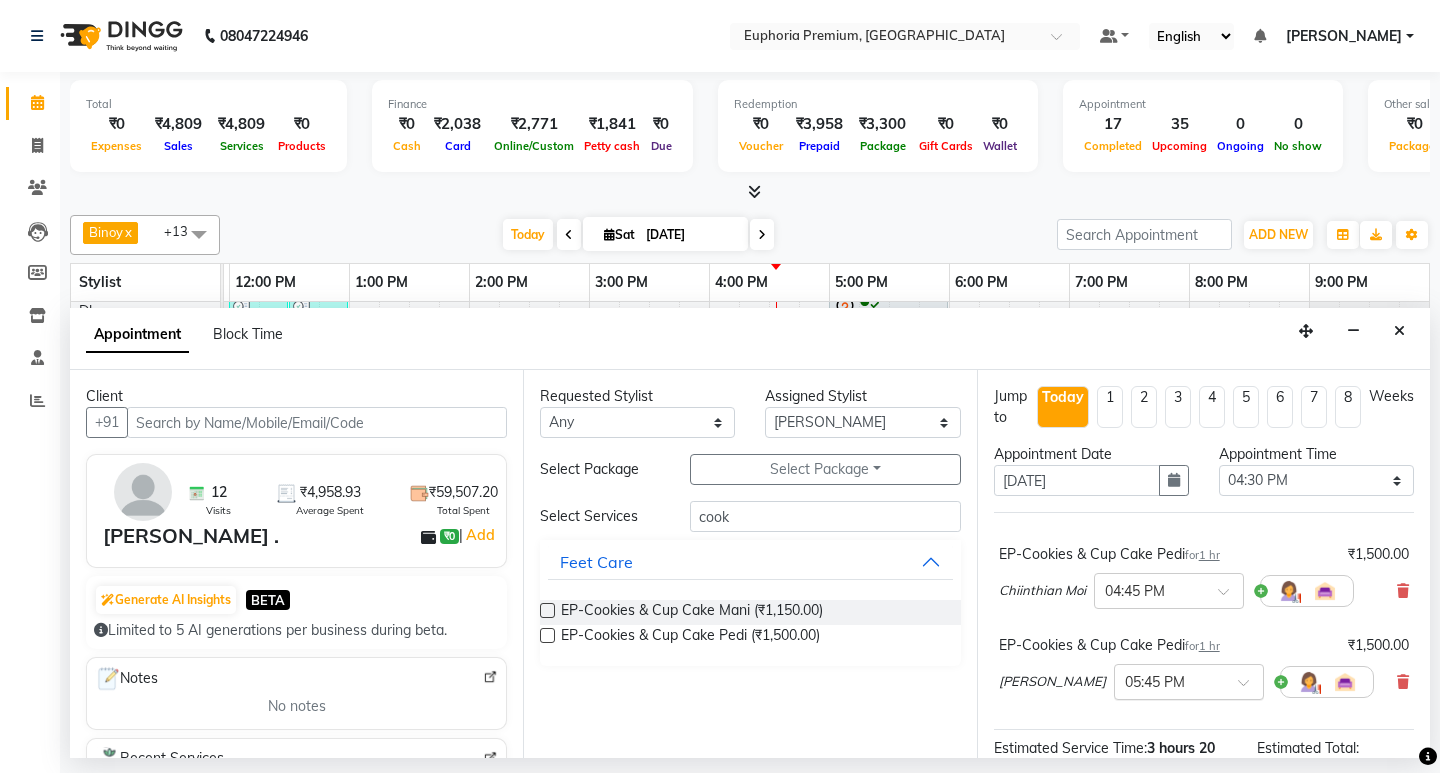 click at bounding box center (1250, 688) 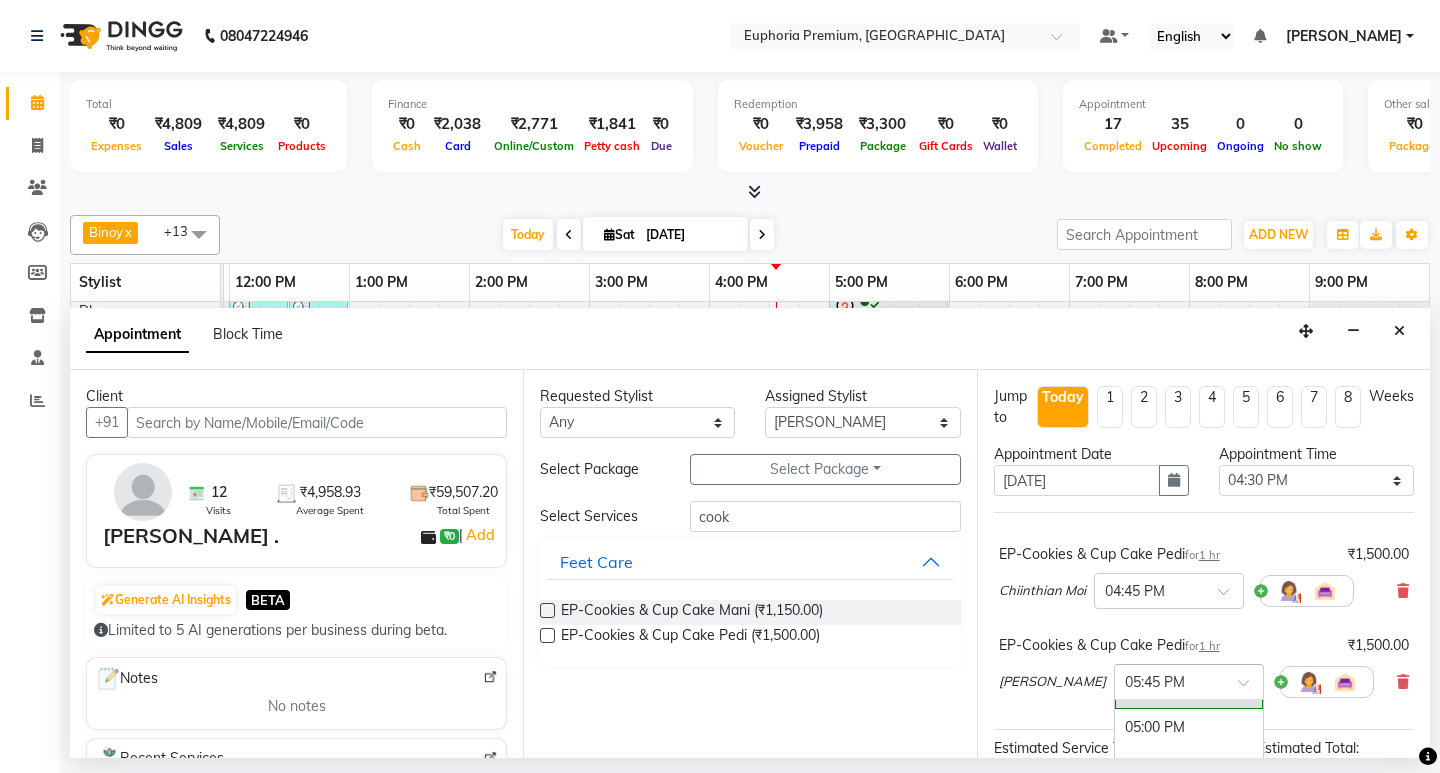 scroll, scrollTop: 1181, scrollLeft: 0, axis: vertical 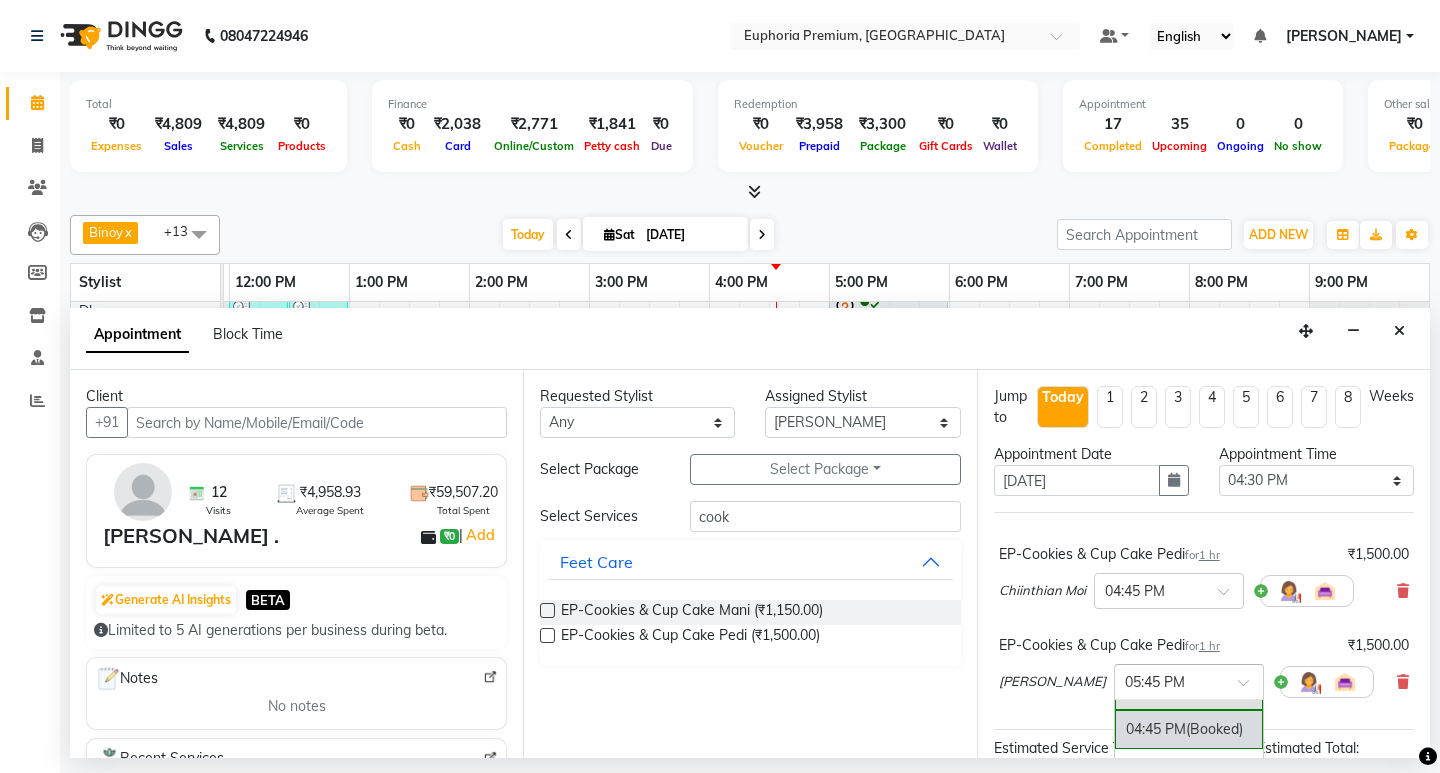 click on "04:45 PM   (Booked)" at bounding box center (1189, 729) 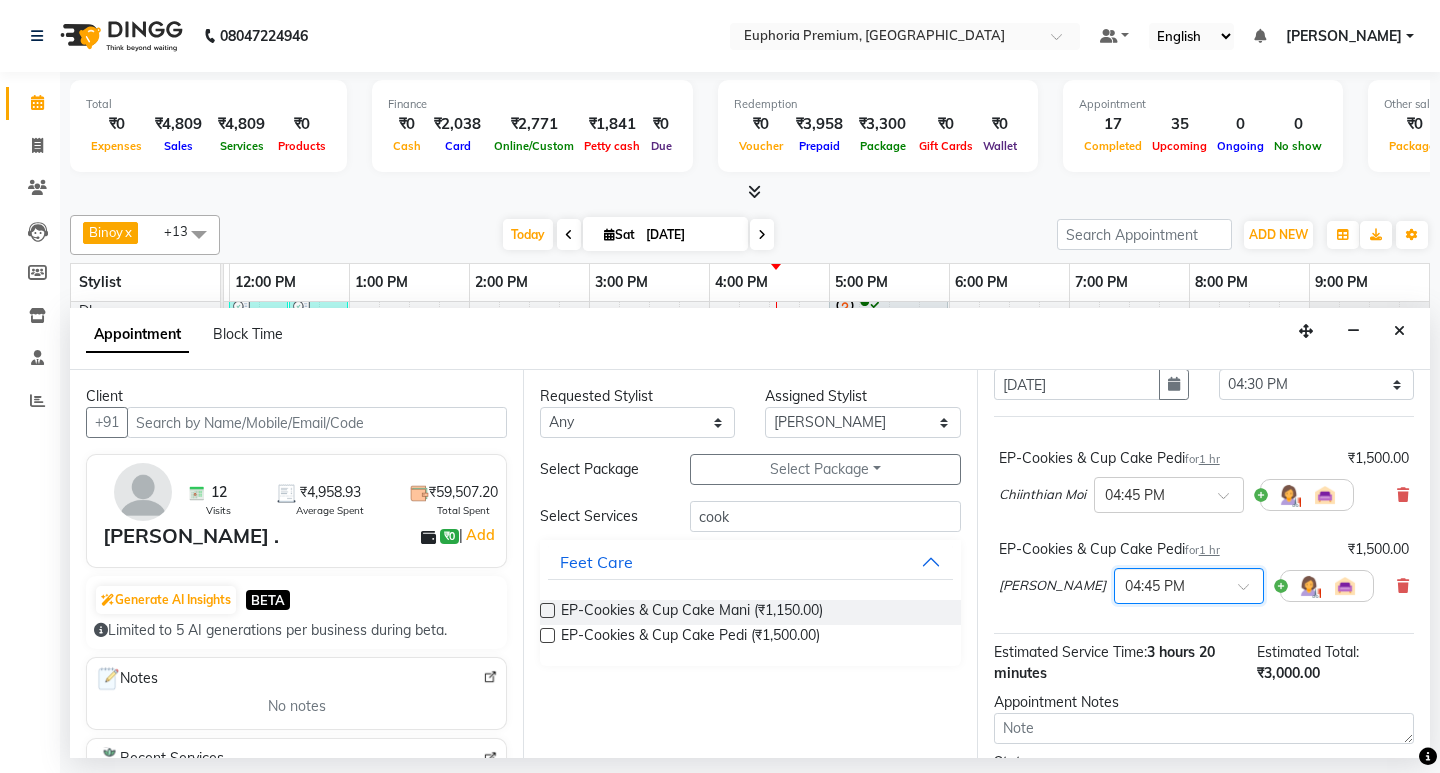 scroll, scrollTop: 200, scrollLeft: 0, axis: vertical 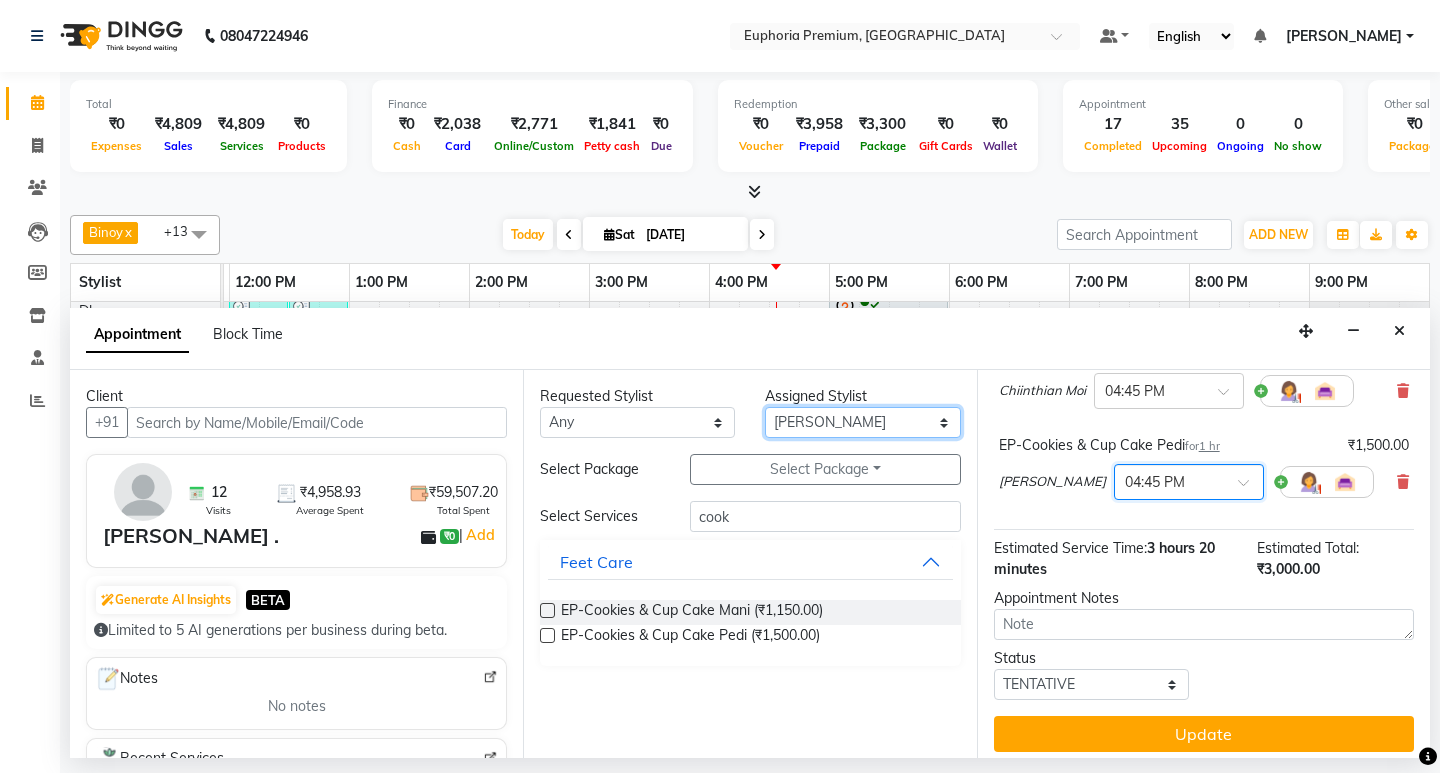click on "Select Babu V Bharath N [PERSON_NAME] [PERSON_NAME] N  Chiinthian [PERSON_NAME] MOI [PERSON_NAME] . [PERSON_NAME] . [PERSON_NAME] [PERSON_NAME] K [PERSON_NAME] [PERSON_NAME] [MEDICAL_DATA] Pinky . Priya  K Rosy Sanate [PERSON_NAME] [PERSON_NAME] Shishi L [PERSON_NAME] M [PERSON_NAME]" at bounding box center [862, 422] 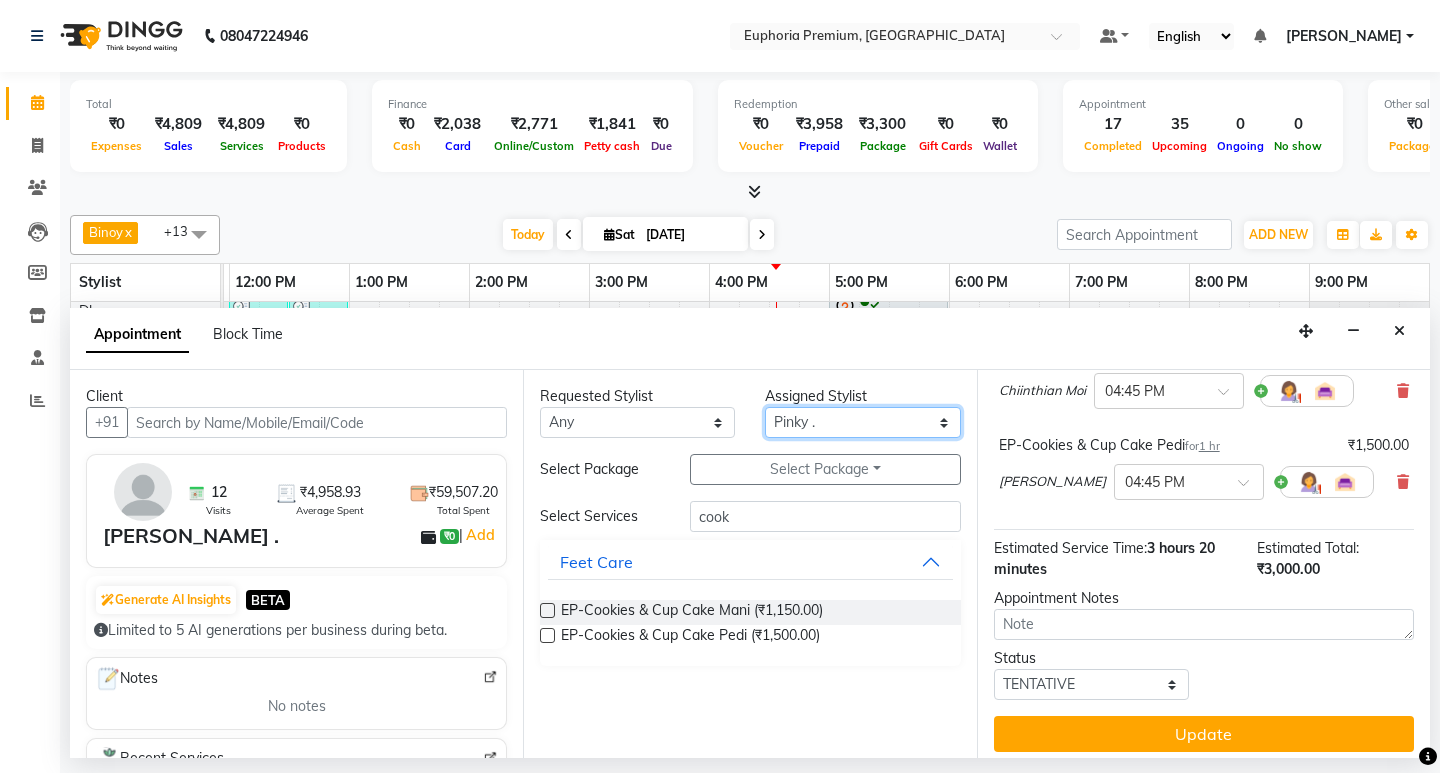 click on "Select Babu V Bharath N [PERSON_NAME] [PERSON_NAME] N  Chiinthian [PERSON_NAME] MOI [PERSON_NAME] . [PERSON_NAME] . [PERSON_NAME] [PERSON_NAME] K [PERSON_NAME] [PERSON_NAME] [MEDICAL_DATA] Pinky . Priya  K Rosy Sanate [PERSON_NAME] [PERSON_NAME] Shishi L [PERSON_NAME] M [PERSON_NAME]" at bounding box center [862, 422] 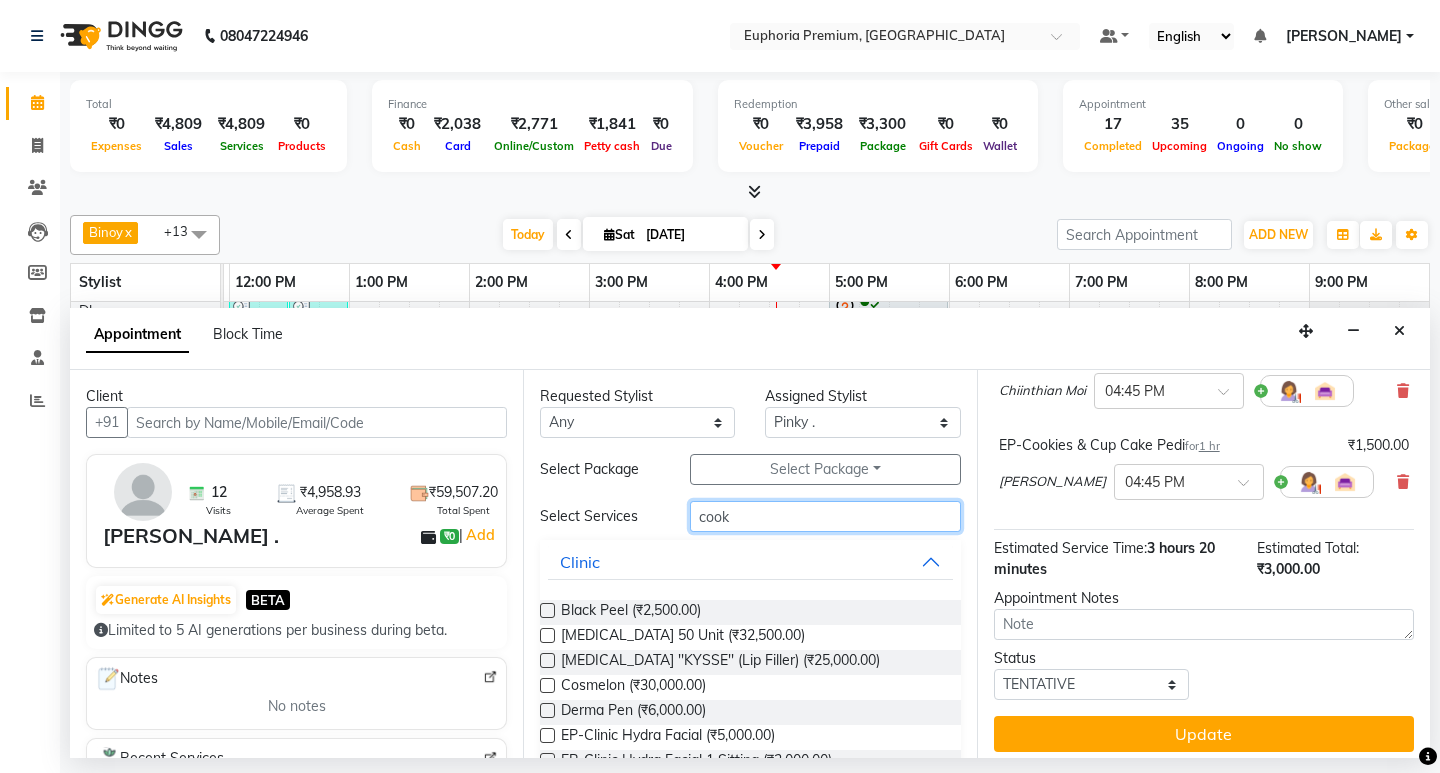 click on "cook" at bounding box center (825, 516) 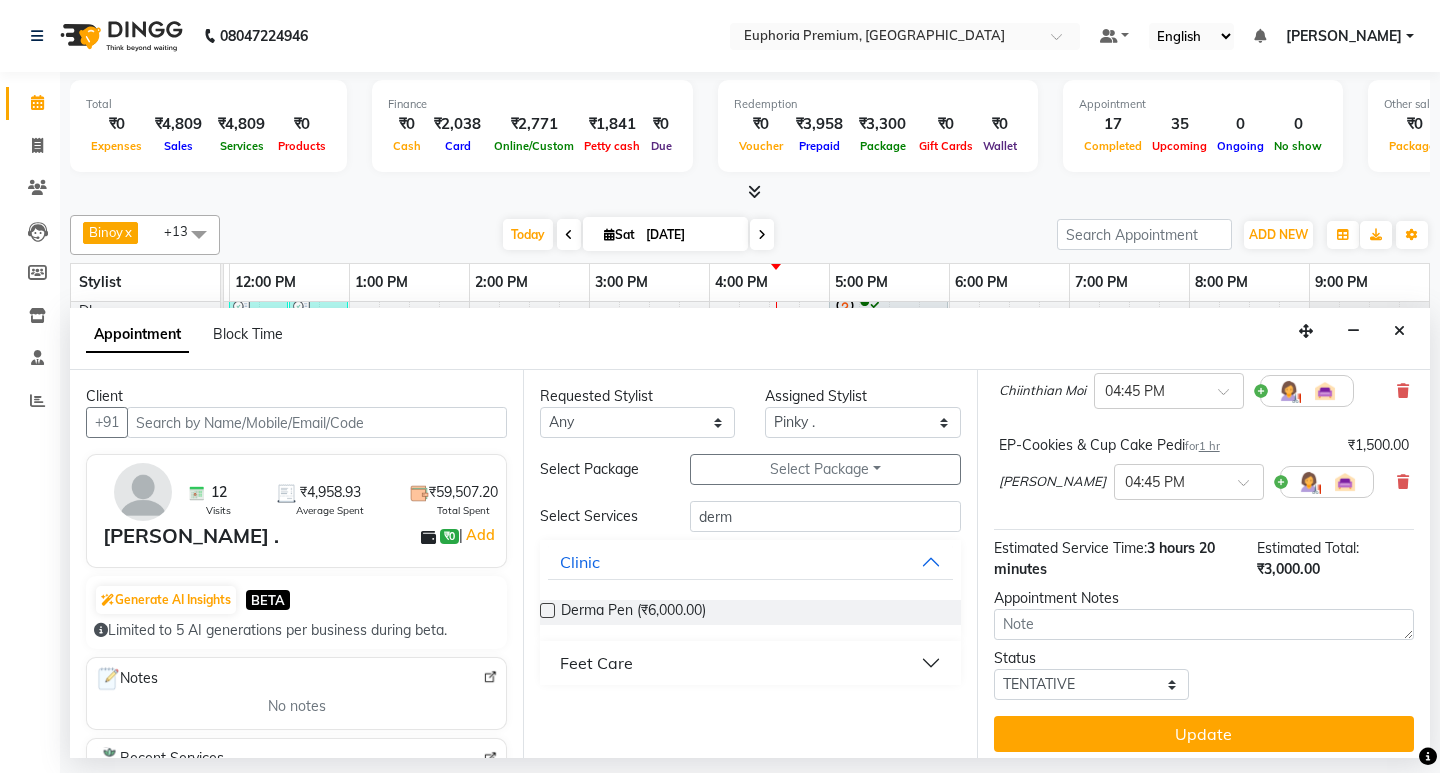 click on "Feet Care" at bounding box center (596, 663) 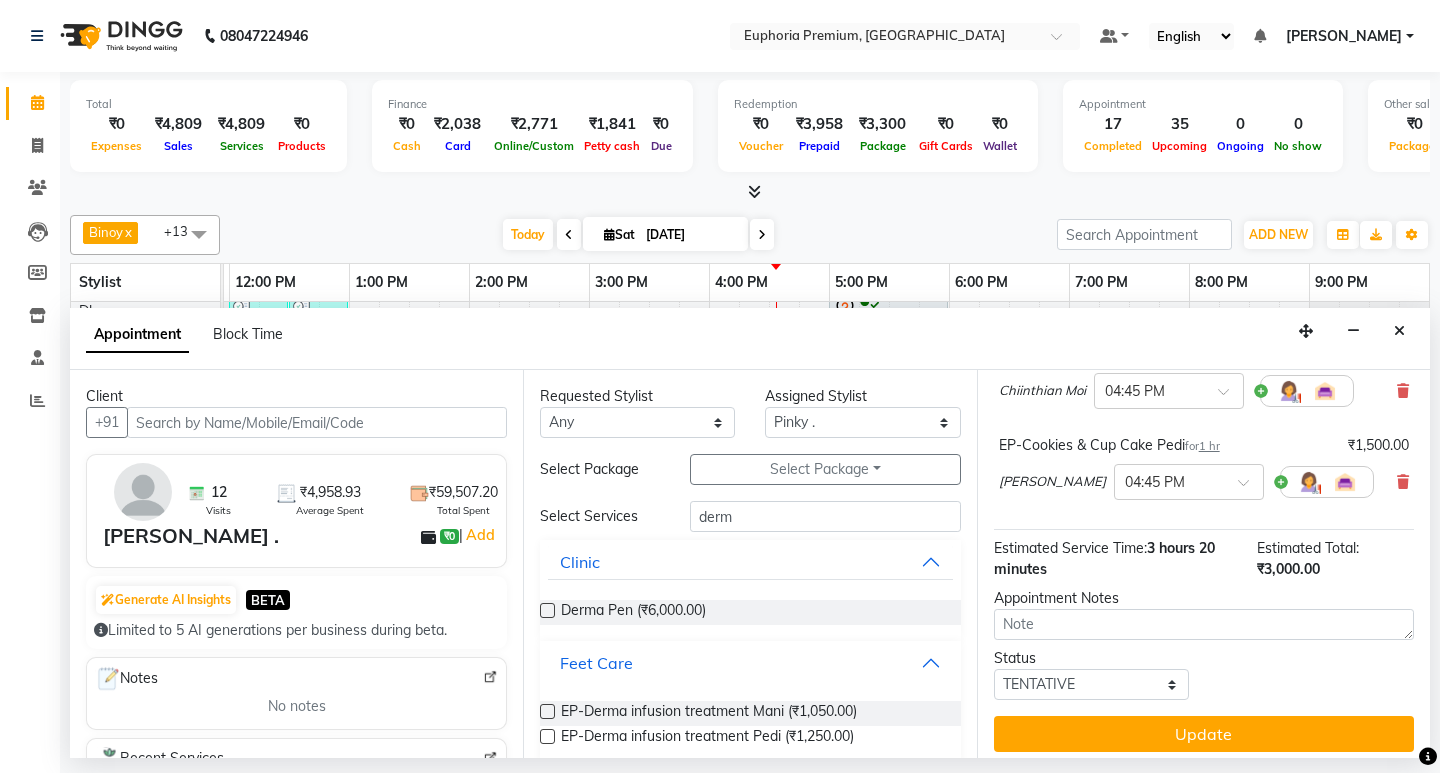 scroll, scrollTop: 21, scrollLeft: 0, axis: vertical 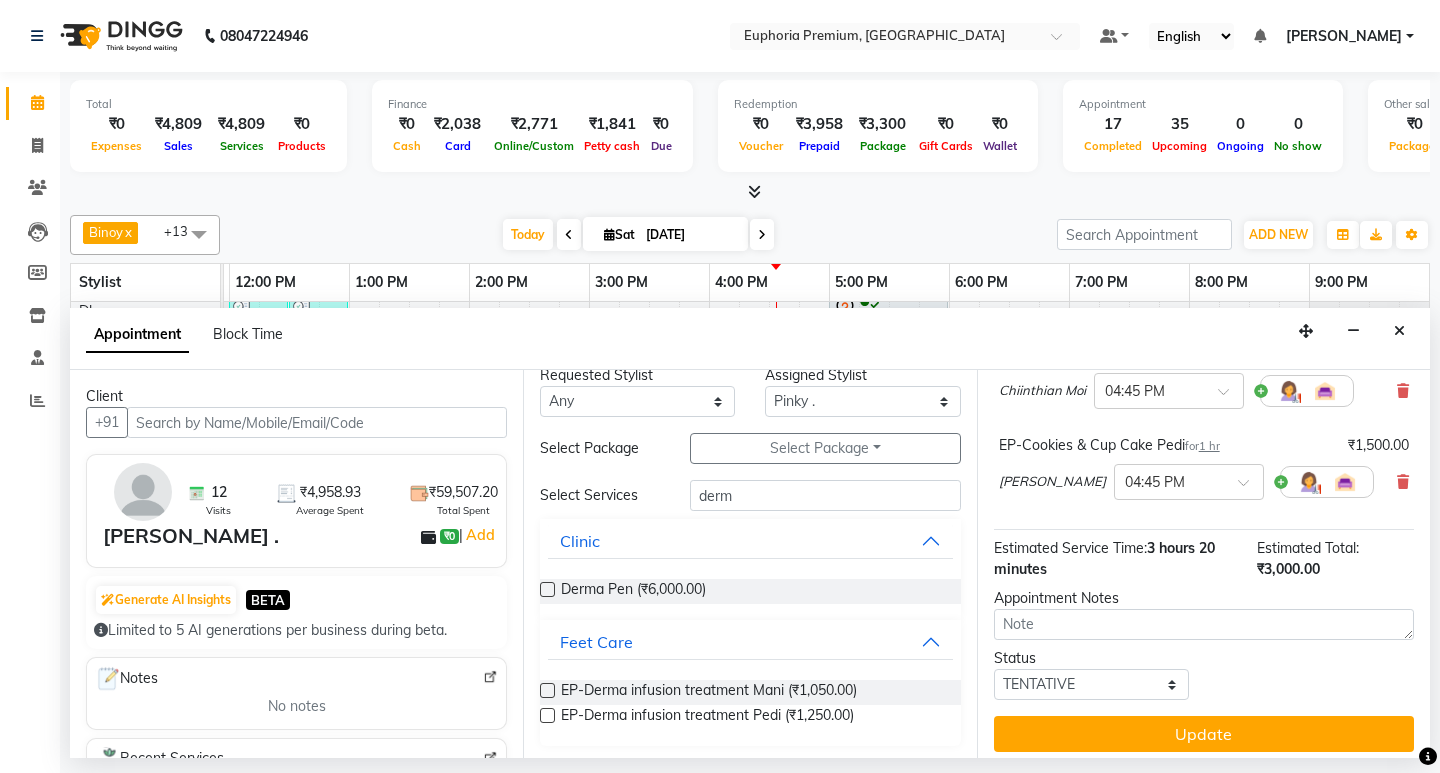 click at bounding box center (547, 715) 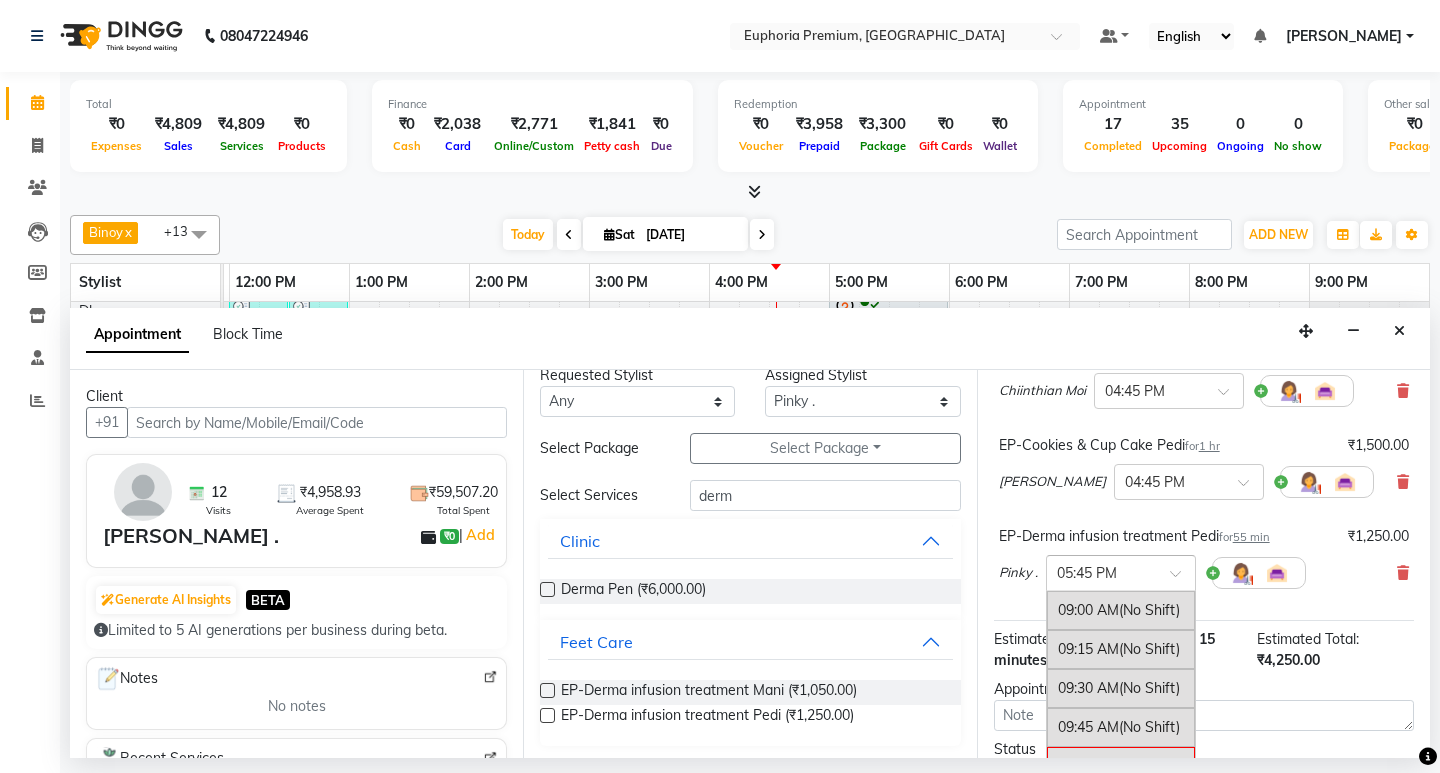 click at bounding box center [1182, 579] 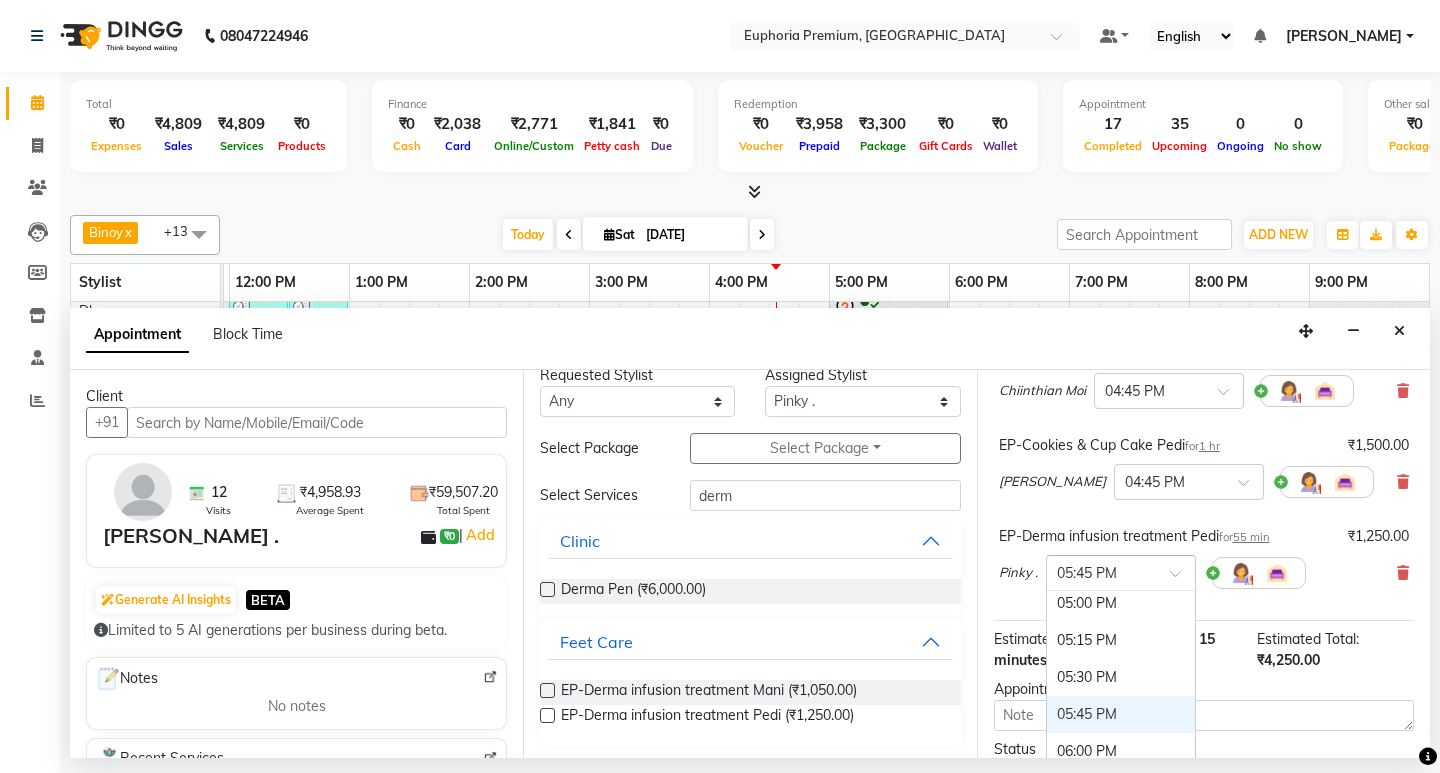 scroll, scrollTop: 1229, scrollLeft: 0, axis: vertical 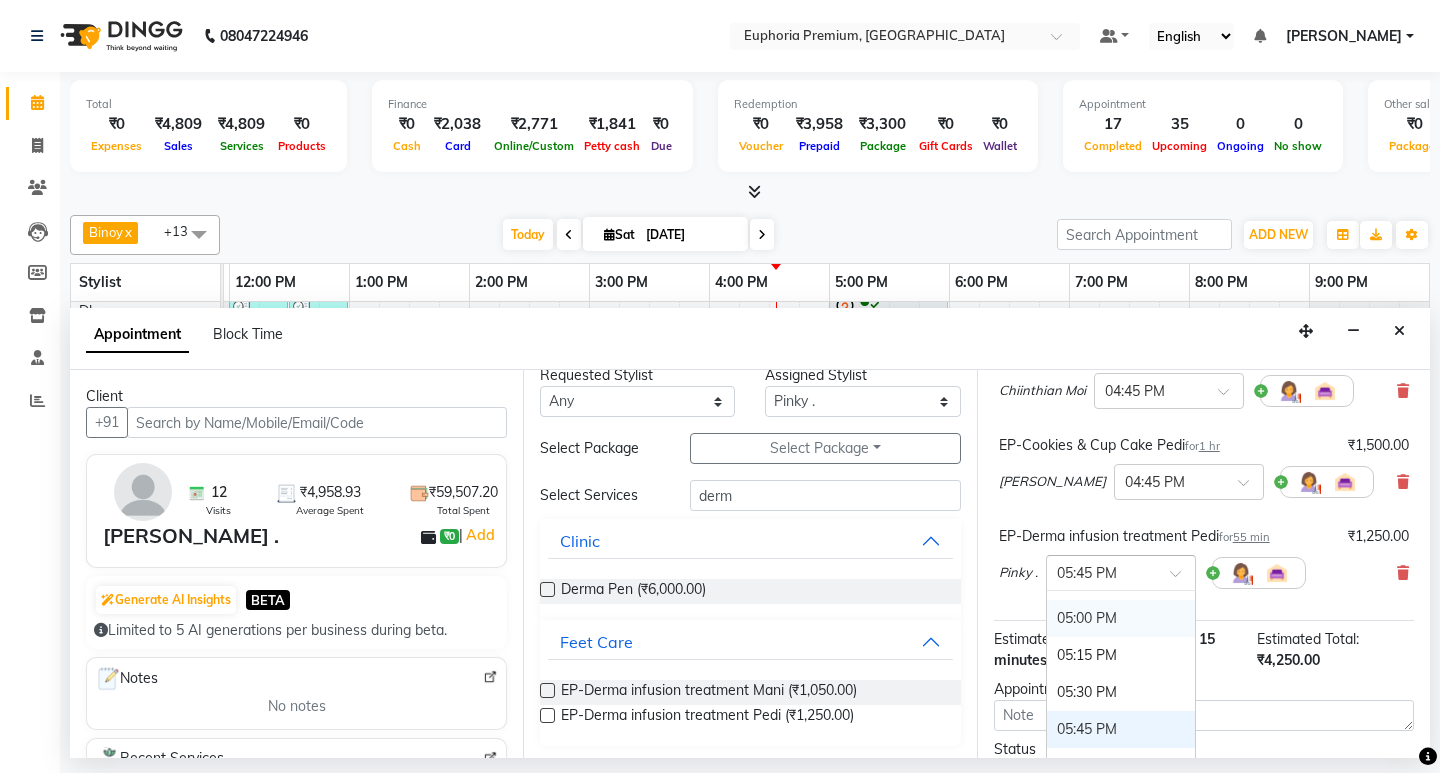 click on "05:00 PM" at bounding box center [1121, 618] 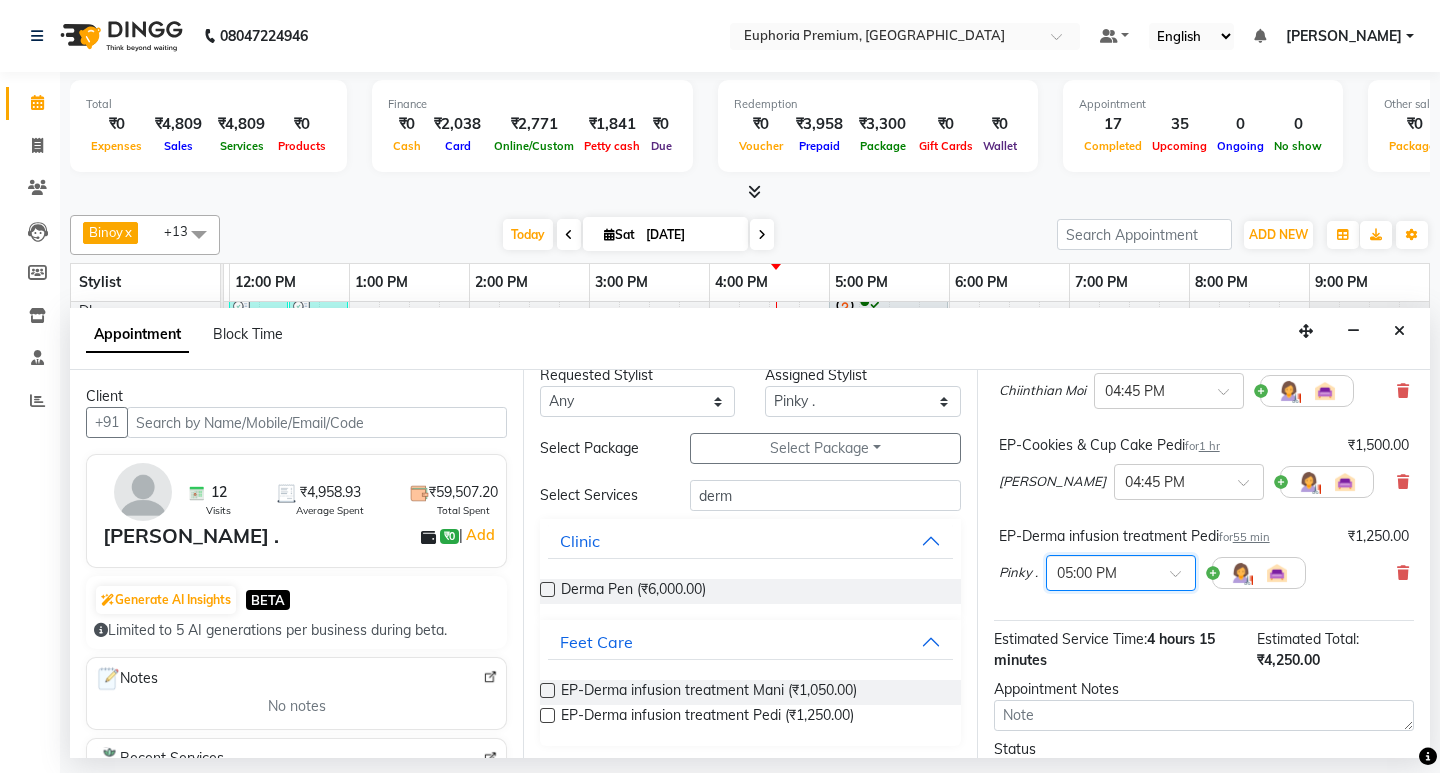 drag, startPoint x: 1027, startPoint y: 597, endPoint x: 1131, endPoint y: 629, distance: 108.81177 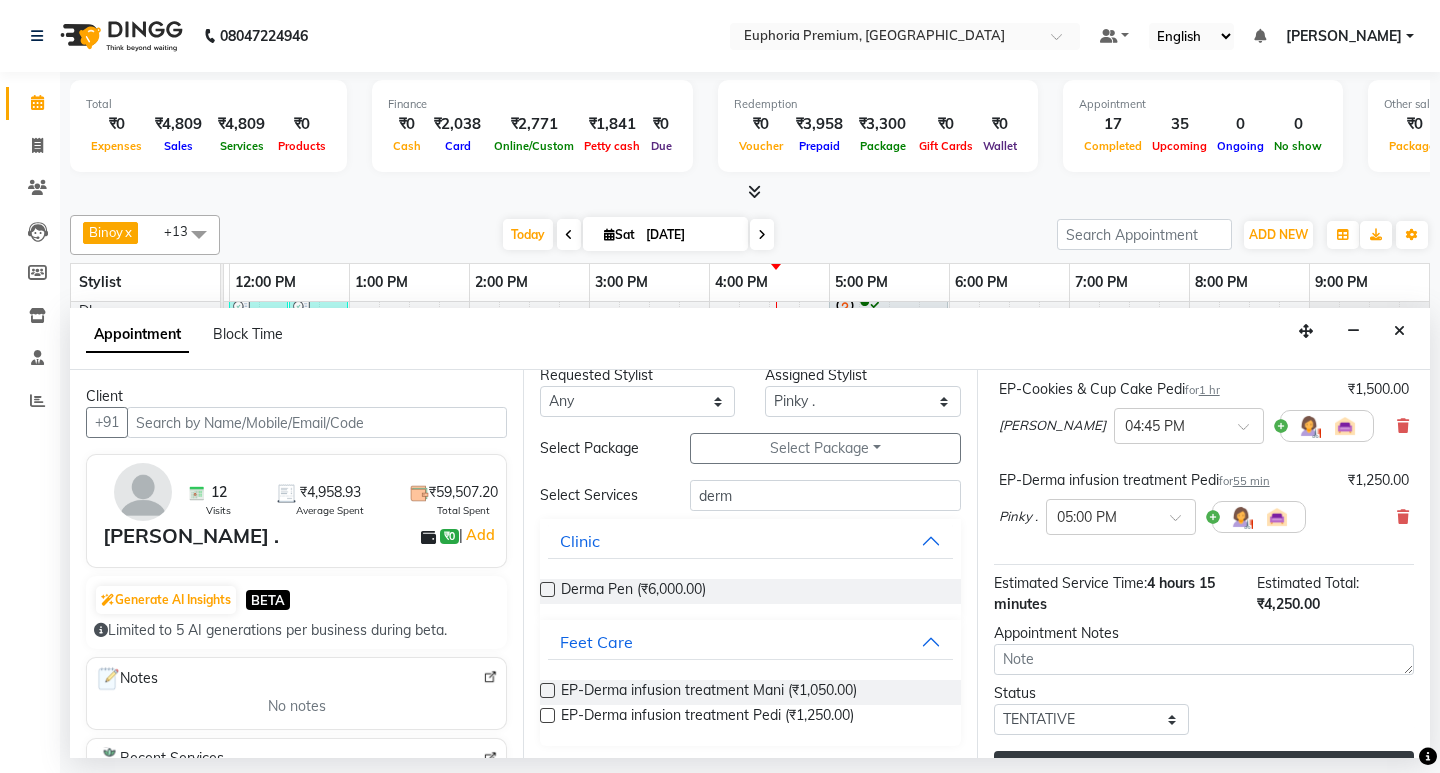 scroll, scrollTop: 301, scrollLeft: 0, axis: vertical 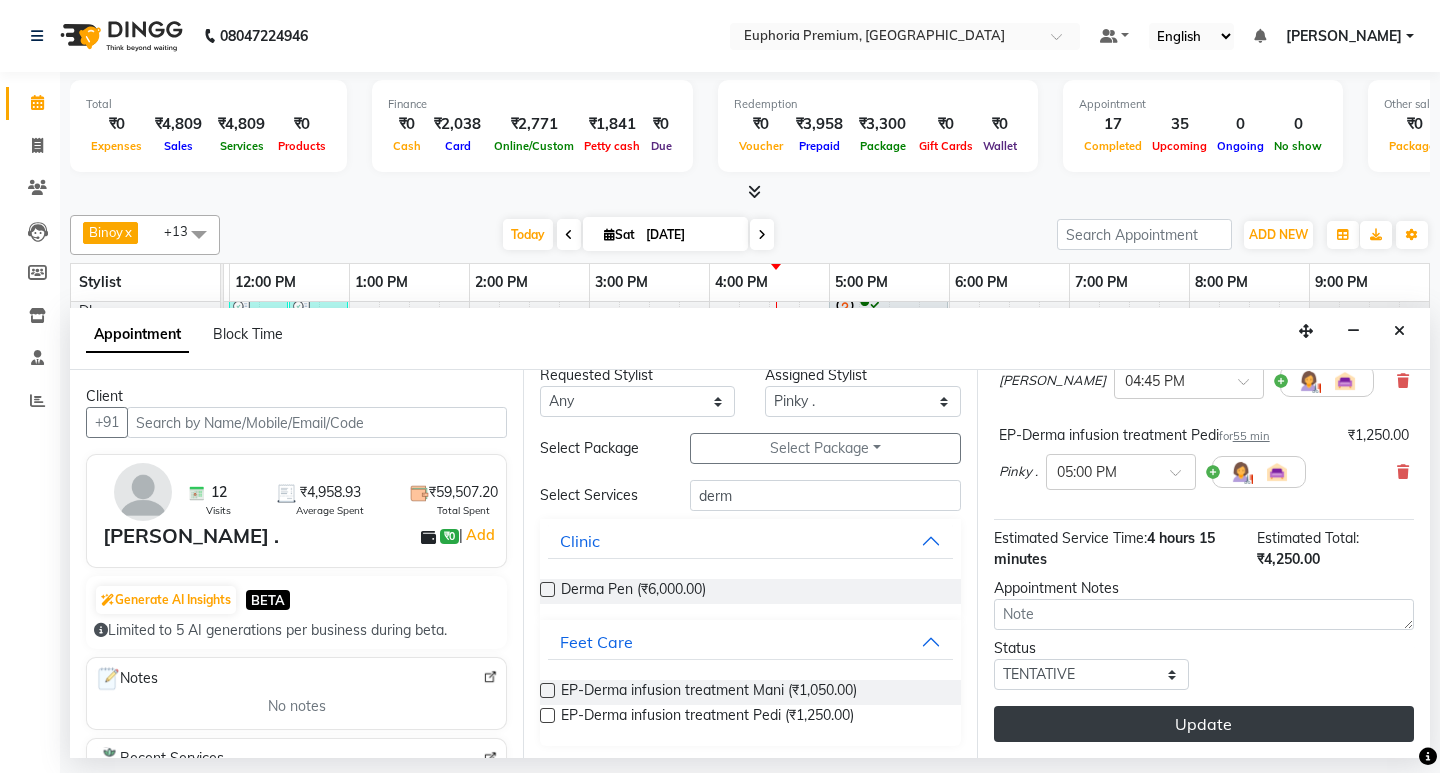 click on "Update" at bounding box center (1204, 724) 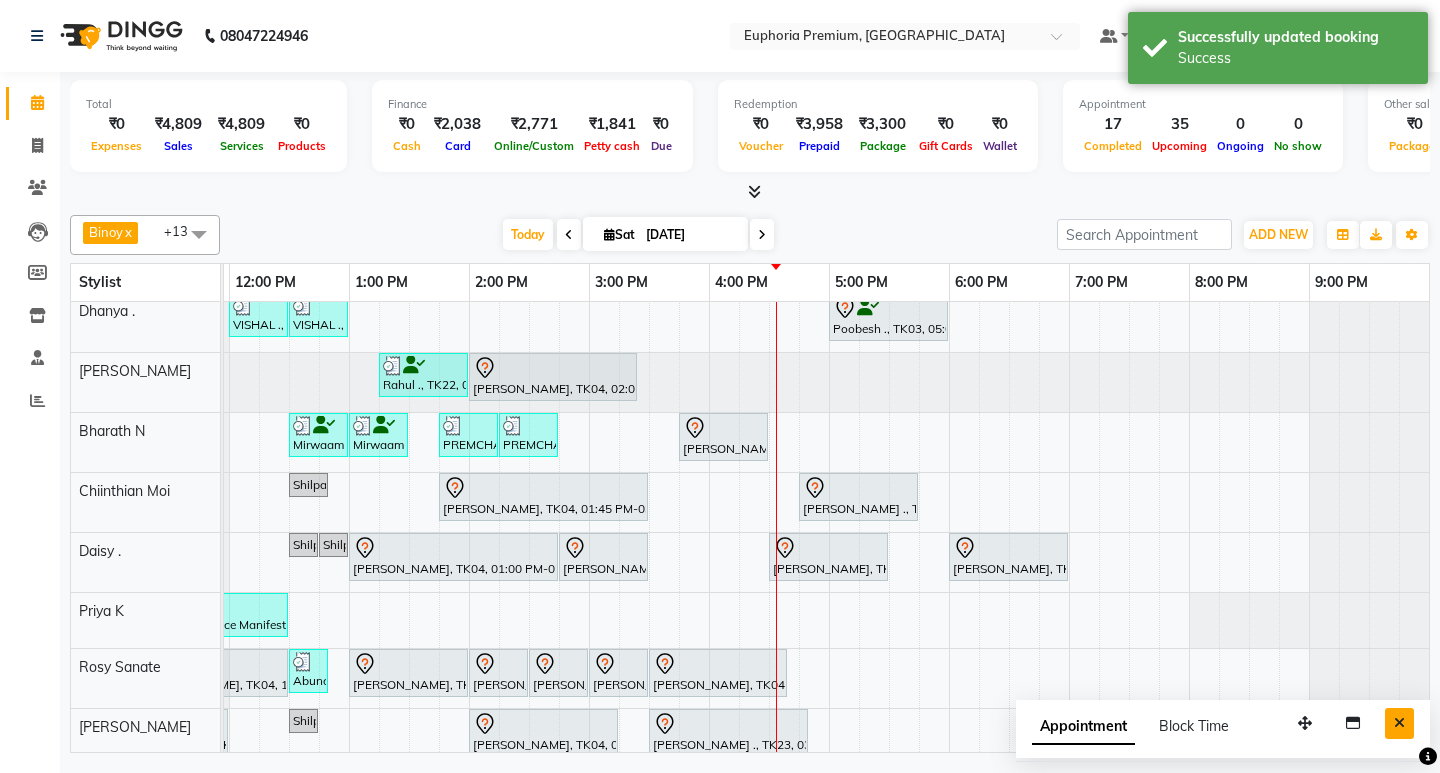 click at bounding box center (1399, 723) 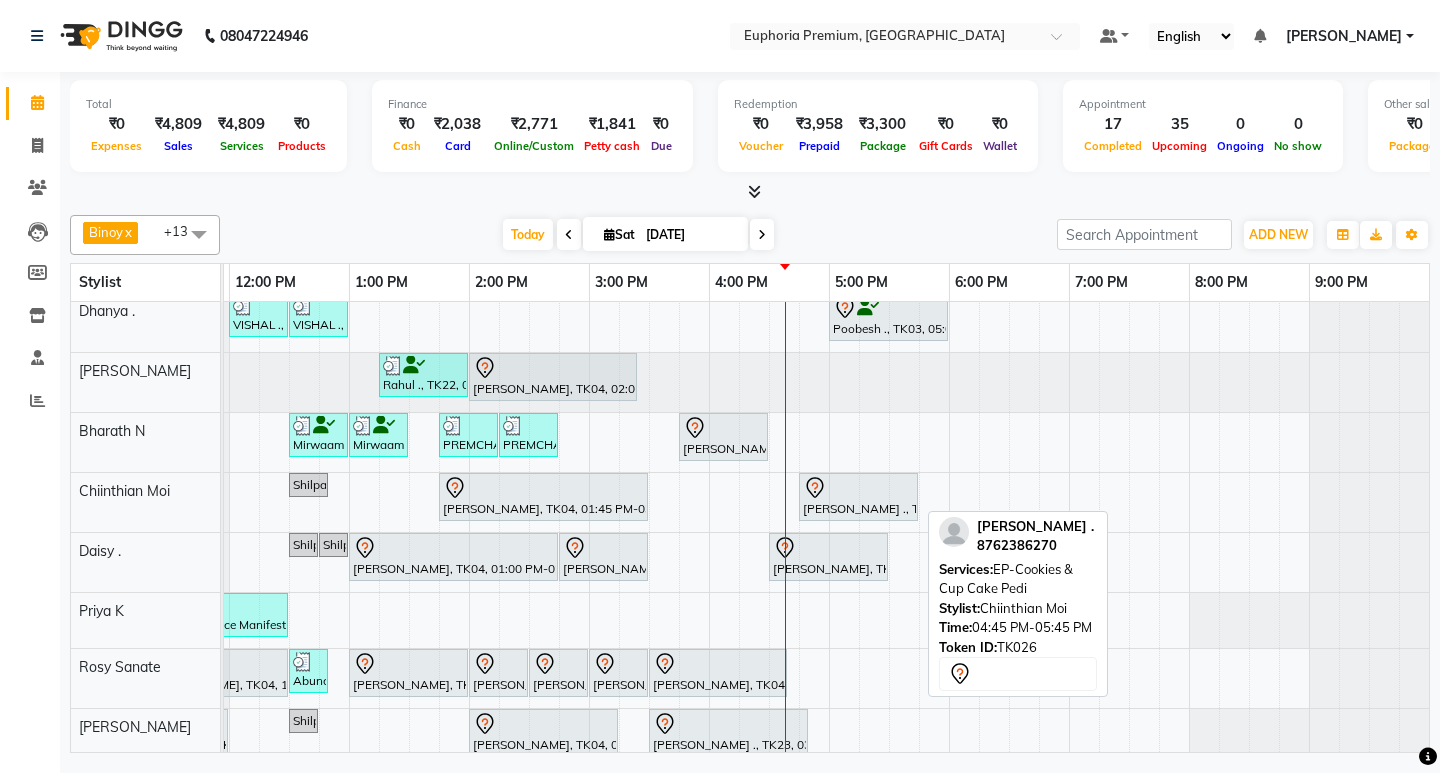 click on "[PERSON_NAME] ., TK26, 04:45 PM-05:45 PM, EP-Cookies & Cup Cake Pedi" at bounding box center (858, 497) 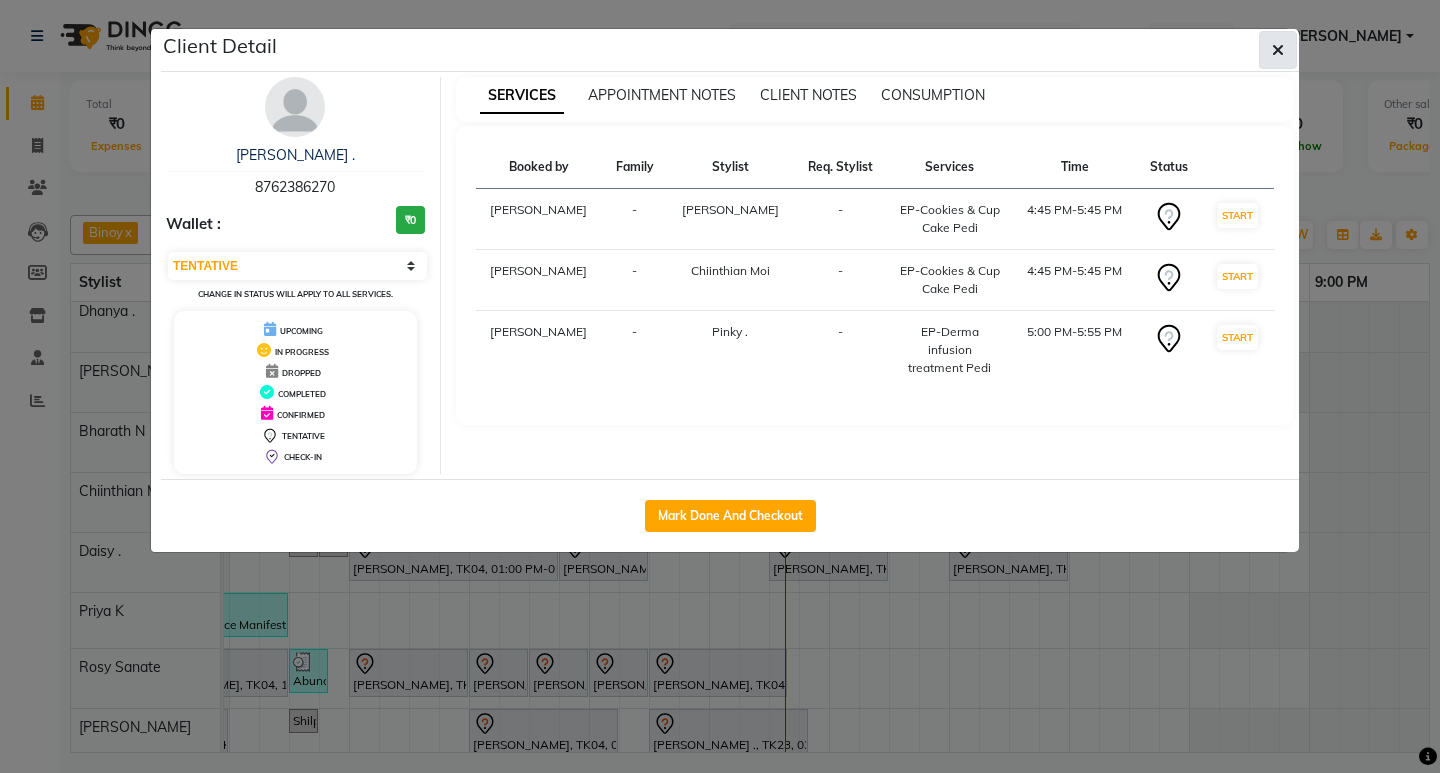 click 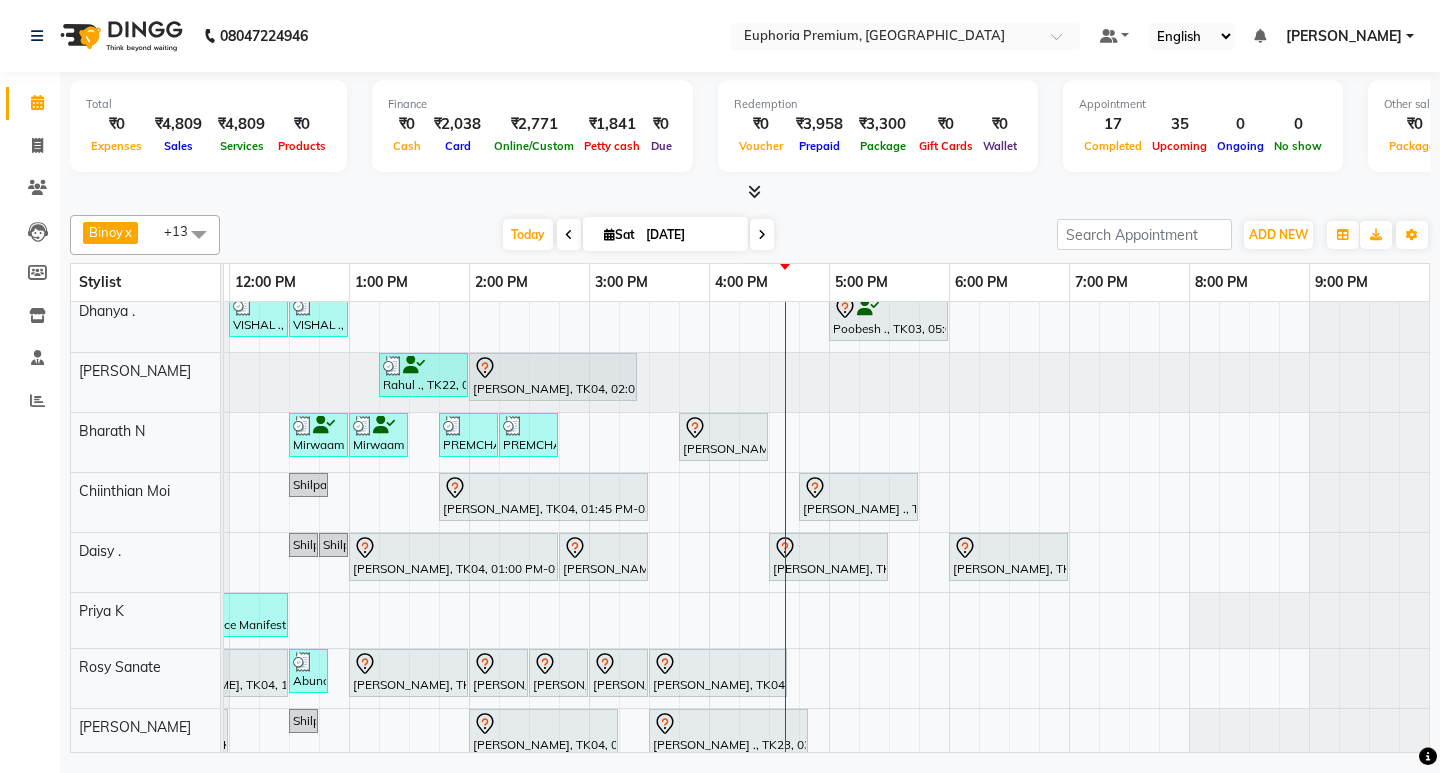 scroll, scrollTop: 352, scrollLeft: 475, axis: both 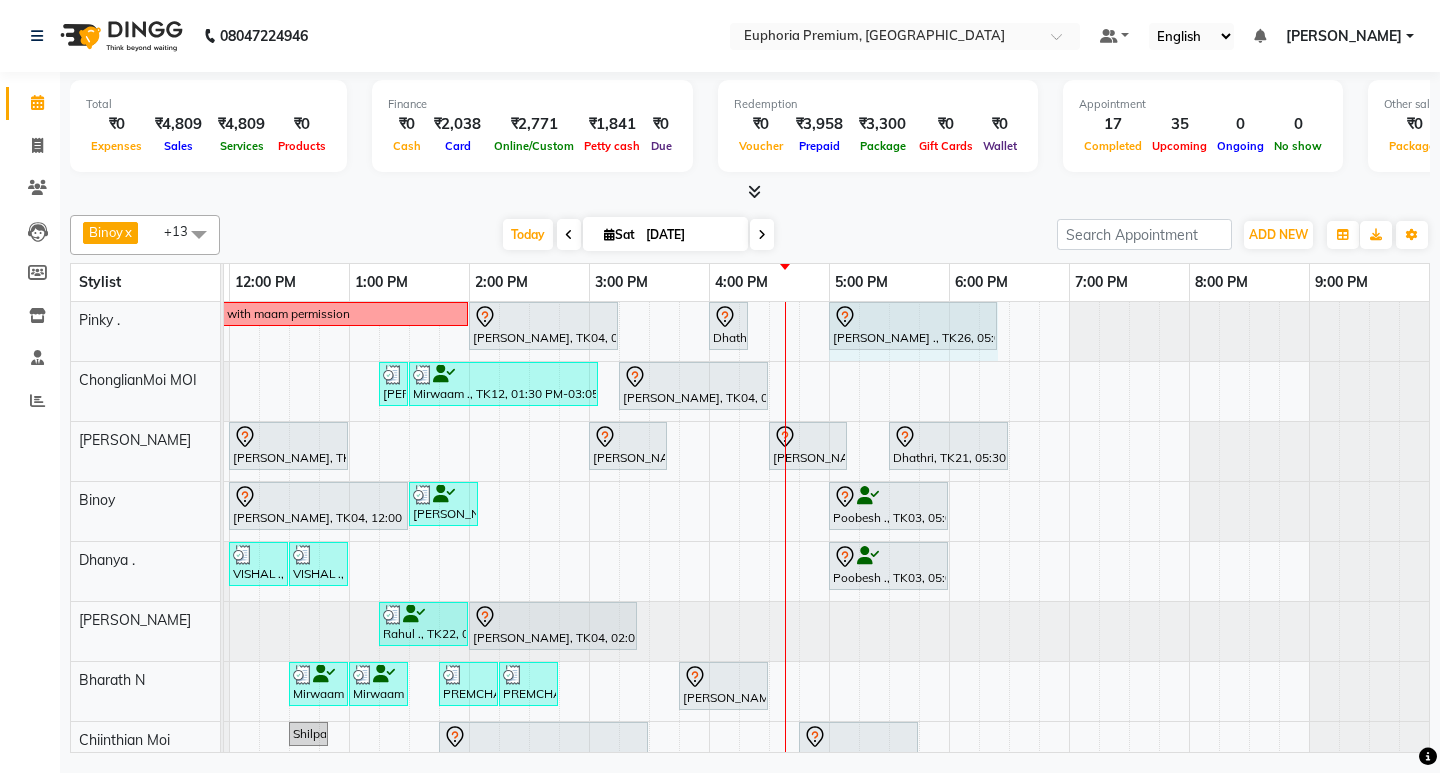 drag, startPoint x: 933, startPoint y: 327, endPoint x: 995, endPoint y: 321, distance: 62.289646 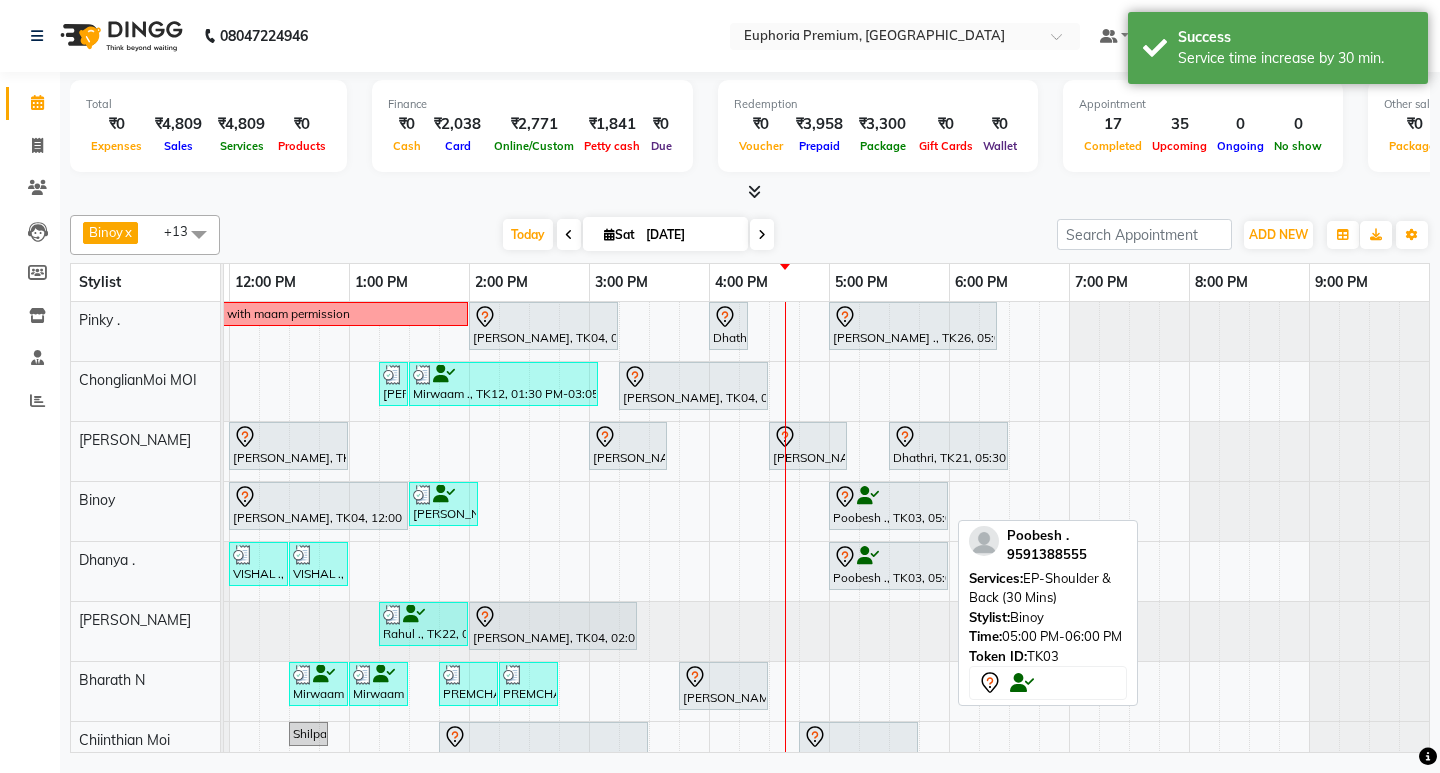 scroll, scrollTop: 168, scrollLeft: 475, axis: both 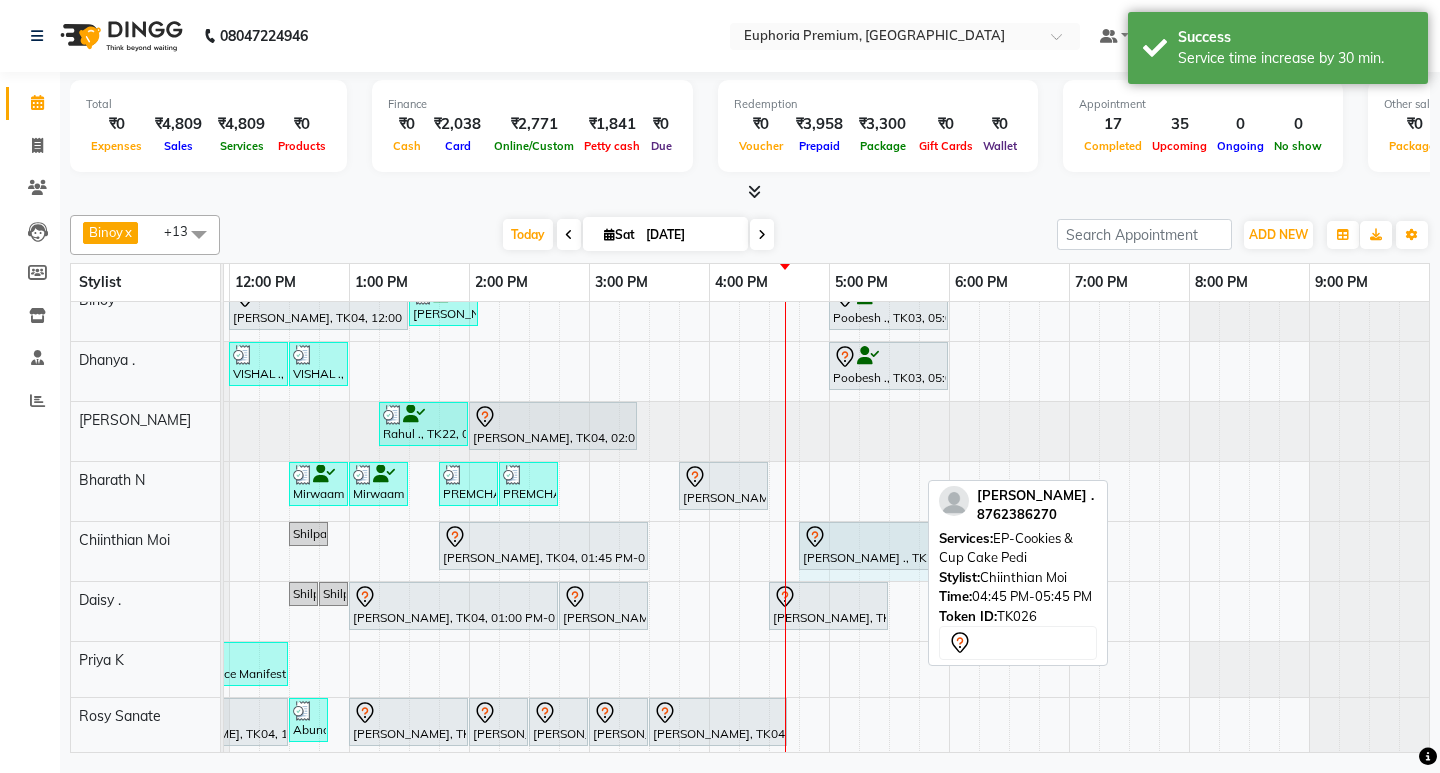 drag, startPoint x: 913, startPoint y: 541, endPoint x: 955, endPoint y: 541, distance: 42 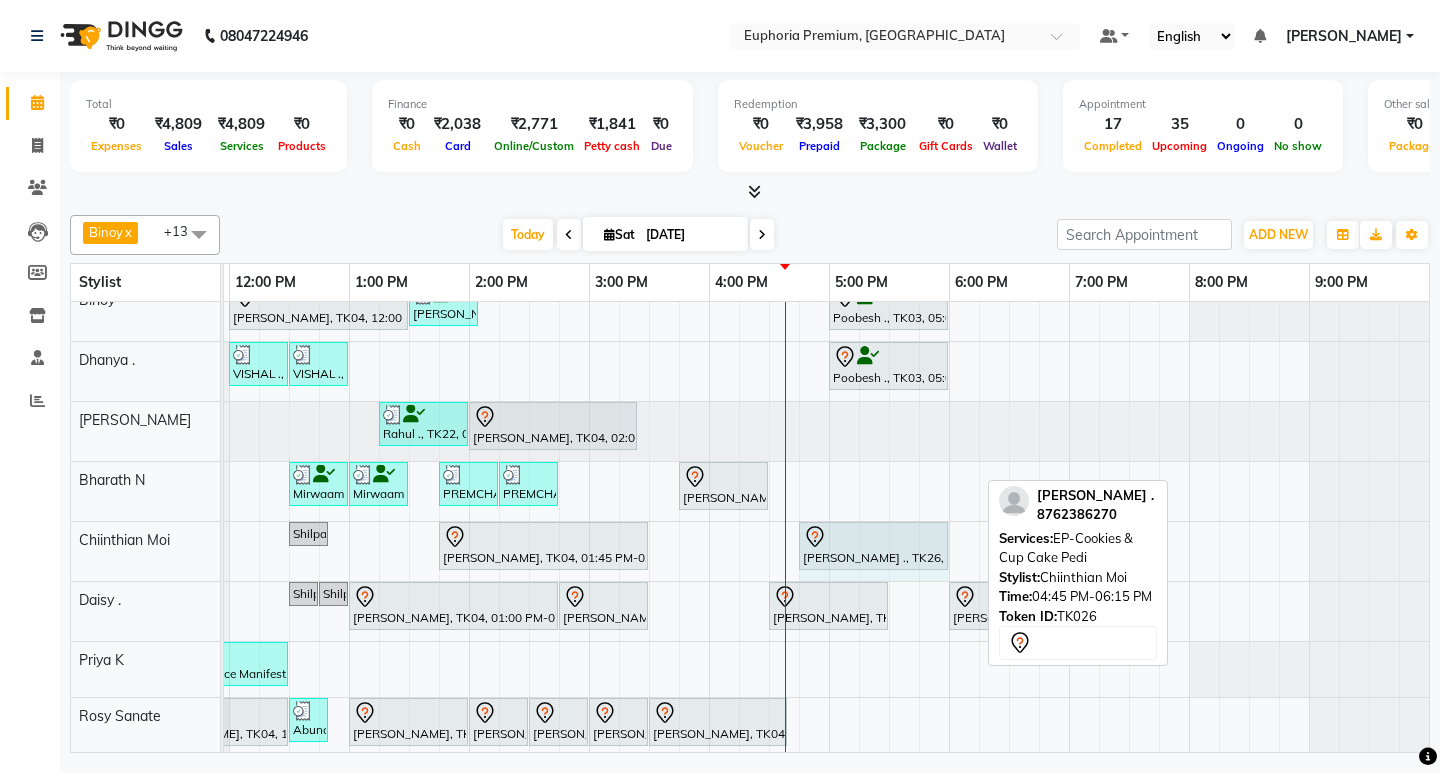 drag, startPoint x: 975, startPoint y: 545, endPoint x: 946, endPoint y: 545, distance: 29 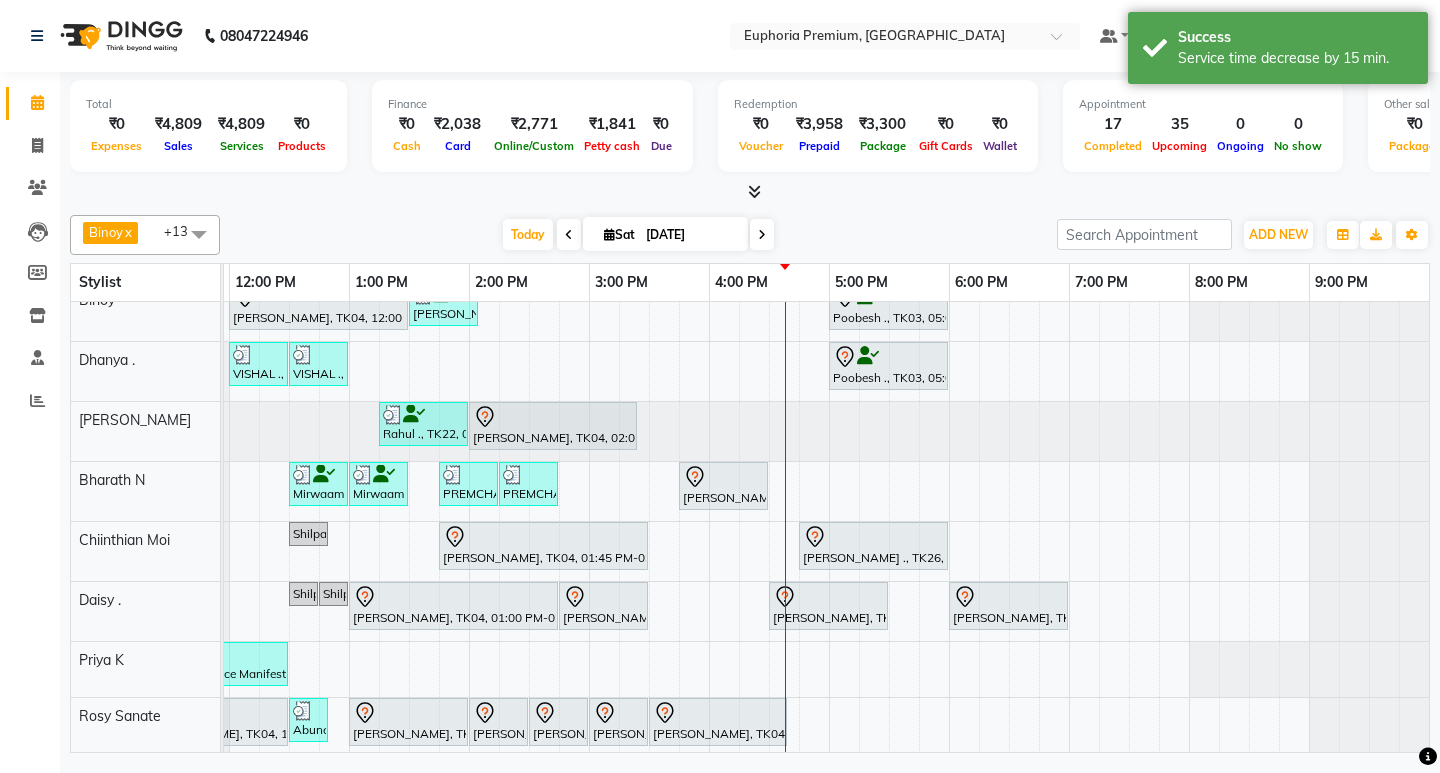 scroll, scrollTop: 255, scrollLeft: 475, axis: both 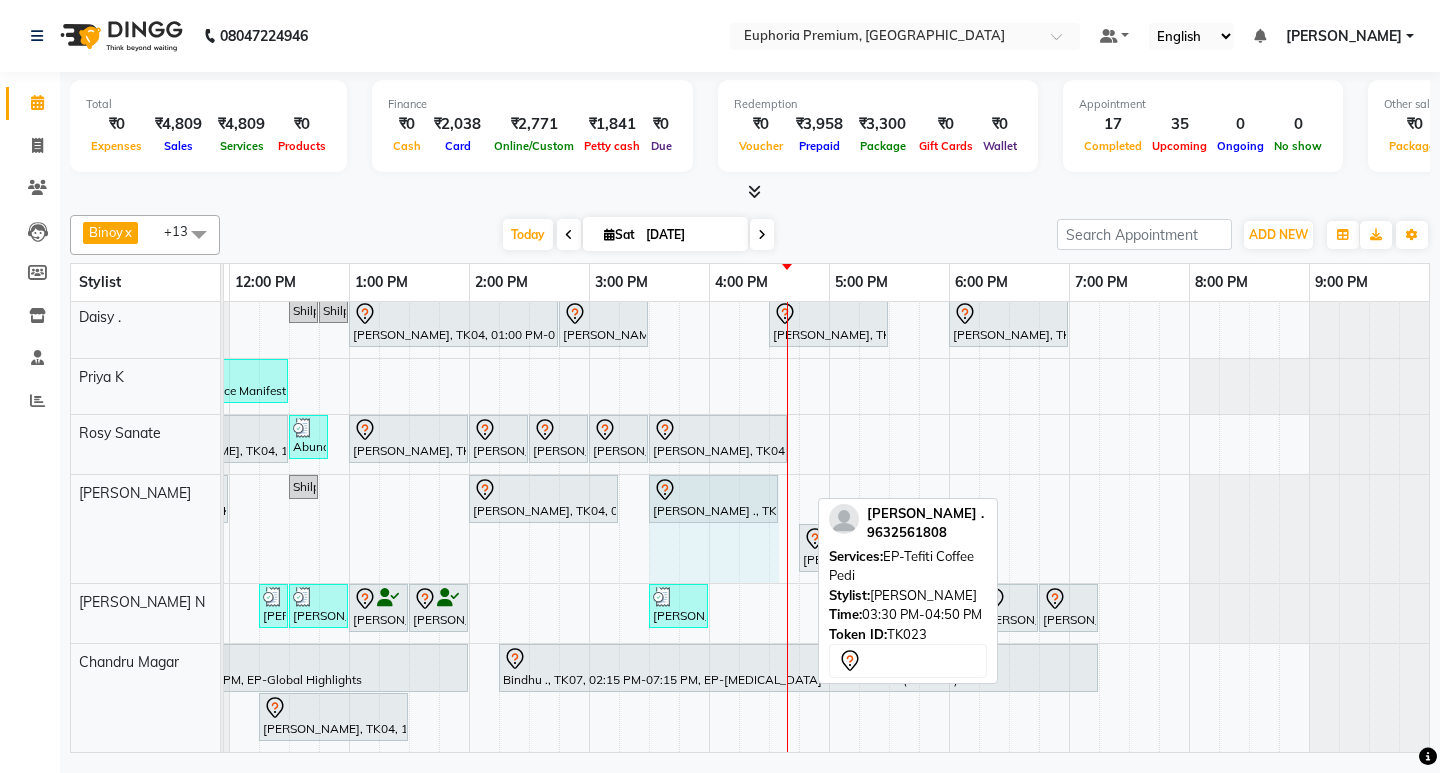 drag, startPoint x: 803, startPoint y: 483, endPoint x: 785, endPoint y: 485, distance: 18.110771 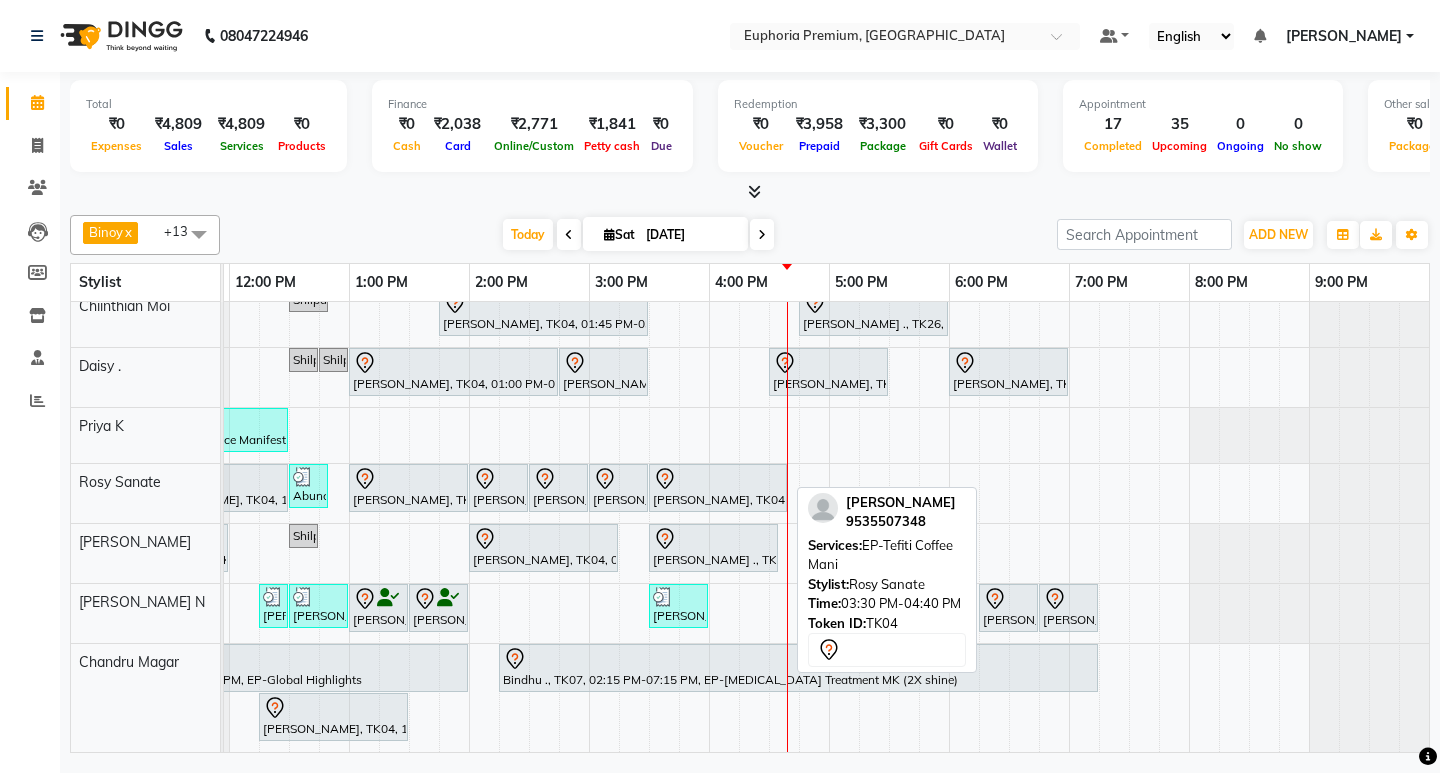 scroll, scrollTop: 449, scrollLeft: 0, axis: vertical 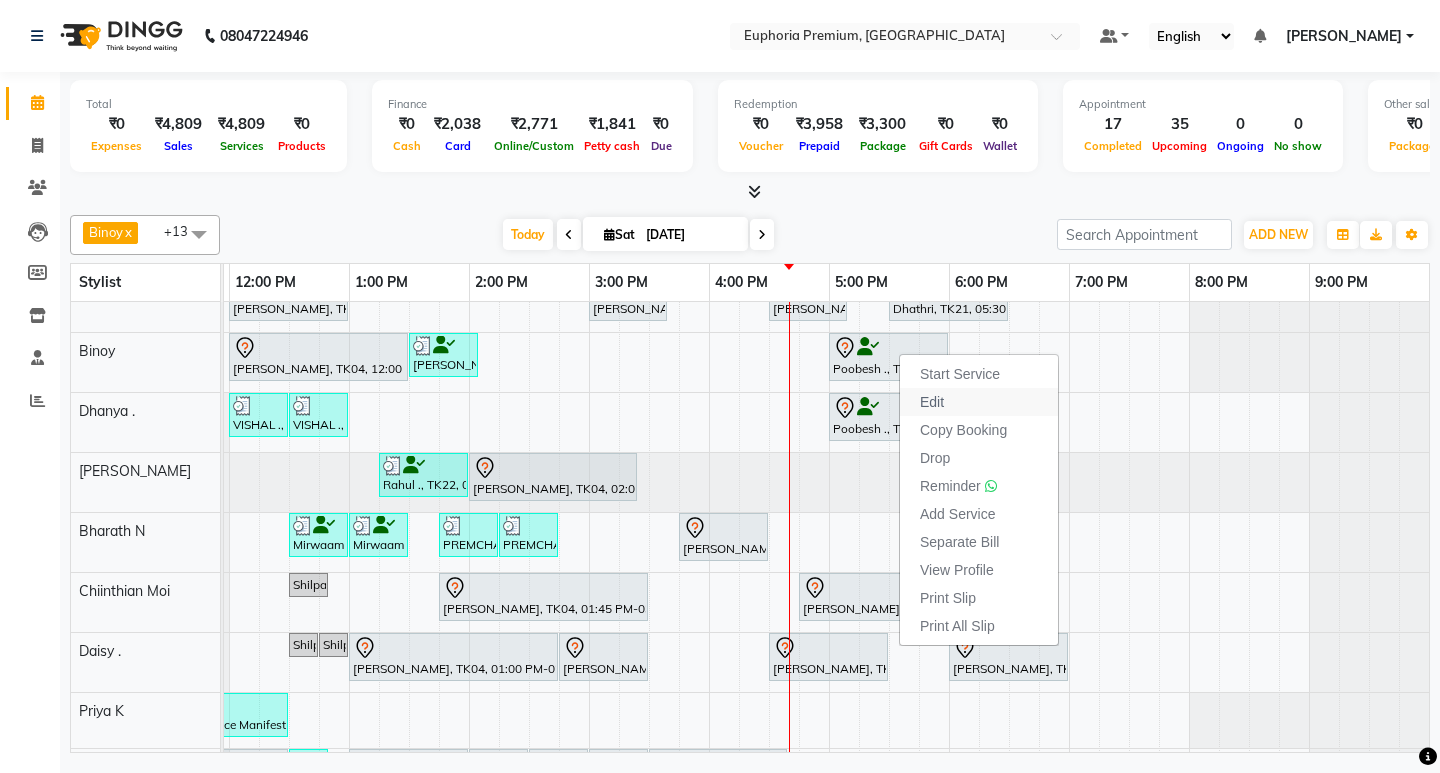click on "Edit" at bounding box center [979, 402] 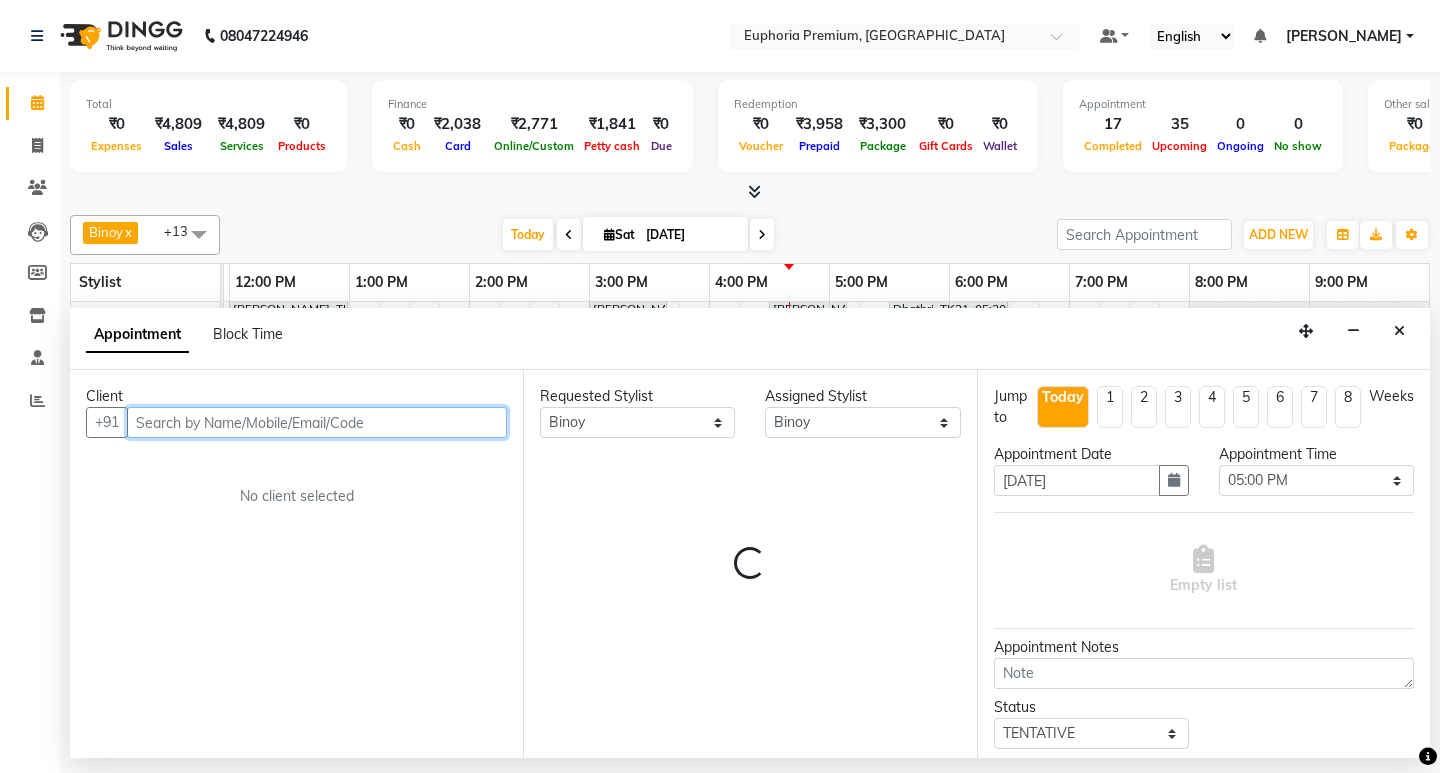 scroll, scrollTop: 0, scrollLeft: 475, axis: horizontal 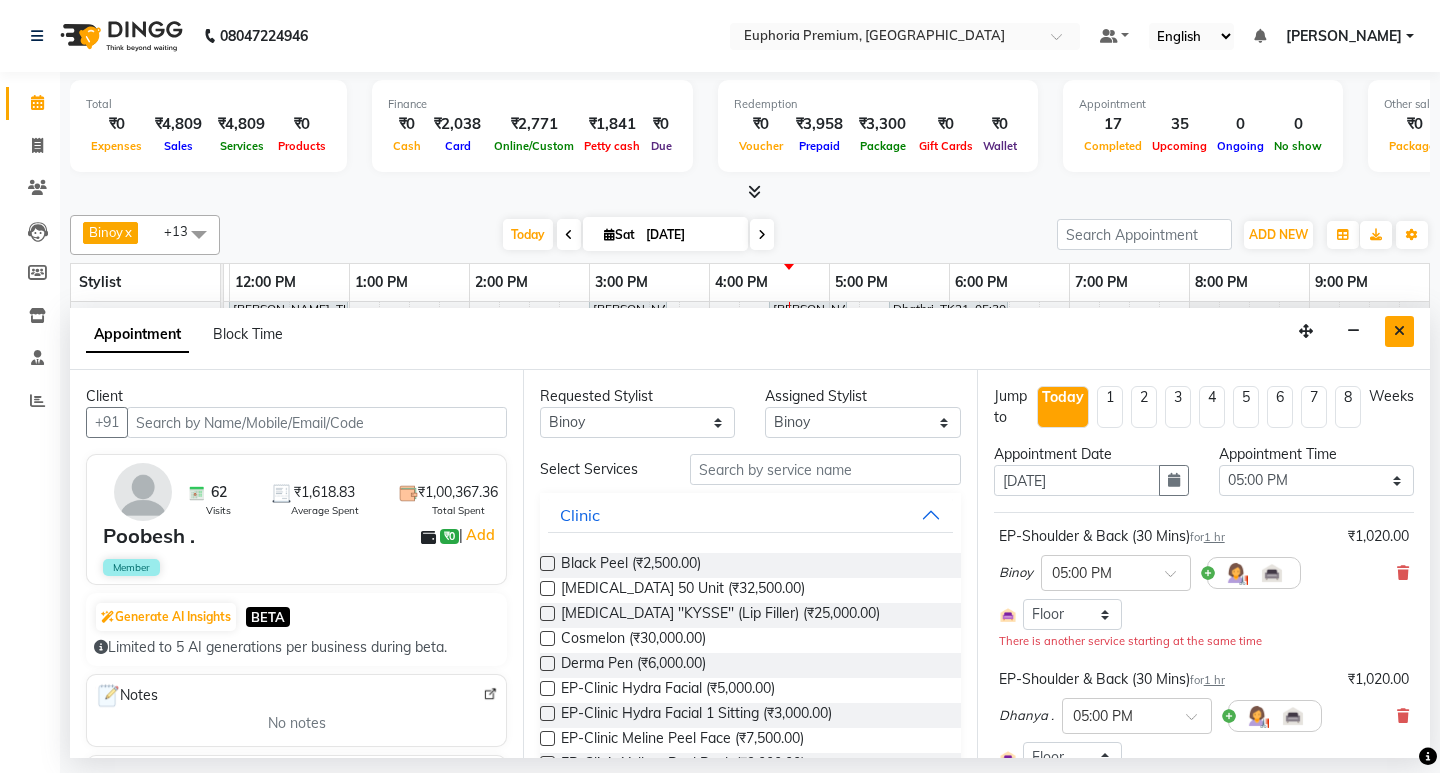 click at bounding box center [1399, 331] 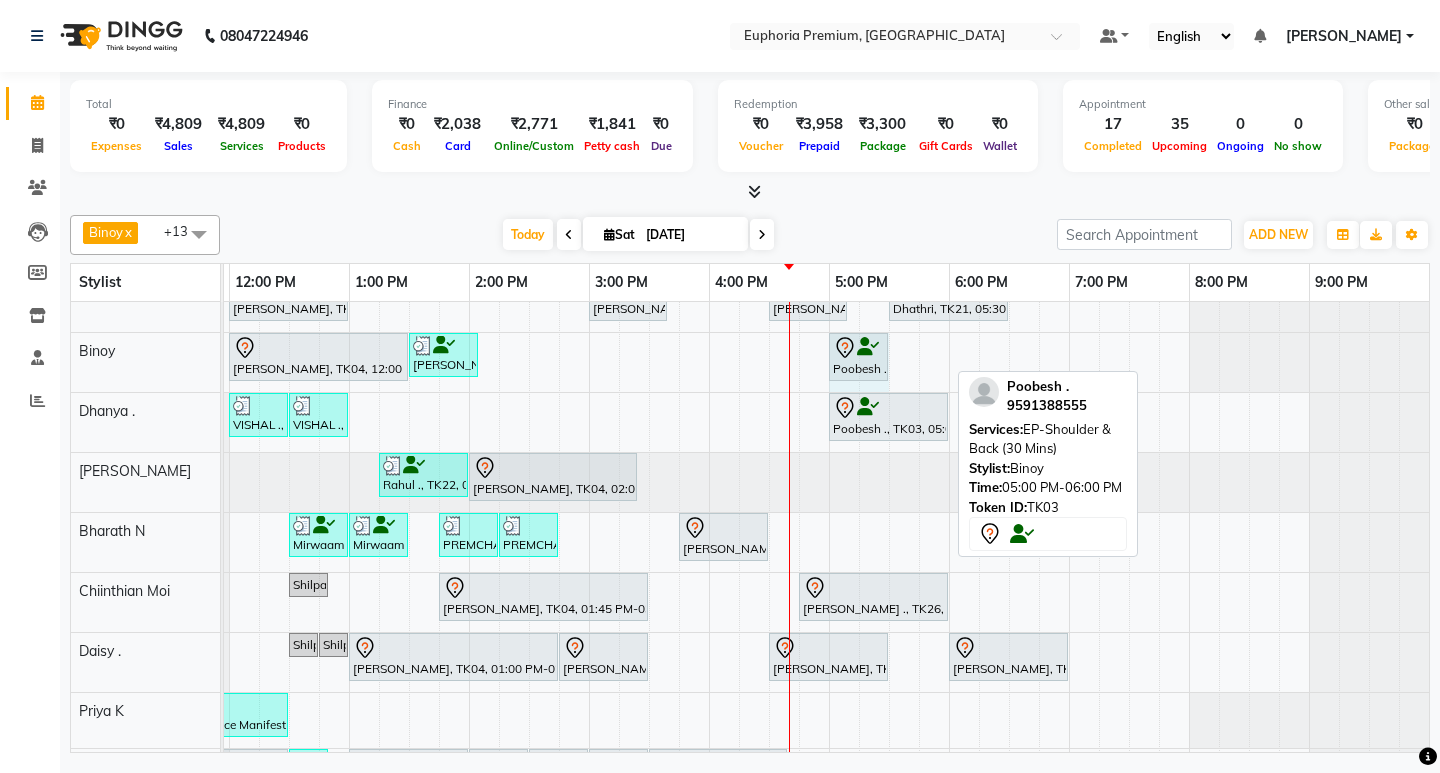 drag, startPoint x: 943, startPoint y: 354, endPoint x: 887, endPoint y: 357, distance: 56.0803 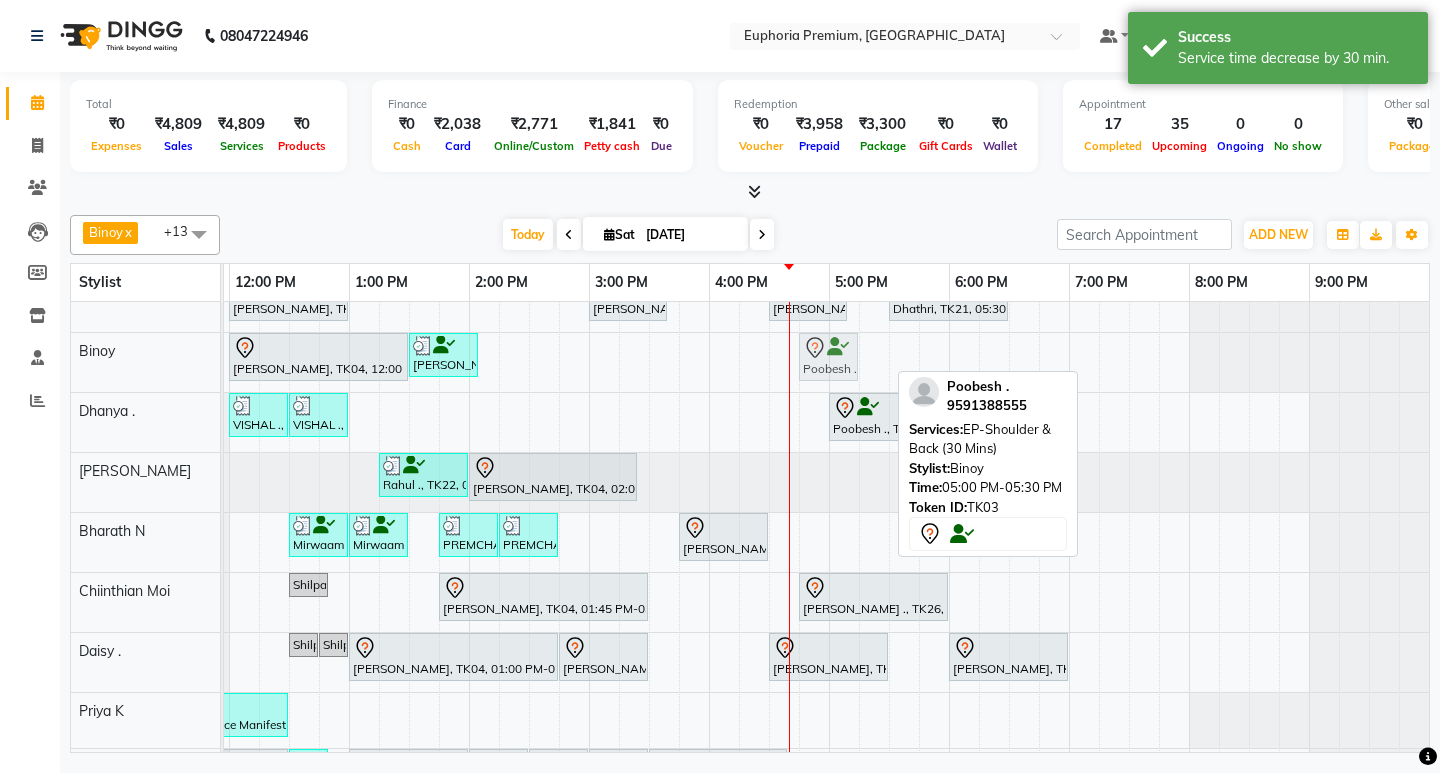 drag, startPoint x: 858, startPoint y: 348, endPoint x: 827, endPoint y: 354, distance: 31.575306 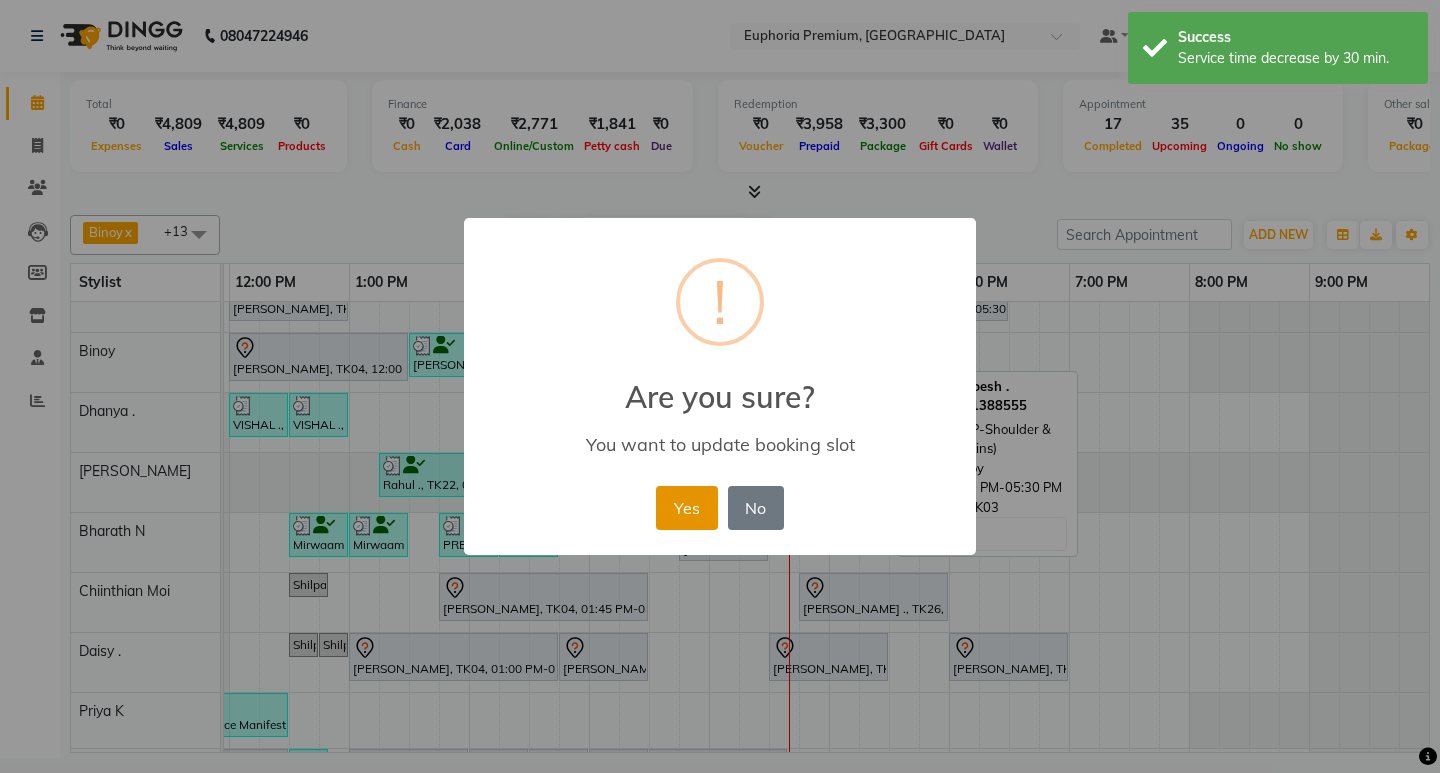 click on "Yes" at bounding box center (686, 508) 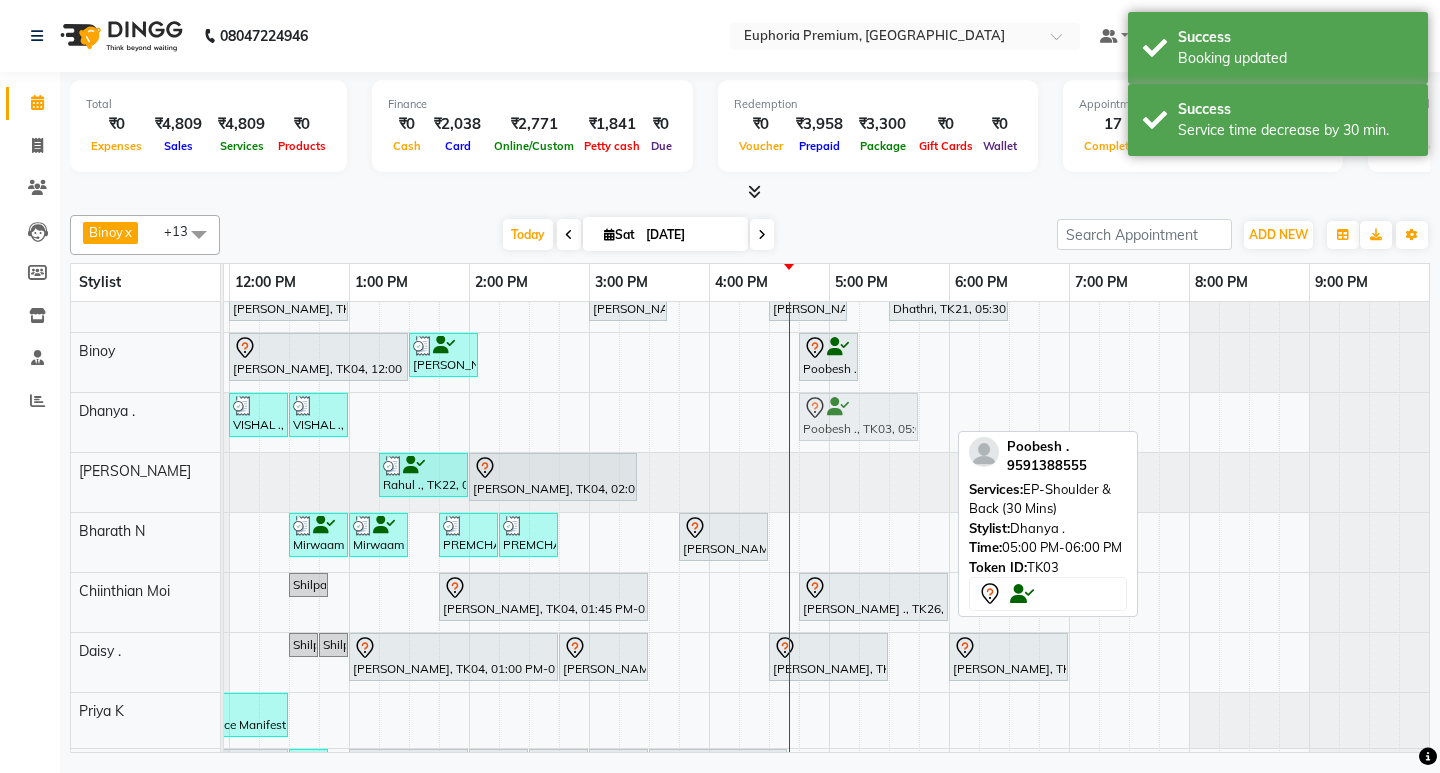 drag, startPoint x: 866, startPoint y: 421, endPoint x: 846, endPoint y: 424, distance: 20.22375 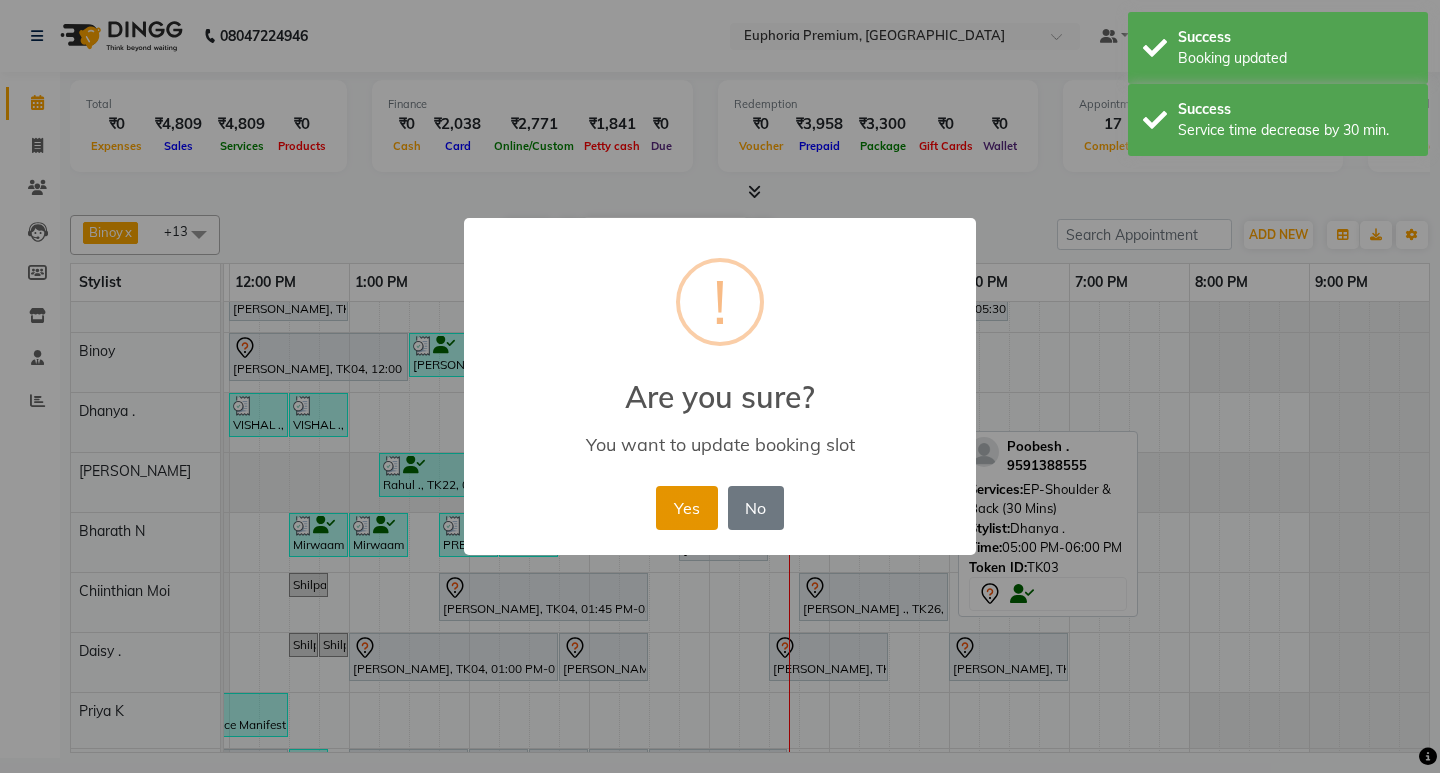 click on "Yes" at bounding box center [686, 508] 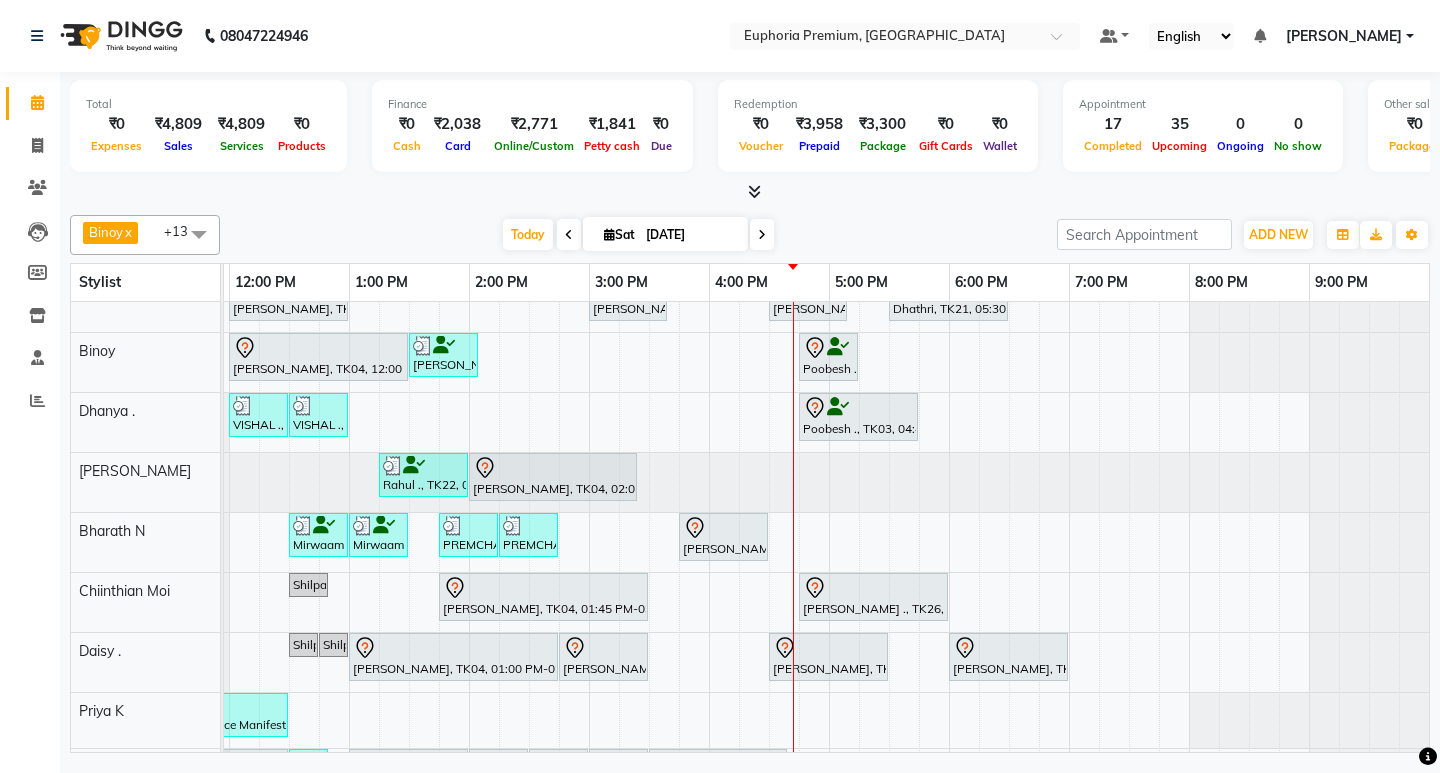 scroll, scrollTop: 0, scrollLeft: 475, axis: horizontal 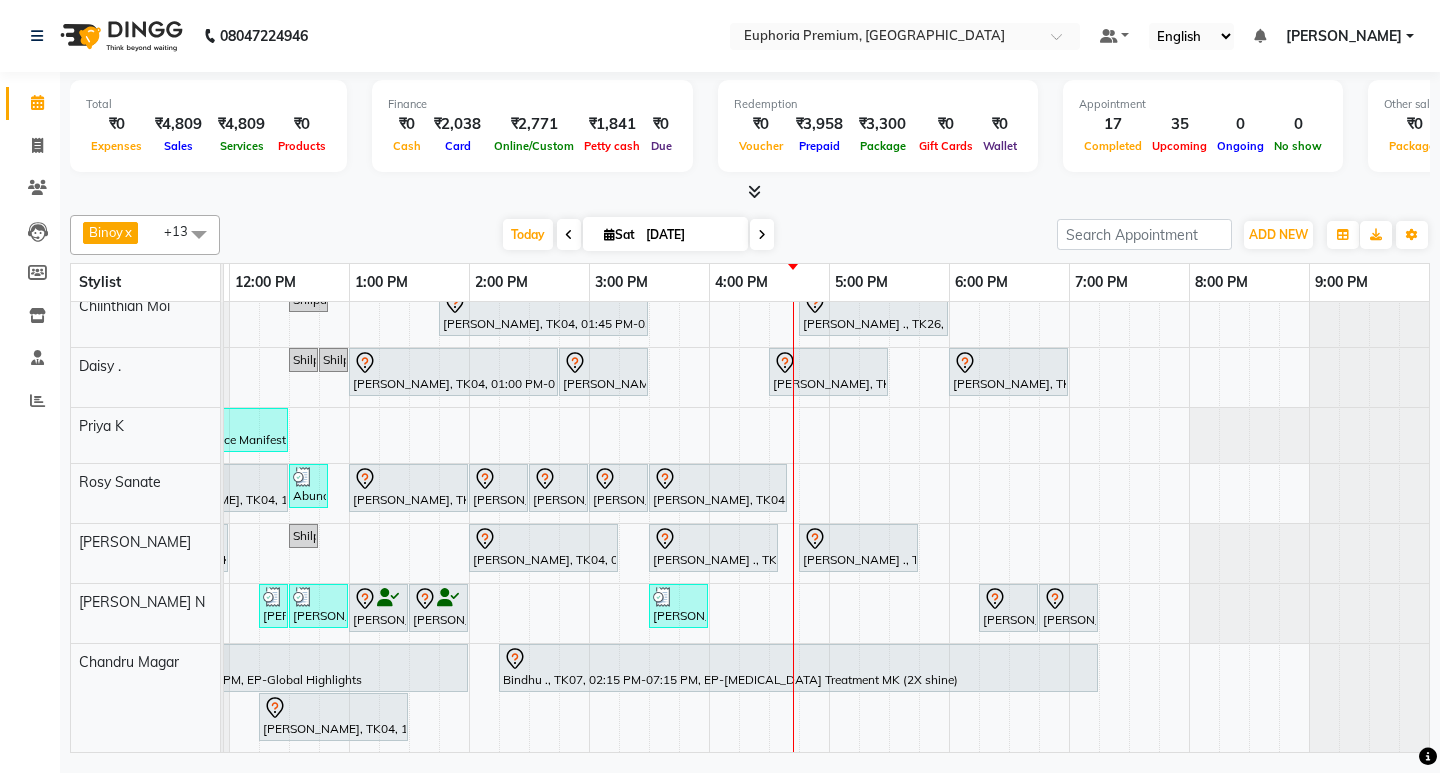 click on "[PERSON_NAME]" at bounding box center (1344, 36) 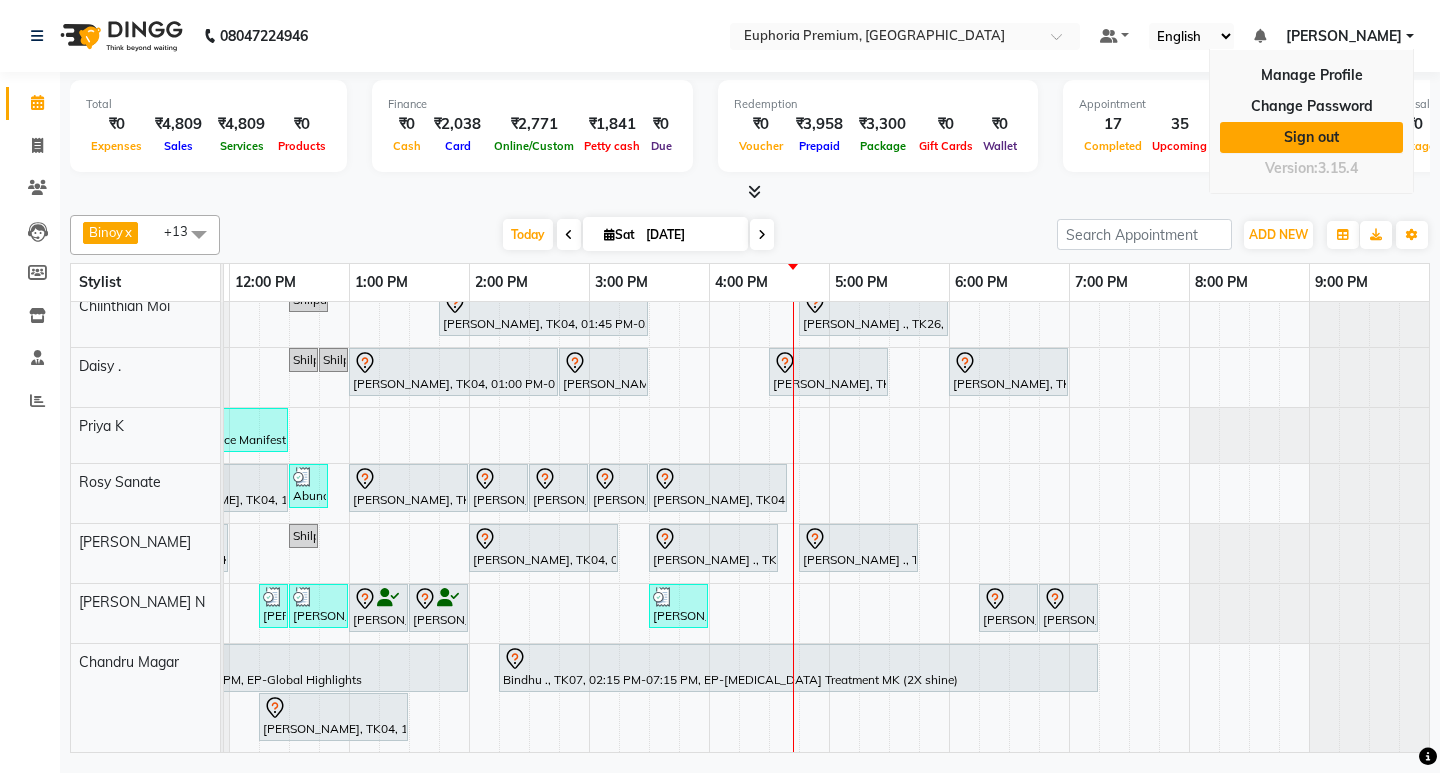 click on "Sign out" at bounding box center (1311, 137) 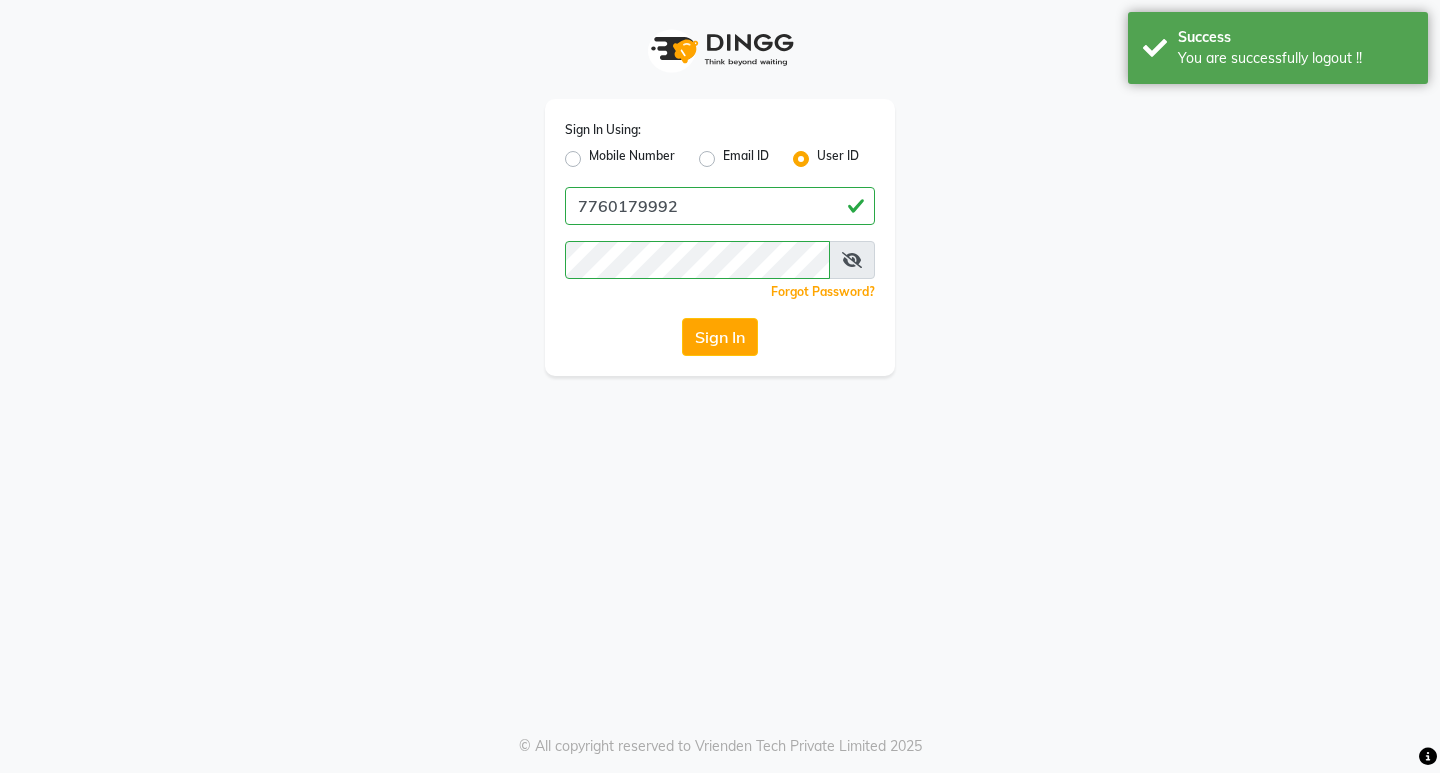 click on "Mobile Number" 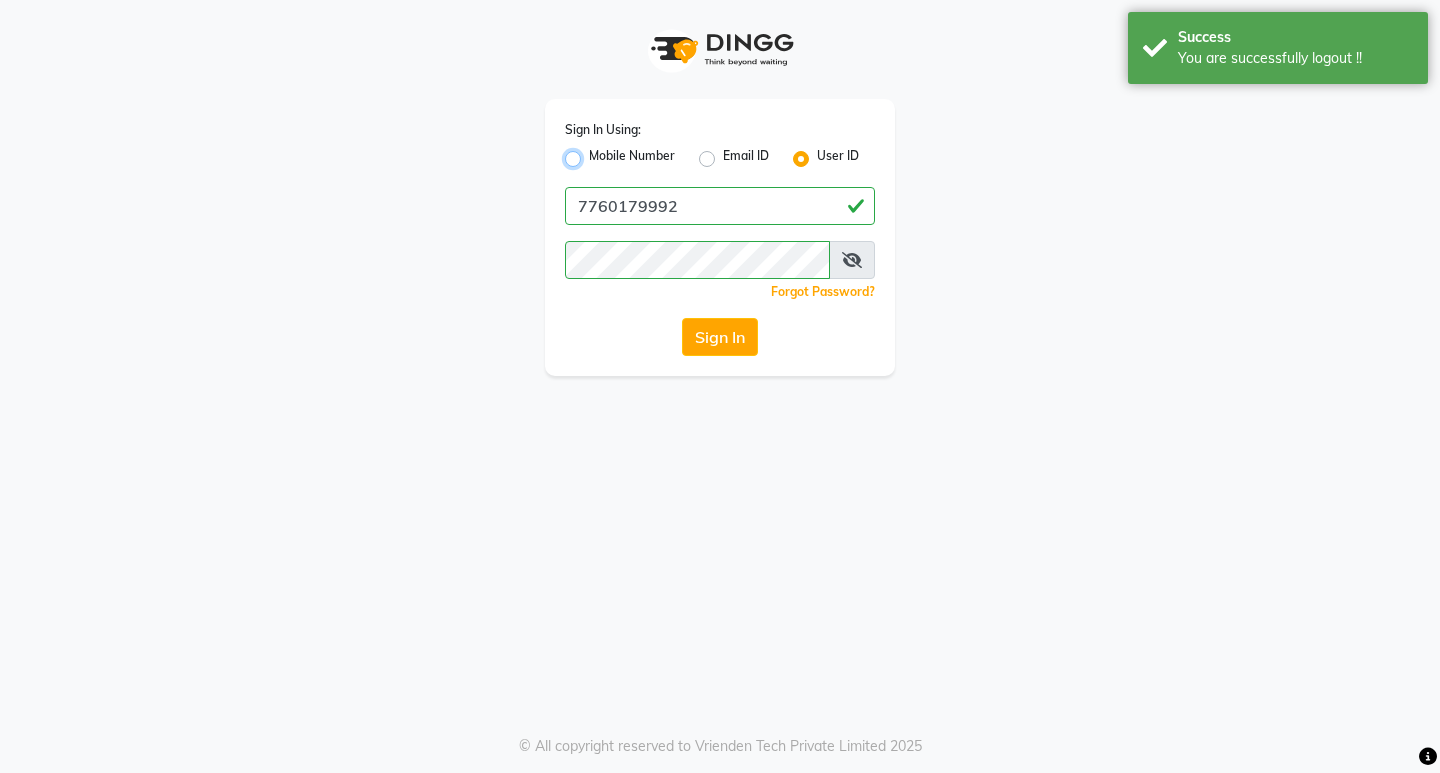 click on "Mobile Number" at bounding box center [595, 153] 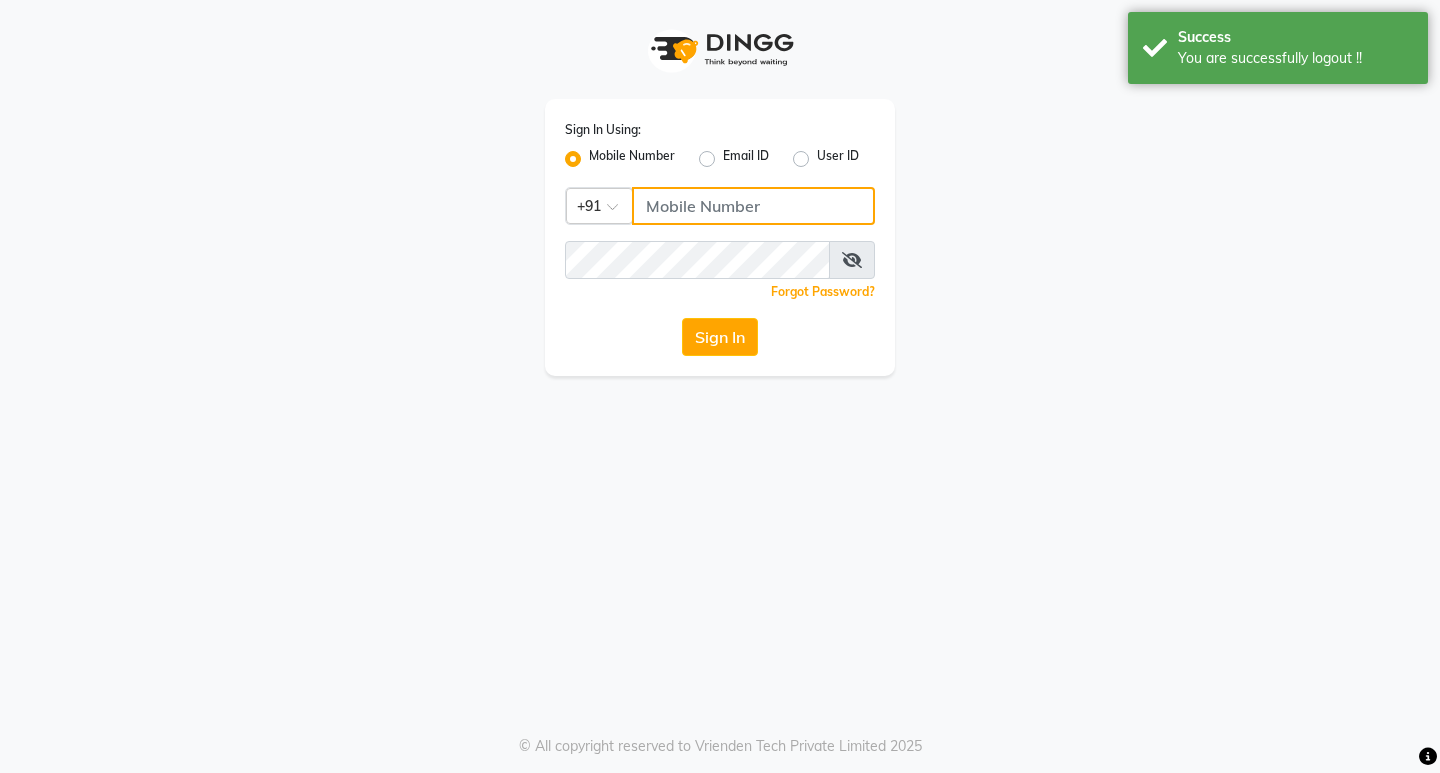 click 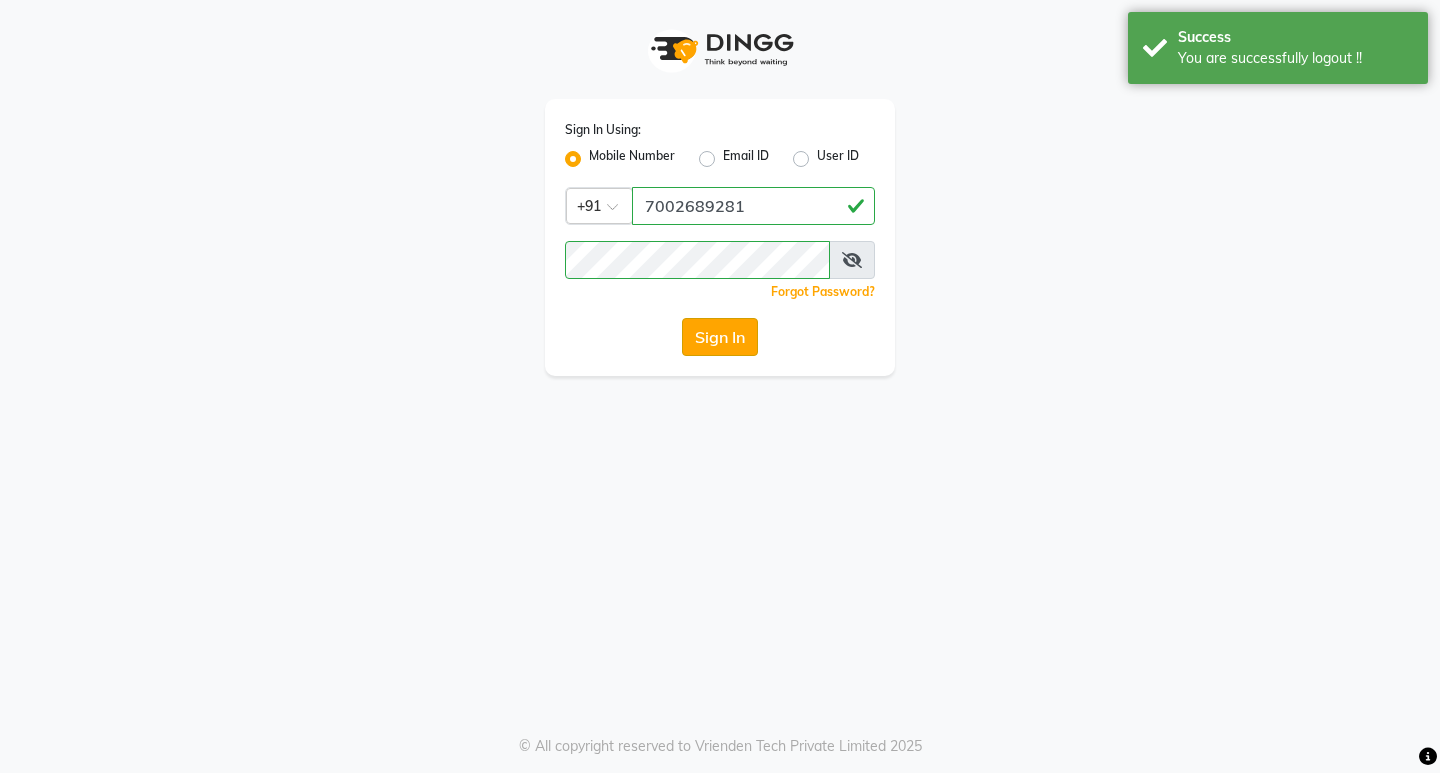 click on "Sign In" 